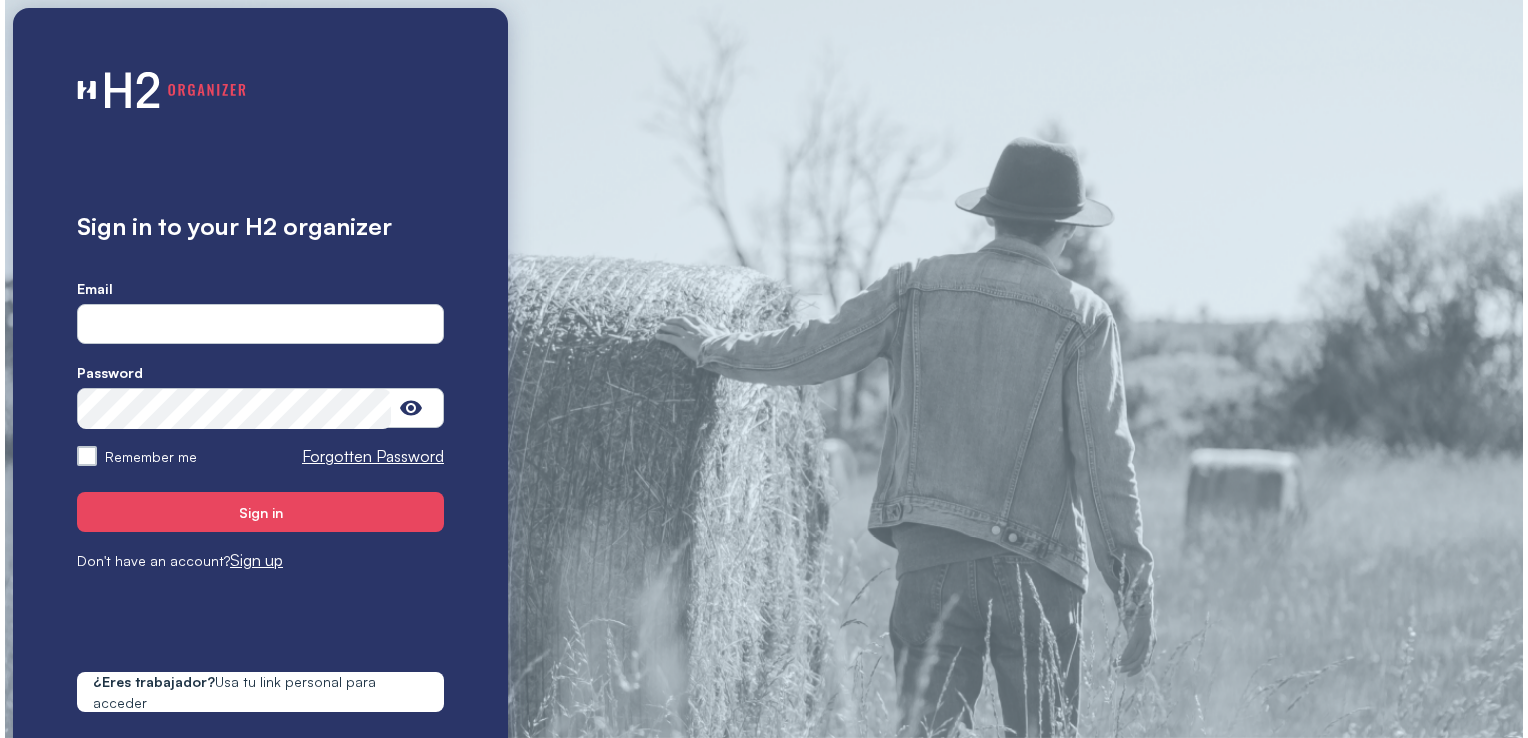 scroll, scrollTop: 0, scrollLeft: 0, axis: both 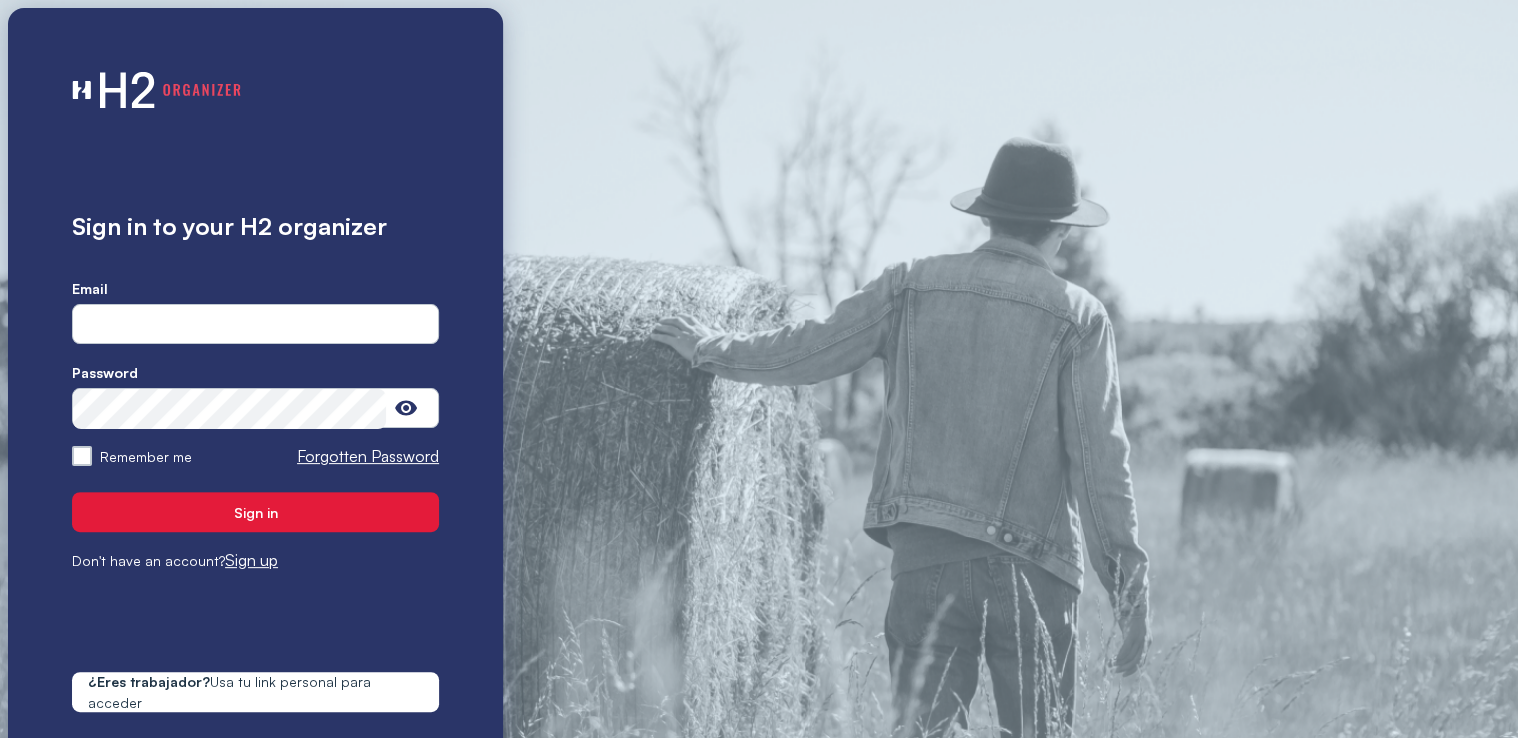 type on "**********" 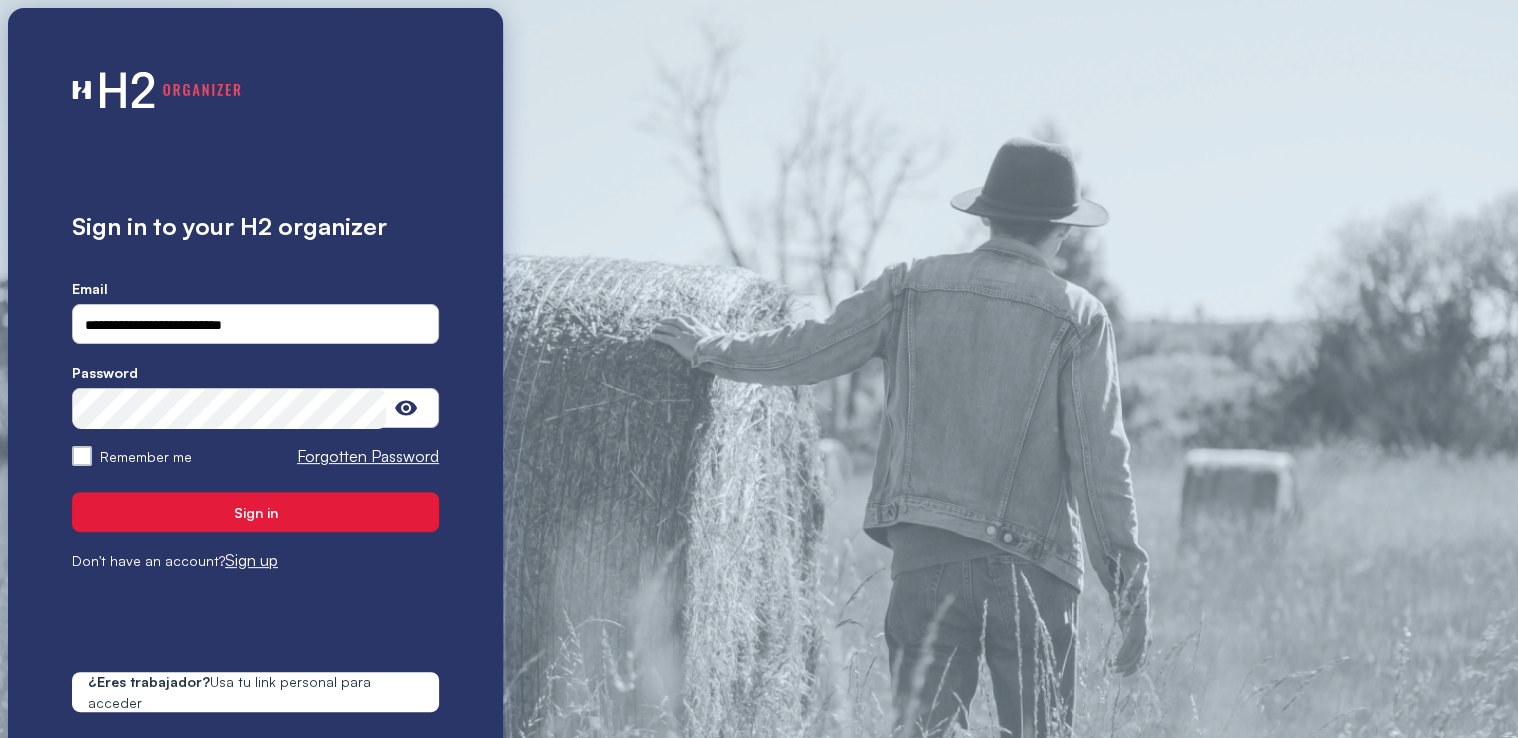 click on "Sign in" at bounding box center [255, 512] 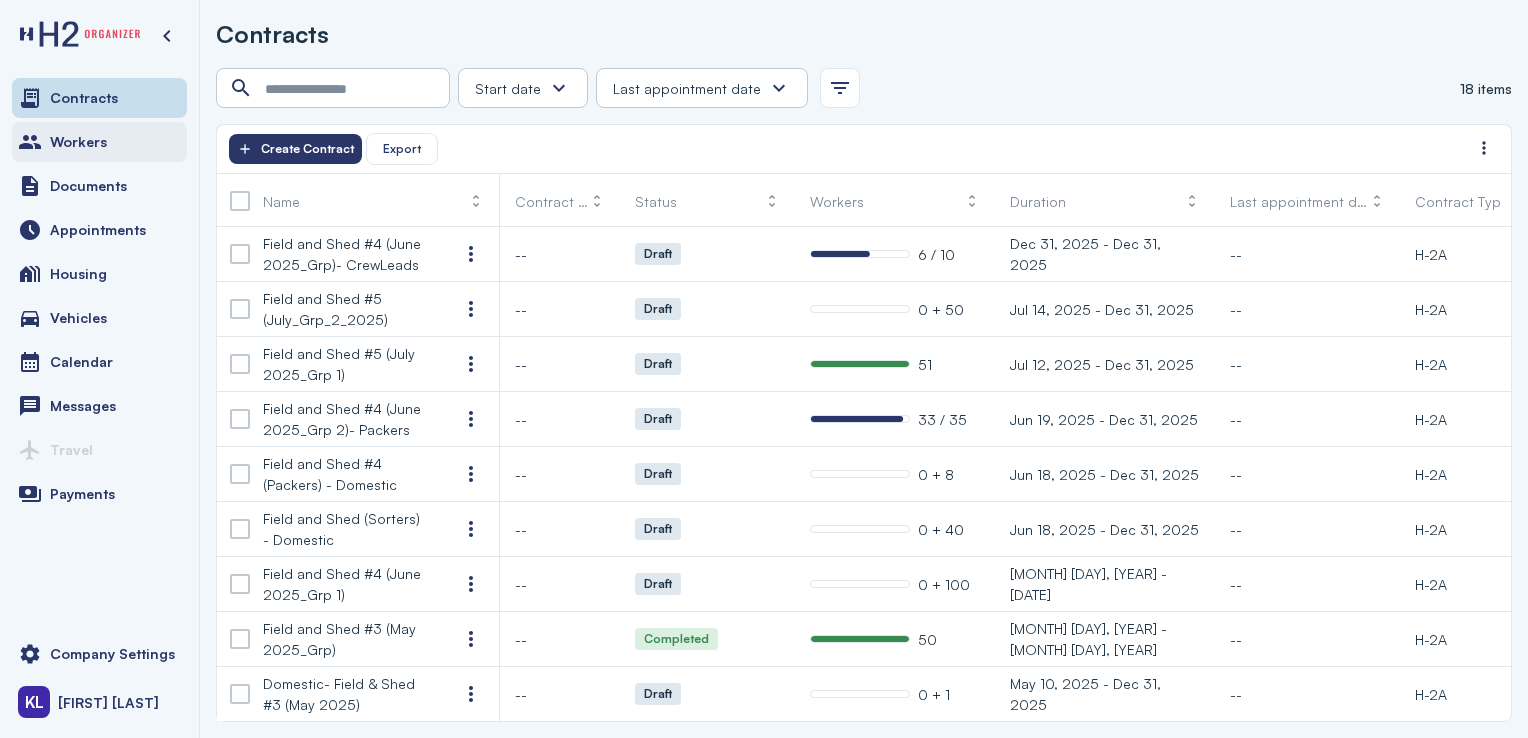 click on "Workers" at bounding box center [99, 142] 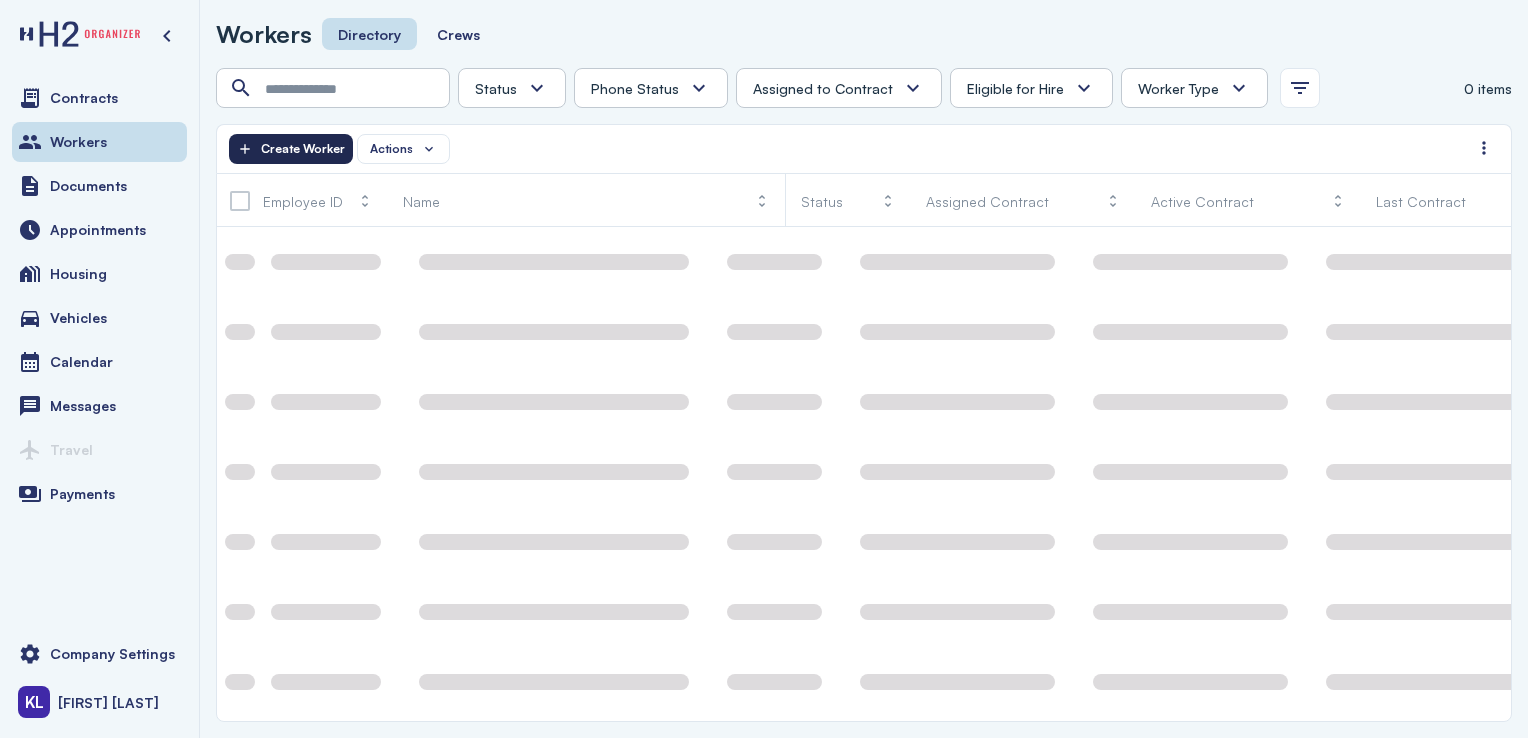 click on "Create Worker" 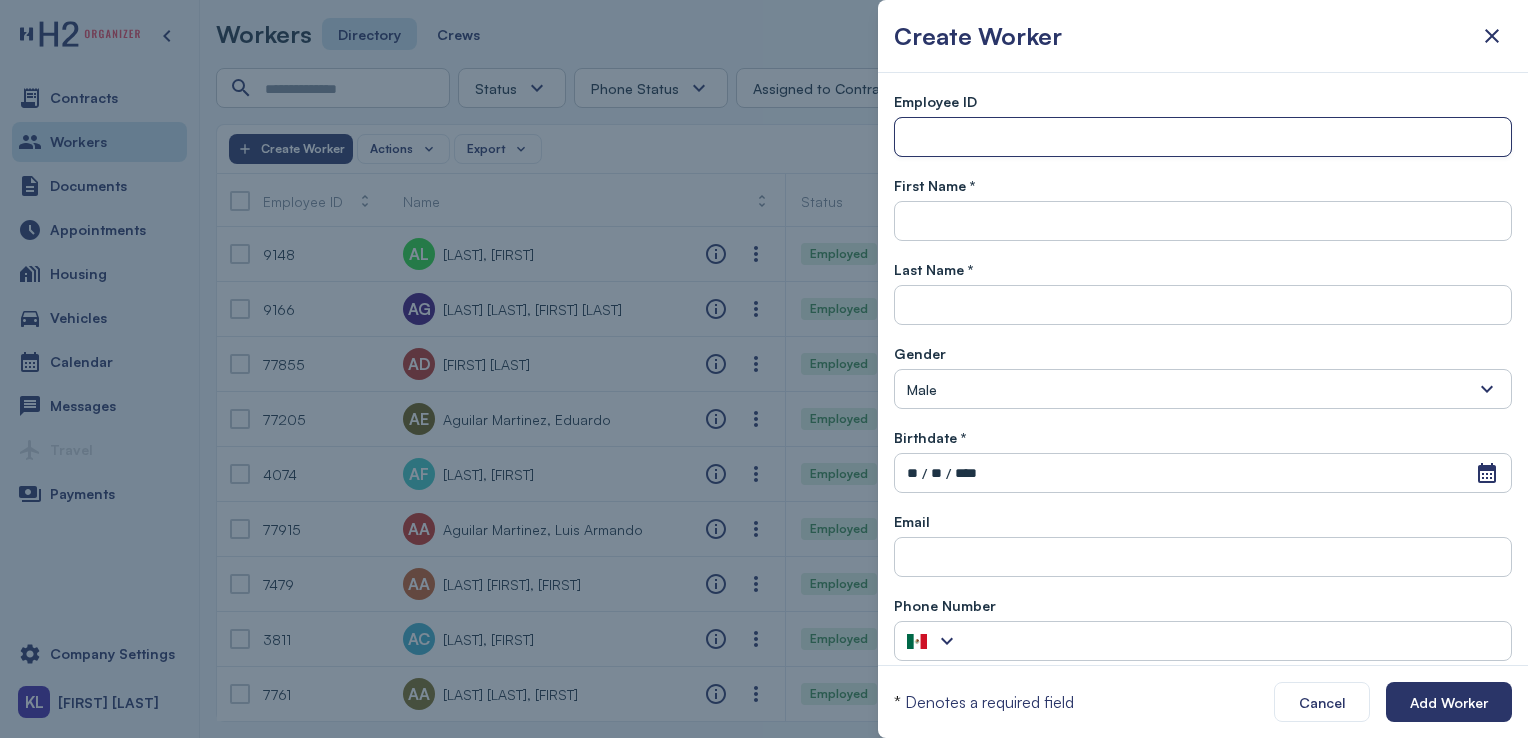 click at bounding box center (1203, 138) 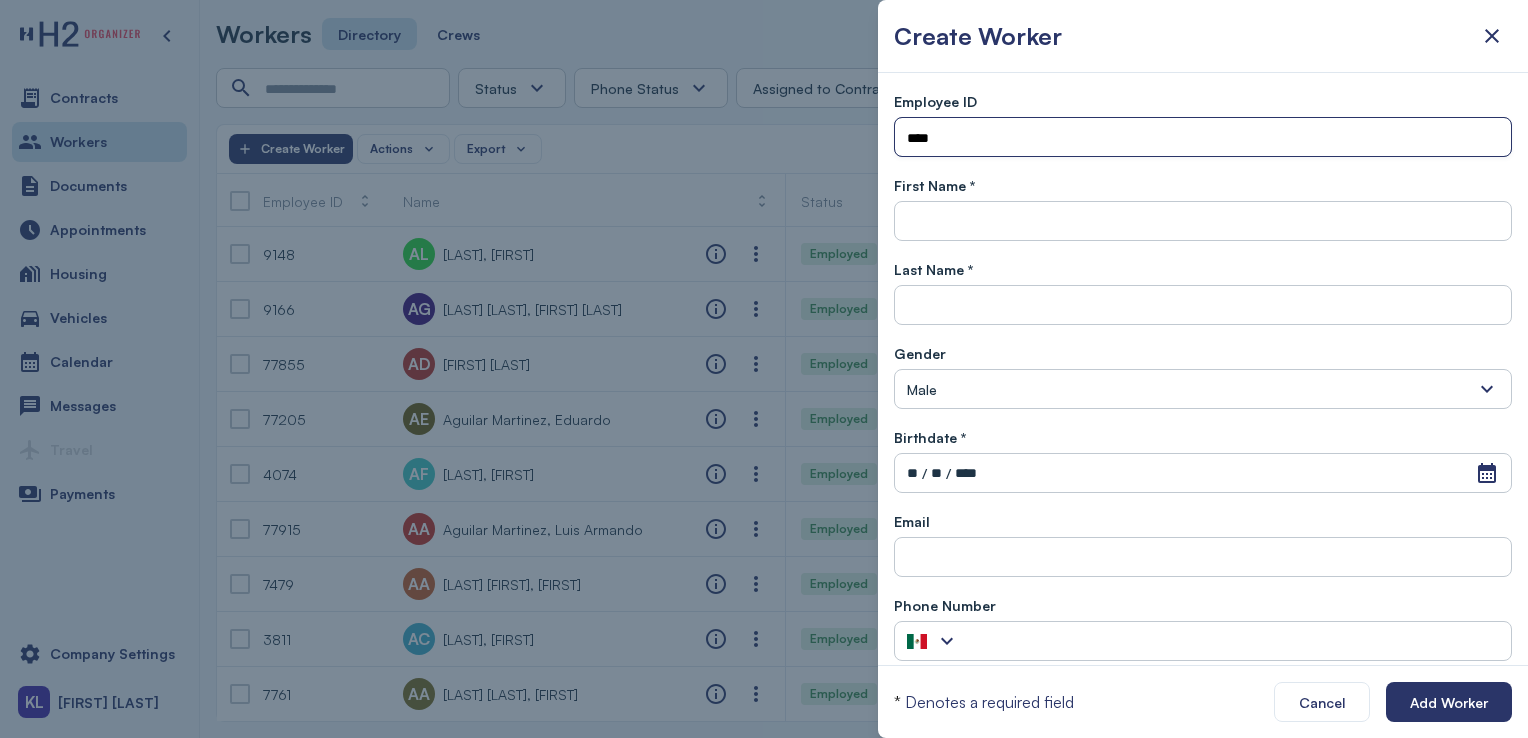 type on "****" 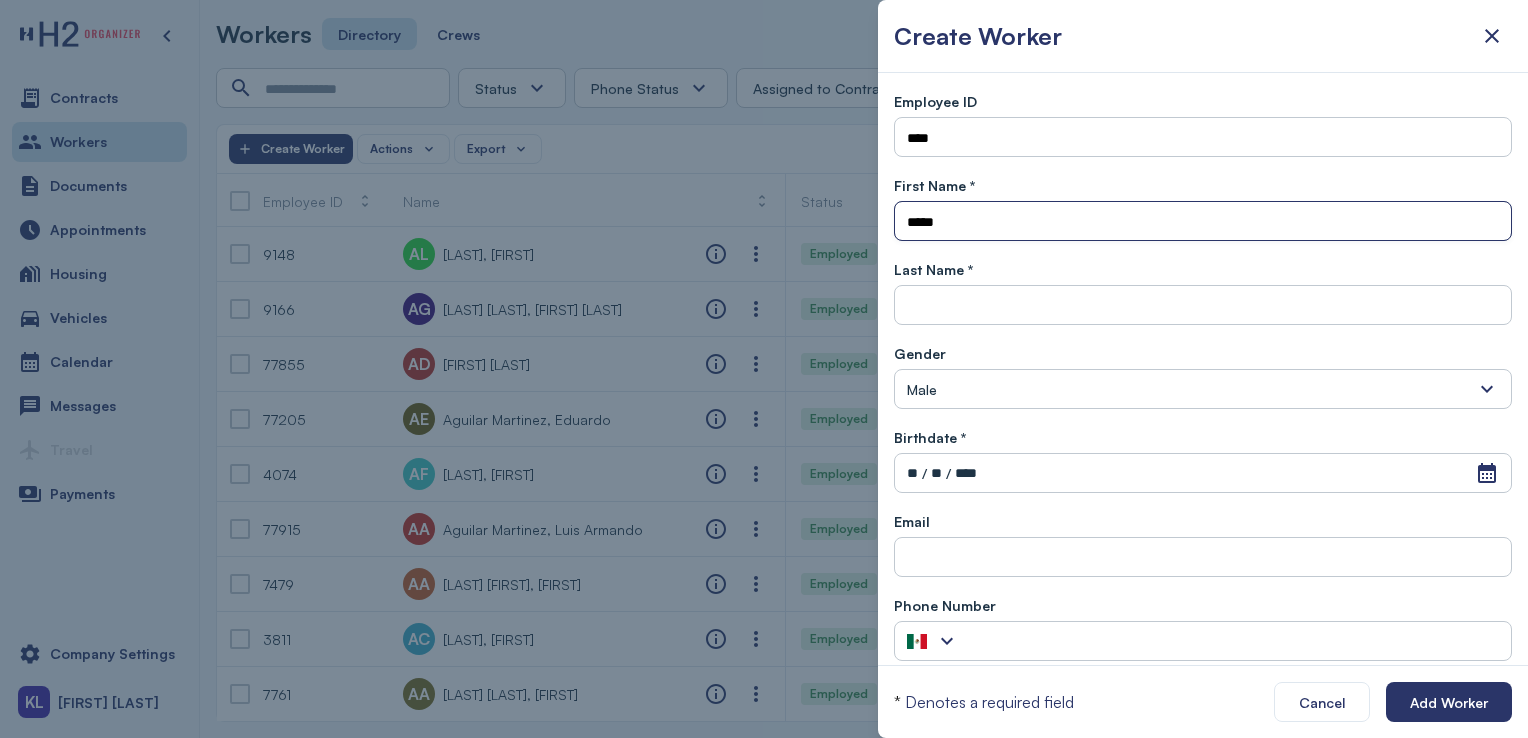 type on "*****" 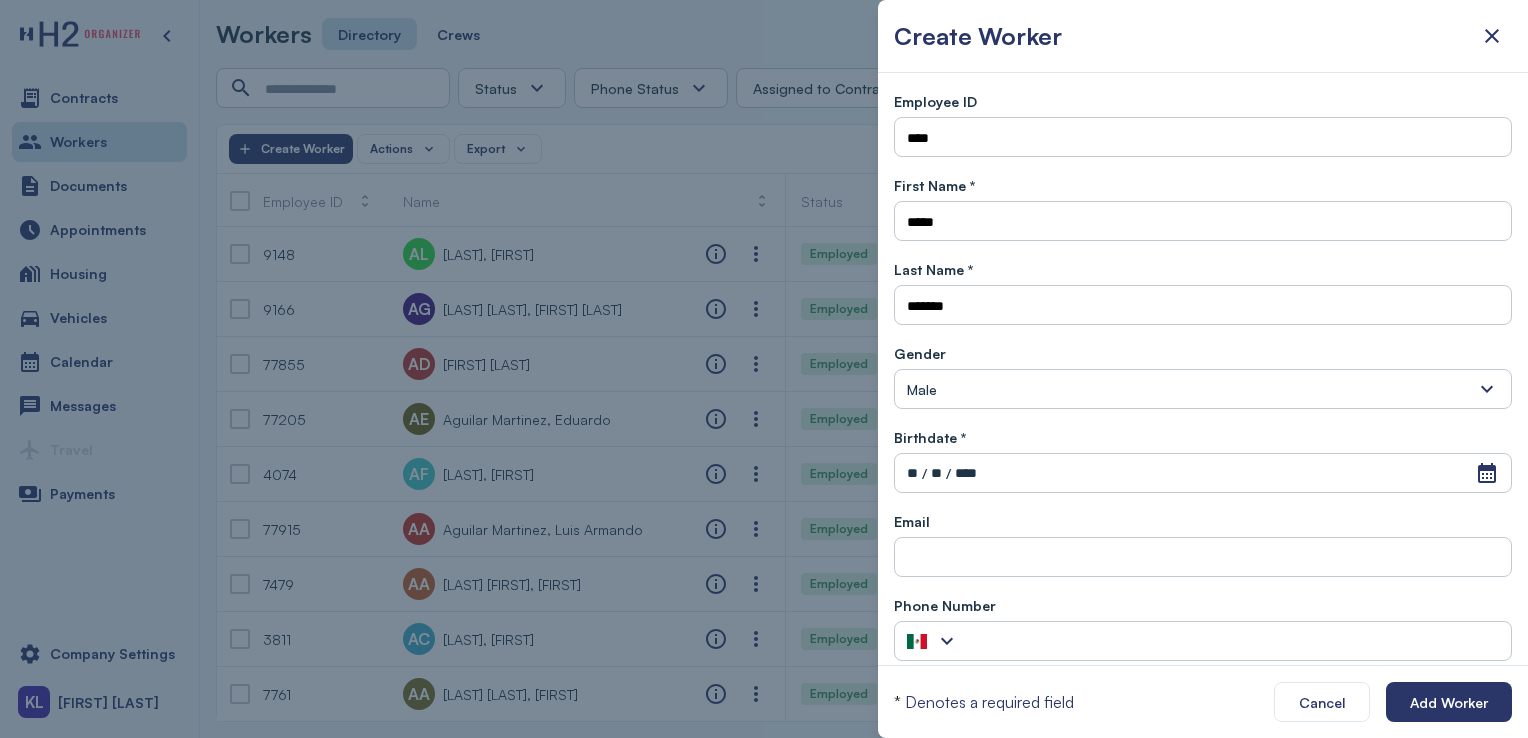 click on "*   Denotes a required field     Cancel         Add Worker" at bounding box center [1203, 701] 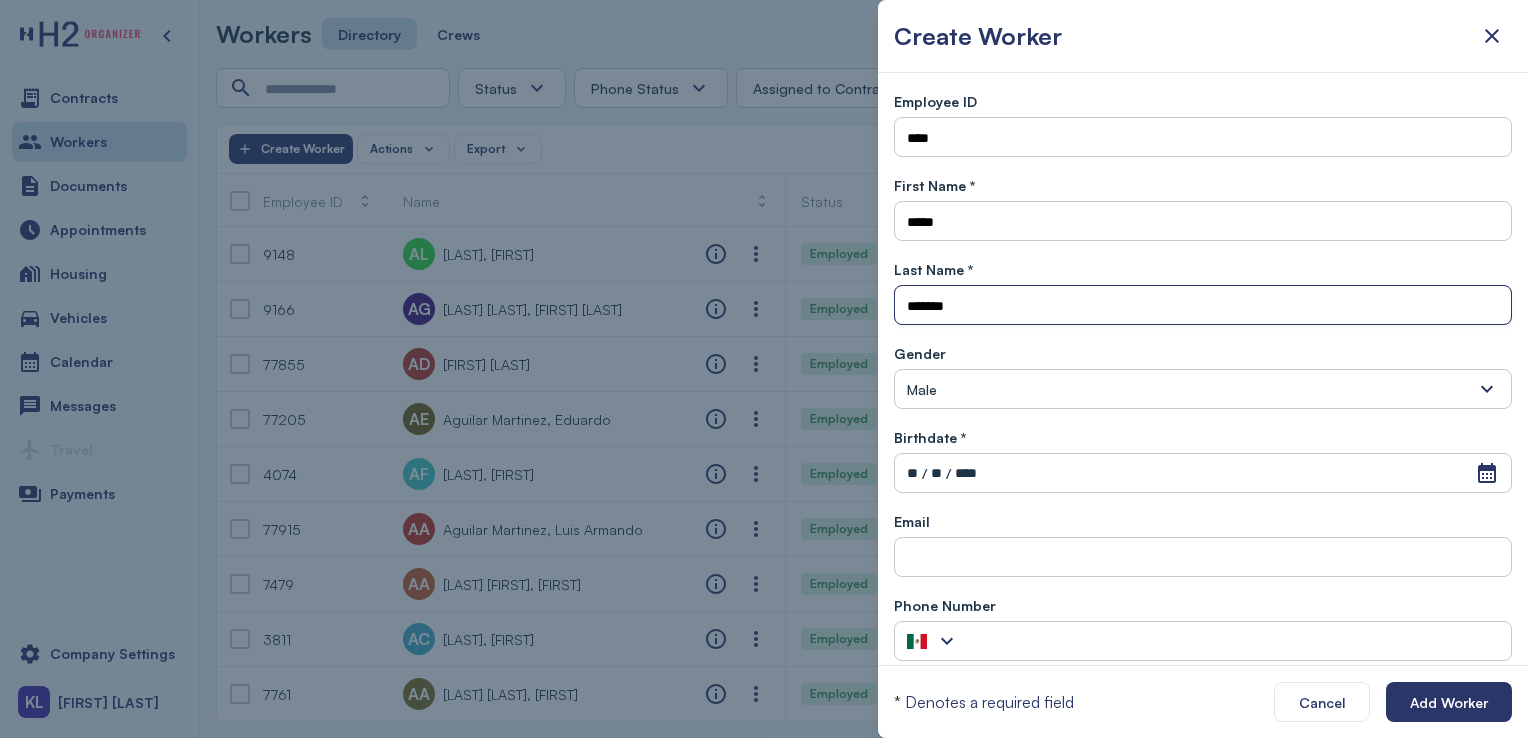 click on "*******" at bounding box center [1203, 306] 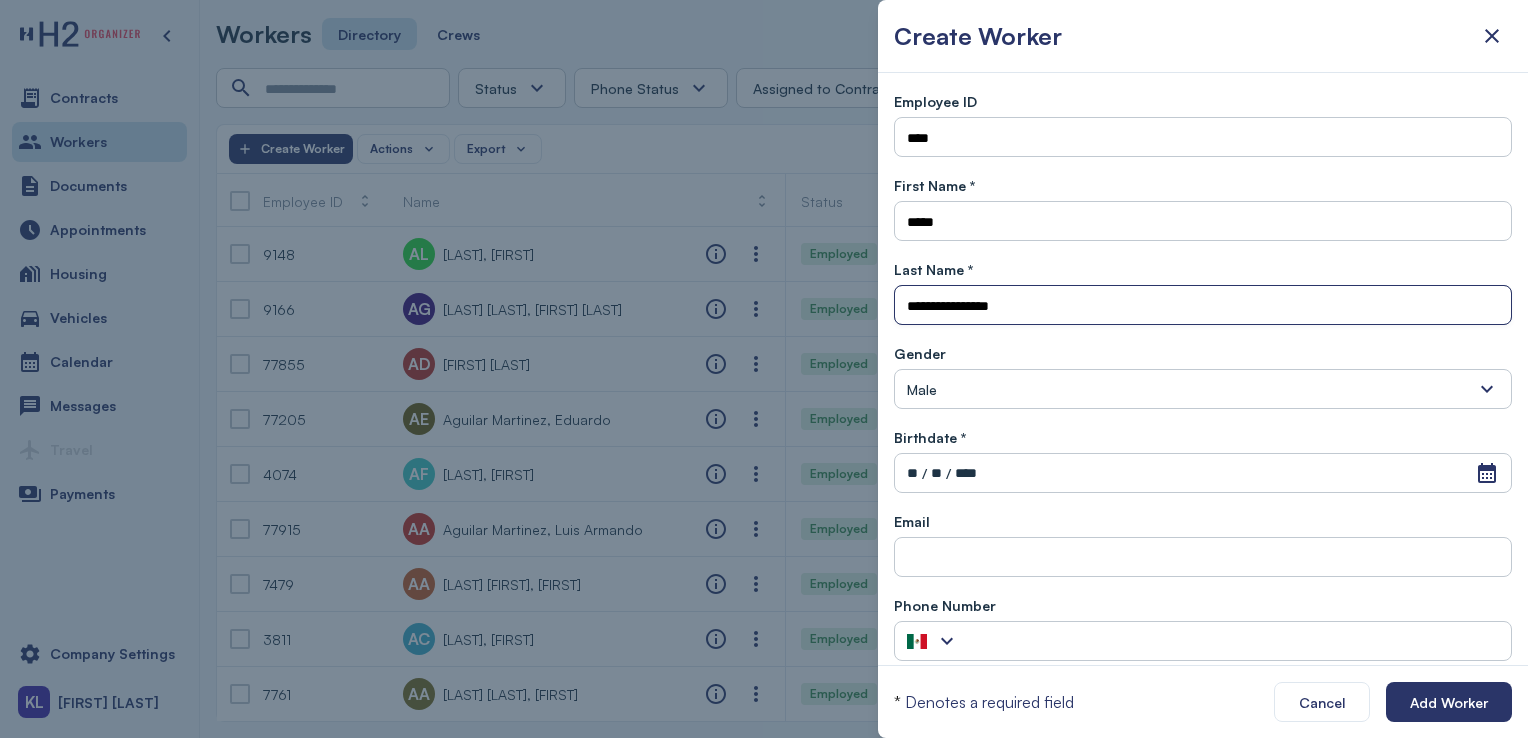 type on "**********" 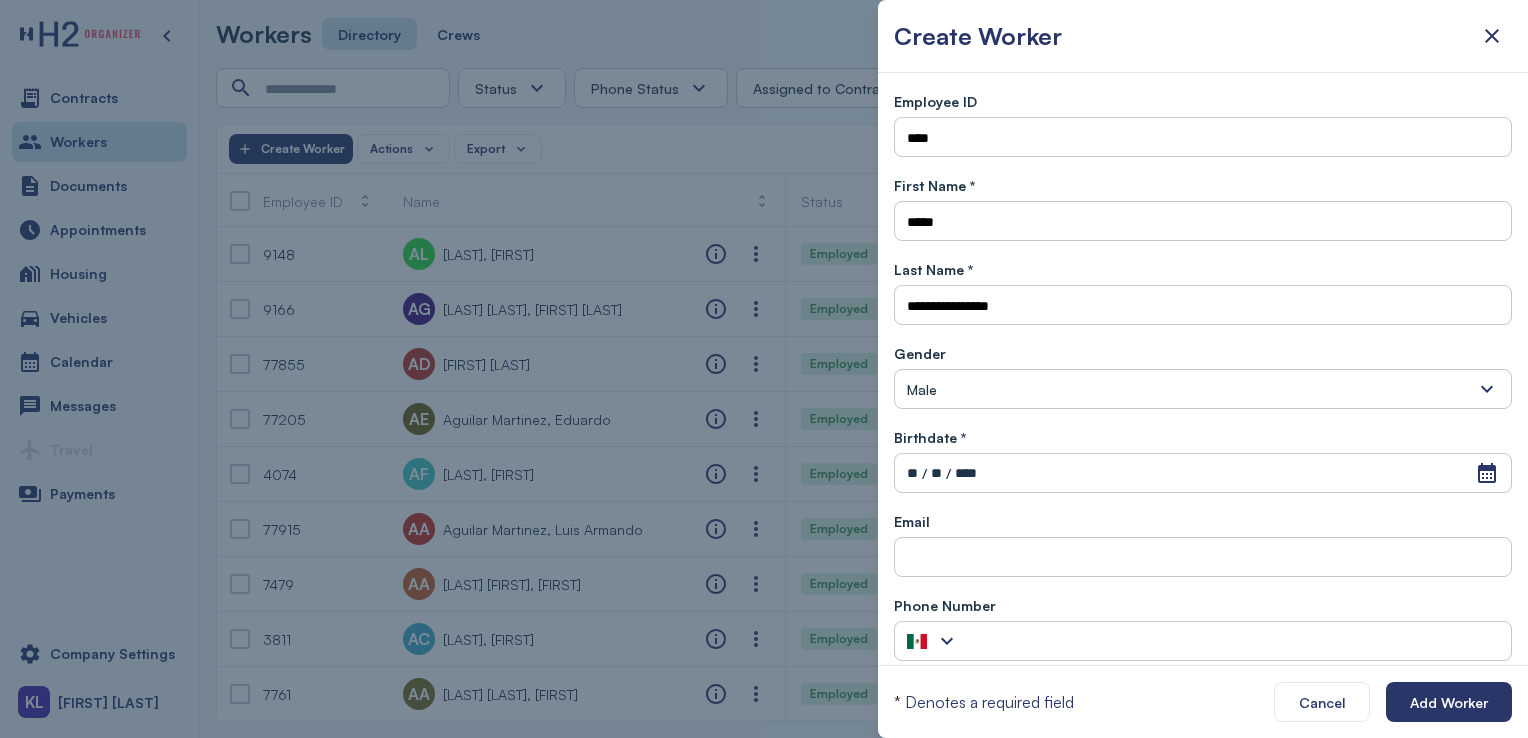 click on "Male" at bounding box center [1203, 389] 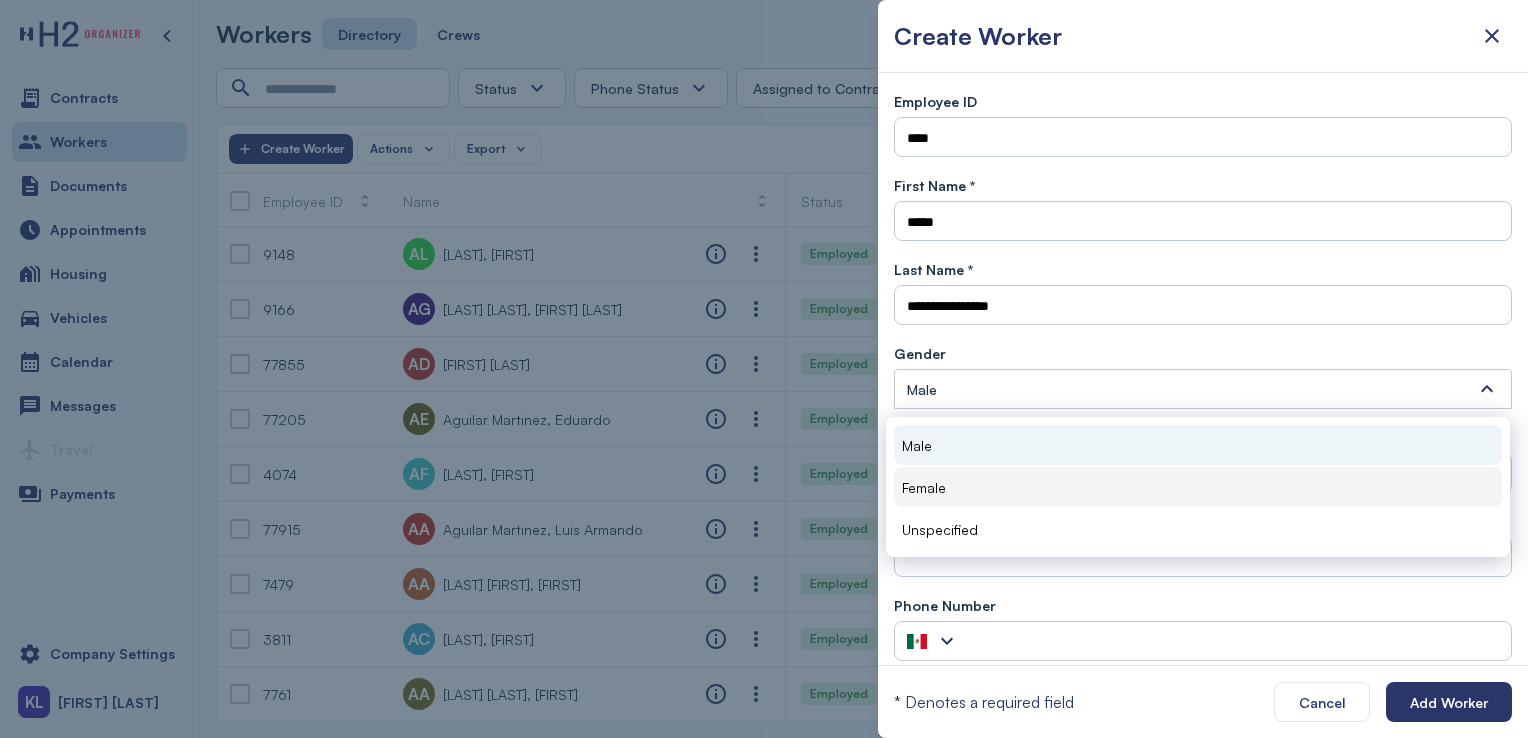 click on "Female" at bounding box center [1198, 487] 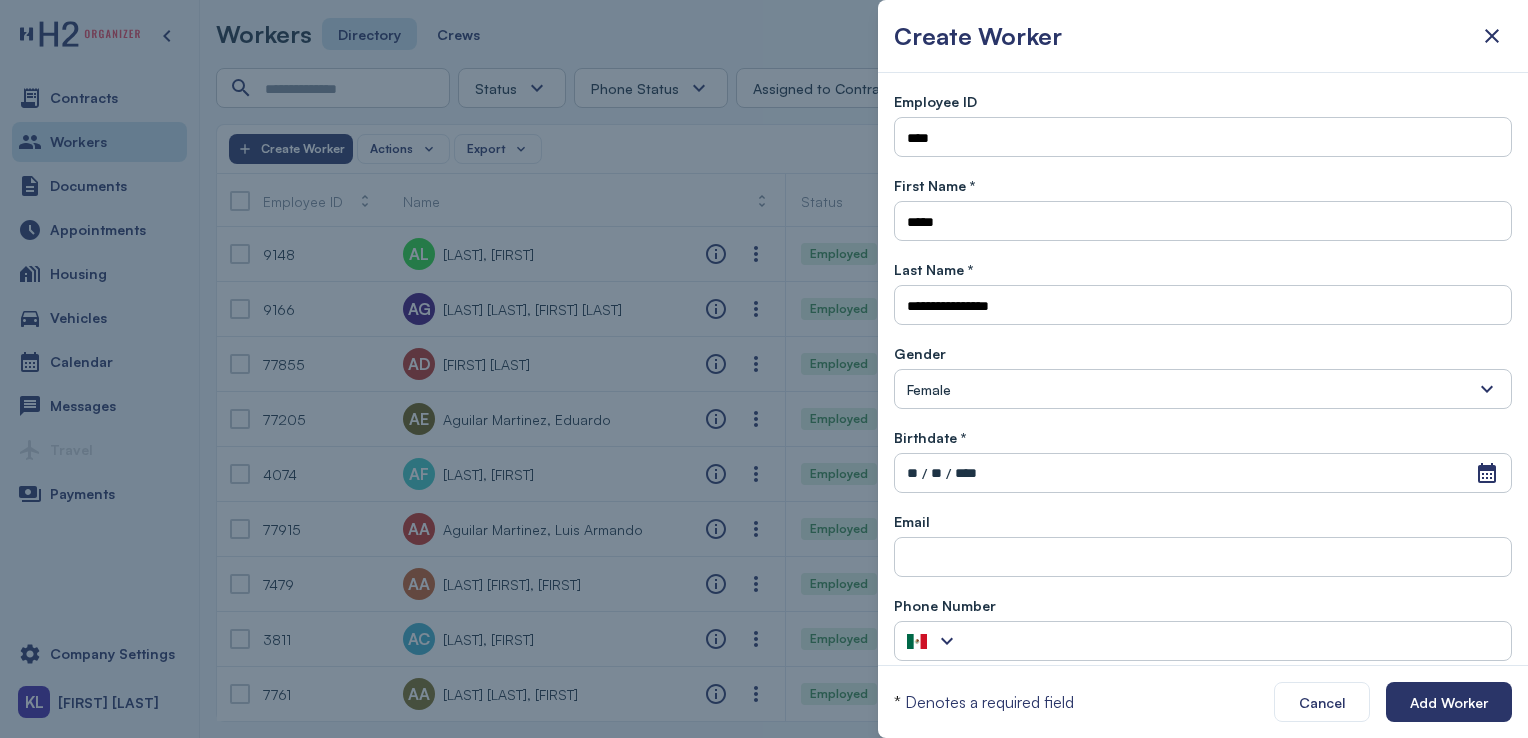 click on "**" at bounding box center [912, 473] 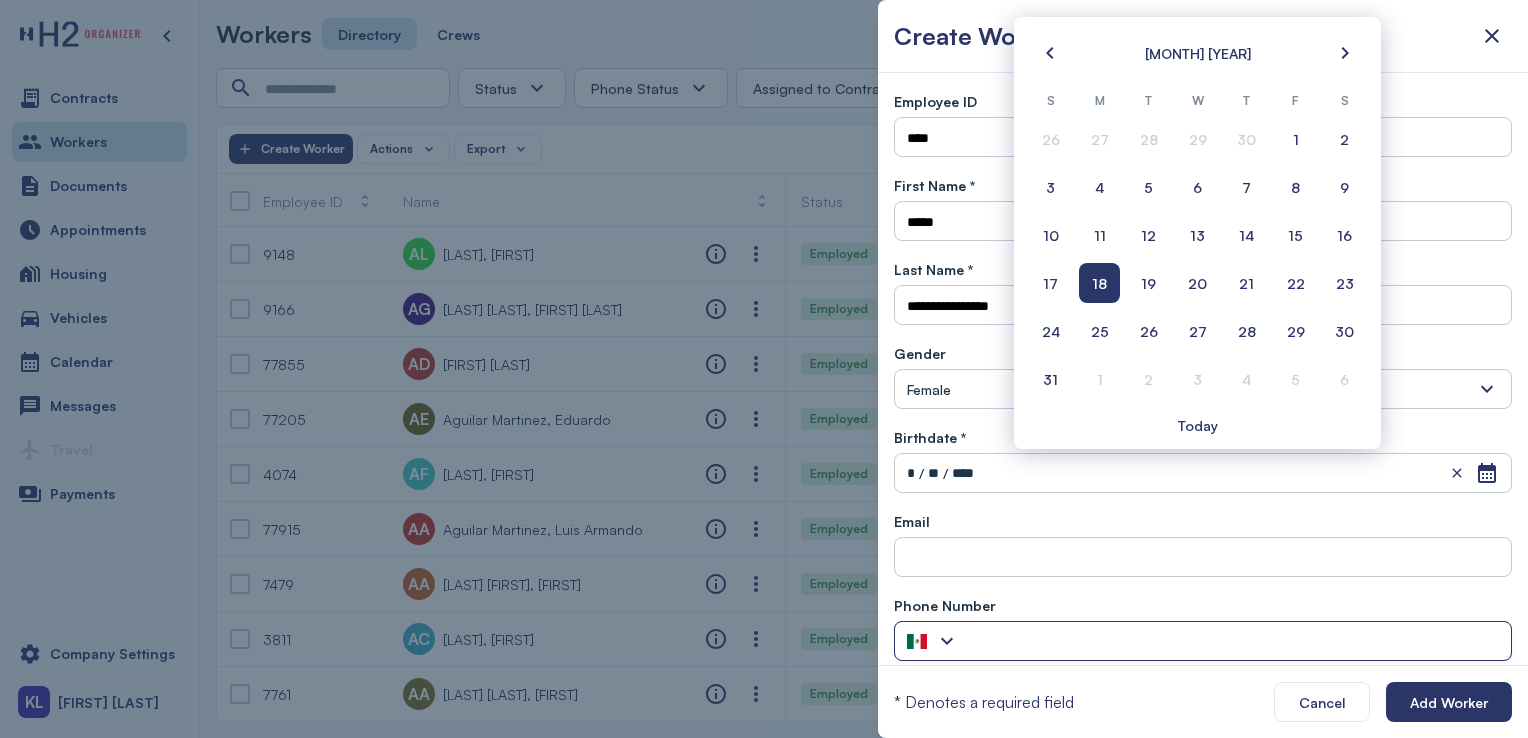 click at bounding box center [947, 641] 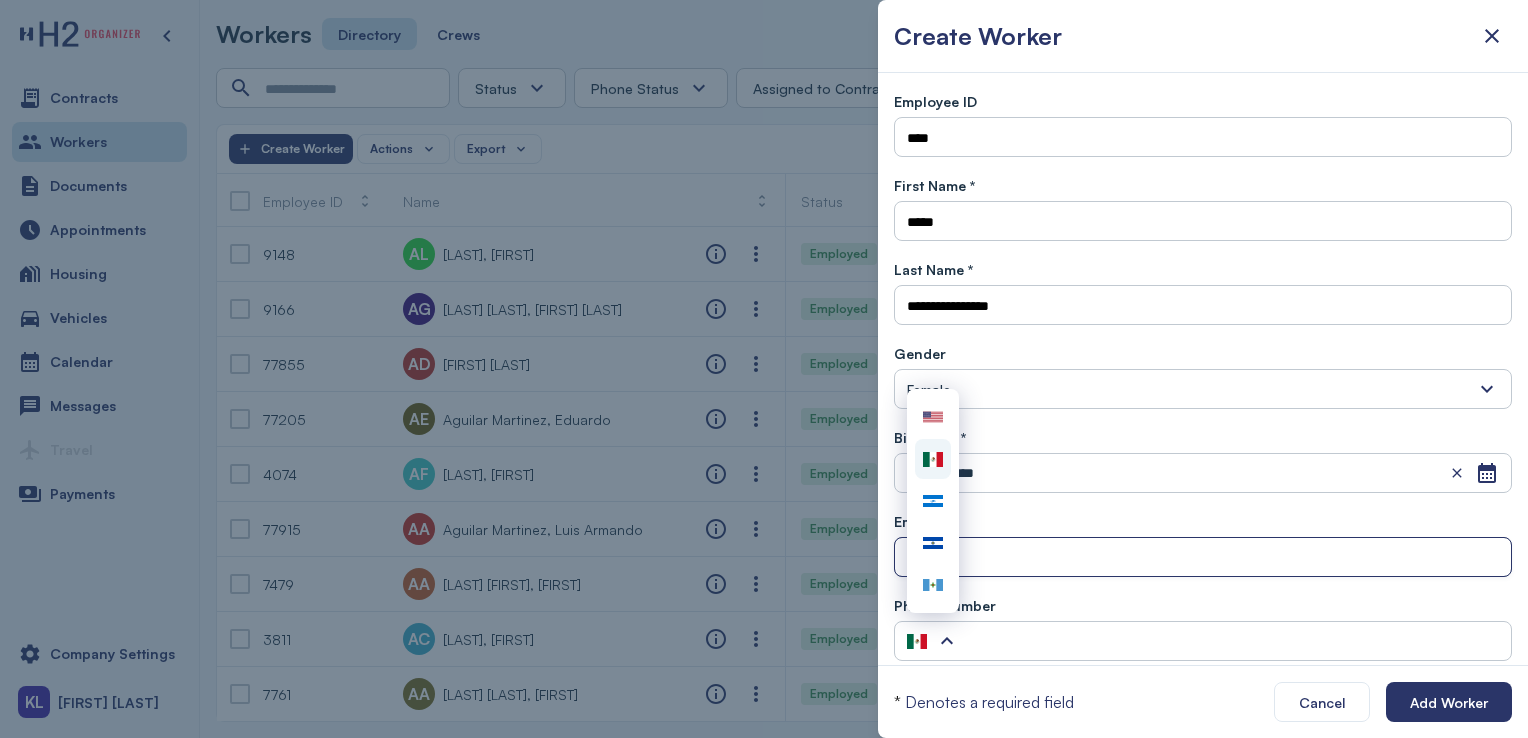 click at bounding box center (1203, 558) 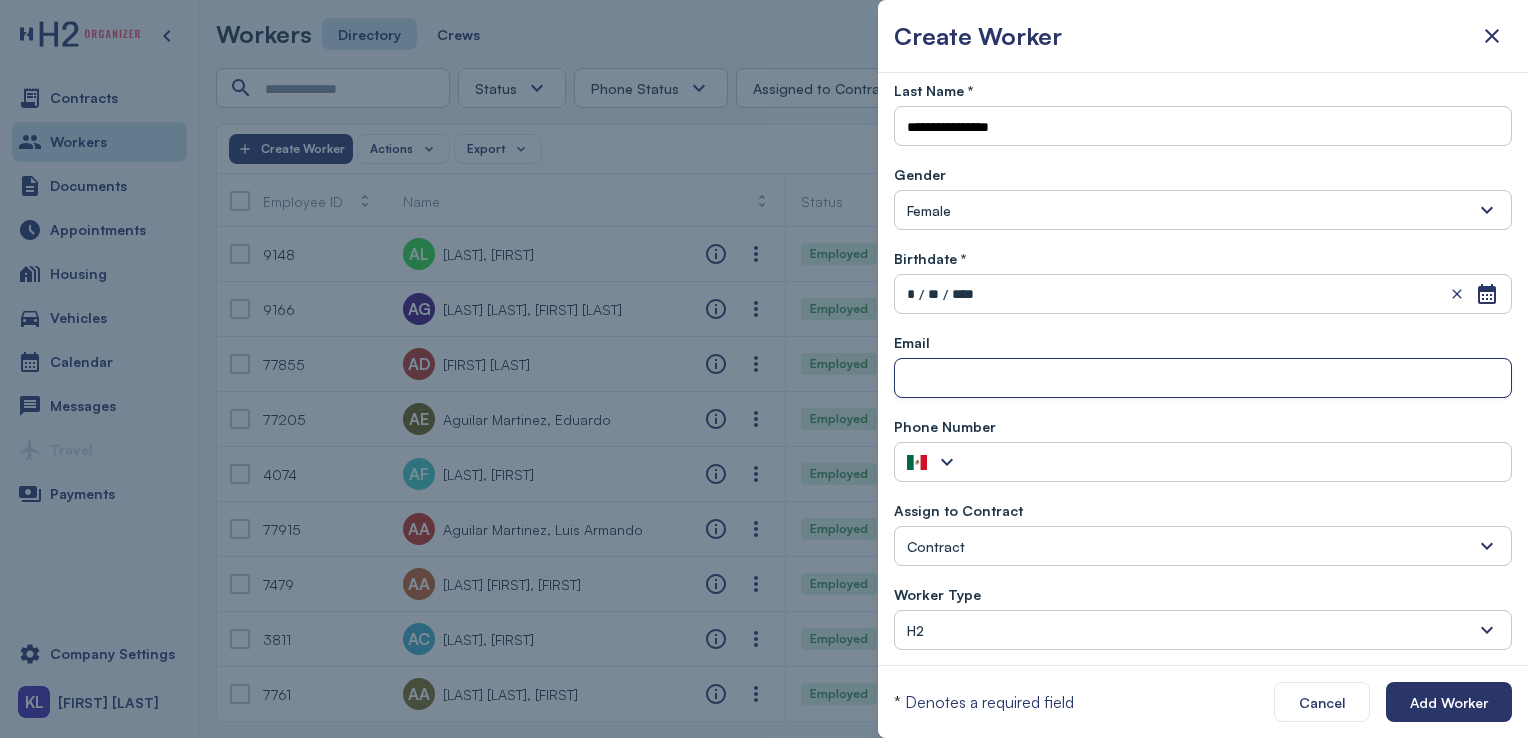 scroll, scrollTop: 178, scrollLeft: 0, axis: vertical 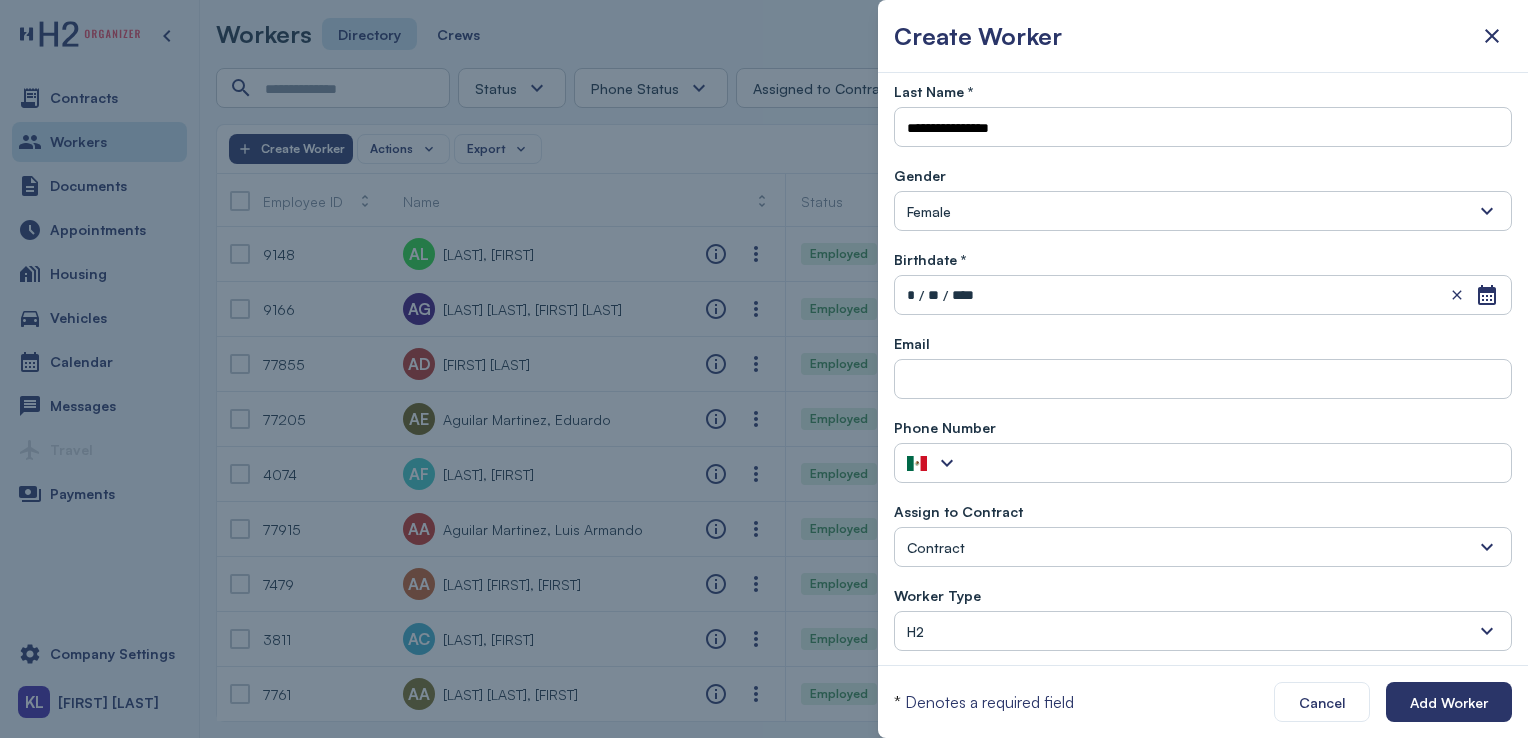 click on "Contract" at bounding box center (1203, 547) 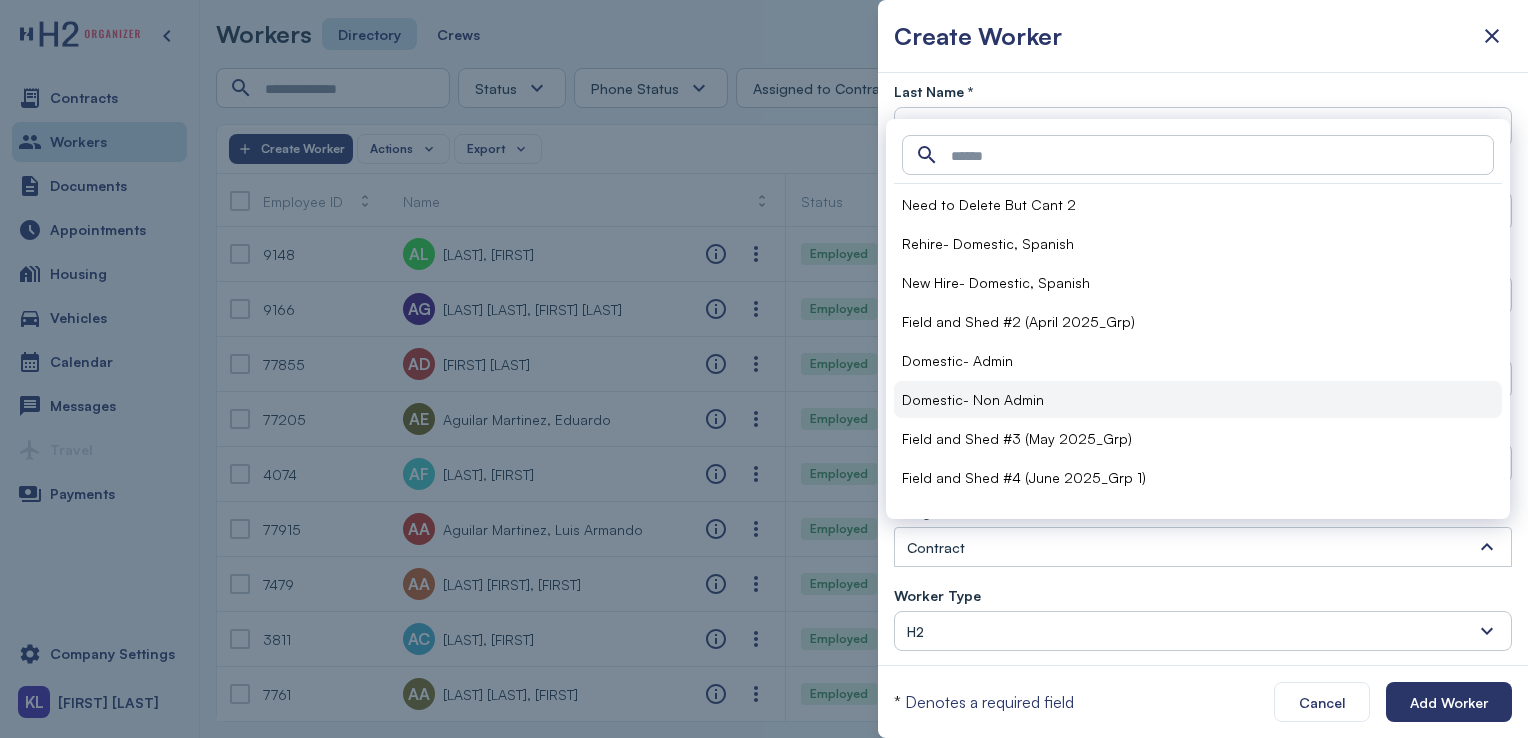 click on "Domestic- Non Admin" at bounding box center [1198, 399] 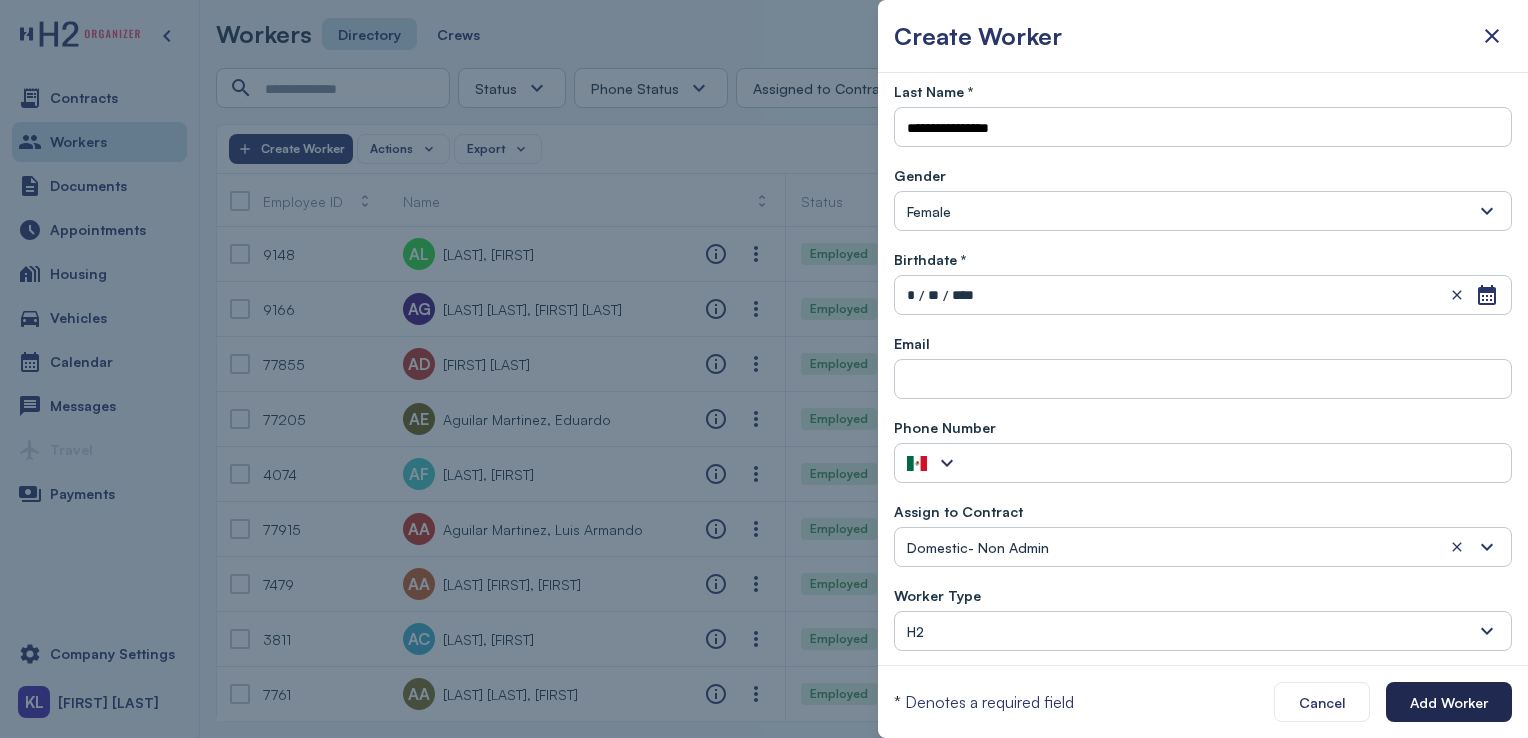 click on "Add Worker" at bounding box center [1449, 702] 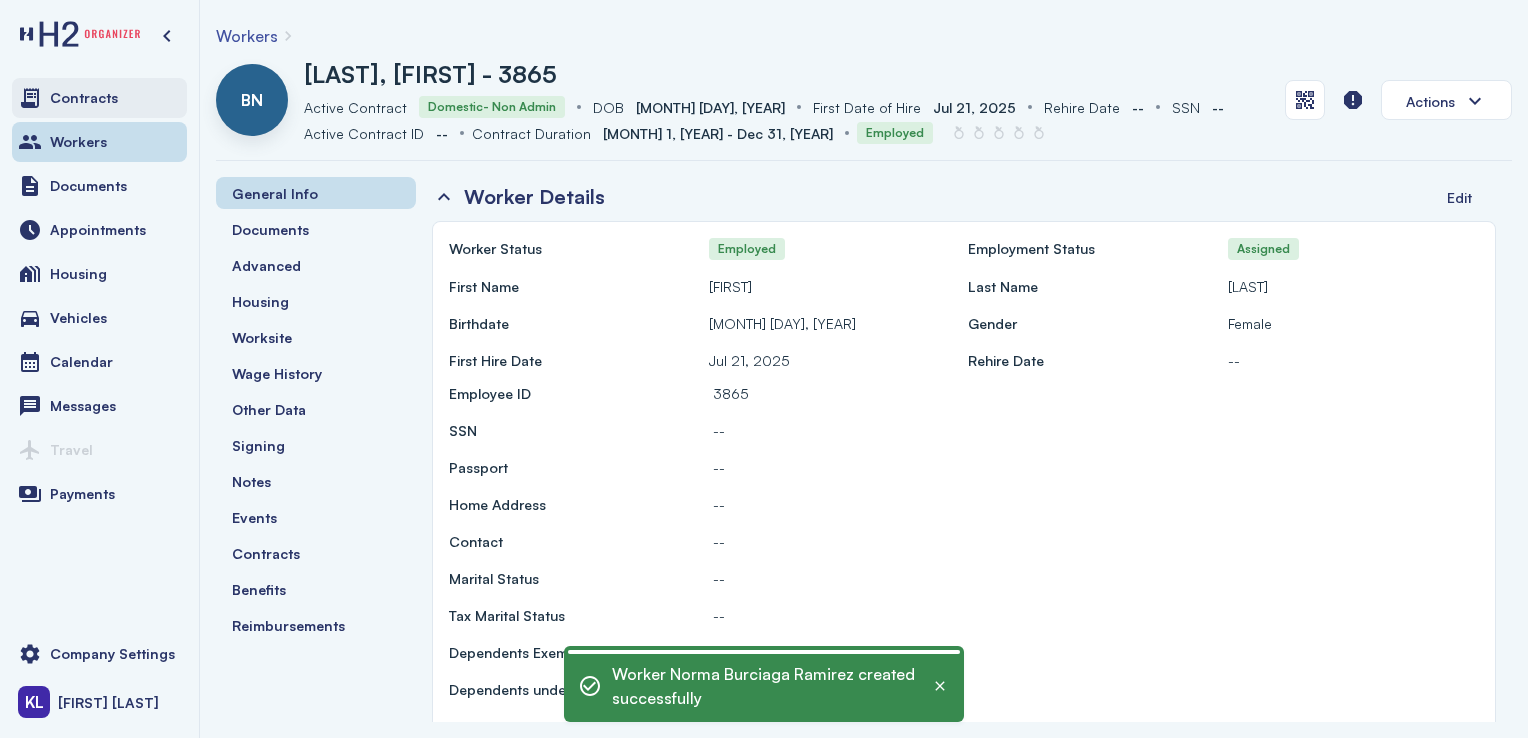 click on "Contracts" at bounding box center (99, 98) 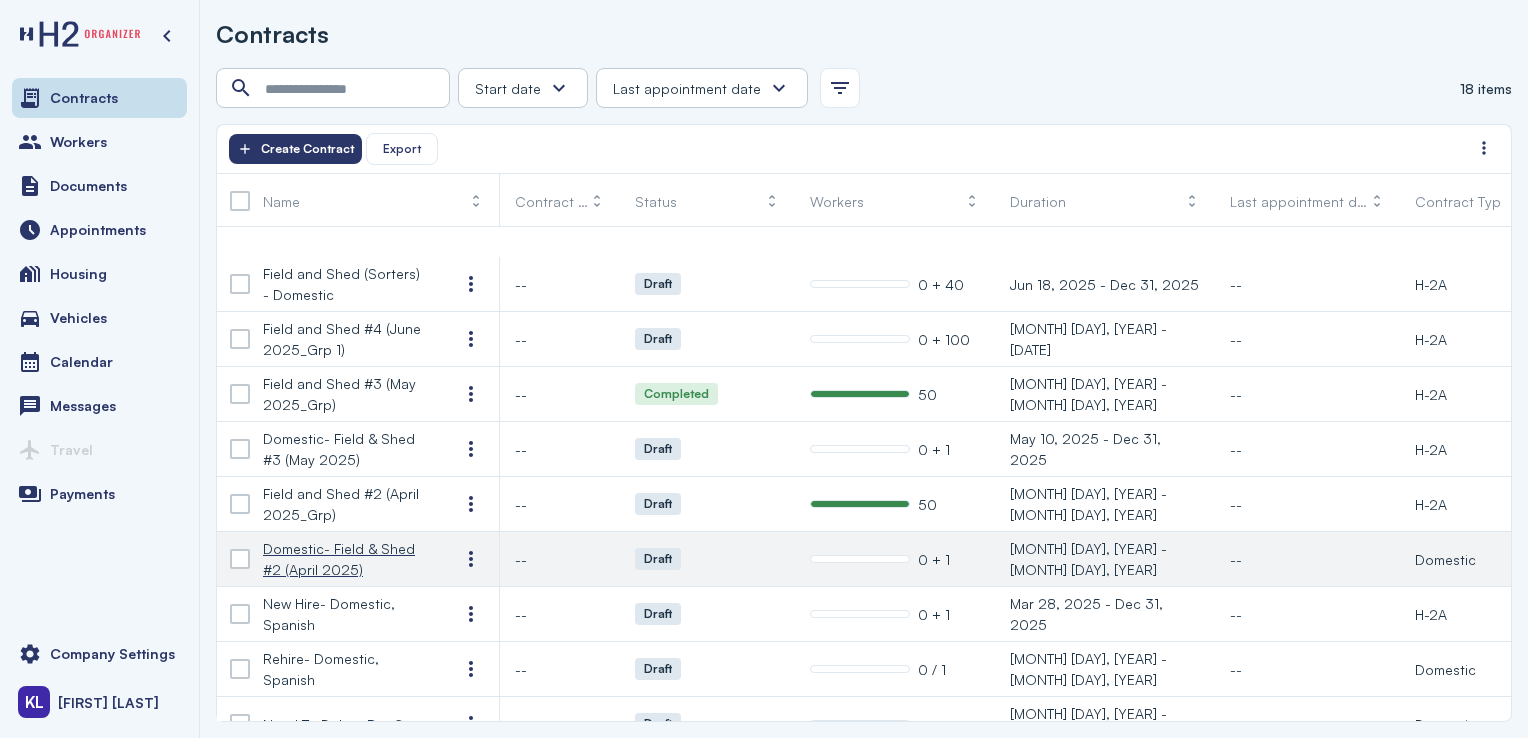 scroll, scrollTop: 485, scrollLeft: 0, axis: vertical 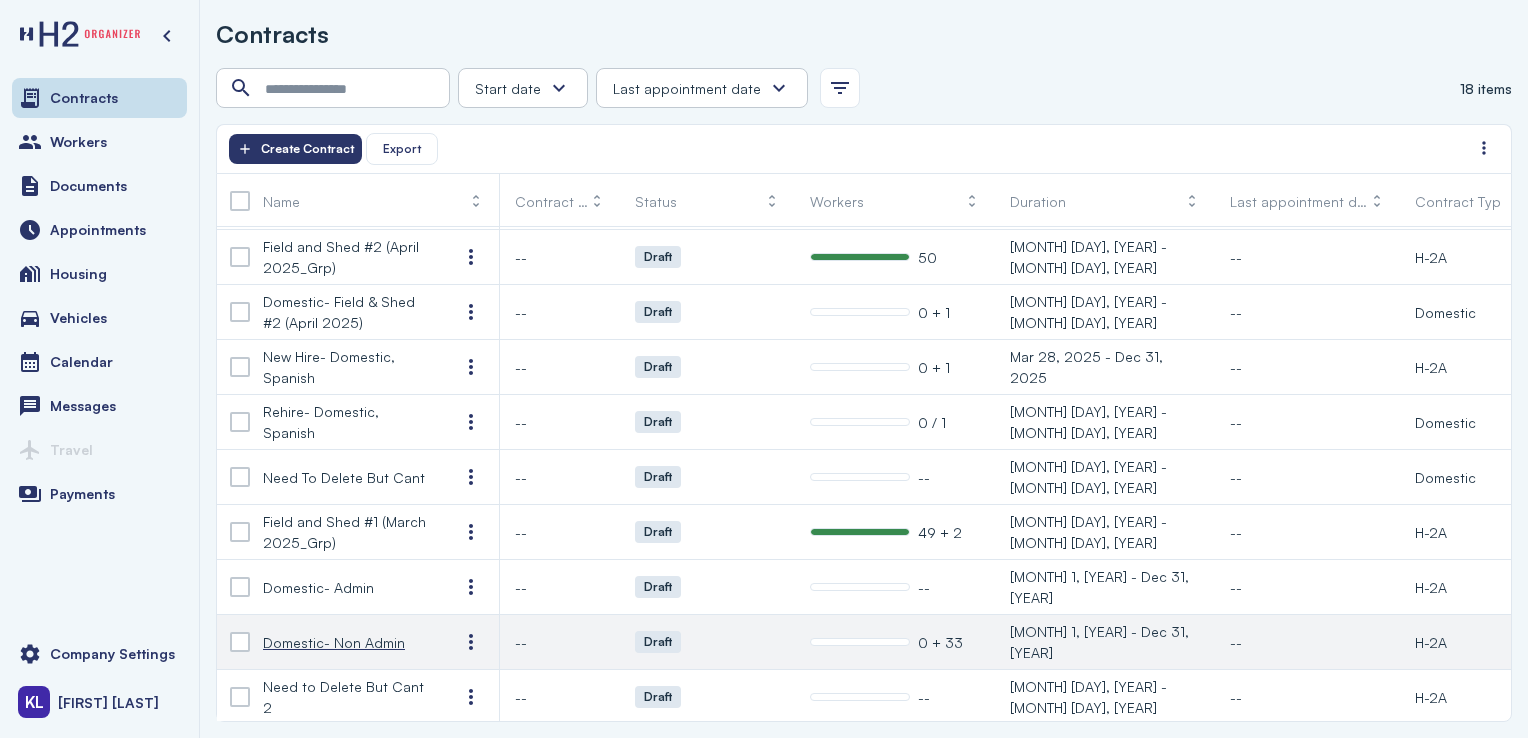 click on "Domestic- Non Admin" at bounding box center (345, 642) 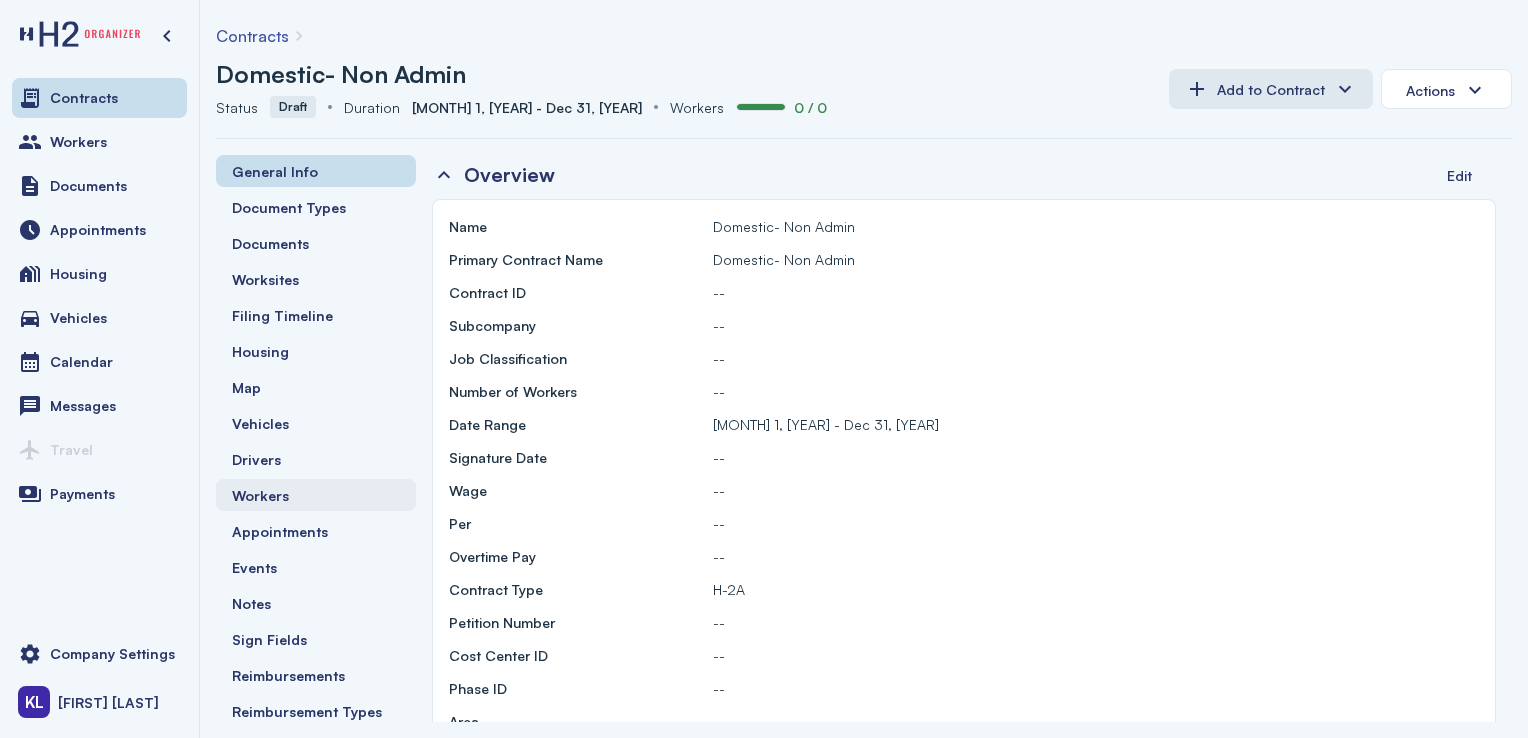 click on "Workers" at bounding box center (316, 495) 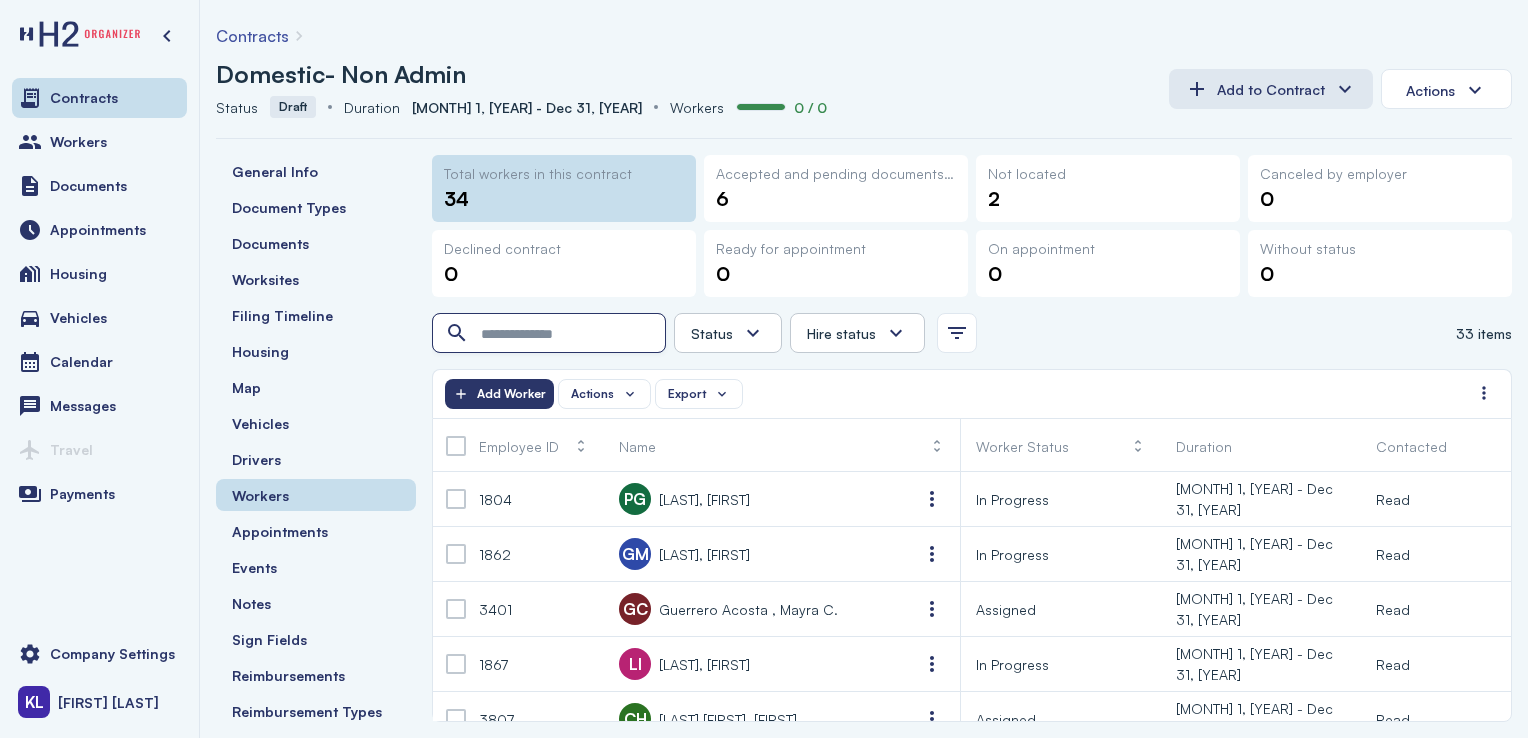 click at bounding box center (551, 334) 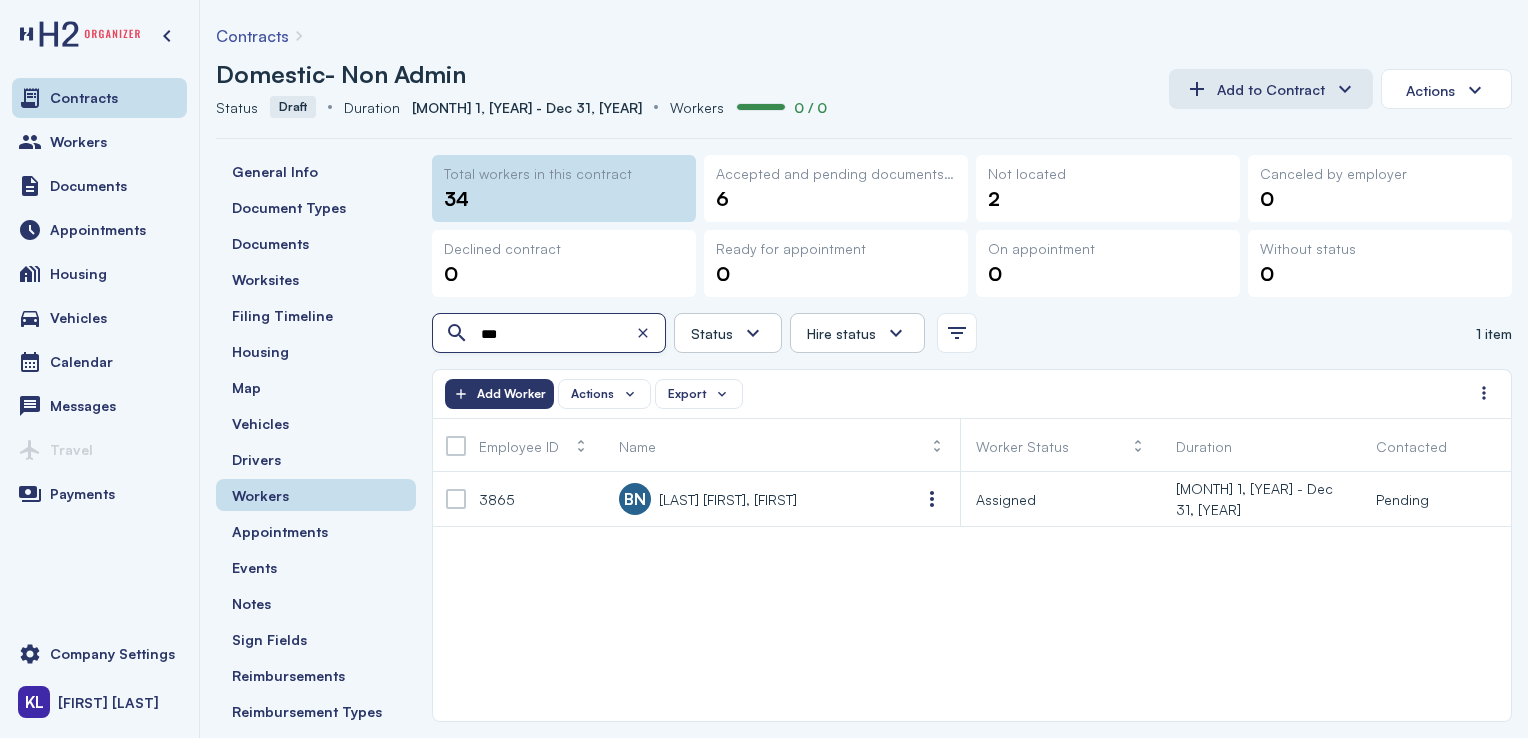 type on "***" 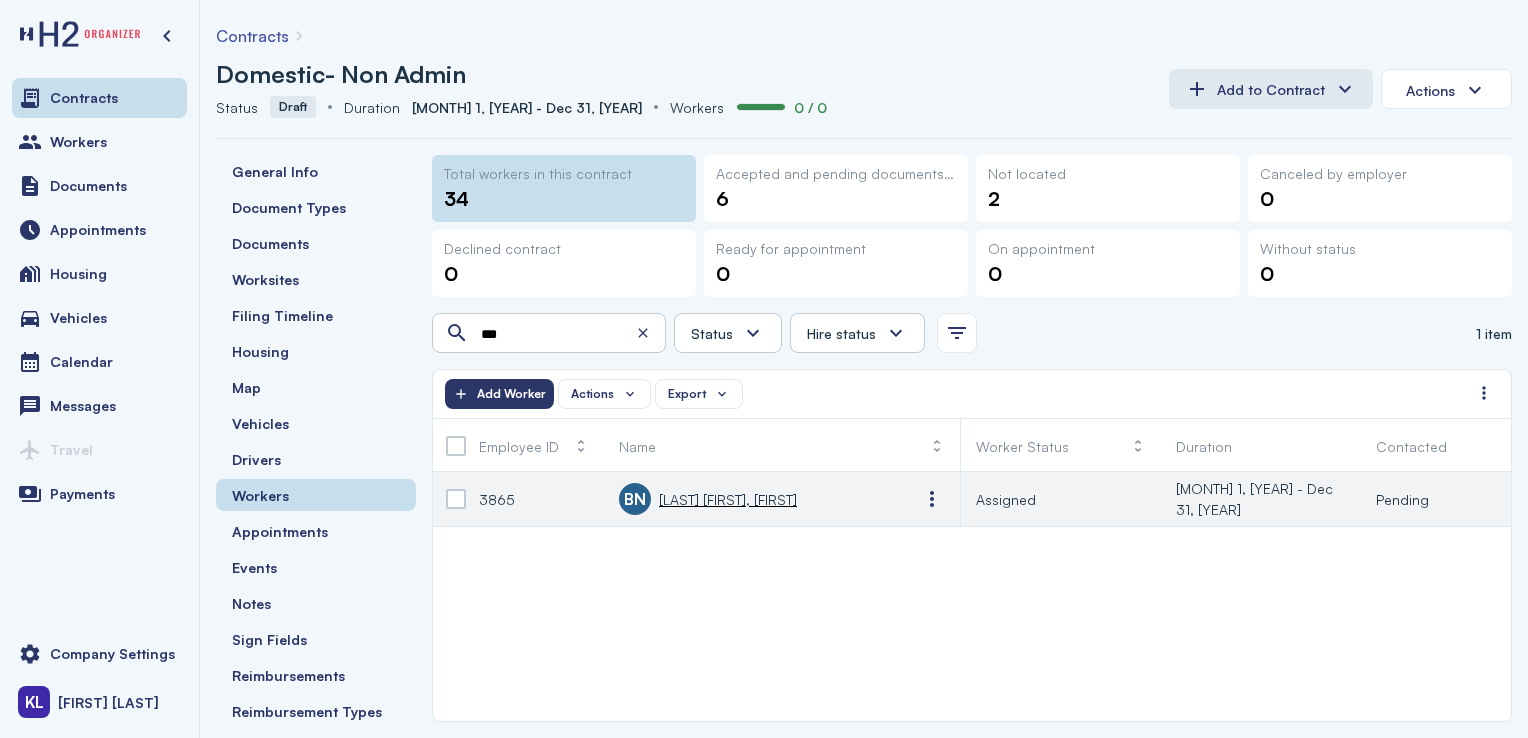 click at bounding box center (456, 499) 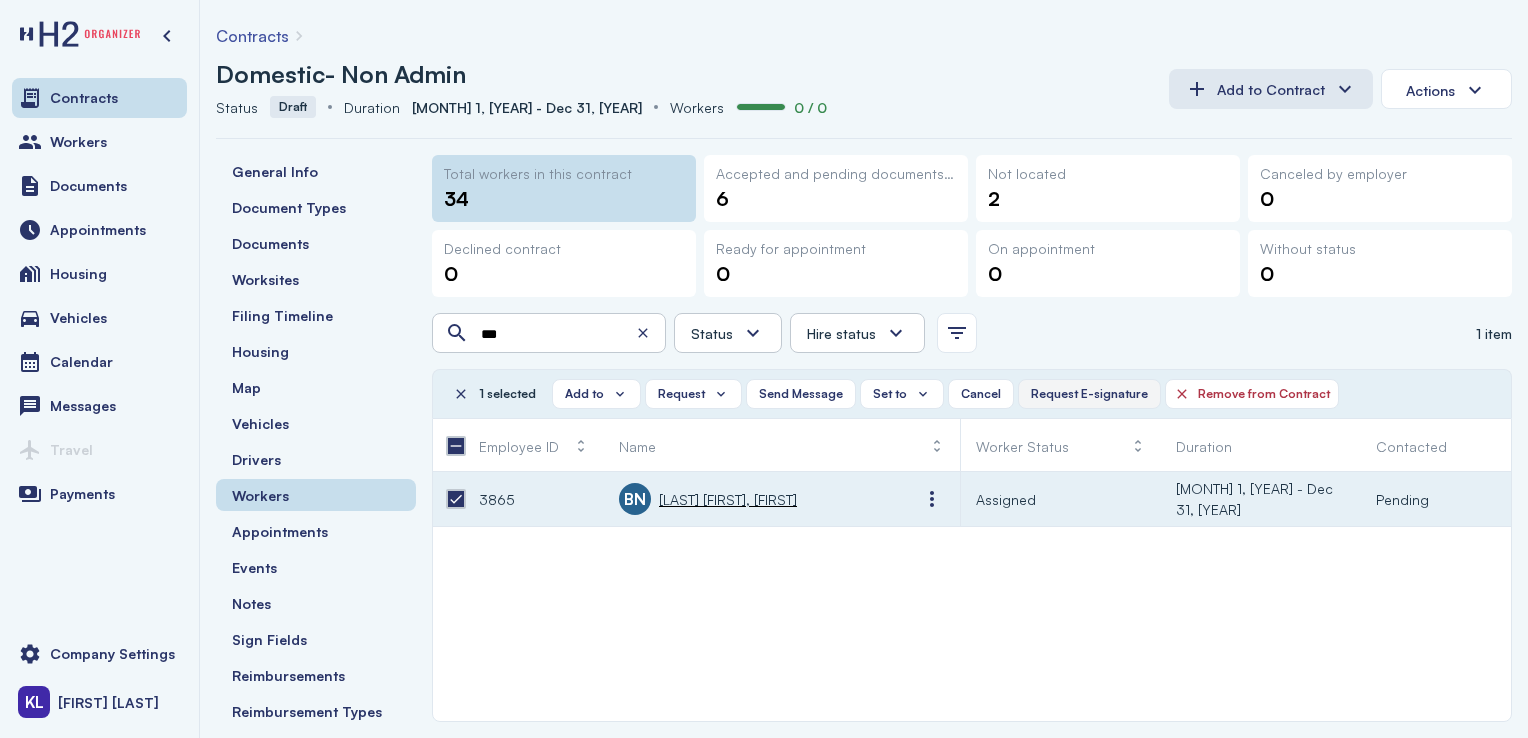 click on "Request E-signature" at bounding box center (1089, 394) 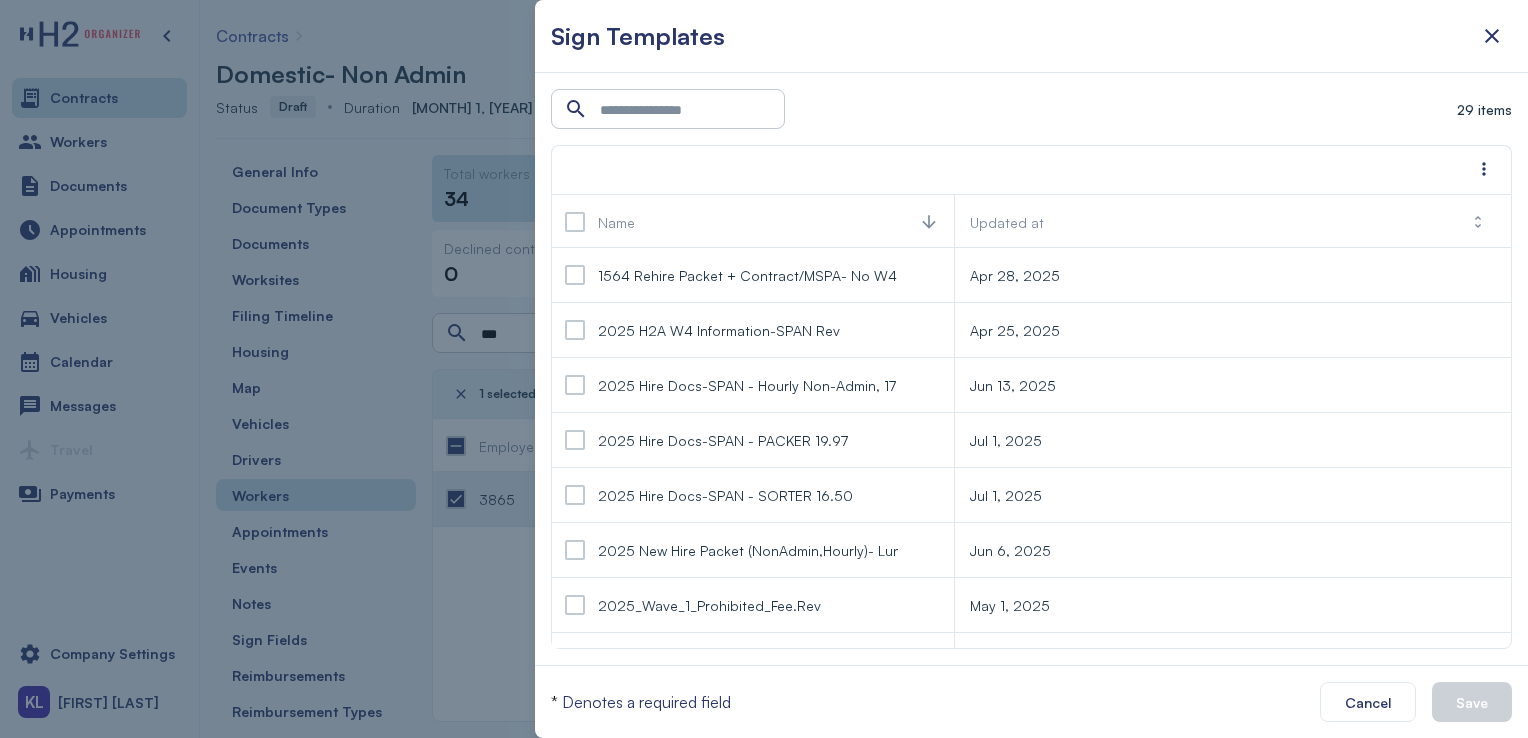 click at bounding box center [575, 495] 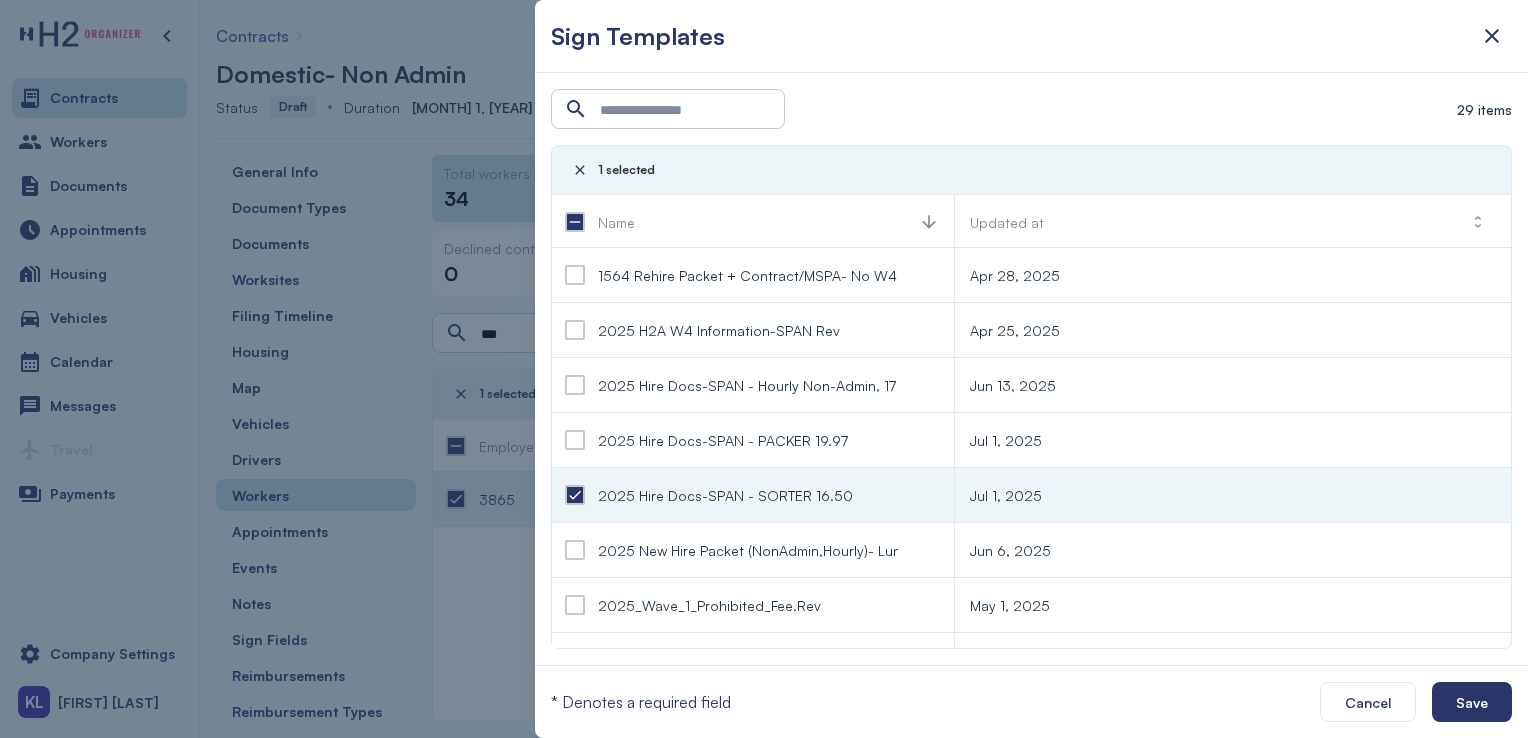 click on "Save" at bounding box center (1472, 702) 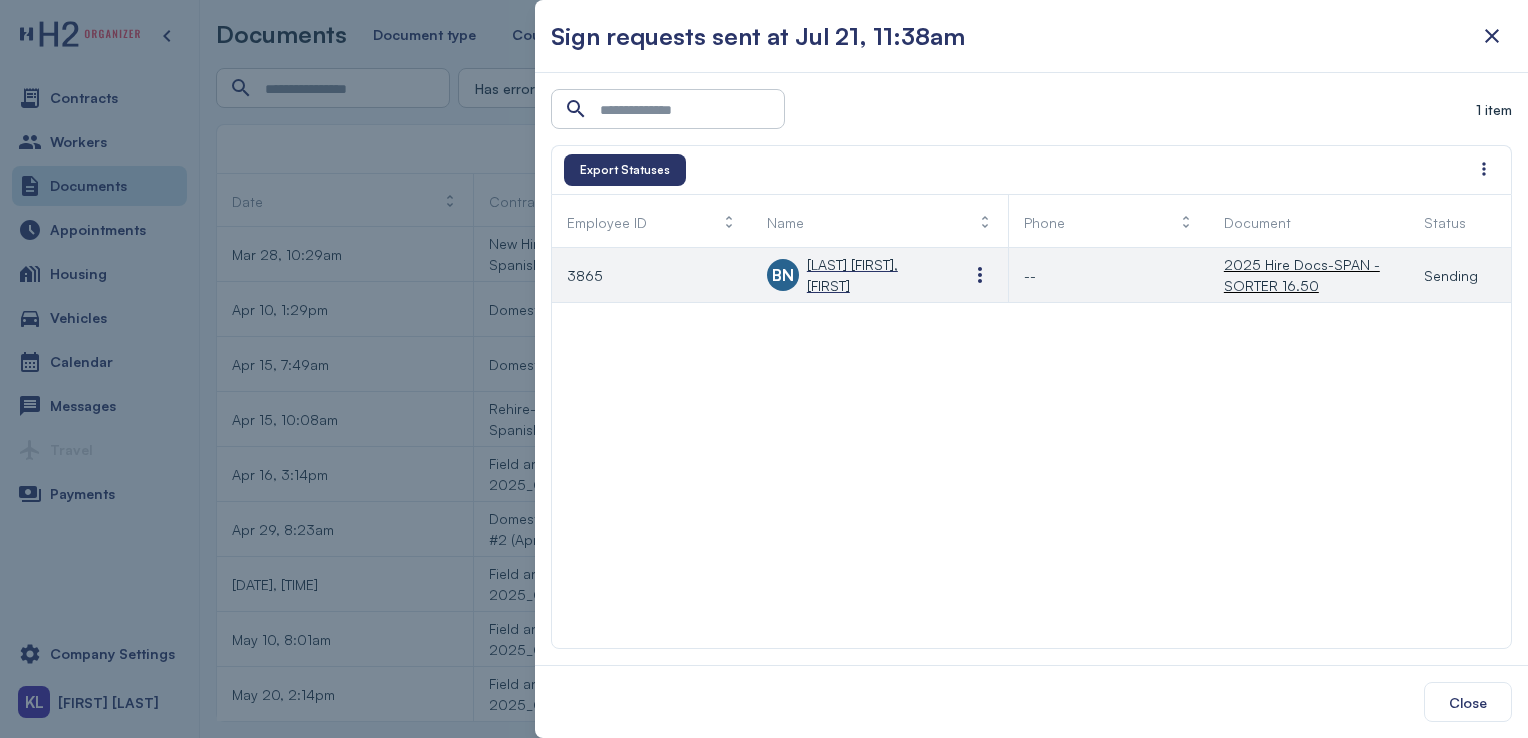 click on "[LAST] [FIRST], [FIRST]" at bounding box center (872, 275) 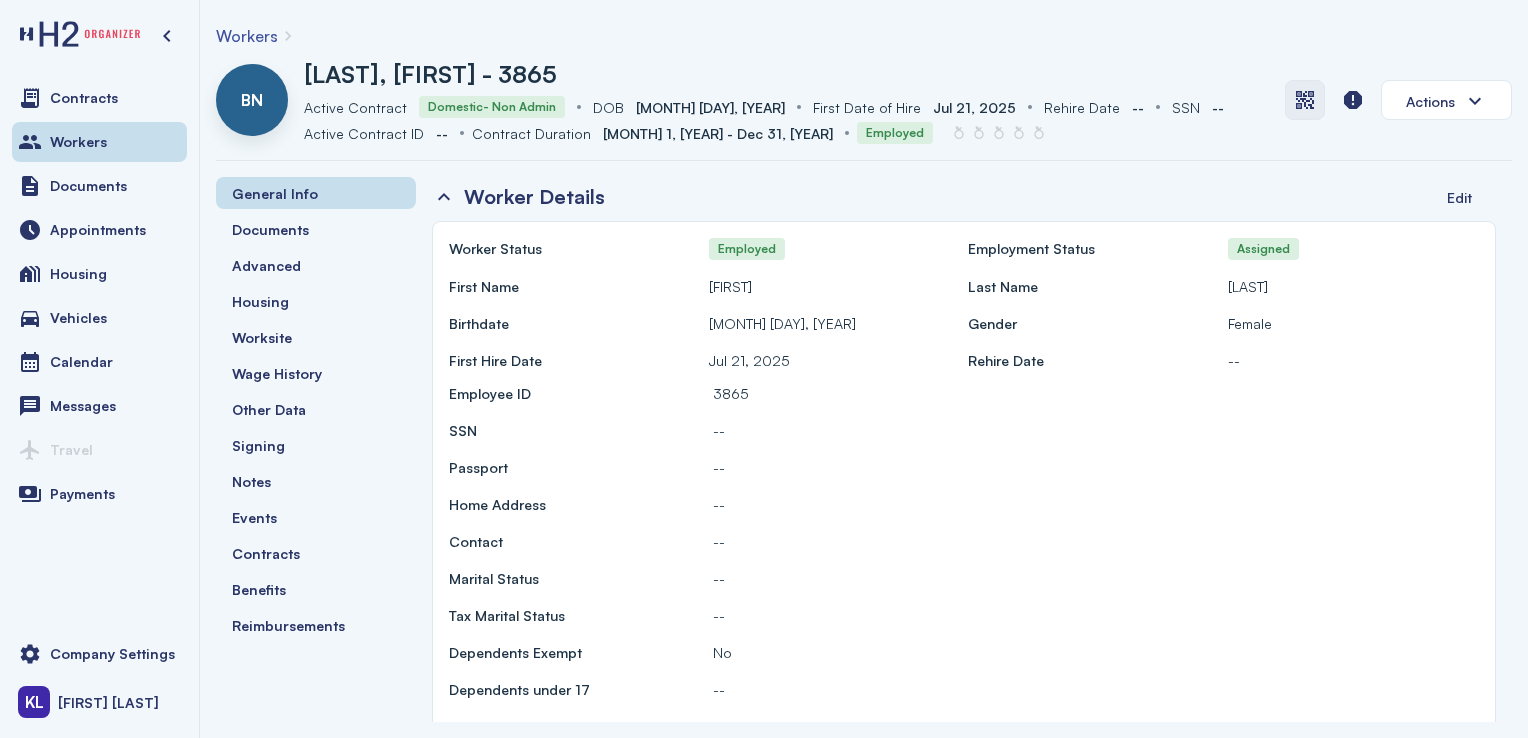 click at bounding box center (1305, 100) 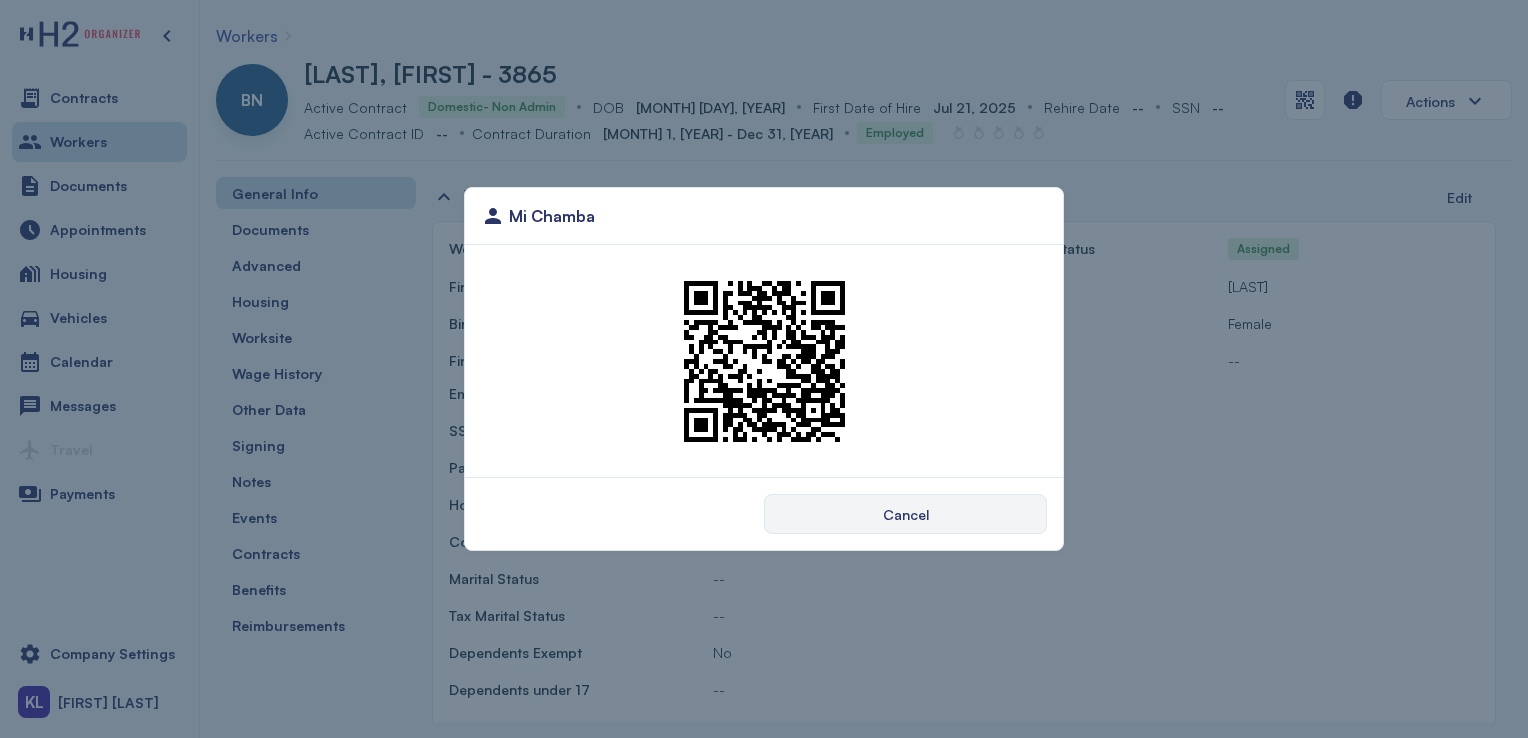click on "Cancel" at bounding box center [905, 514] 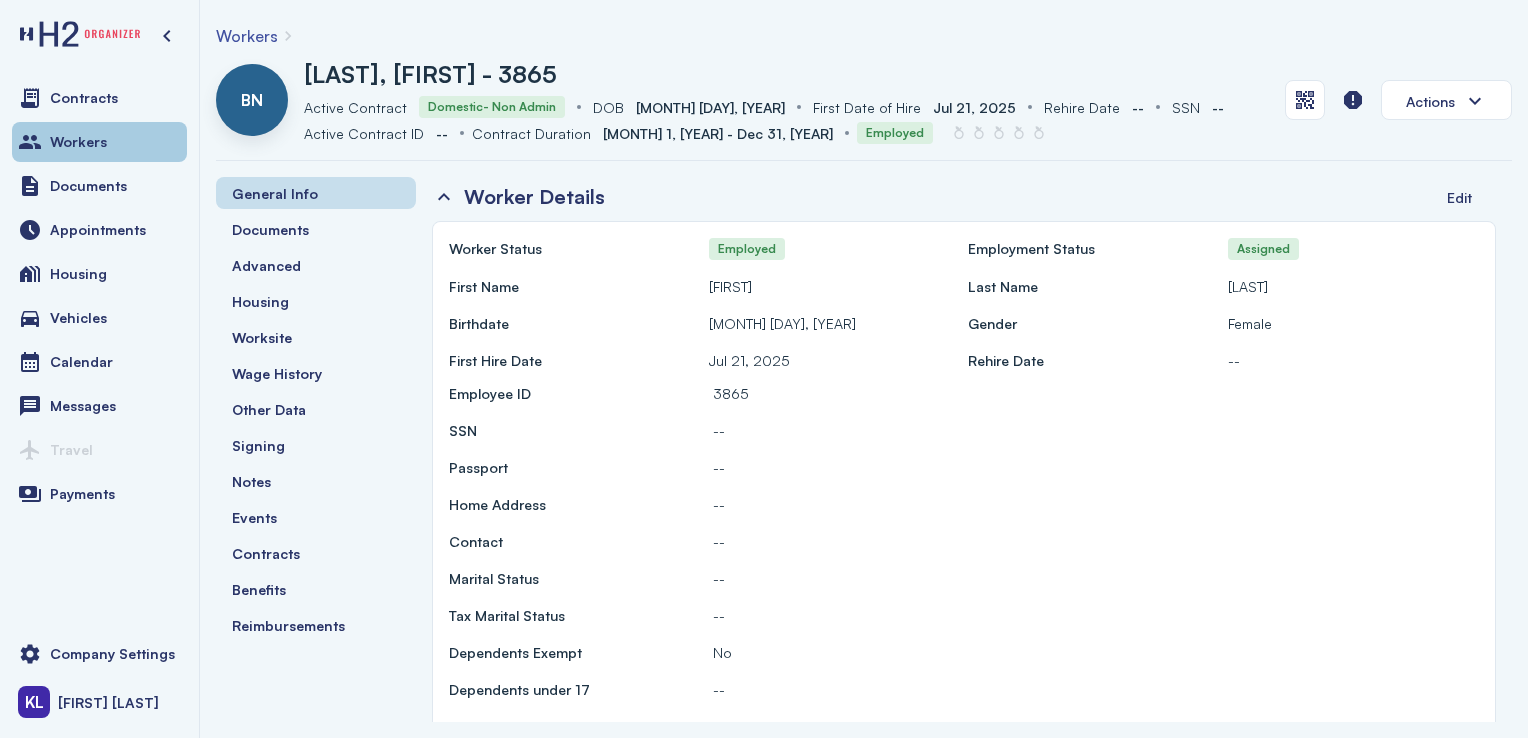 click on "Workers" at bounding box center (99, 142) 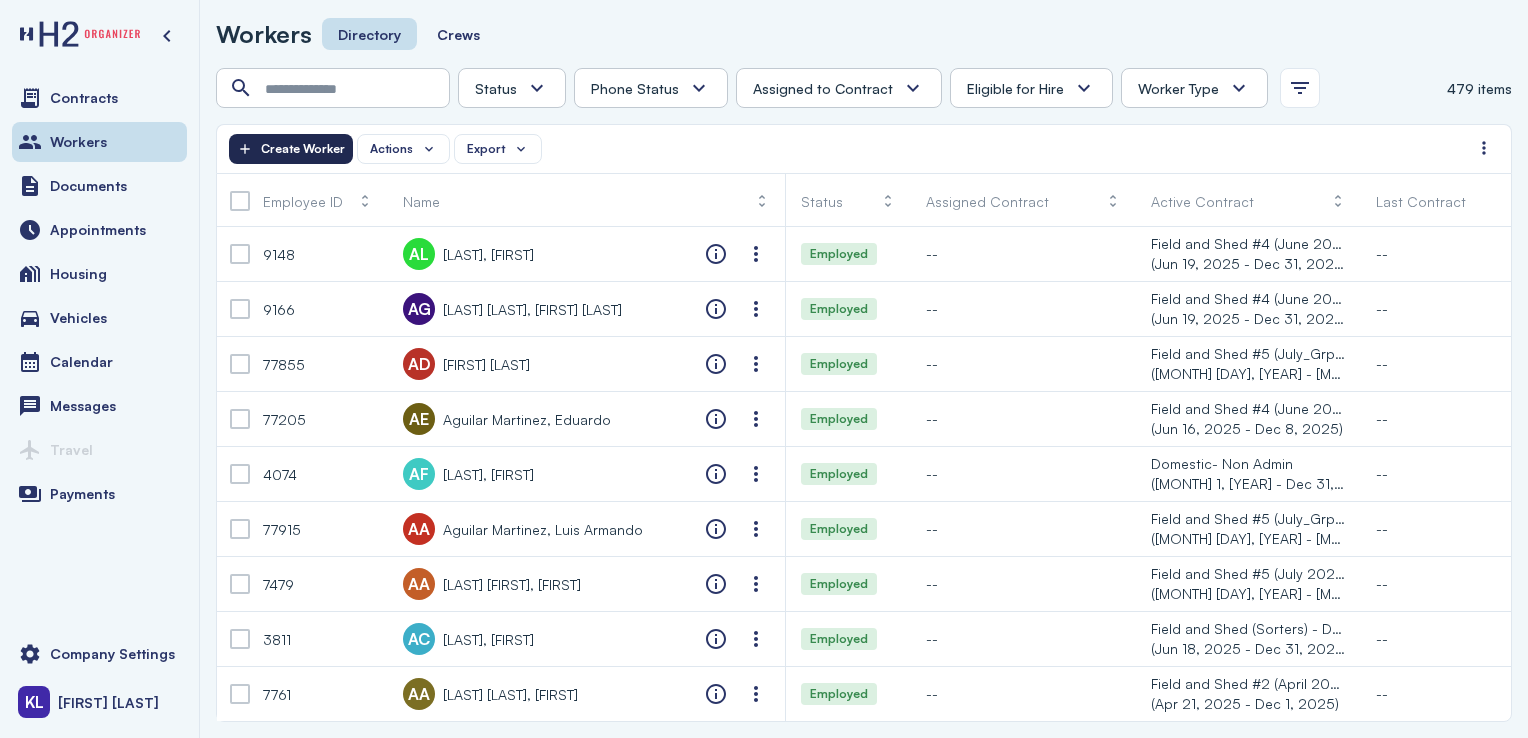 click on "Create Worker" 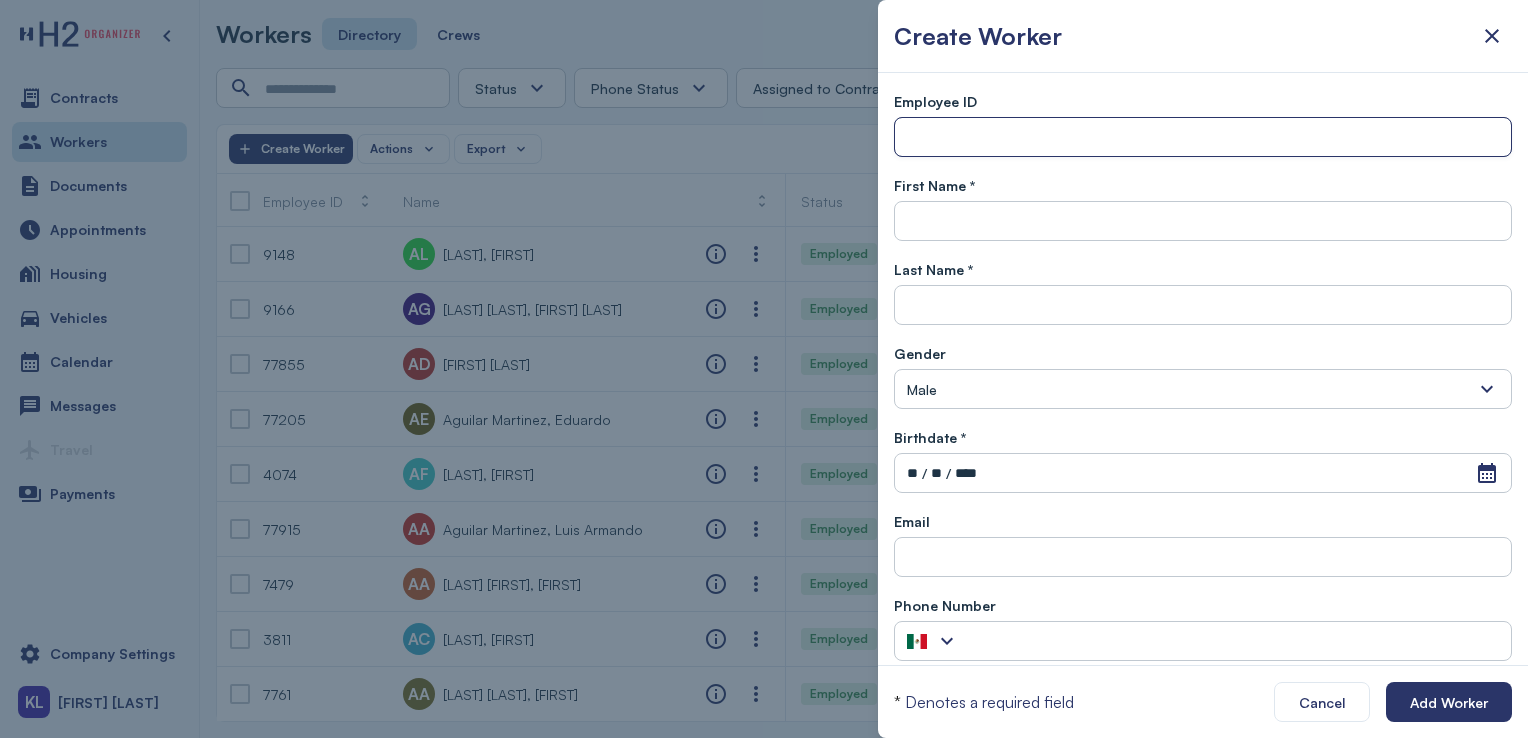 click at bounding box center [1203, 138] 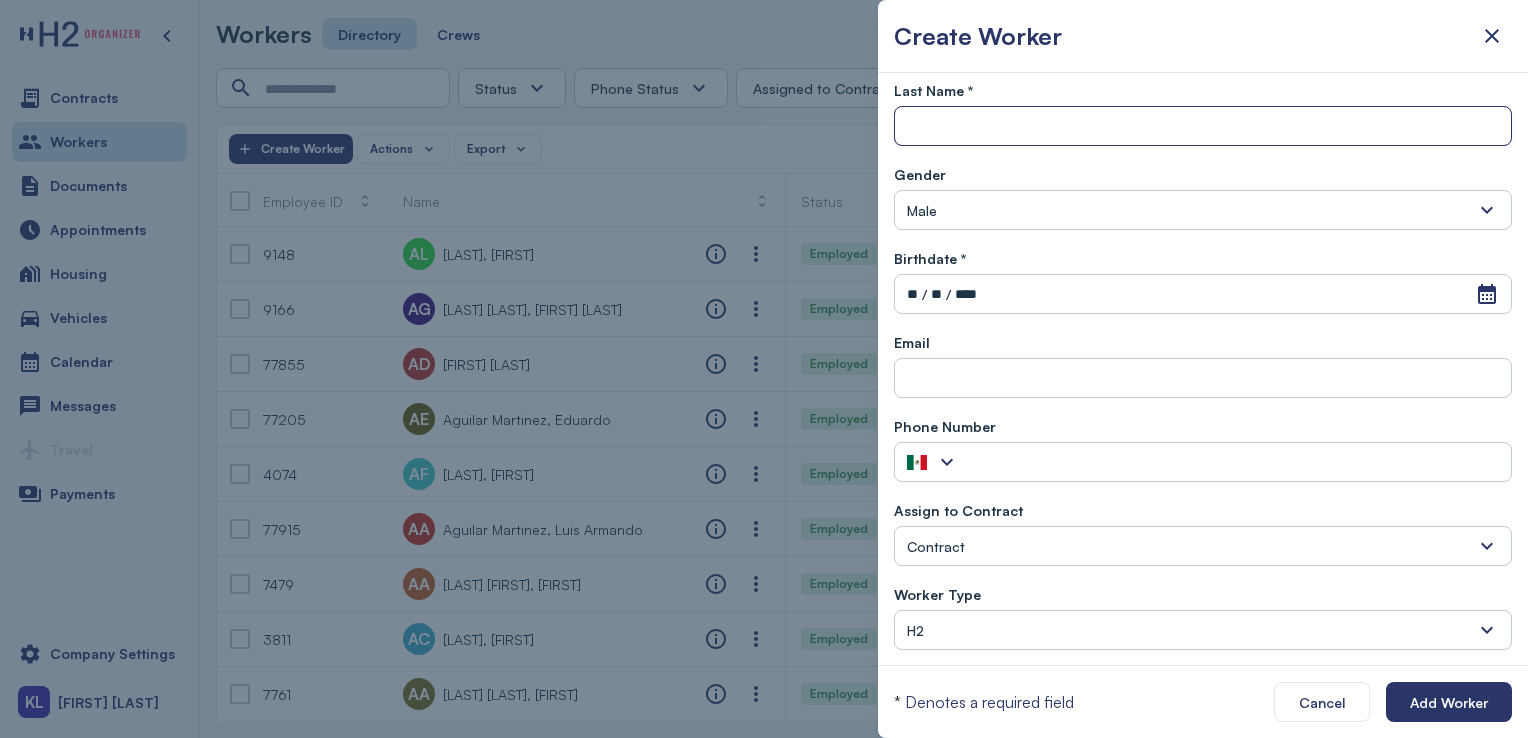 click at bounding box center [1203, 127] 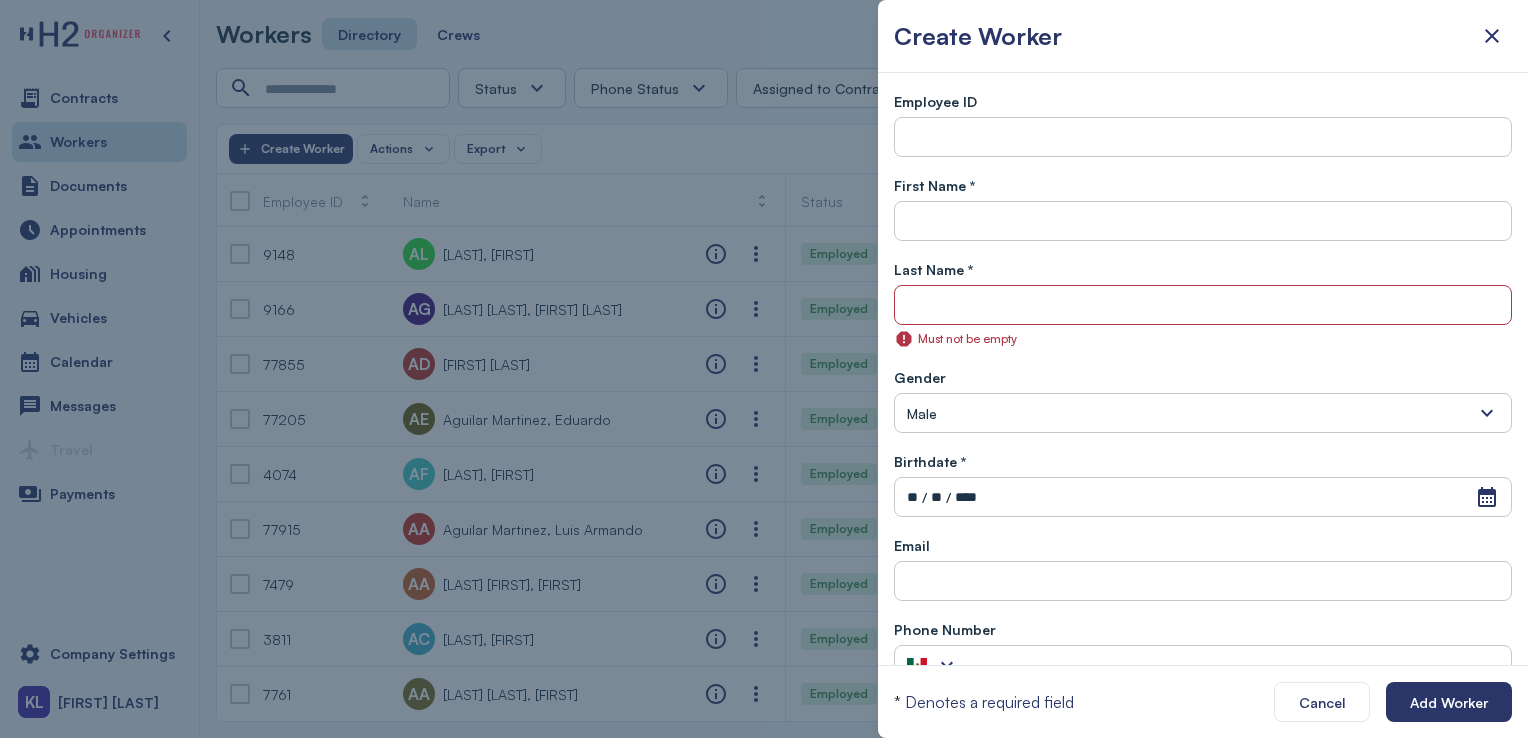 click on "Employee ID" at bounding box center (935, 101) 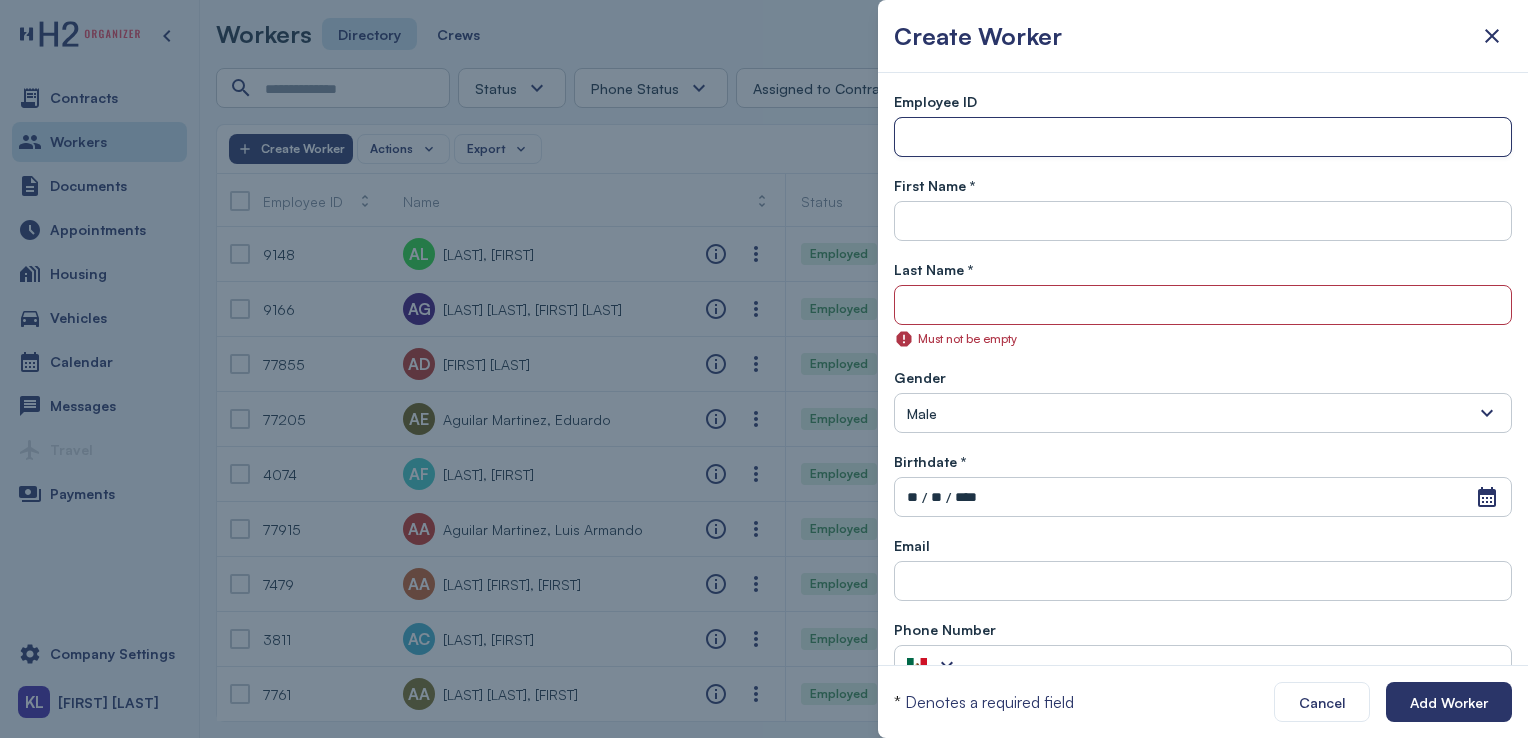 click at bounding box center (1203, 138) 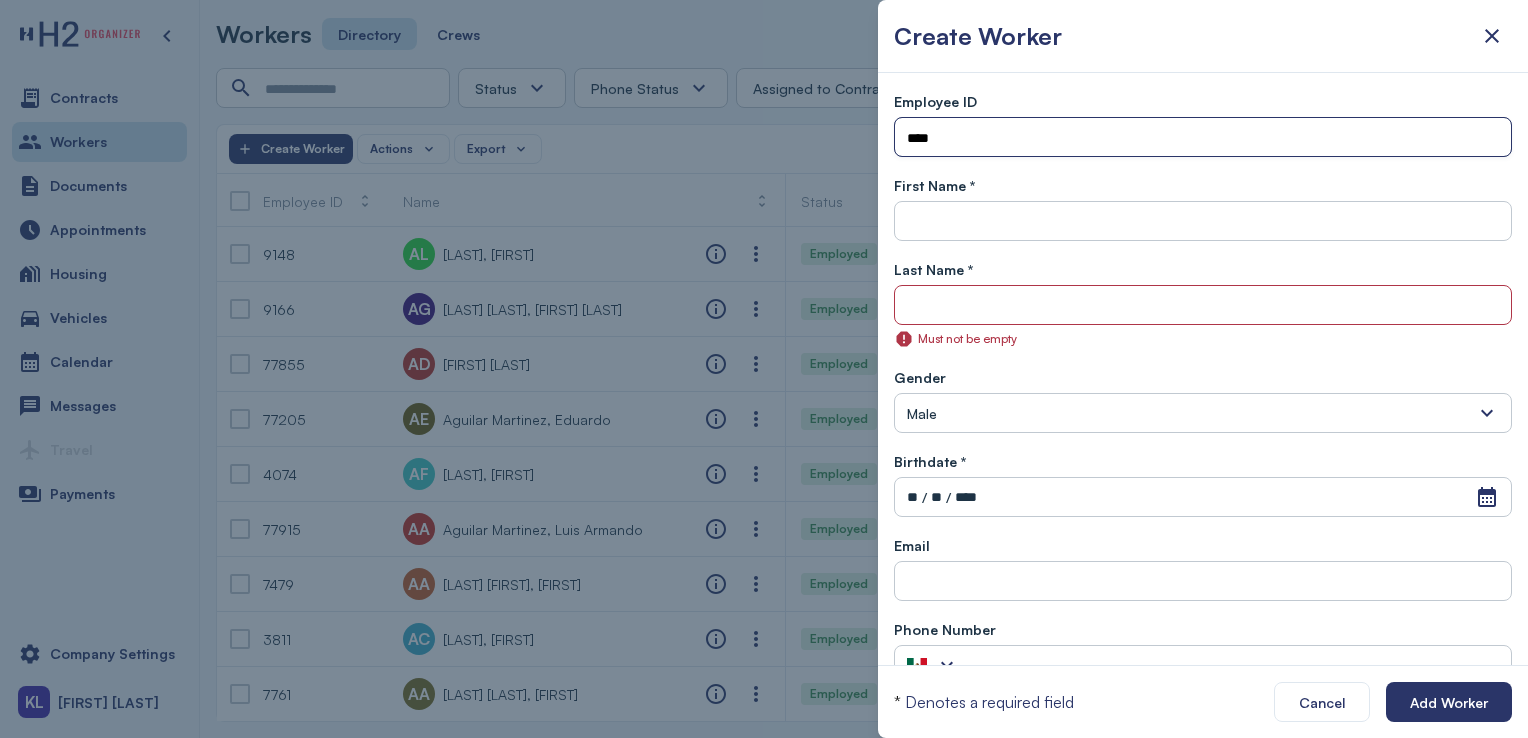 type on "****" 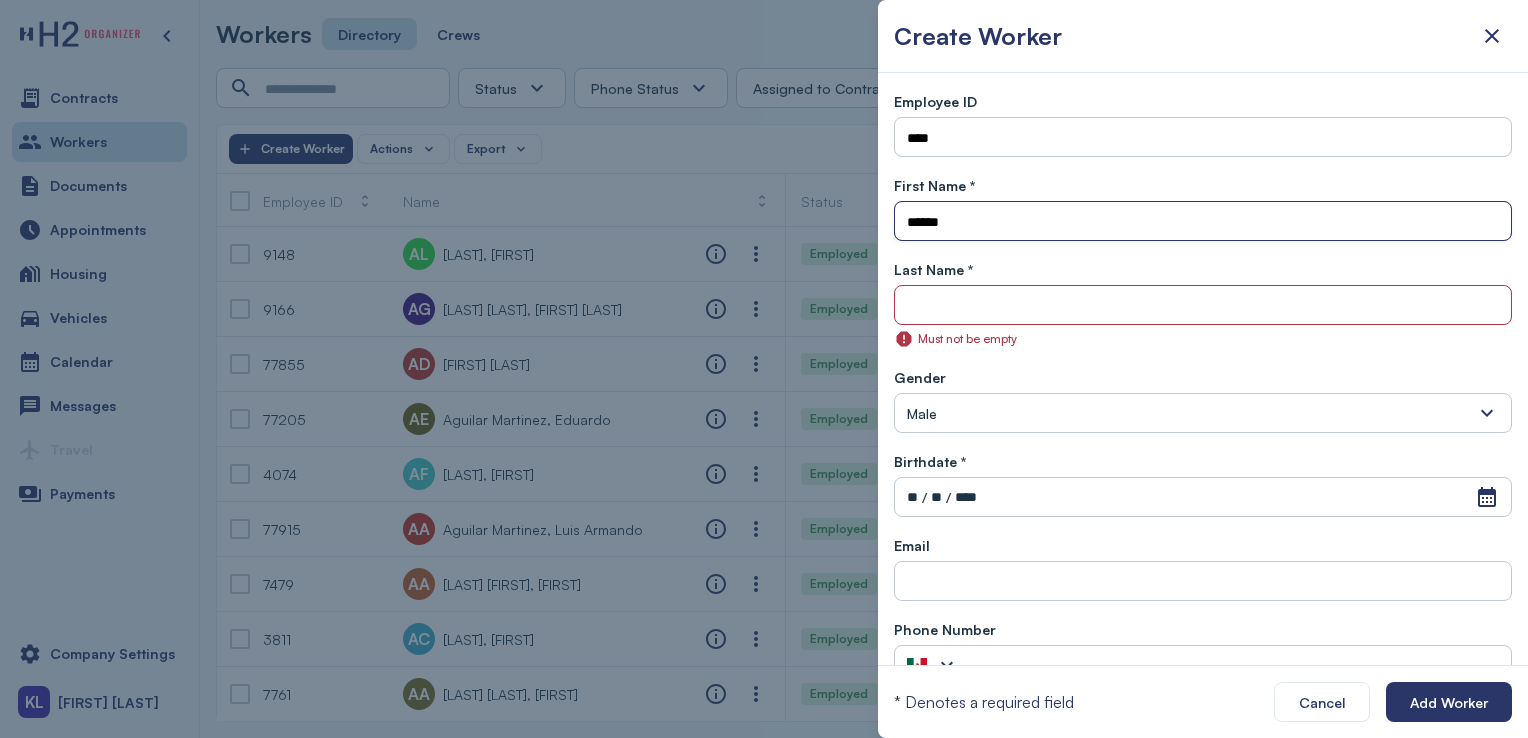 type on "*****" 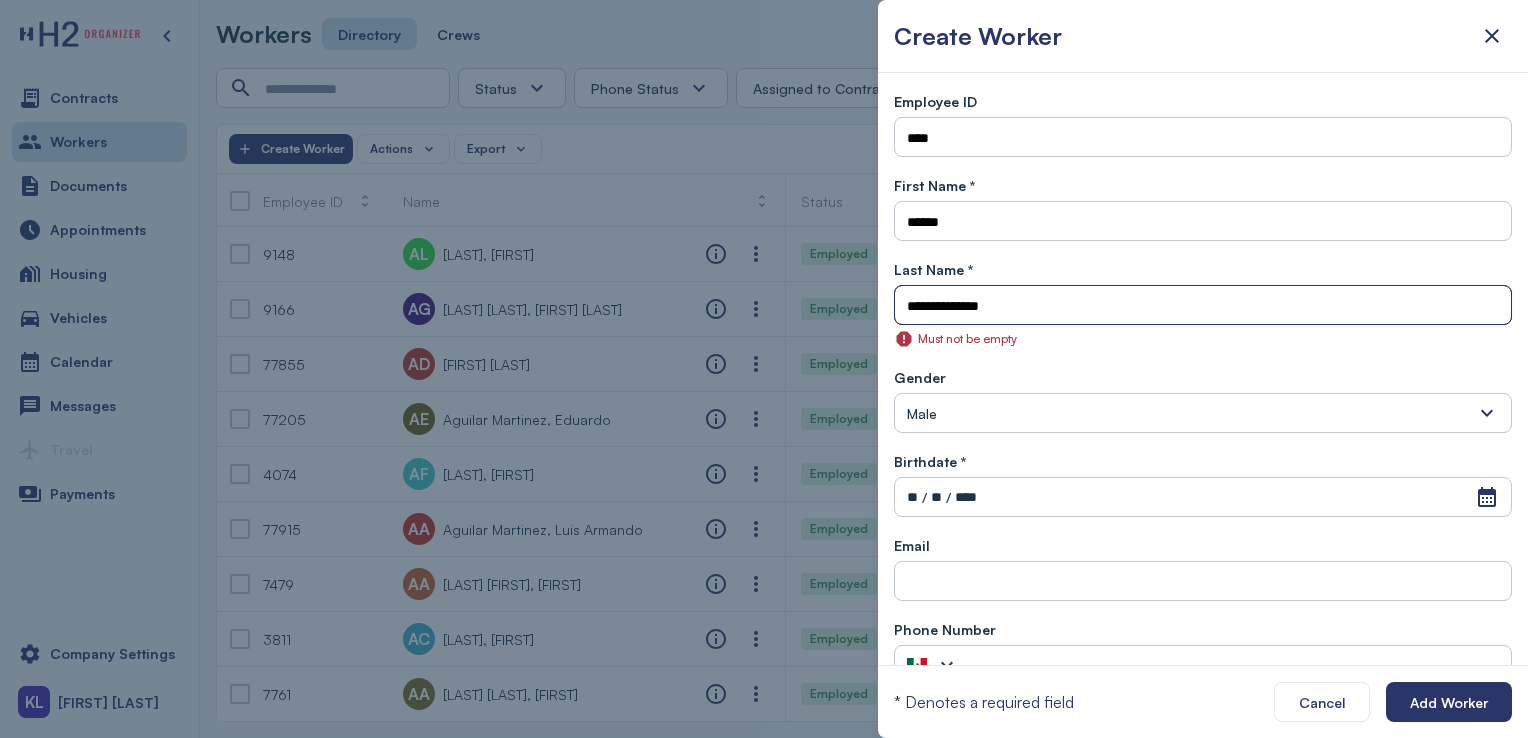 click on "**" at bounding box center [912, 497] 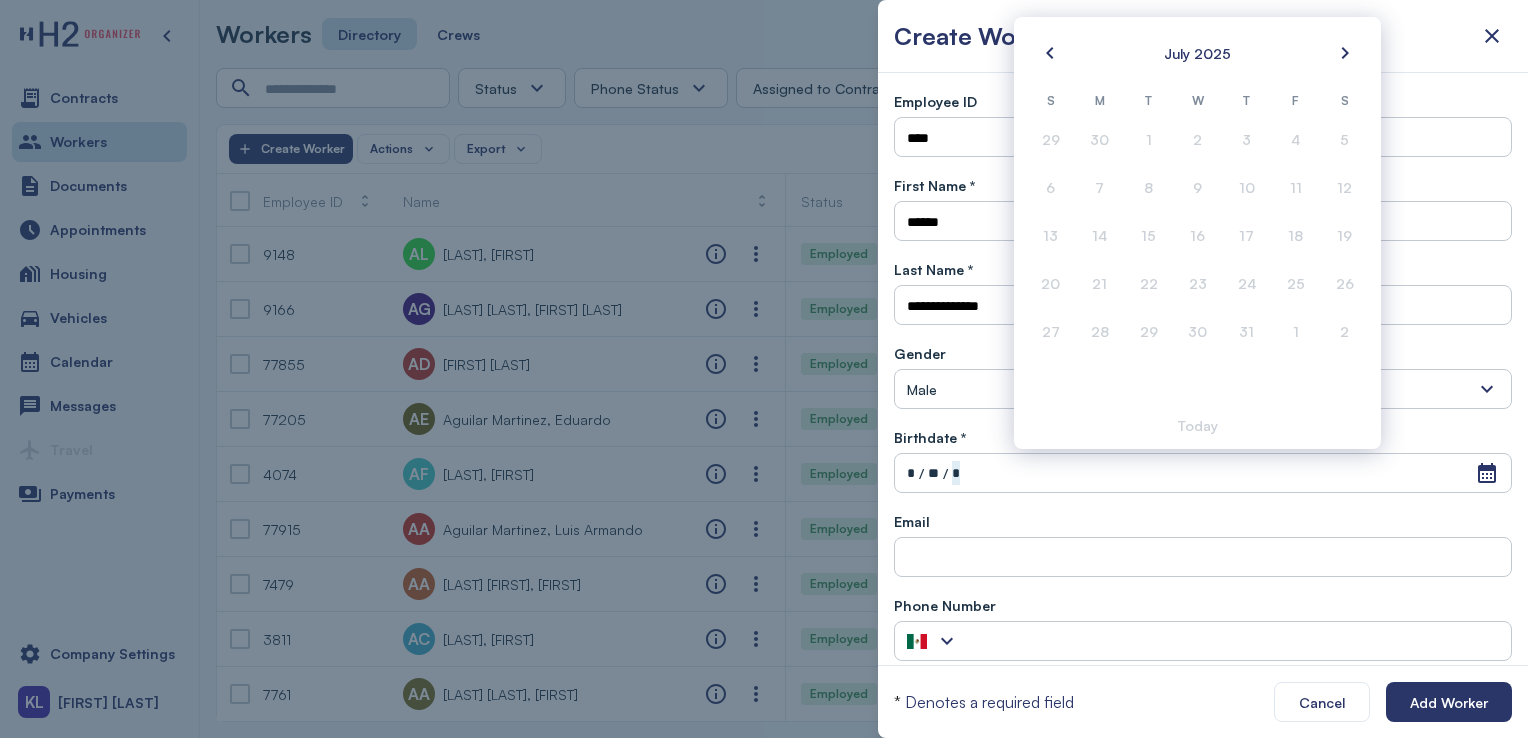 click on "Open Calendar   *   /   **   /   *" at bounding box center [1203, 473] 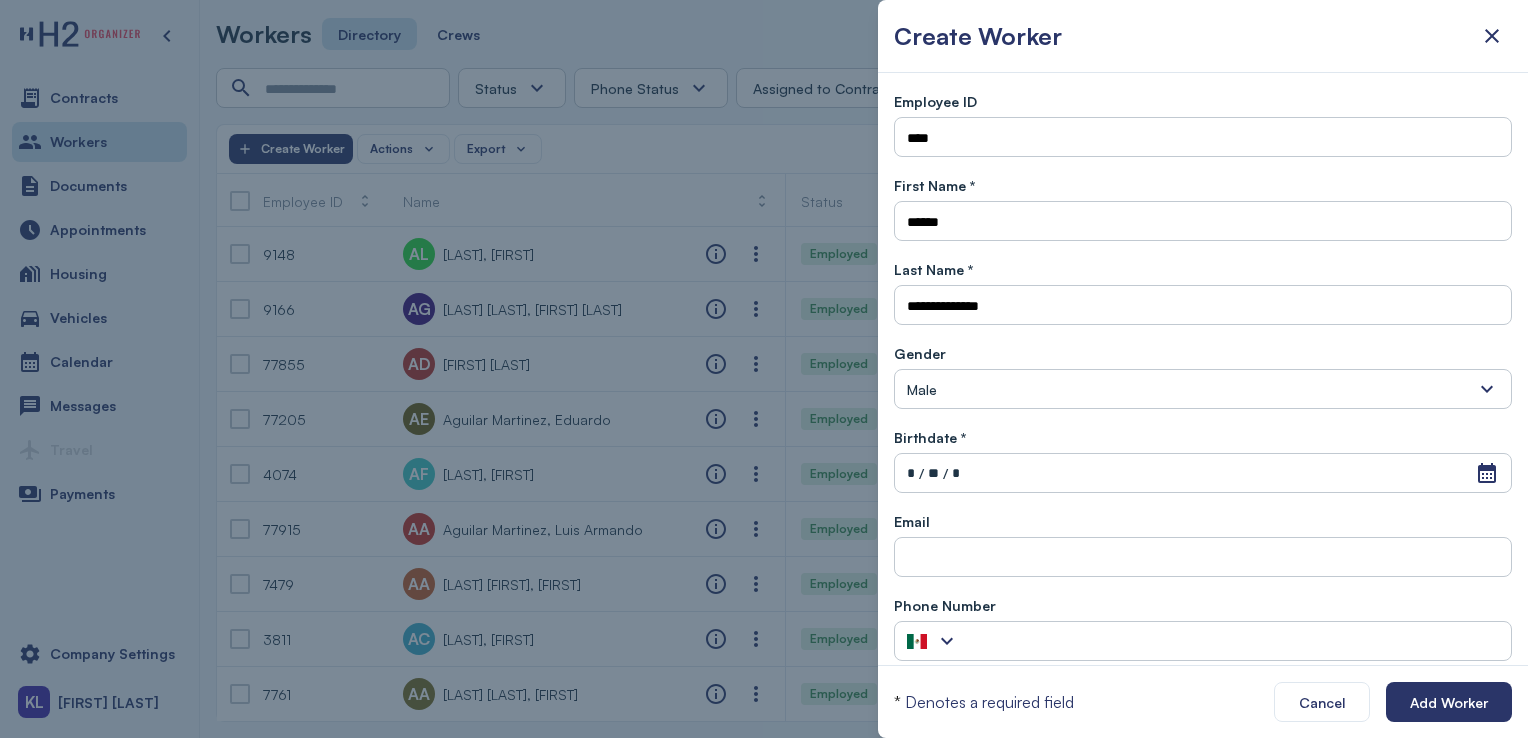 click on "Open Calendar   *   /   **   /   *" at bounding box center (1203, 473) 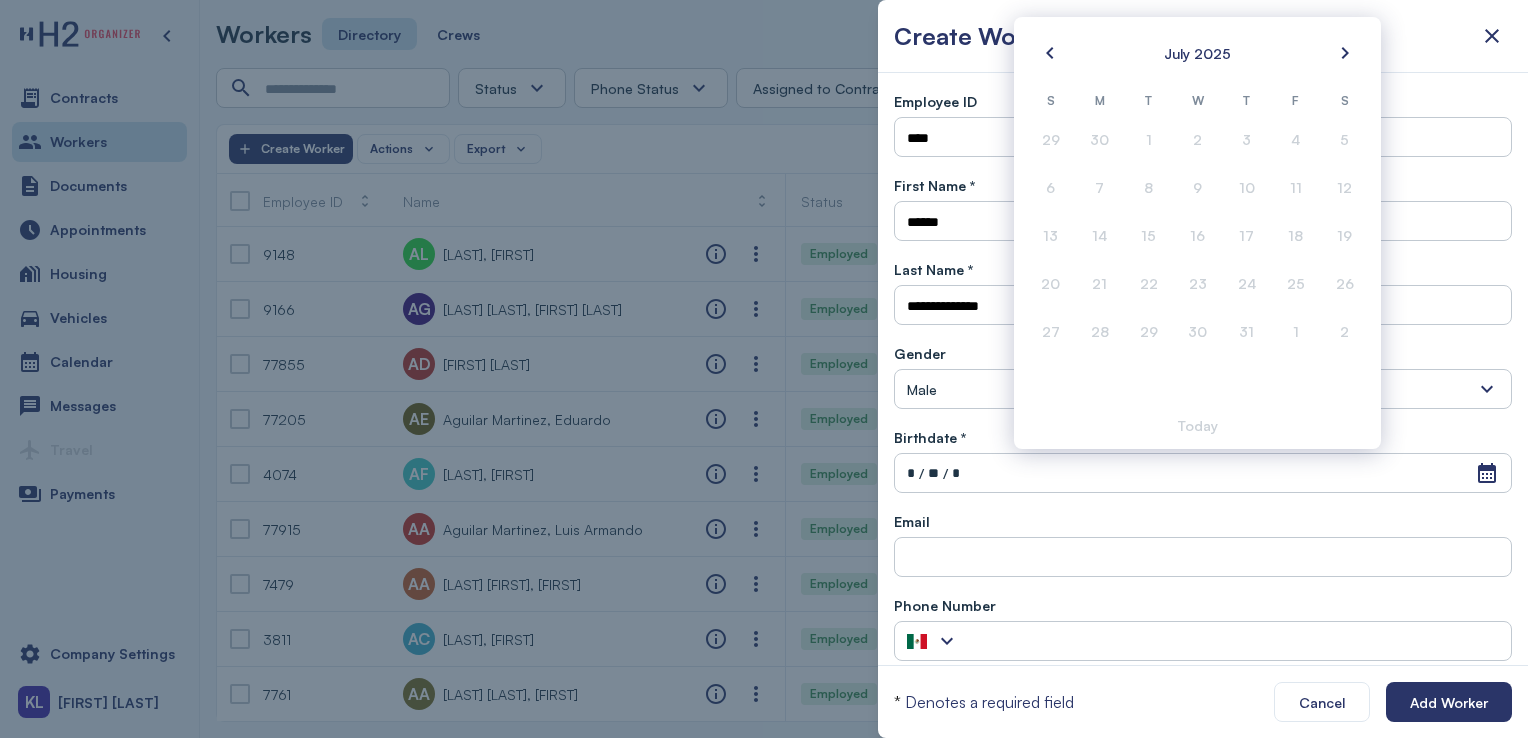 click on "Open Calendar   *   /   **   /   *" at bounding box center (1203, 473) 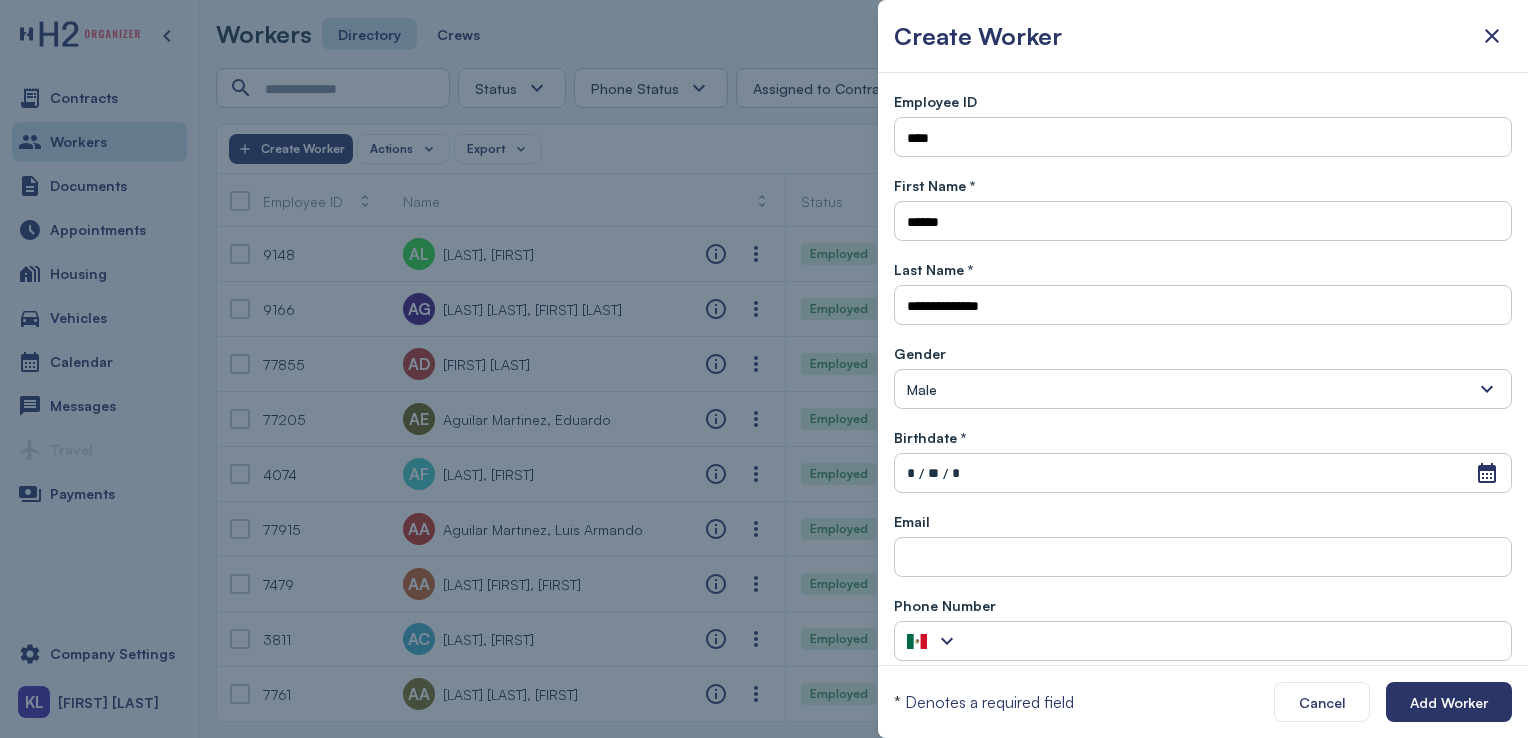 click on "Open Calendar   *   /   **   /   *" at bounding box center [1203, 473] 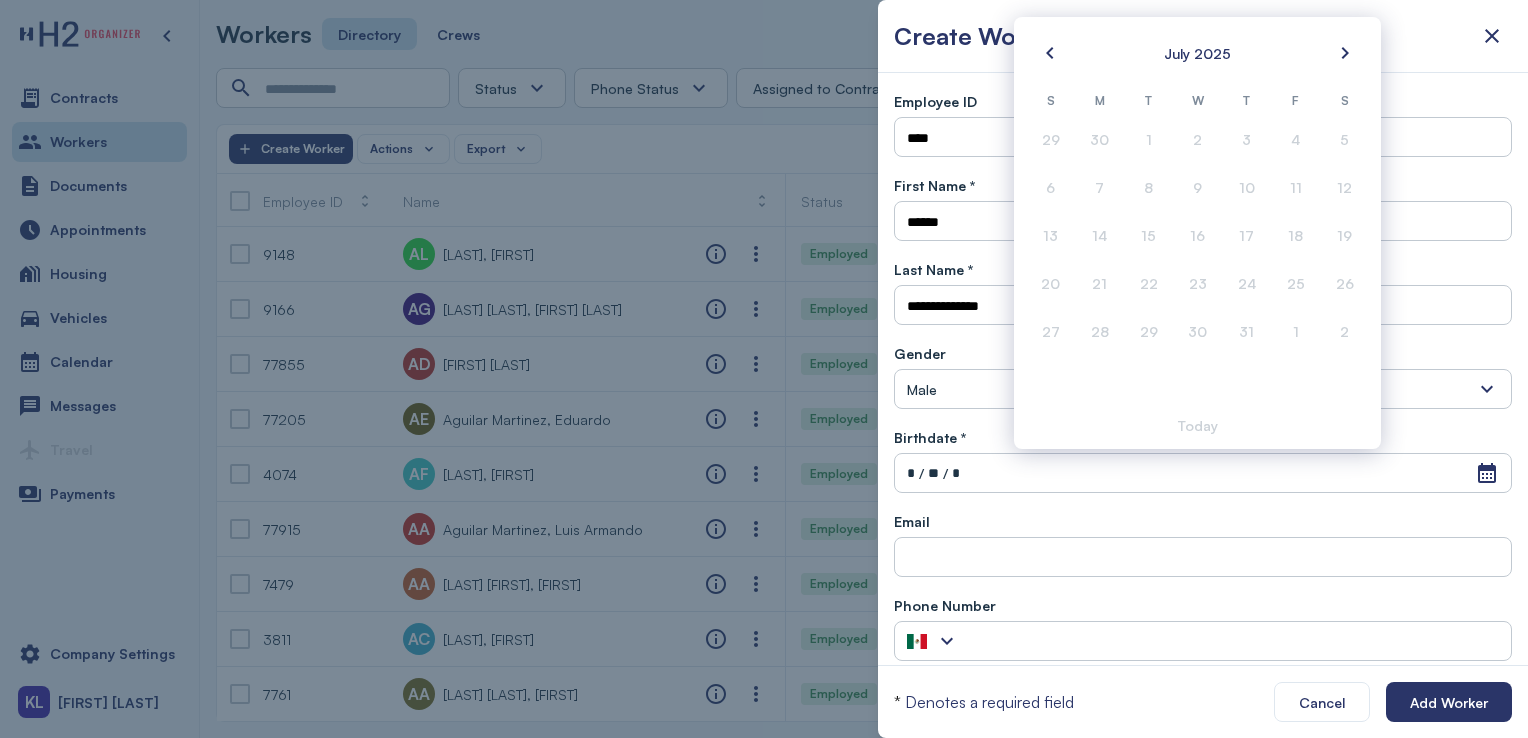 click on "Open Calendar   *   /   **   /   *" at bounding box center (1203, 473) 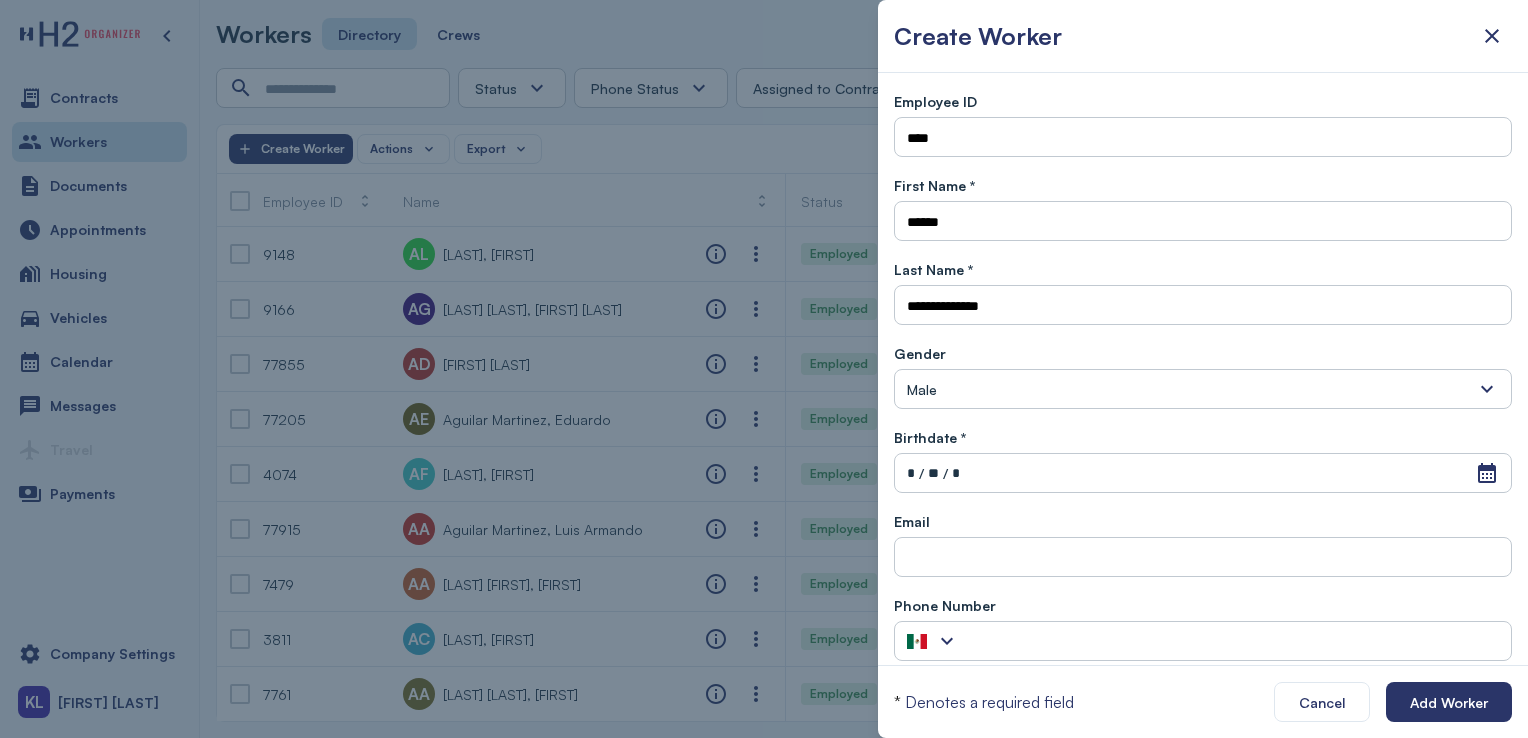 click on "Open Calendar   *   /   **   /   *" at bounding box center (1203, 473) 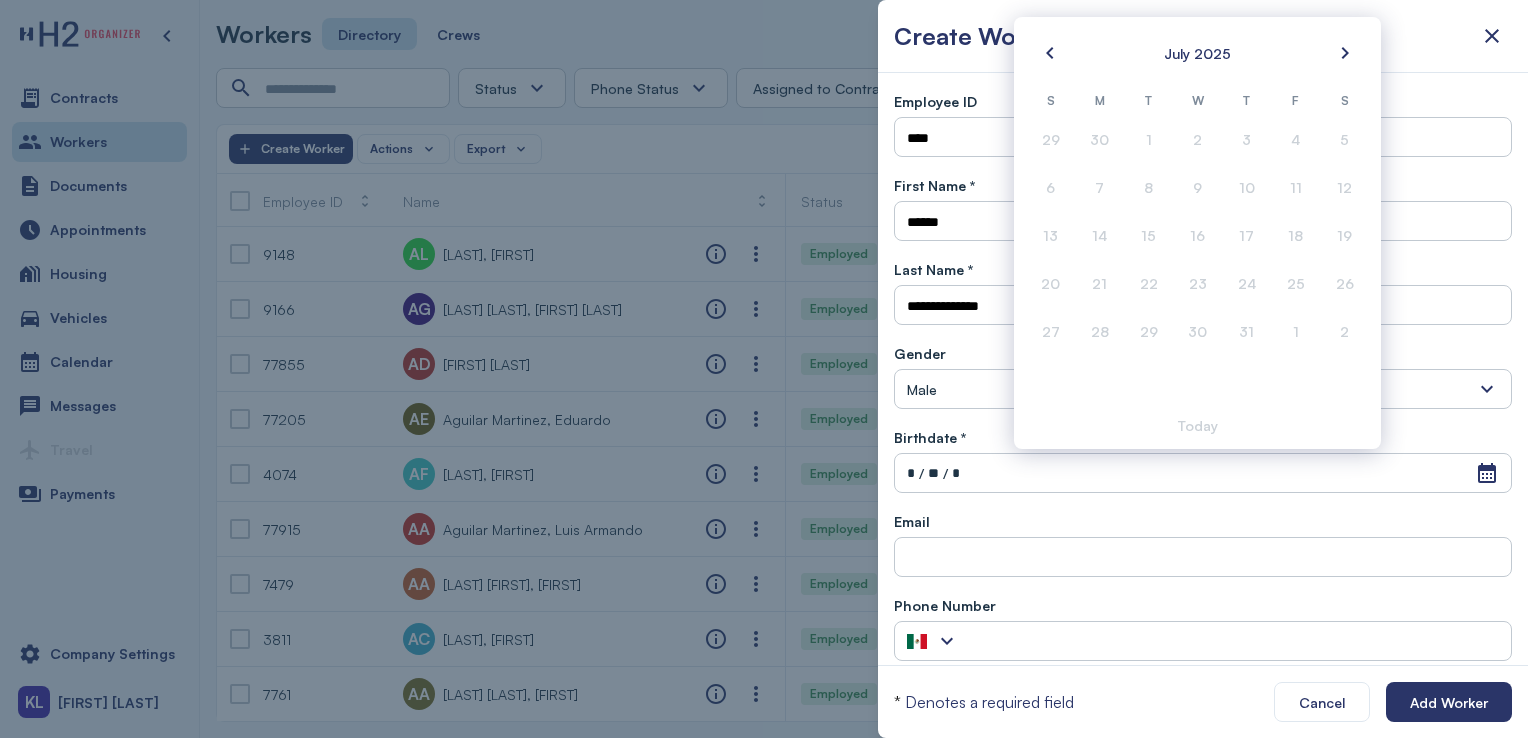 click on "Open Calendar   *   /   **   /   *" at bounding box center (1203, 473) 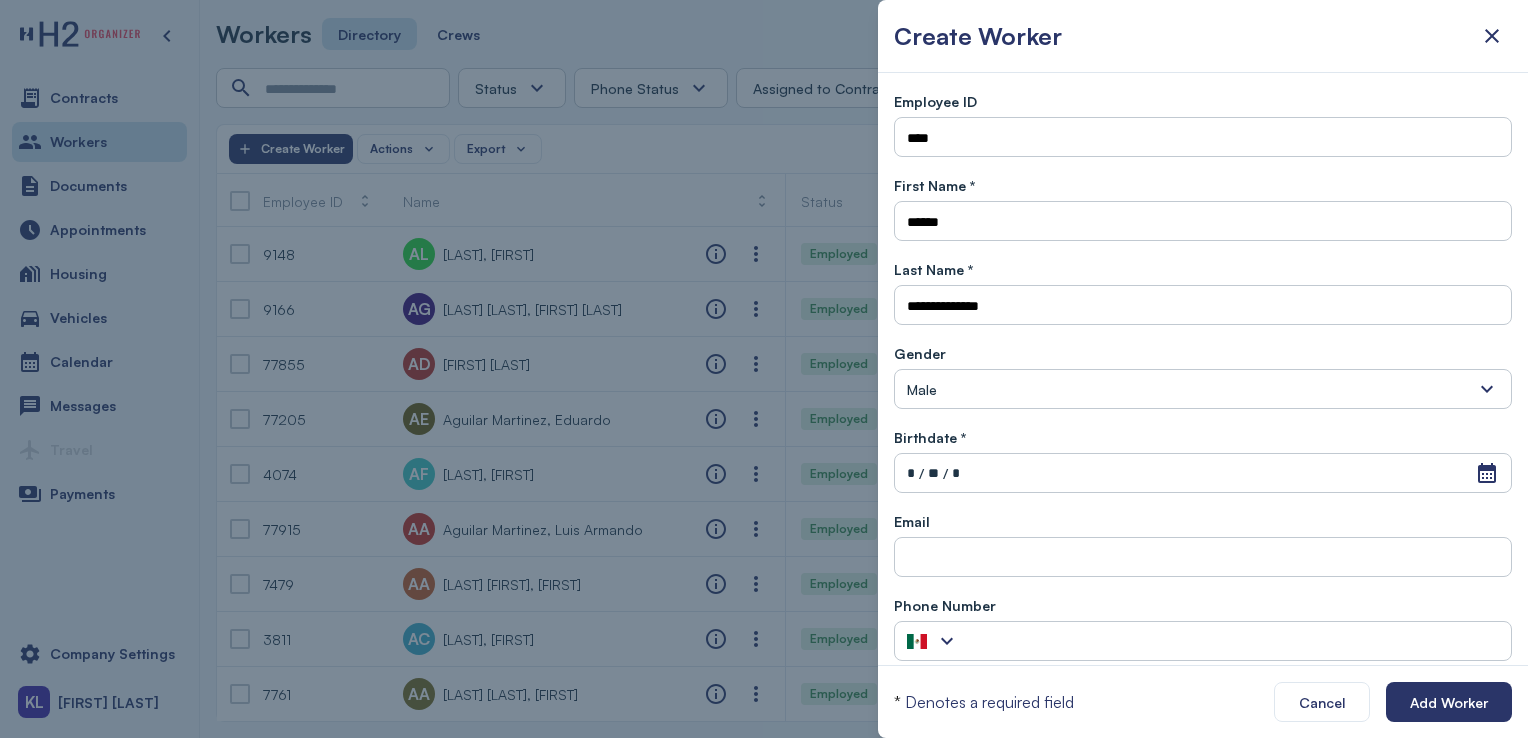 click on "*" at bounding box center (911, 473) 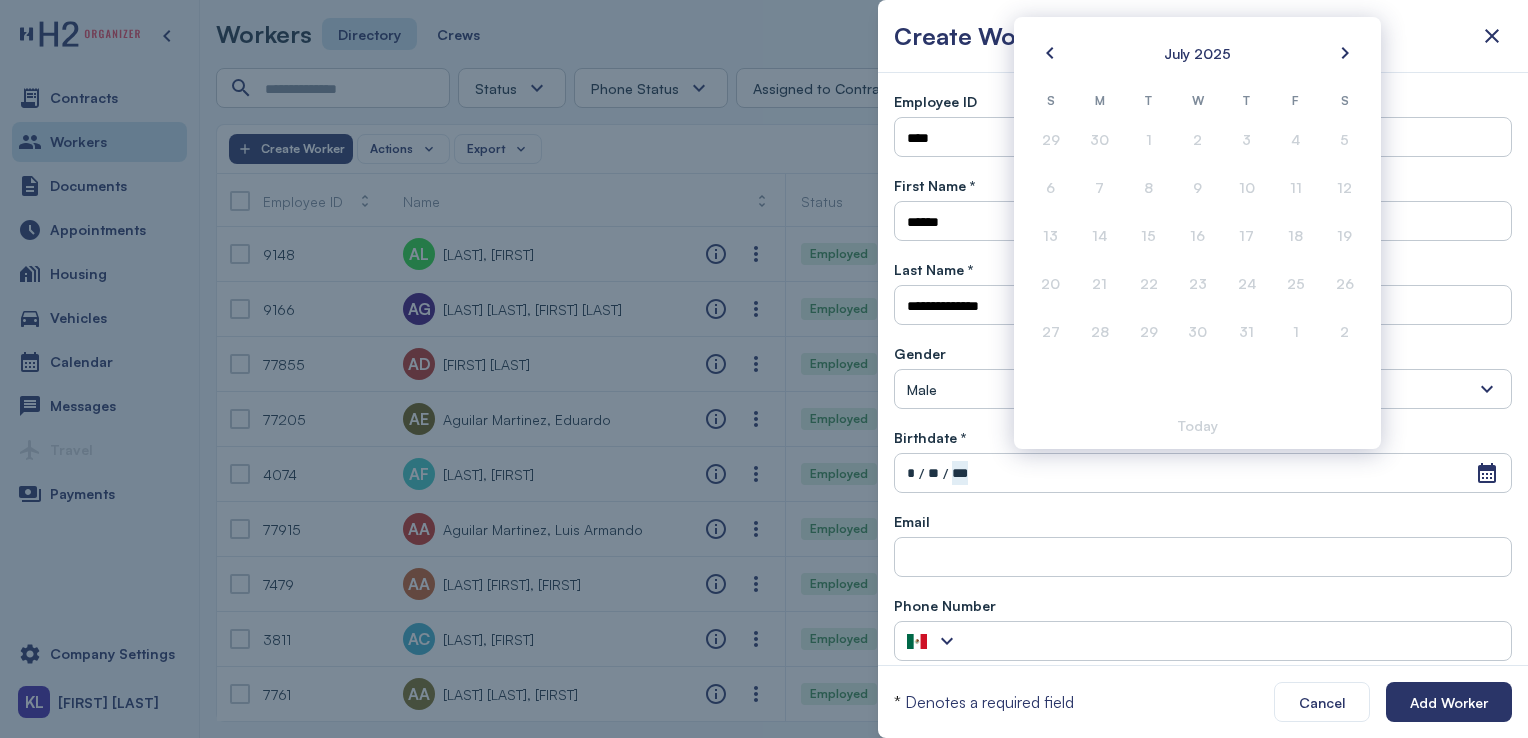 type on "*****" 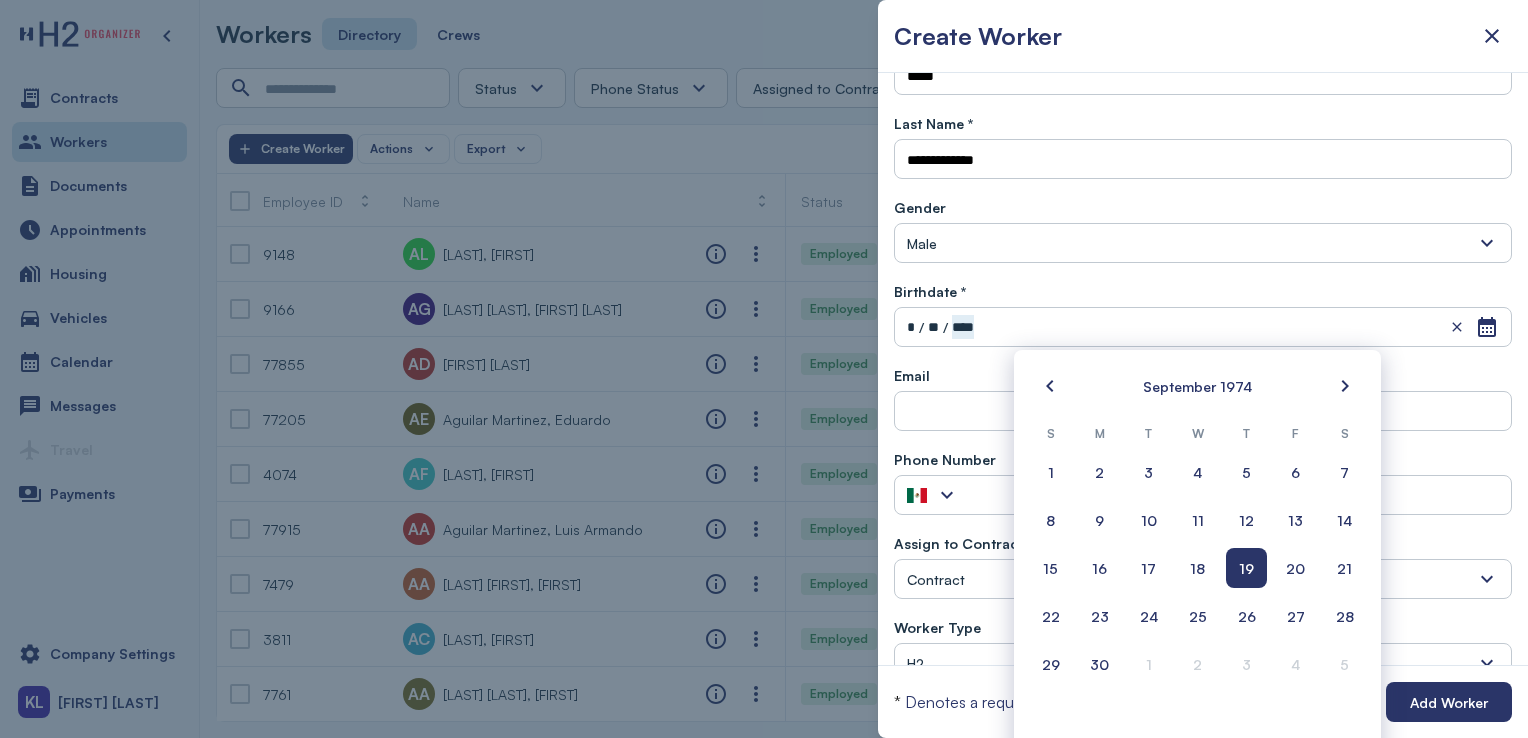 scroll, scrollTop: 147, scrollLeft: 0, axis: vertical 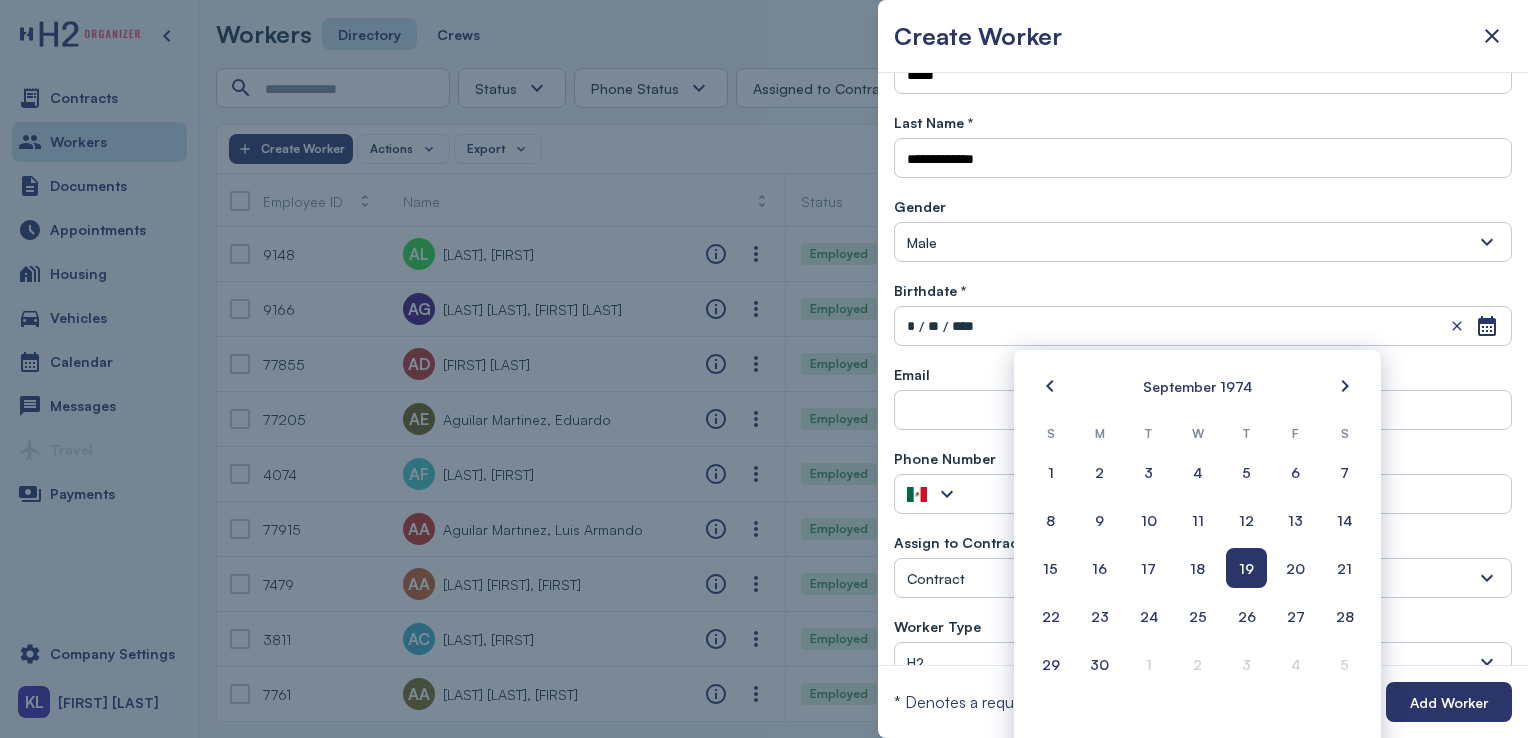 click on "Assign to Contract       Contract         Need to Delete But Cant 2 Rehire- Domestic, Spanish New Hire- Domestic, Spanish Field and Shed #2 (April 2025_Grp)  Domestic- Admin Domestic- Non Admin Field and Shed #3 (May 2025_Grp) Field and Shed #4 (June 2025_Grp 1) Need To Delete But Cant Domestic- Field & Shed #2 (April 2025) Field and Shed #1 (March 2025_Grp) Domestic- Field & Shed #3 (May 2025) Field and Shed #4 (June 2025_Grp)- CrewLeads Field and Shed #4 (June 2025_Grp 2)- Packers Field and Shed #4 (Packers) - Domestic  Field and Shed (Sorters) - Domestic Field and Shed #5 (July_Grp_2_2025) Field and Shed #5 (July 2025_Grp 1)" 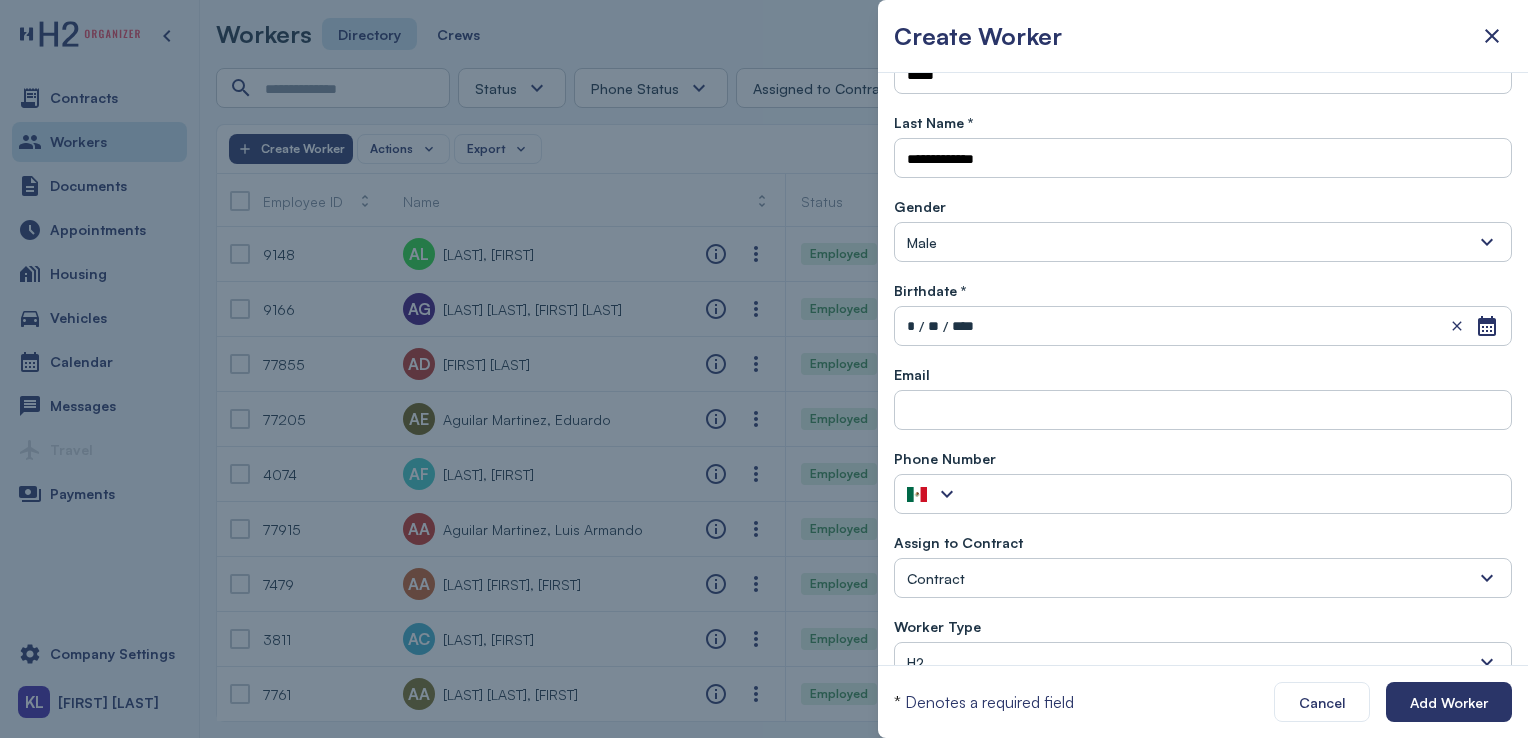 click on "Contract" at bounding box center [1203, 578] 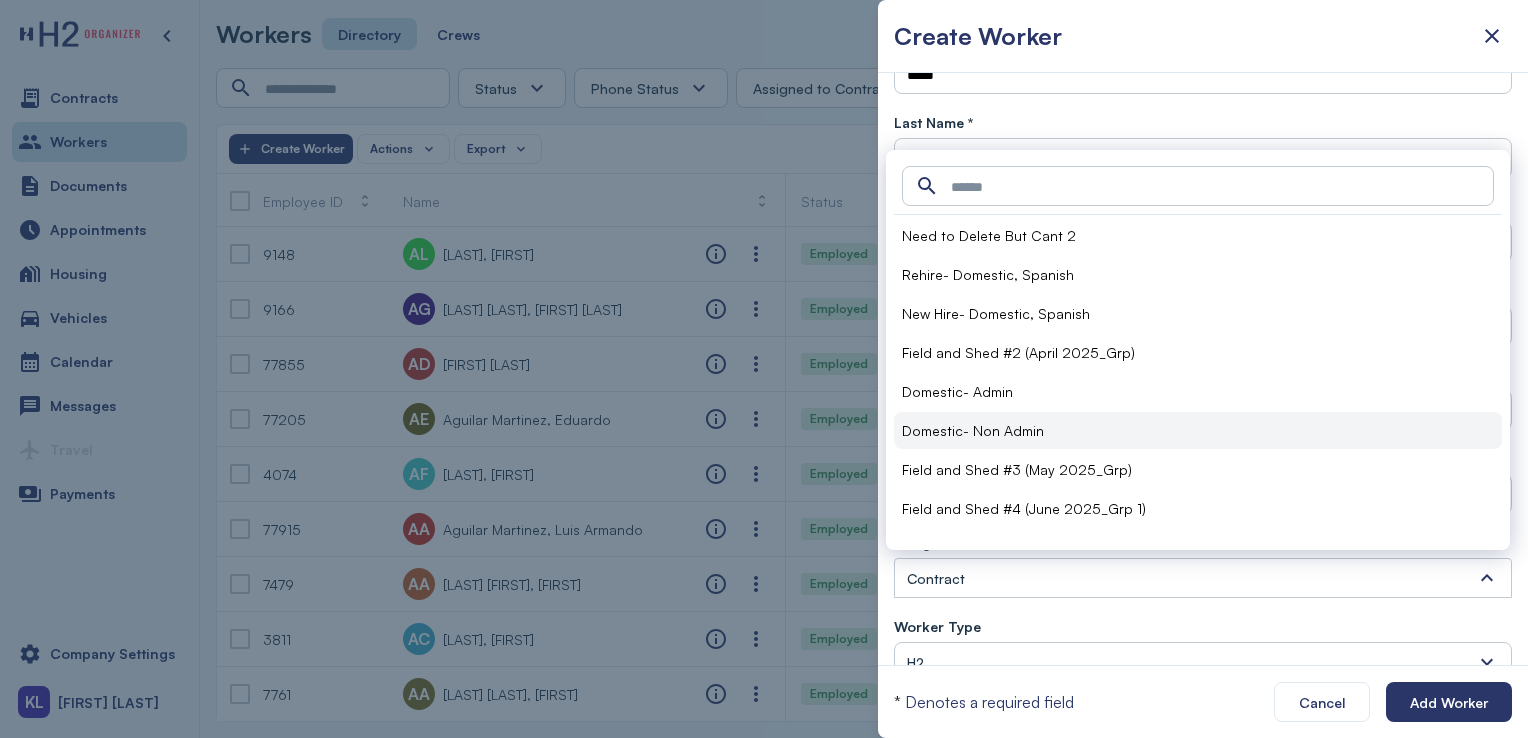 click on "Domestic- Non Admin" at bounding box center (1198, 430) 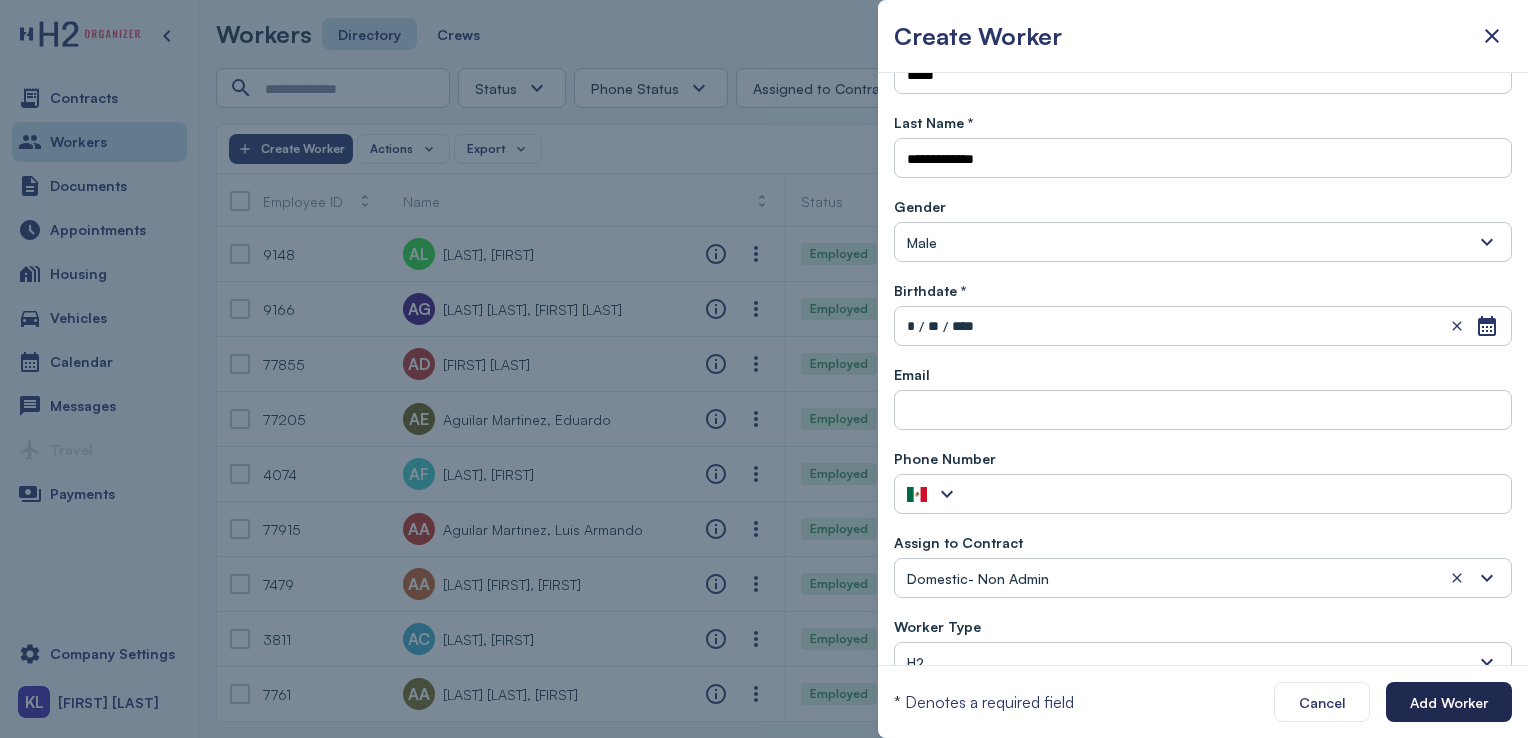 click on "Add Worker" at bounding box center [1449, 702] 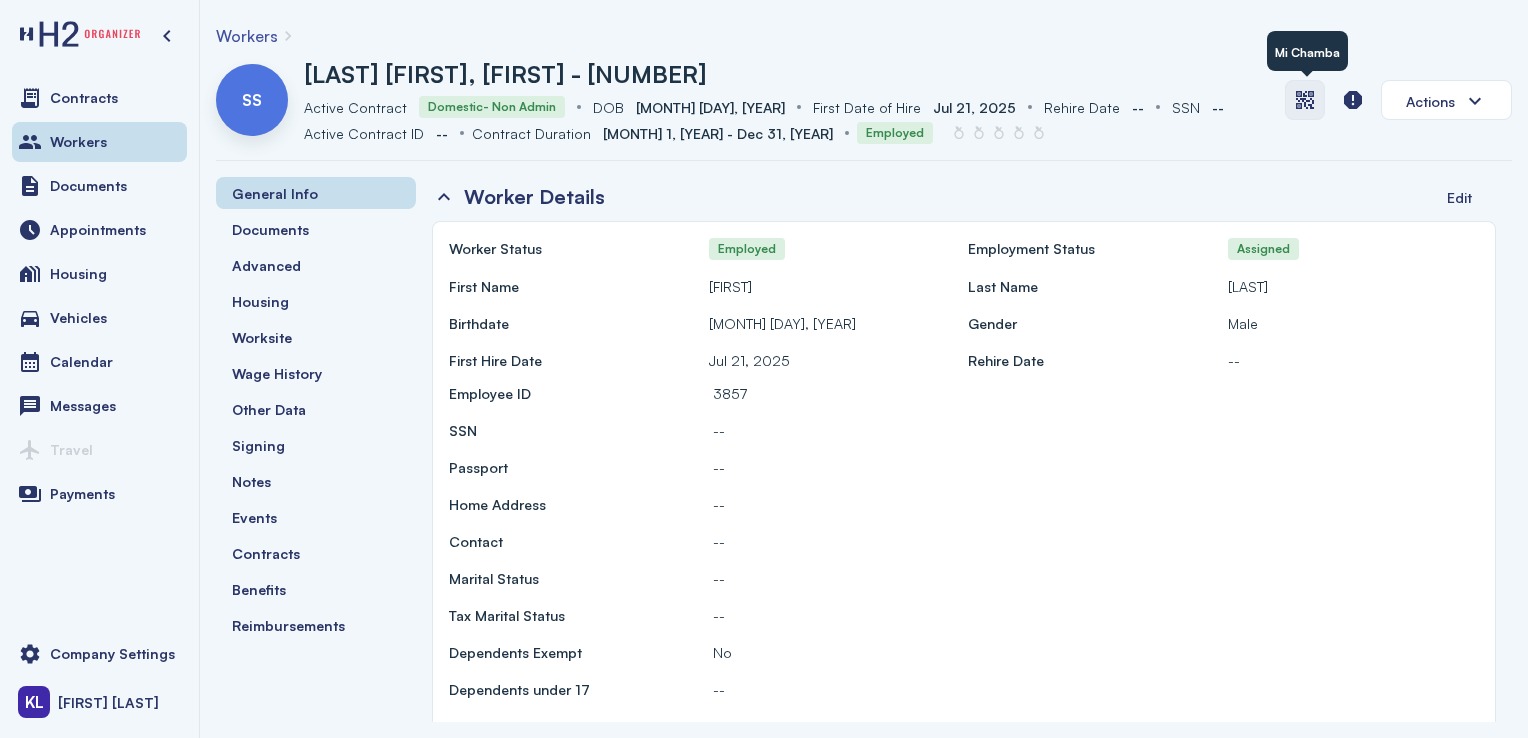 click at bounding box center [1305, 100] 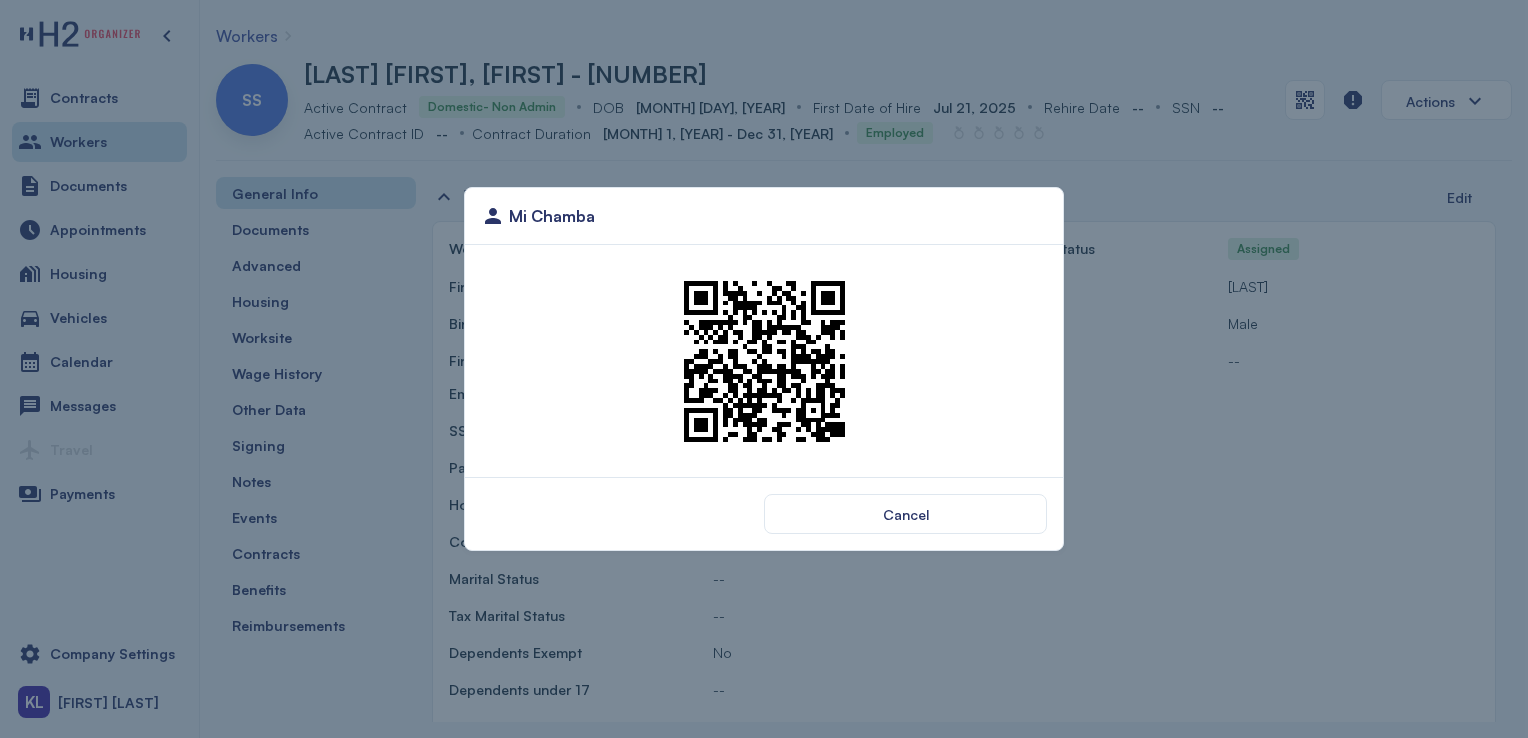 click at bounding box center (764, 361) 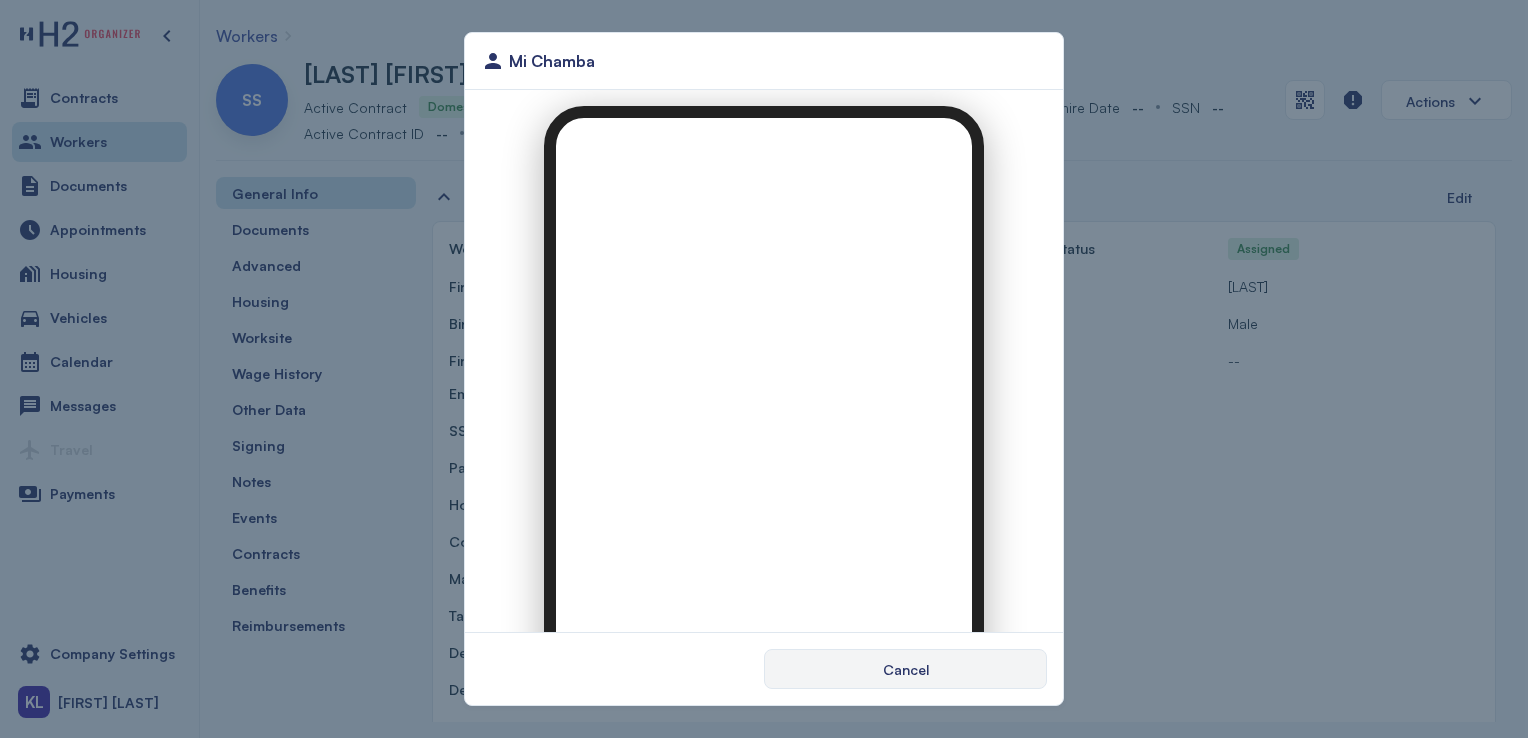 scroll, scrollTop: 0, scrollLeft: 0, axis: both 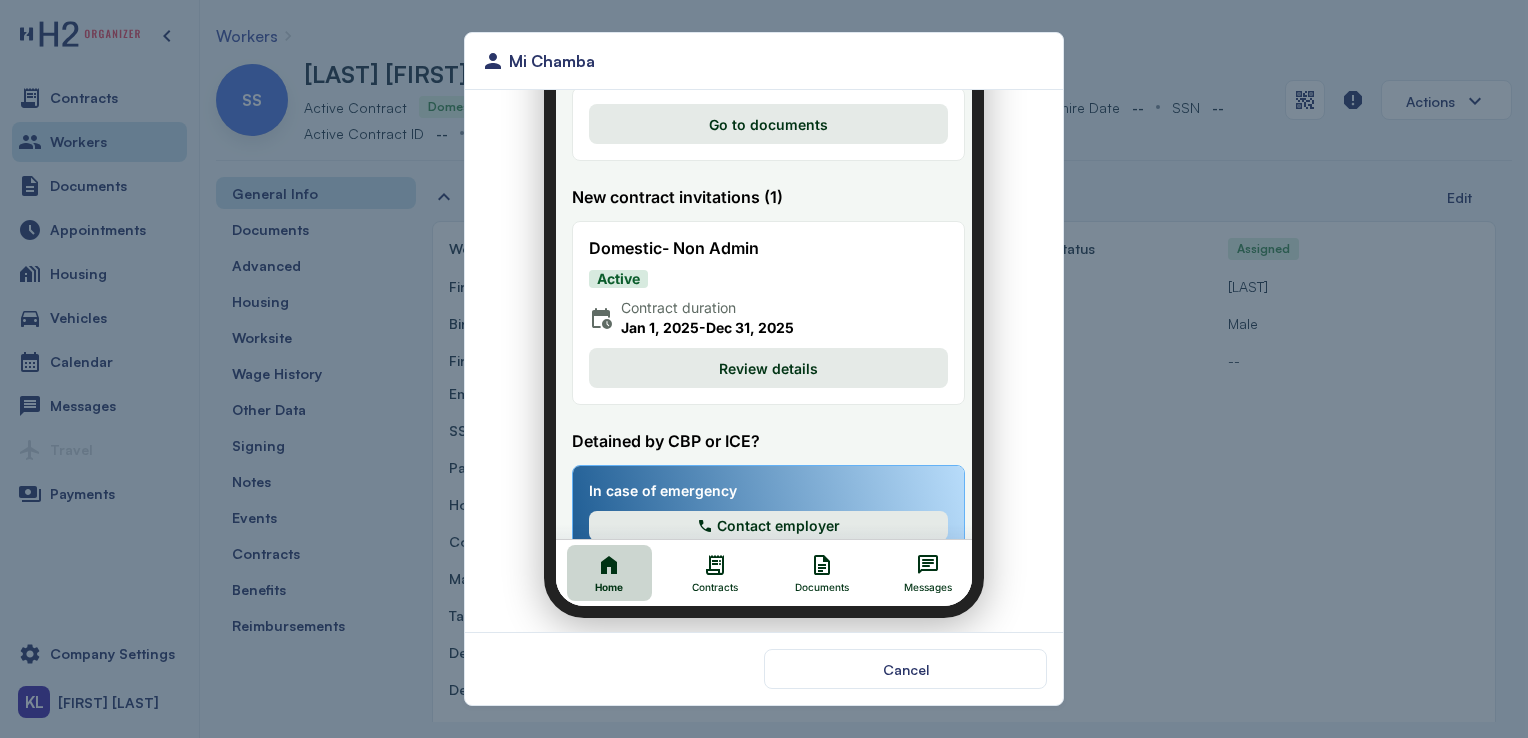 click on "Review details" at bounding box center (756, 356) 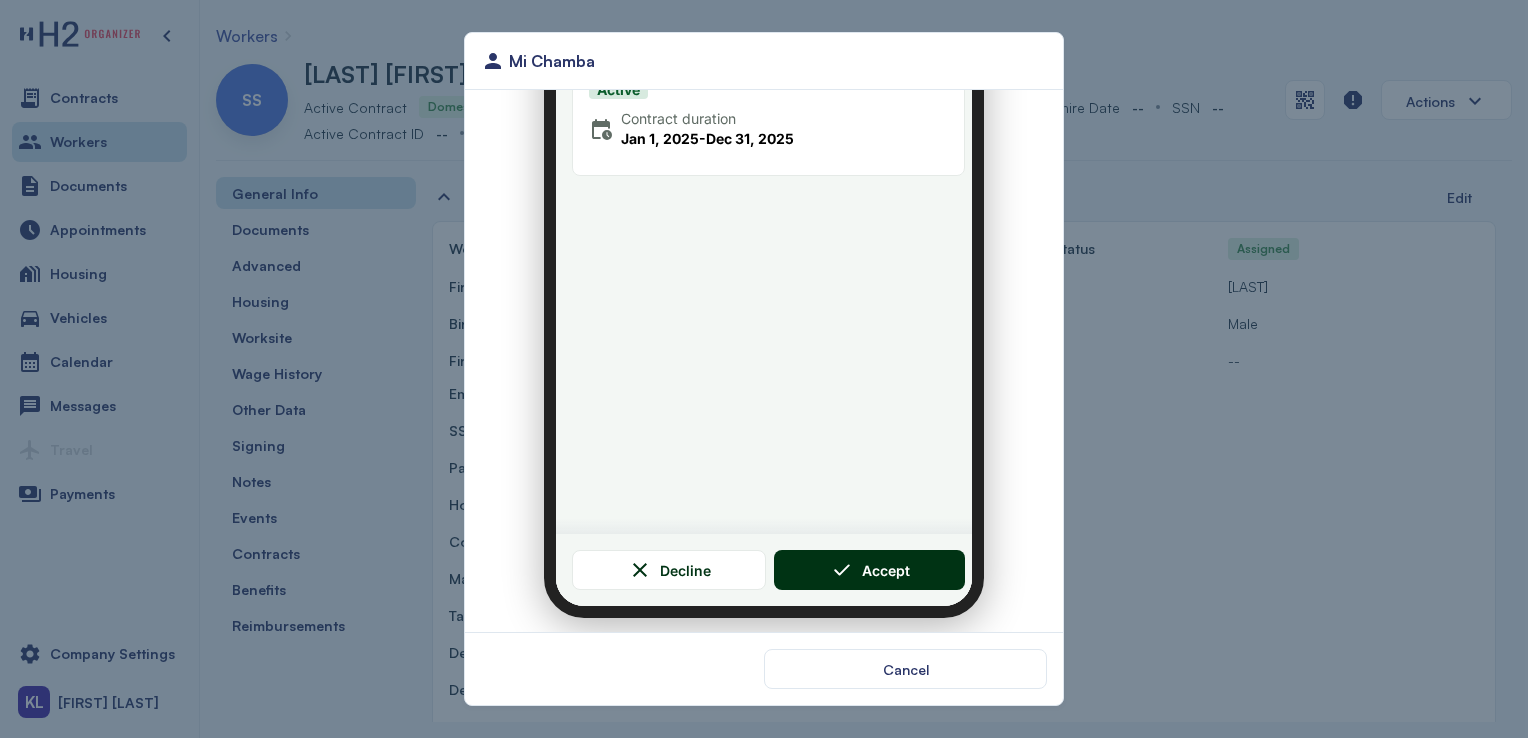 click on "Accept" at bounding box center (874, 558) 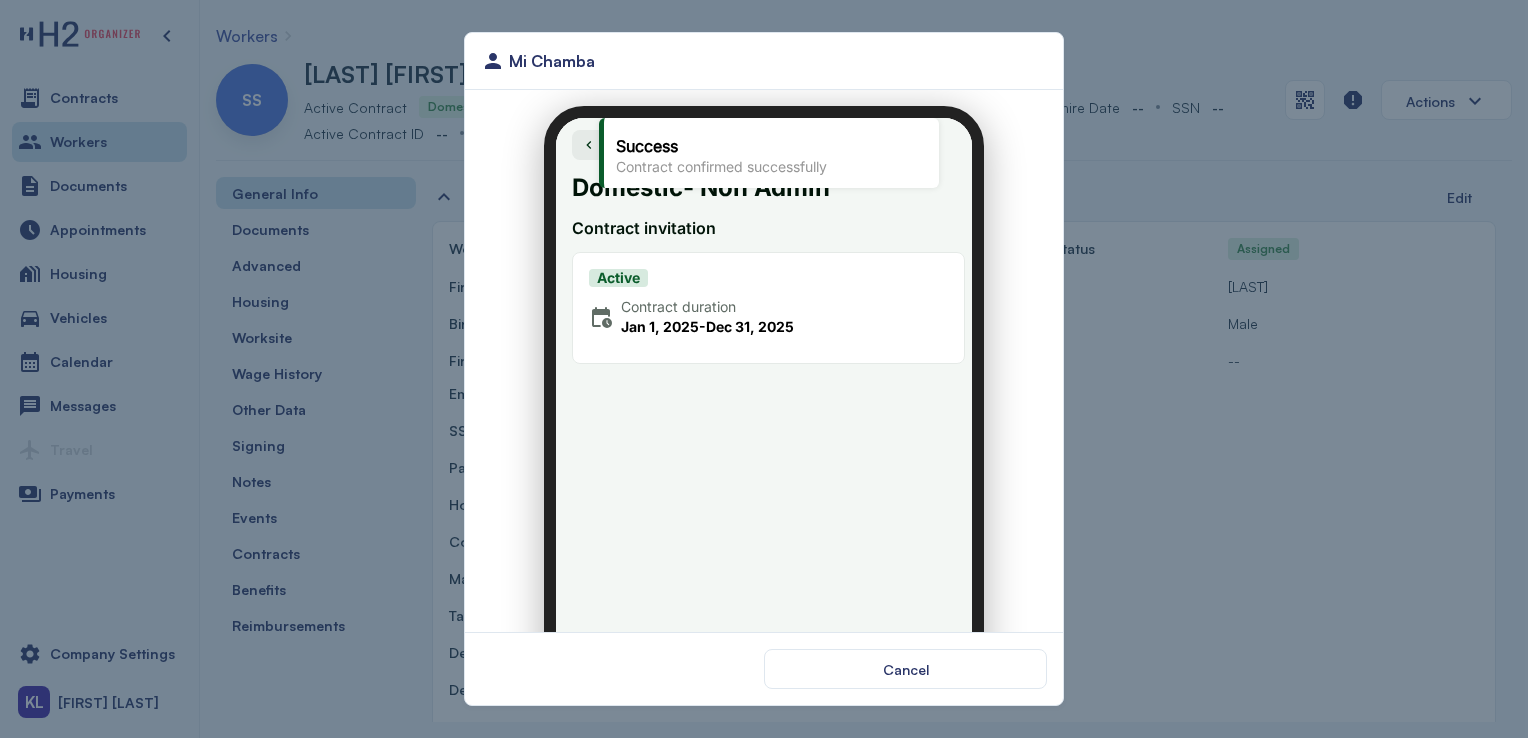scroll, scrollTop: 0, scrollLeft: 0, axis: both 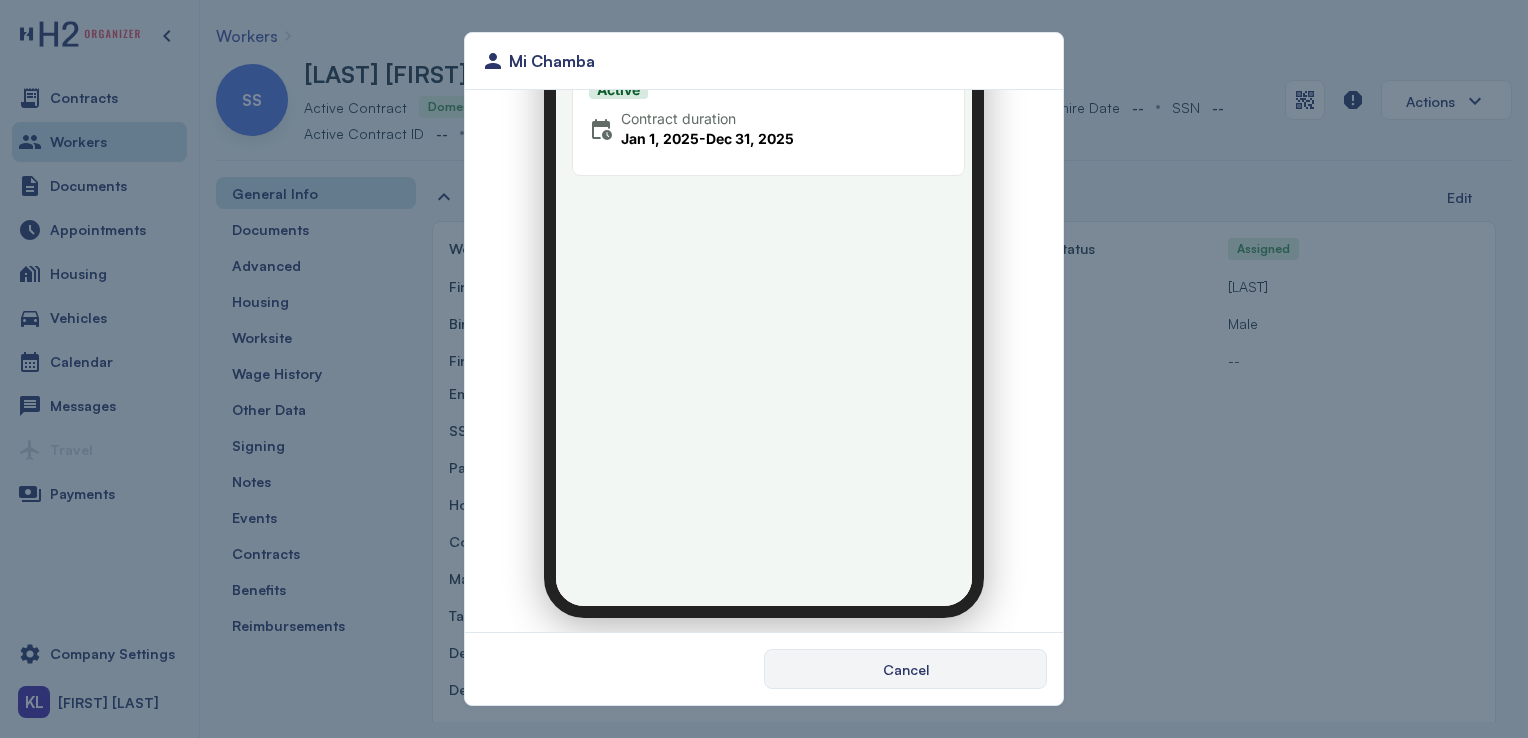 click on "Cancel" at bounding box center [905, 669] 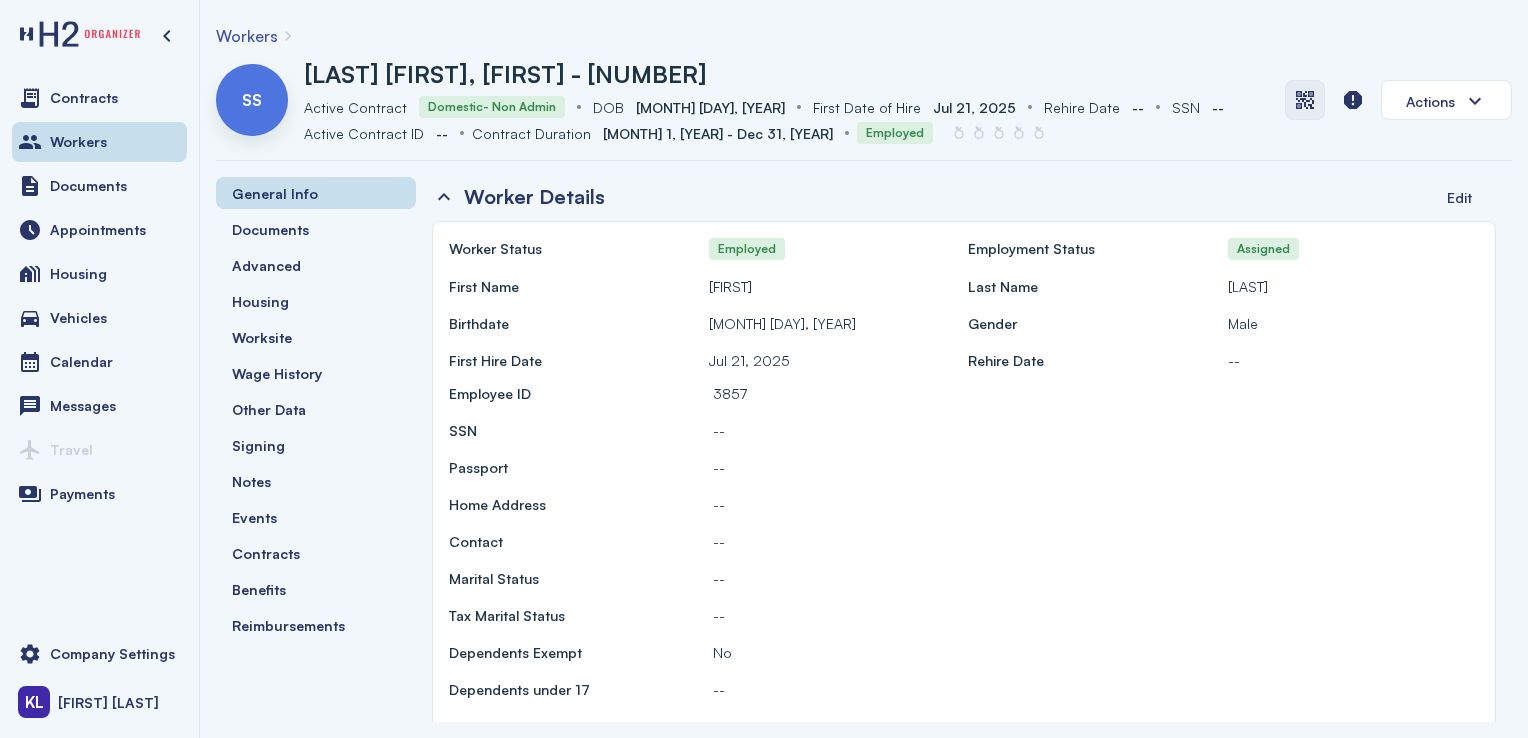 click at bounding box center (1305, 100) 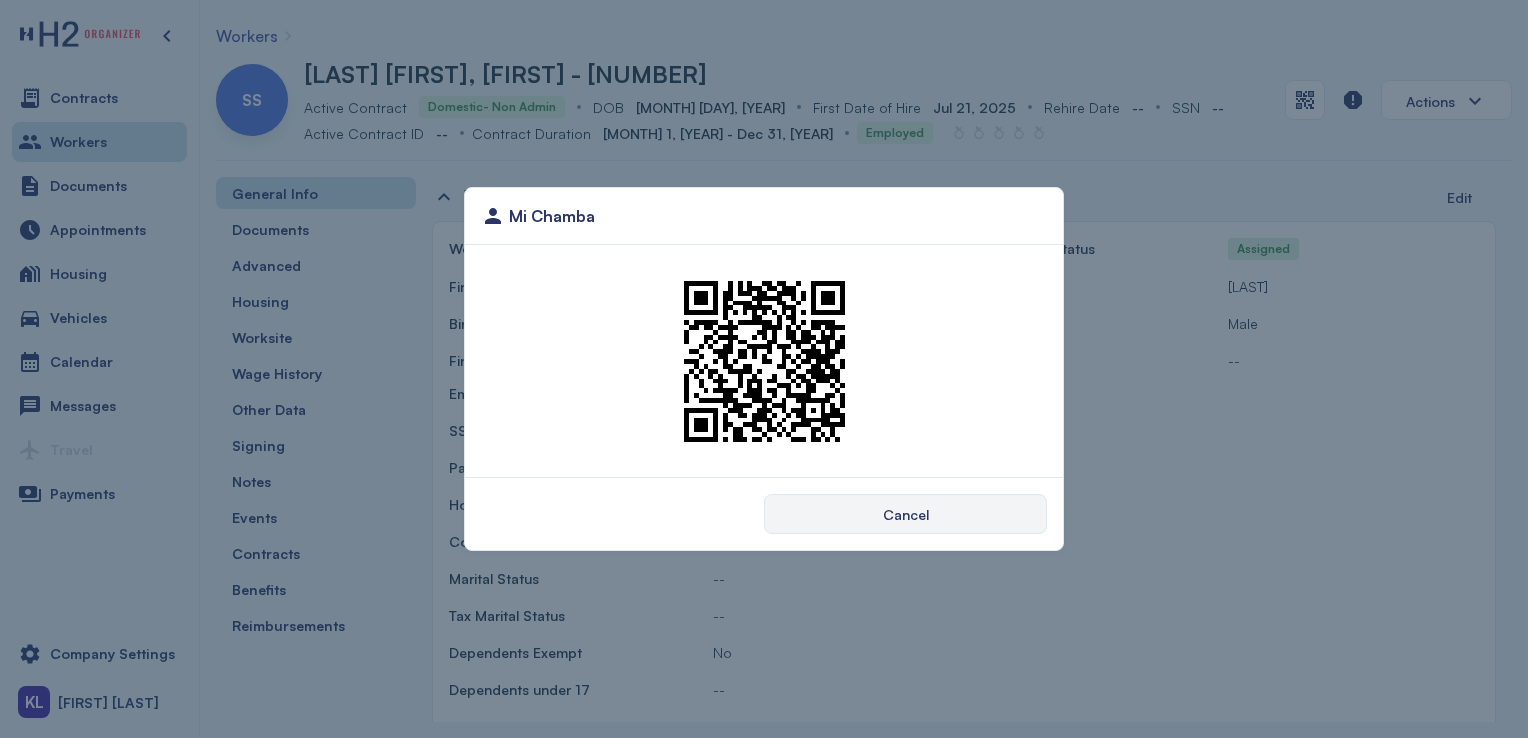 click on "Cancel" at bounding box center (905, 514) 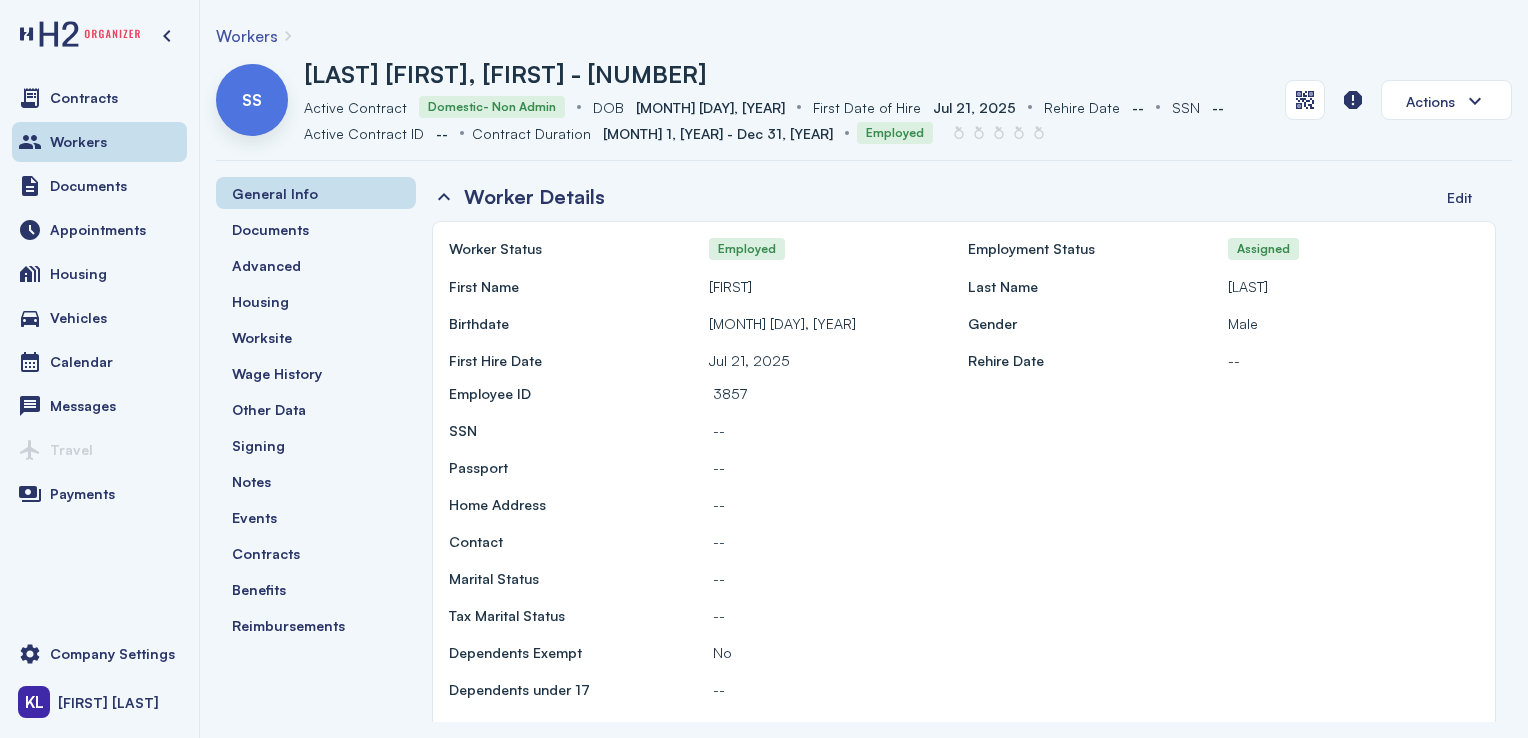 click on "Contracts" at bounding box center [99, 98] 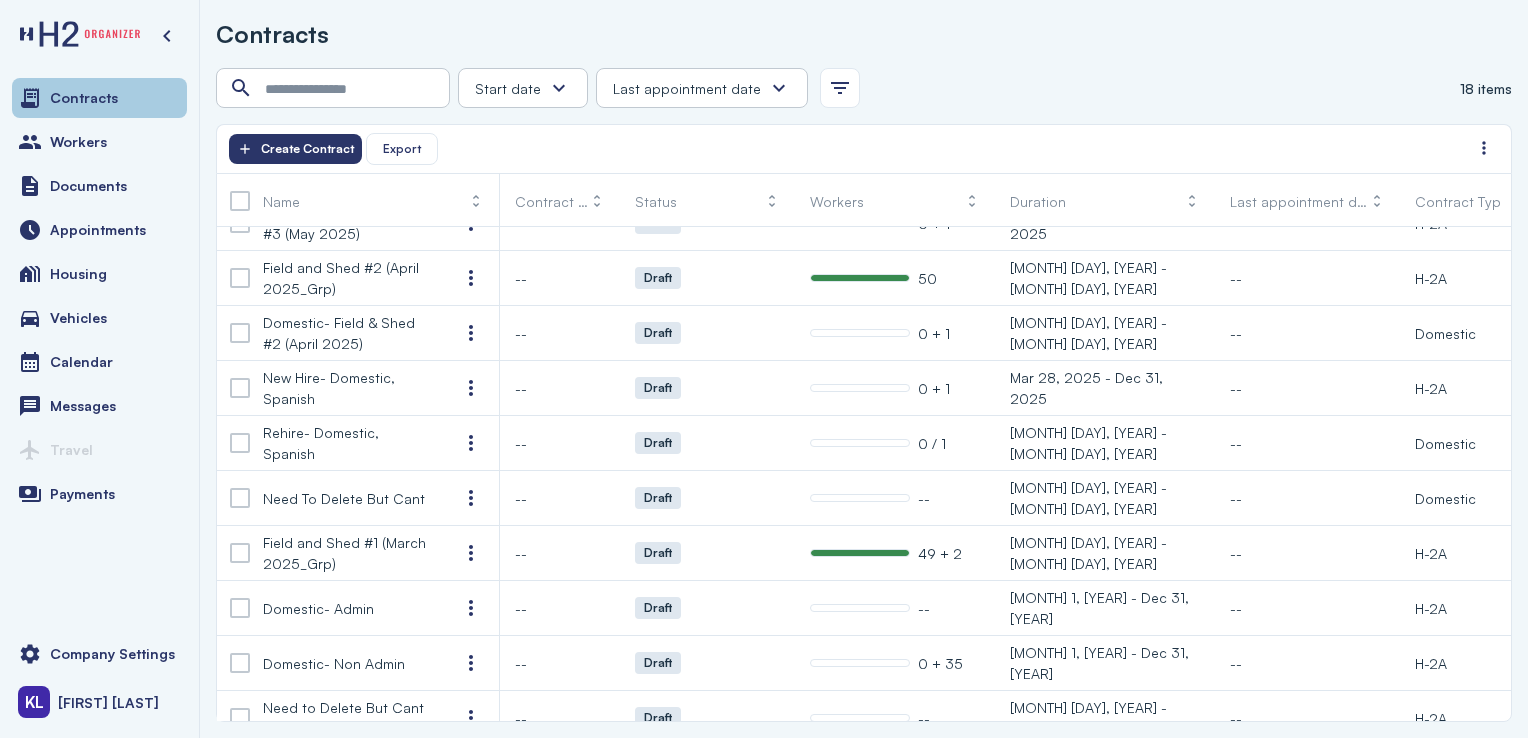 scroll, scrollTop: 470, scrollLeft: 0, axis: vertical 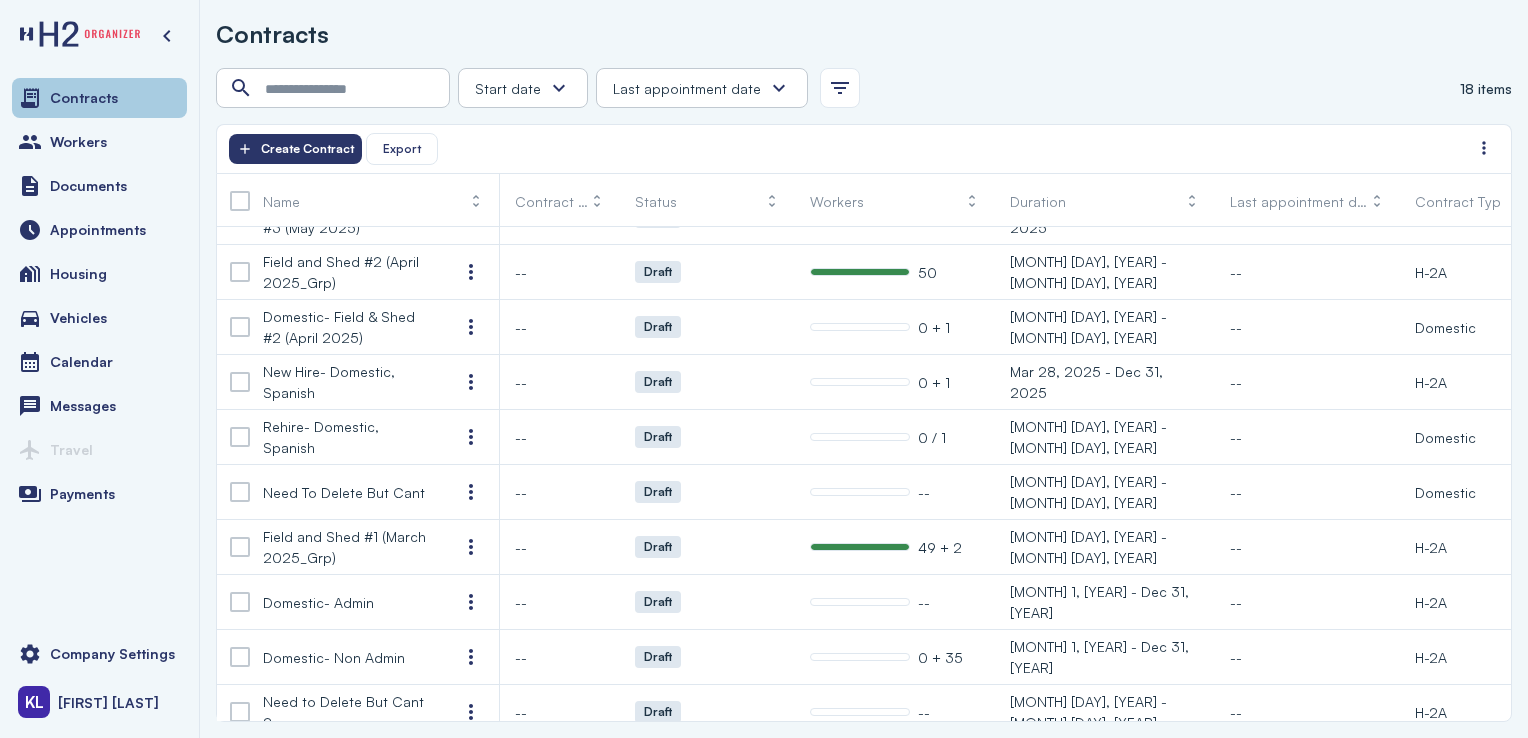 click on "Domestic- Non Admin" at bounding box center [345, 657] 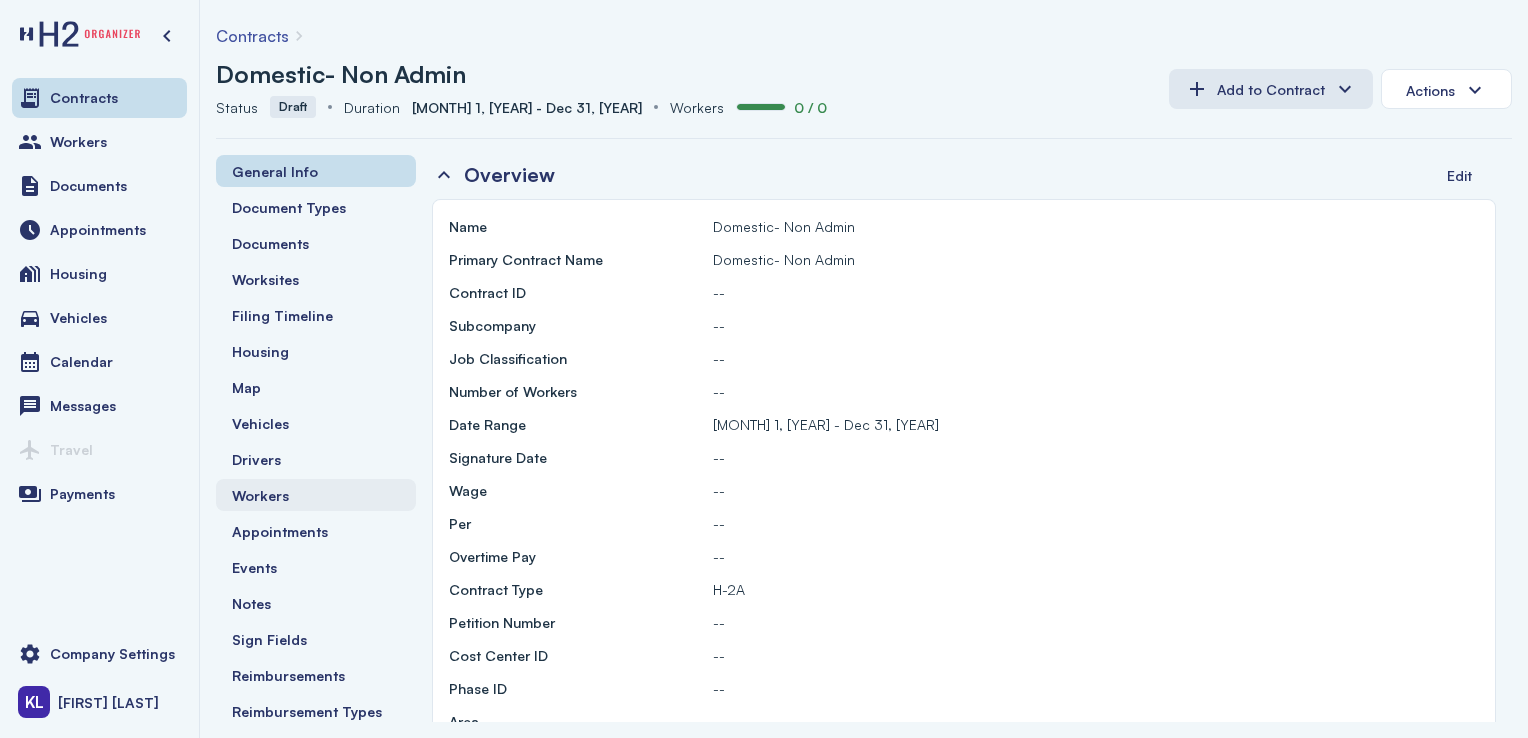 click on "Workers" at bounding box center [316, 495] 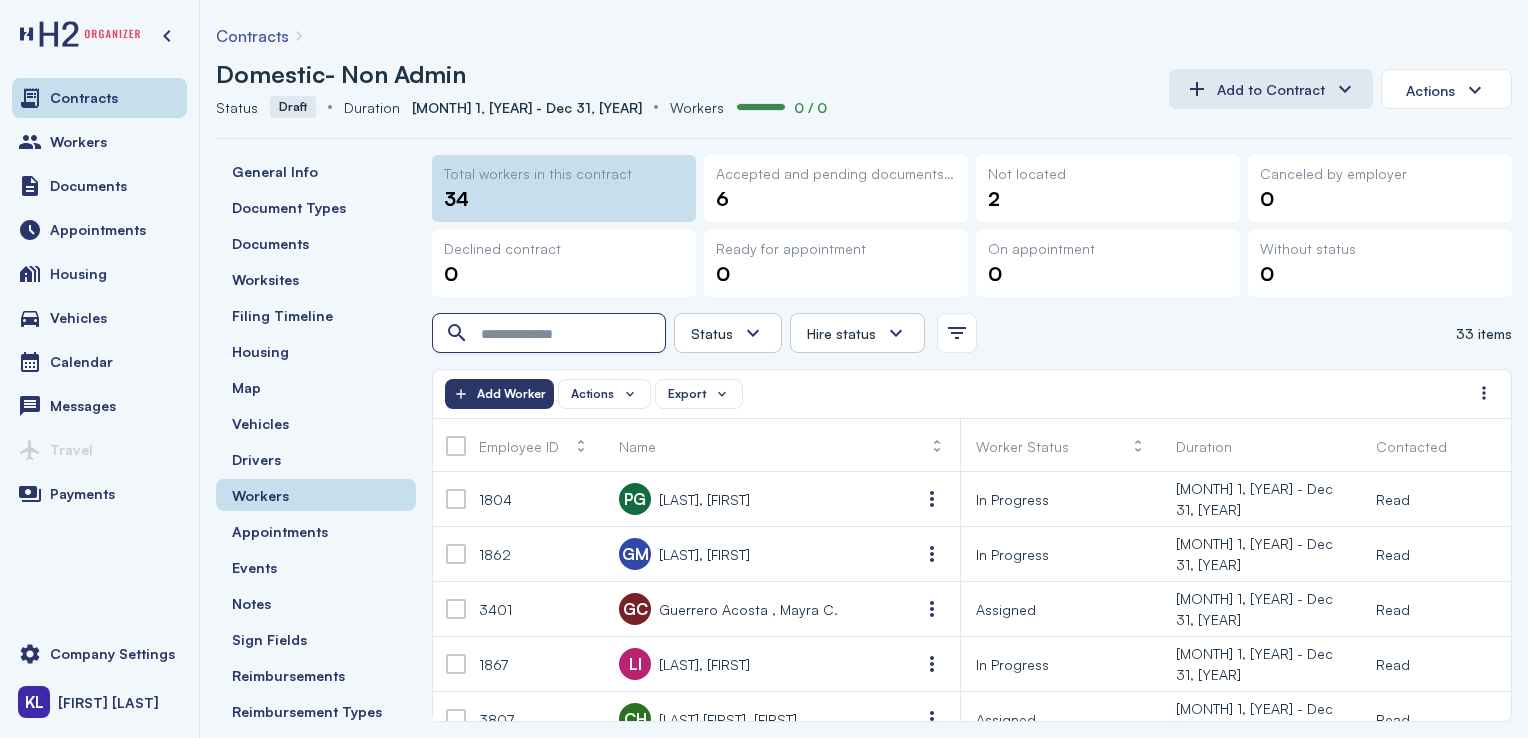 click at bounding box center (551, 334) 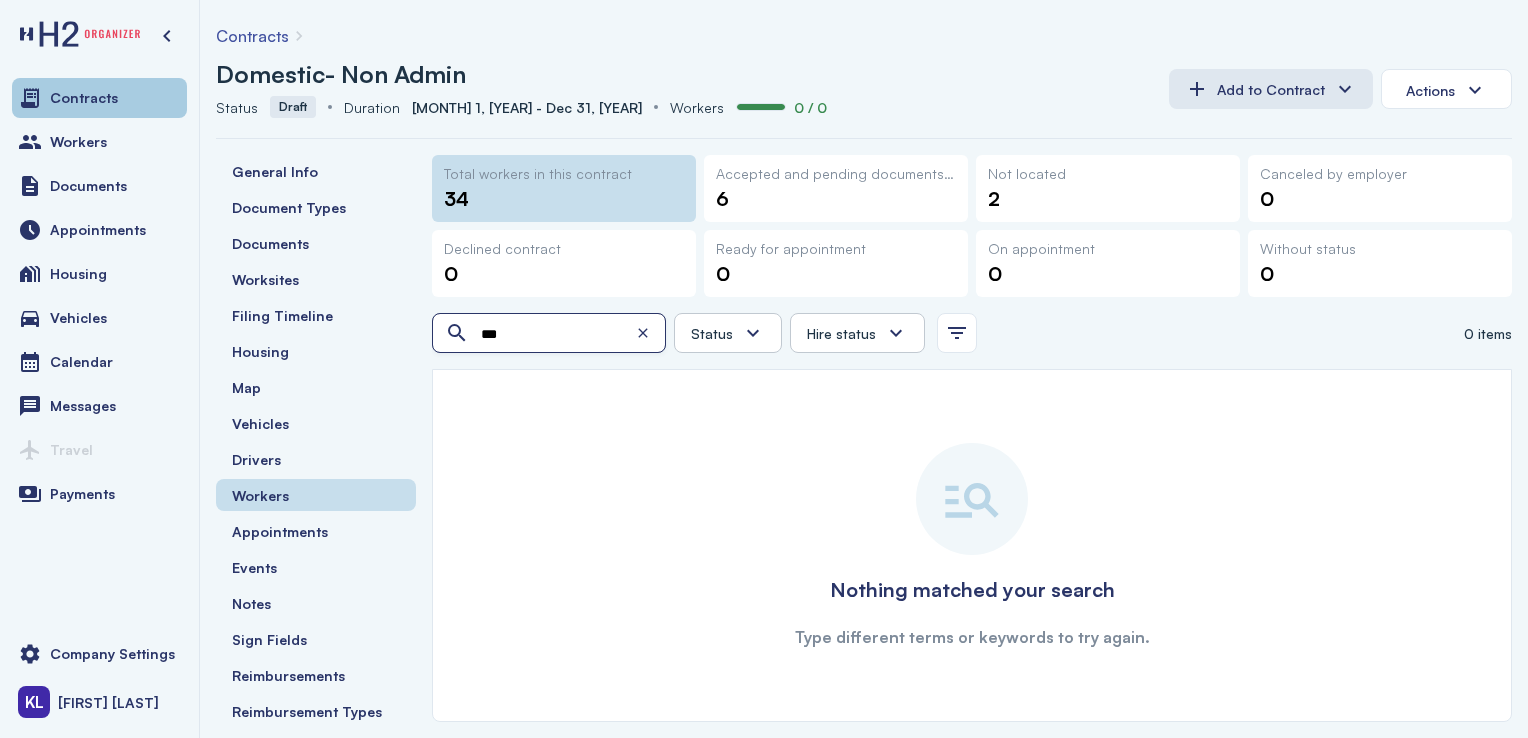 type on "***" 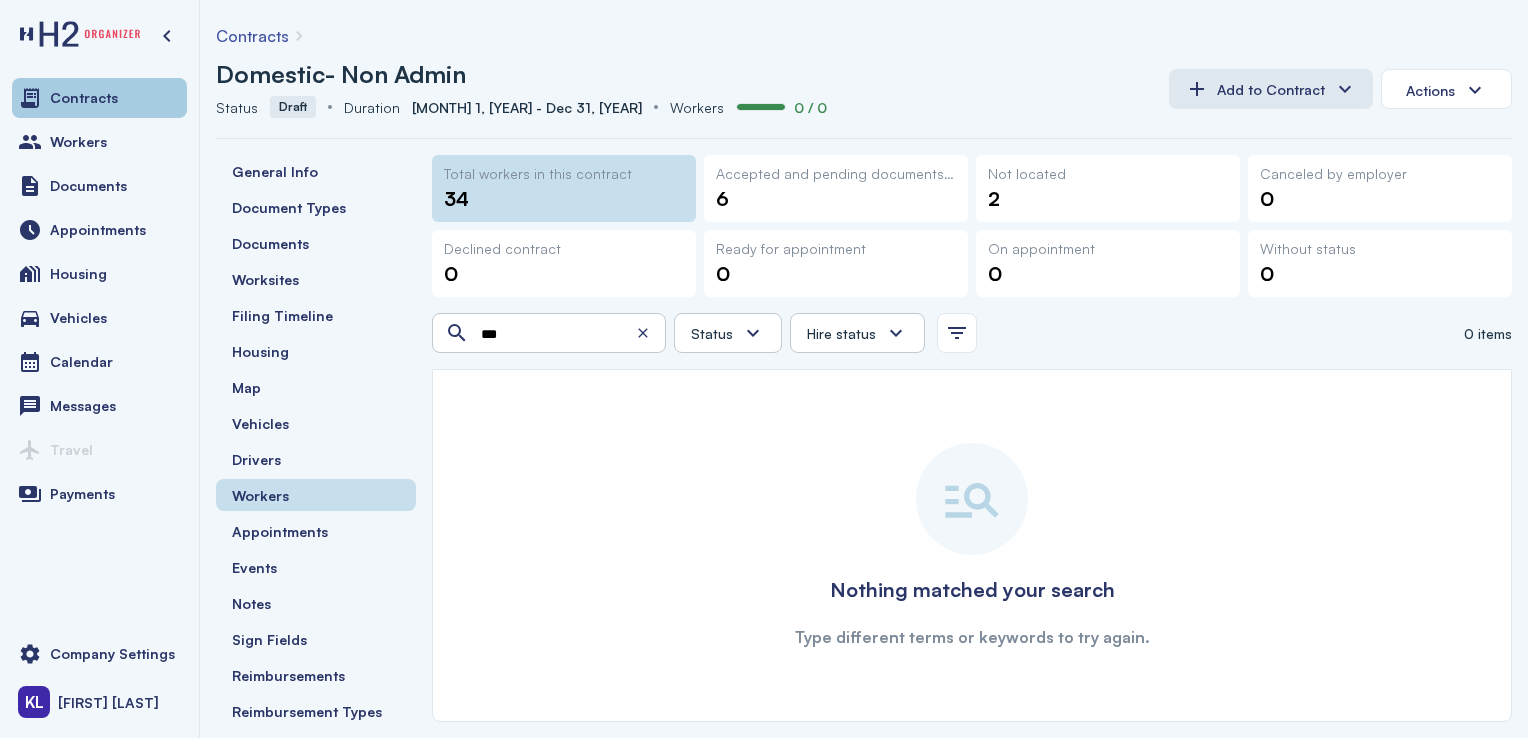 click on "Contracts" at bounding box center (99, 98) 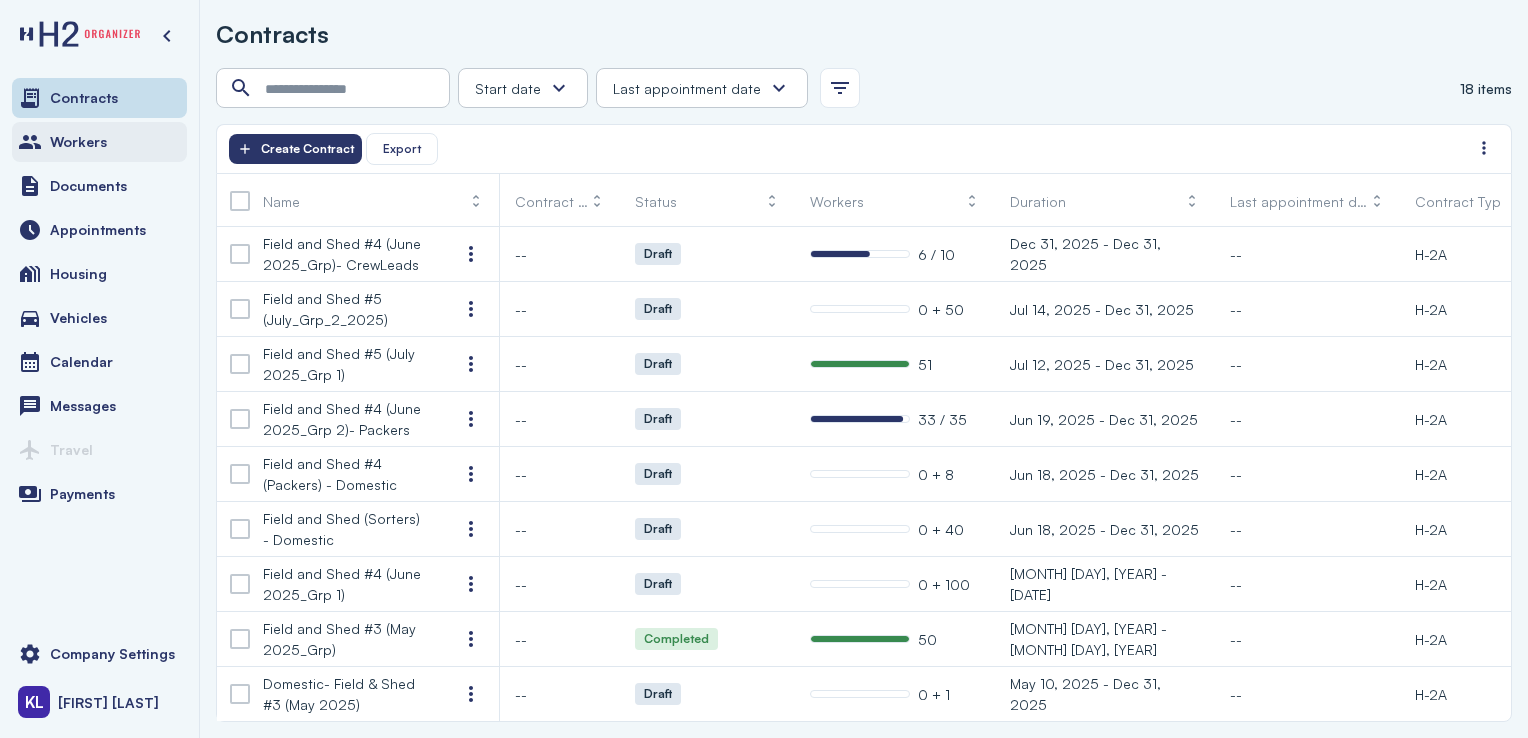 click on "Workers" at bounding box center (99, 142) 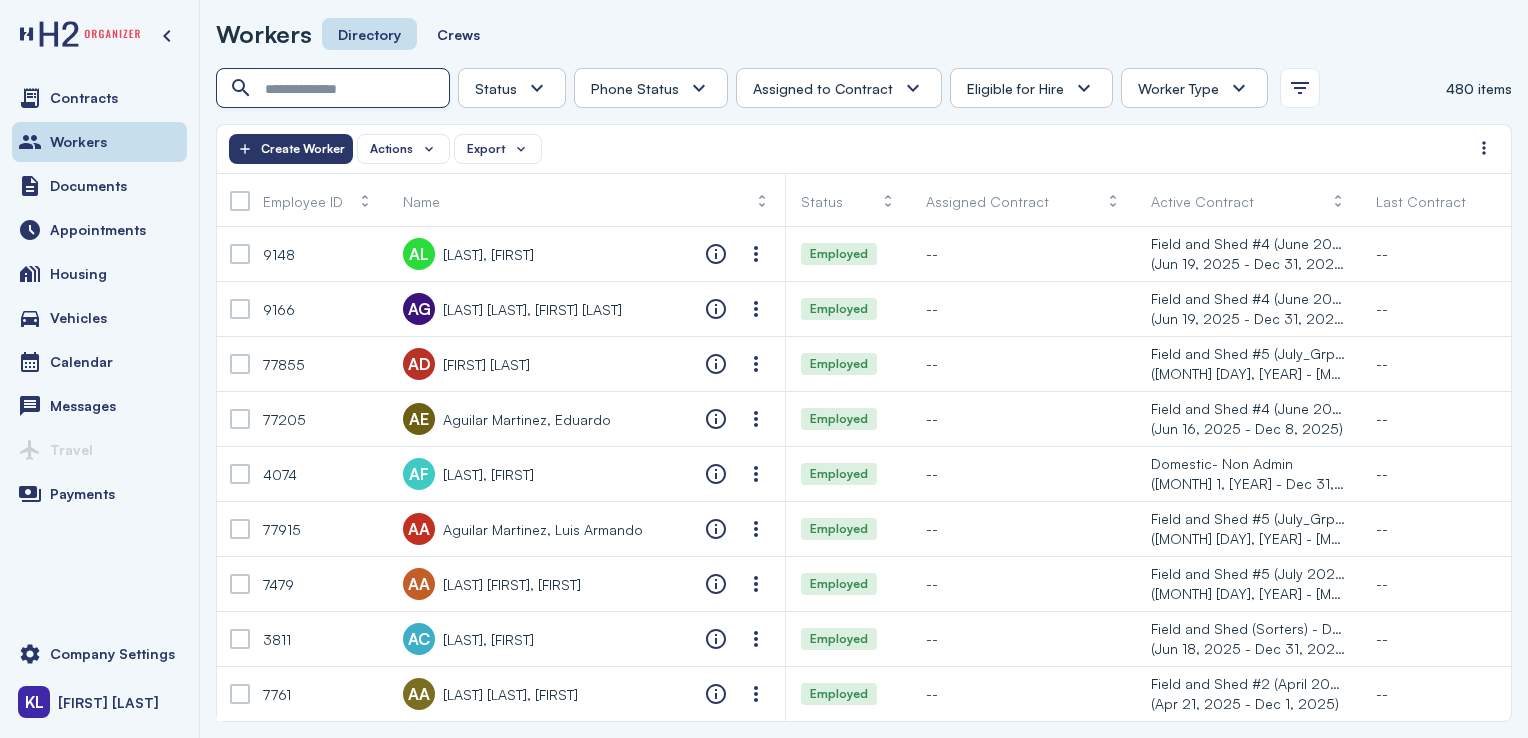 click at bounding box center [335, 89] 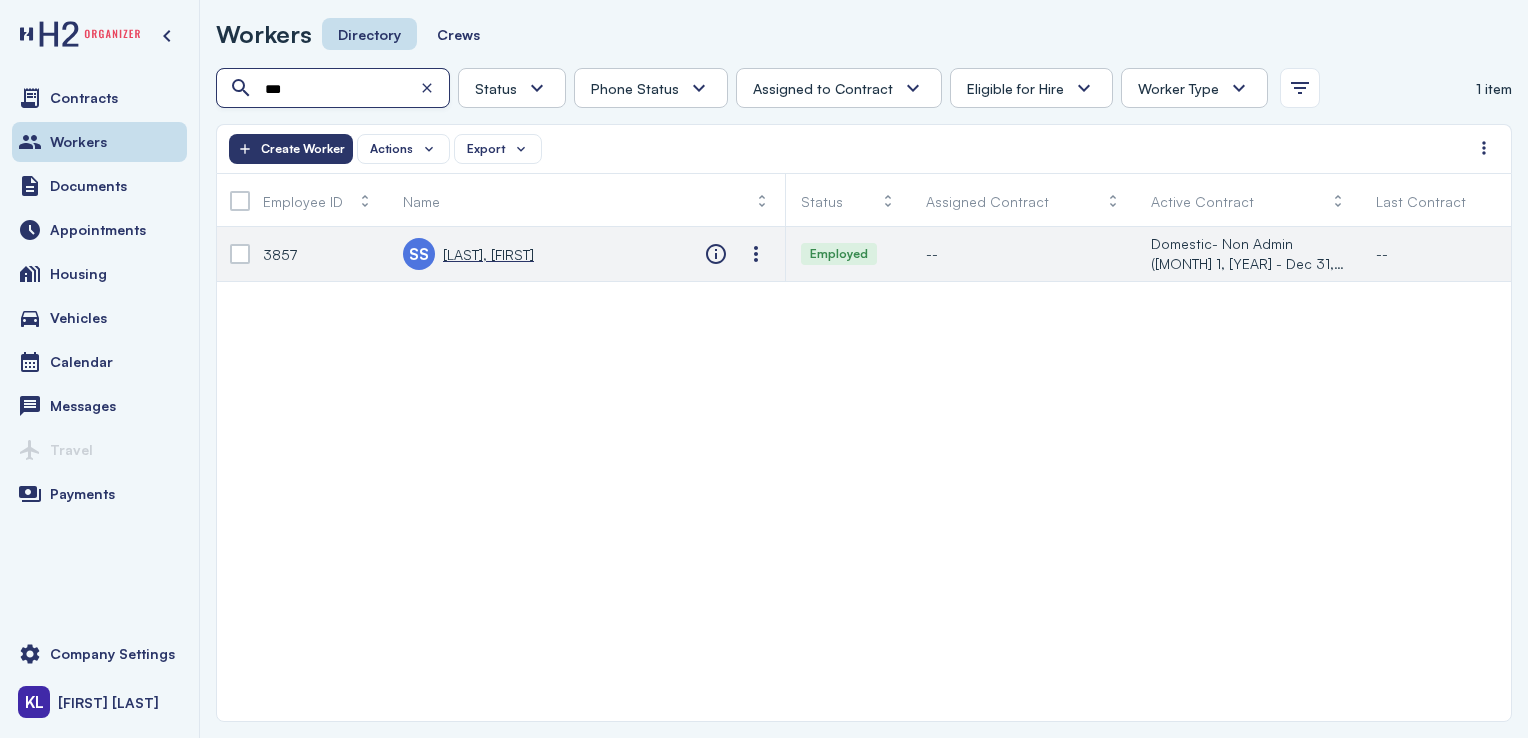 type on "***" 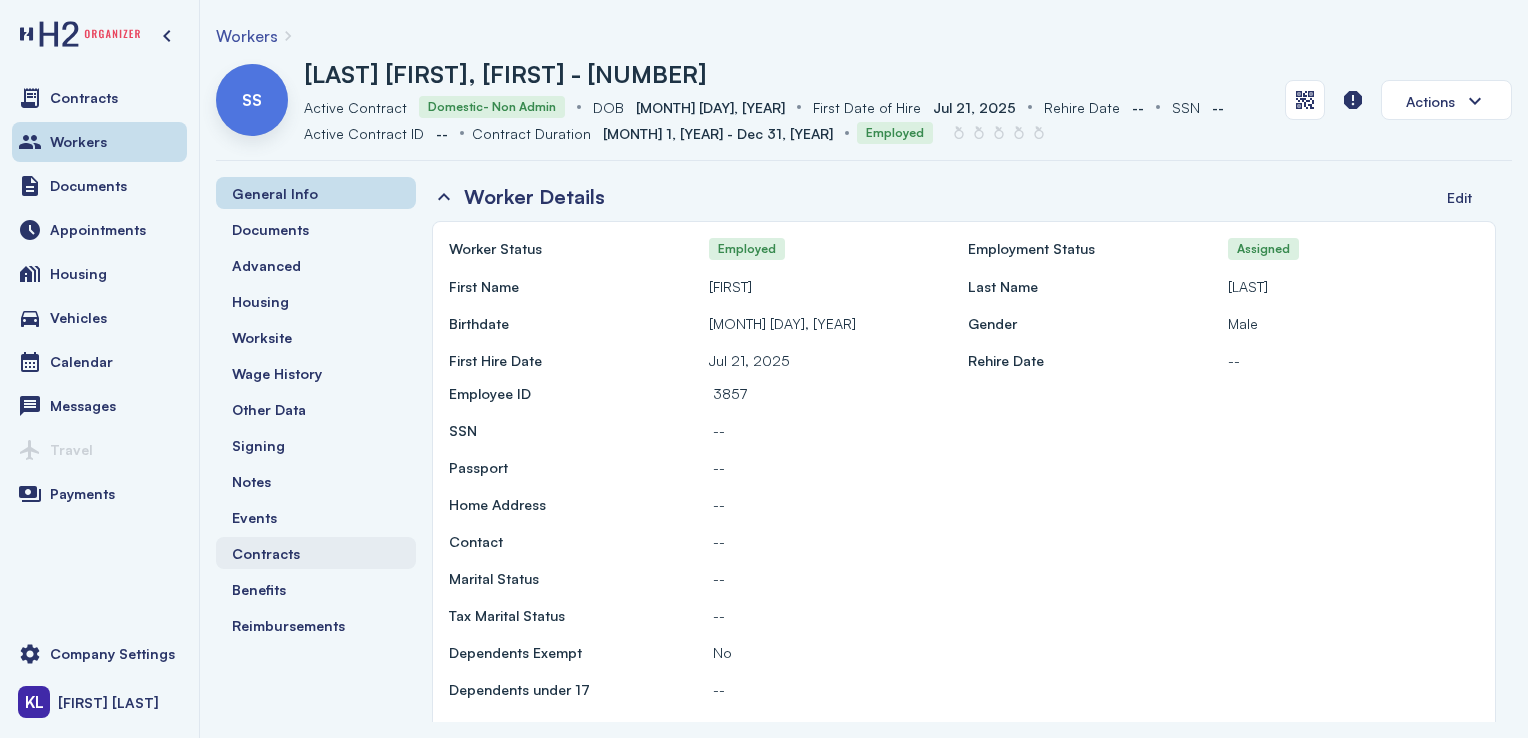 click on "Contracts" at bounding box center [316, 553] 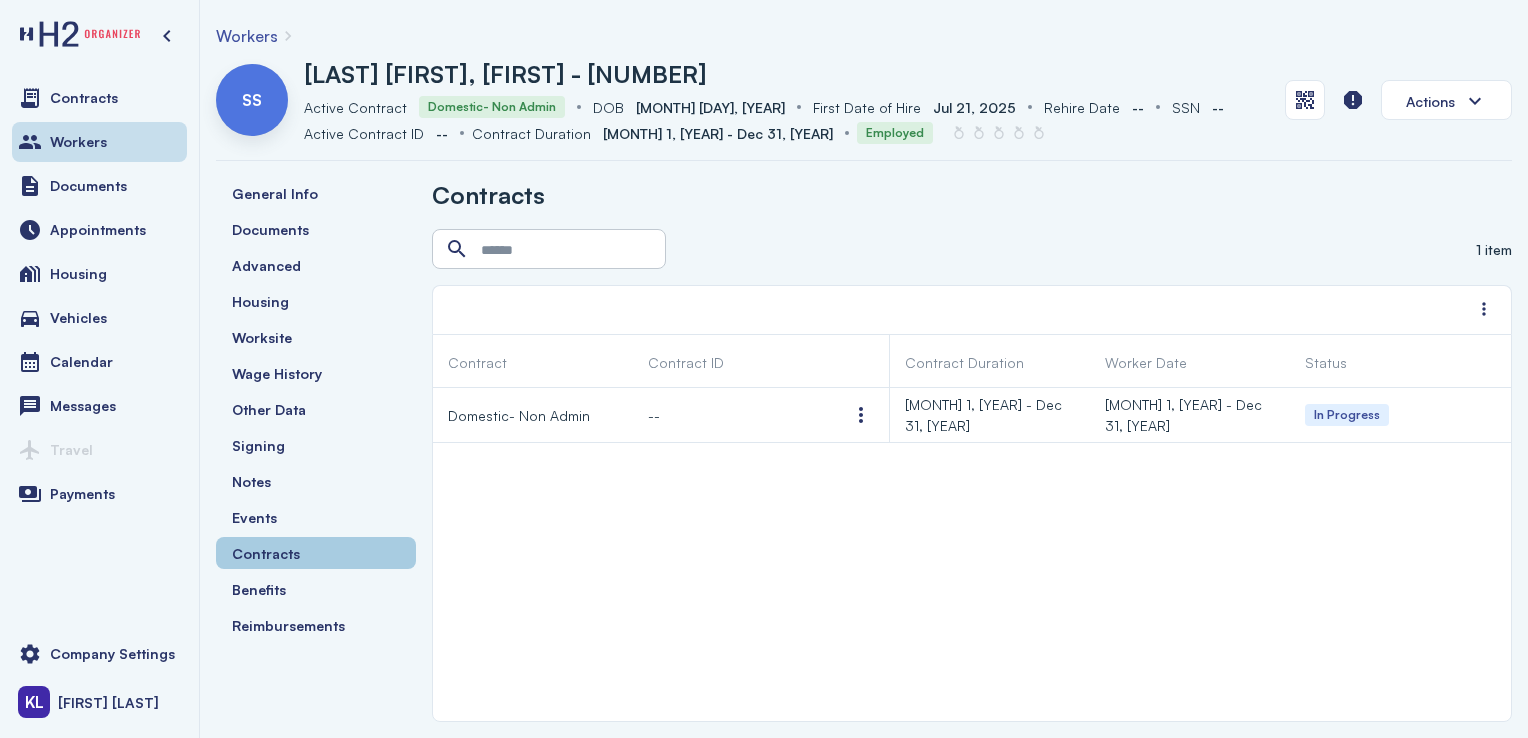 click at bounding box center (861, 415) 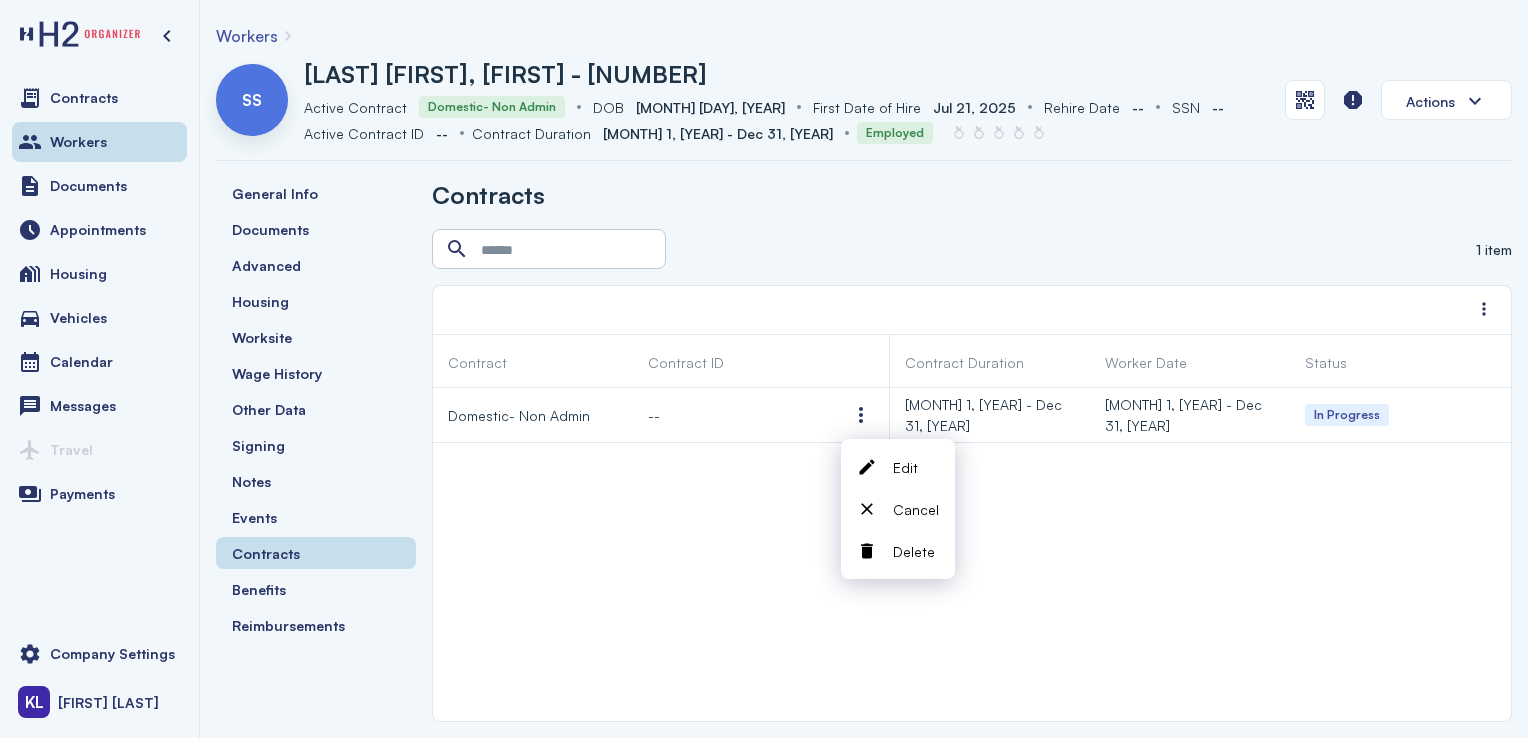 click on "Cancel" at bounding box center (916, 509) 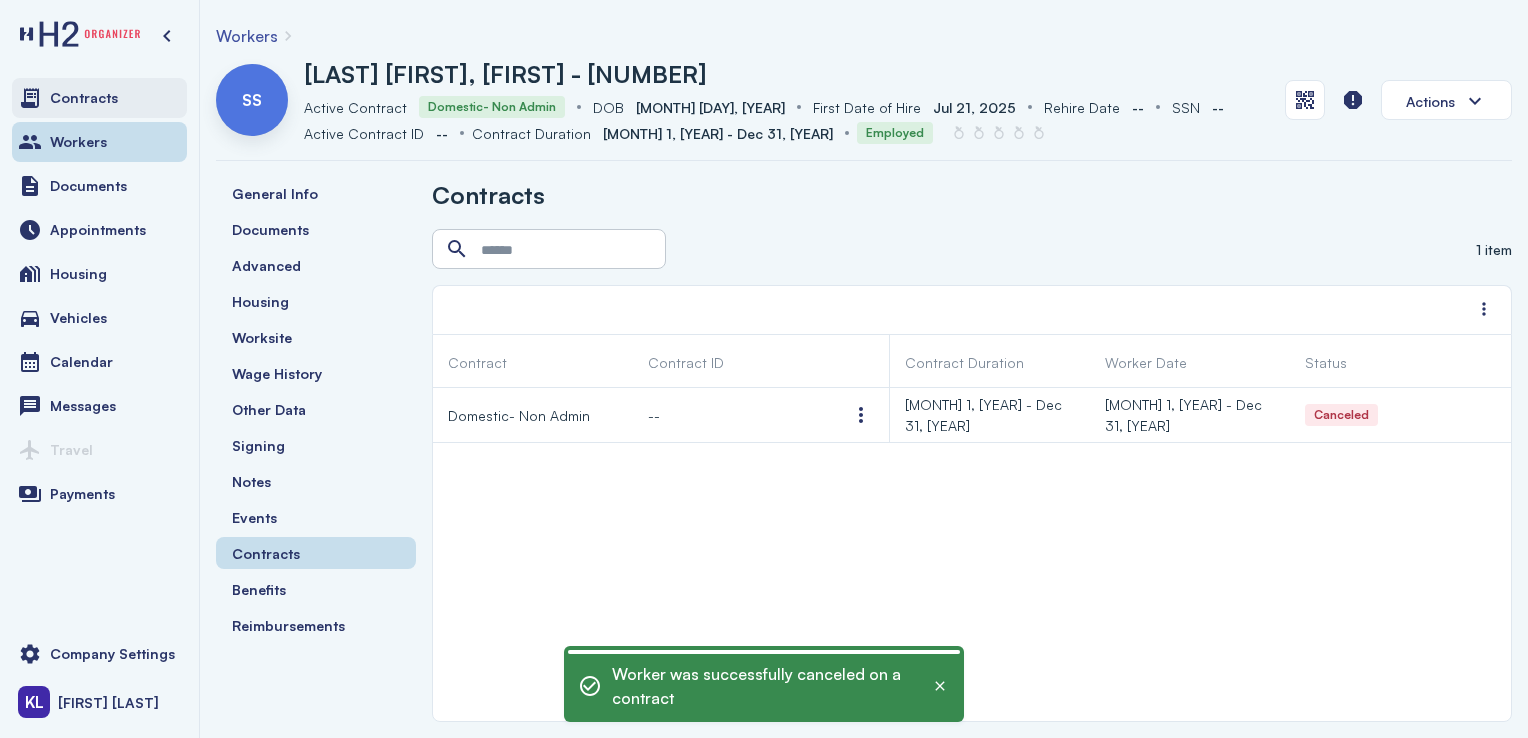 click on "Contracts" at bounding box center (99, 98) 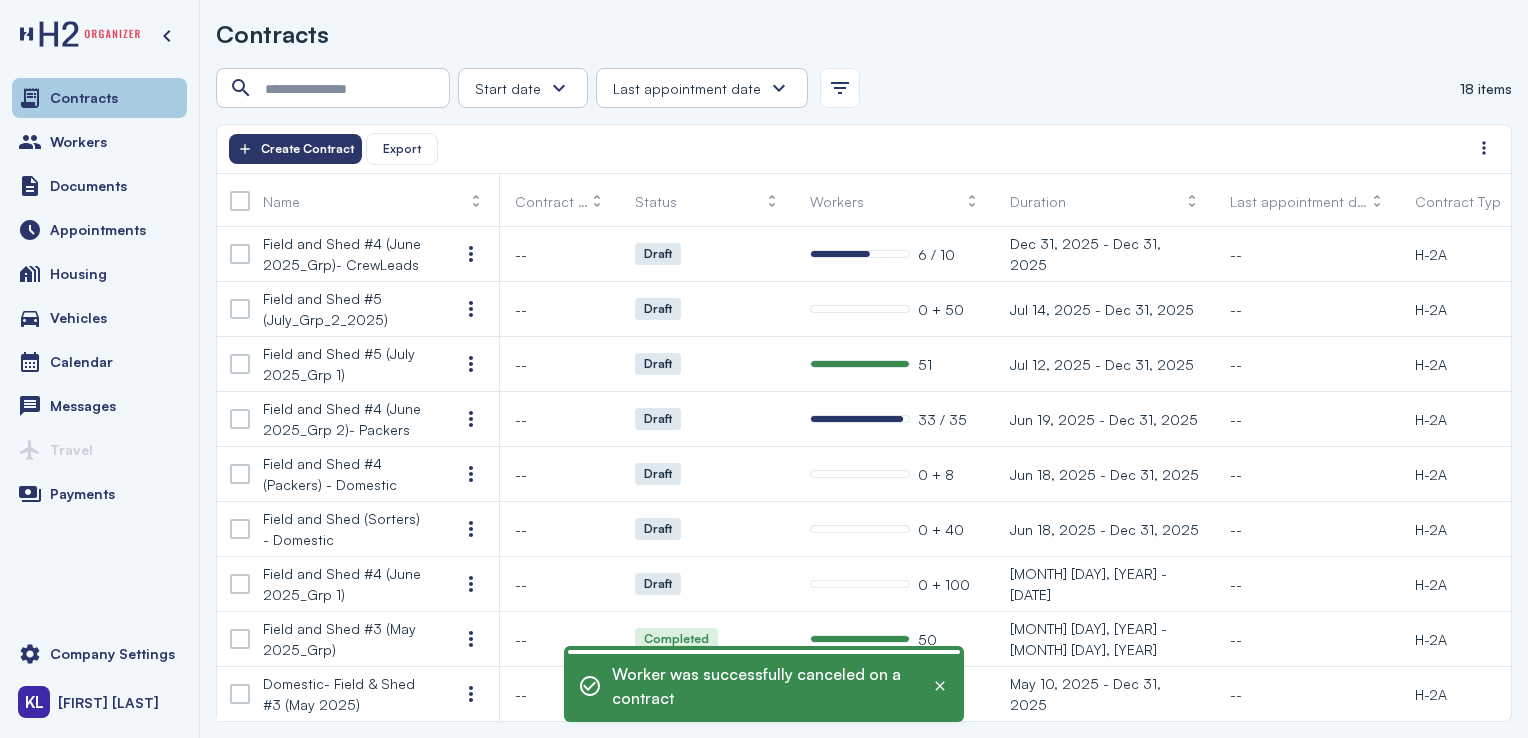 click on "Workers" at bounding box center (99, 142) 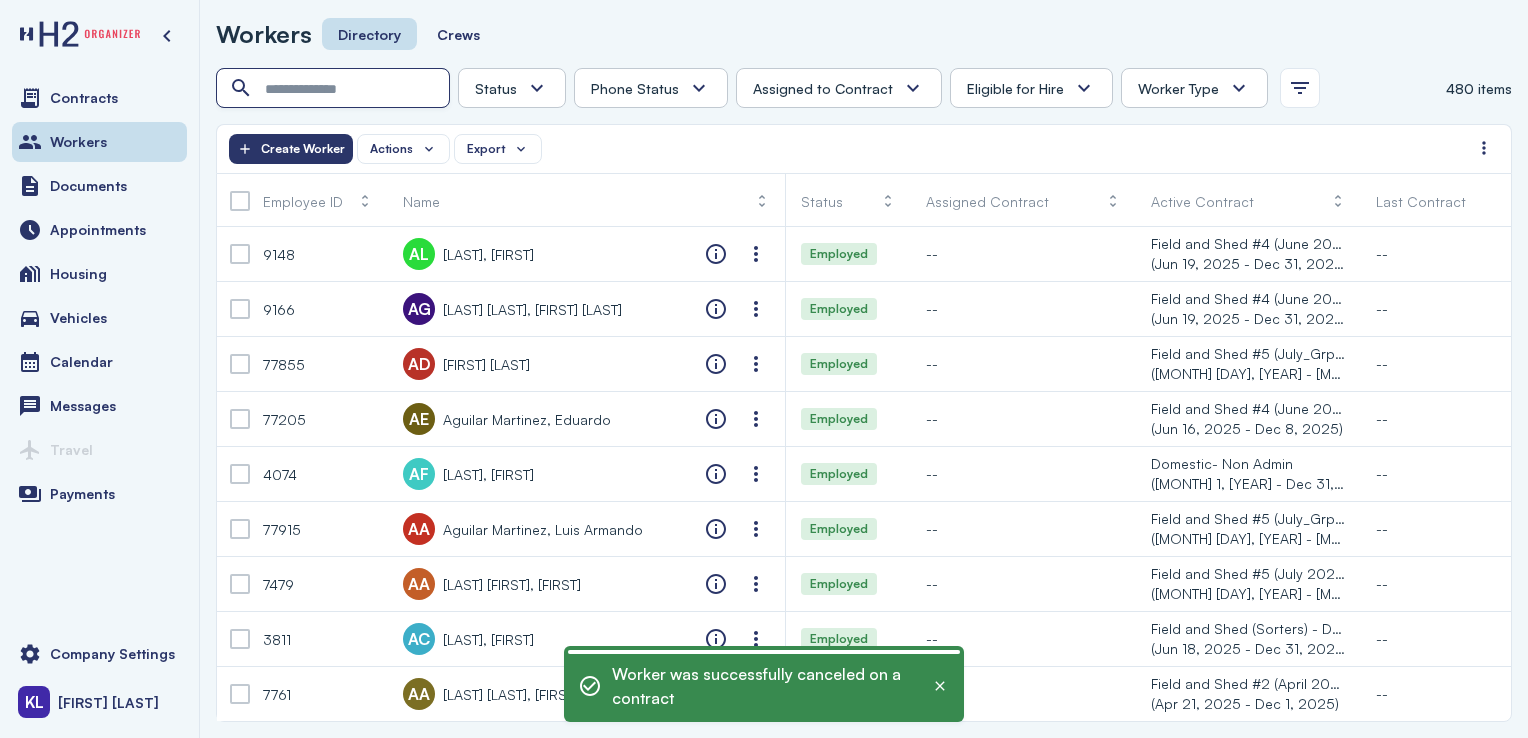 click at bounding box center (335, 89) 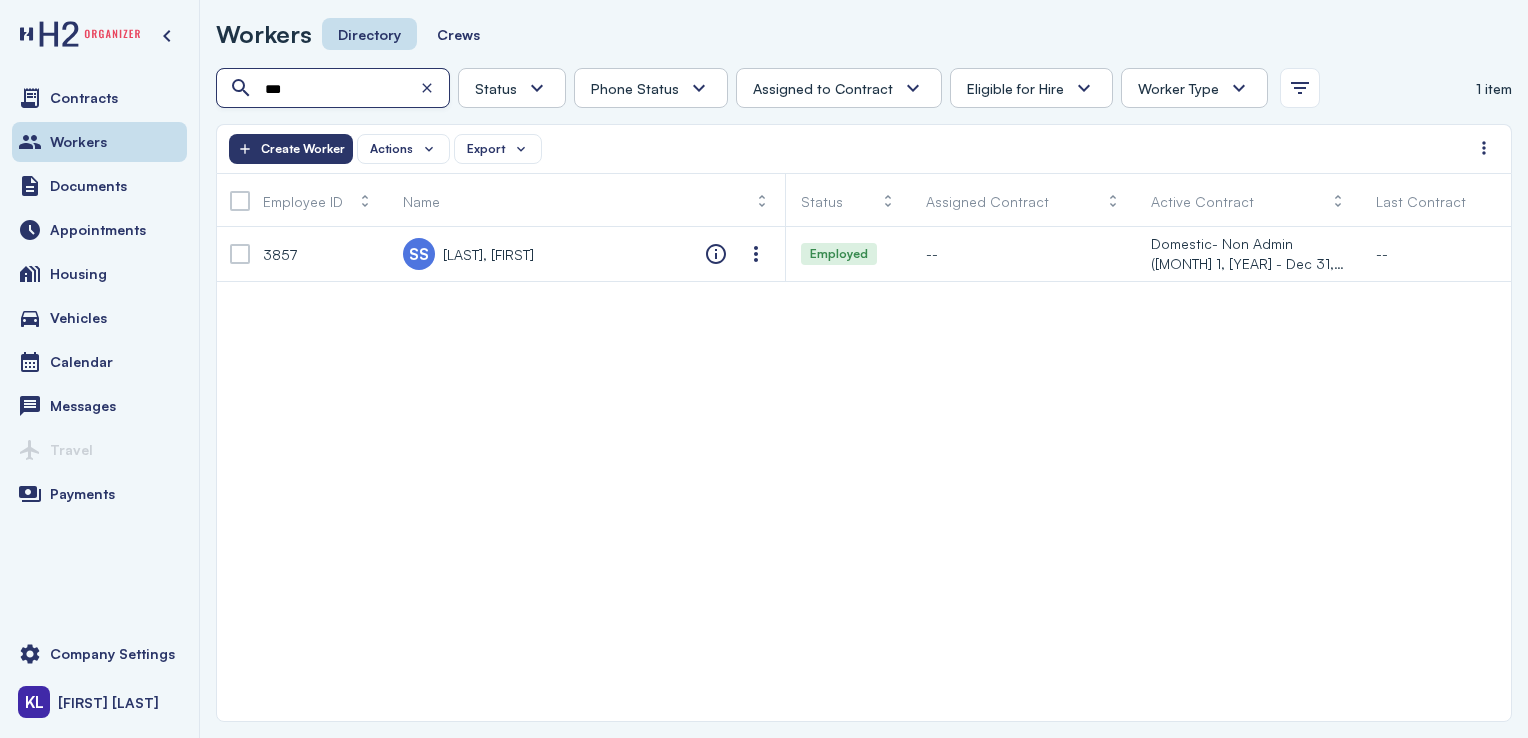 type on "***" 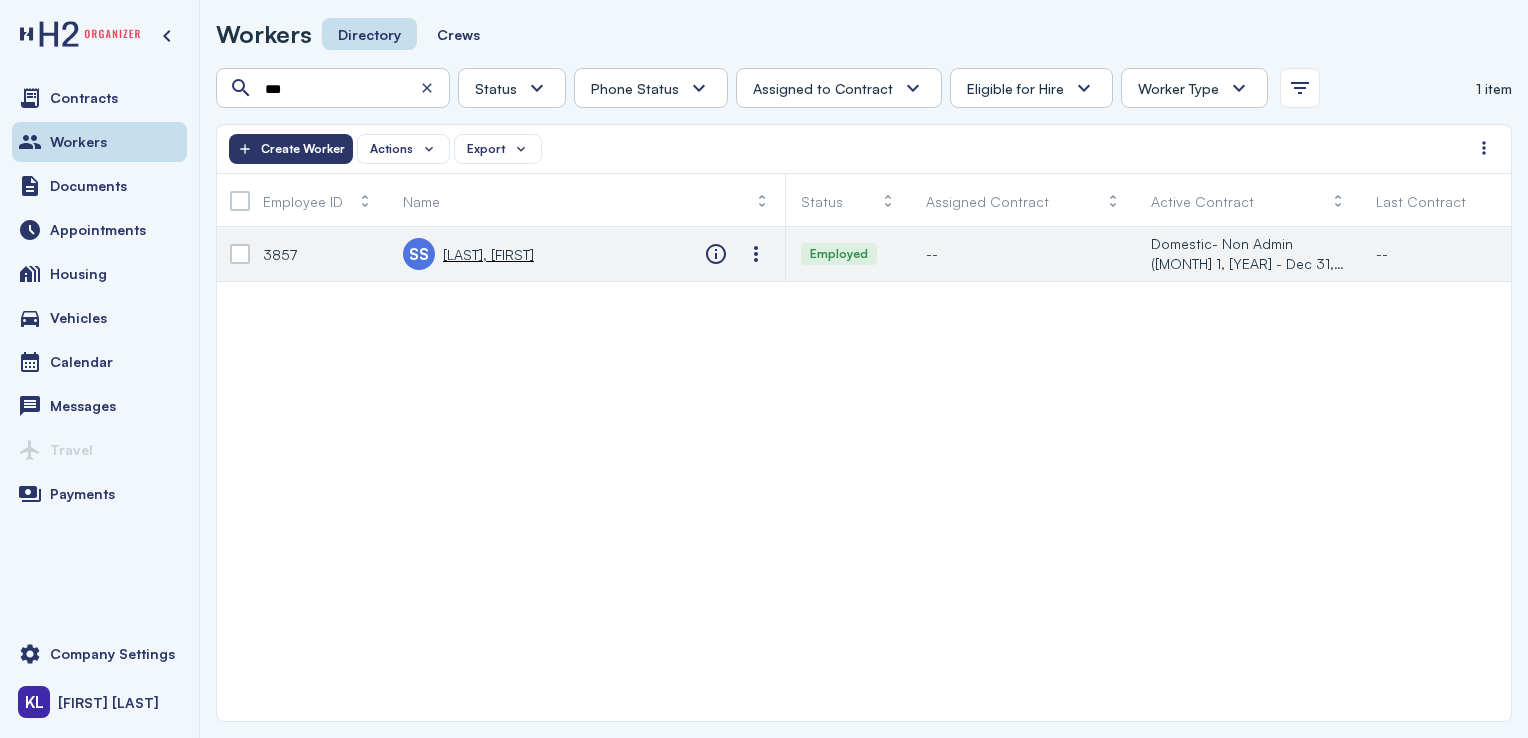 click at bounding box center [240, 254] 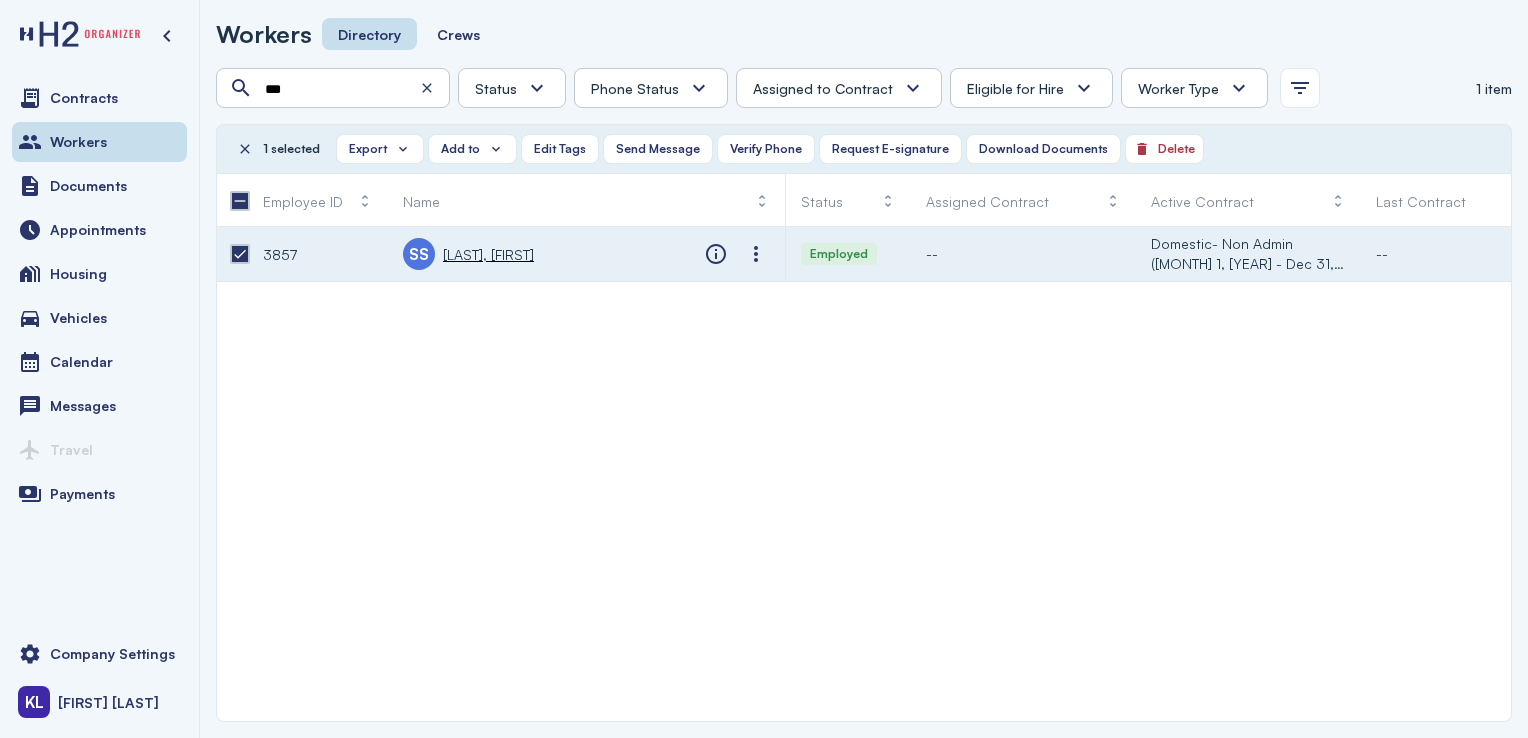 click on "Add to" at bounding box center [472, 149] 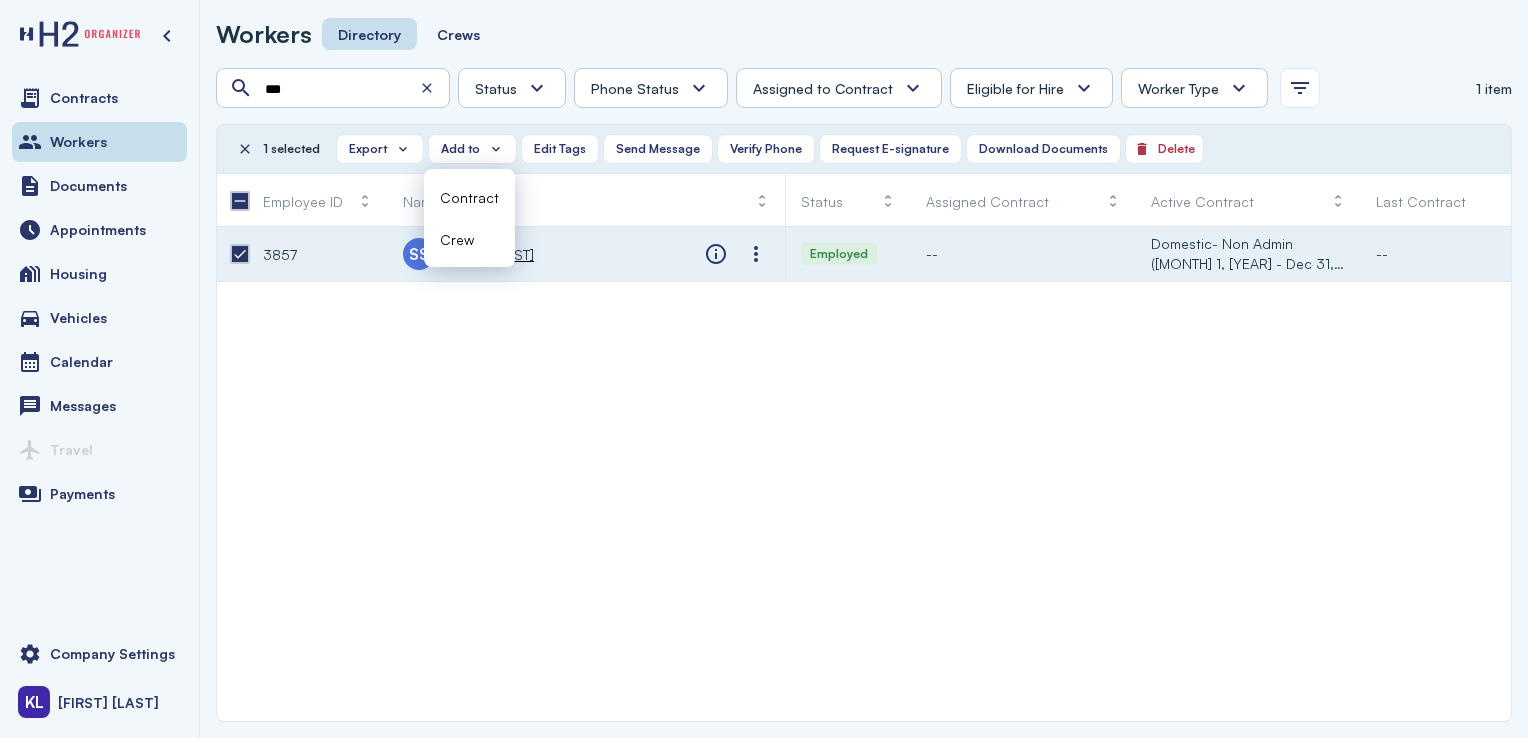 click on "Contract" at bounding box center [469, 197] 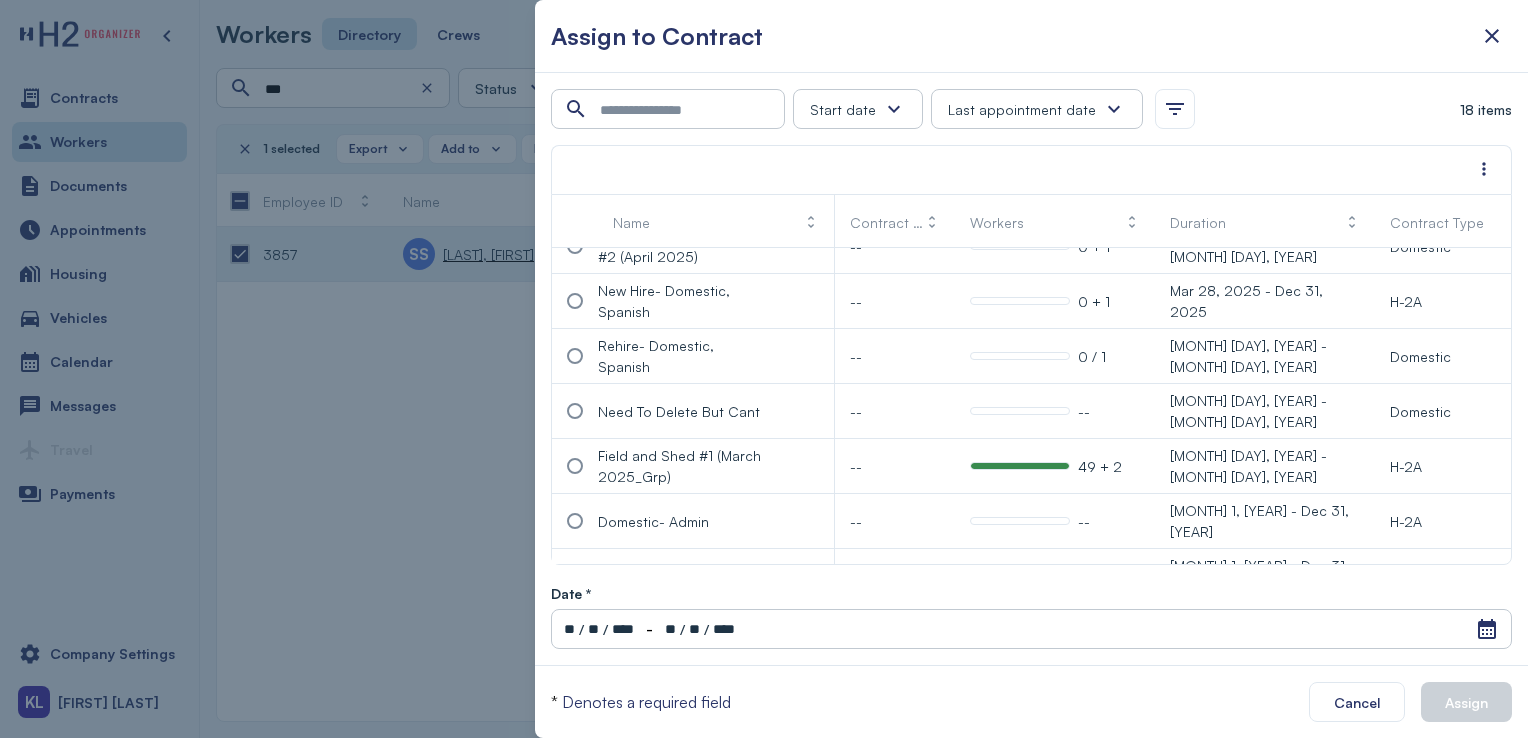 scroll, scrollTop: 660, scrollLeft: 0, axis: vertical 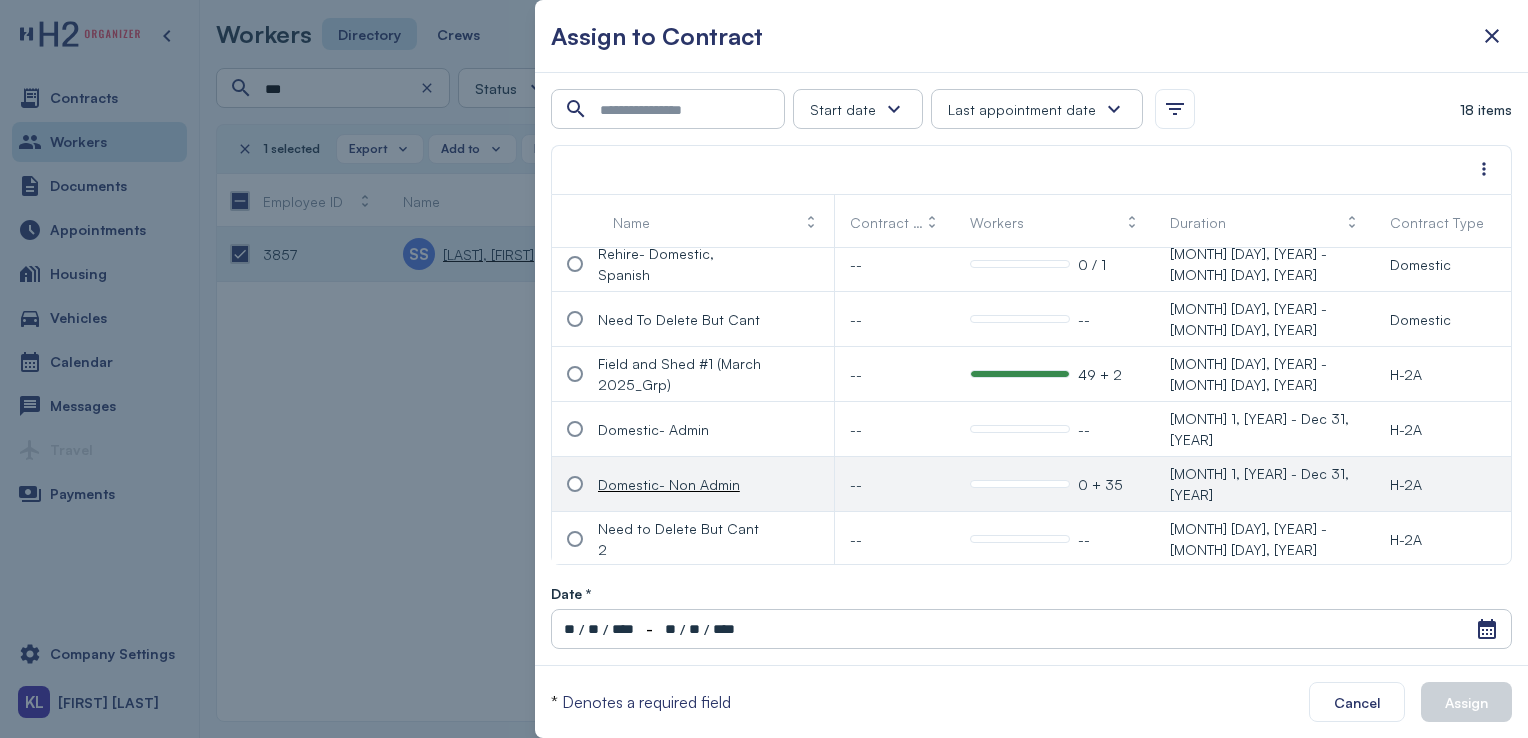 click at bounding box center (575, 484) 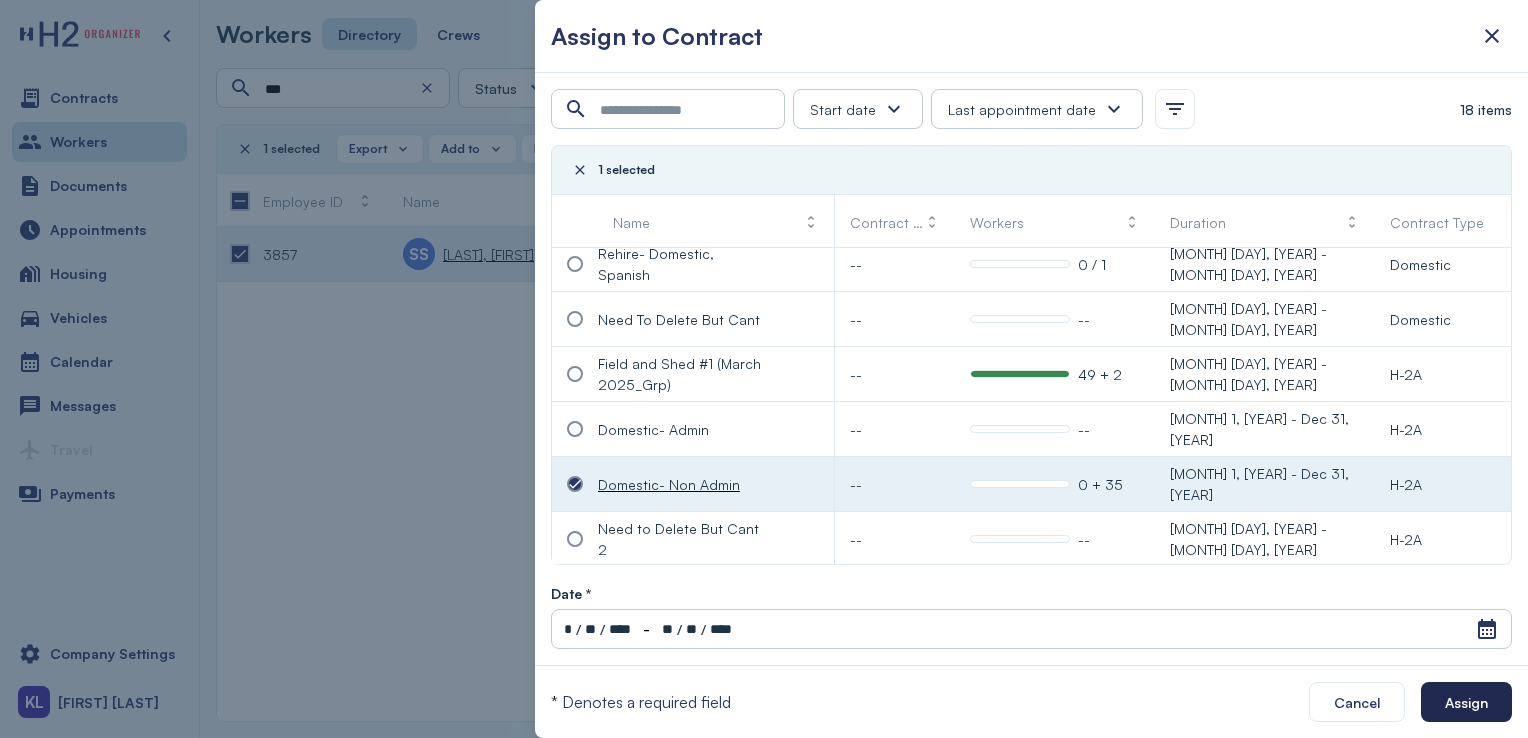 click on "Assign" at bounding box center (1466, 702) 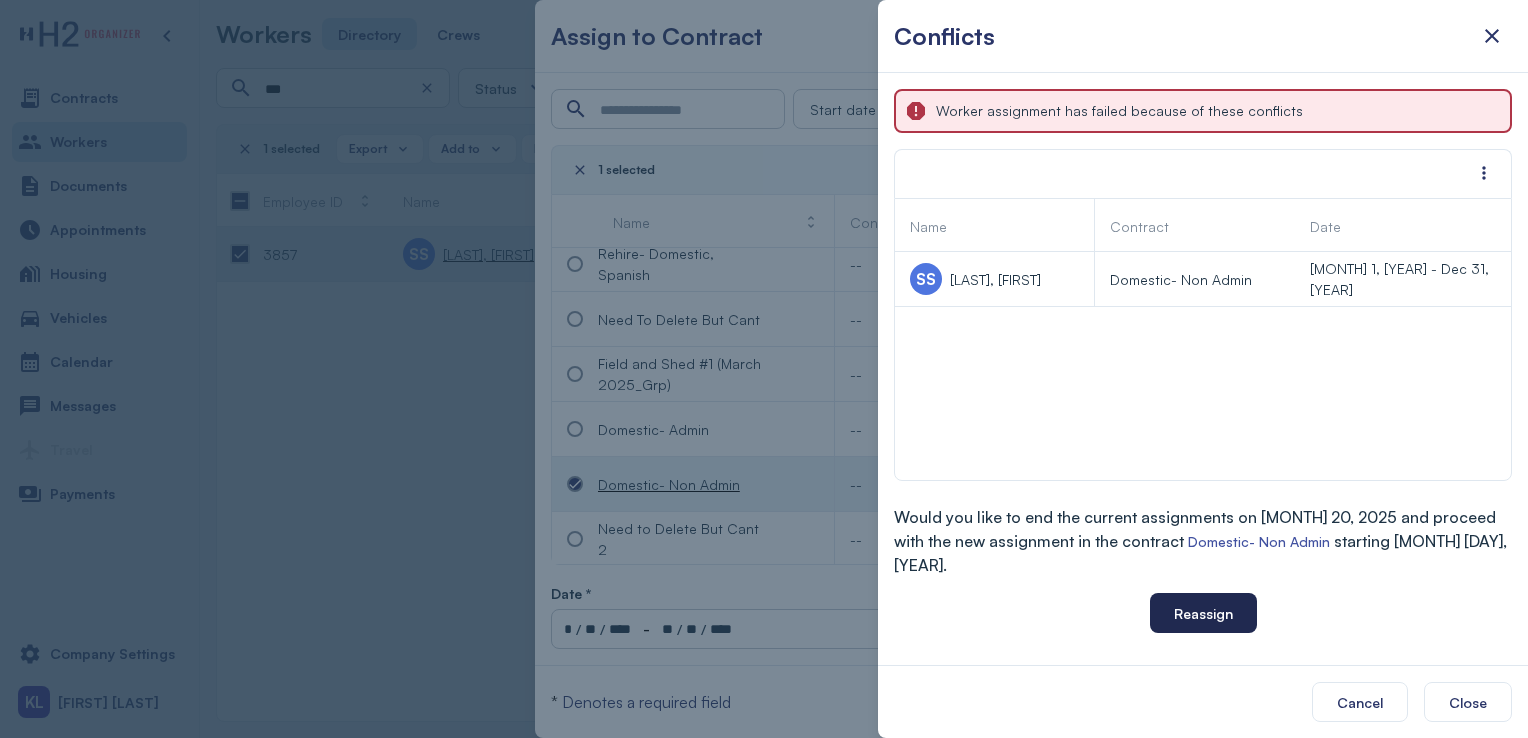 click on "Reassign" at bounding box center [1203, 613] 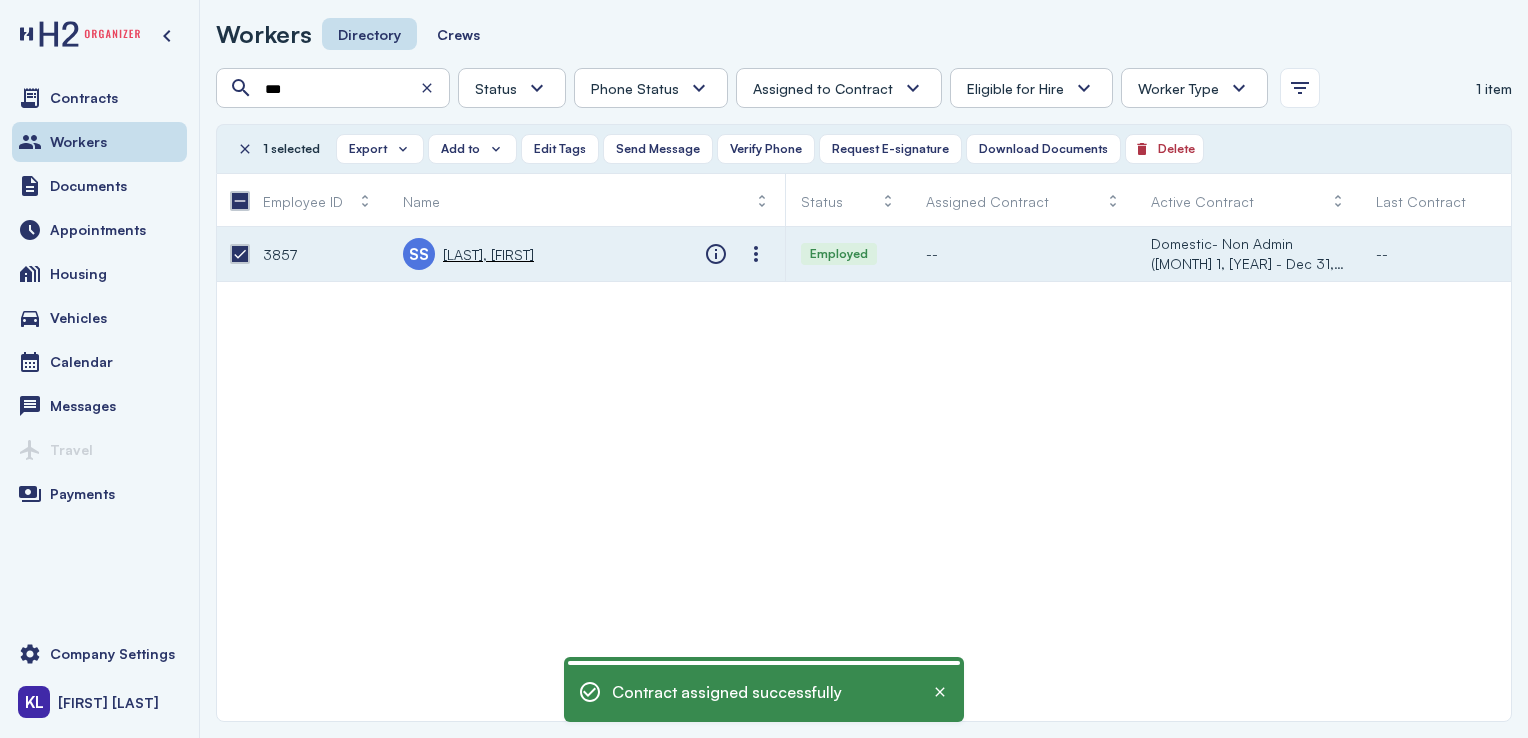 click on "Workers" at bounding box center [99, 142] 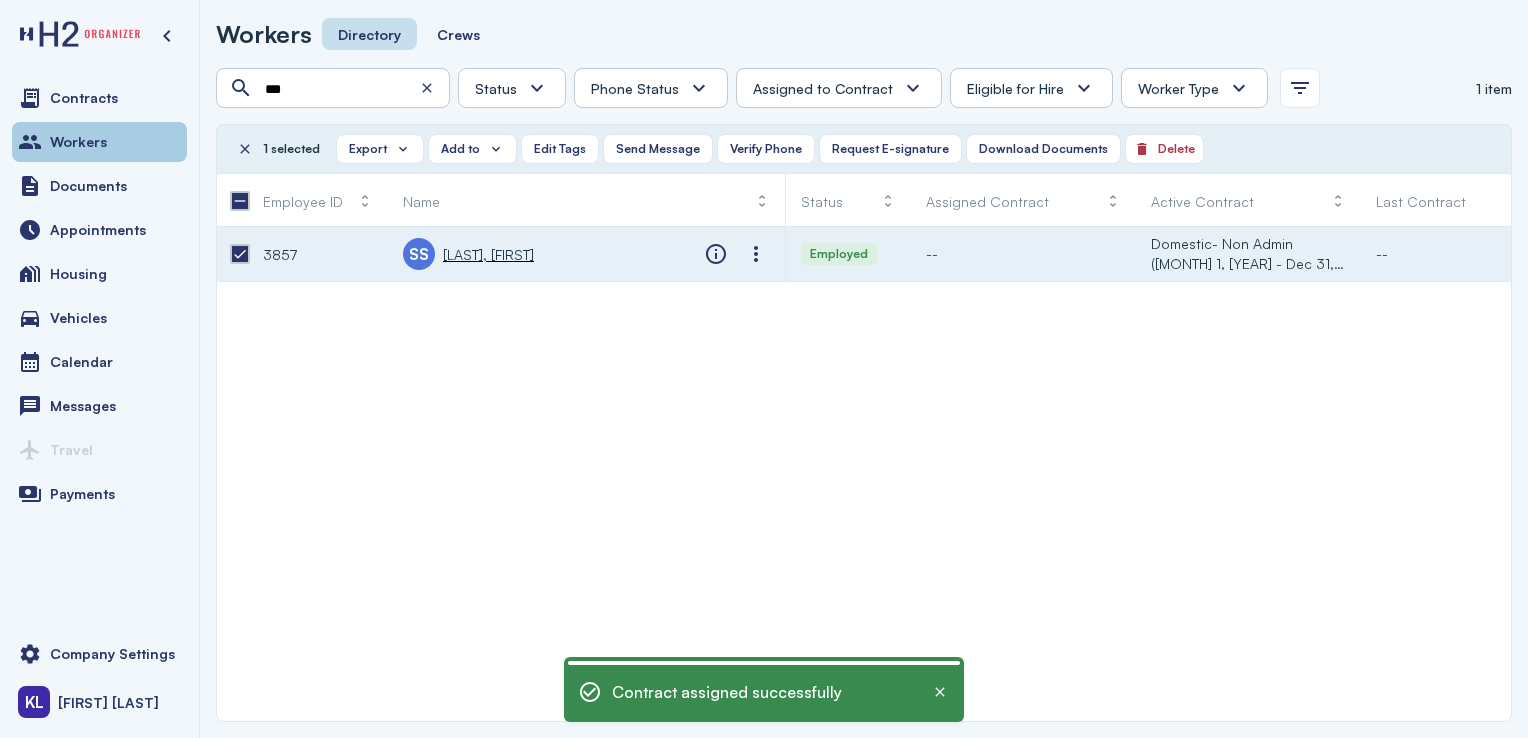 click on "Workers" at bounding box center (99, 142) 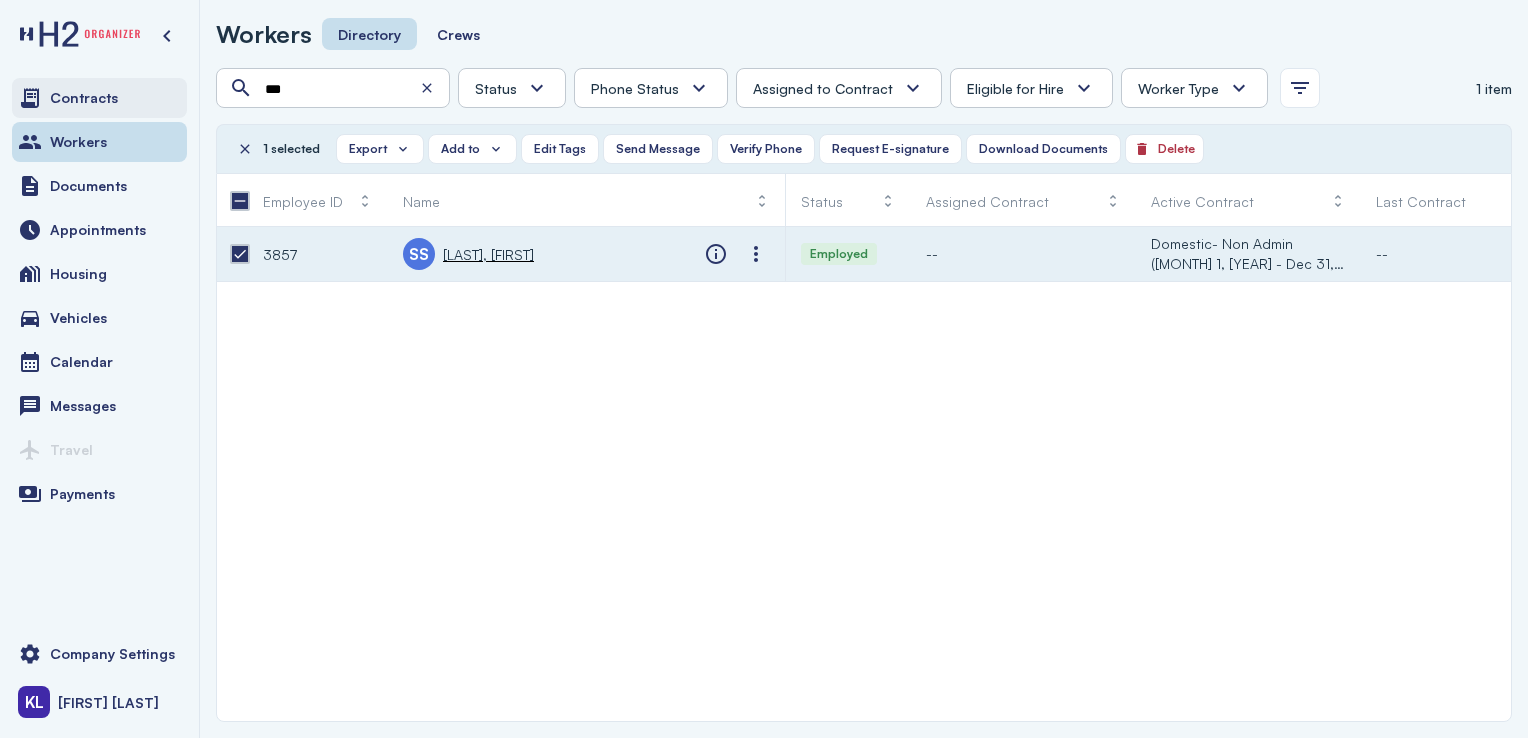 click on "Contracts" at bounding box center [84, 98] 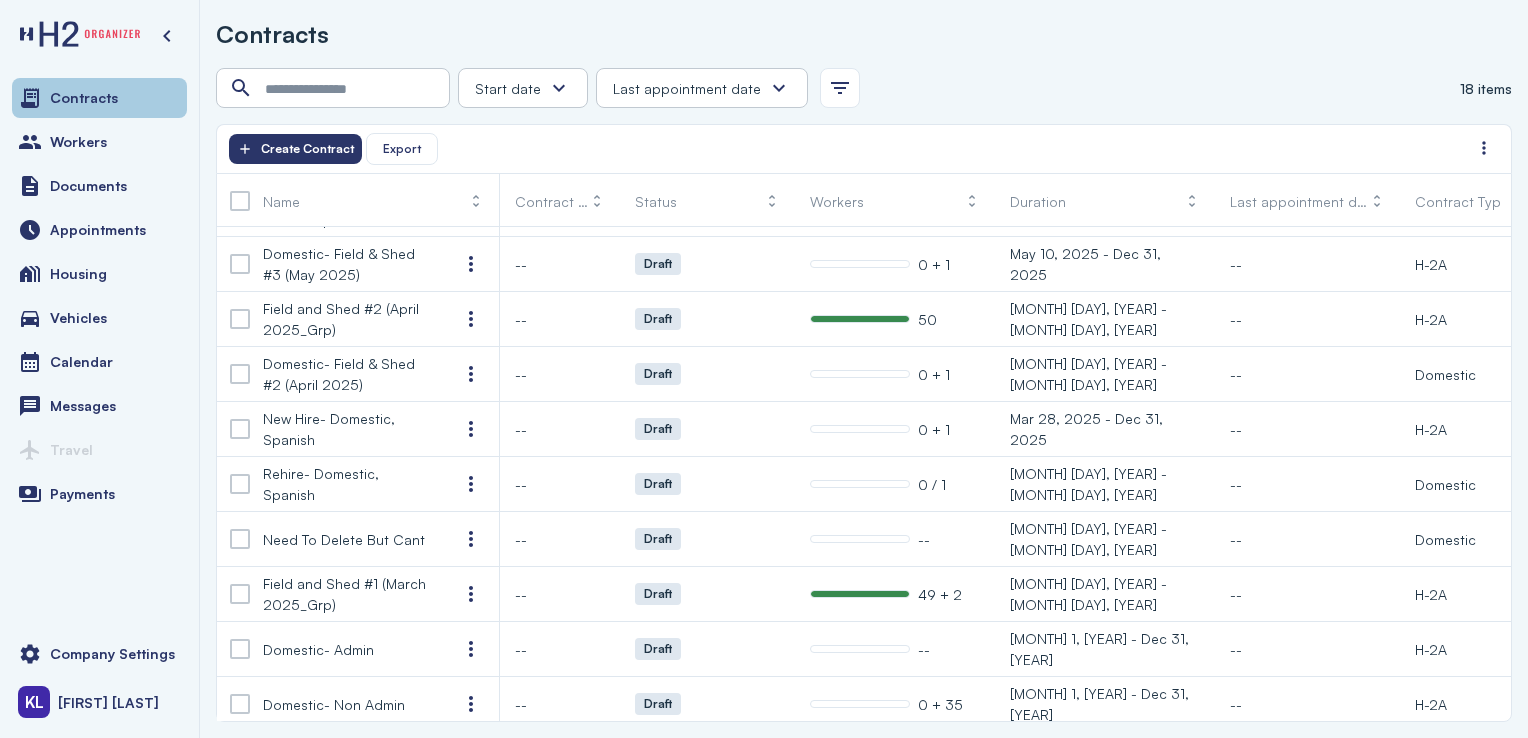 scroll, scrollTop: 485, scrollLeft: 0, axis: vertical 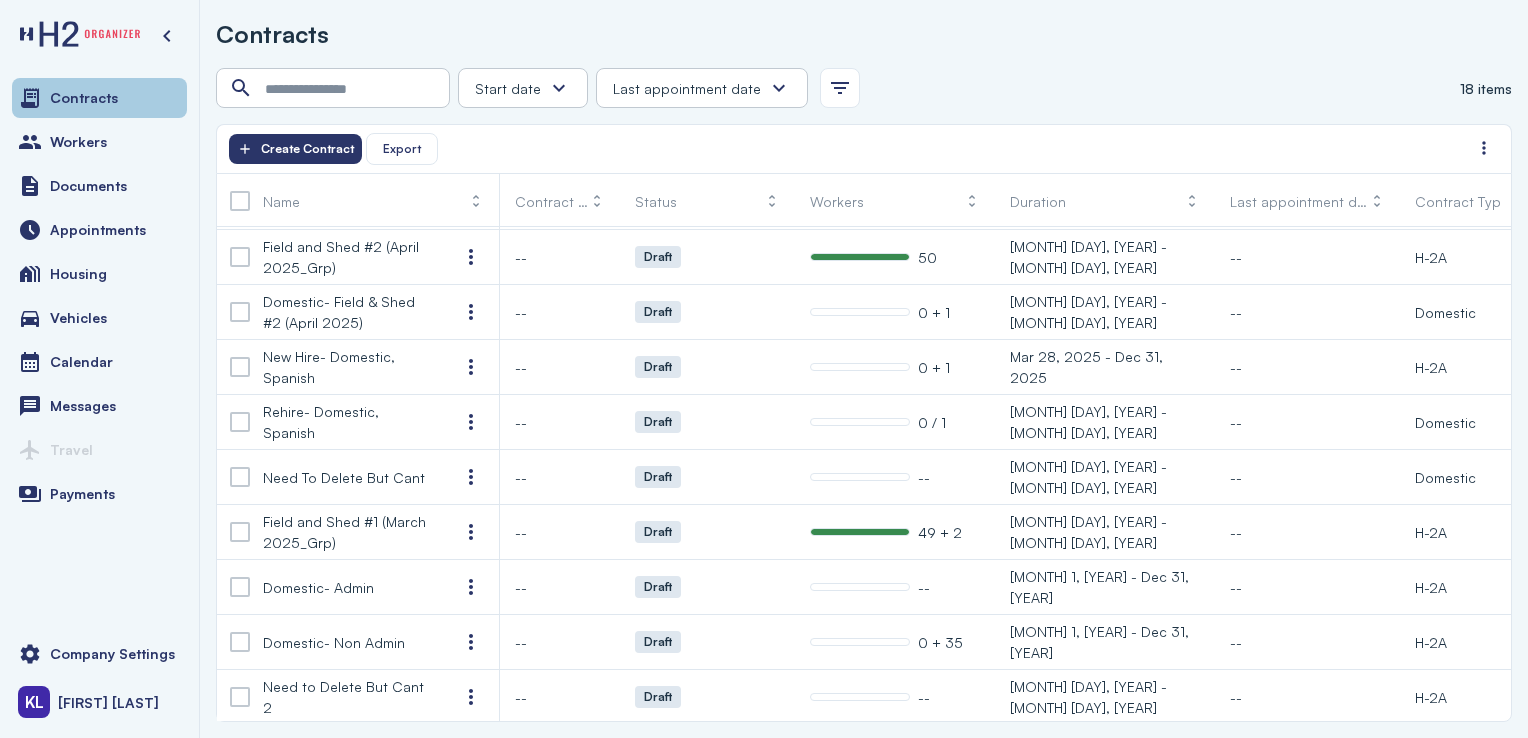 click on "Domestic- Non Admin" at bounding box center (334, 642) 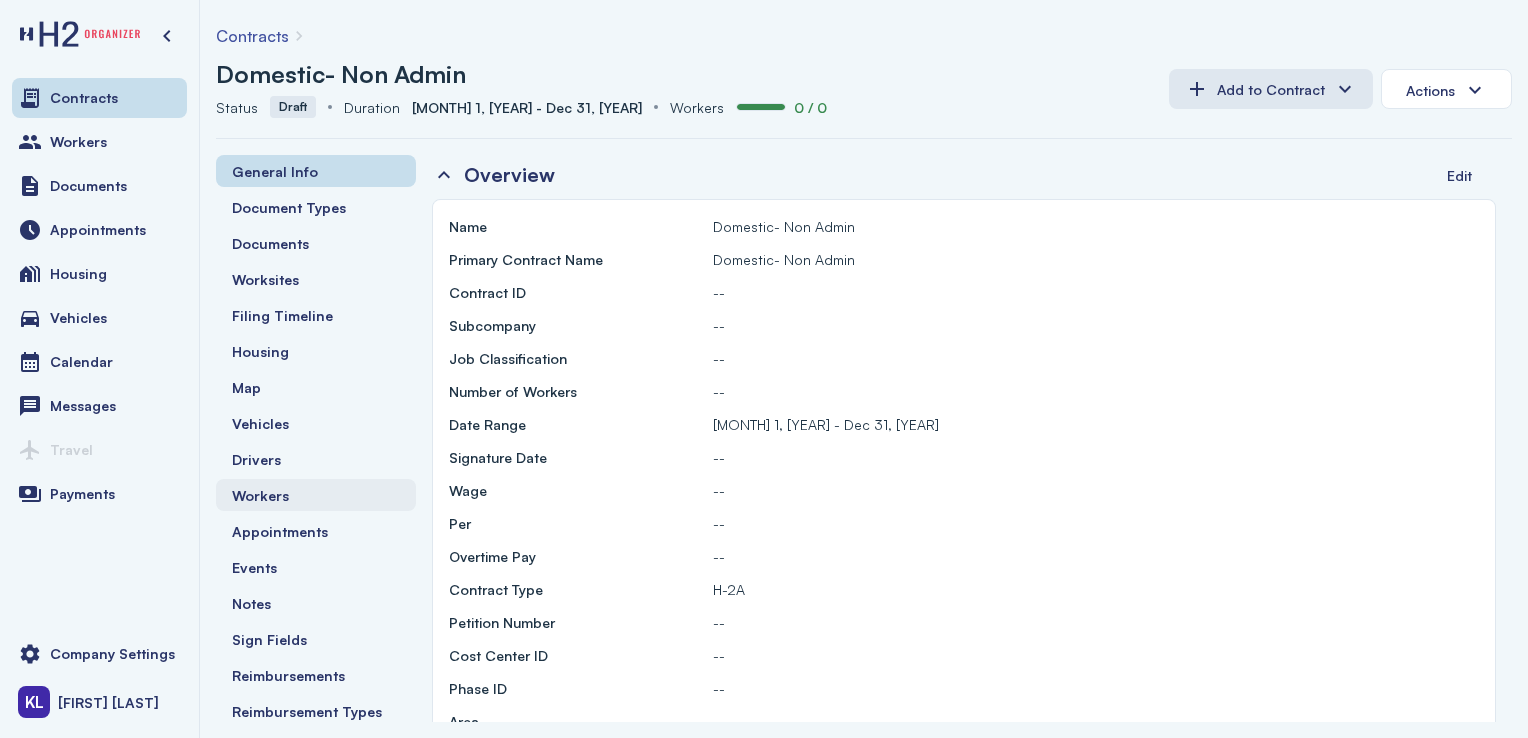 click on "Workers" at bounding box center [316, 495] 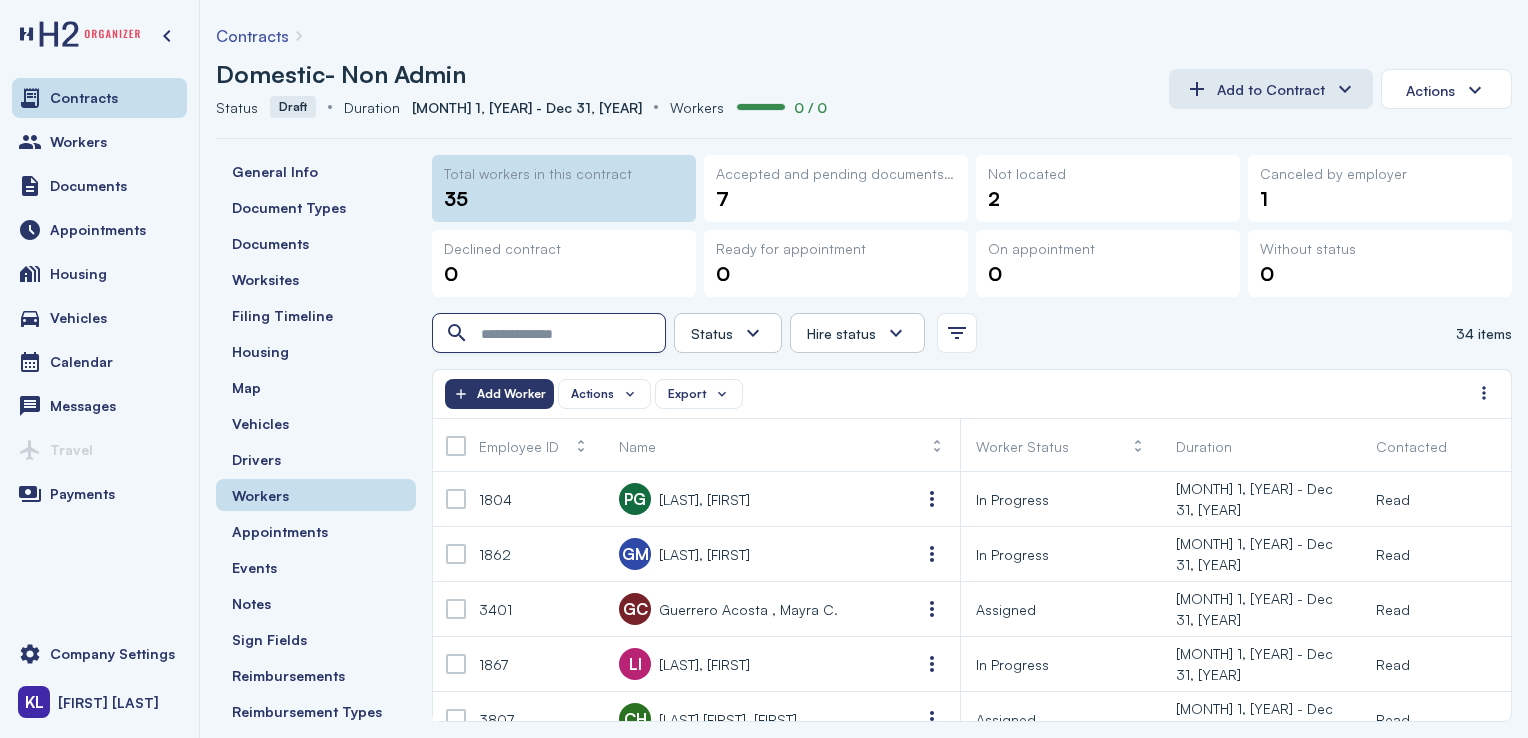 click at bounding box center [551, 334] 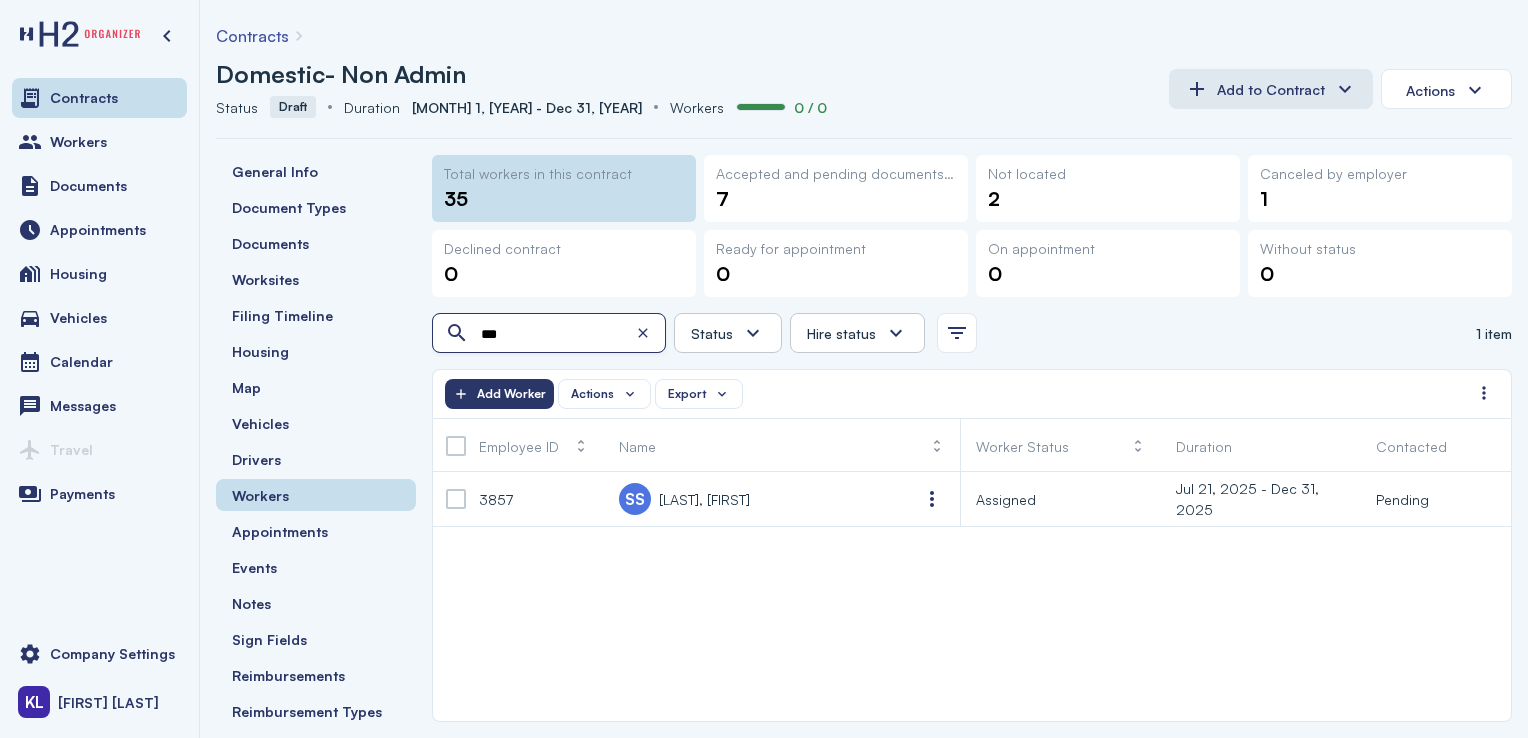 type on "***" 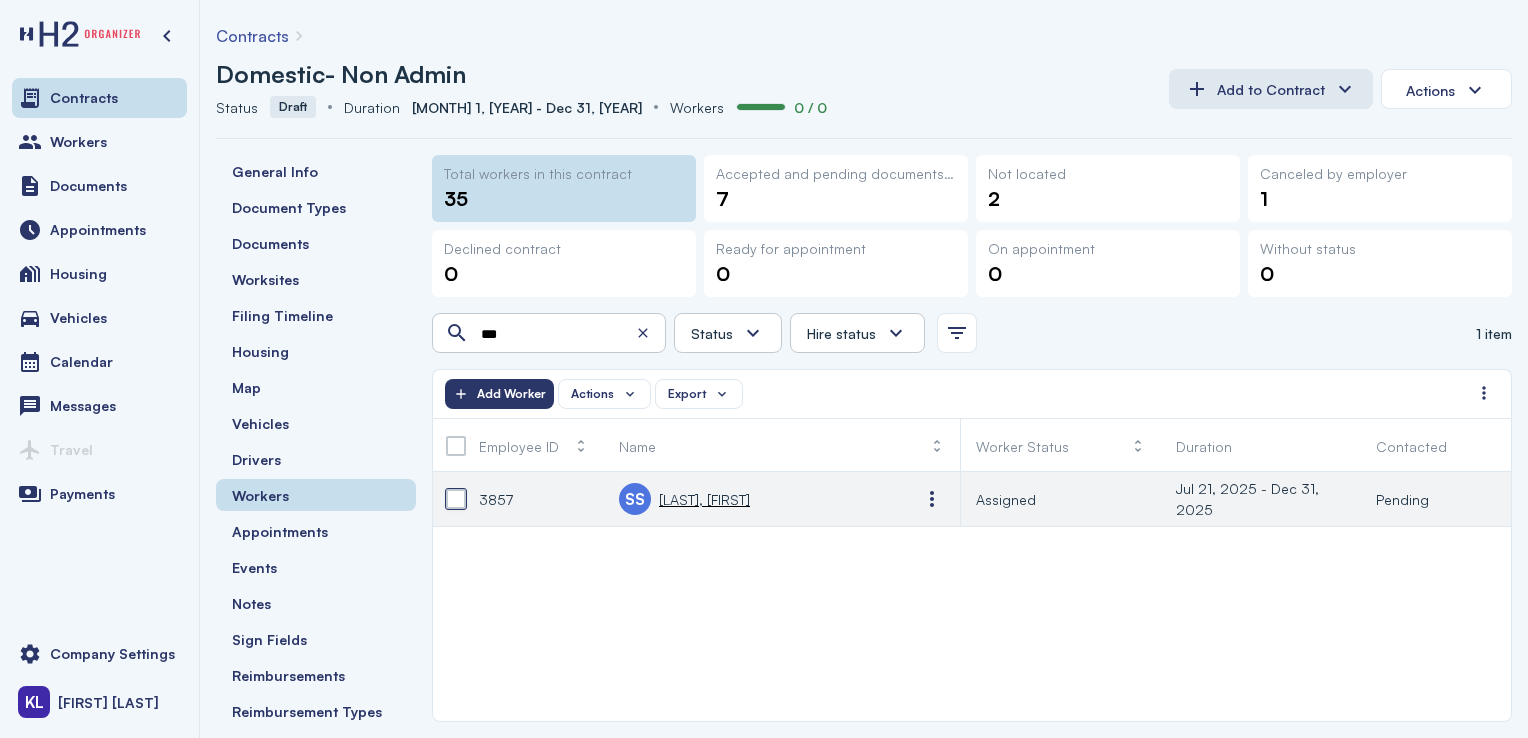 click at bounding box center (456, 499) 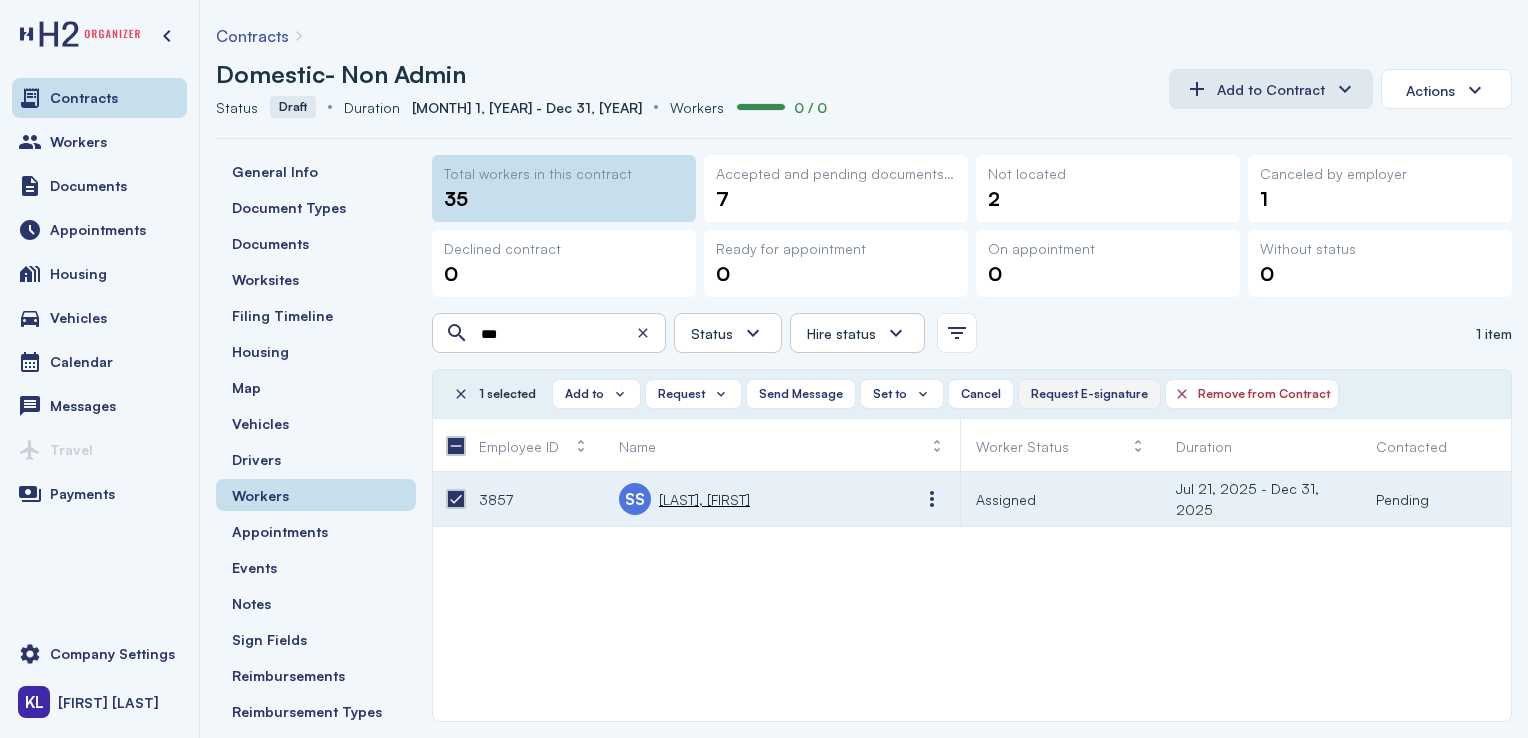 click on "Request E-signature" at bounding box center [1089, 394] 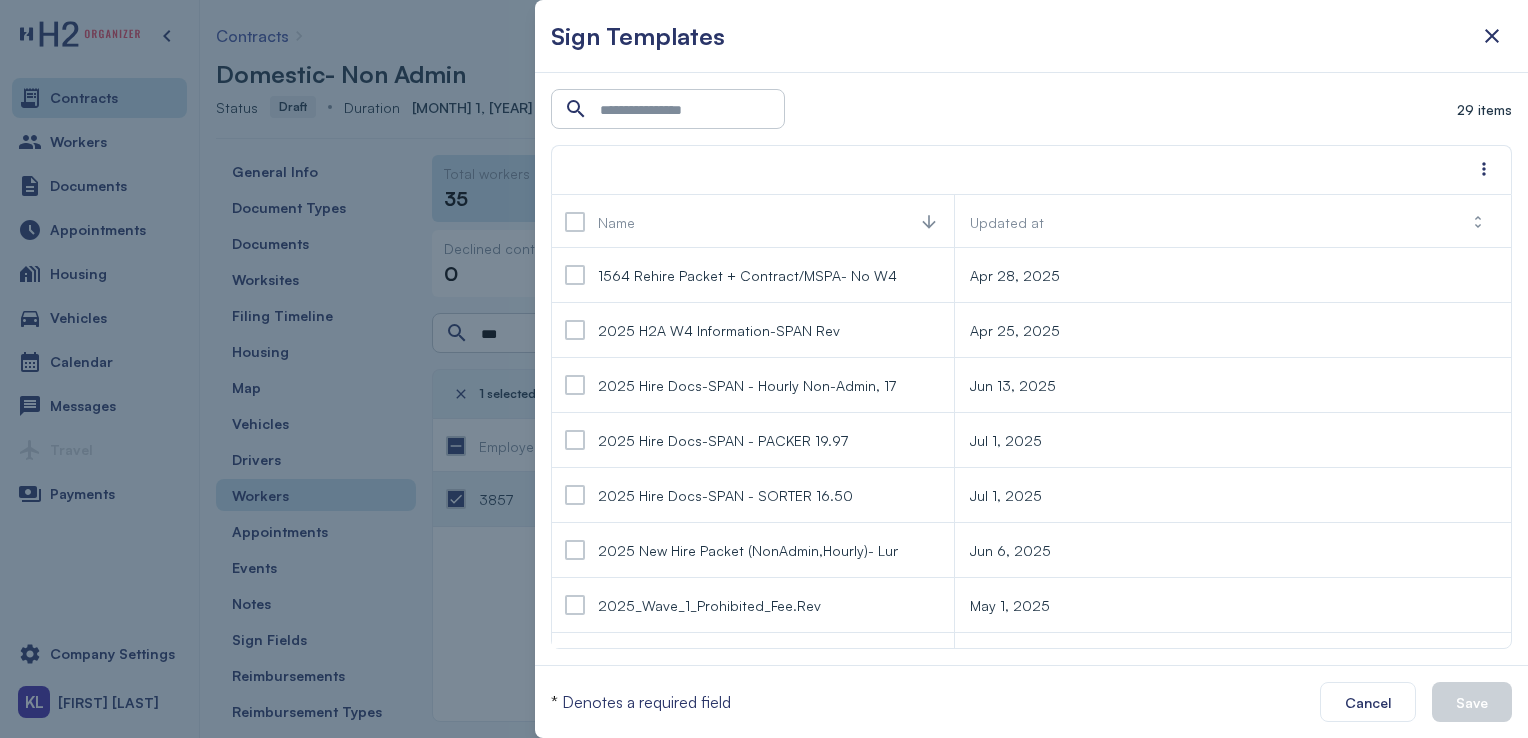 click at bounding box center [575, 495] 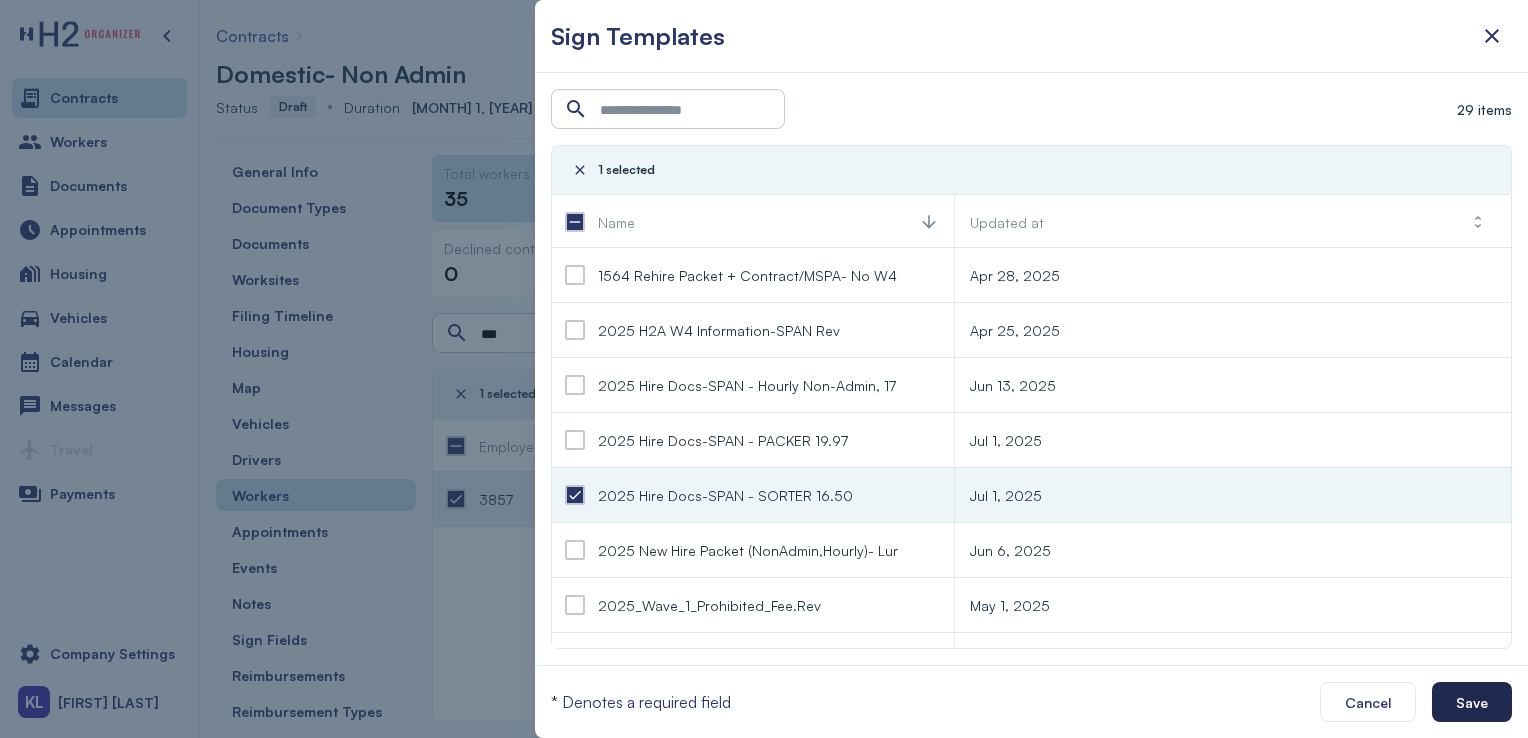 click on "Save" at bounding box center [1472, 702] 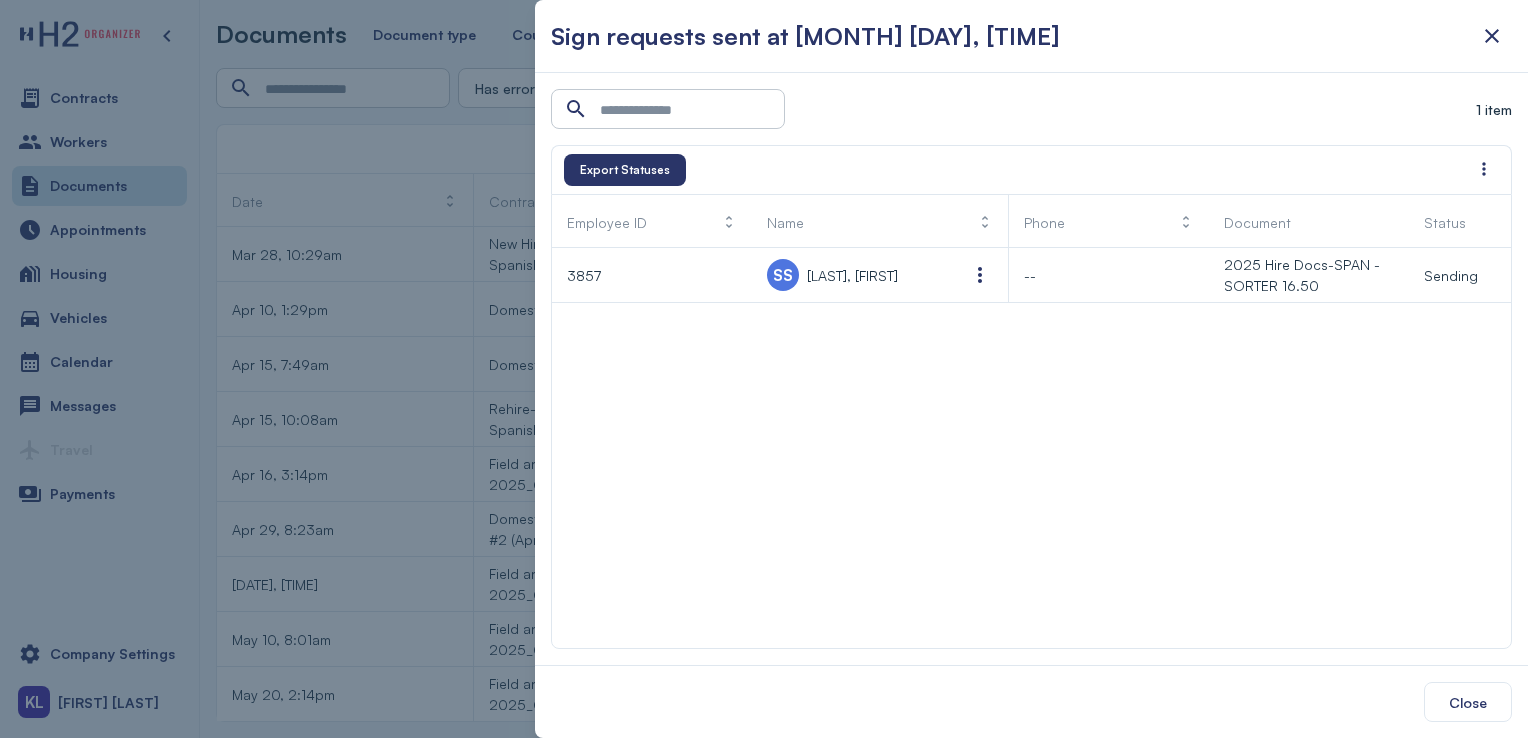 click on "[LAST], [FIRST]" at bounding box center [852, 275] 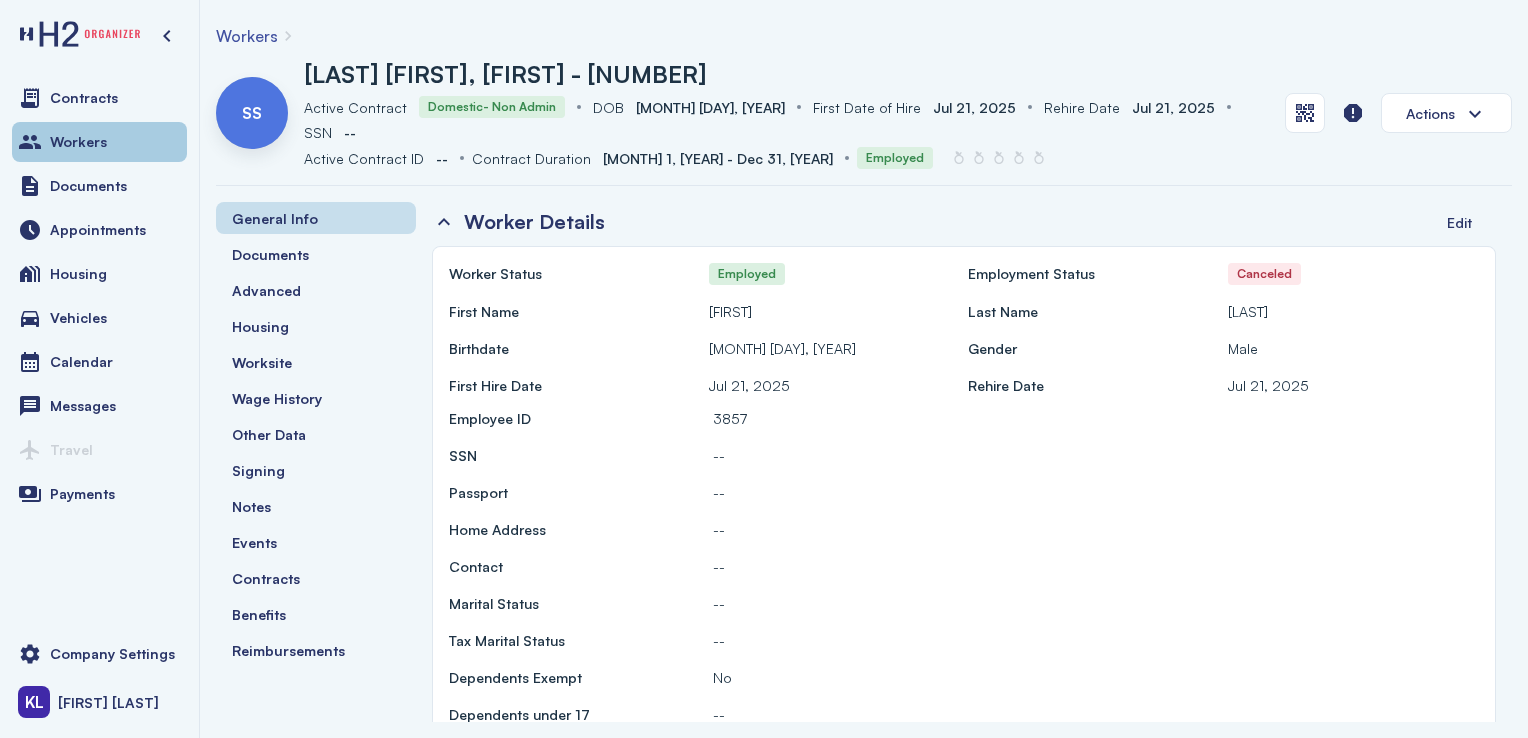 click on "Workers" at bounding box center (99, 142) 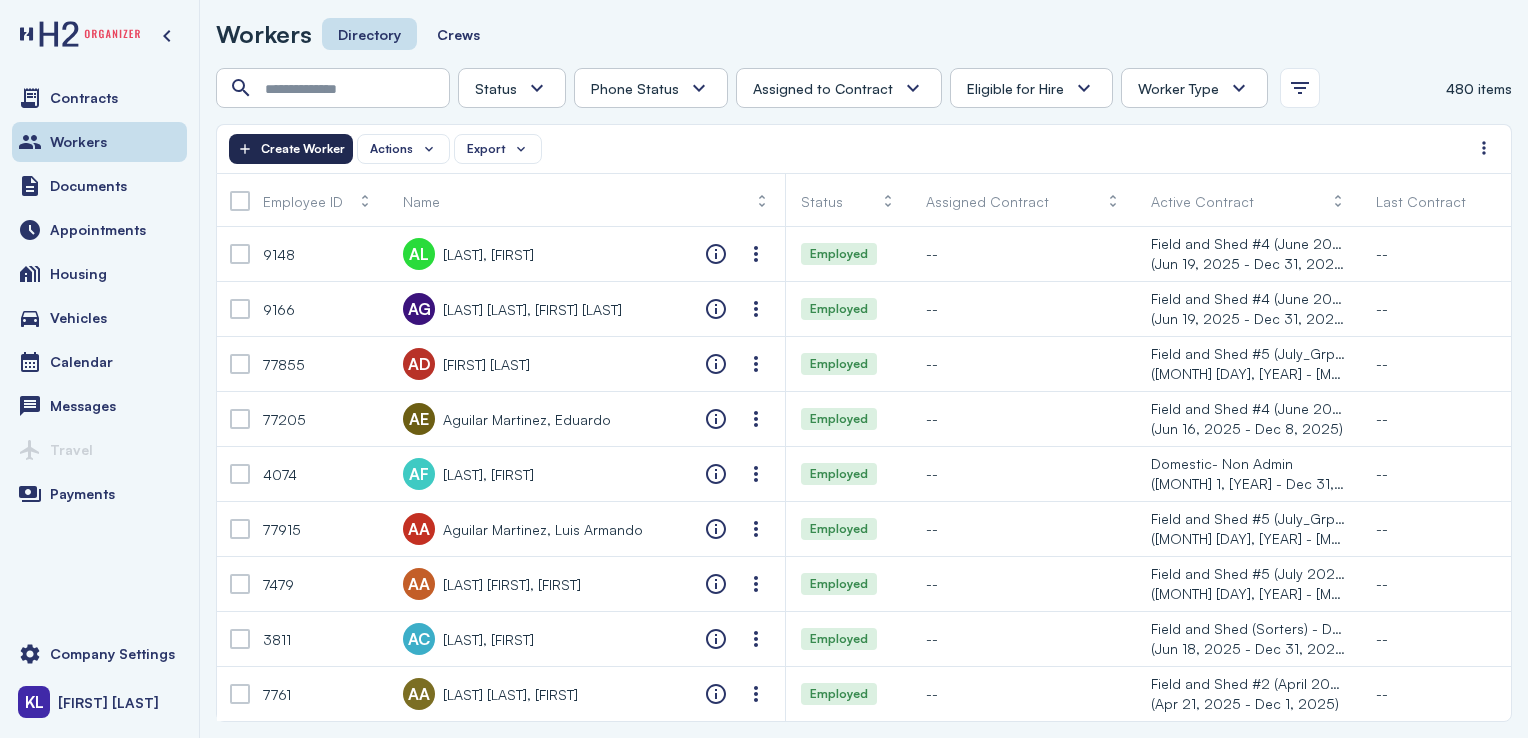 click on "Create Worker" 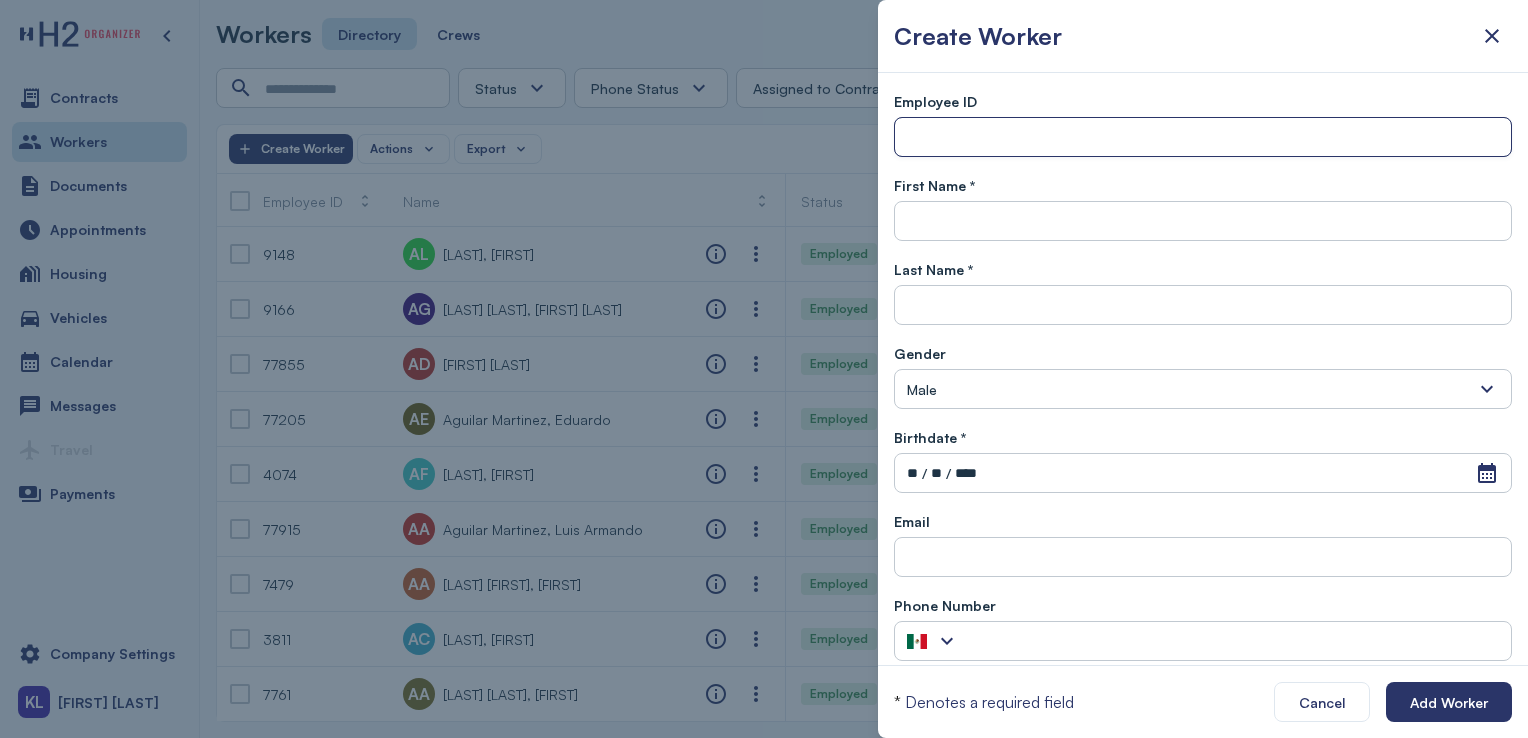 click at bounding box center (1203, 138) 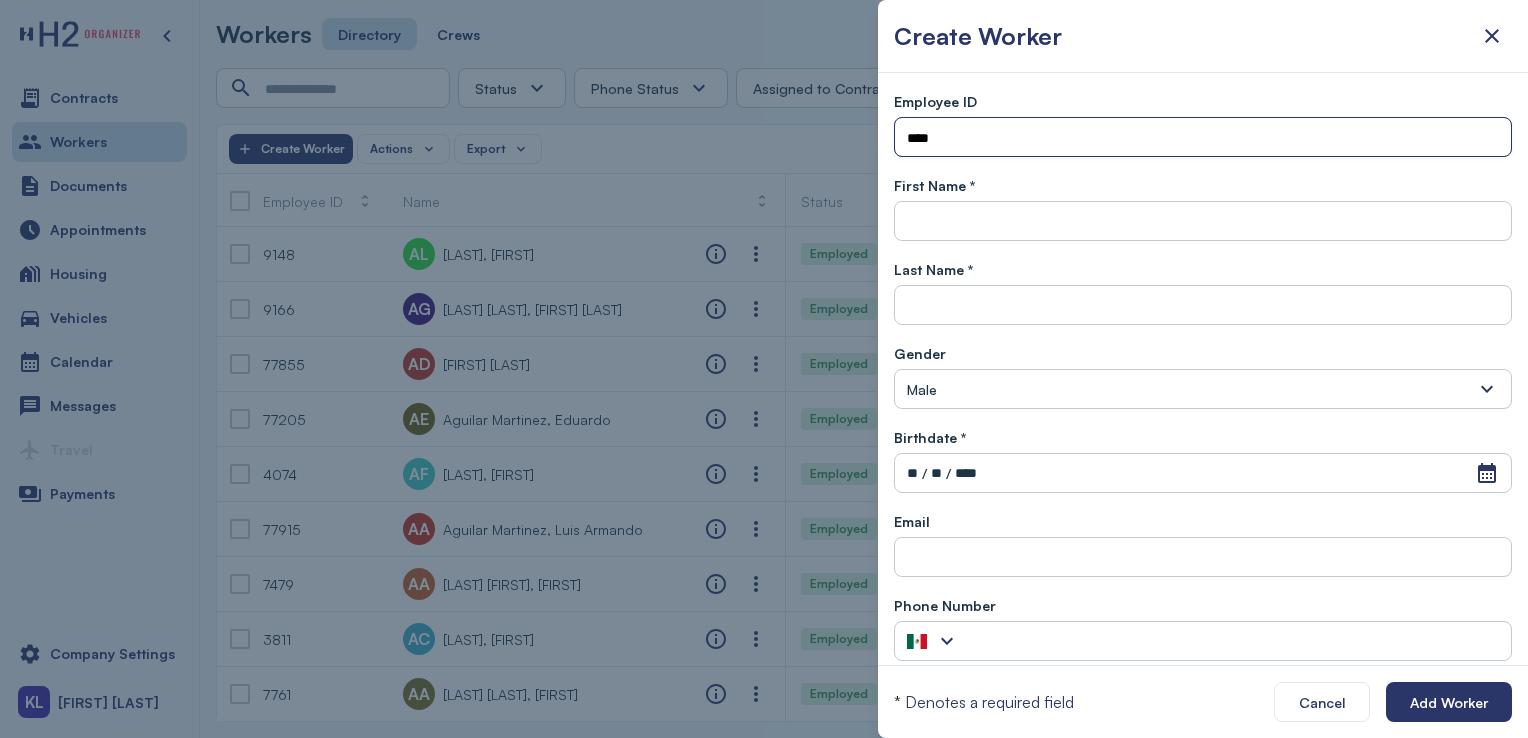 type on "****" 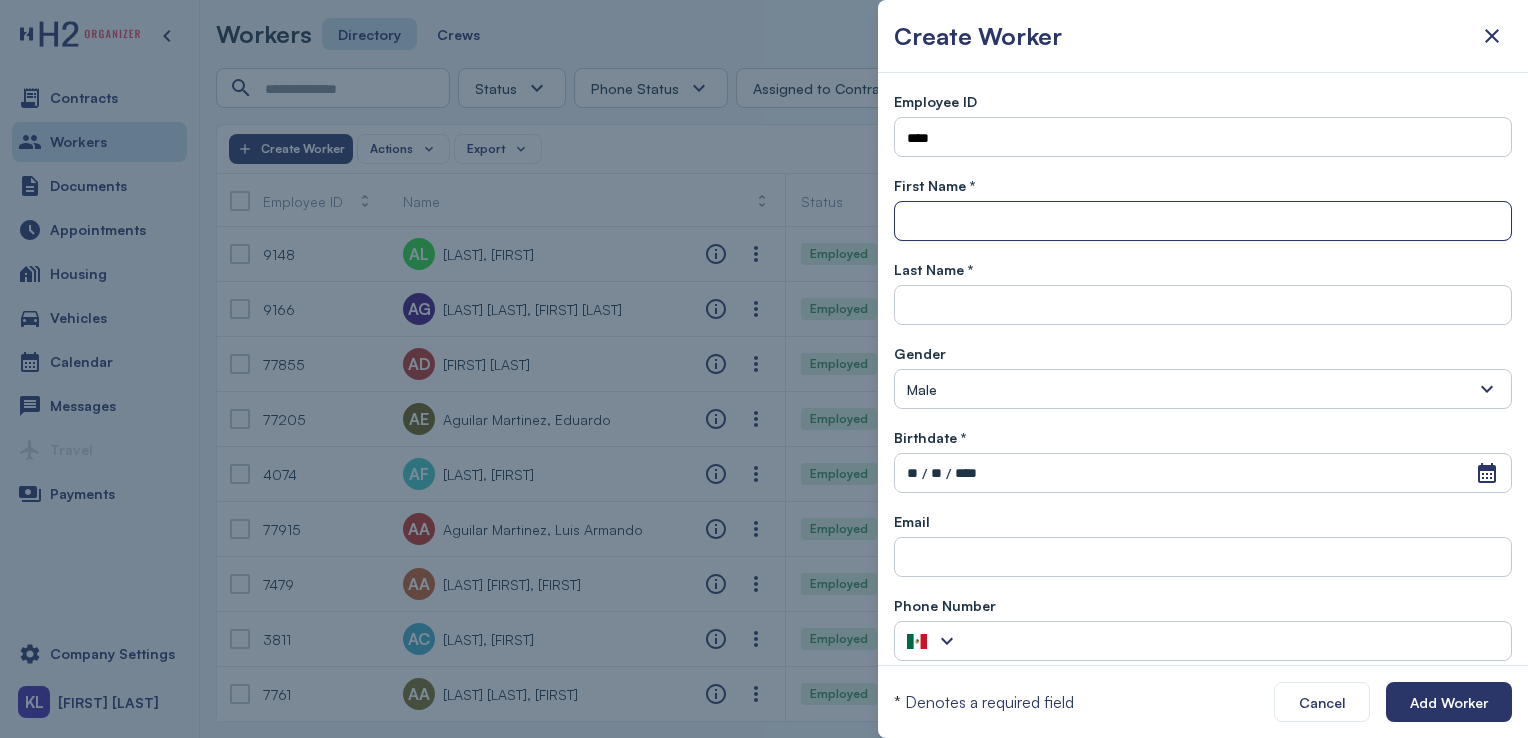 click at bounding box center (1203, 222) 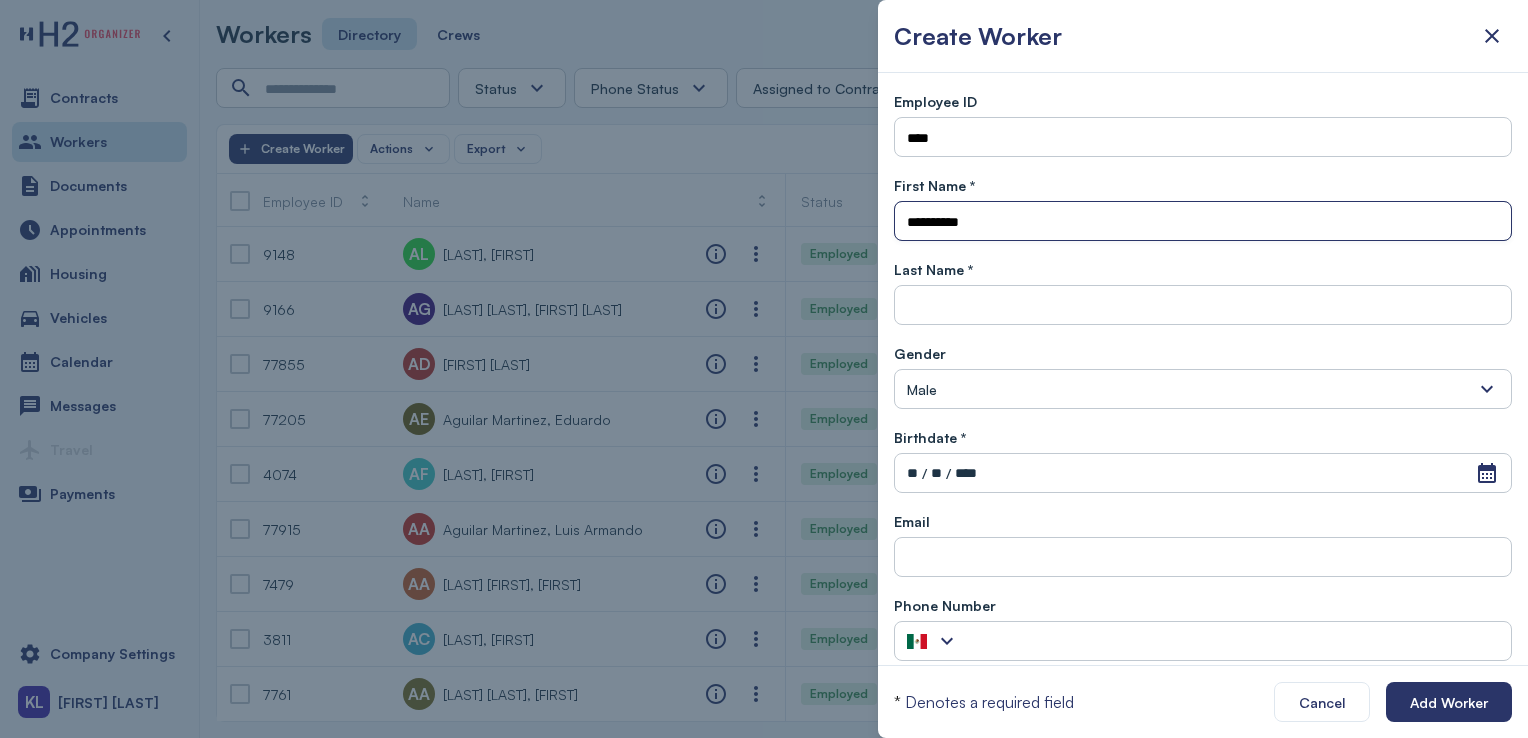 type on "*********" 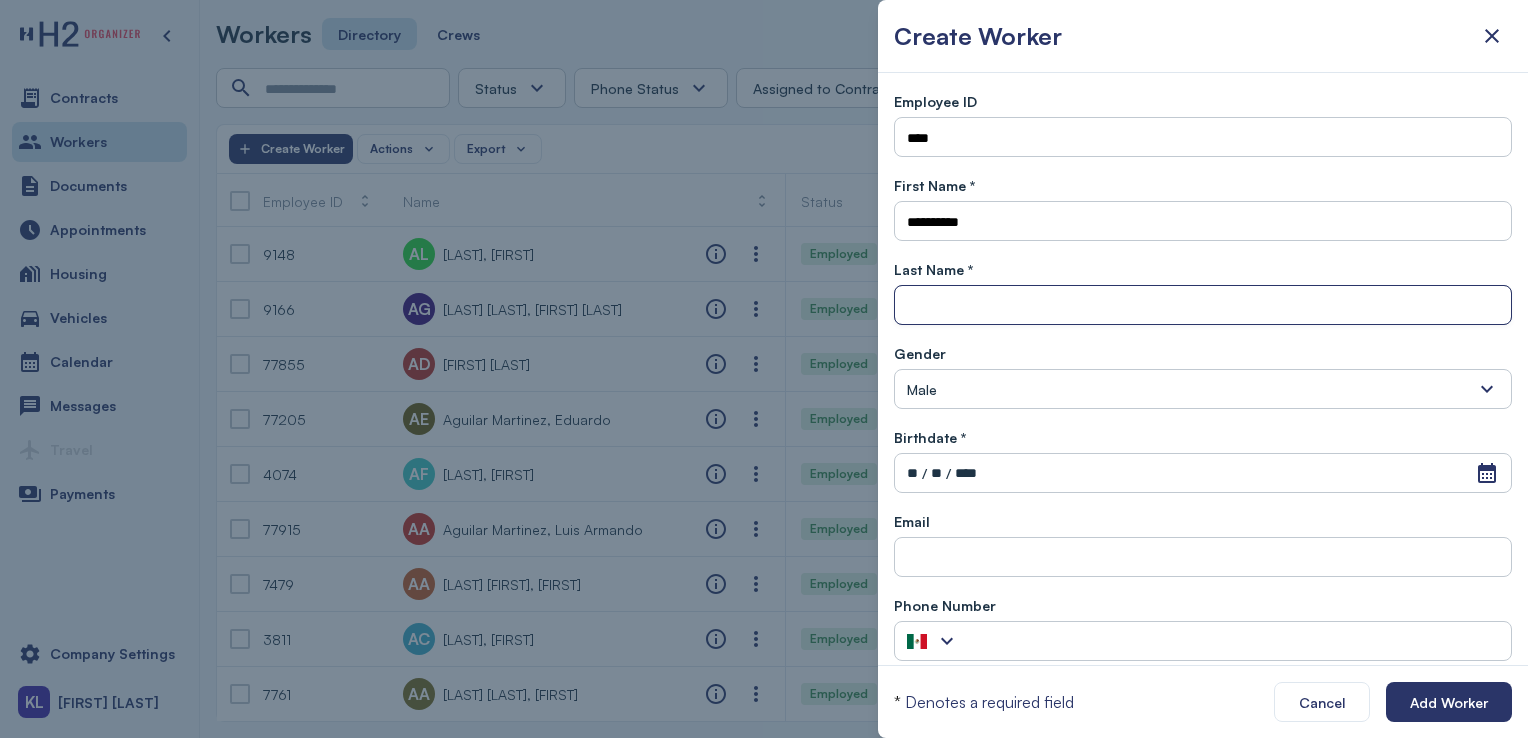 click at bounding box center [1203, 306] 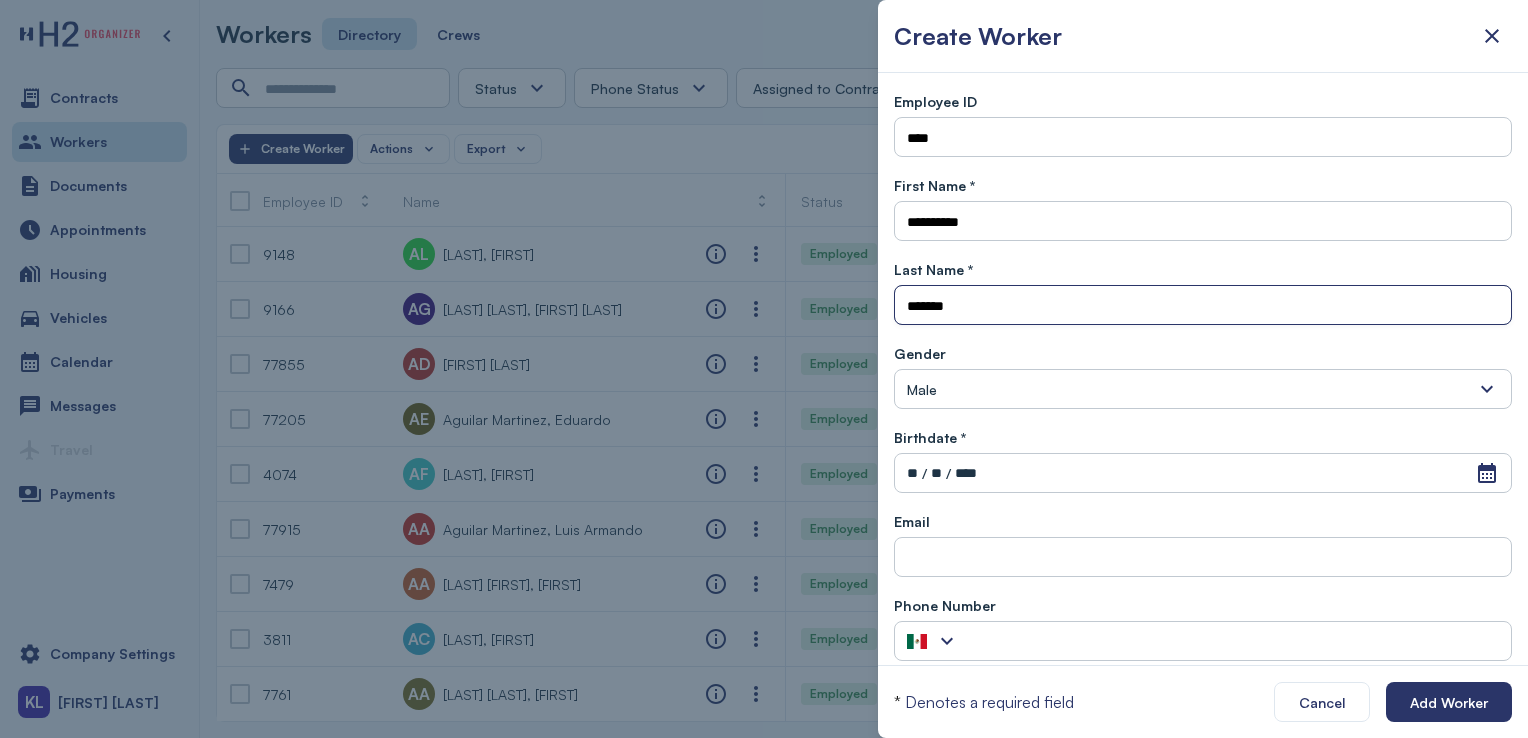 type on "******" 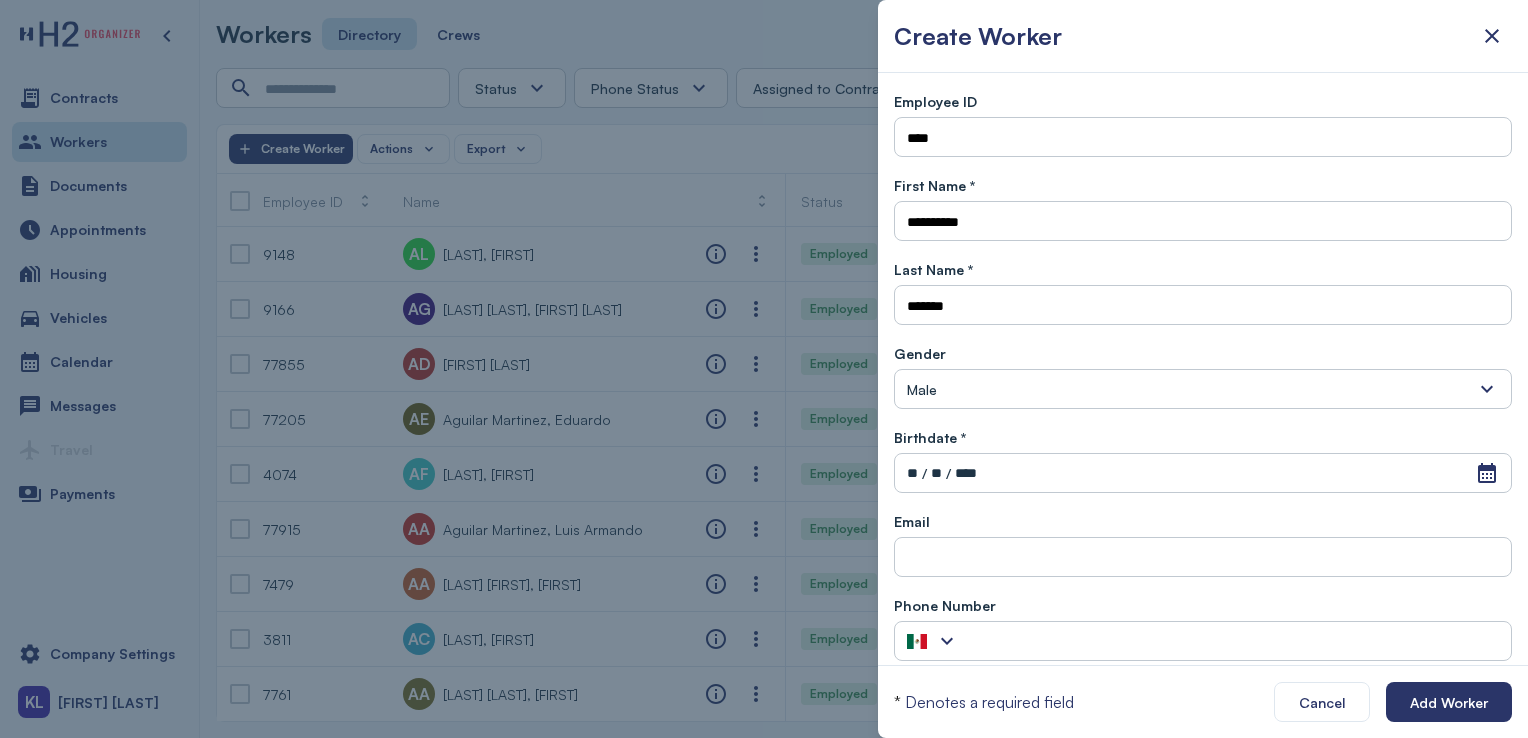 click on "Male" at bounding box center (1203, 389) 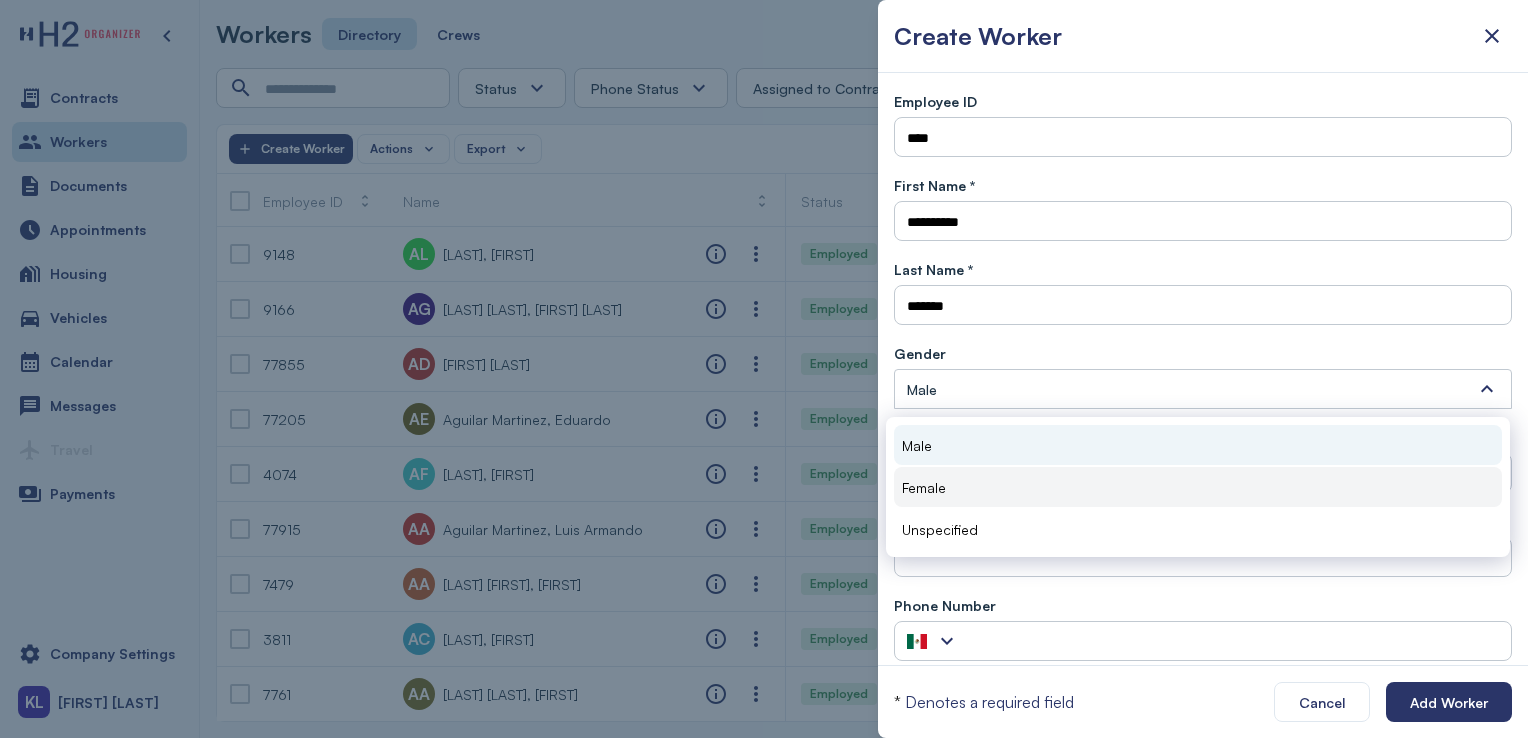 click on "Female" at bounding box center [1198, 487] 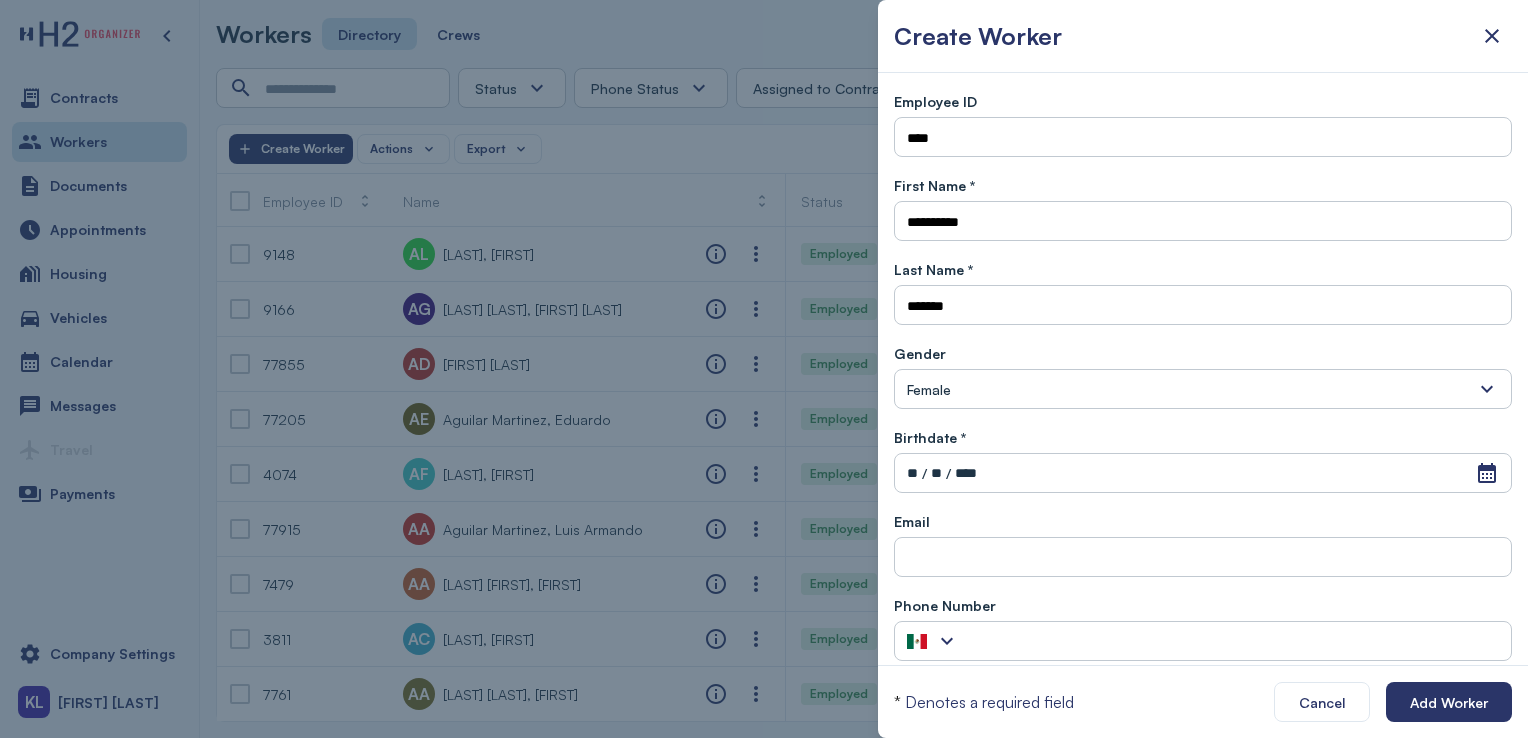 click on "**" at bounding box center (912, 473) 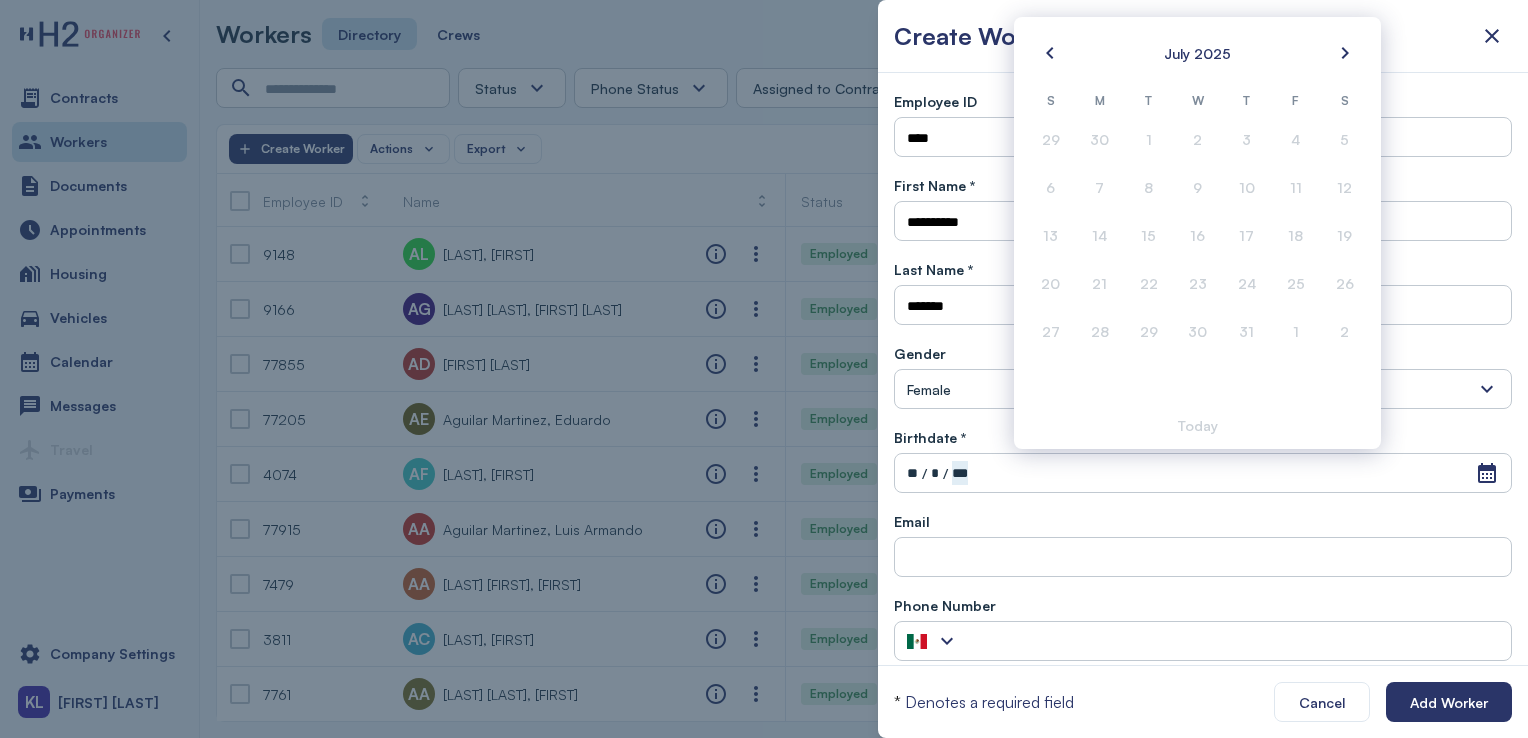 type on "*********" 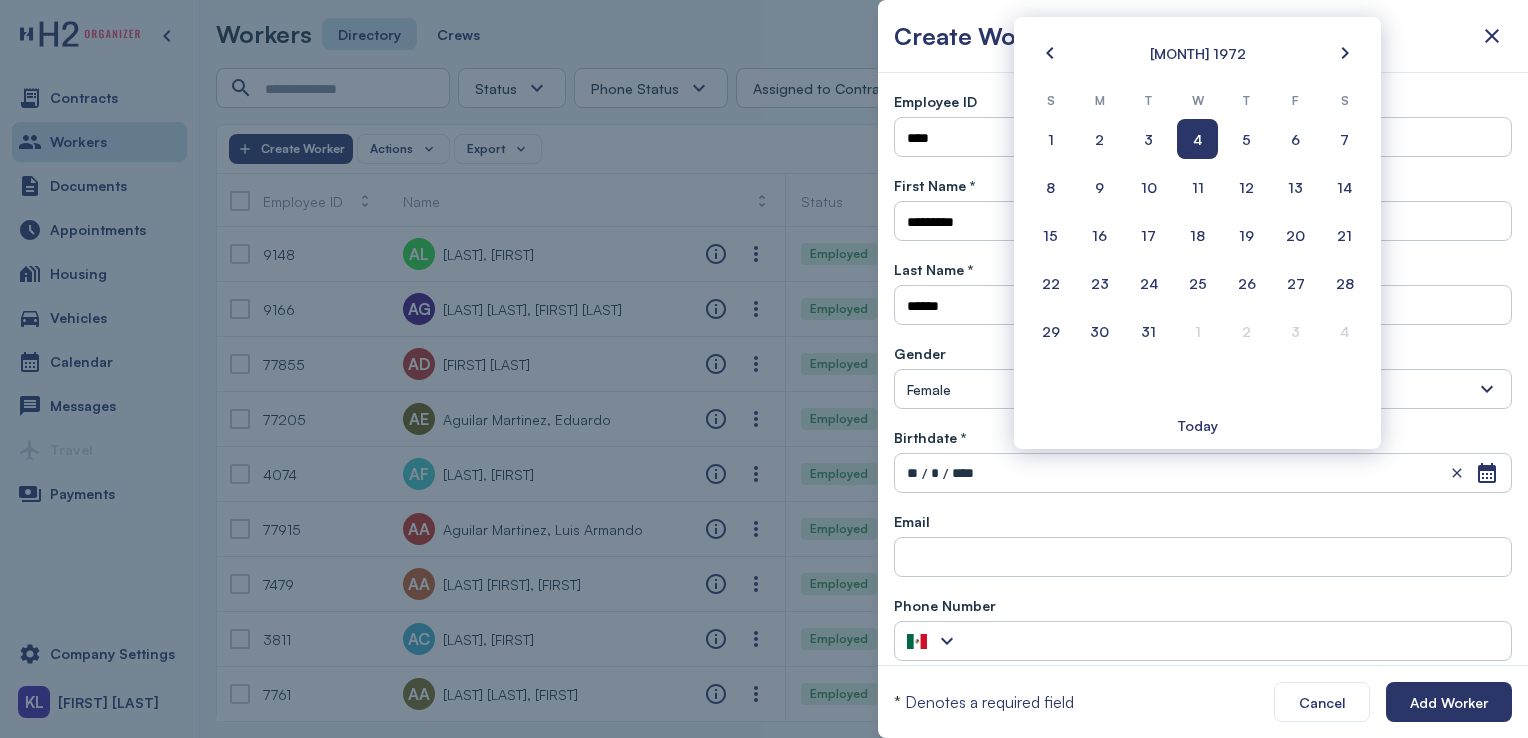 click on "Email" at bounding box center [1203, 521] 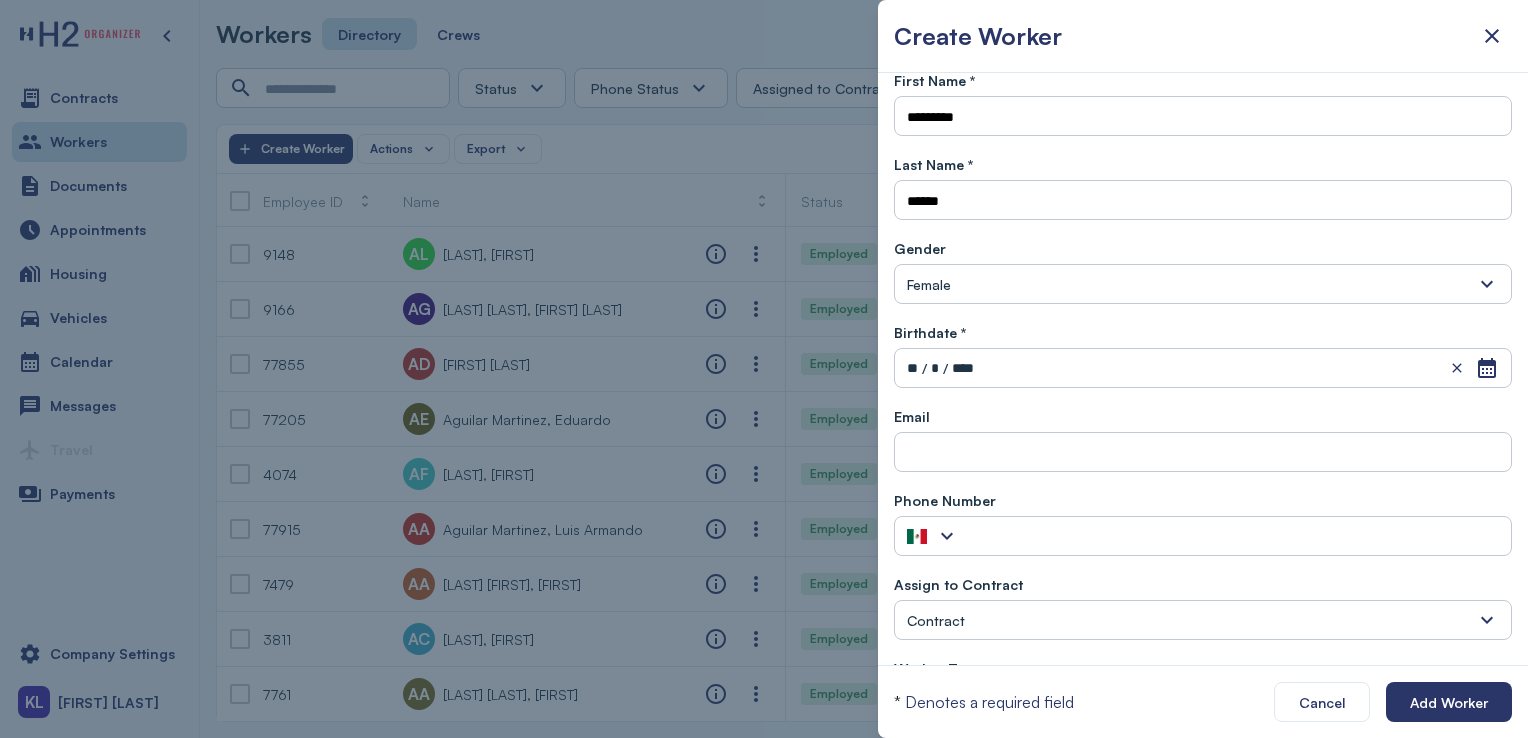 scroll, scrollTop: 141, scrollLeft: 0, axis: vertical 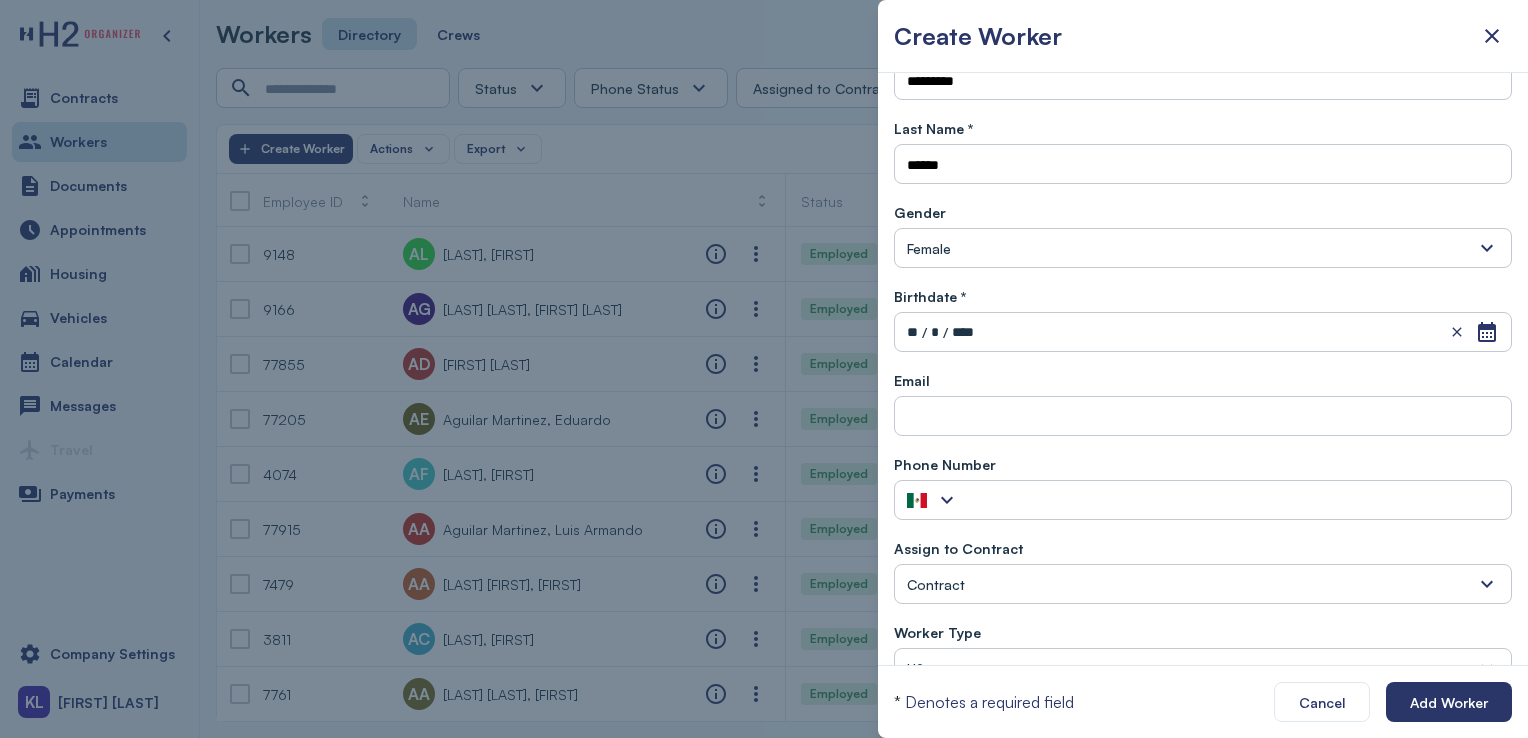 click on "Contract" at bounding box center [1203, 584] 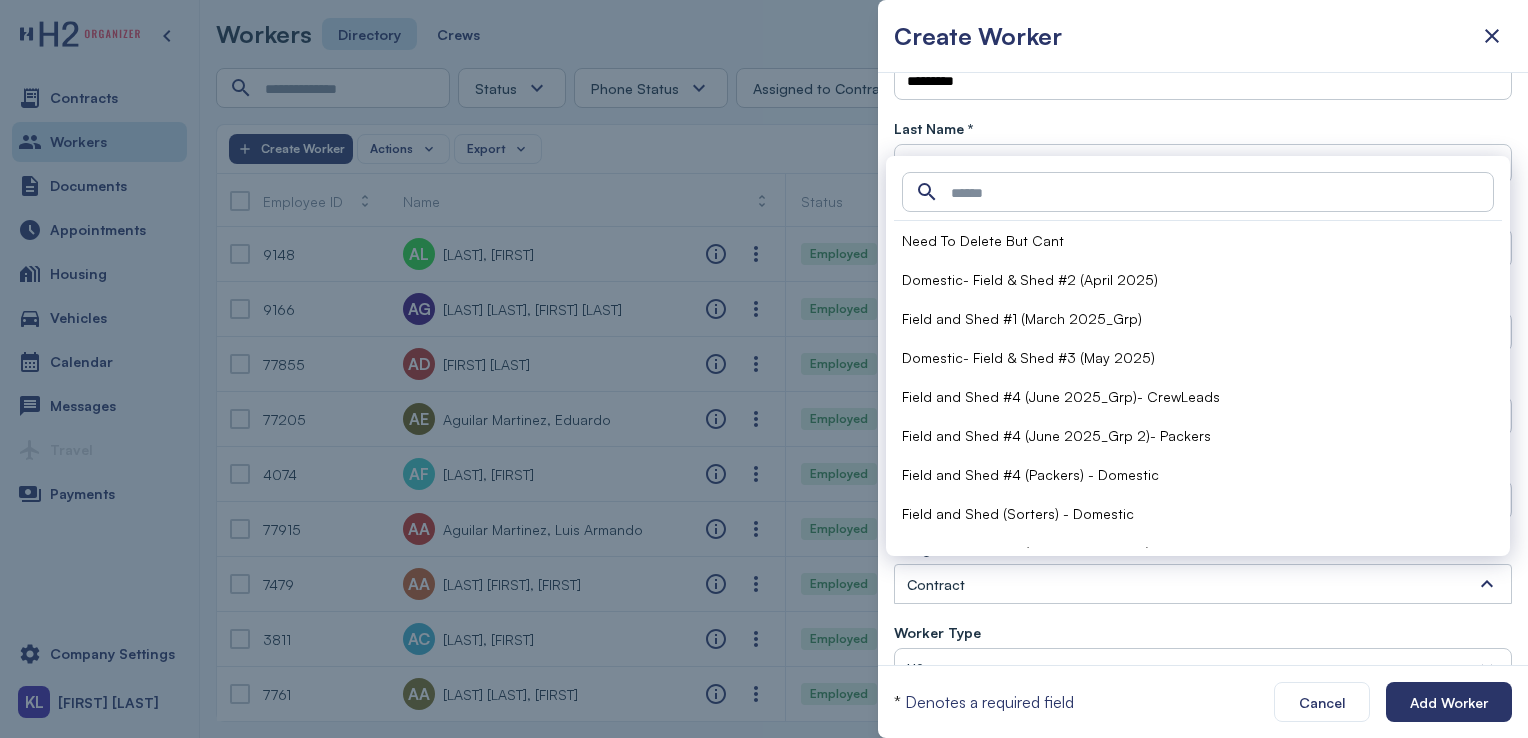 scroll, scrollTop: 374, scrollLeft: 0, axis: vertical 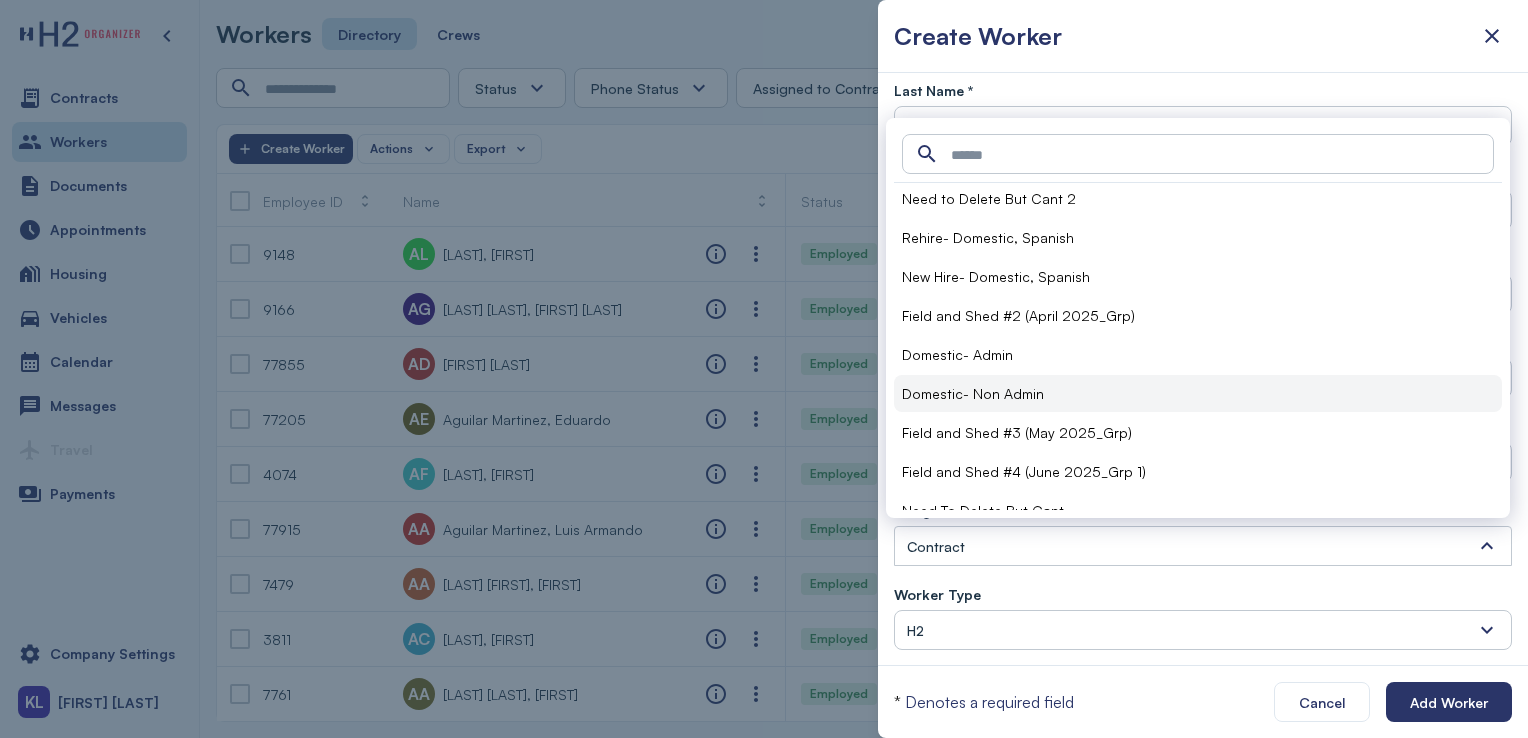 click on "Domestic- Non Admin" at bounding box center (973, 393) 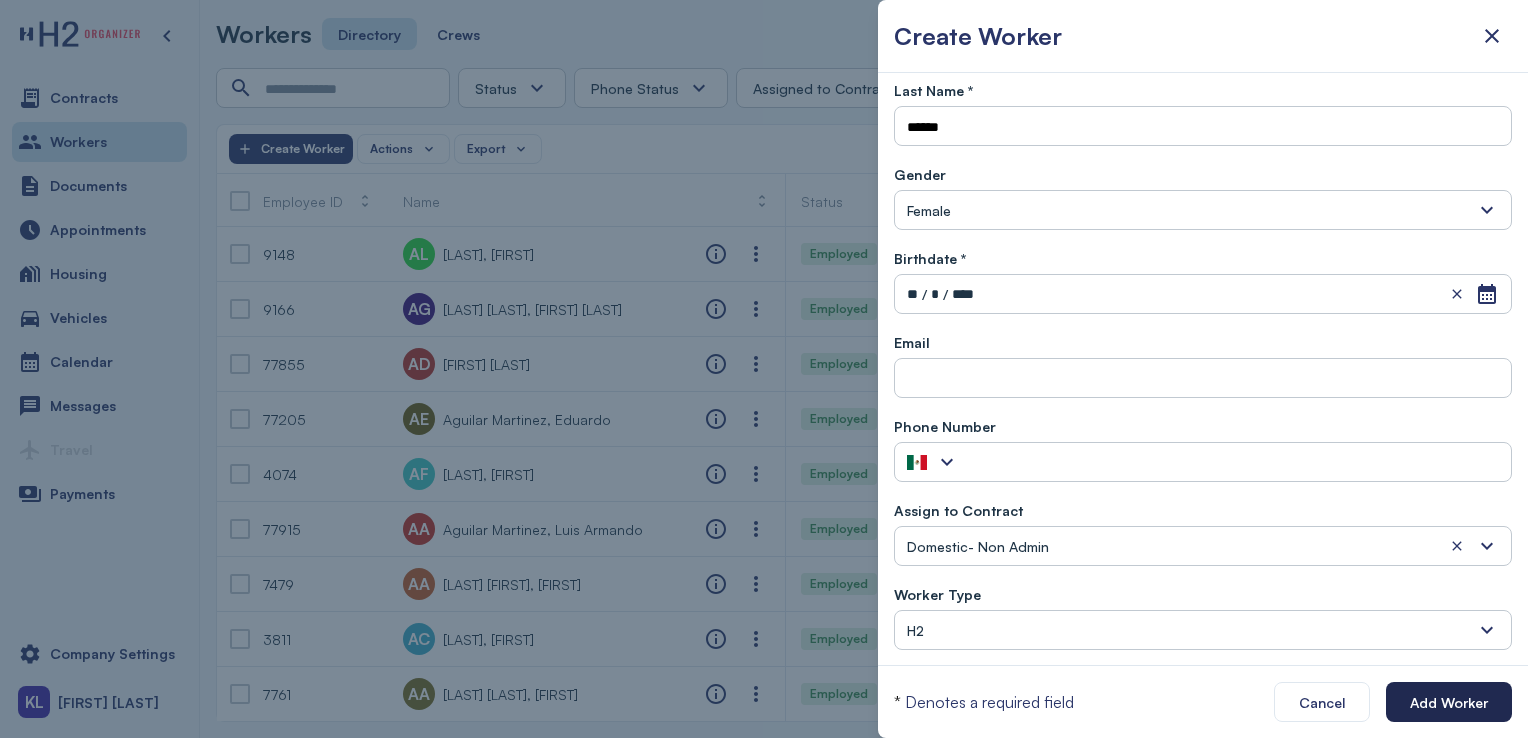 click on "Add Worker" at bounding box center [1449, 702] 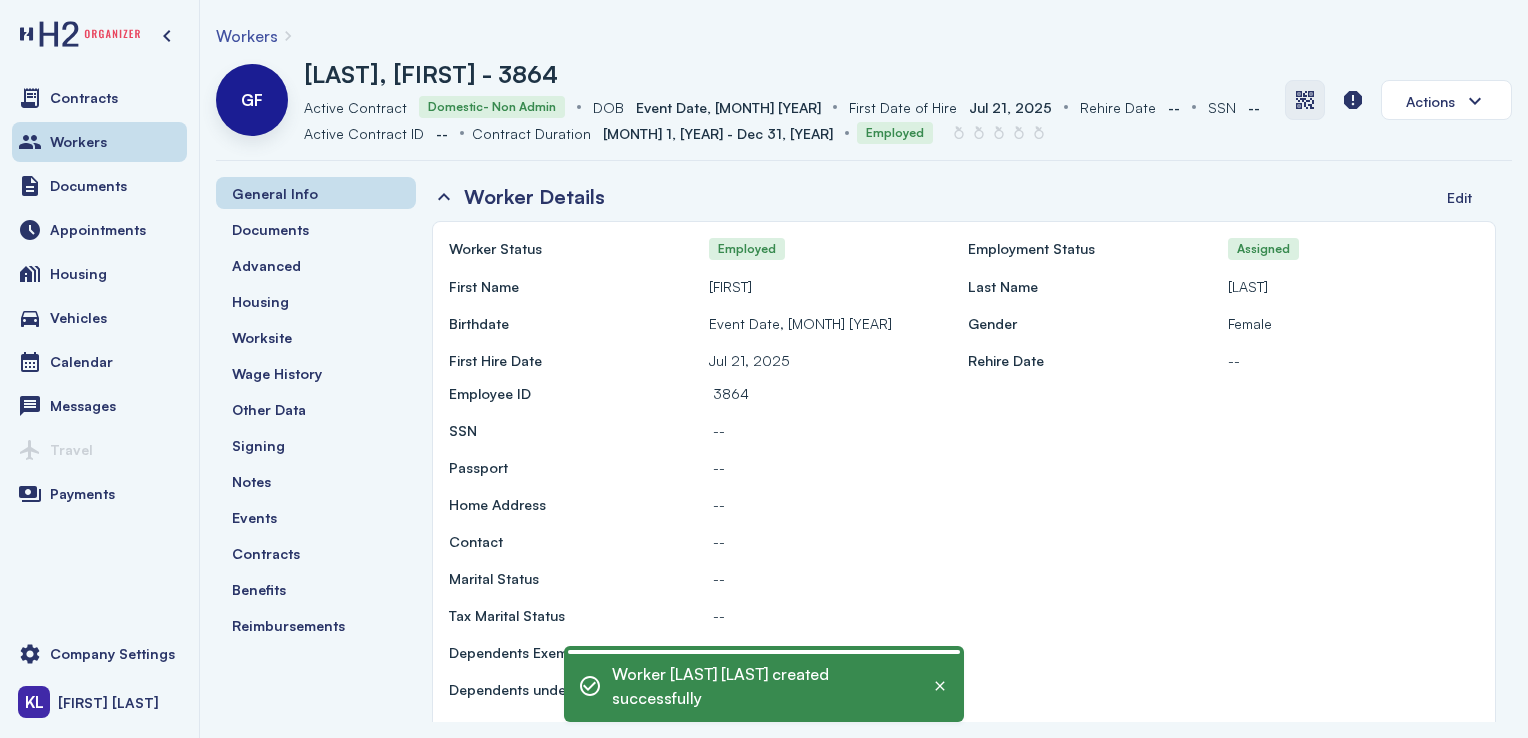click at bounding box center [1305, 100] 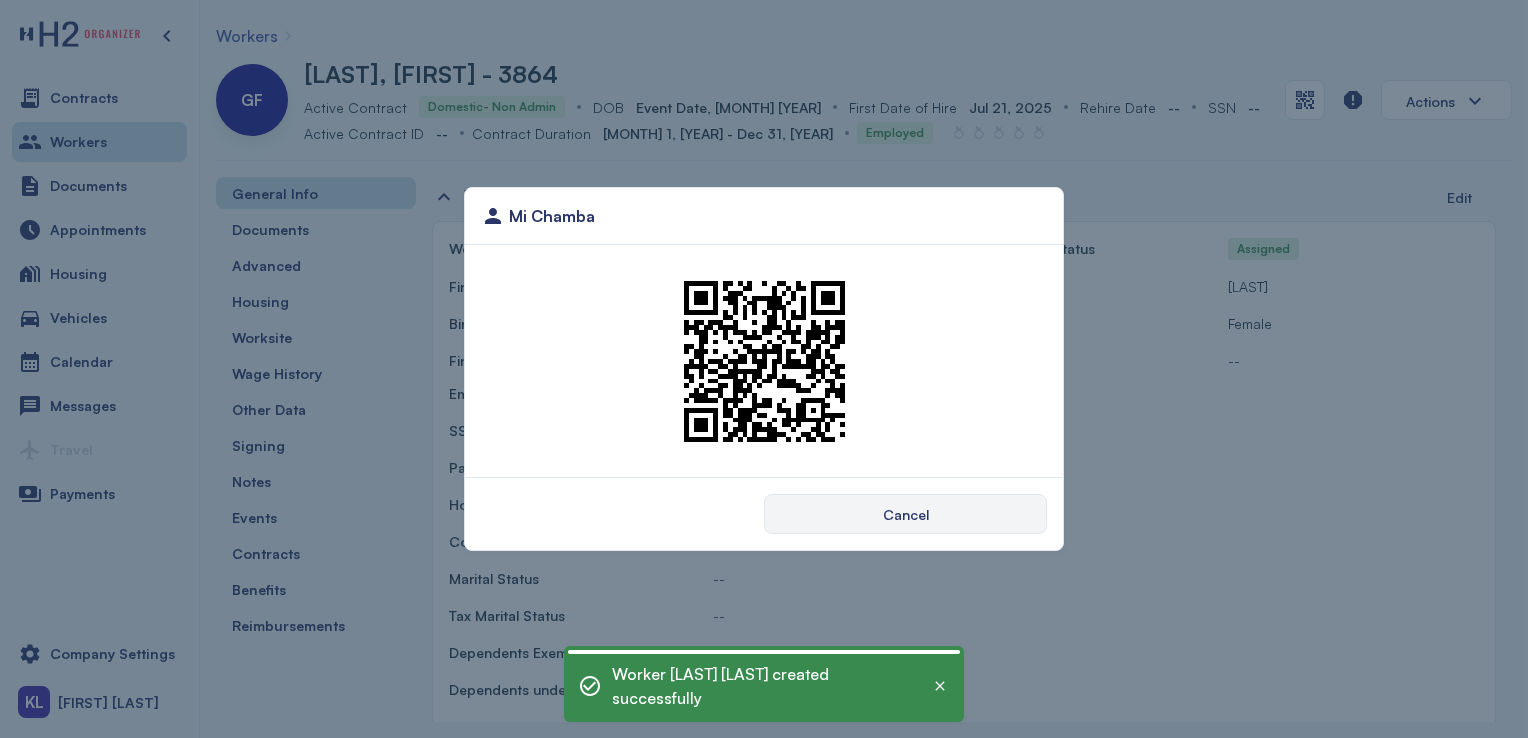 click on "Mi Chamba       Cancel" at bounding box center [764, 369] 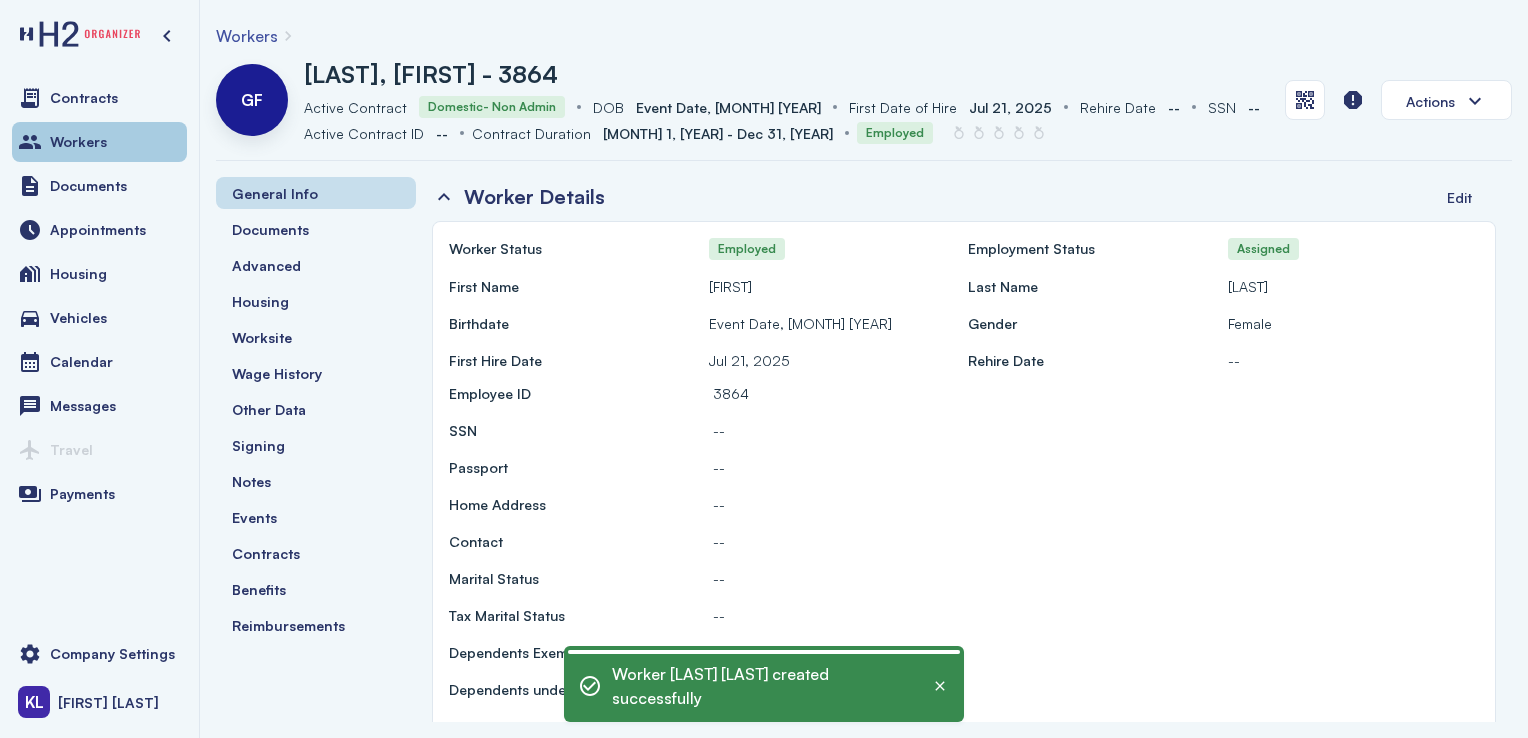 click on "Workers" at bounding box center [99, 142] 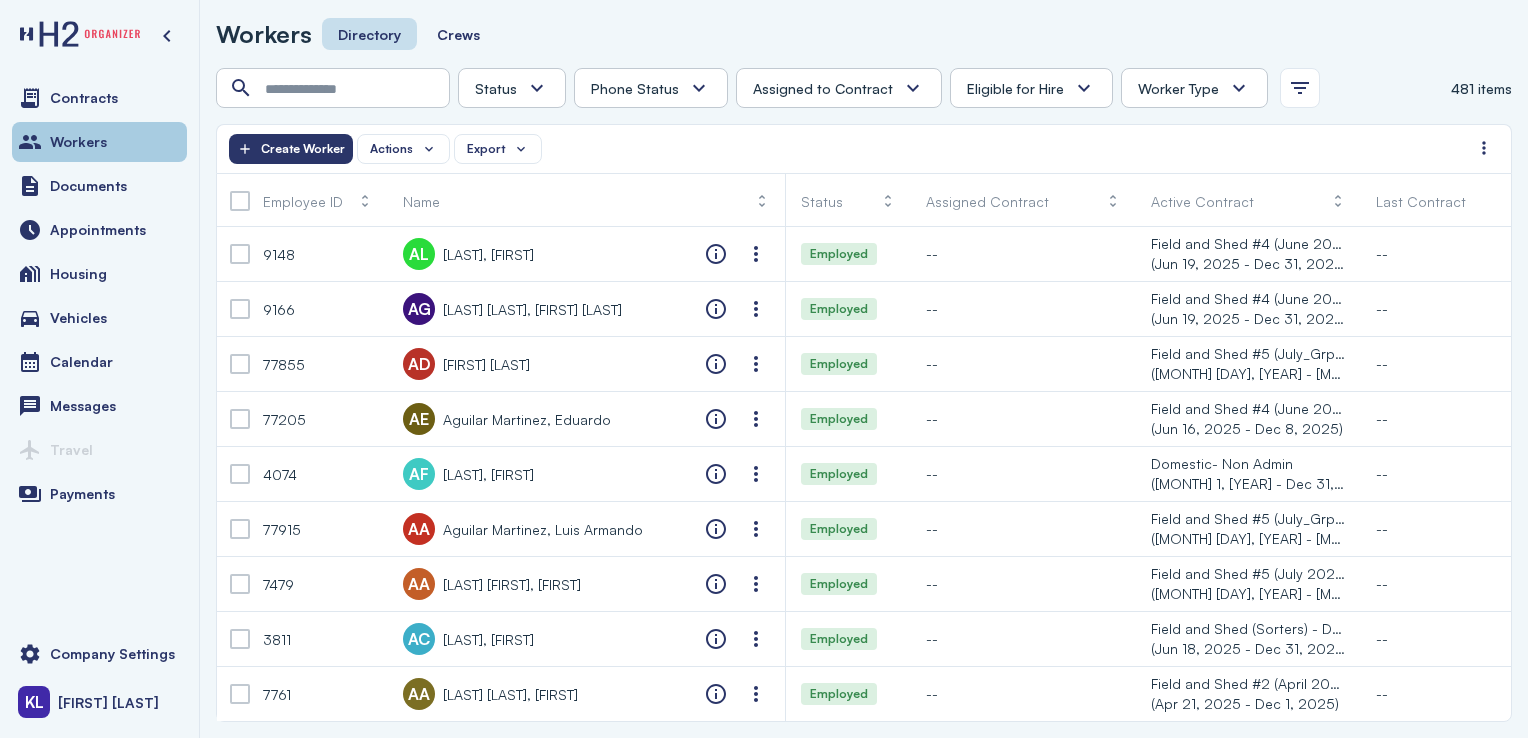 click on "Workers" at bounding box center (99, 142) 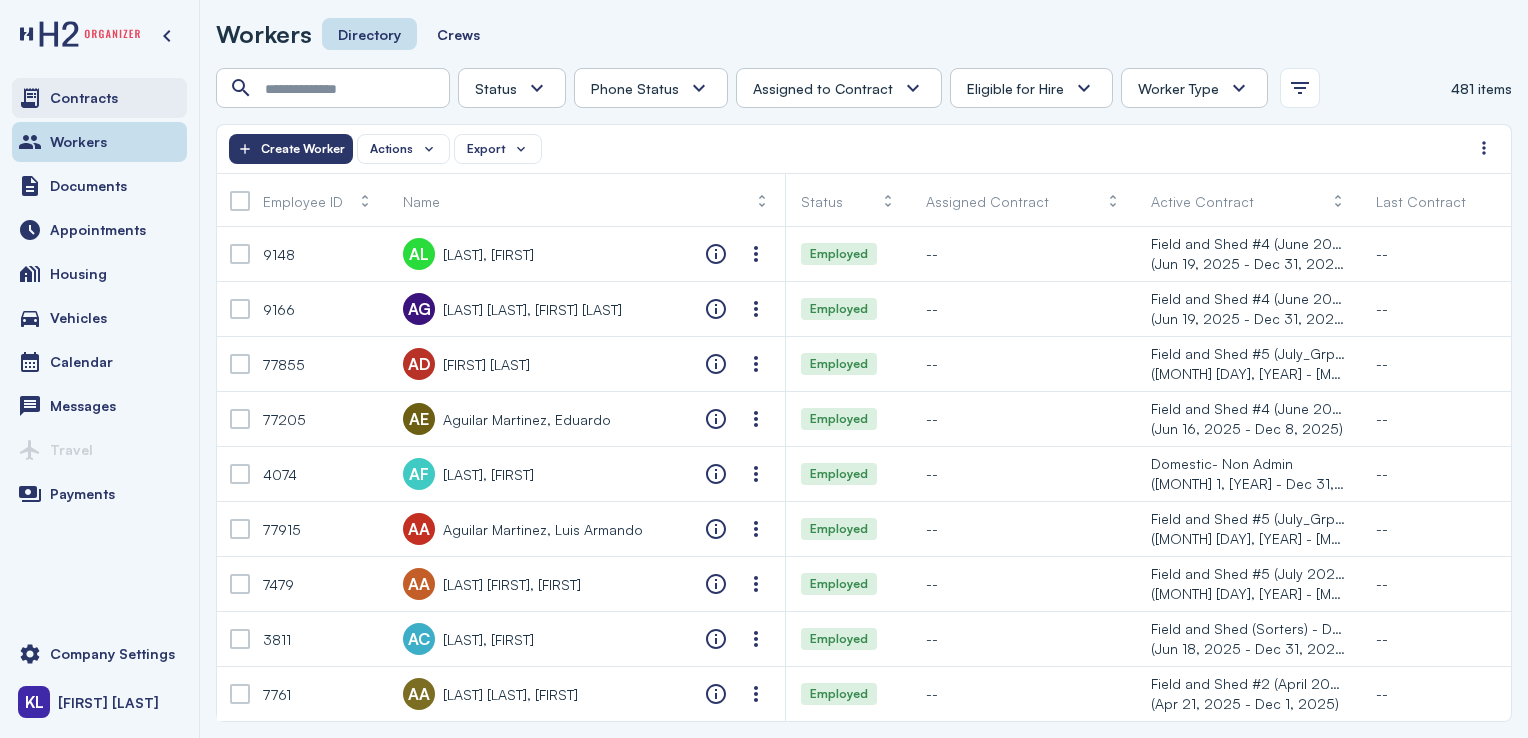 click on "Contracts" at bounding box center (99, 98) 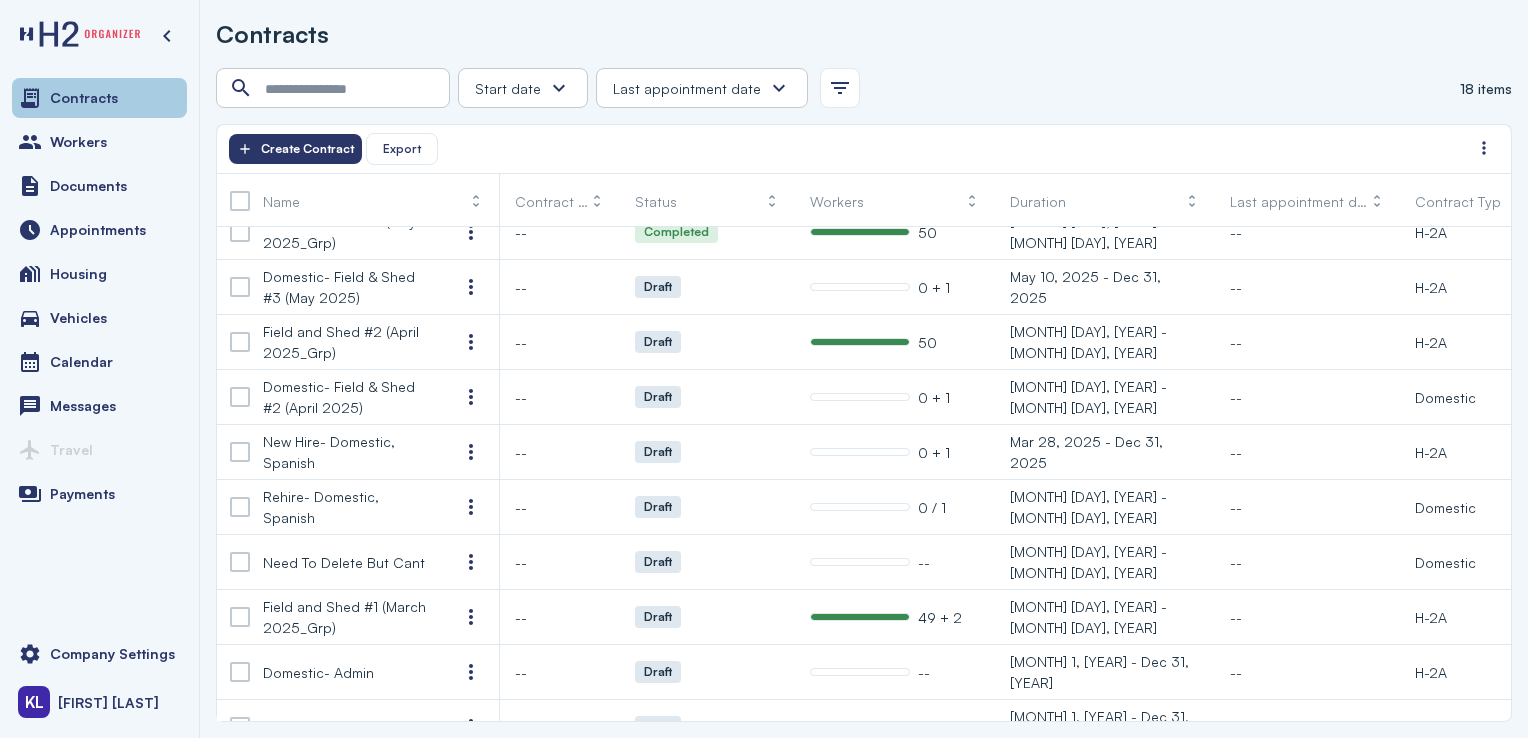 scroll, scrollTop: 485, scrollLeft: 0, axis: vertical 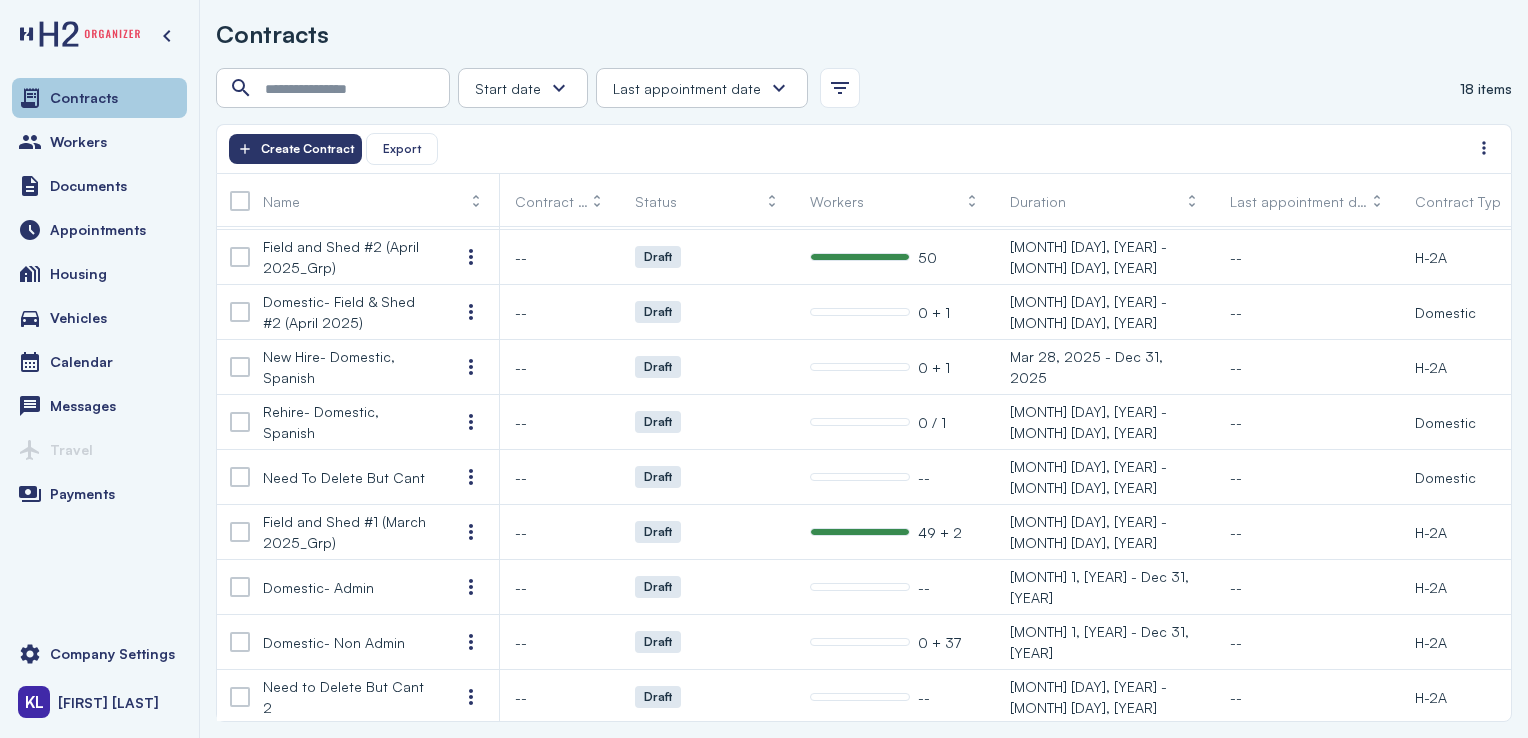 click on "Domestic- Non Admin" at bounding box center (345, 642) 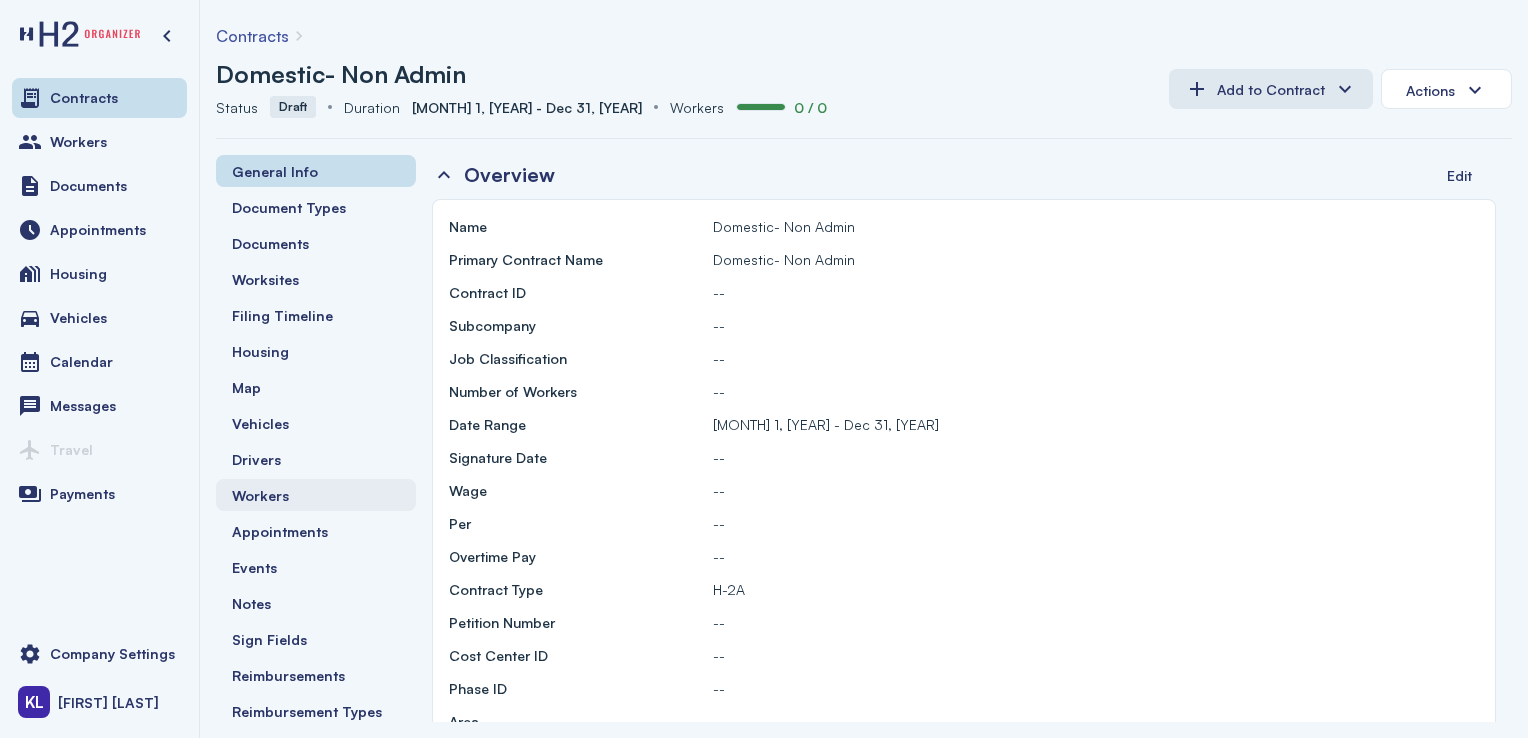 click on "Workers" at bounding box center (316, 495) 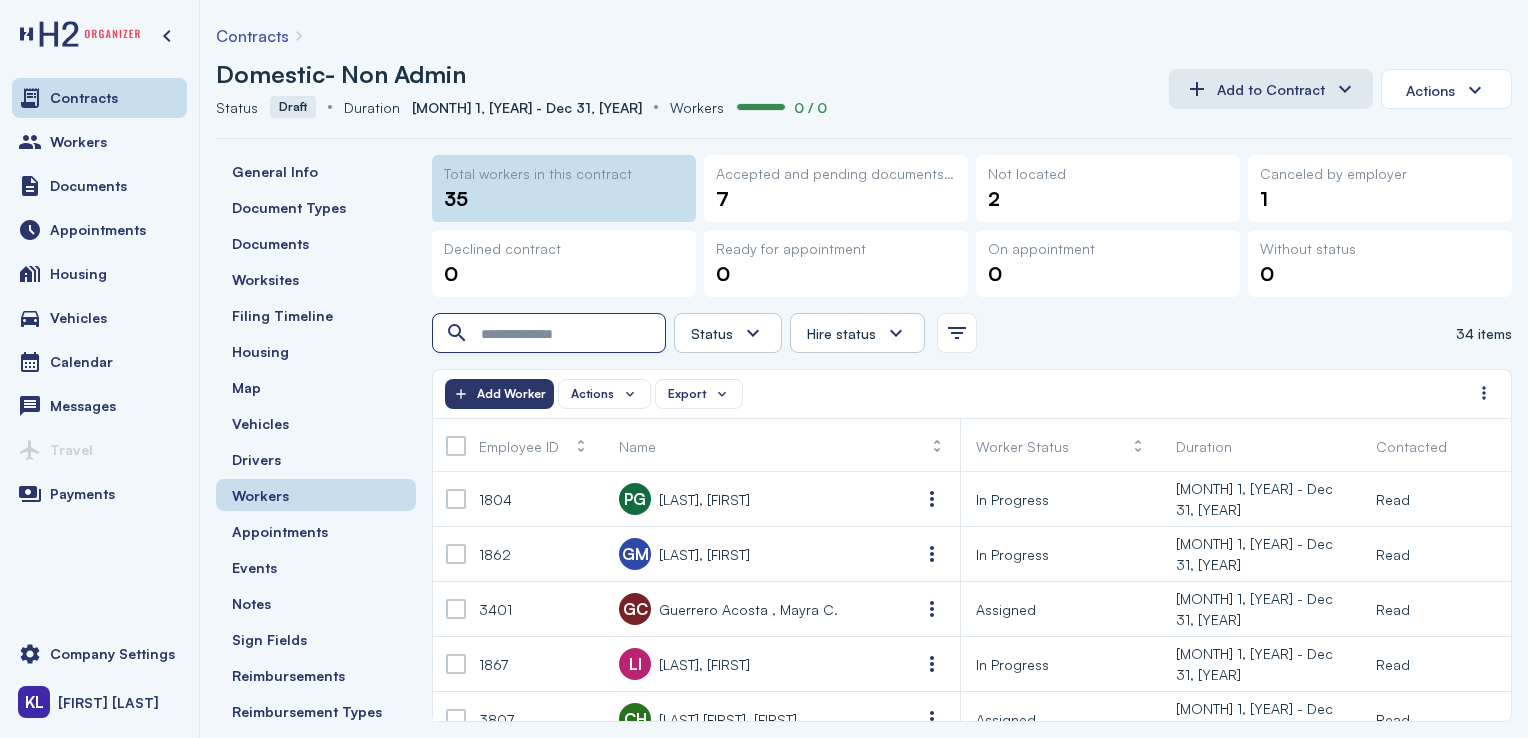 click at bounding box center (551, 334) 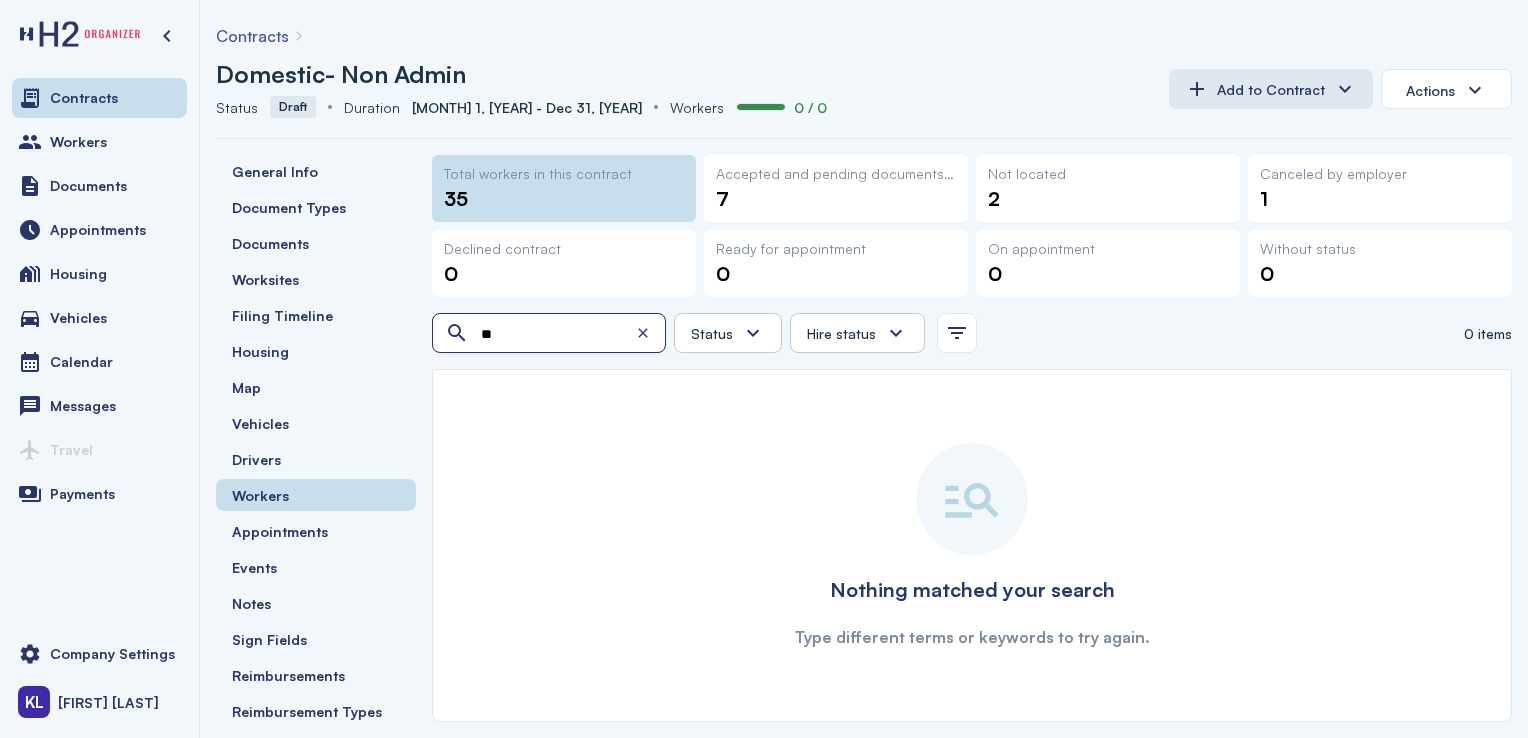 type on "*" 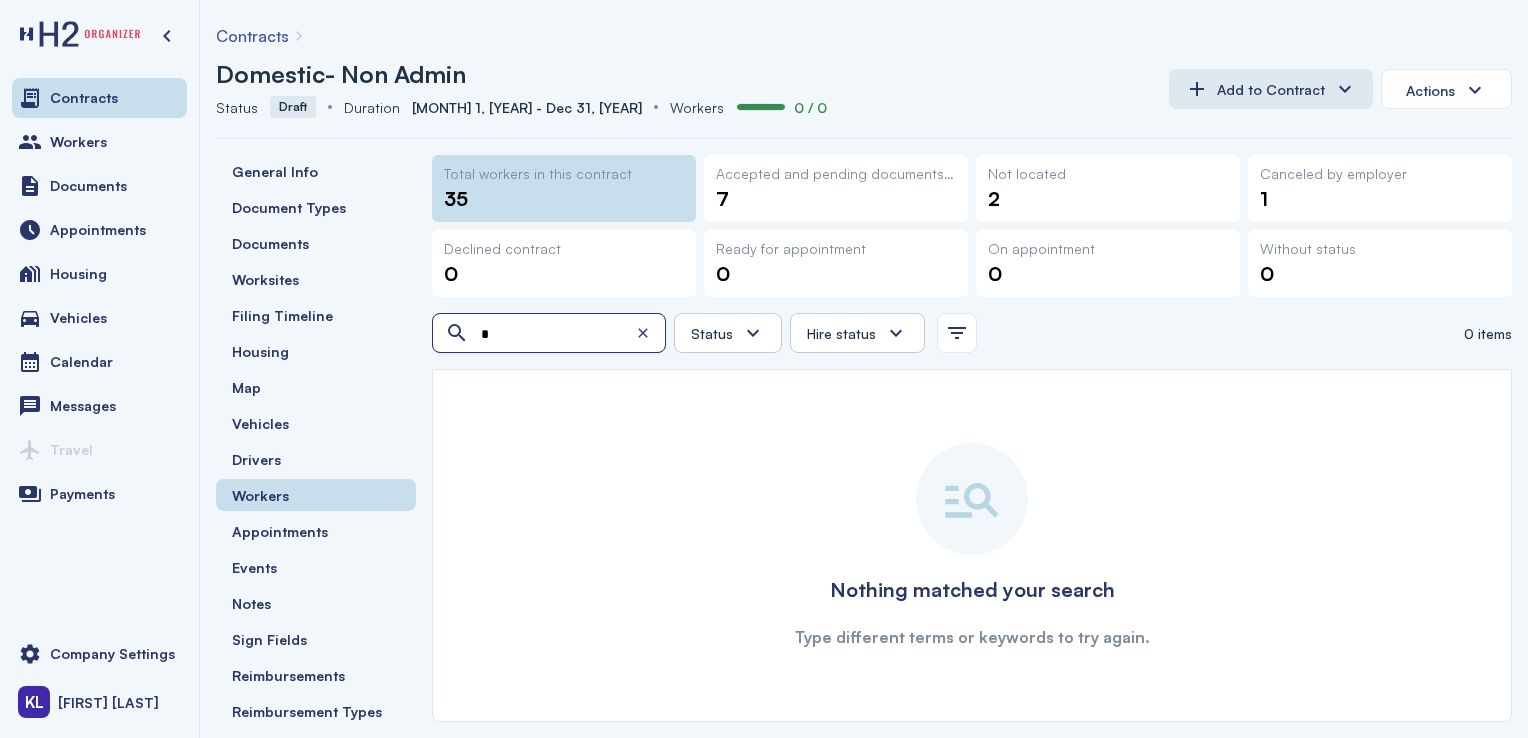 type 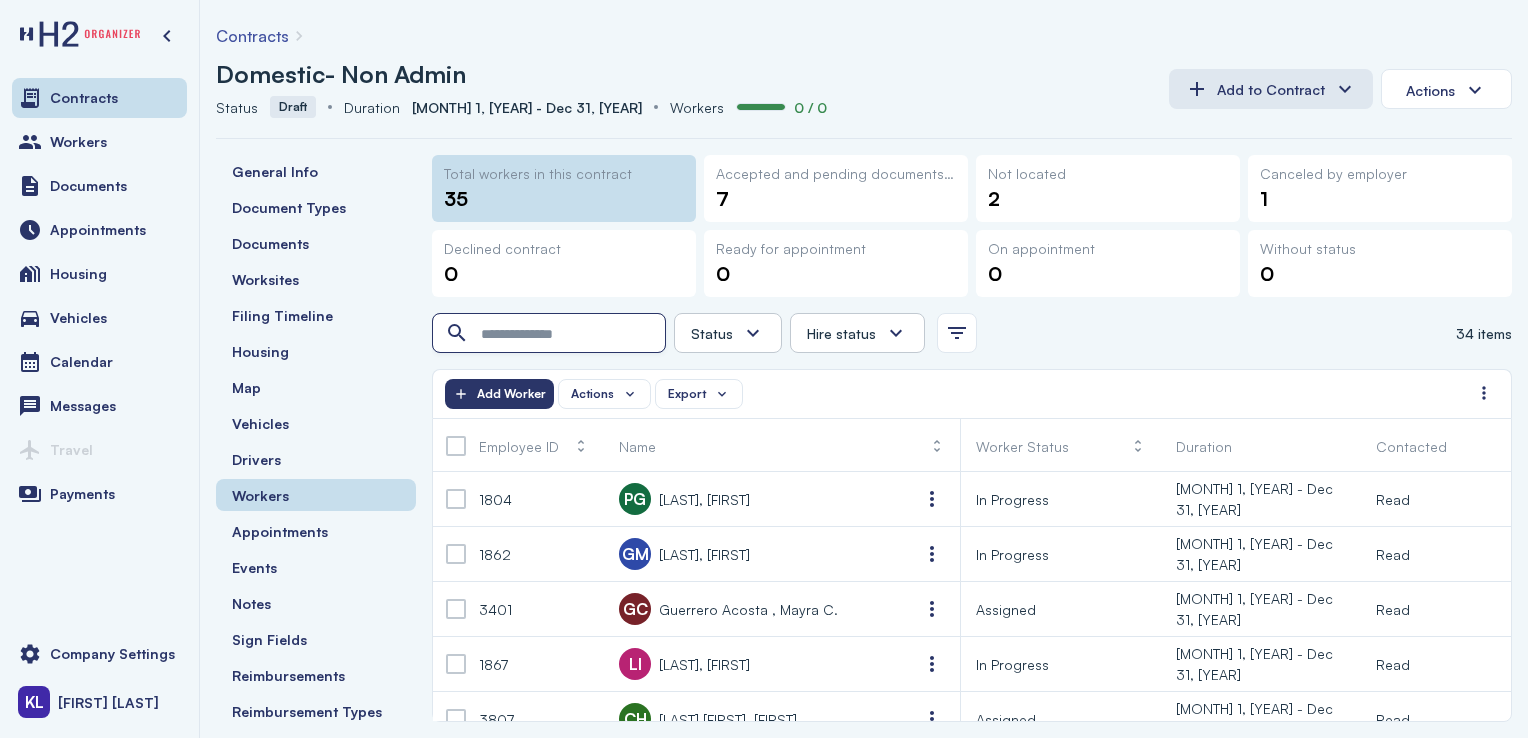 click on "Workers" at bounding box center (99, 142) 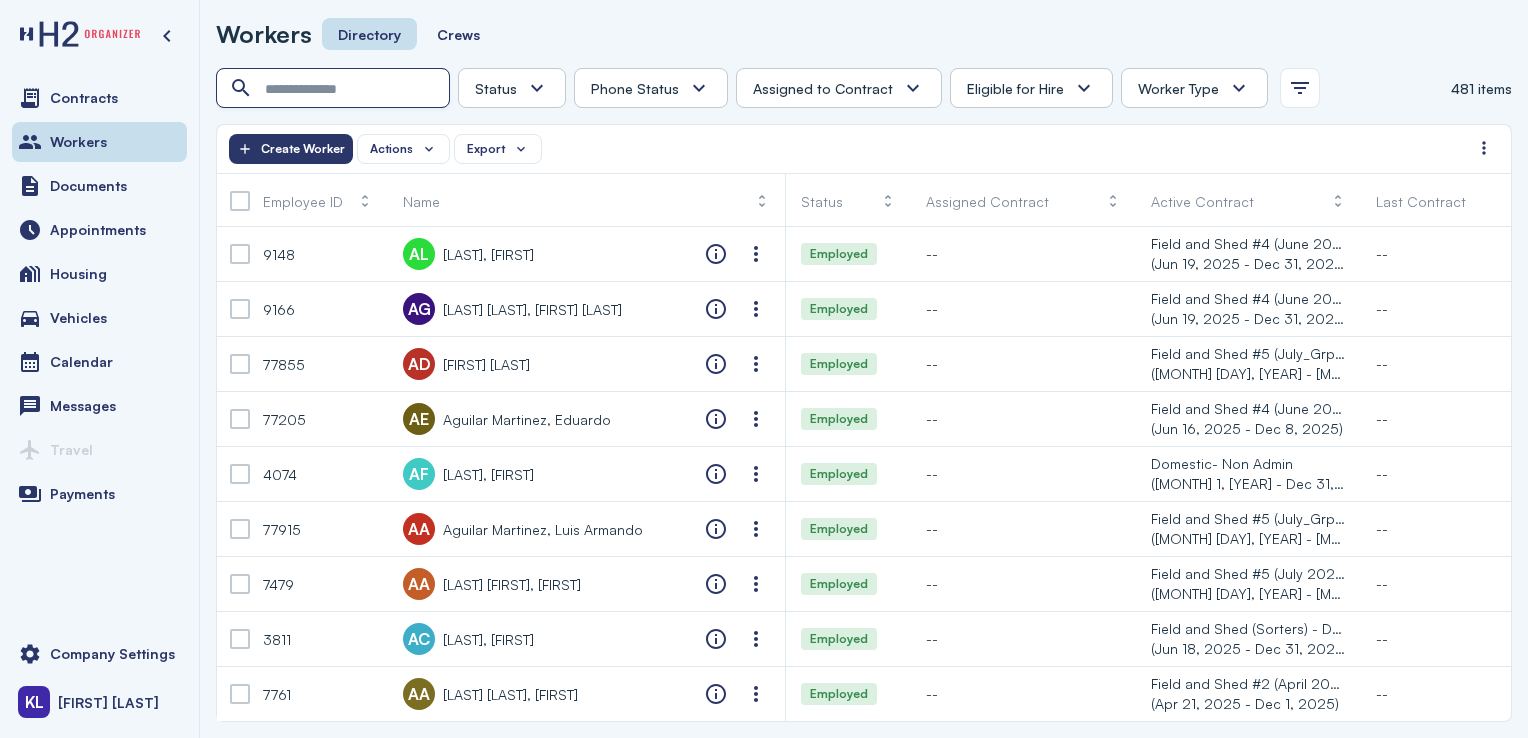 click at bounding box center (335, 89) 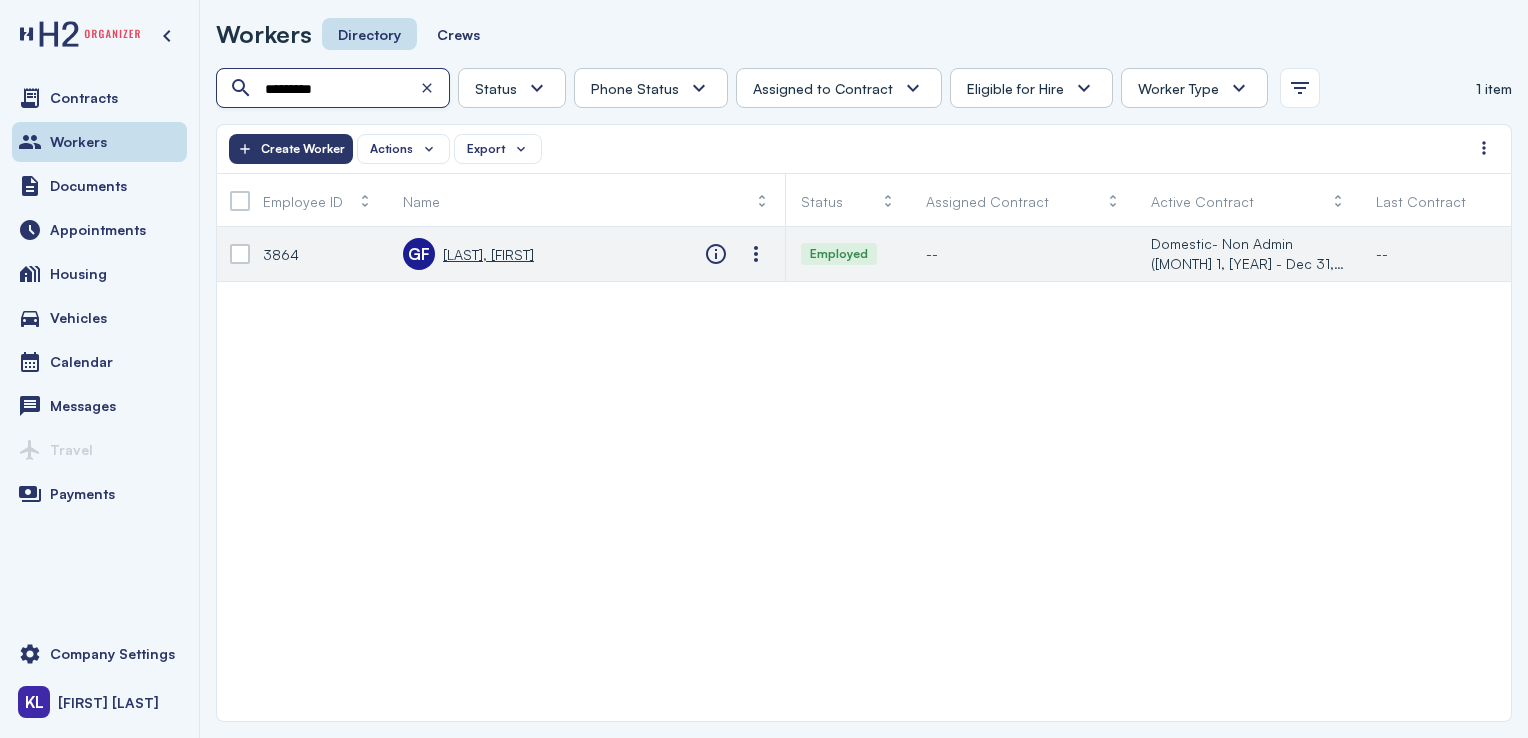 type on "*********" 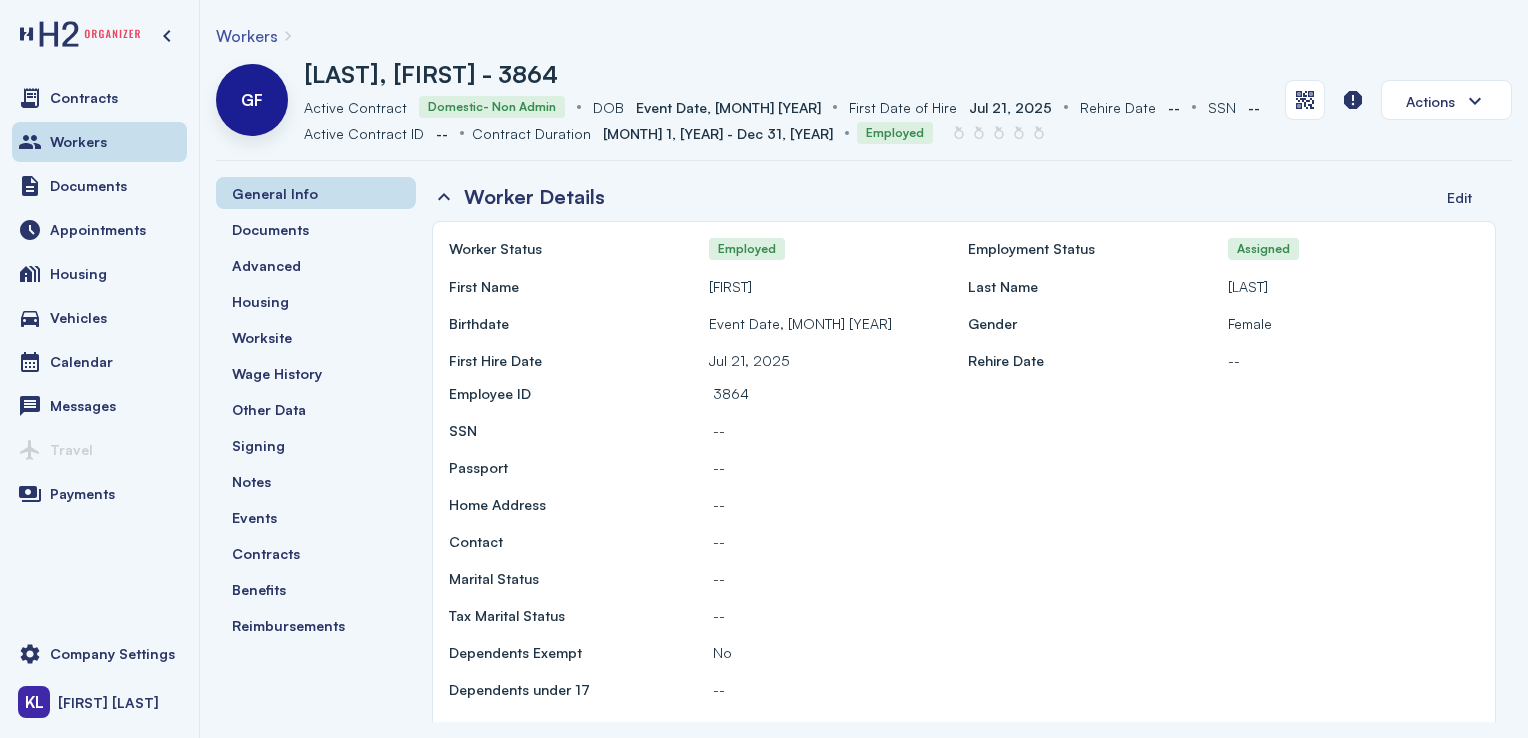 click on "Contracts" at bounding box center [316, 553] 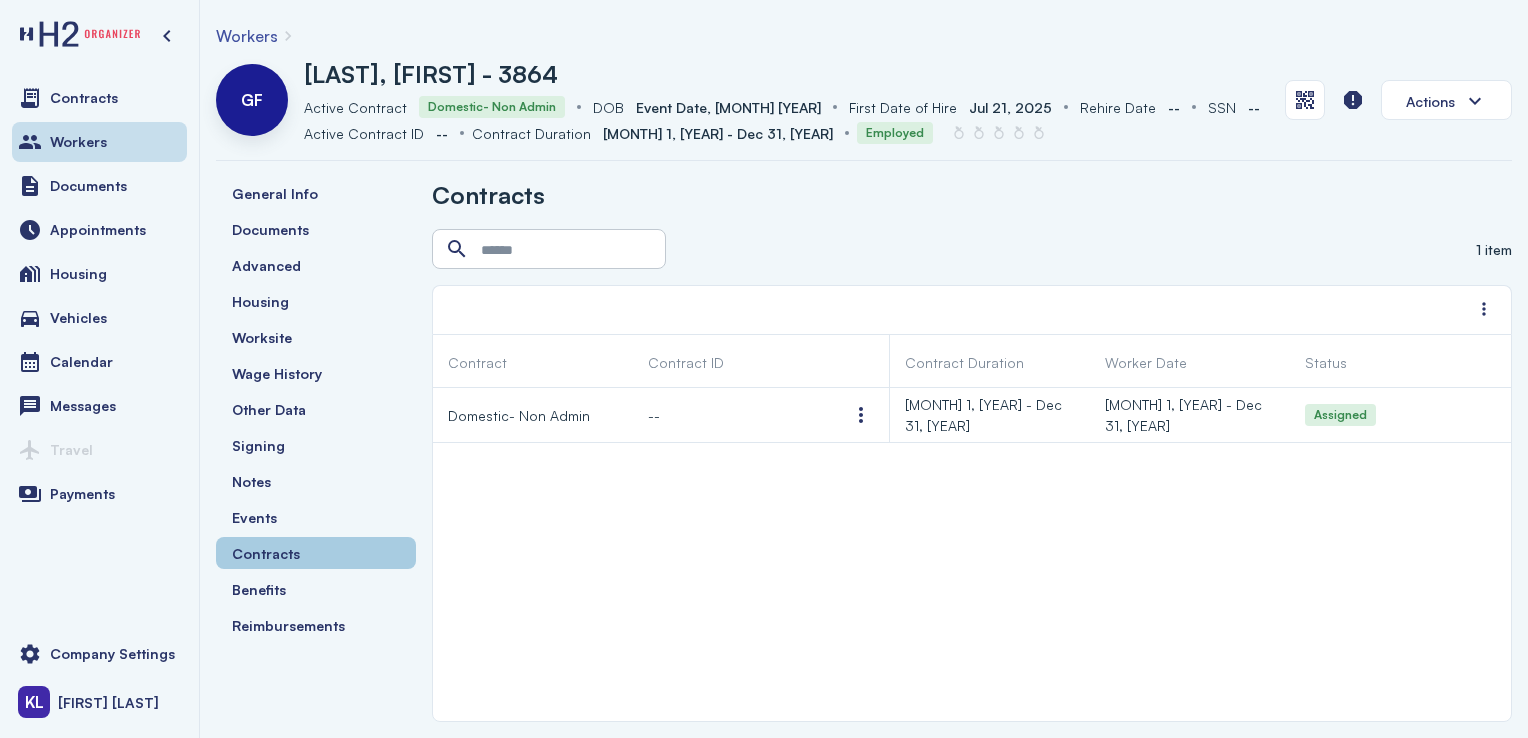 click at bounding box center [861, 415] 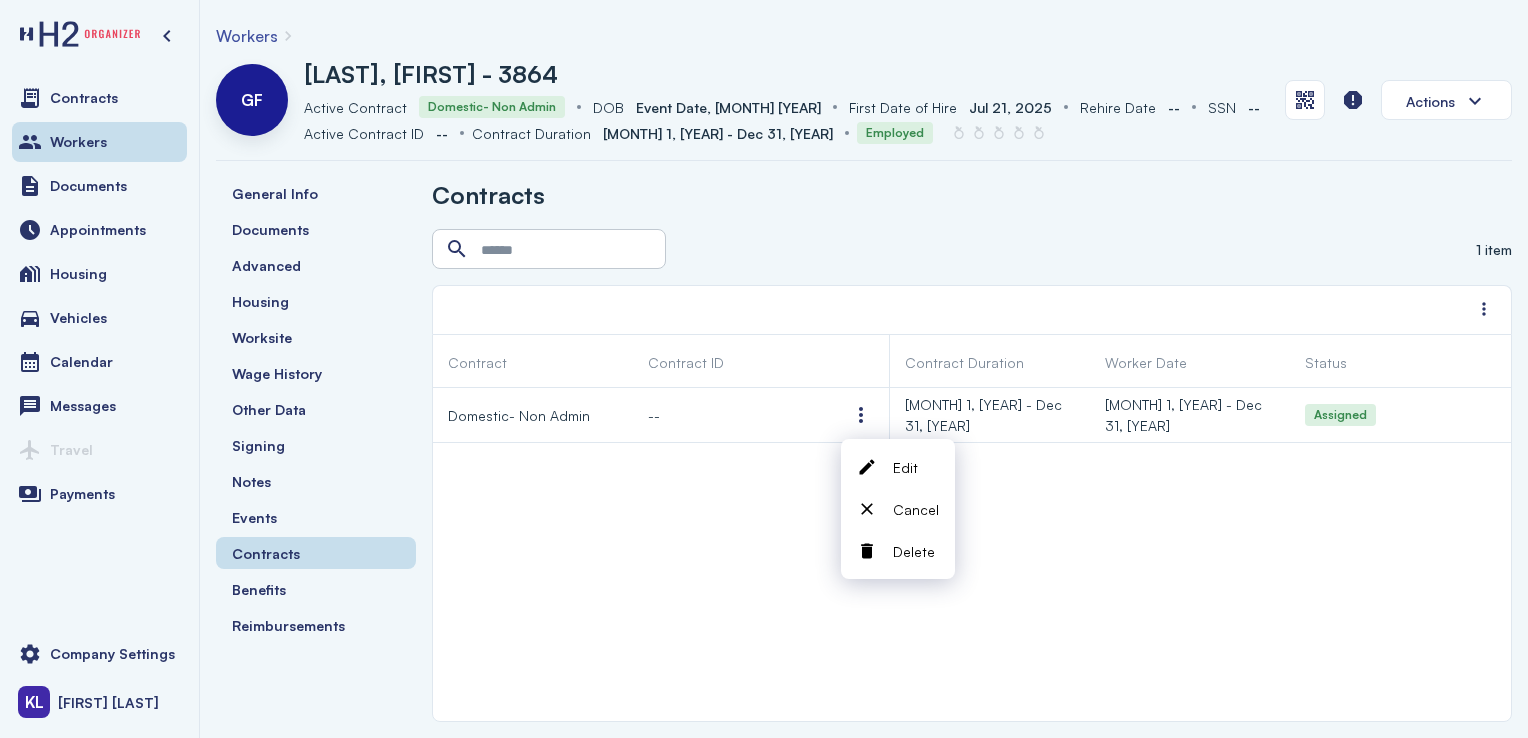 click on "Cancel" at bounding box center (916, 509) 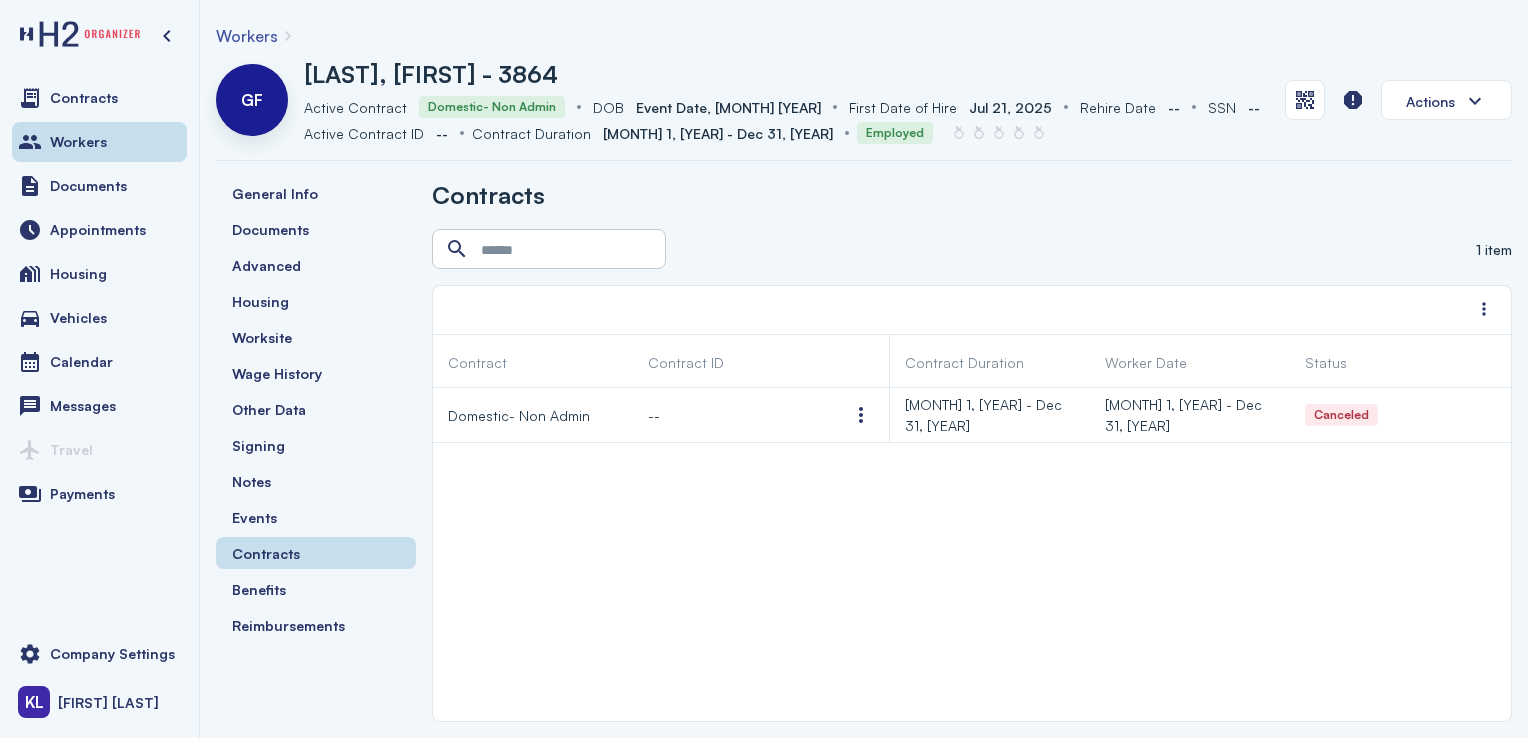 click at bounding box center (861, 415) 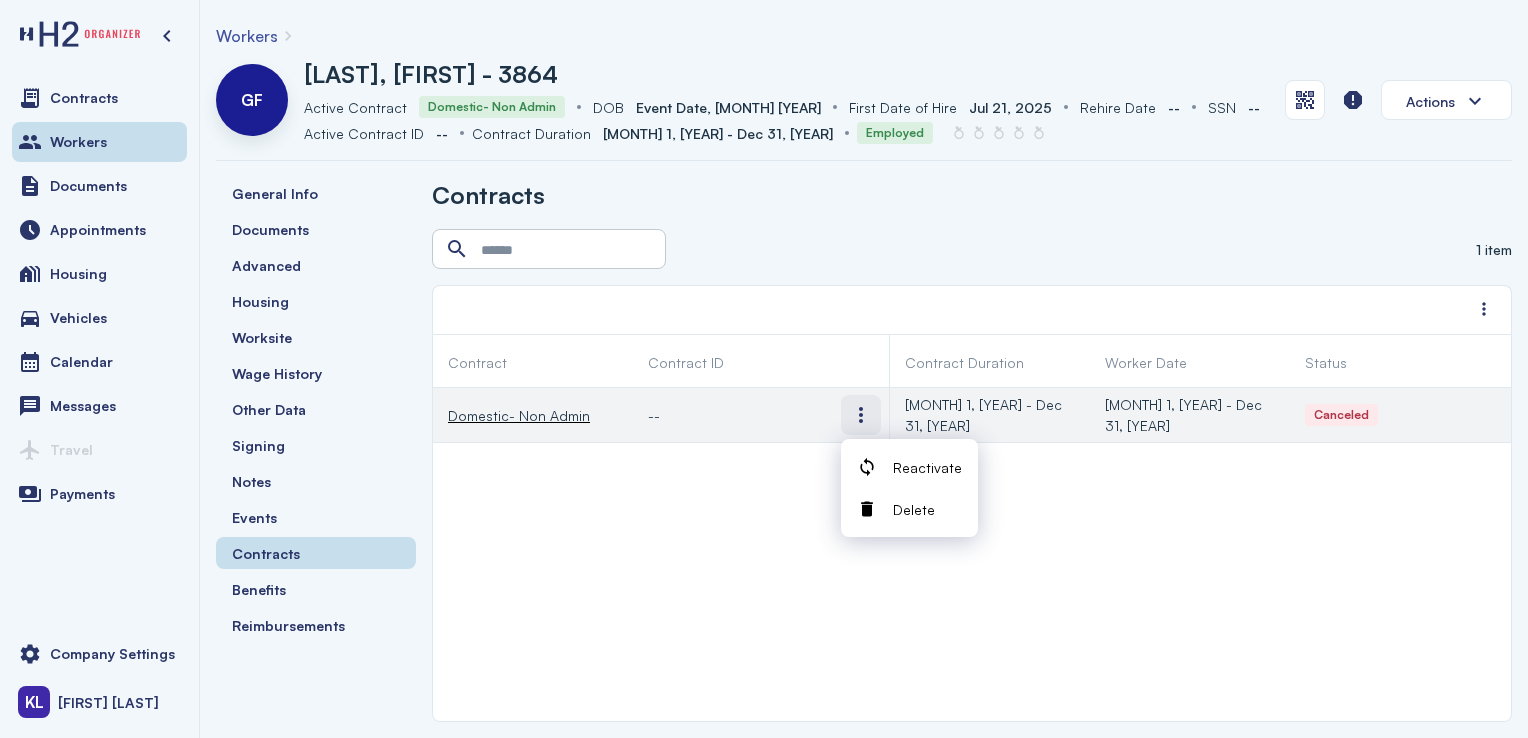 click on "Domestic- Non Admin --           Jan 1, 2025 - Dec 31, 2025 Jan 1, 2025 - Dec 31, 2025 Canceled" at bounding box center (972, 554) 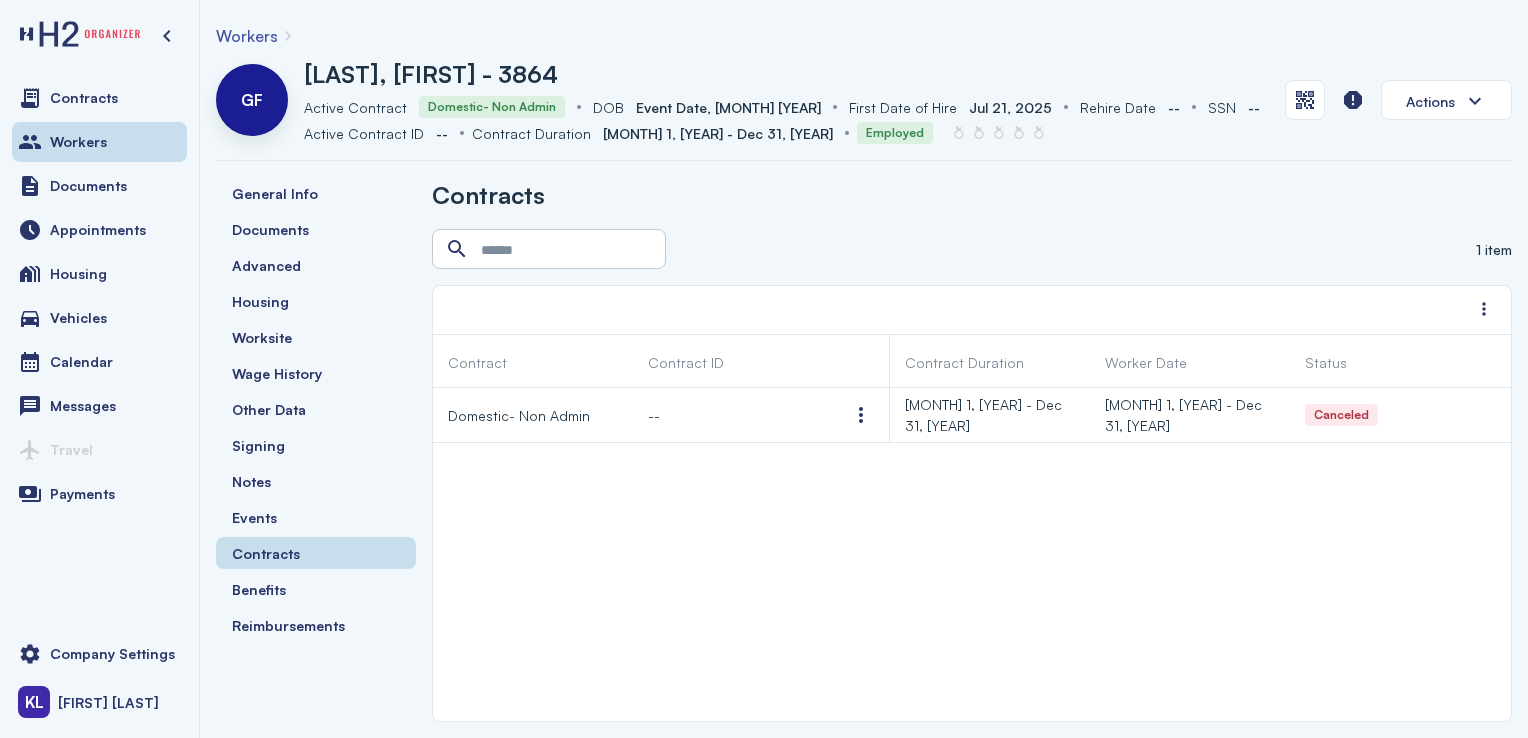 click on "Contracts" at bounding box center (99, 98) 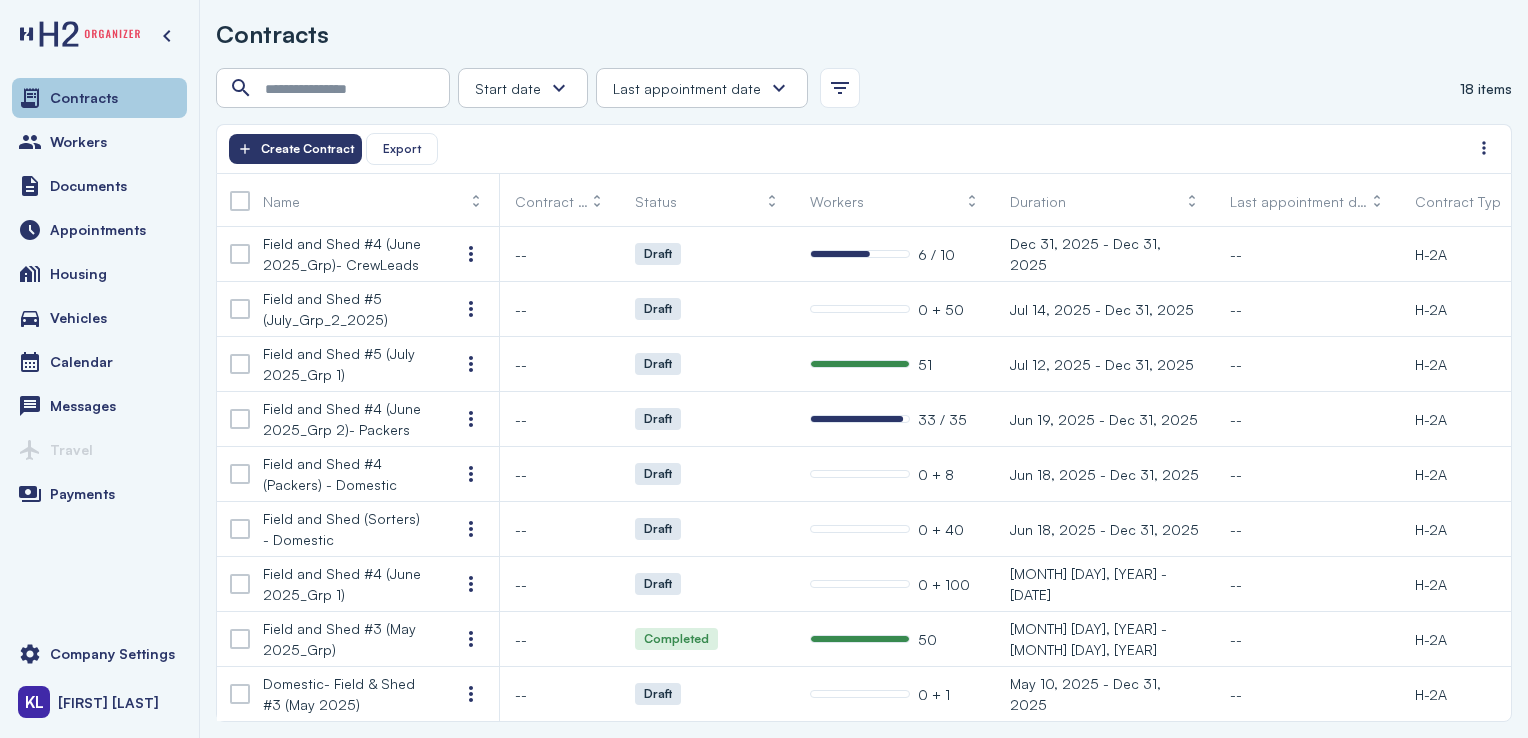 click on "Workers" at bounding box center (99, 142) 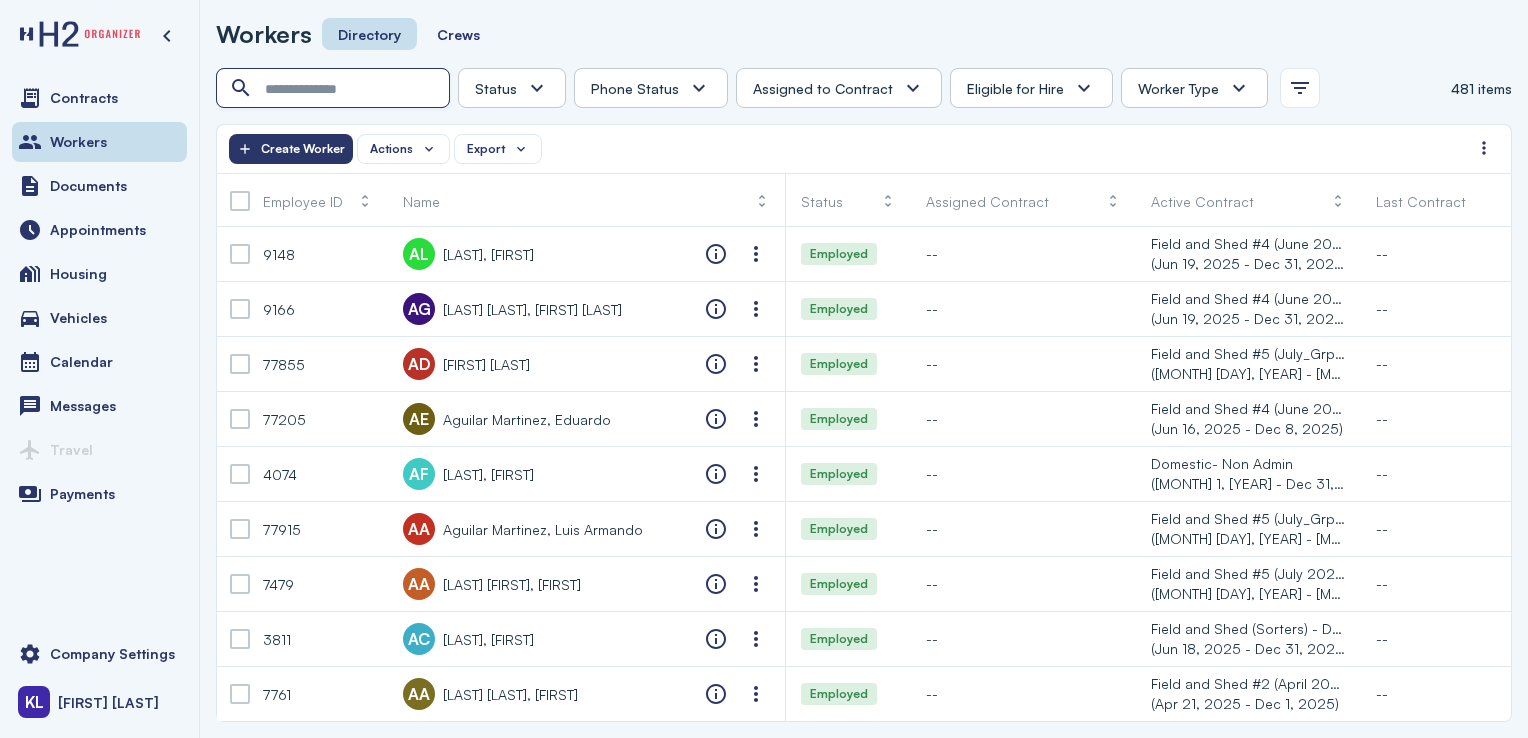 click at bounding box center (335, 89) 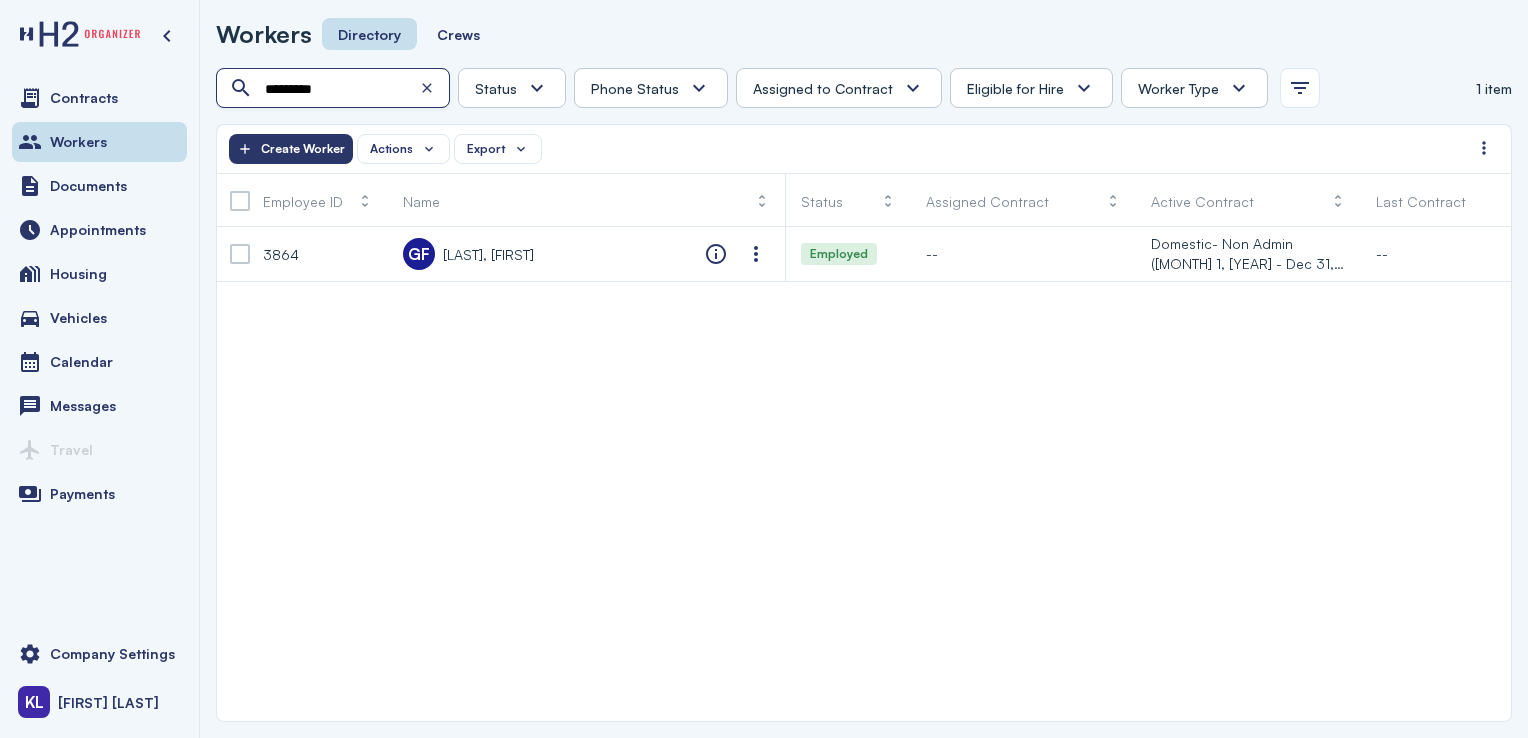 type on "*********" 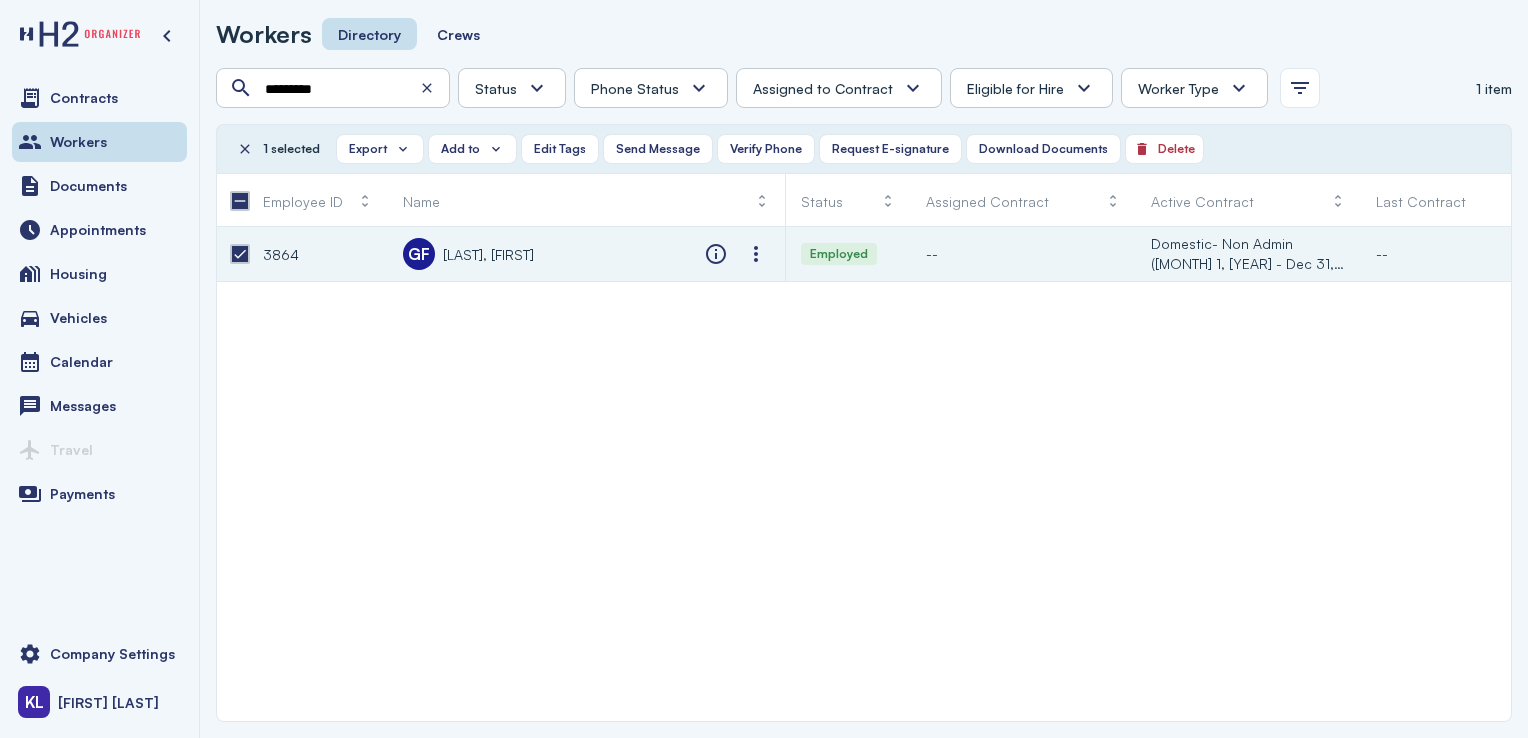 click on "Add to" at bounding box center (460, 149) 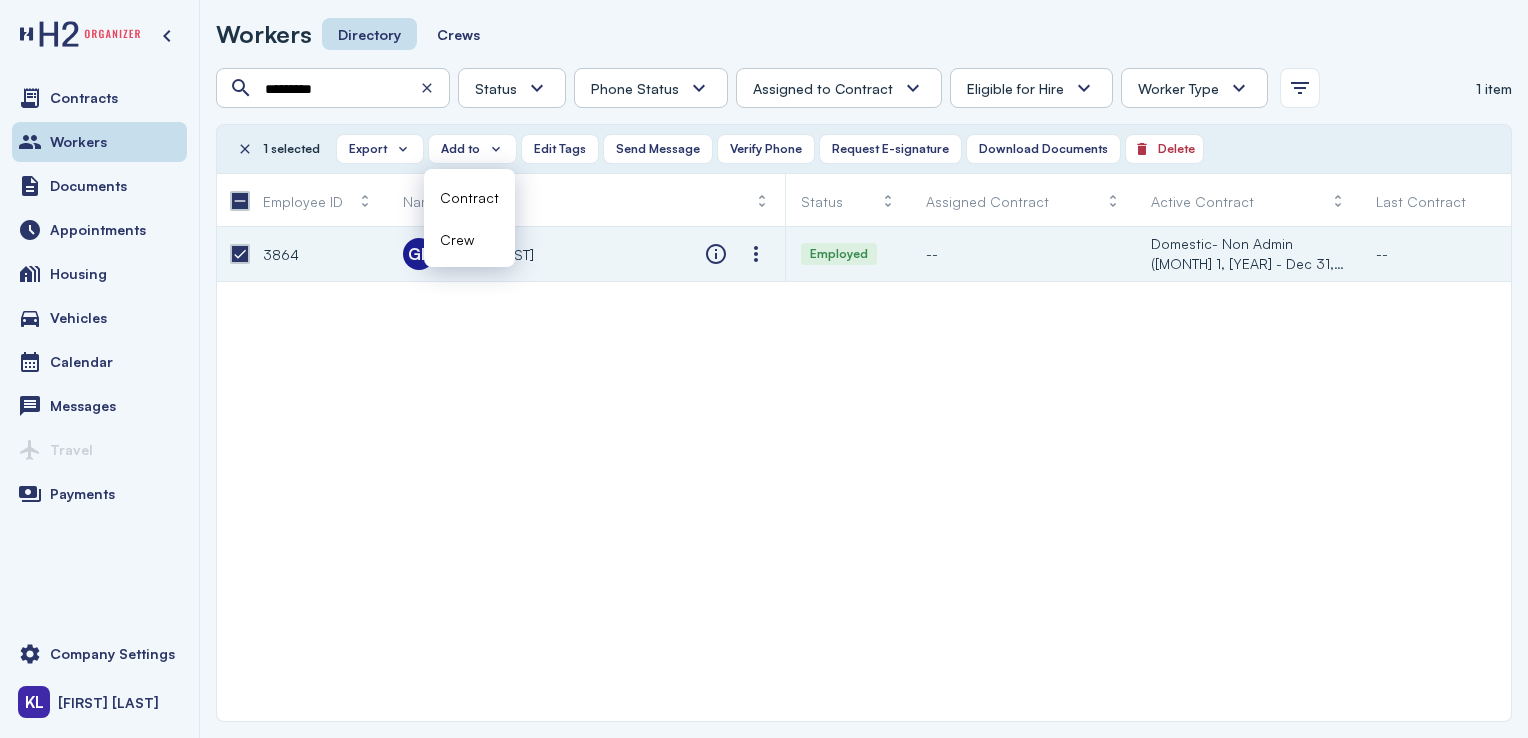 click on "Contract" at bounding box center [469, 197] 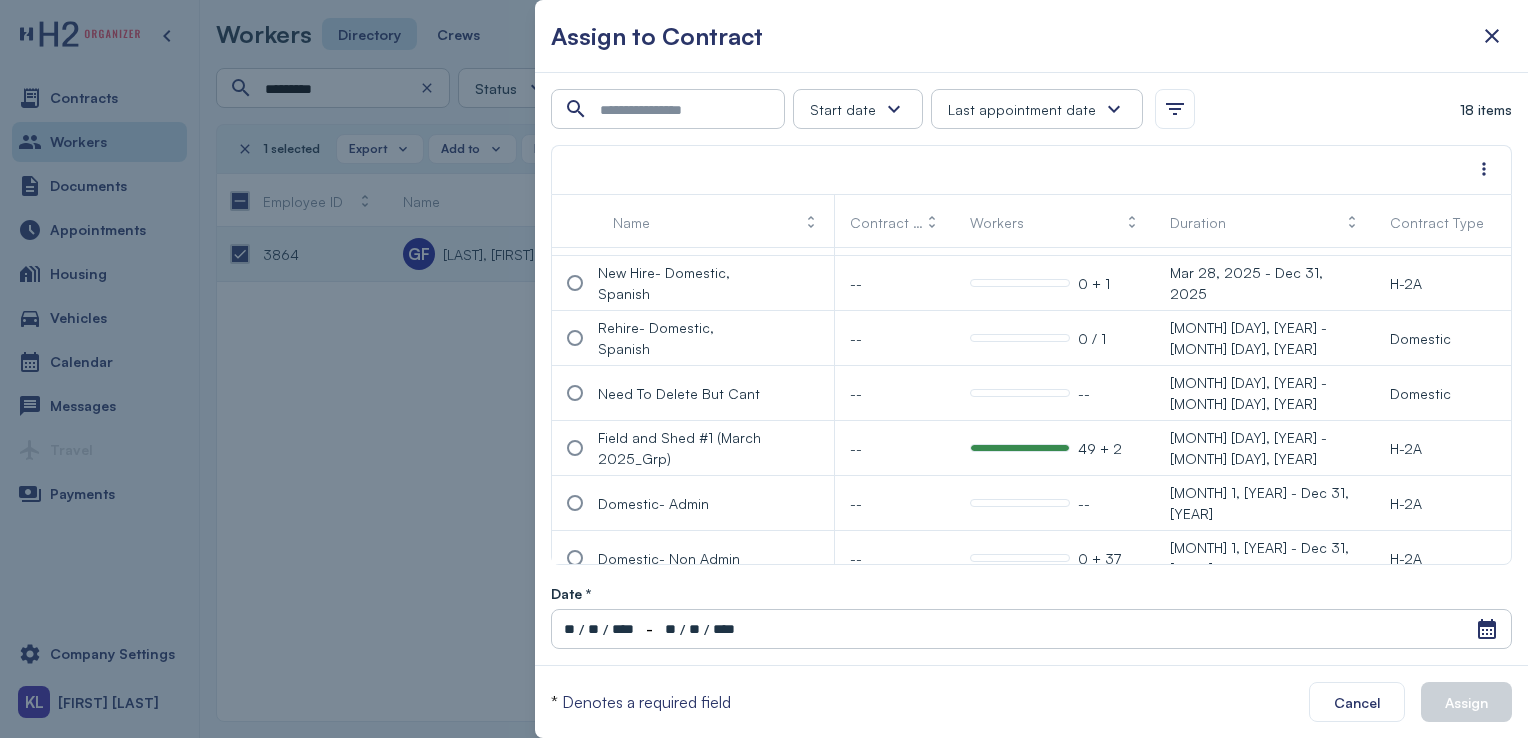 scroll, scrollTop: 586, scrollLeft: 0, axis: vertical 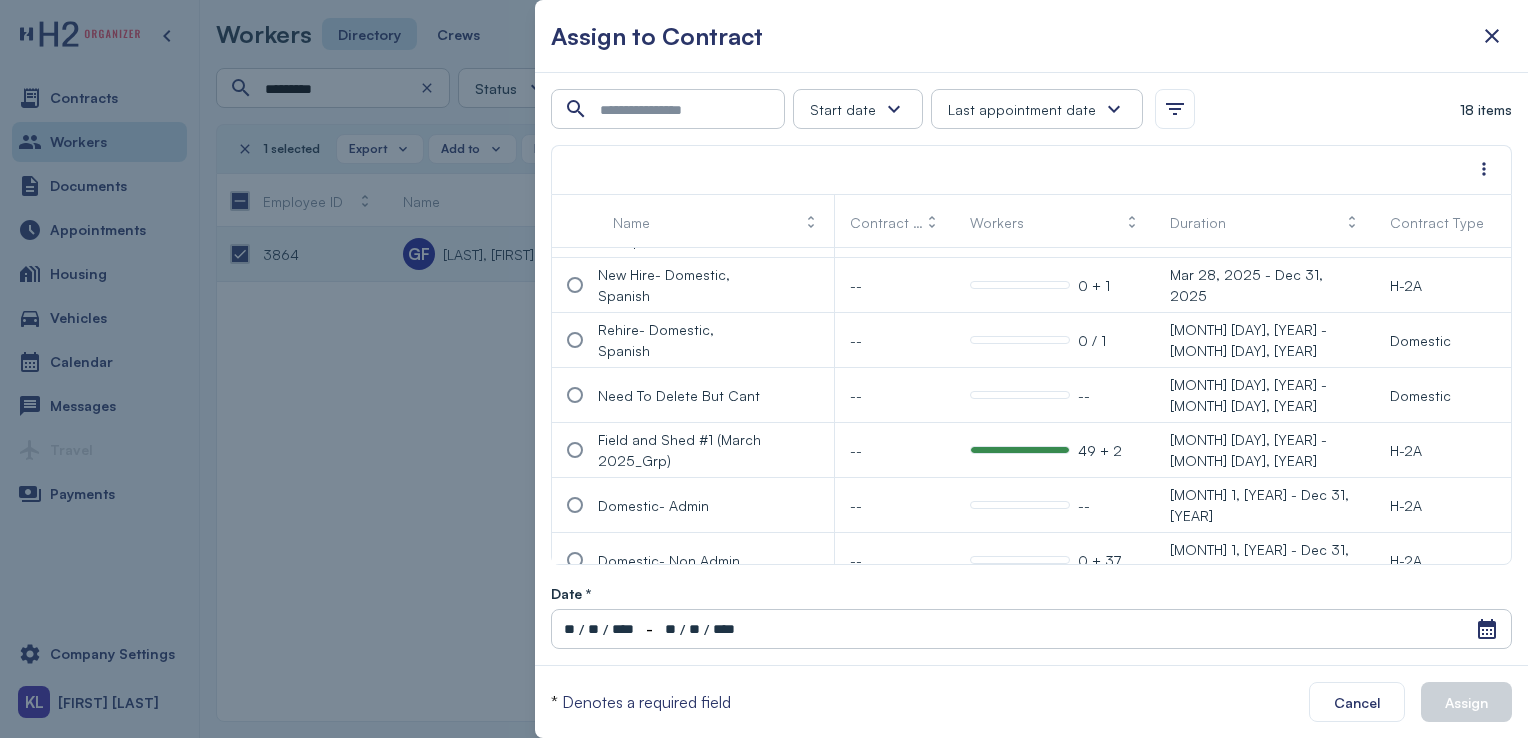 click at bounding box center (575, 560) 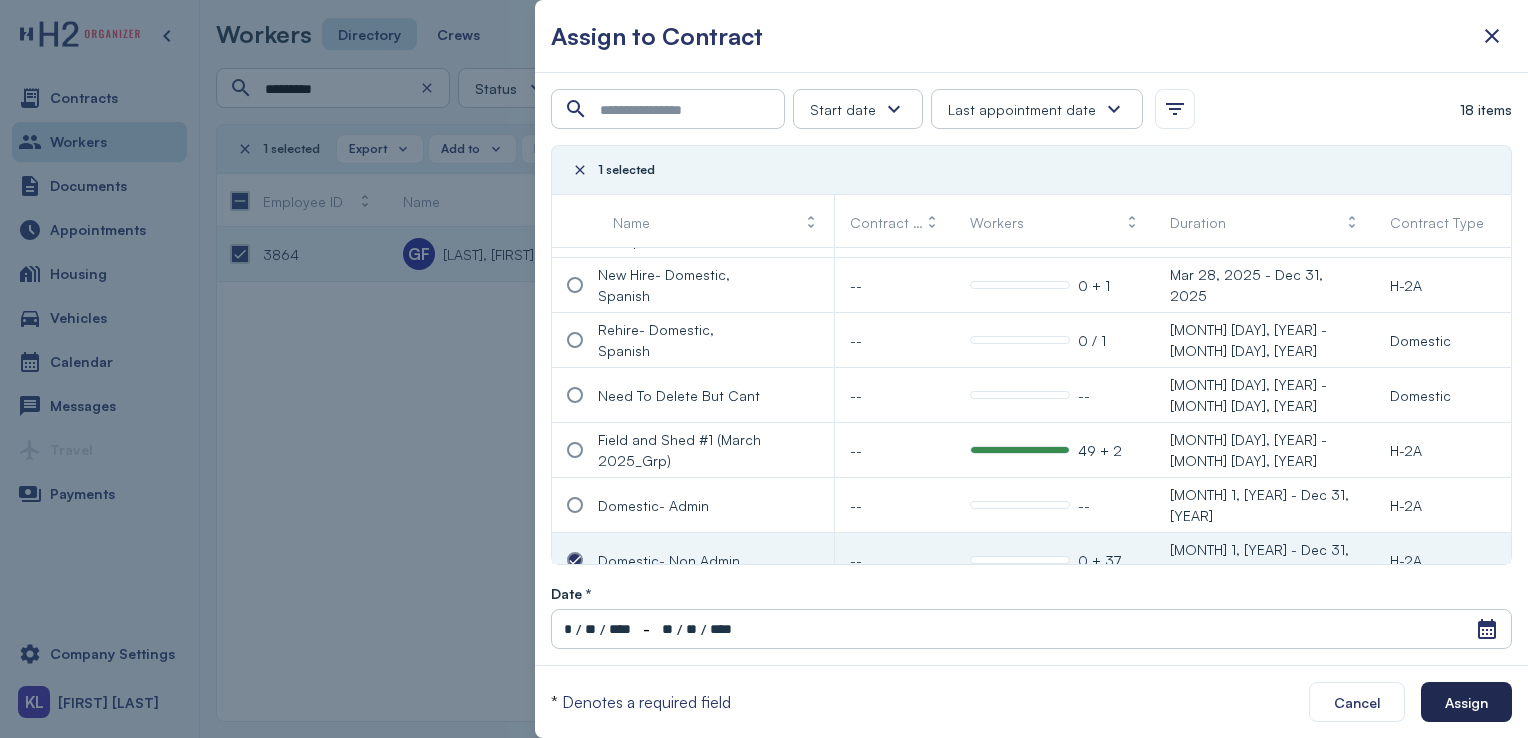 click on "Assign" at bounding box center (1466, 702) 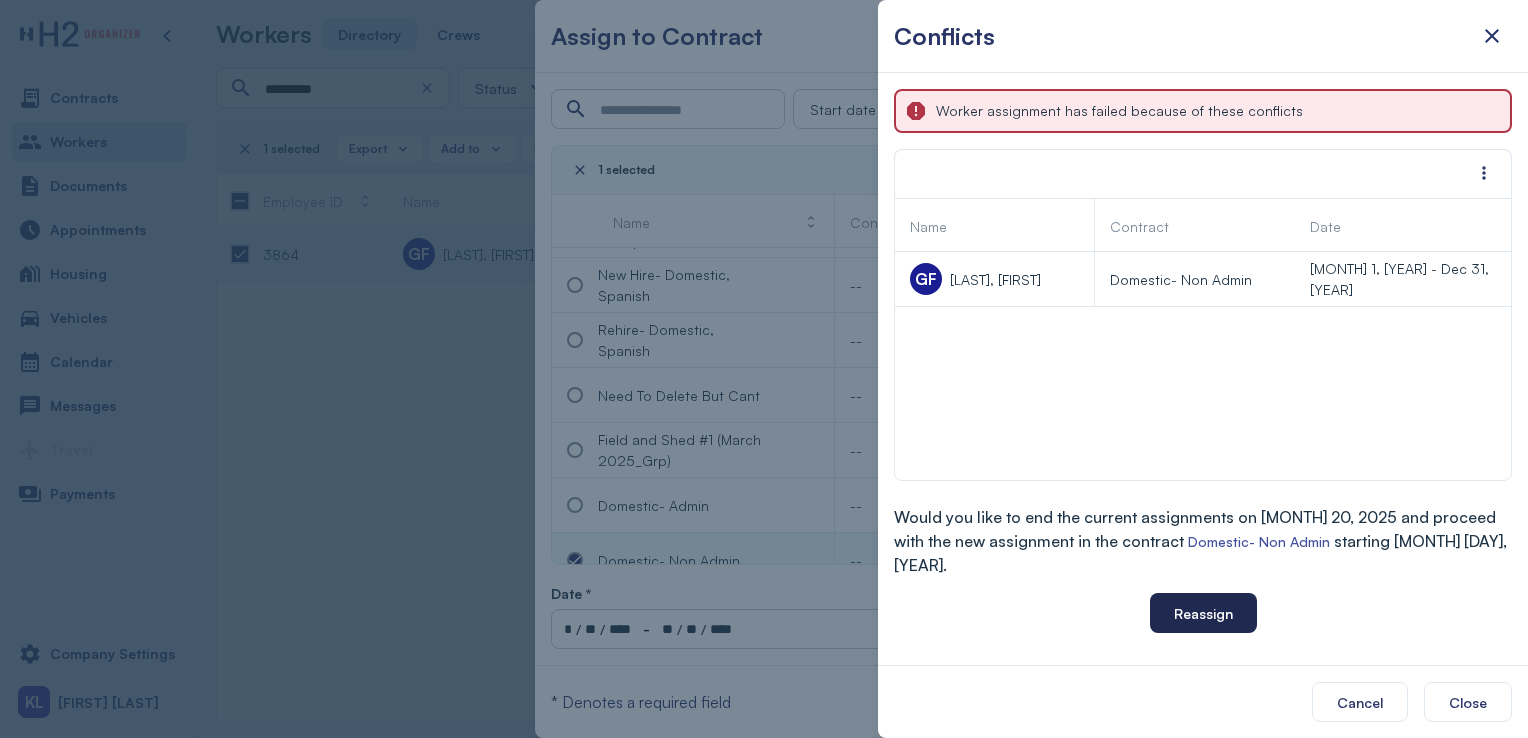 click on "Reassign" at bounding box center (1203, 613) 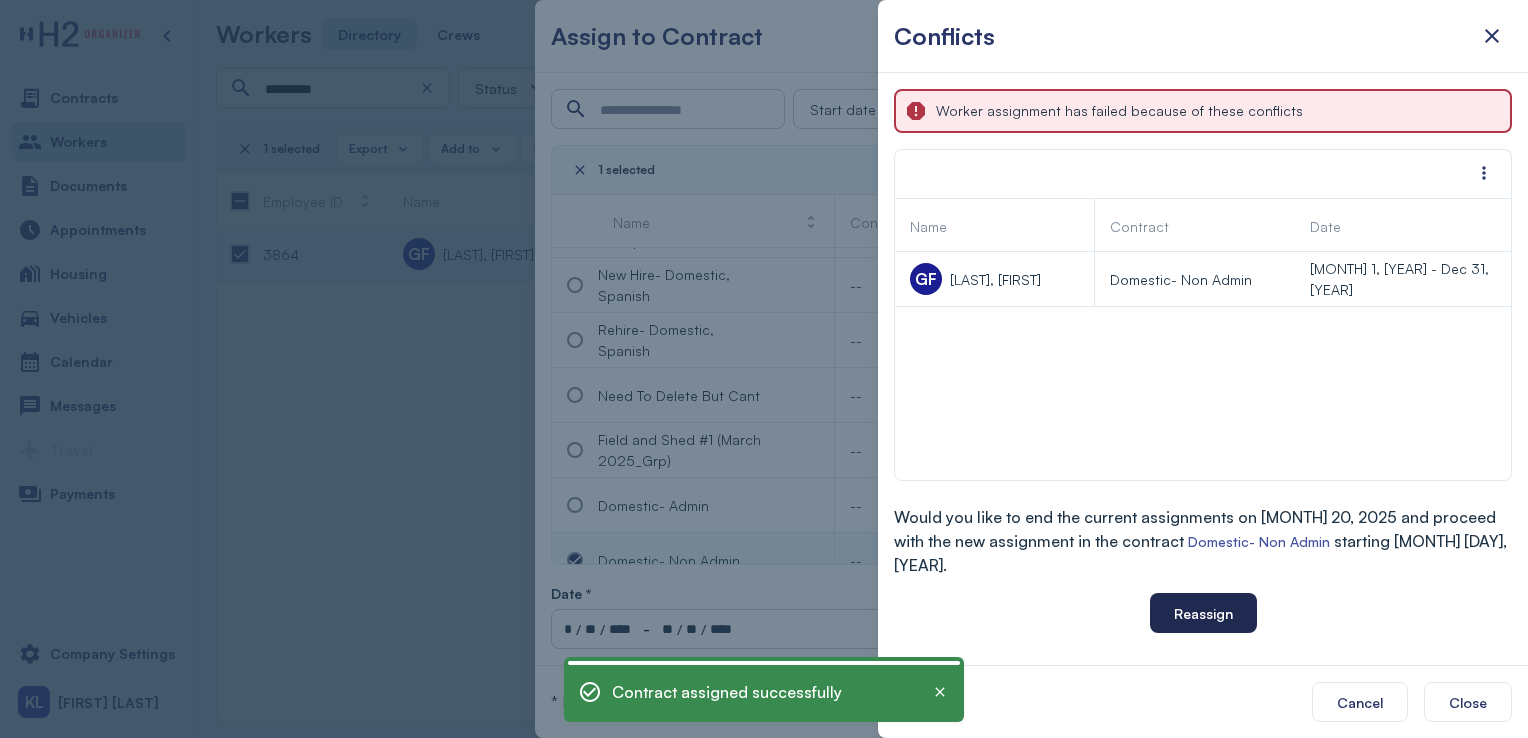 click on "Reassign" at bounding box center (1203, 613) 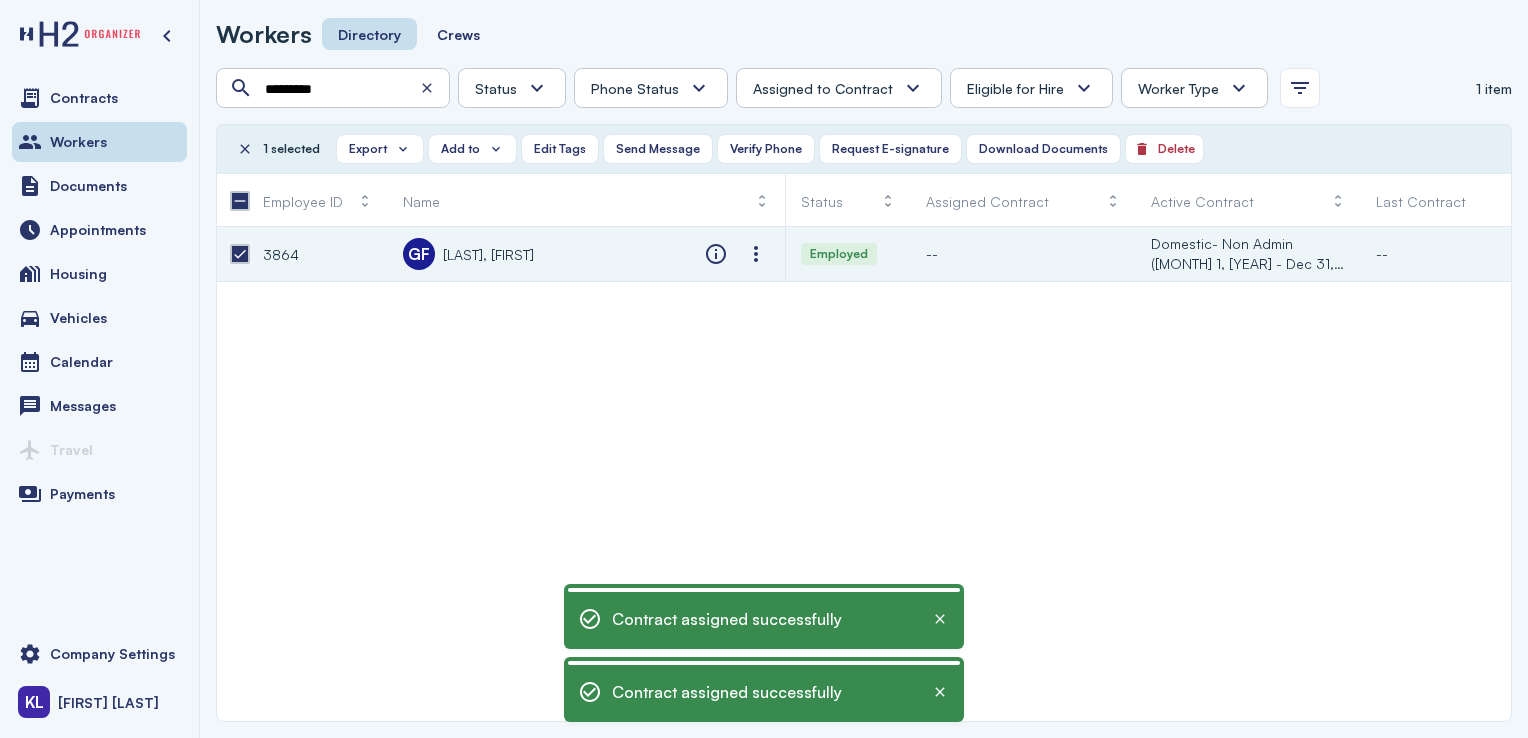 click on "Request E-signature" at bounding box center [890, 149] 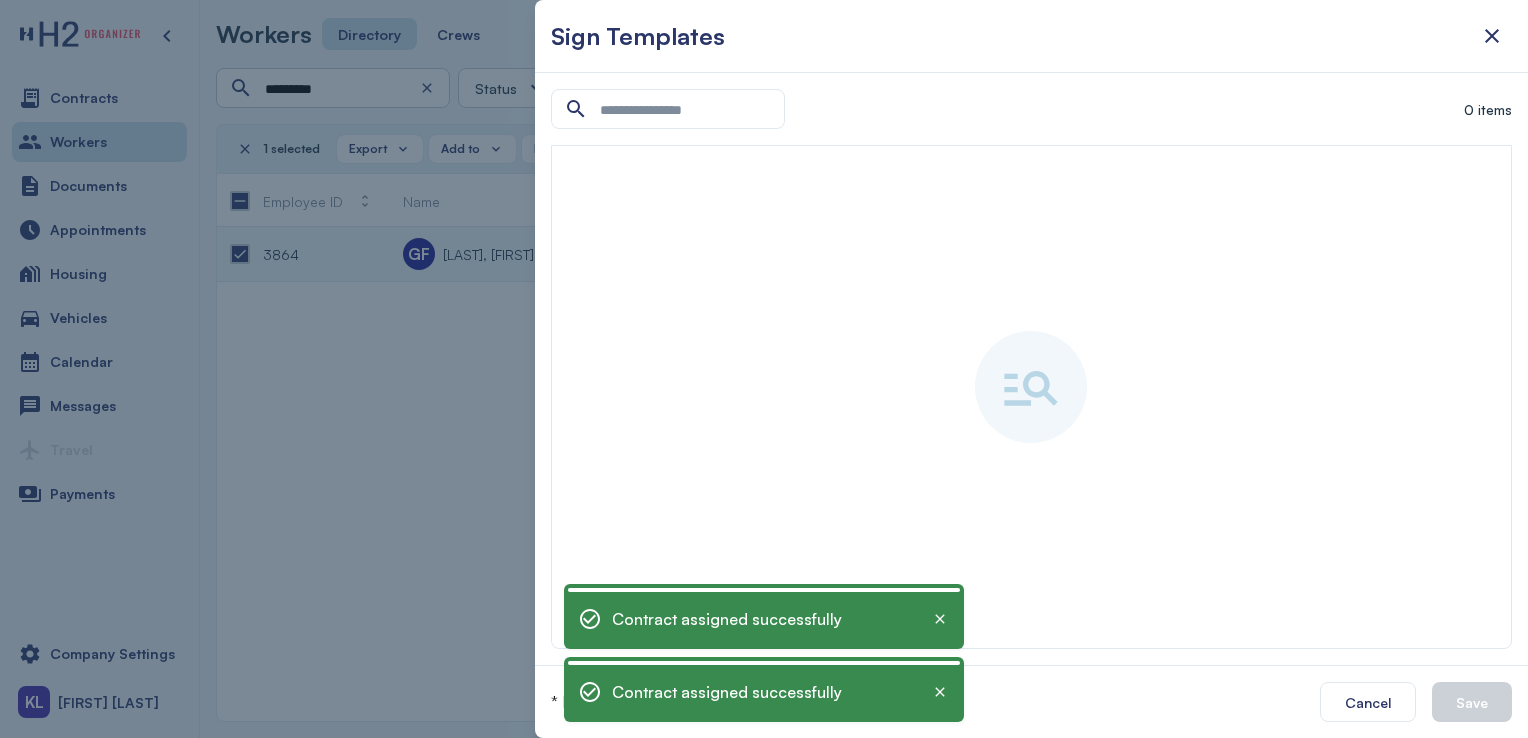 click at bounding box center (764, 369) 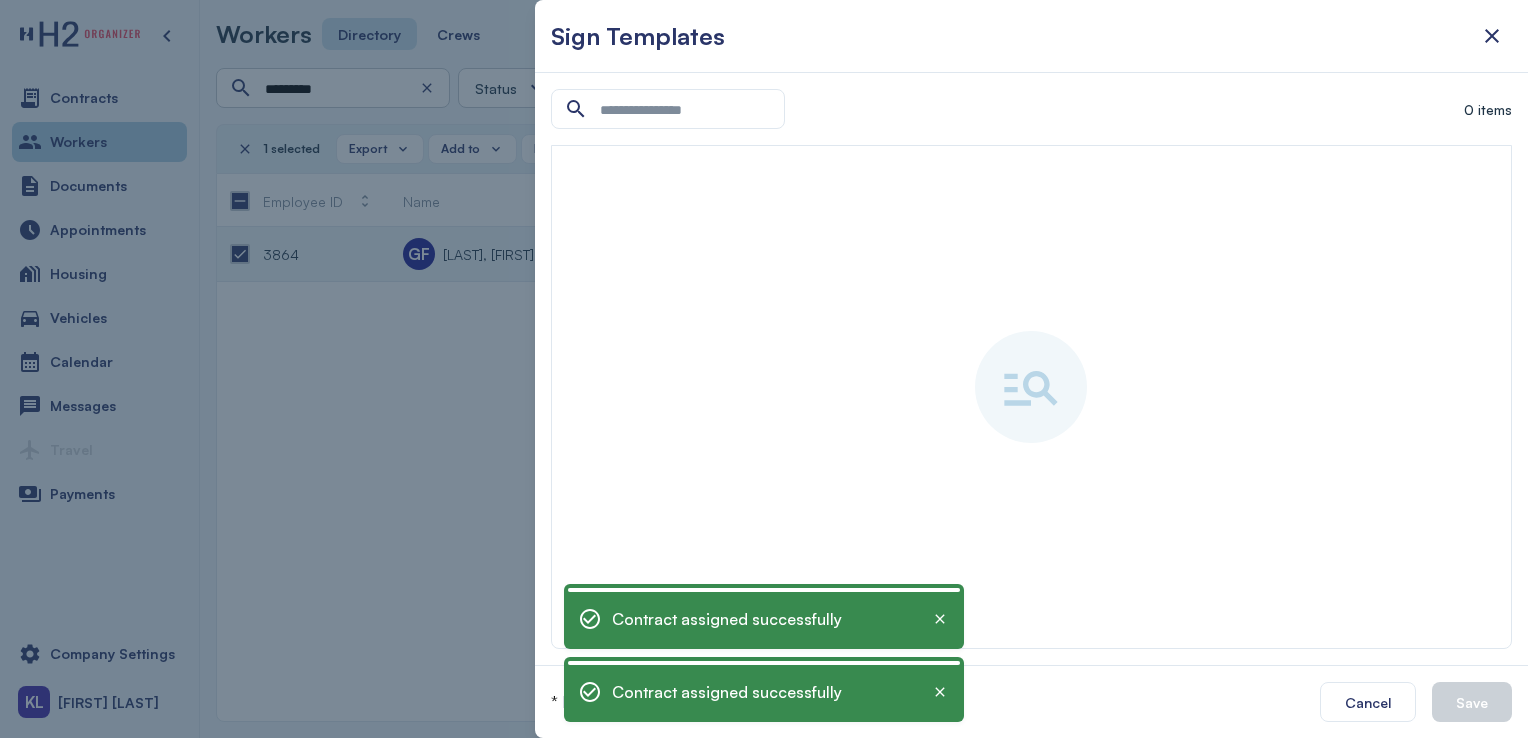 click on "Workers" at bounding box center (78, 142) 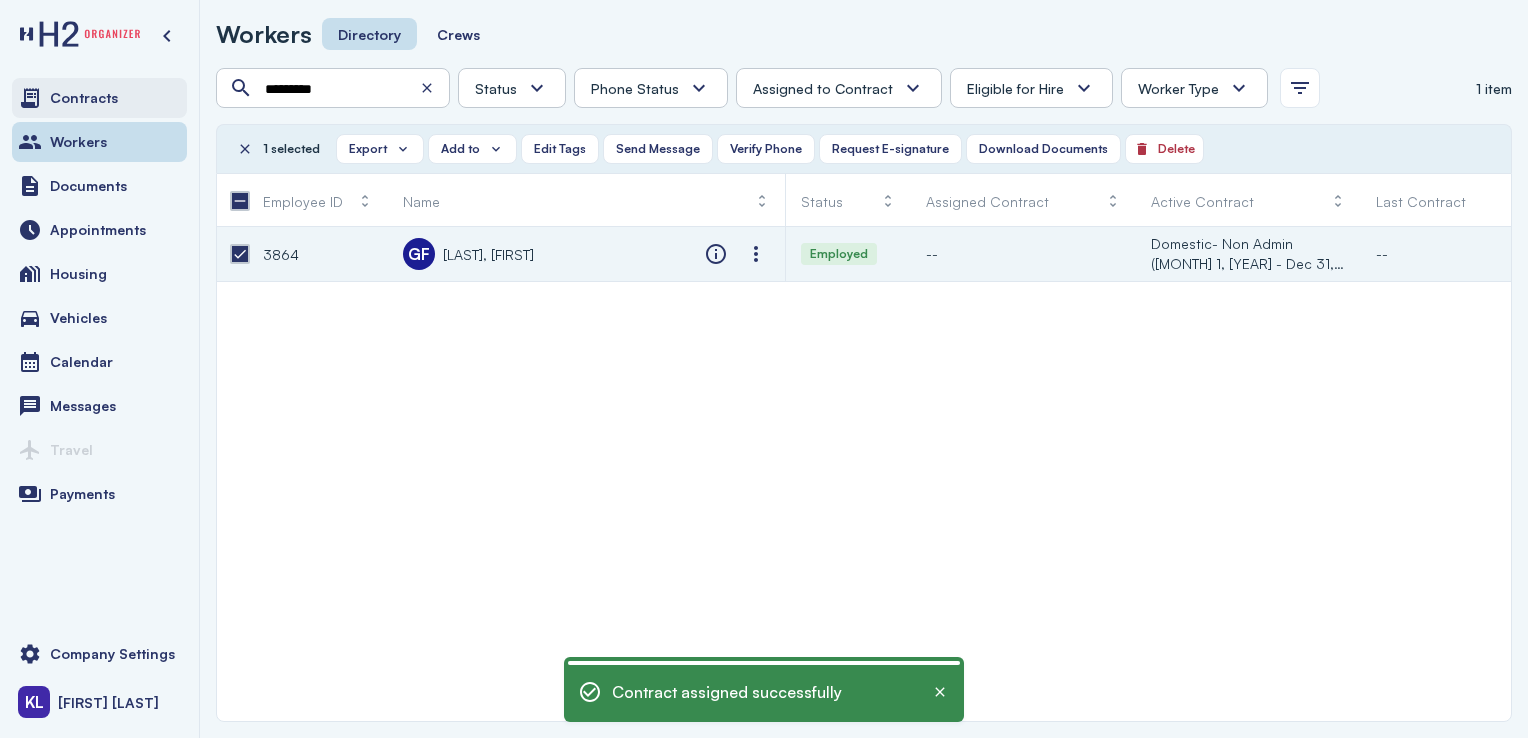 click on "Contracts" at bounding box center (99, 98) 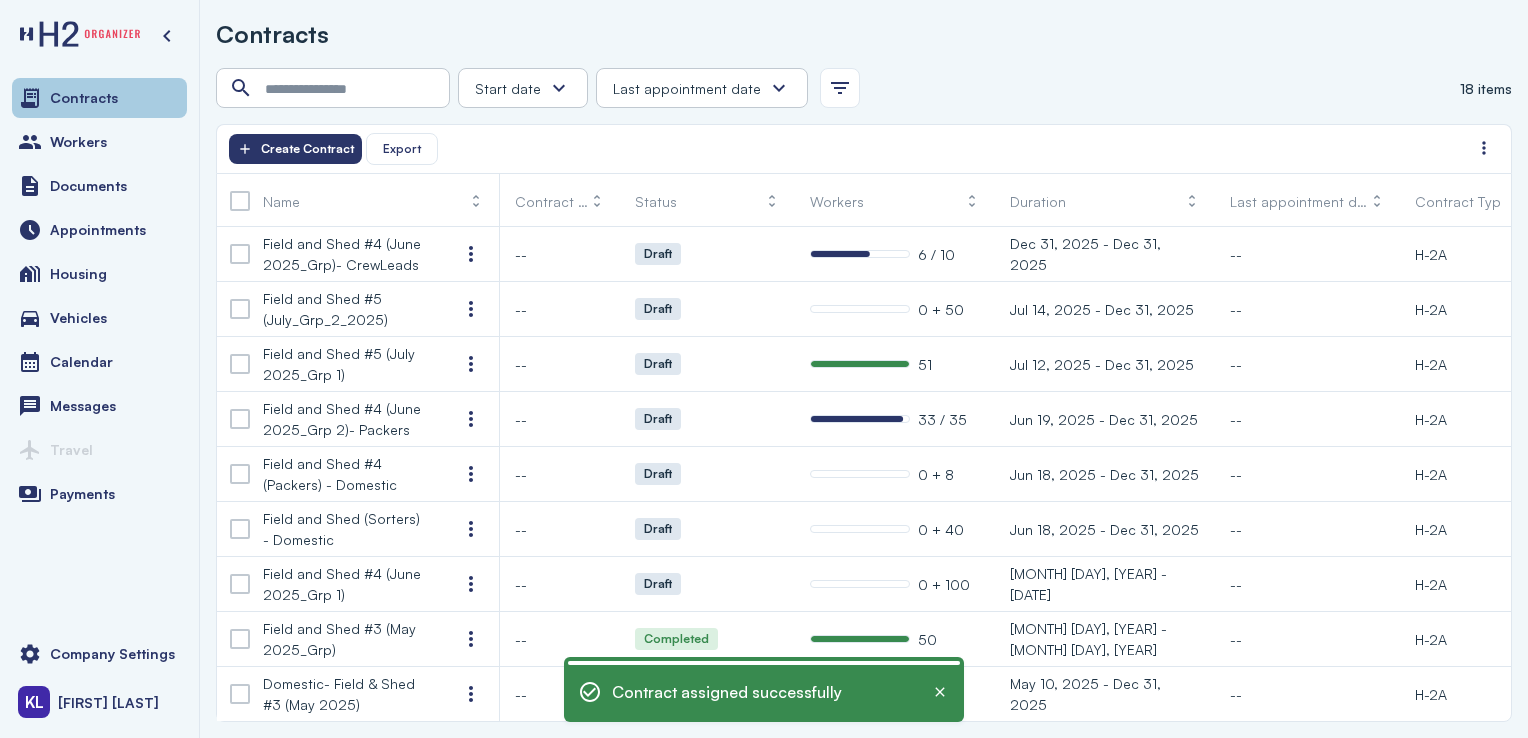 click on "Workers" at bounding box center (99, 142) 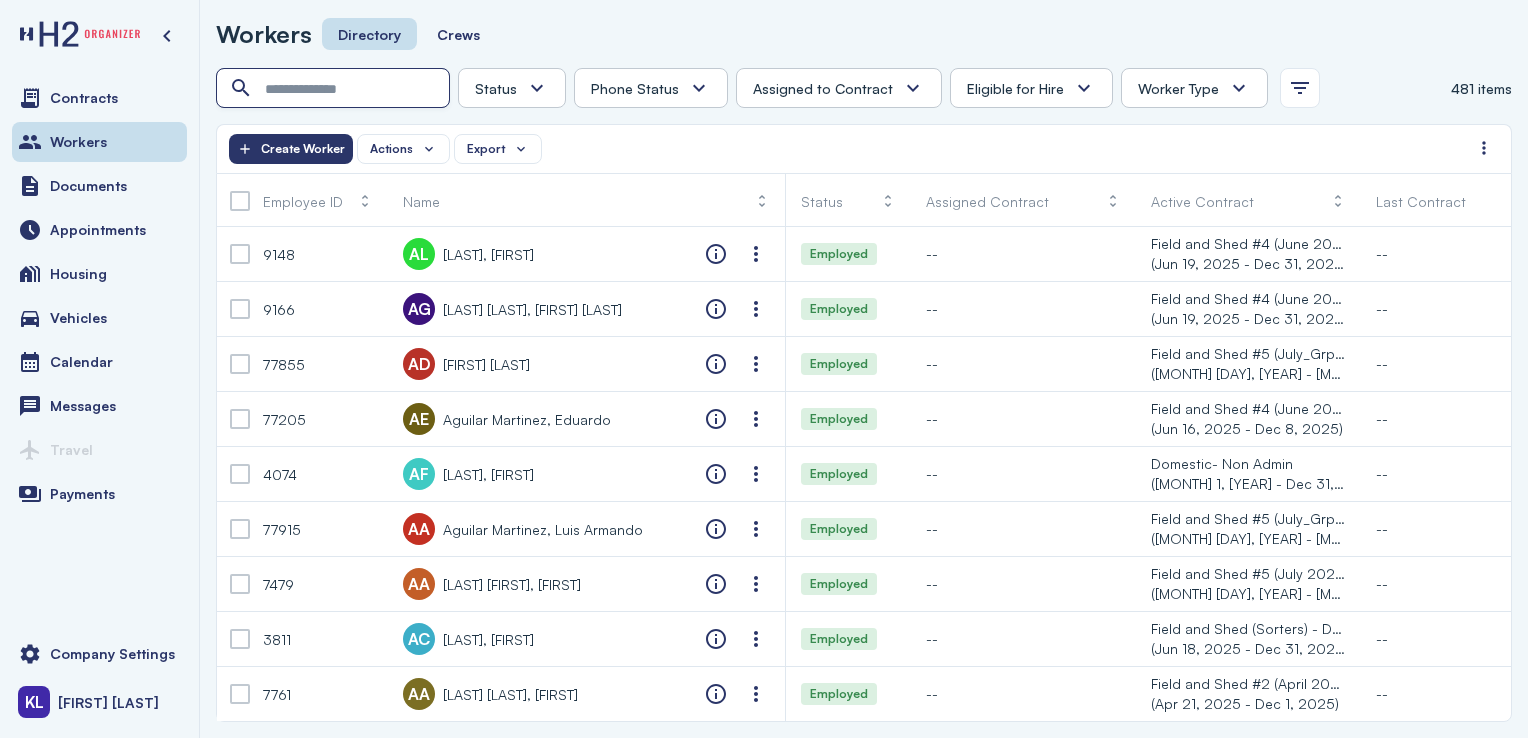 click at bounding box center [335, 89] 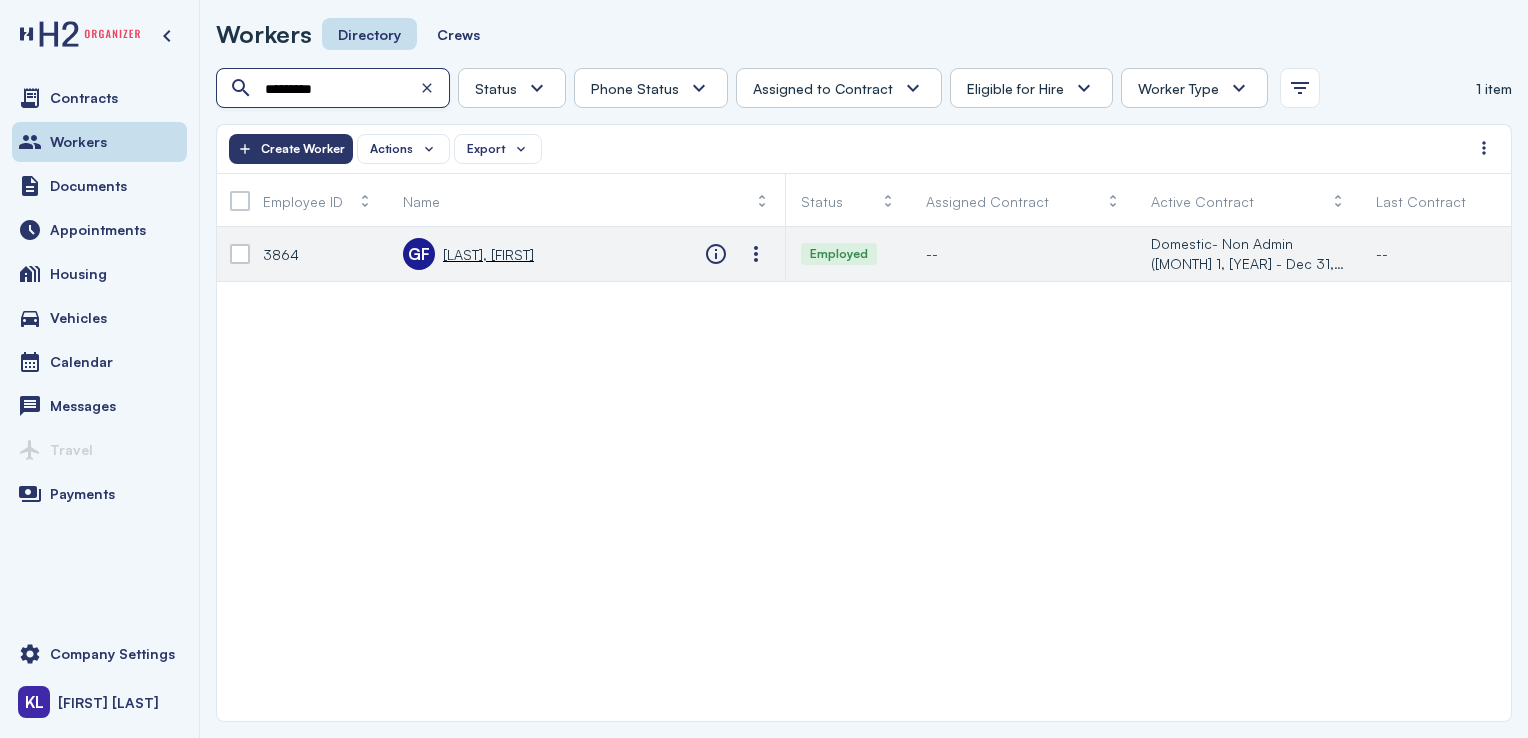 type on "*********" 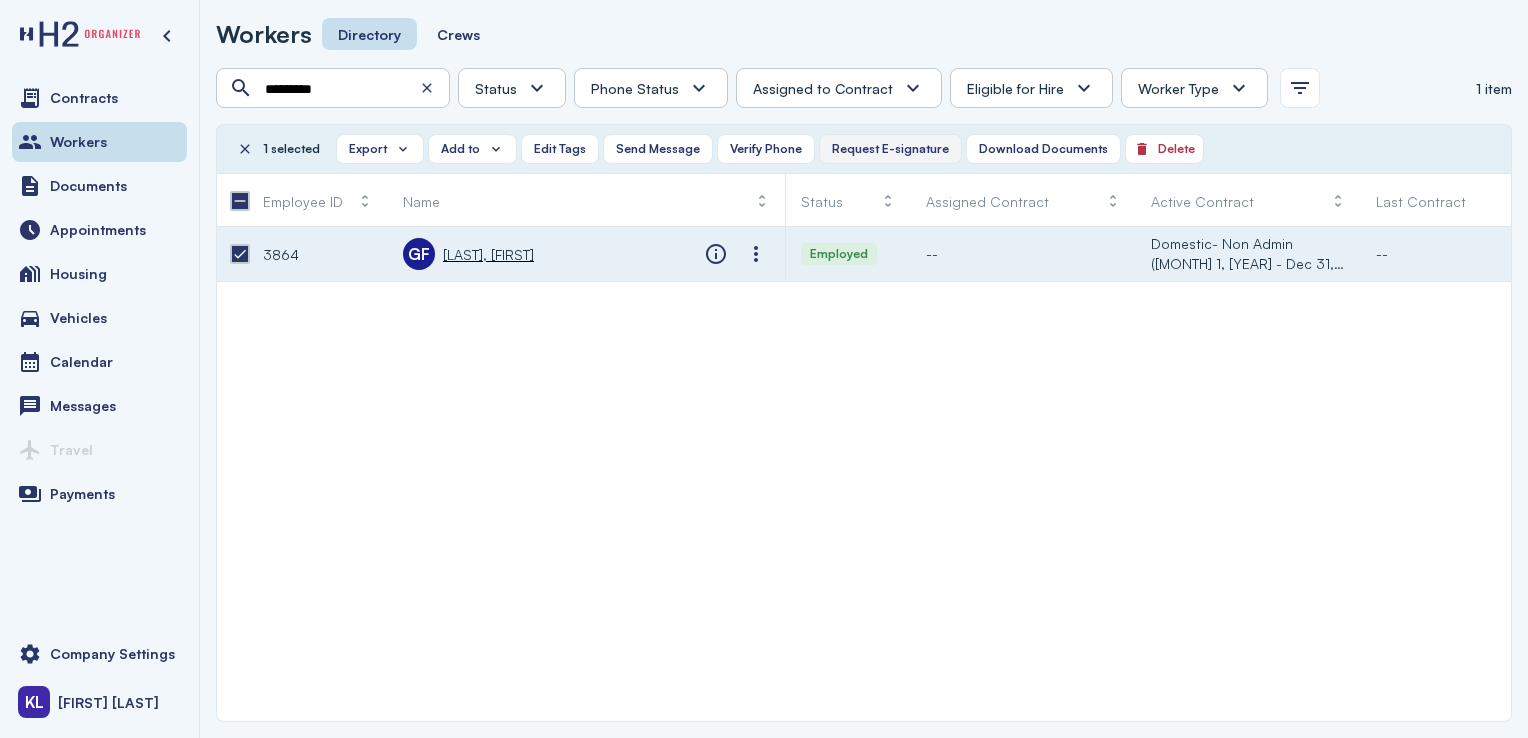 click on "Request E-signature" 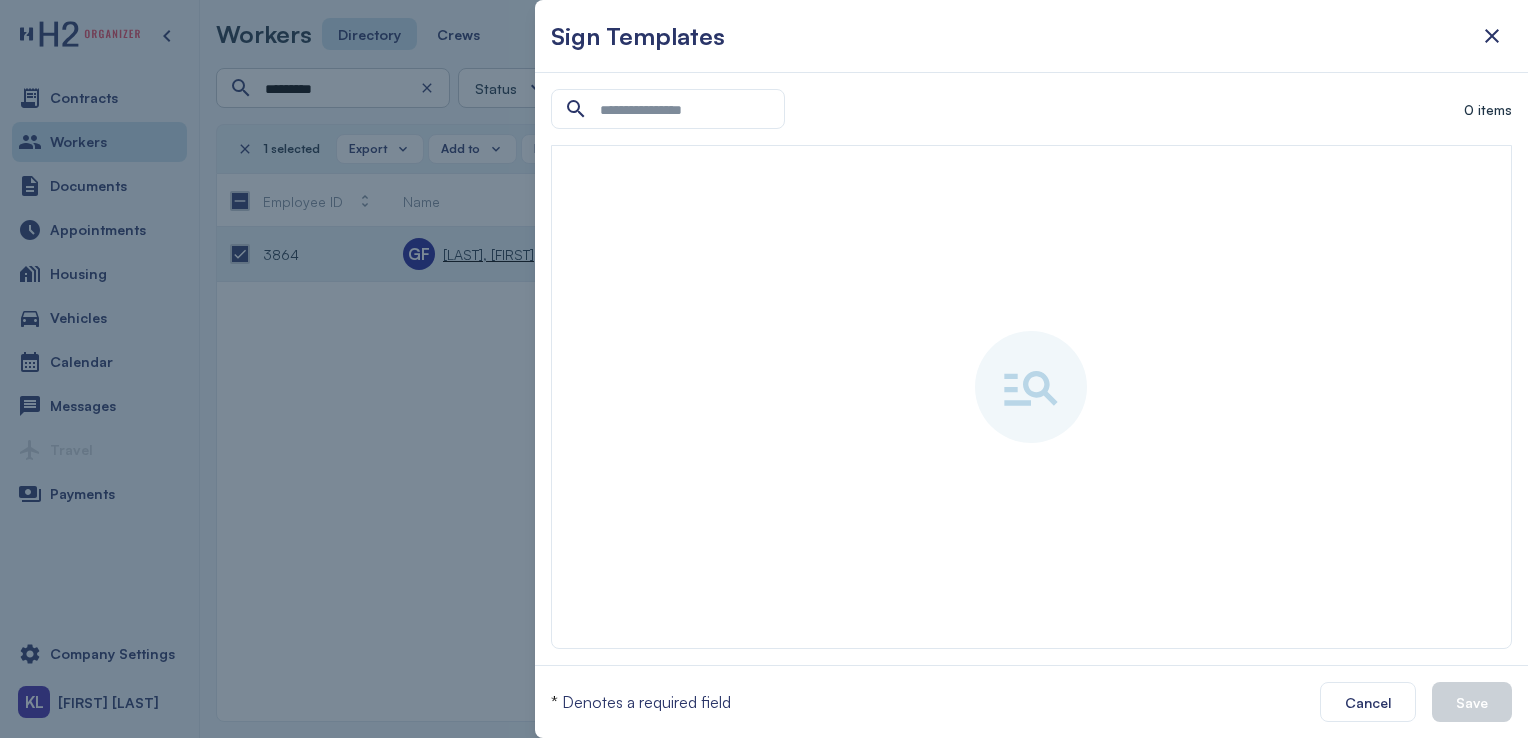 click at bounding box center [764, 369] 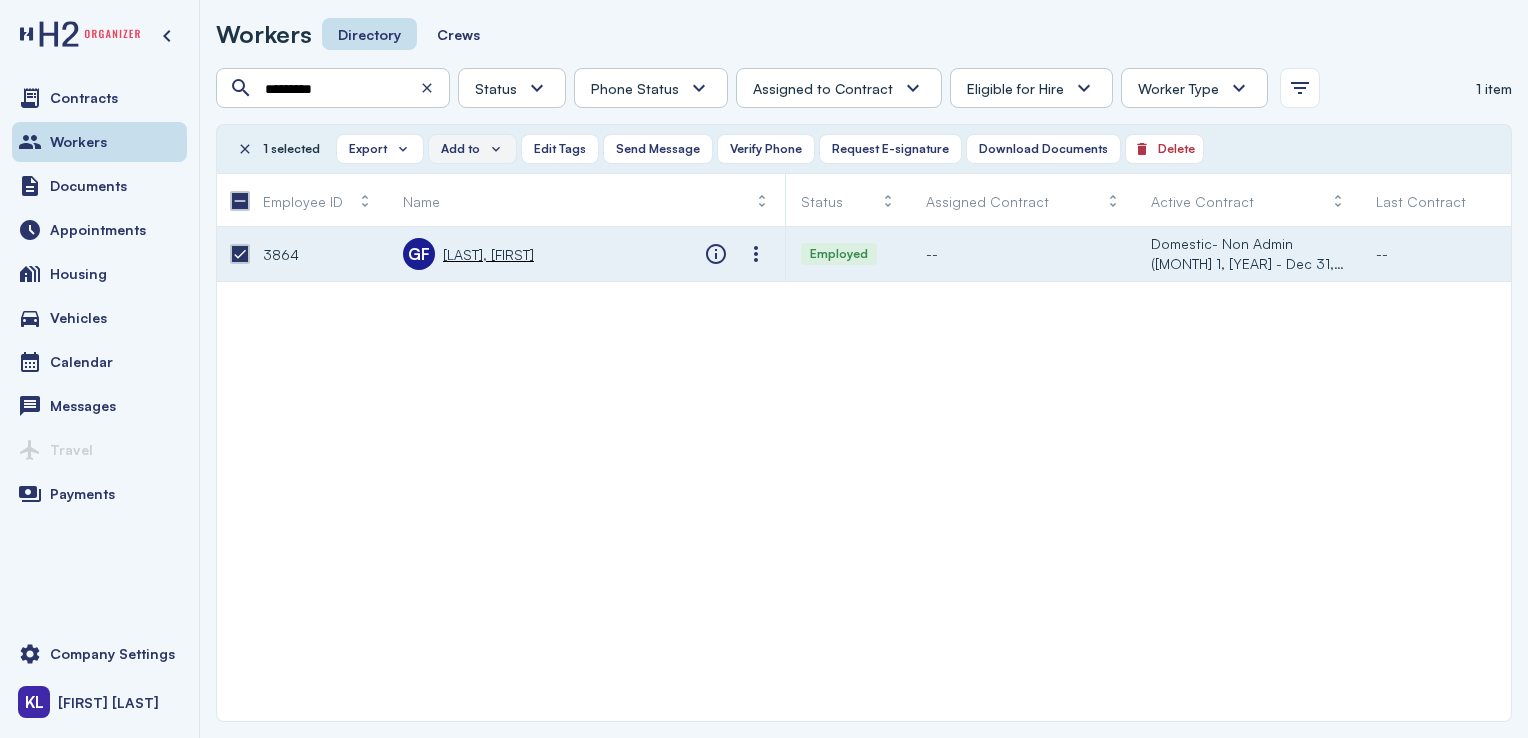 click on "Add to" at bounding box center [460, 149] 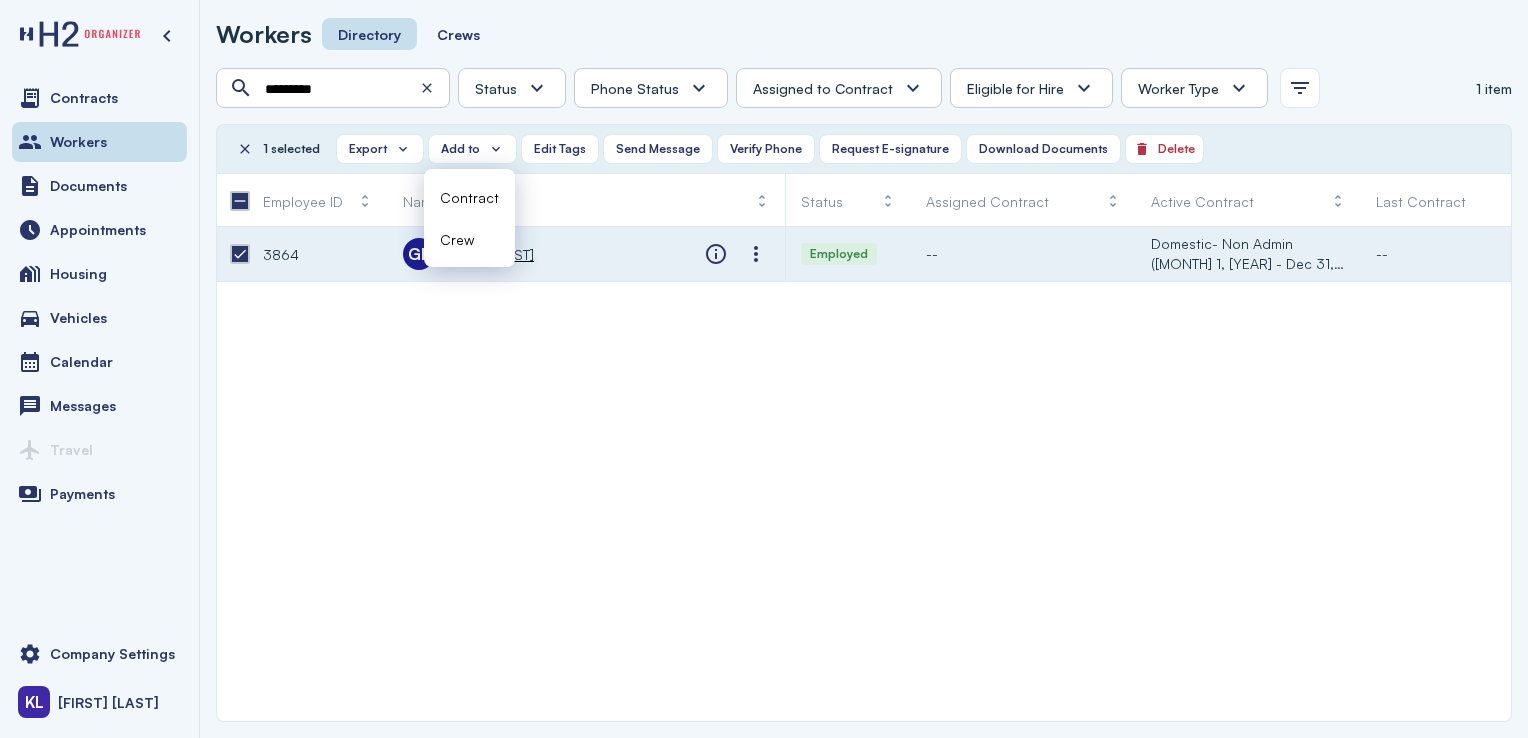 click on "Contract" at bounding box center [469, 197] 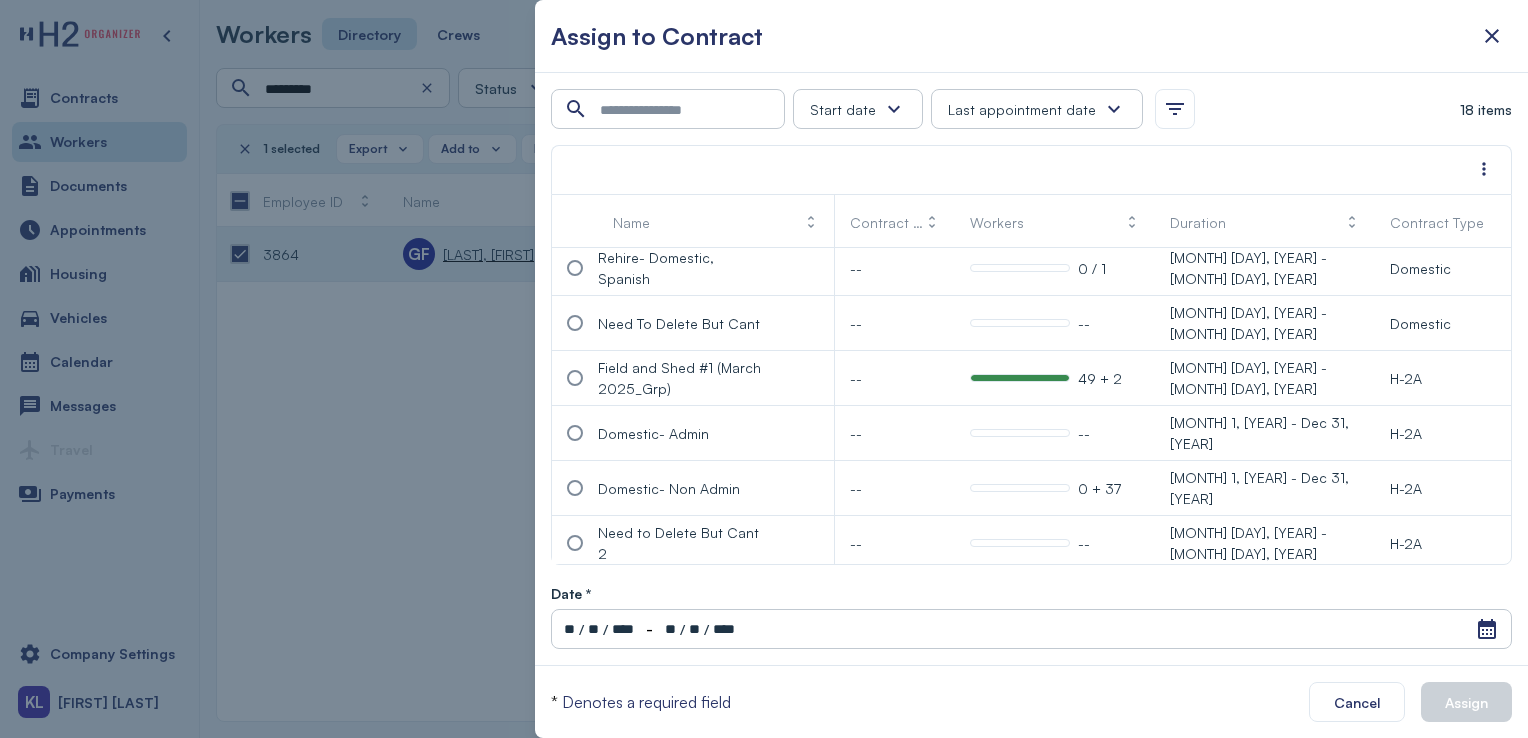 scroll, scrollTop: 657, scrollLeft: 0, axis: vertical 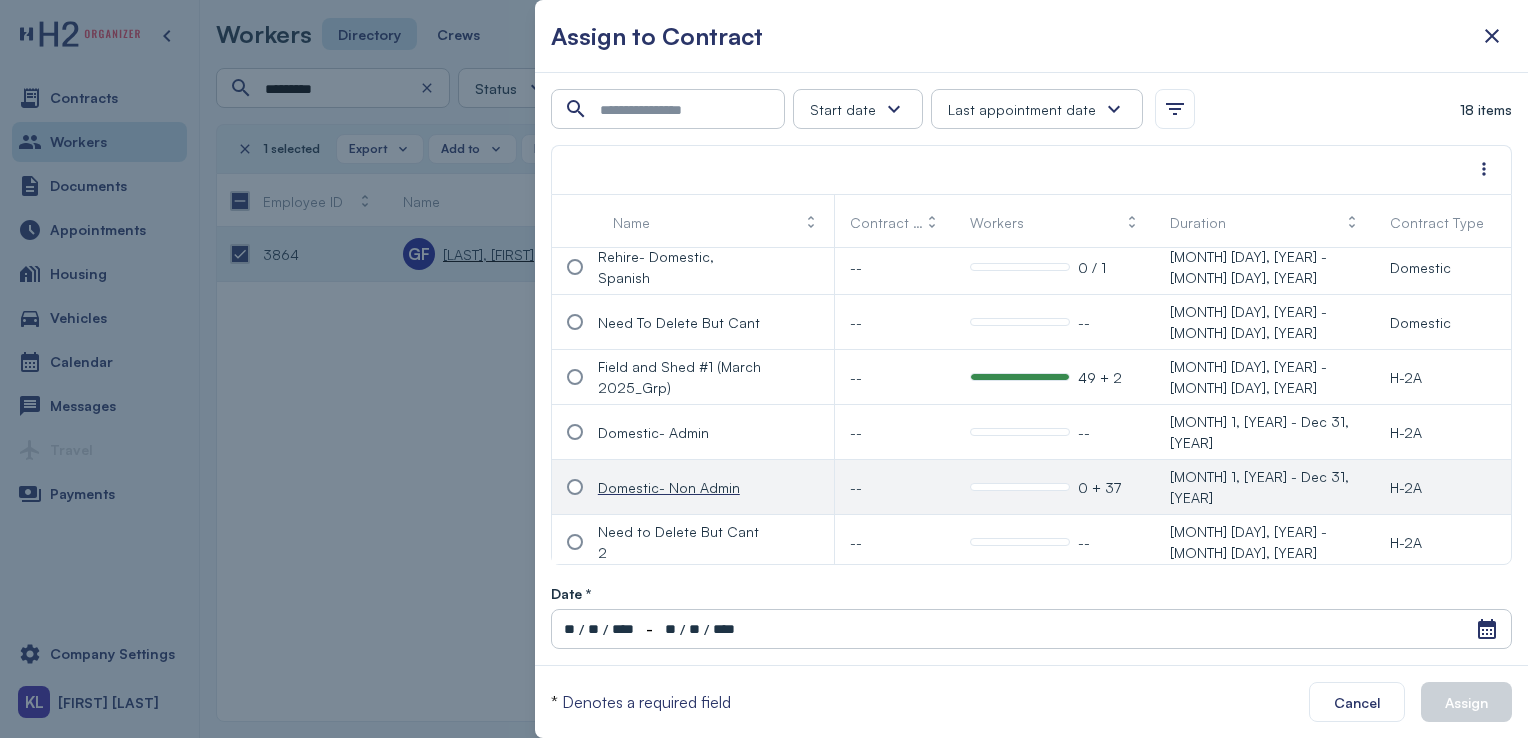 click on "Domestic- Non Admin" at bounding box center [669, 487] 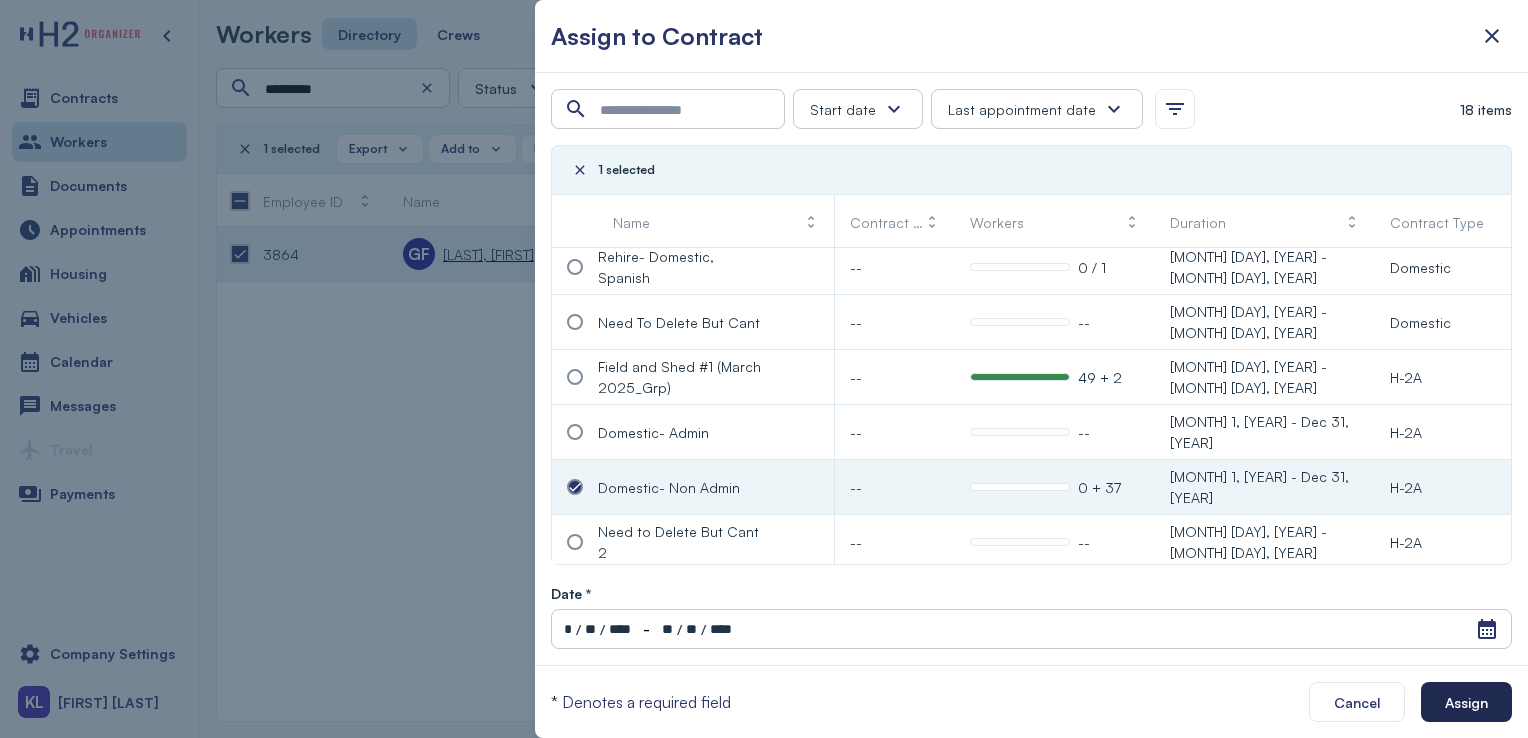 click on "Assign" at bounding box center (1466, 702) 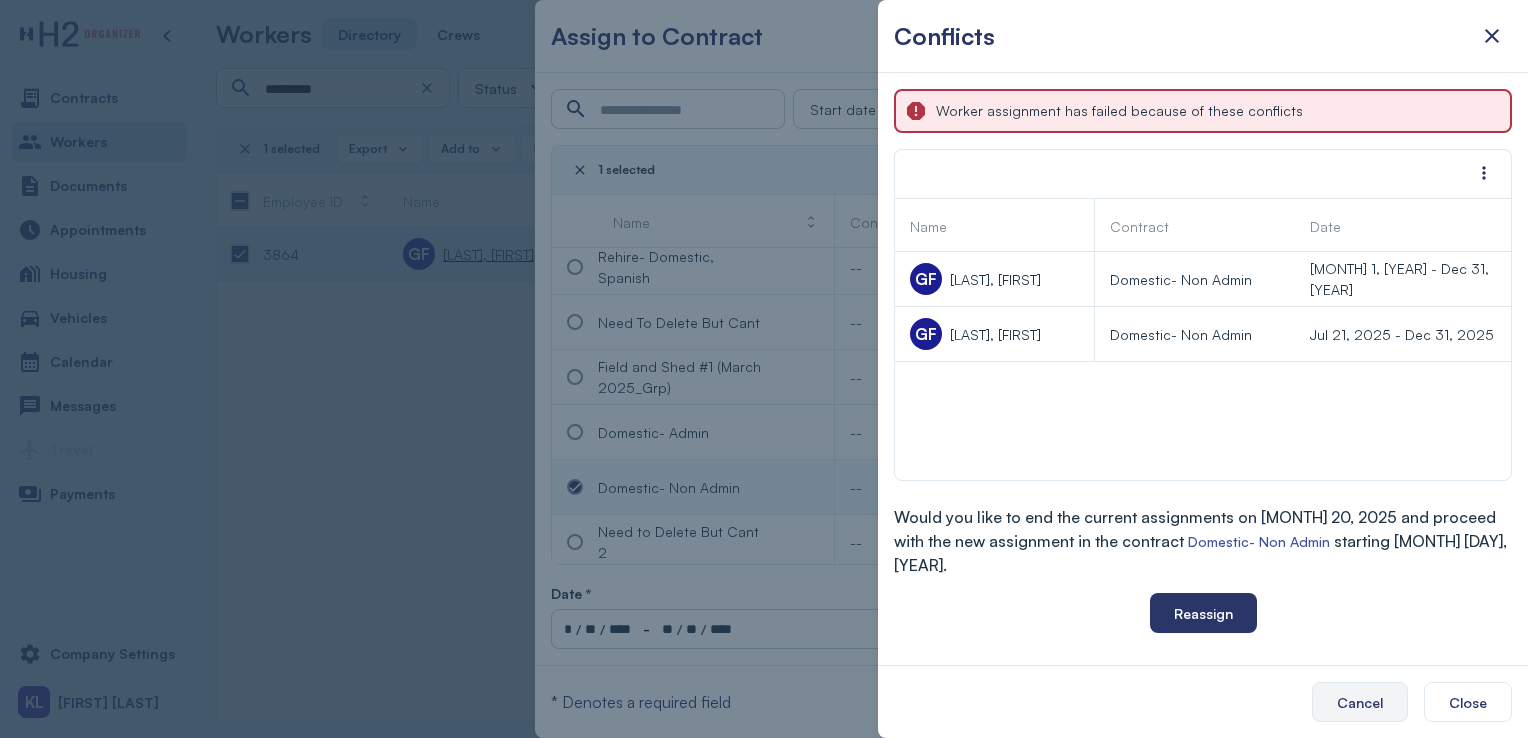 click on "Cancel" at bounding box center [1360, 702] 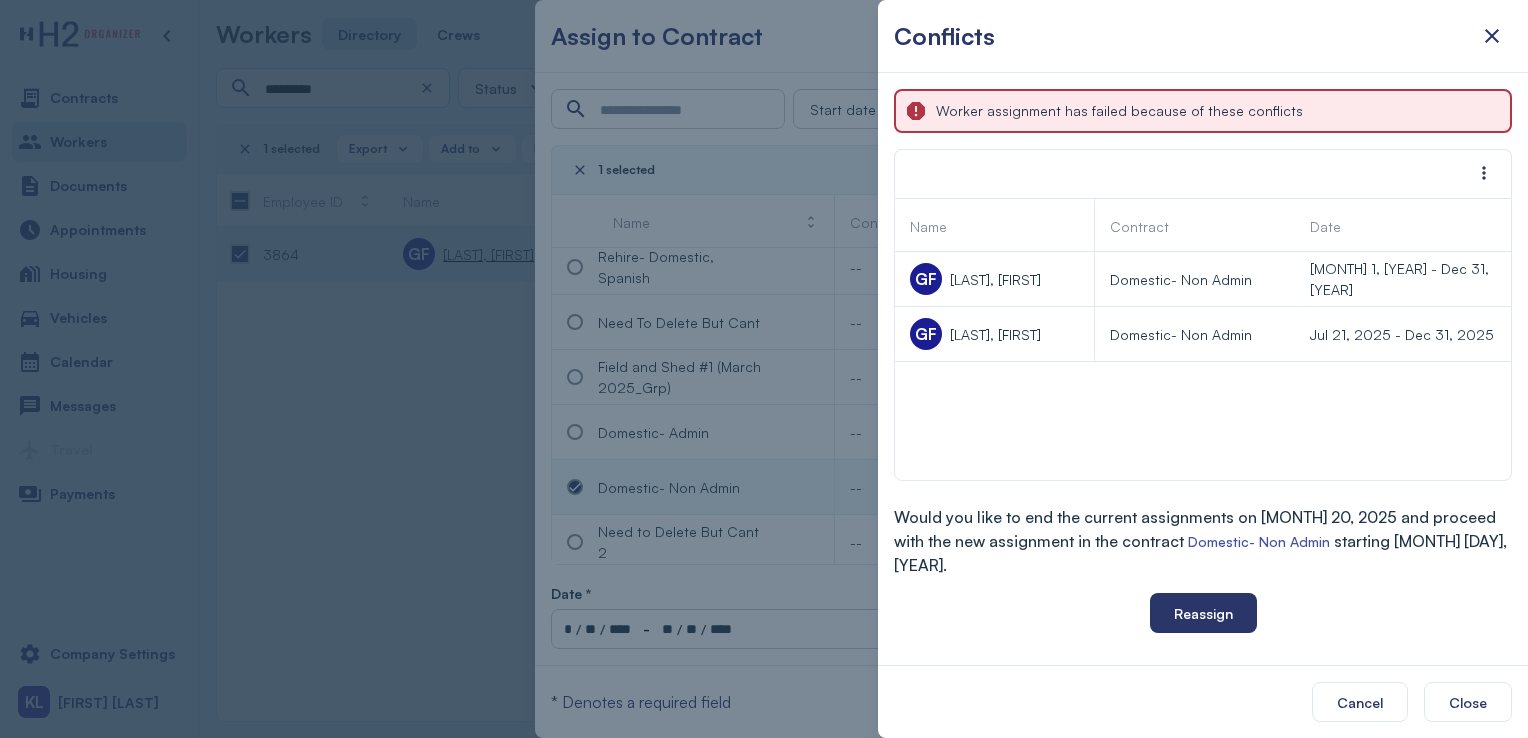 click at bounding box center (764, 369) 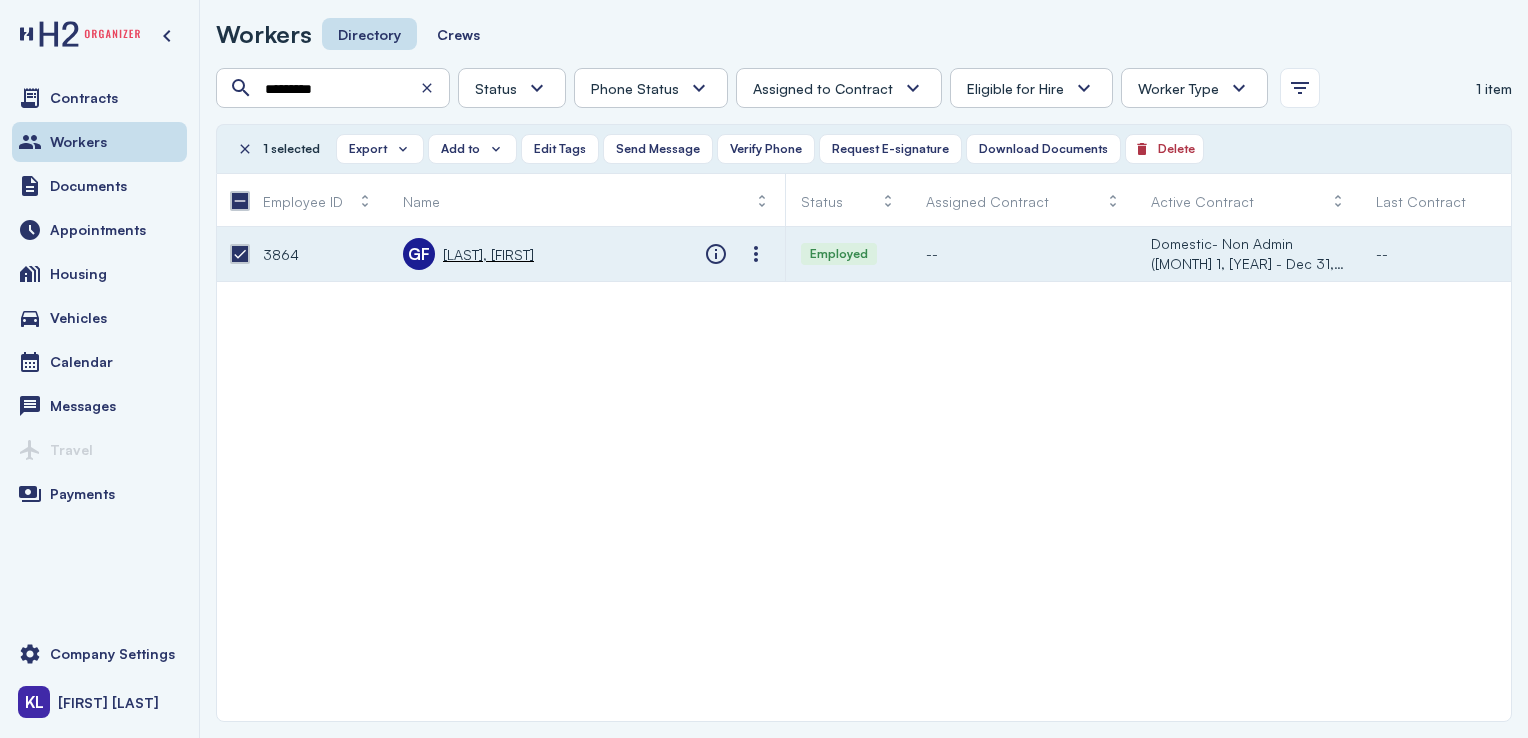 click on "[LAST], [FIRST]" at bounding box center [488, 254] 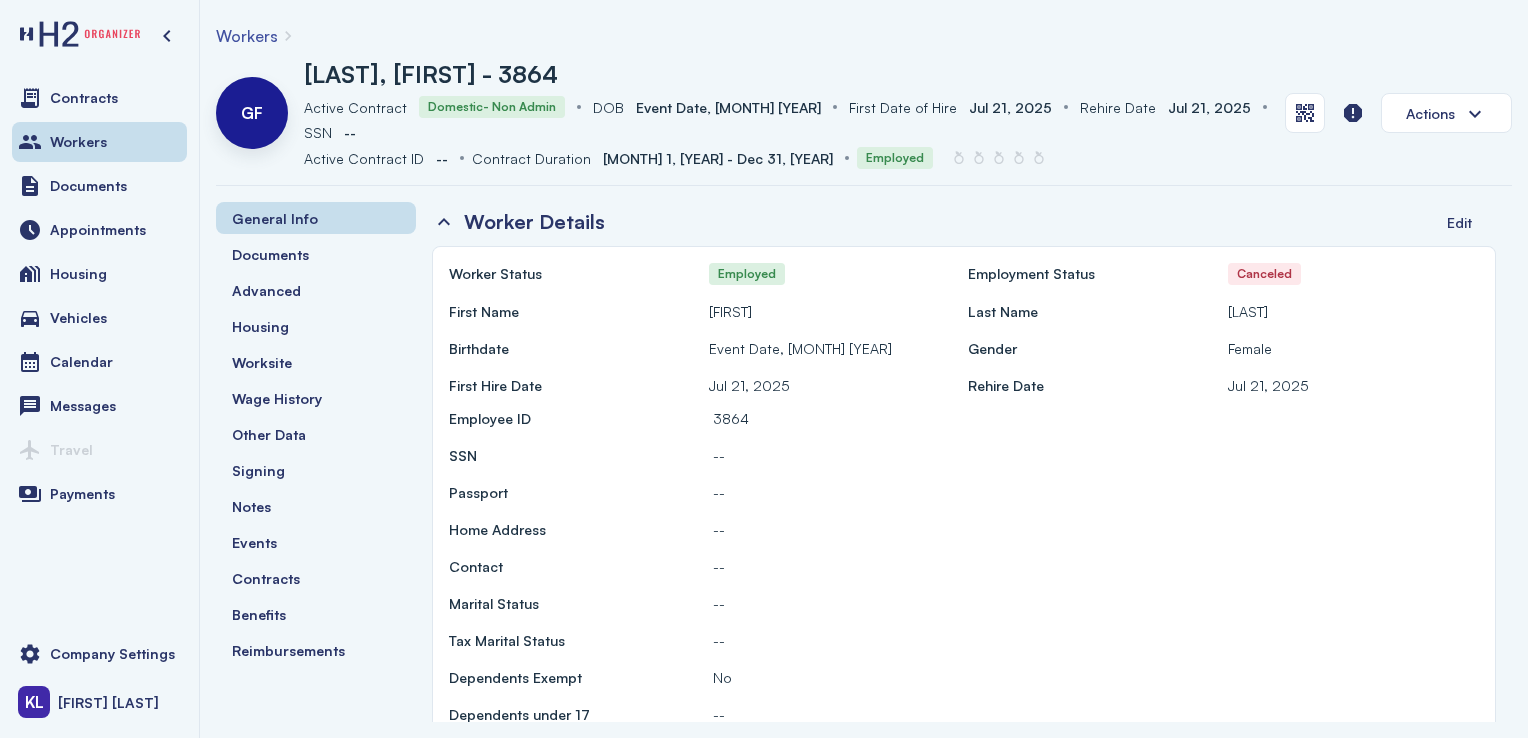 click on "Contracts" at bounding box center (316, 578) 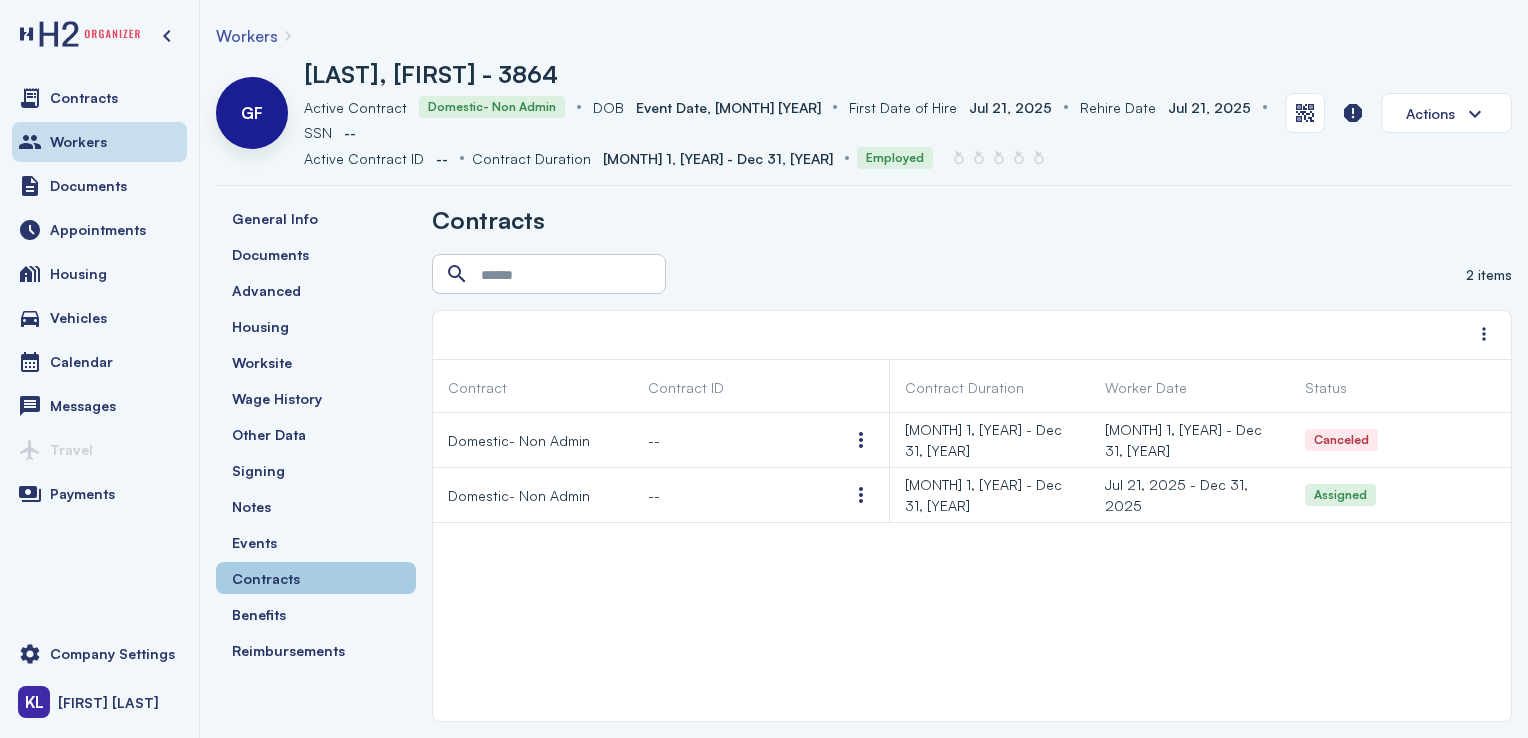 click on "Domestic- Non Admin" at bounding box center (519, 495) 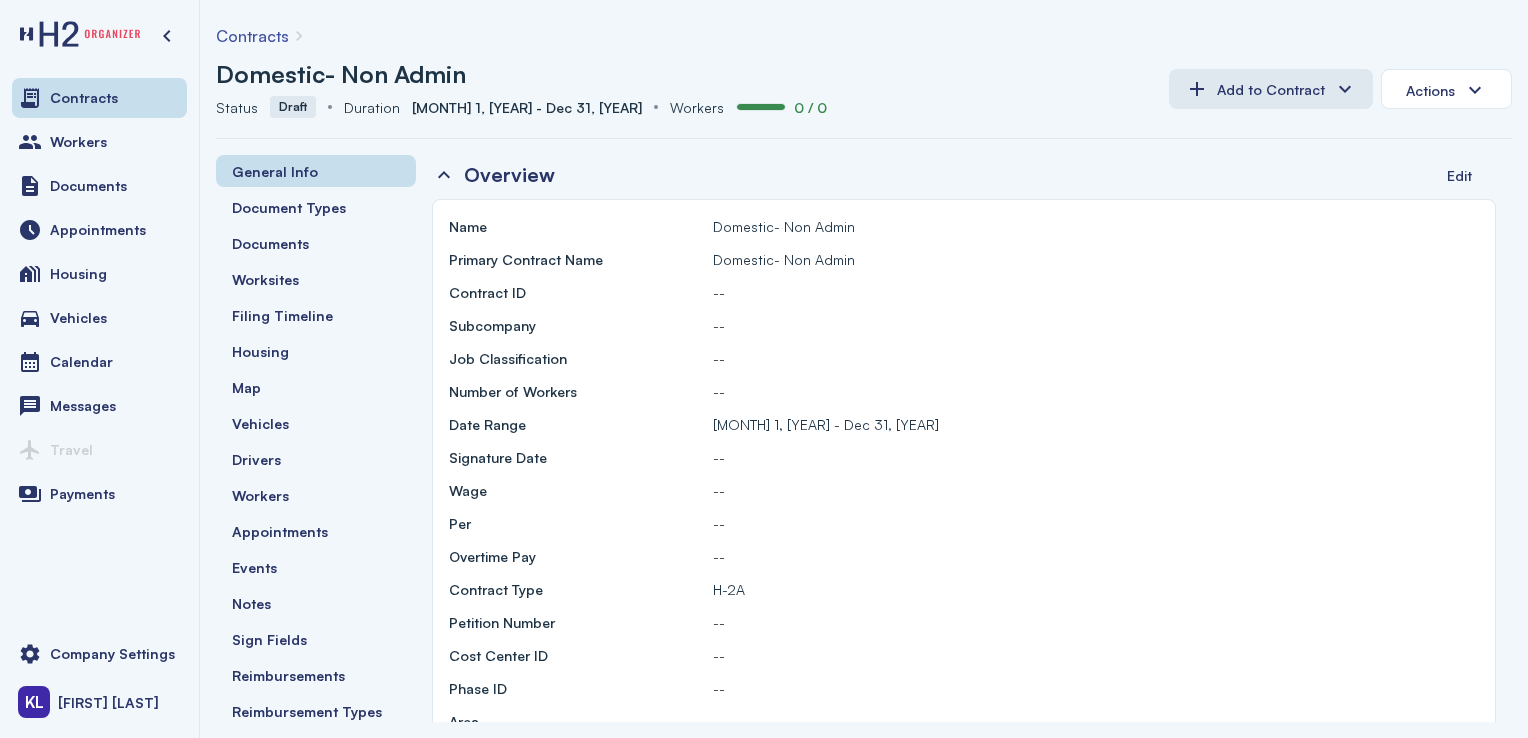 click on "Workers" at bounding box center [316, 495] 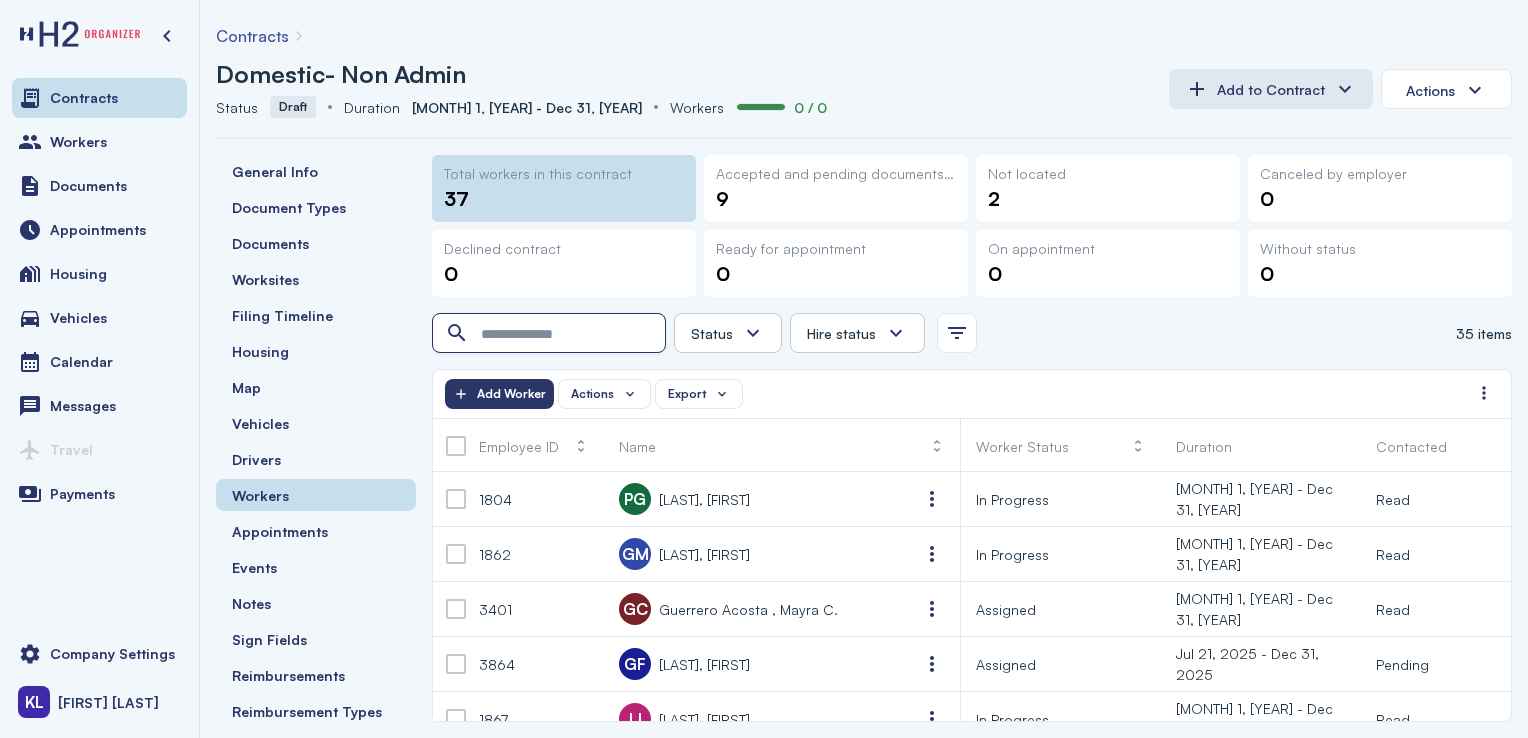 click at bounding box center [551, 334] 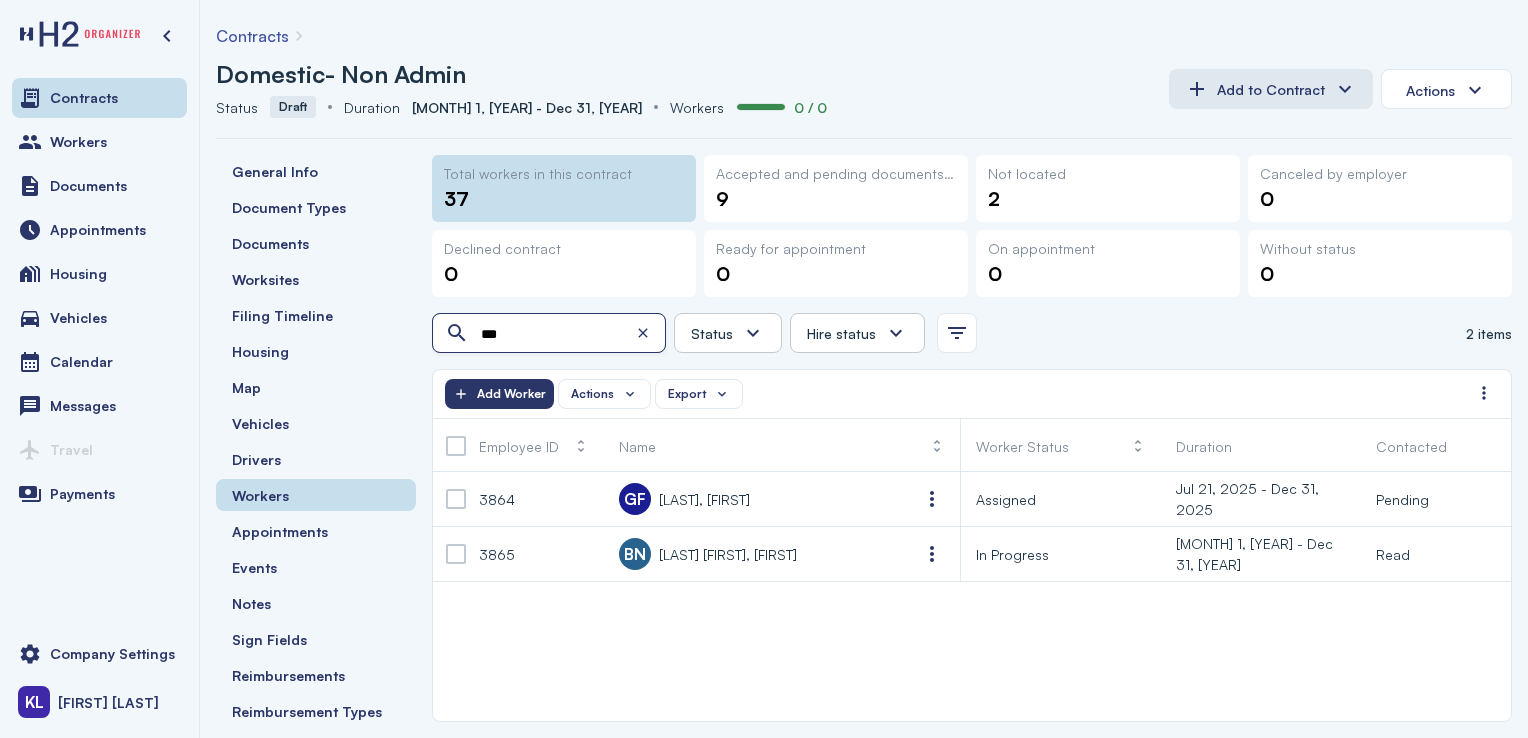 type on "***" 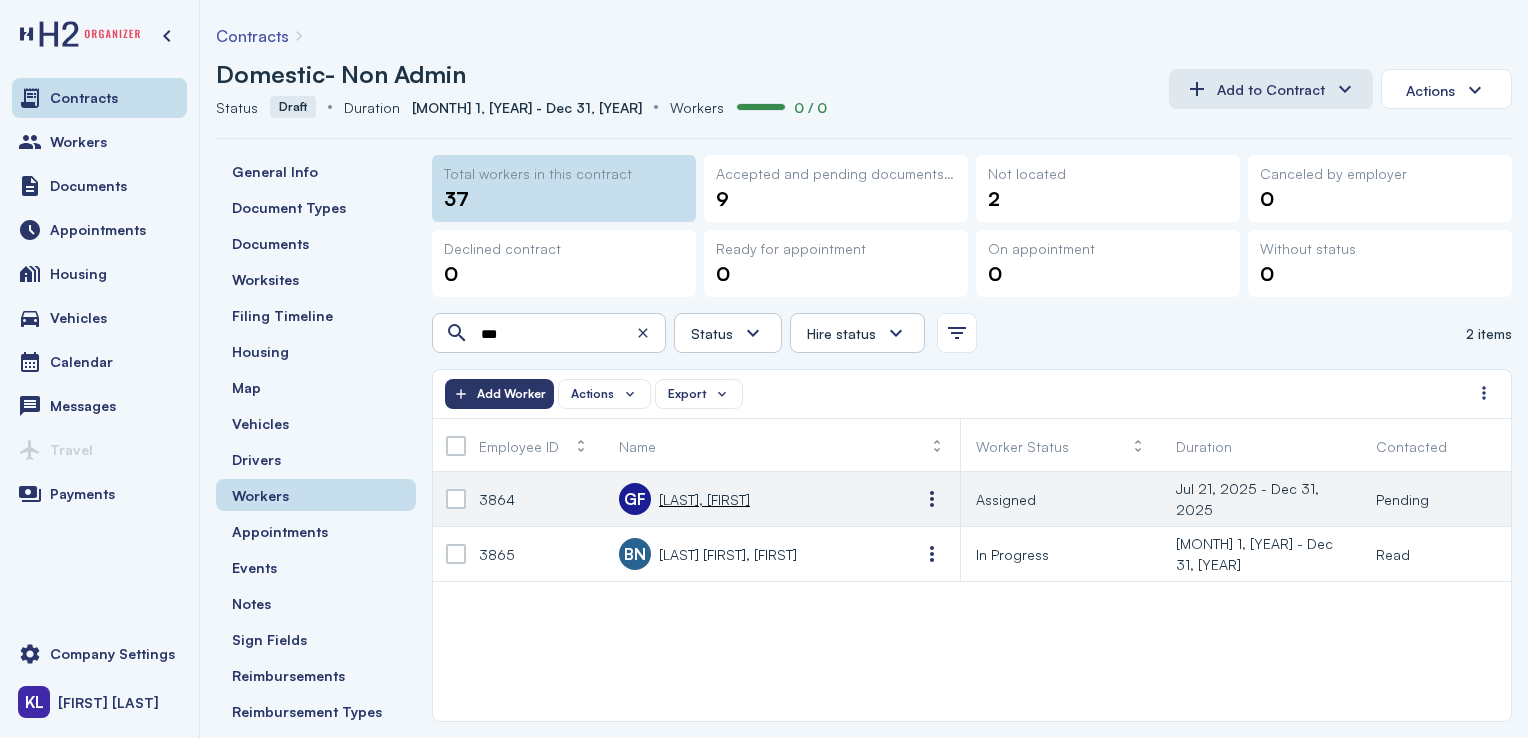 click at bounding box center [456, 499] 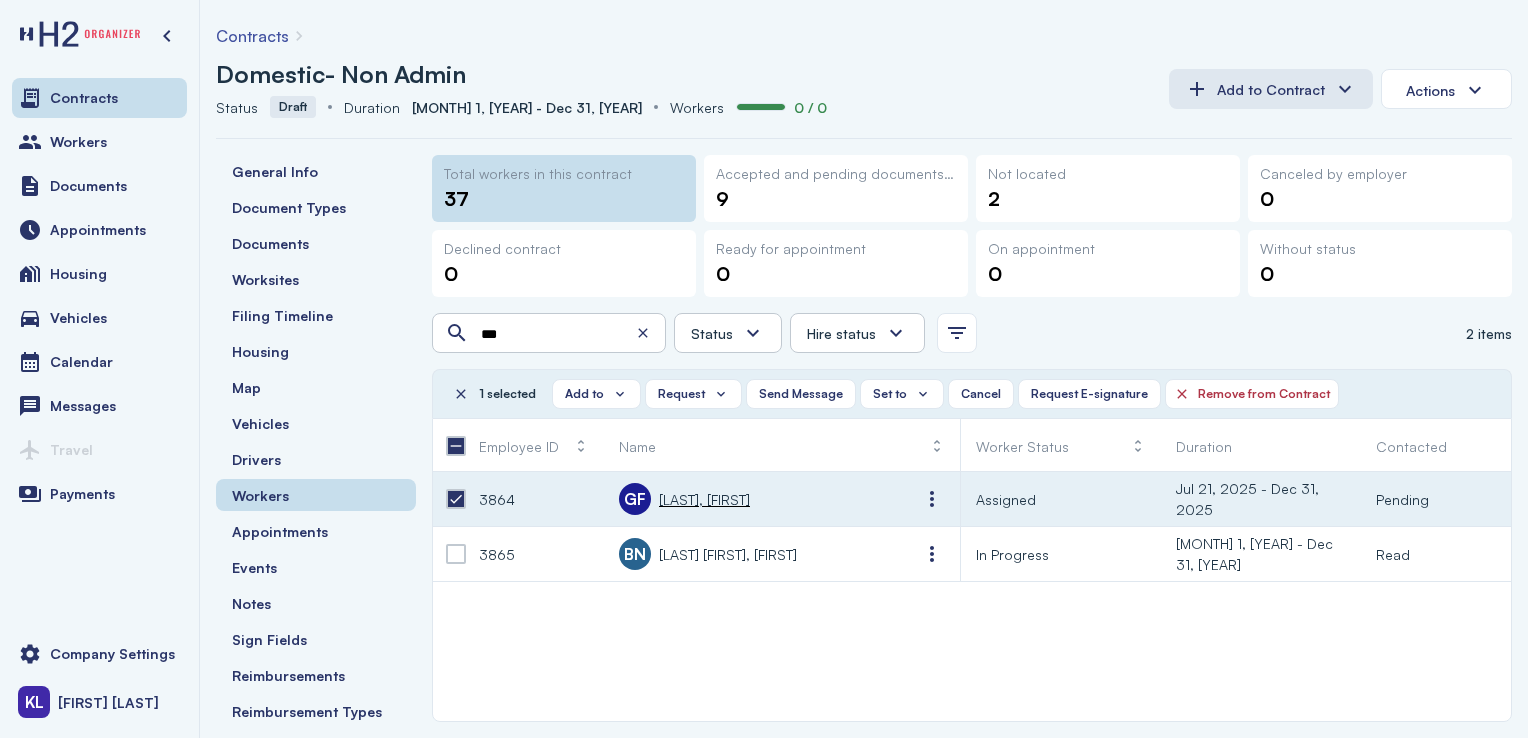 click on "Request E-signature" 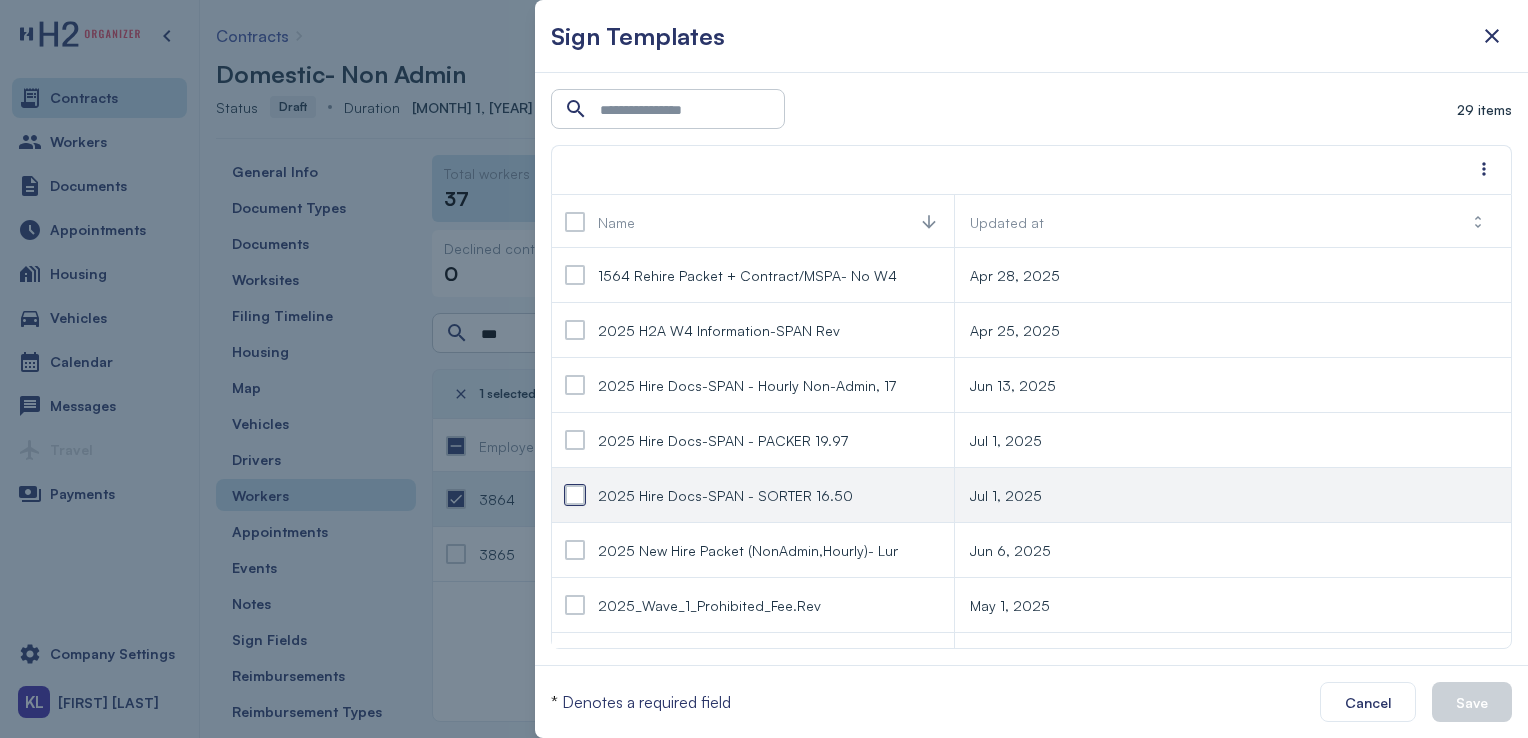 click at bounding box center (575, 495) 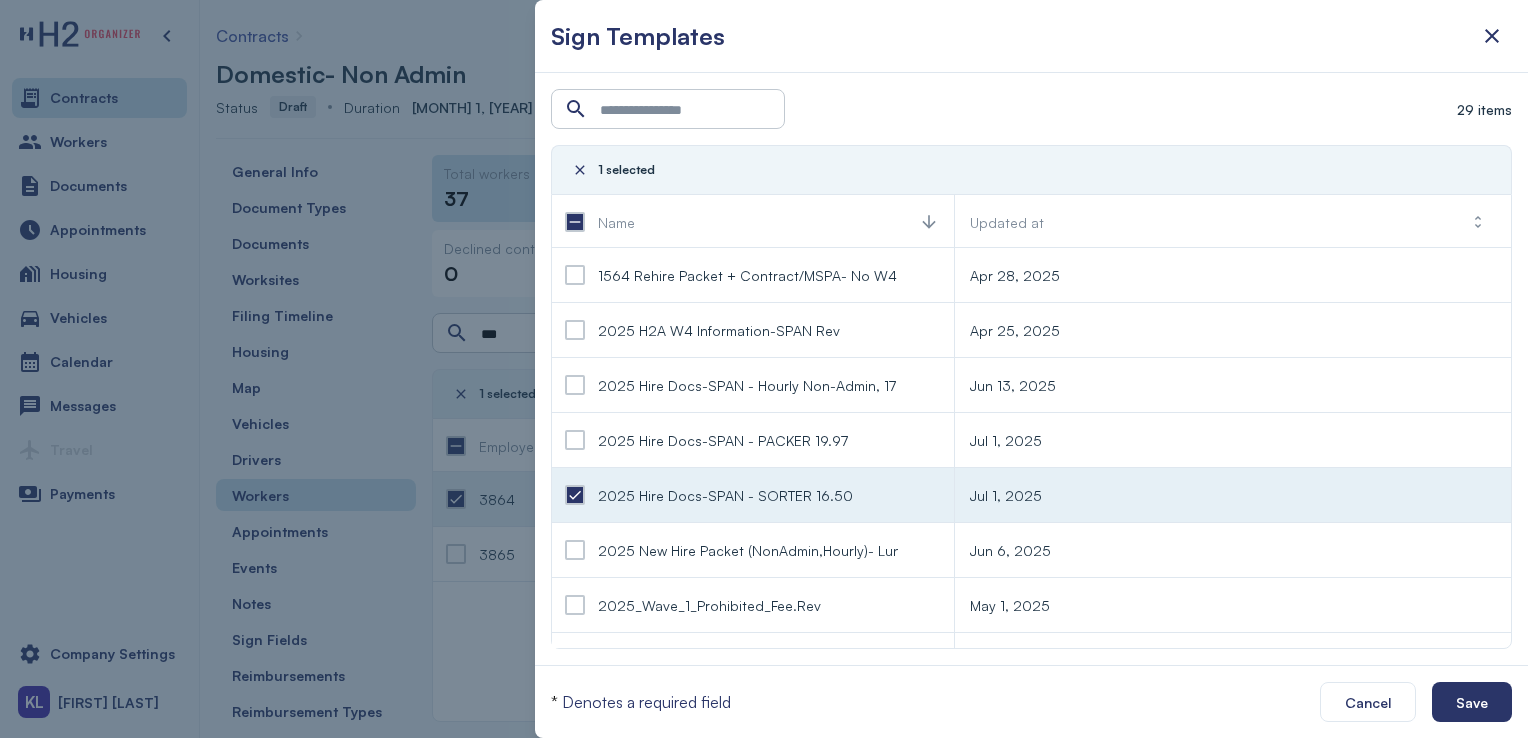 click on "Save" at bounding box center (1472, 702) 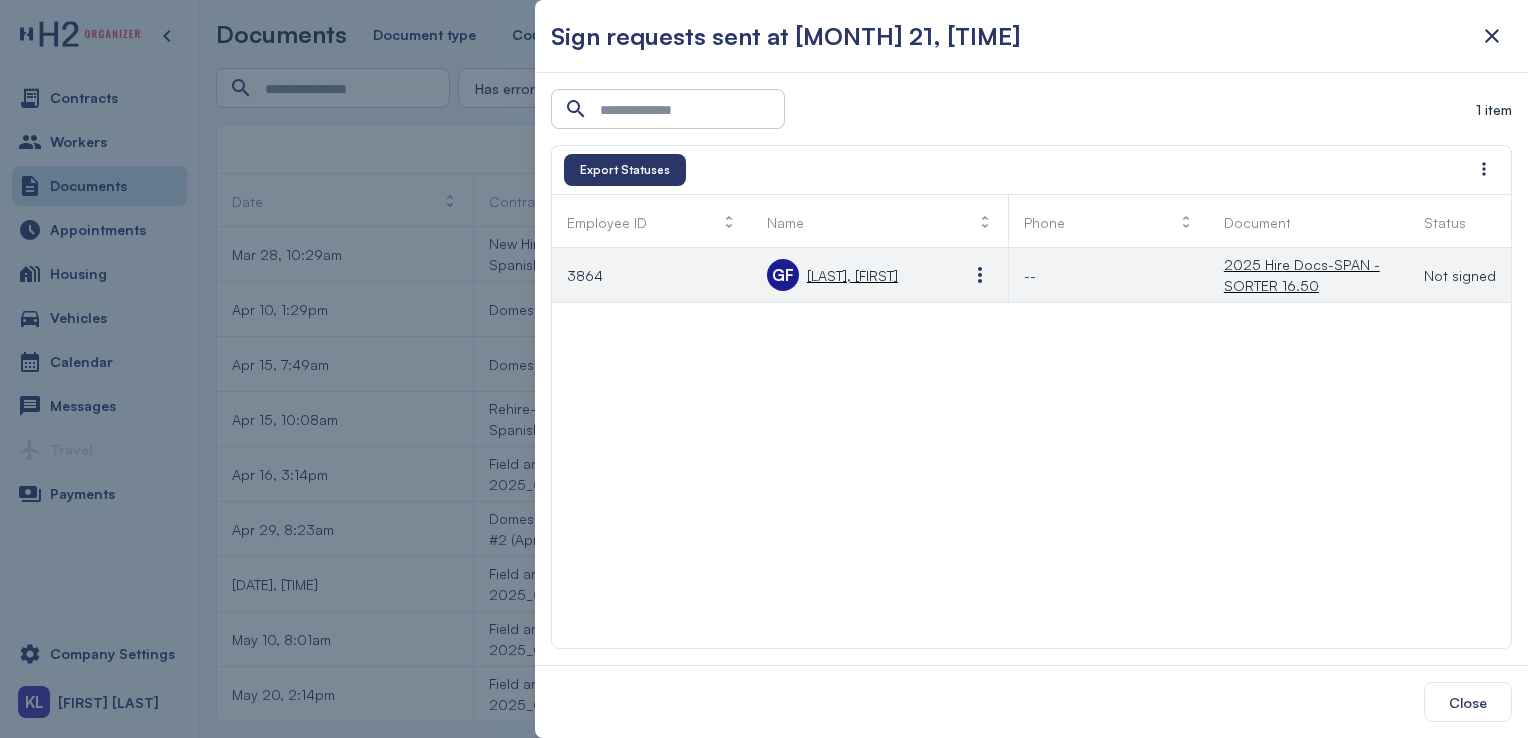 click on "GF       [LAST], [FIRST]" at bounding box center [852, 275] 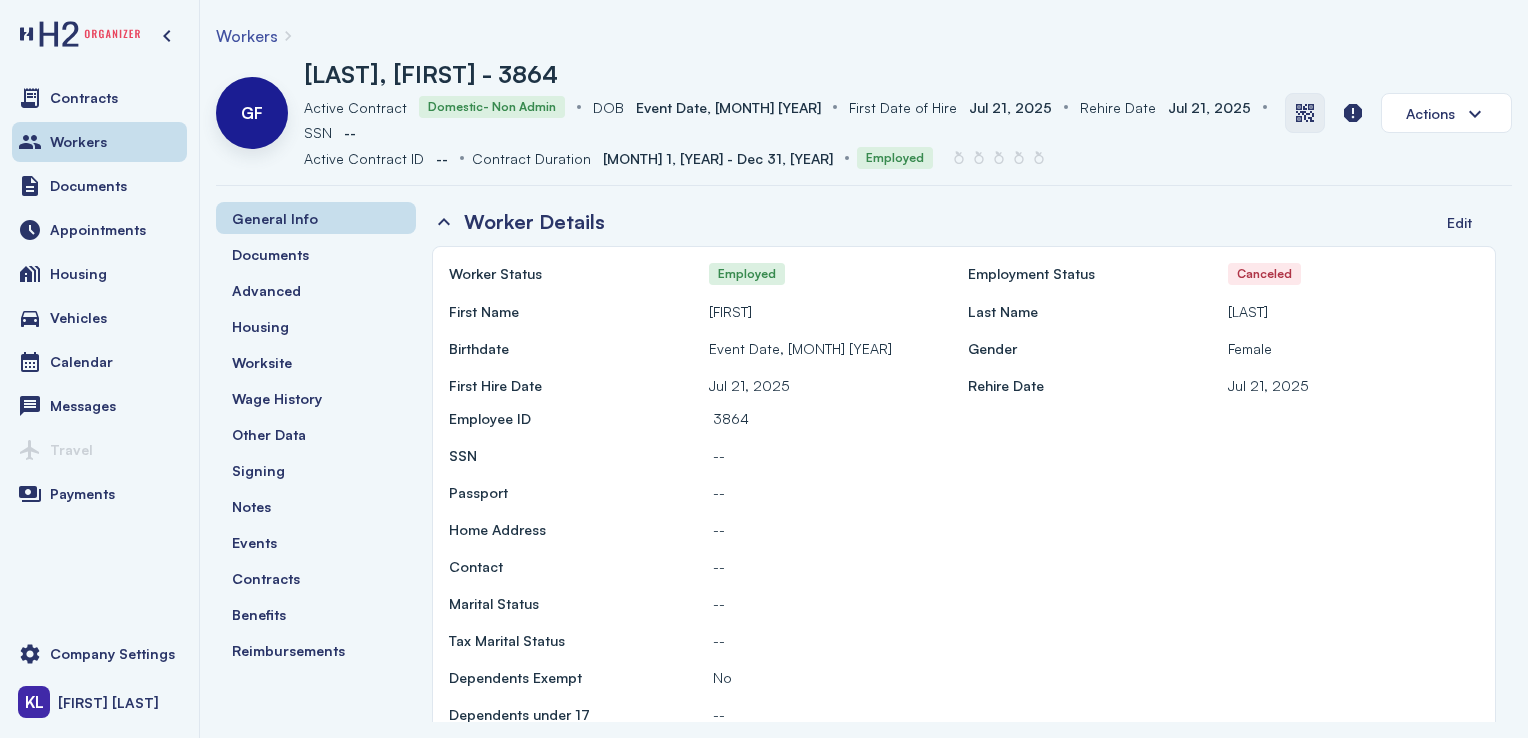 click at bounding box center [1305, 113] 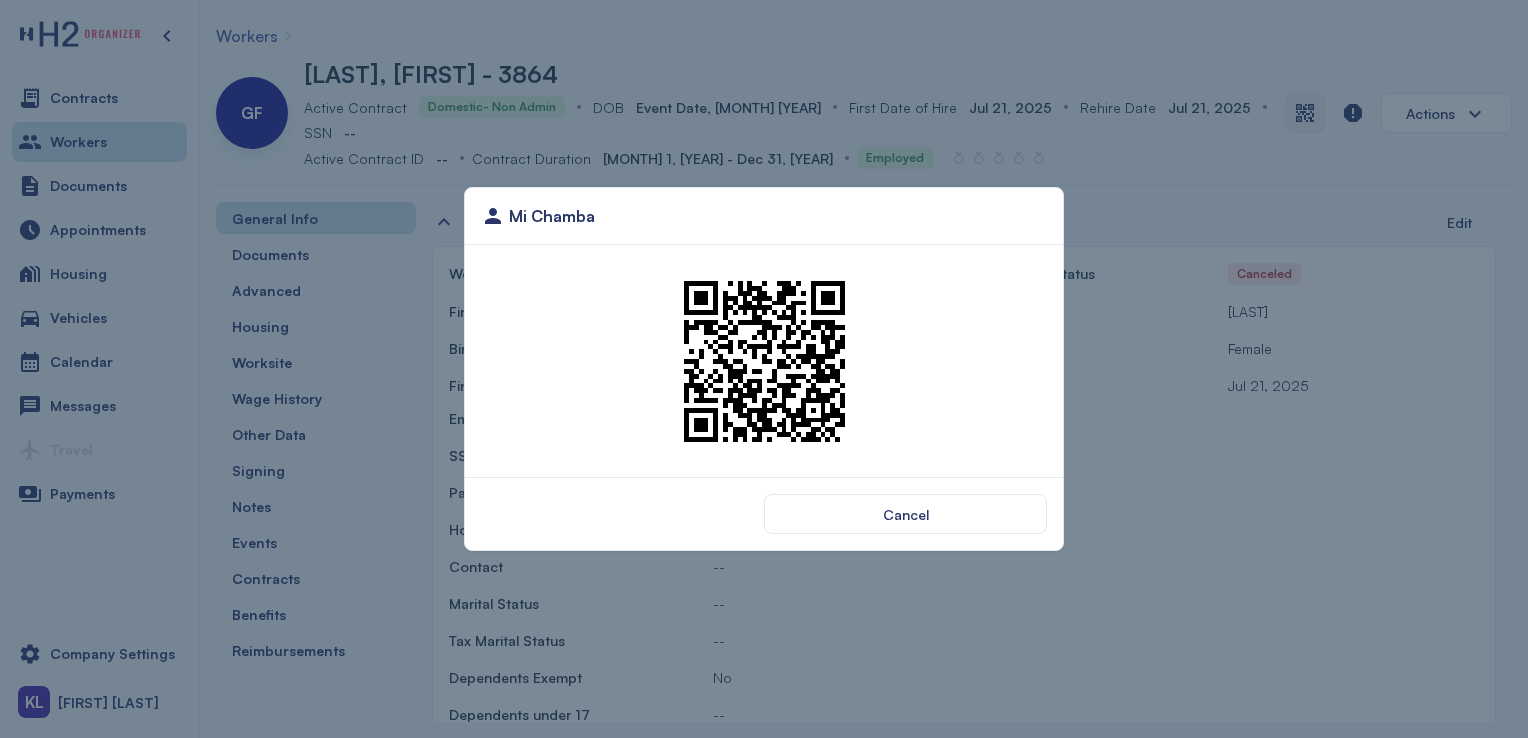 click at bounding box center [764, 361] 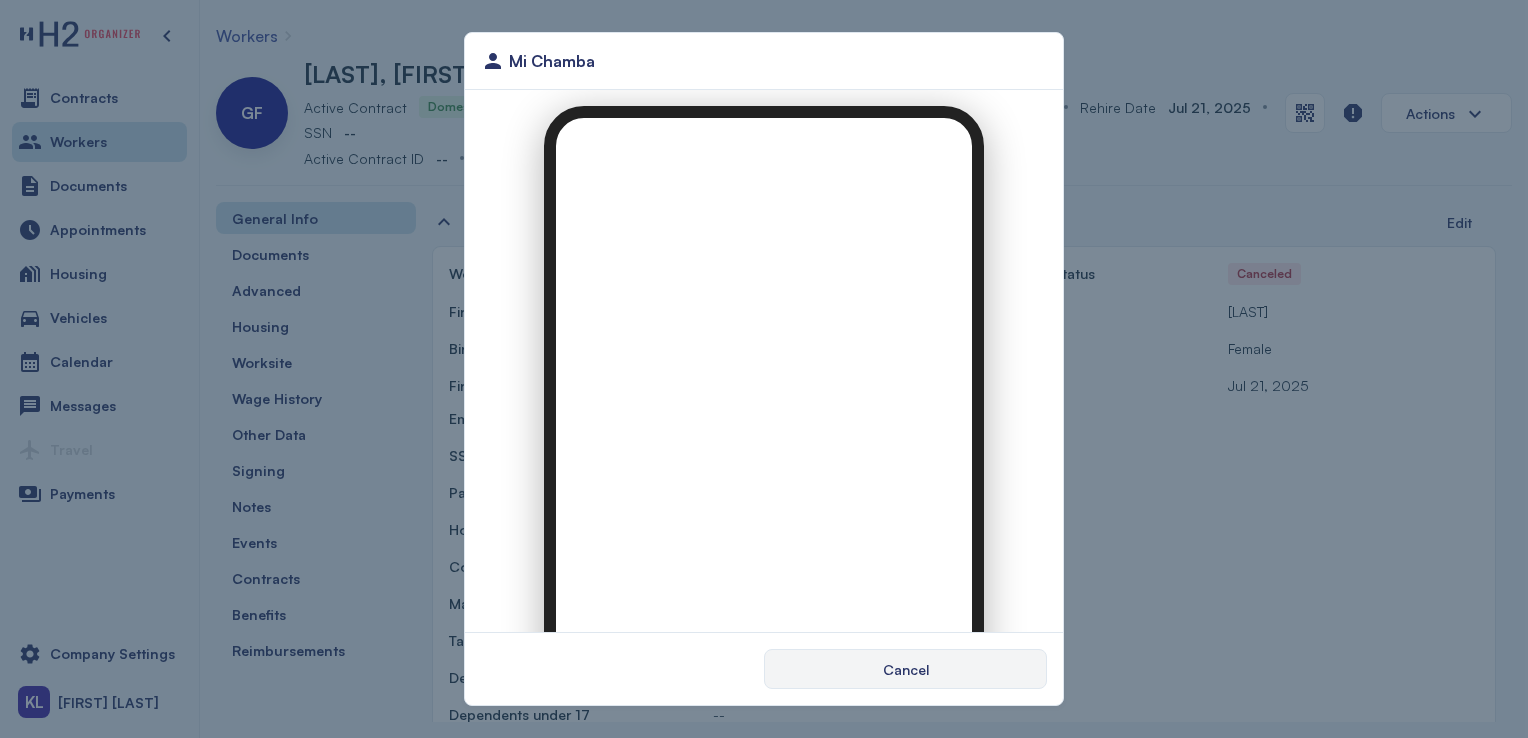 scroll, scrollTop: 0, scrollLeft: 0, axis: both 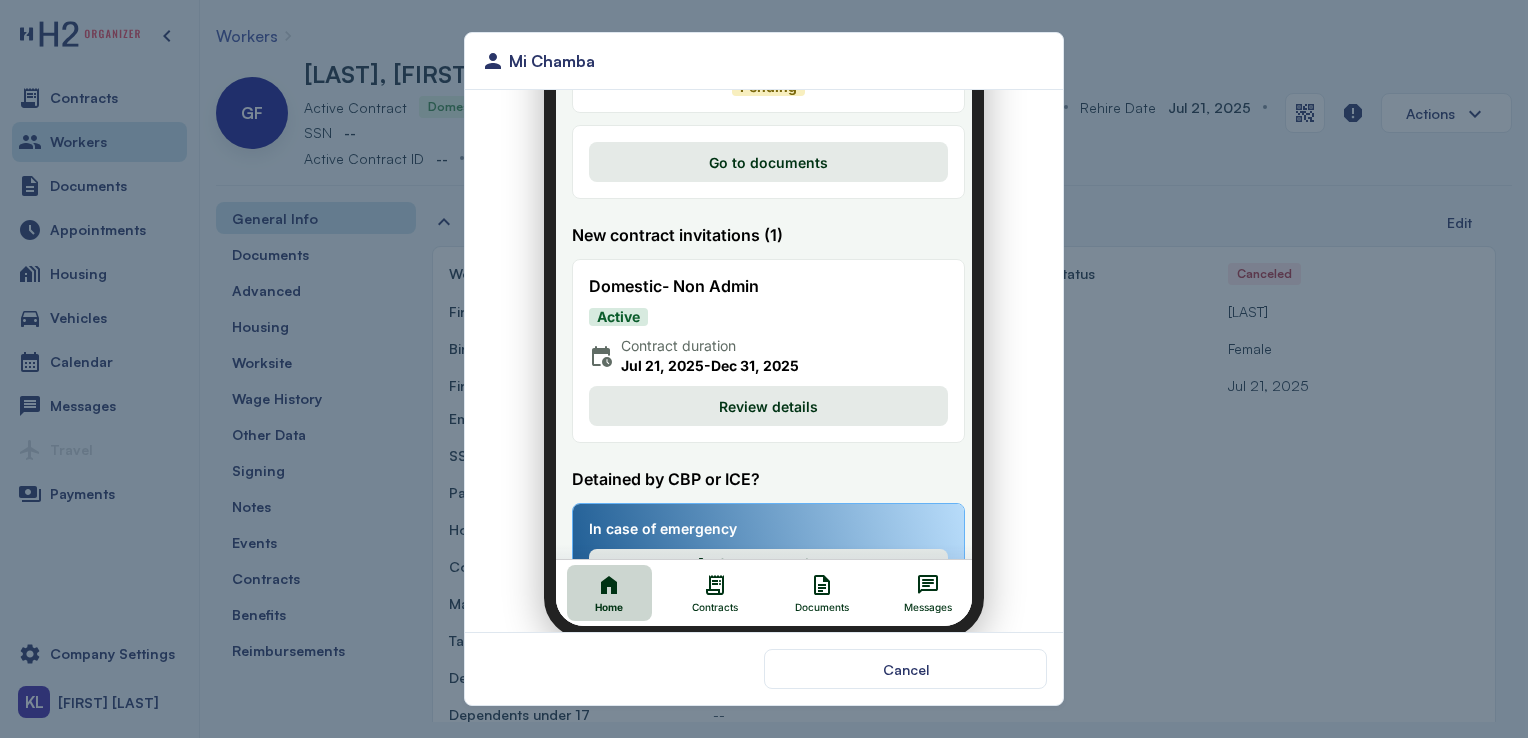 click on "Review details" at bounding box center (756, 394) 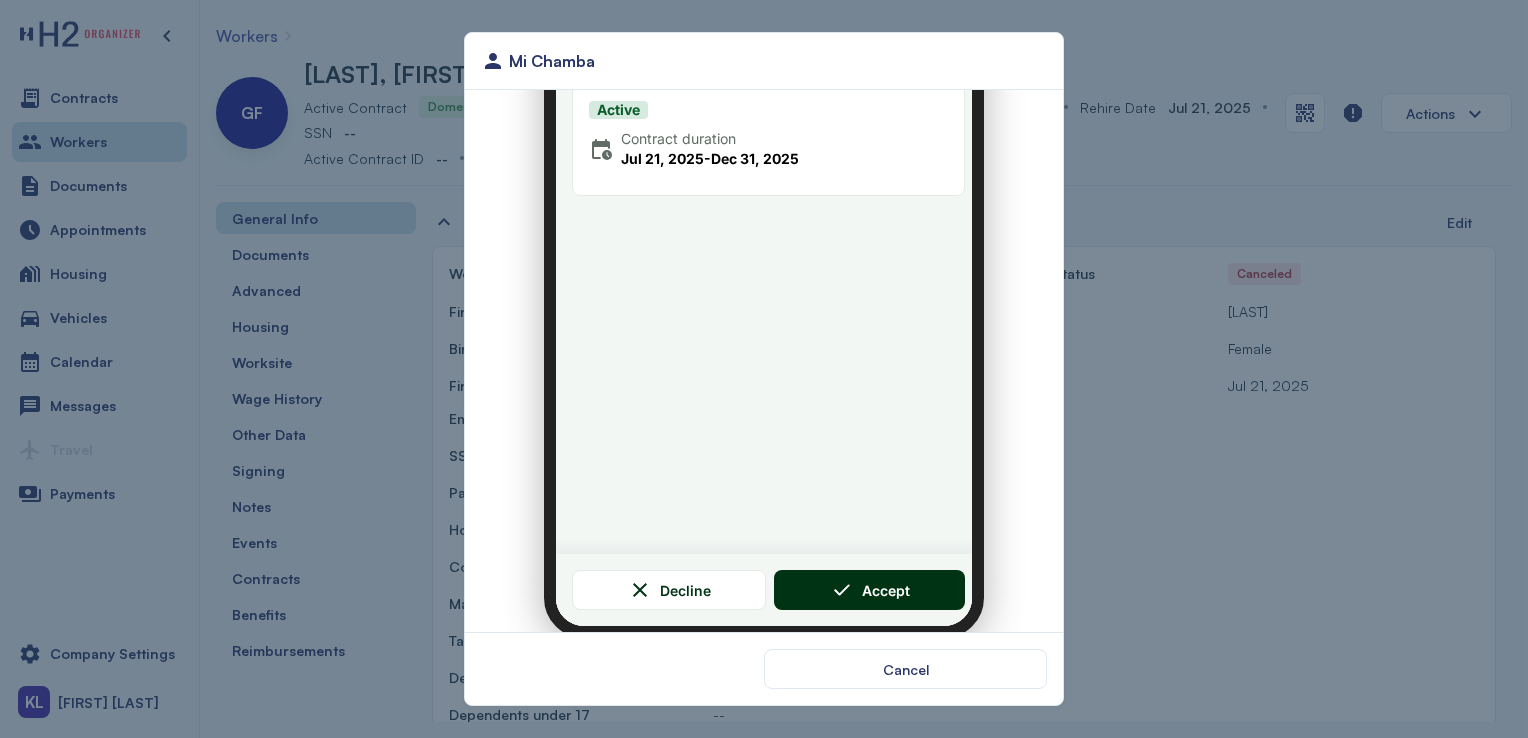 click on "Accept" at bounding box center (874, 578) 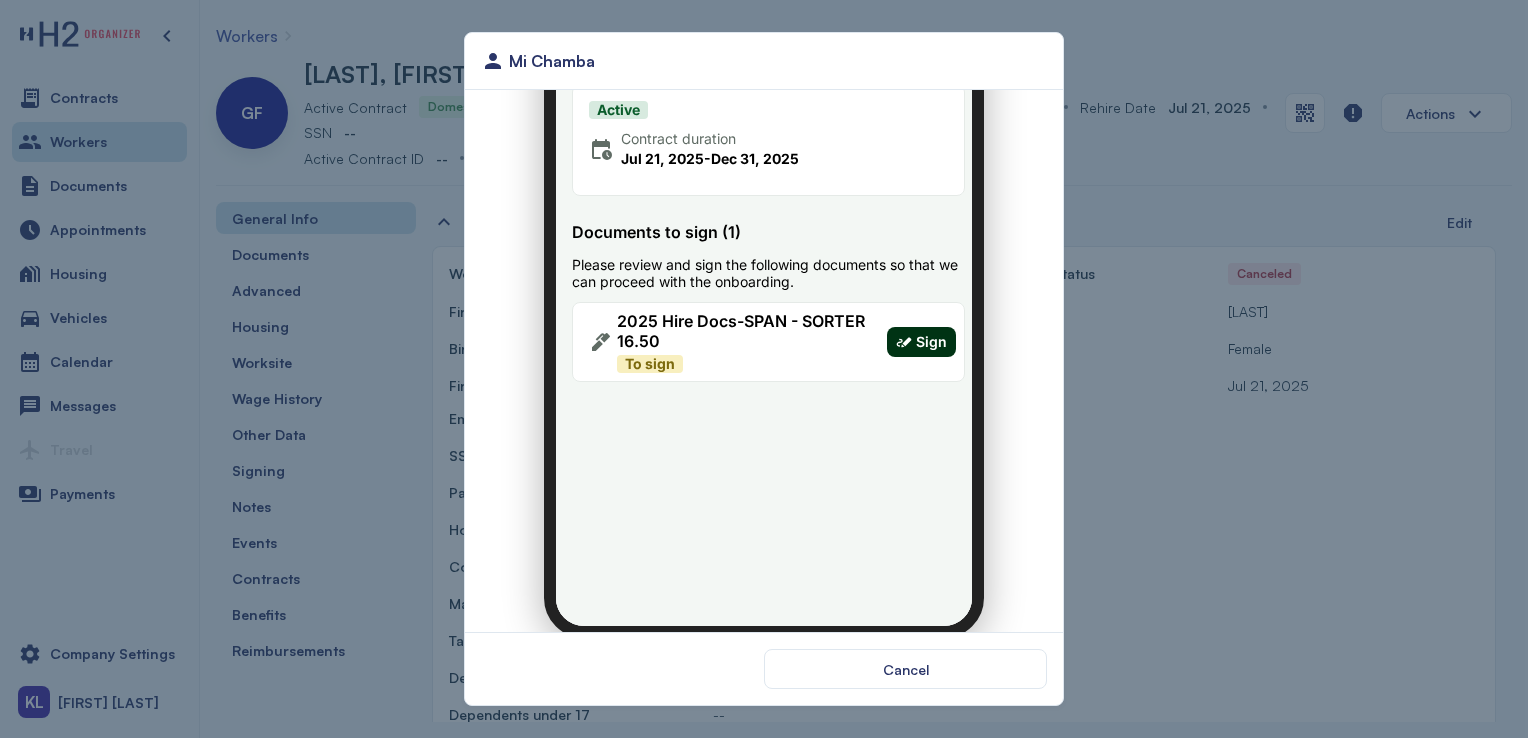 click on "Sign" at bounding box center [909, 330] 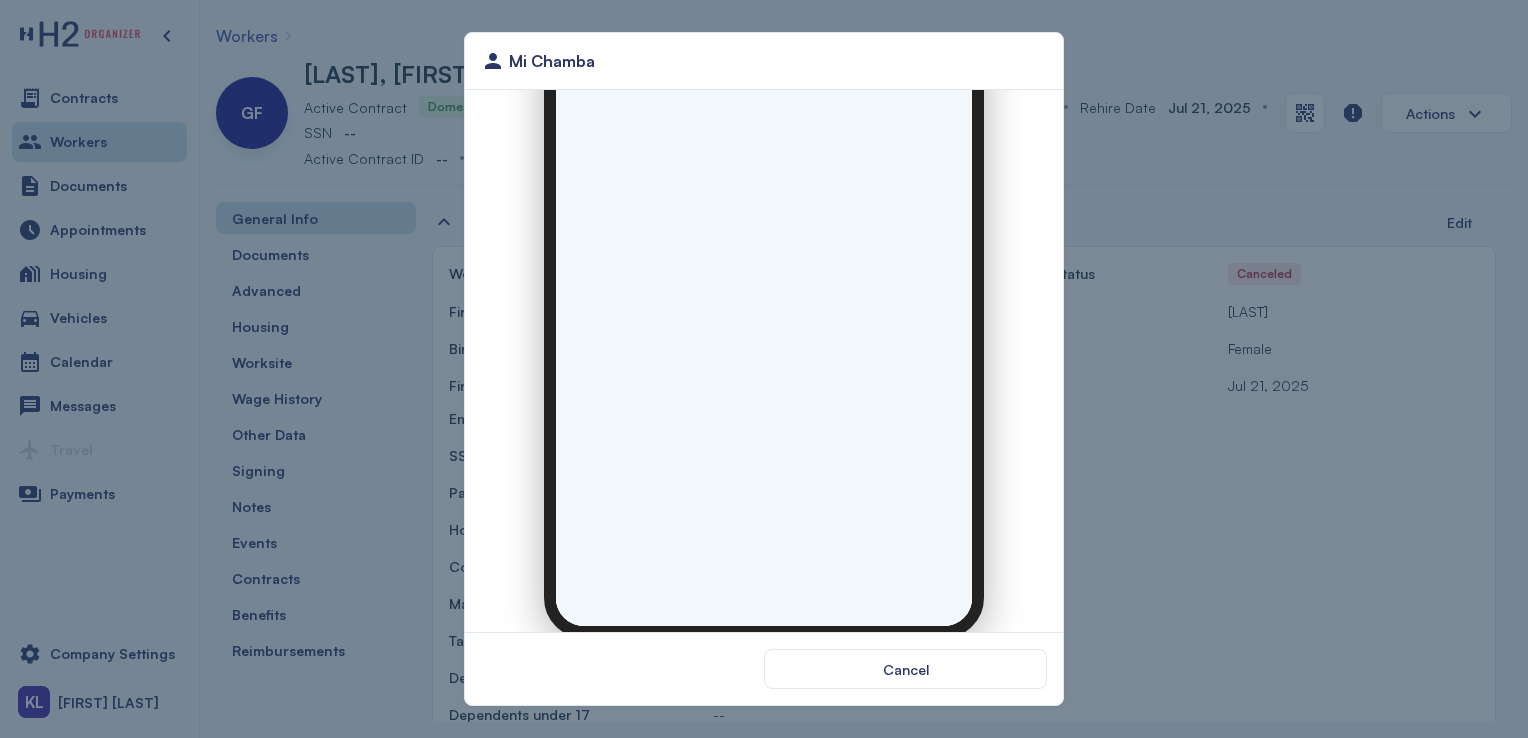 scroll, scrollTop: 0, scrollLeft: 0, axis: both 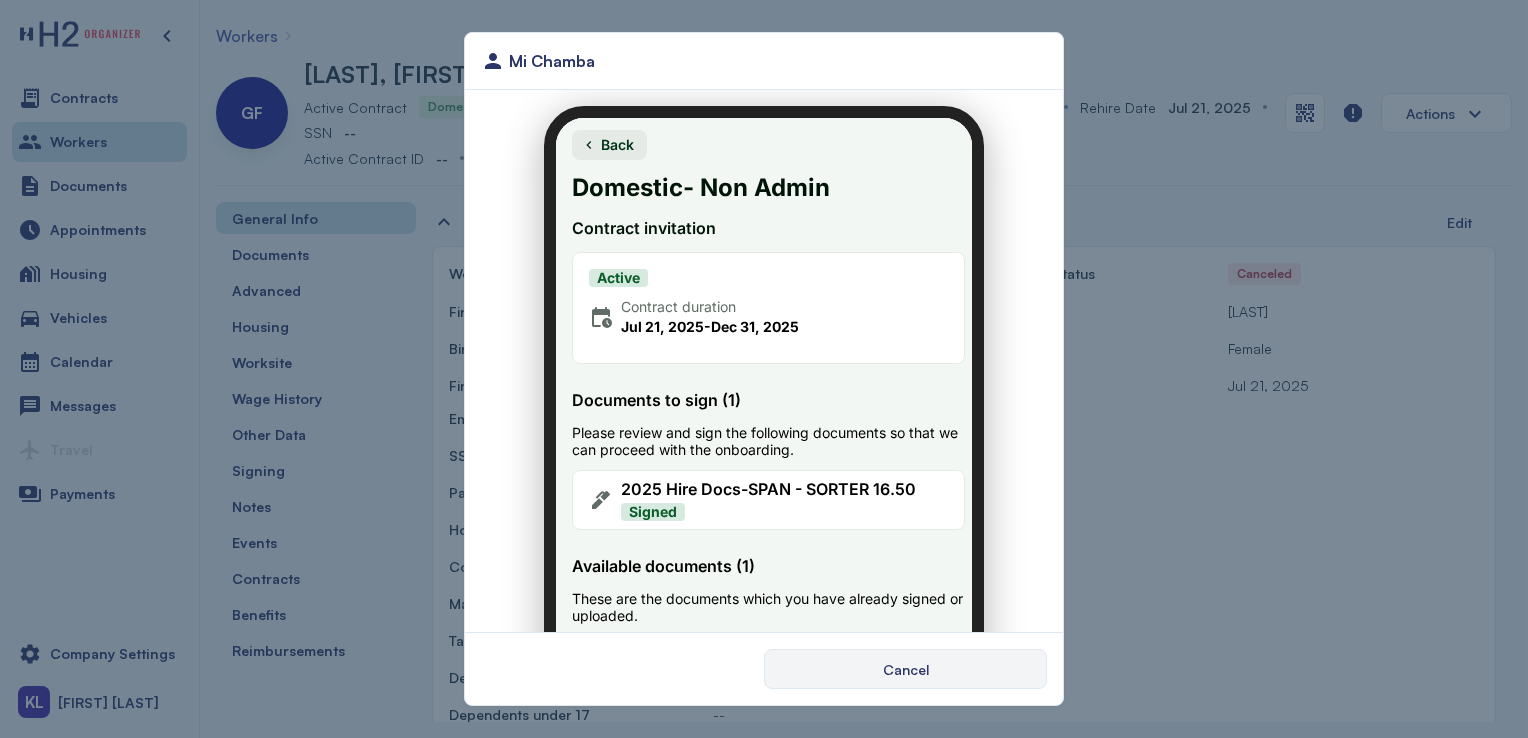 click on "Cancel" at bounding box center (905, 669) 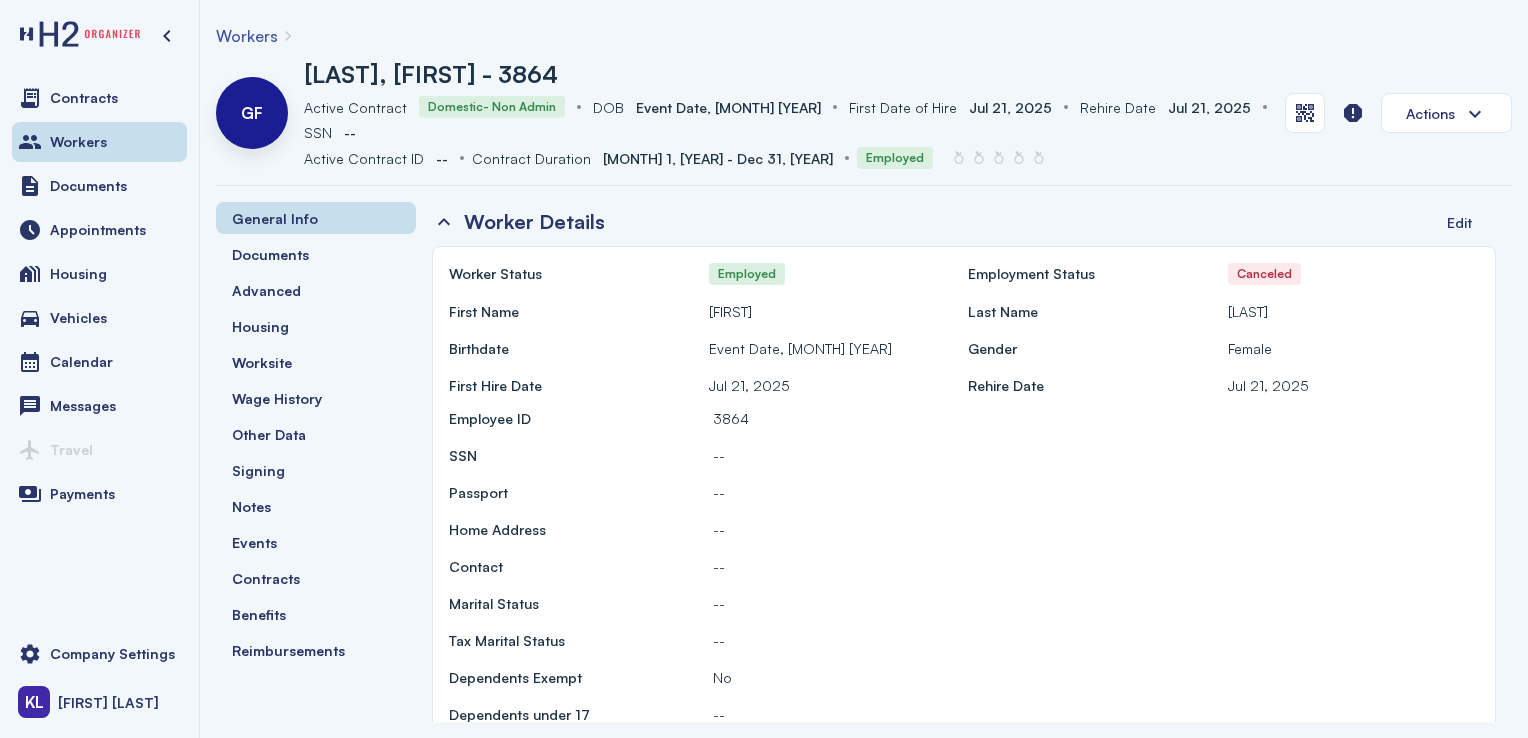 click on "Contracts" at bounding box center [84, 98] 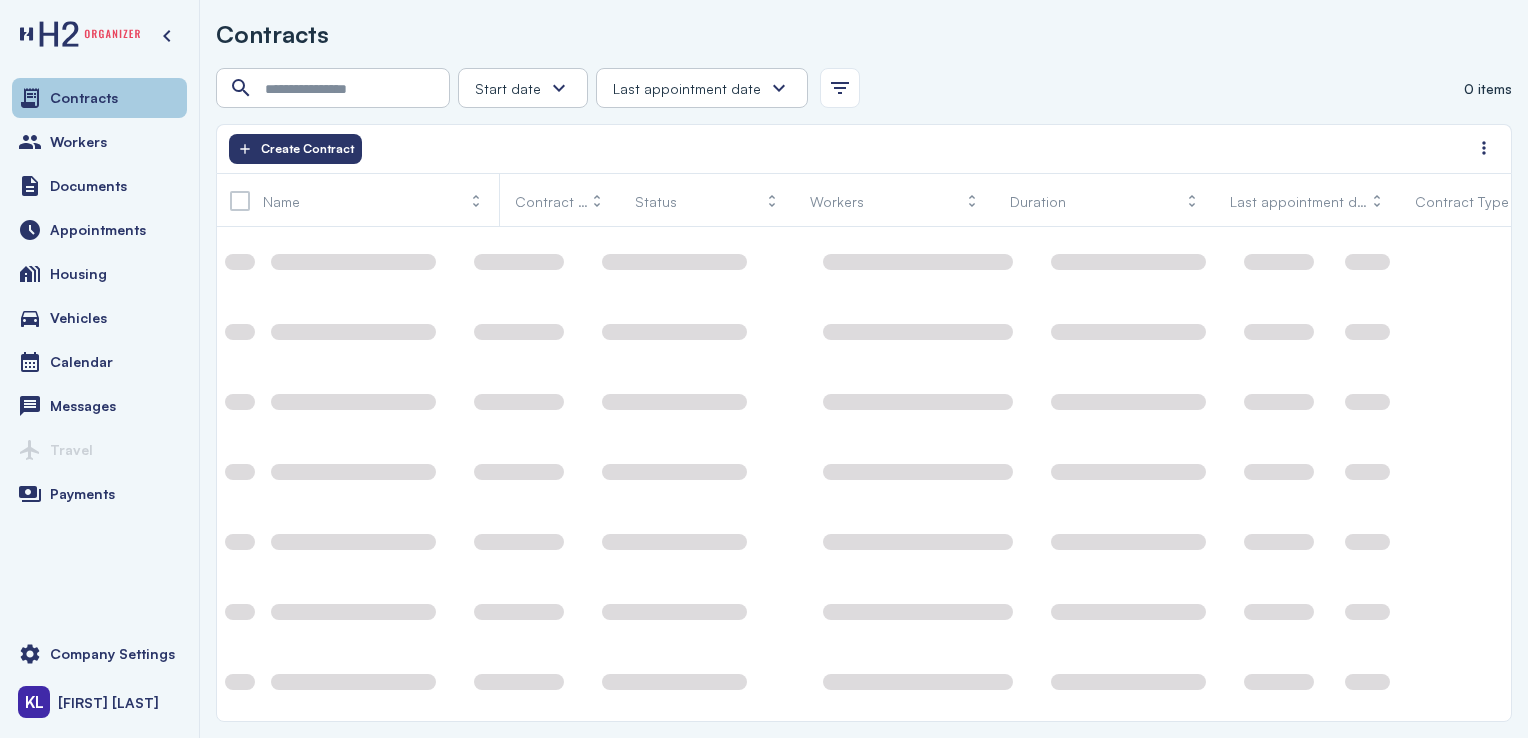 click on "Workers" at bounding box center [99, 142] 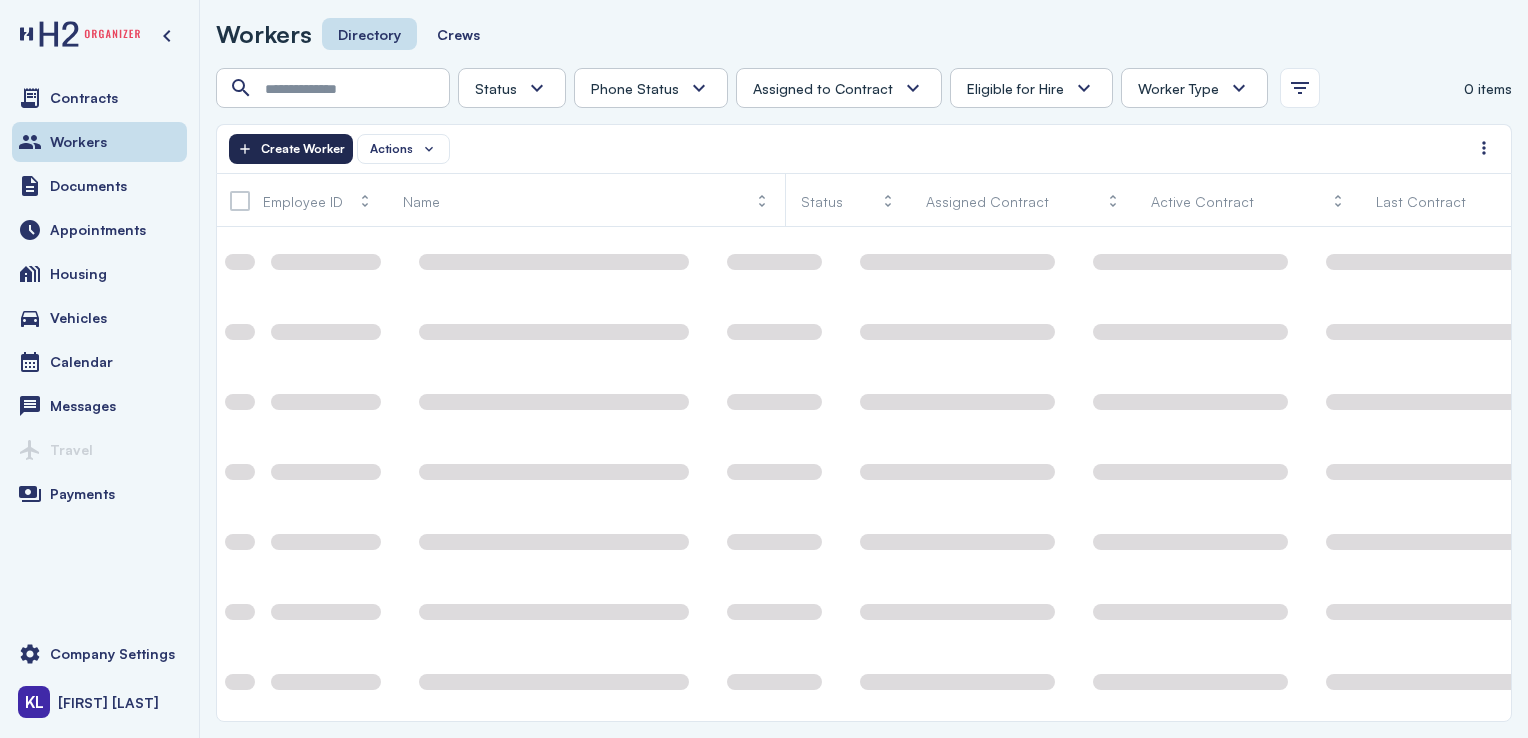 click on "Create Worker" 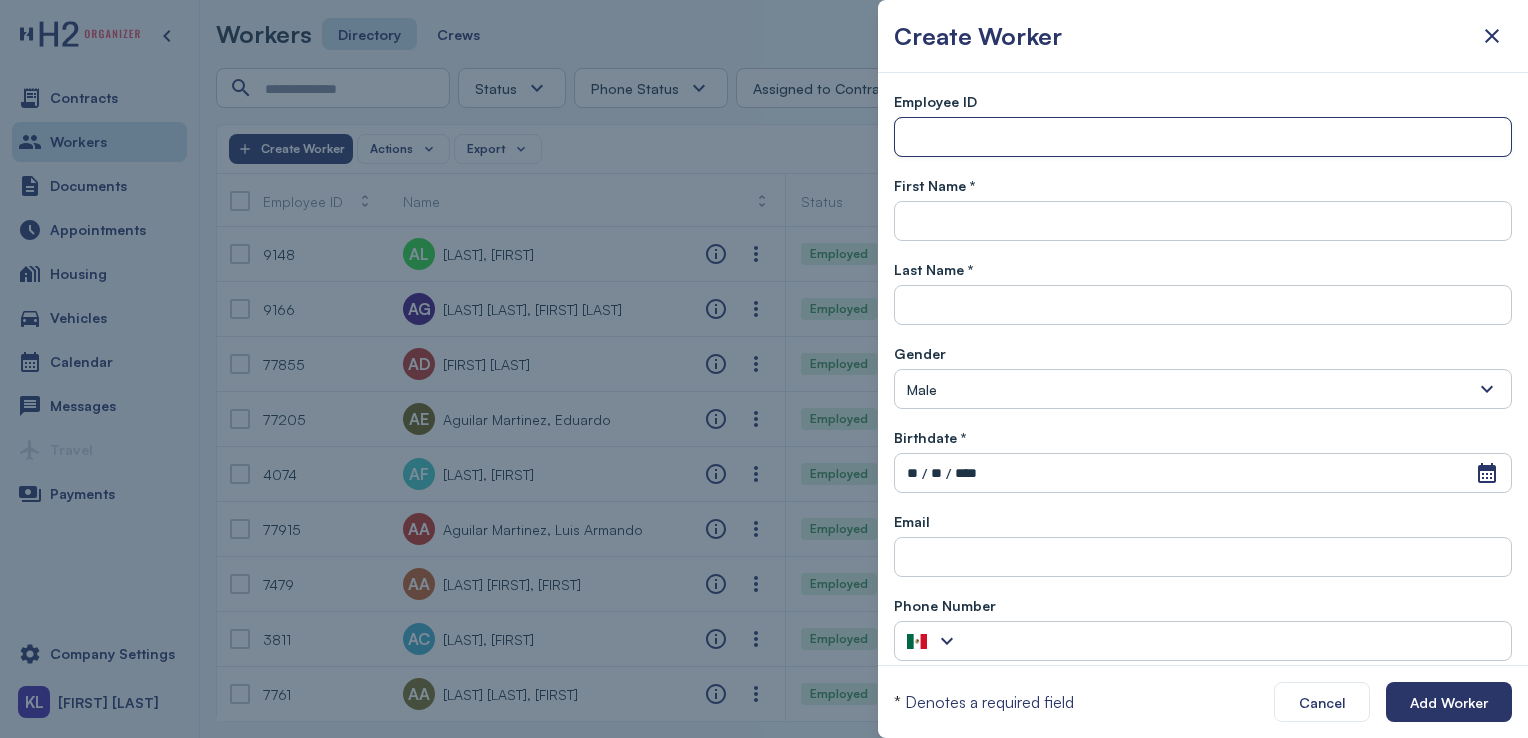 click at bounding box center [1203, 138] 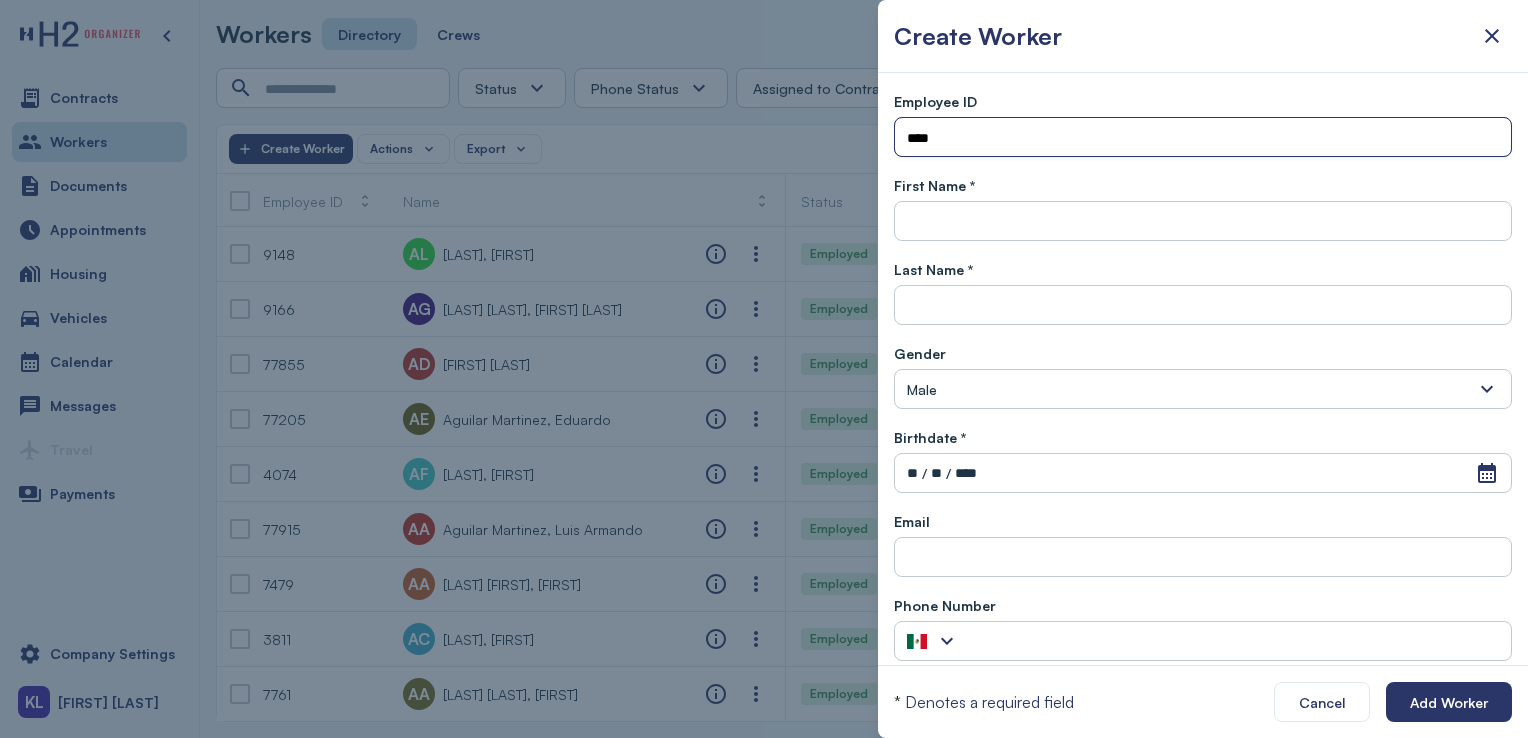 type on "****" 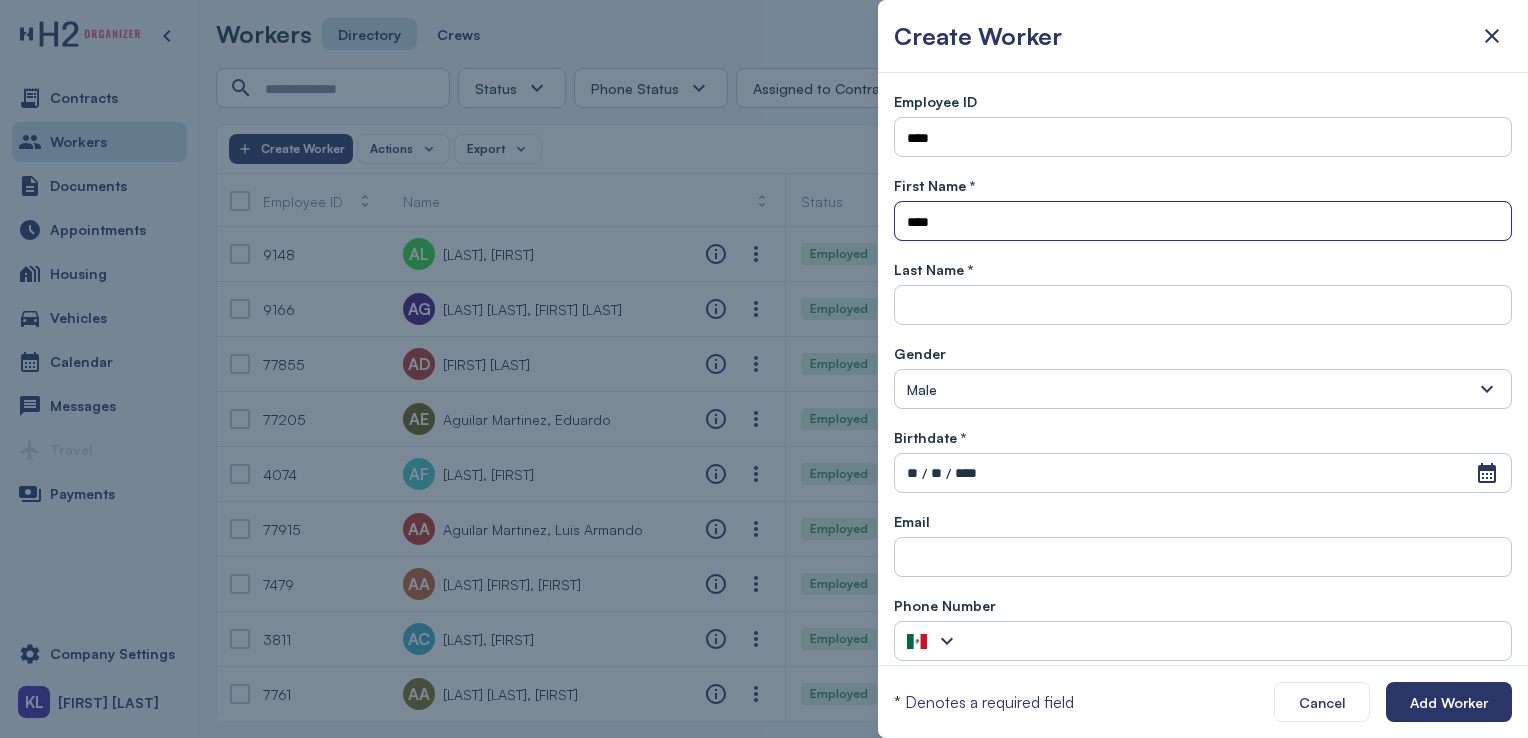 type on "****" 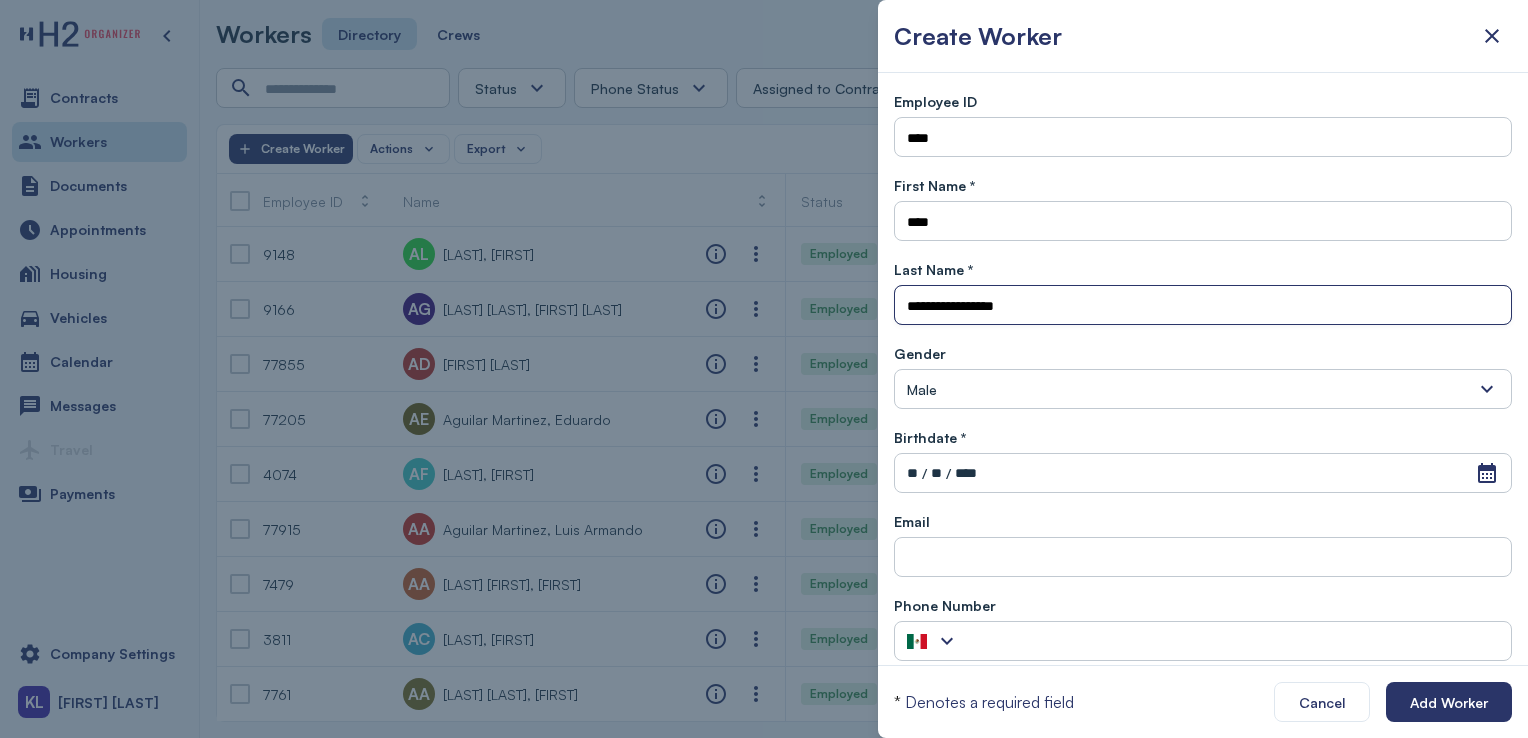 type on "**********" 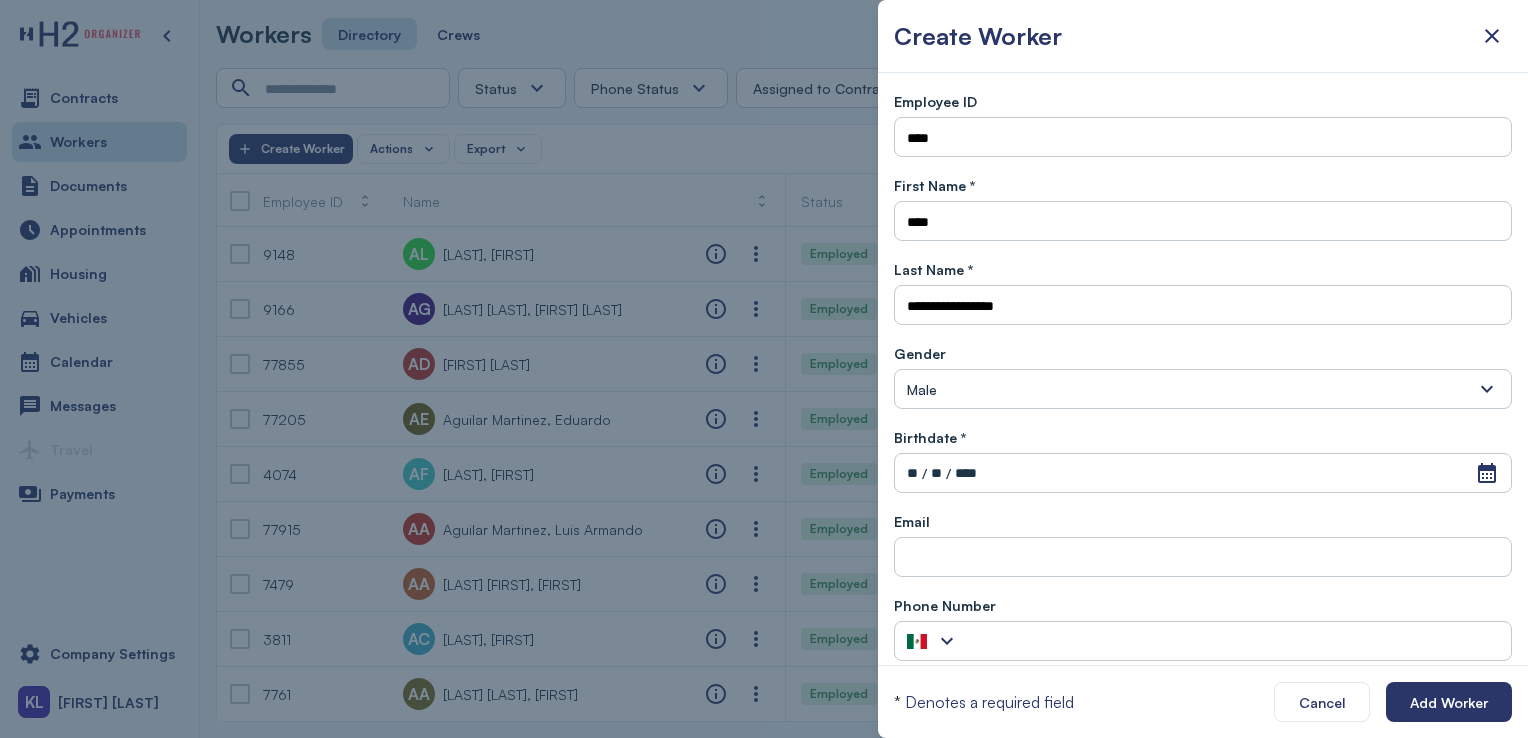 type 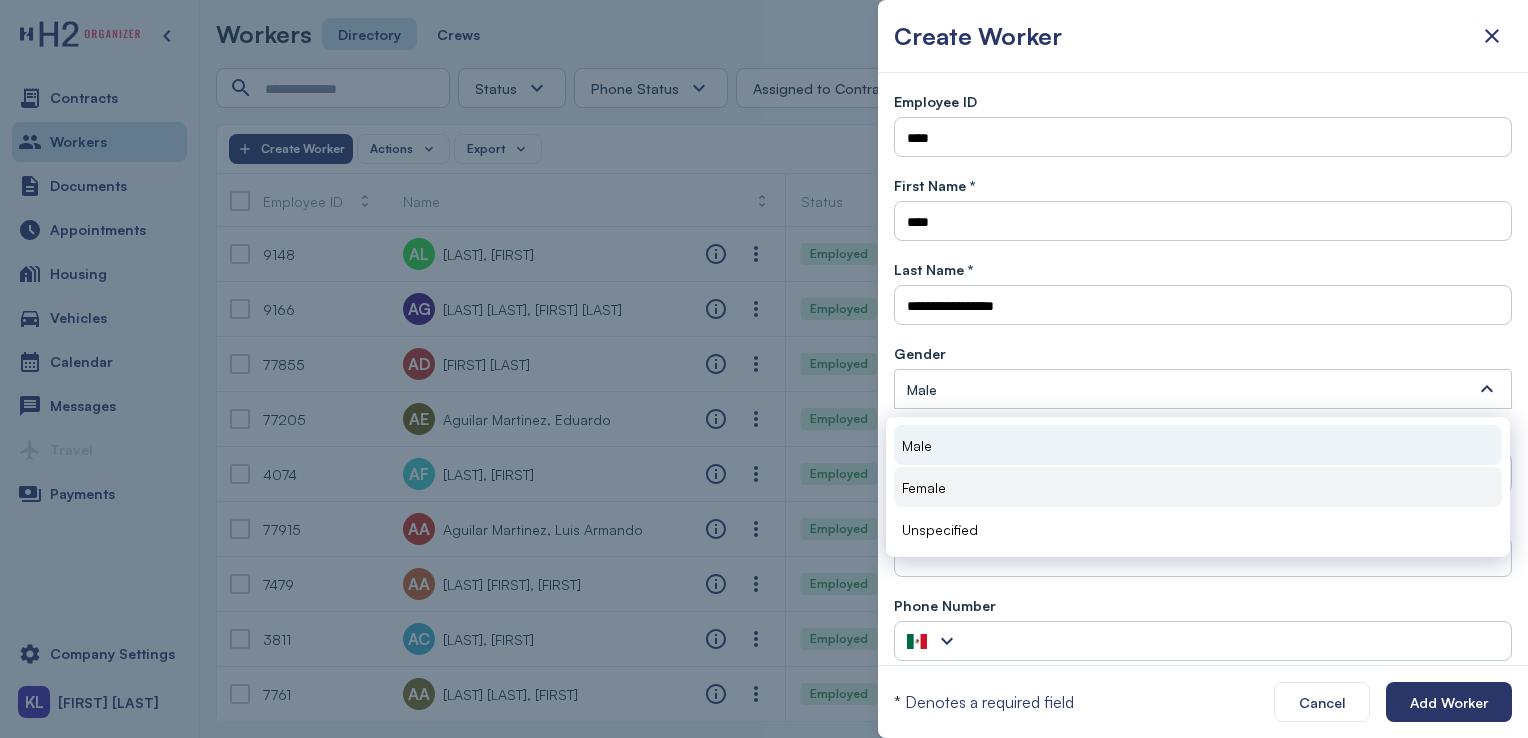 click on "Female" at bounding box center [1198, 487] 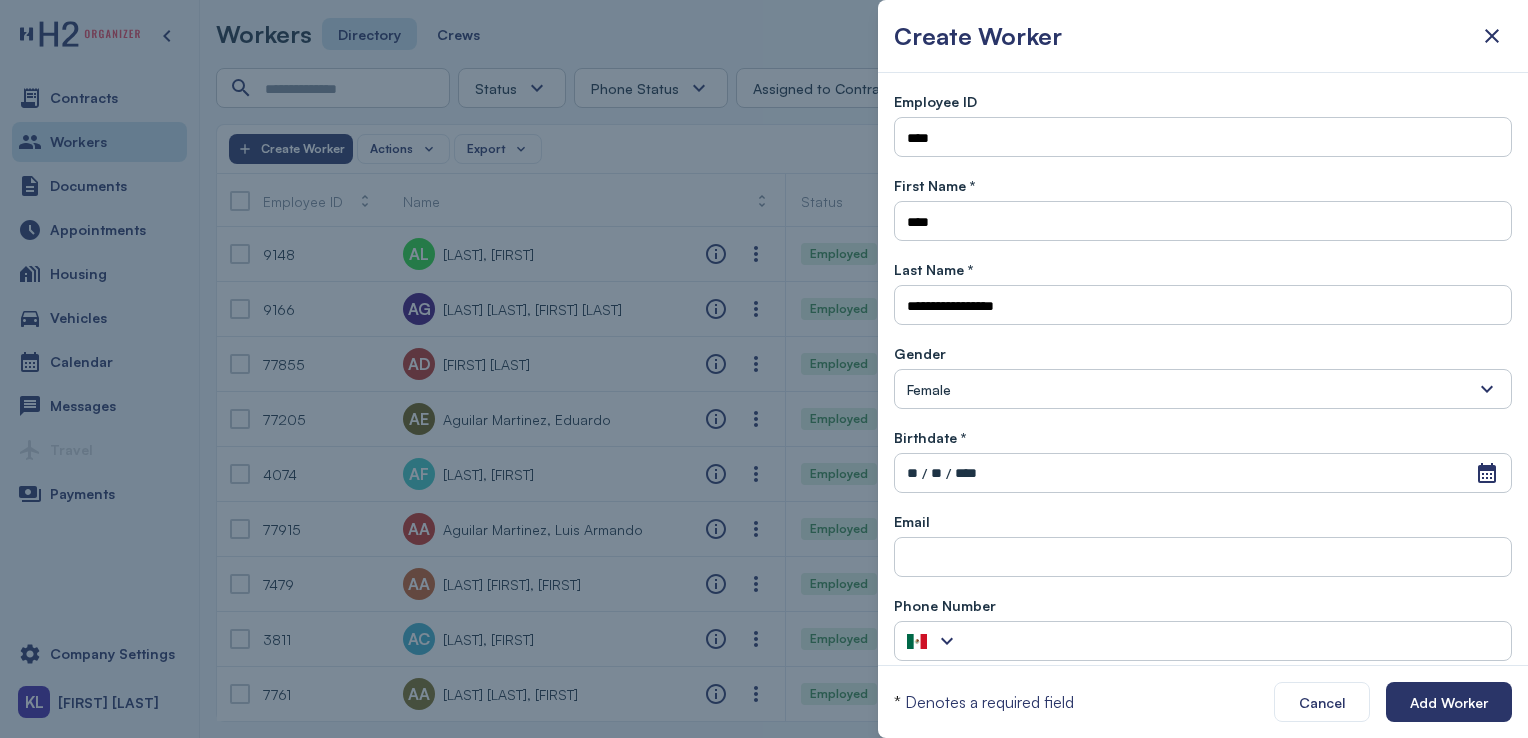 click on "**" at bounding box center (912, 473) 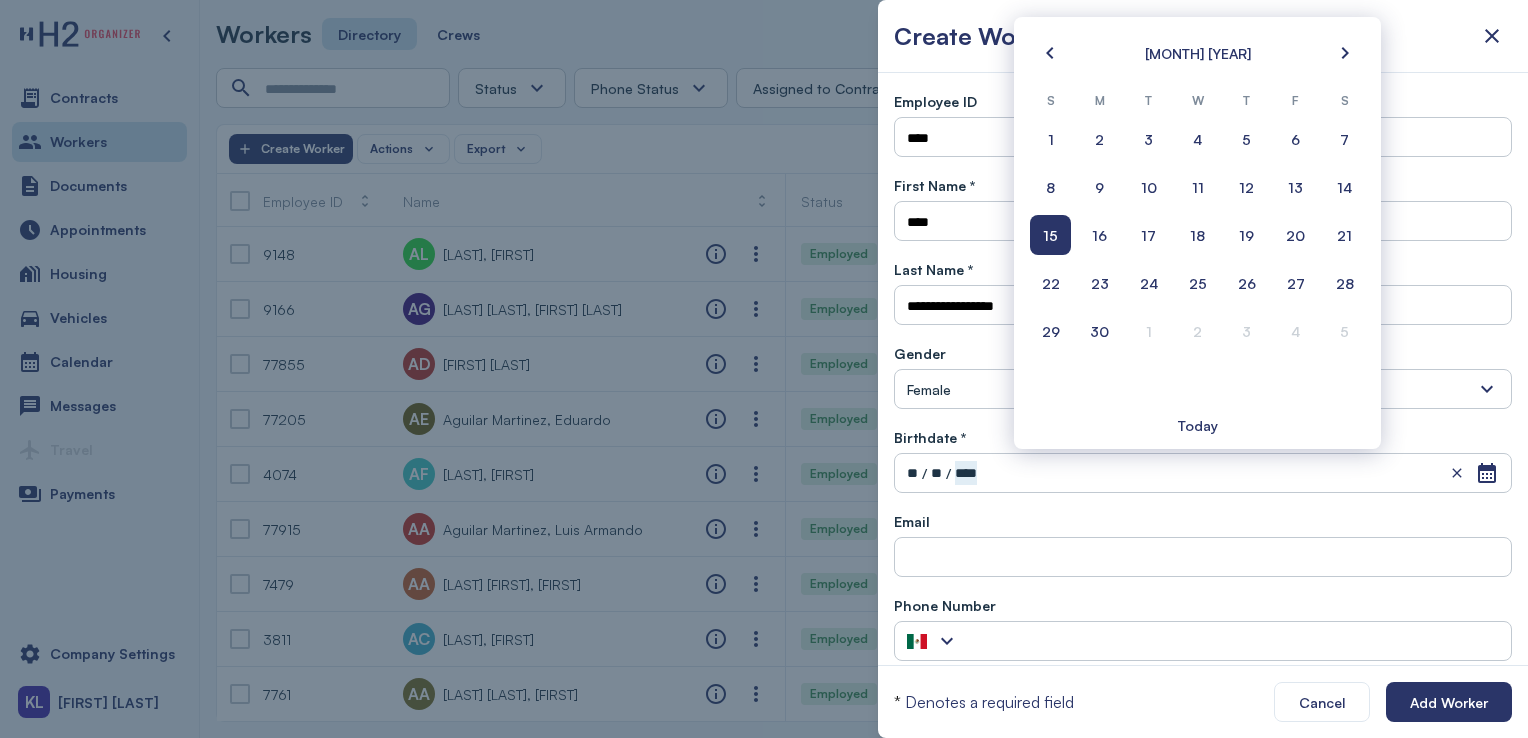 type on "**********" 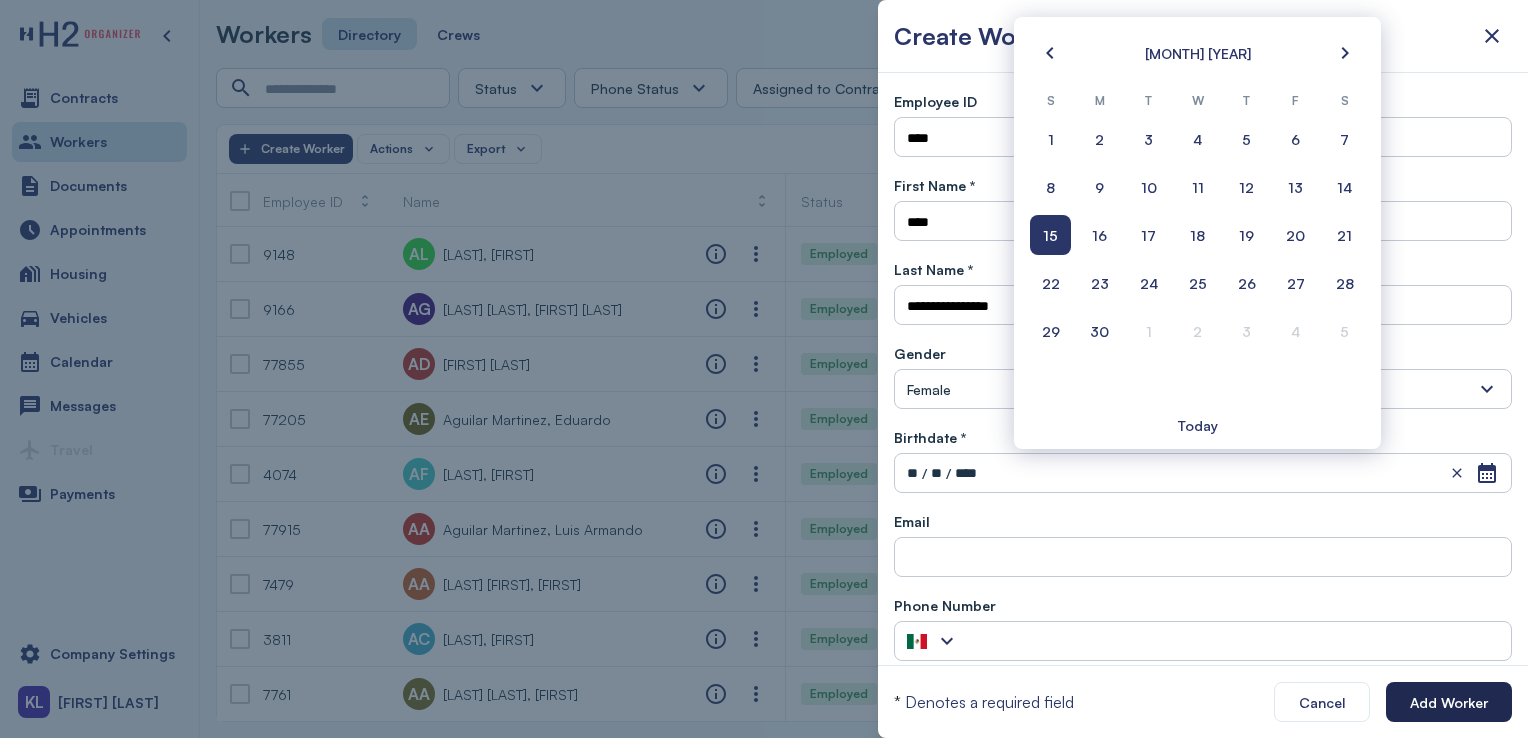 click on "Add Worker" at bounding box center [1449, 702] 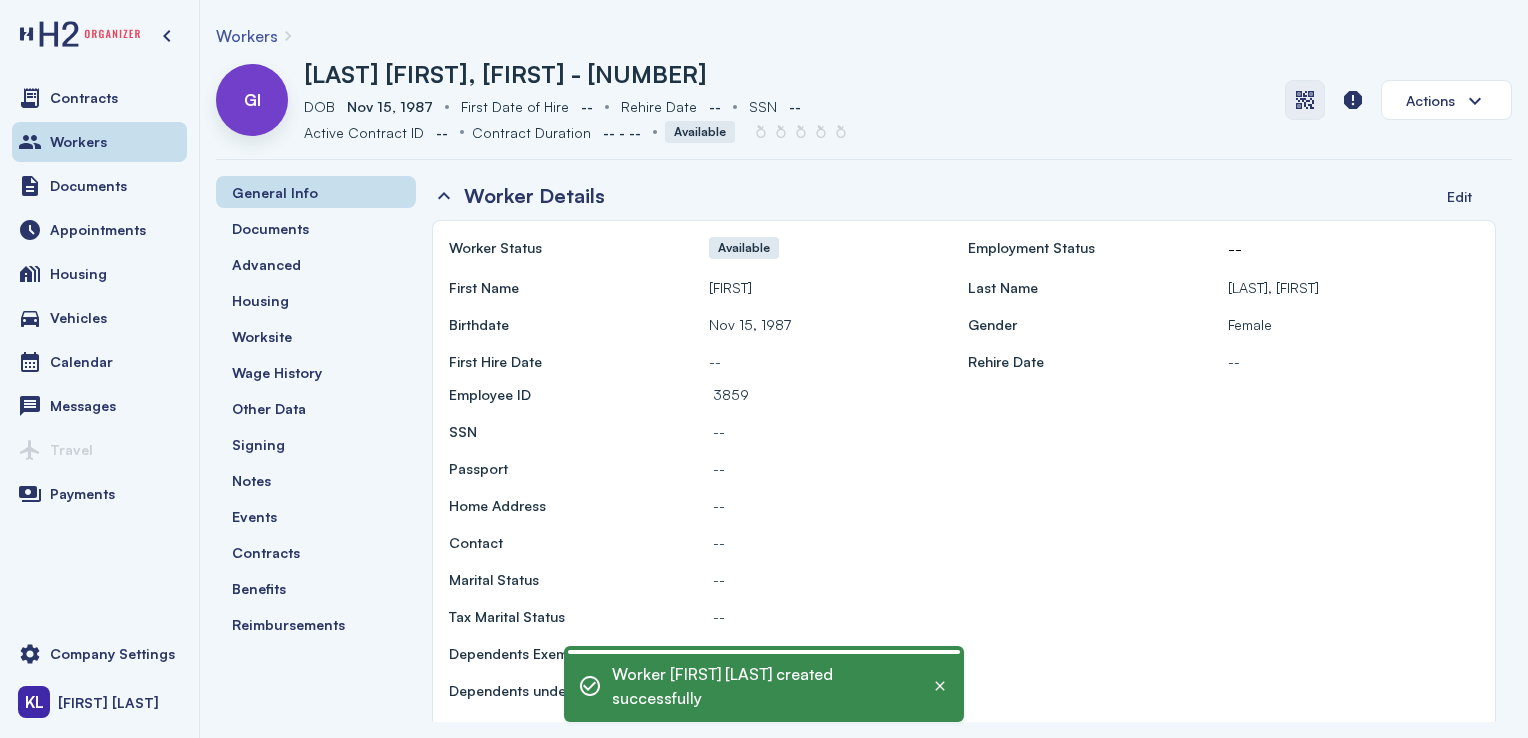 click at bounding box center [1305, 100] 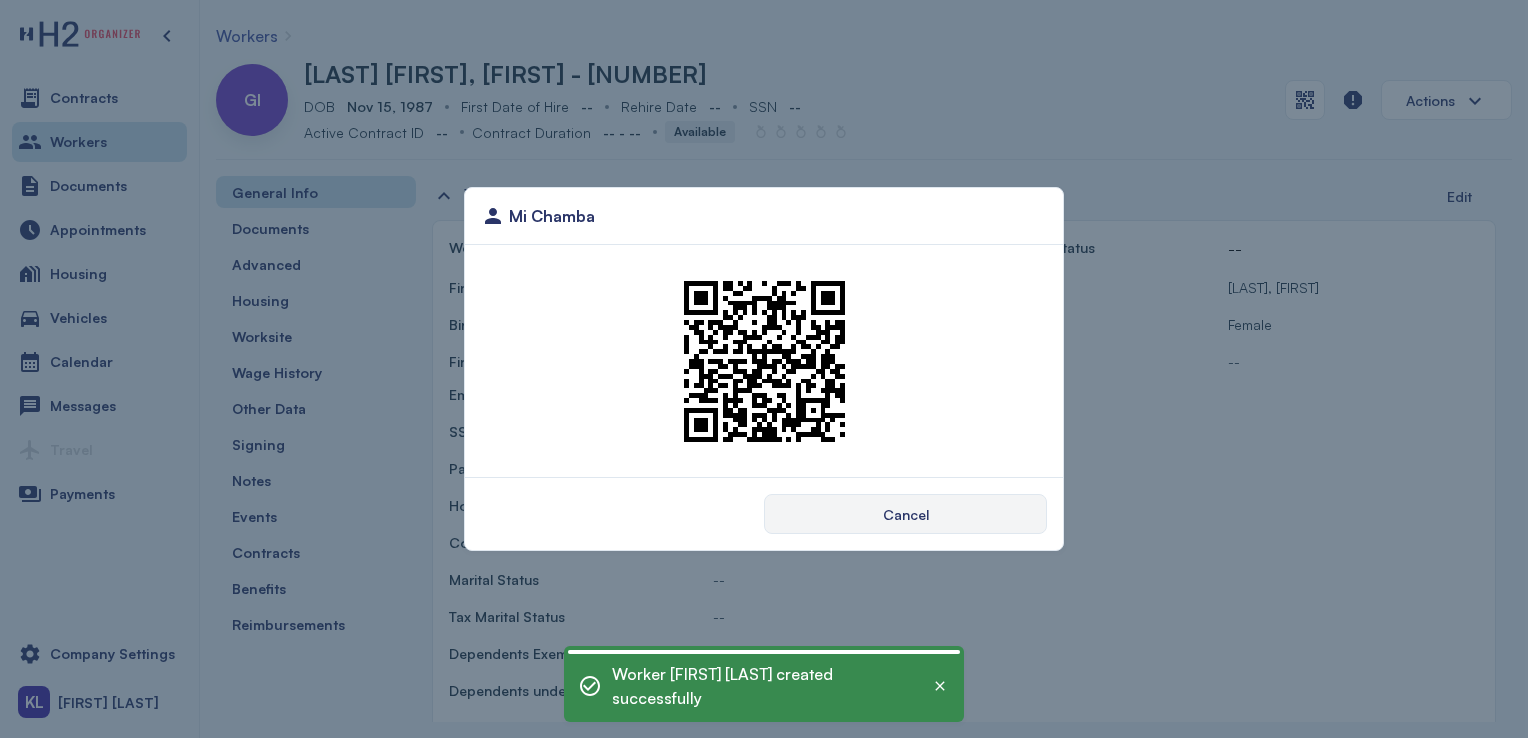 click on "Mi Chamba       Cancel" at bounding box center [764, 369] 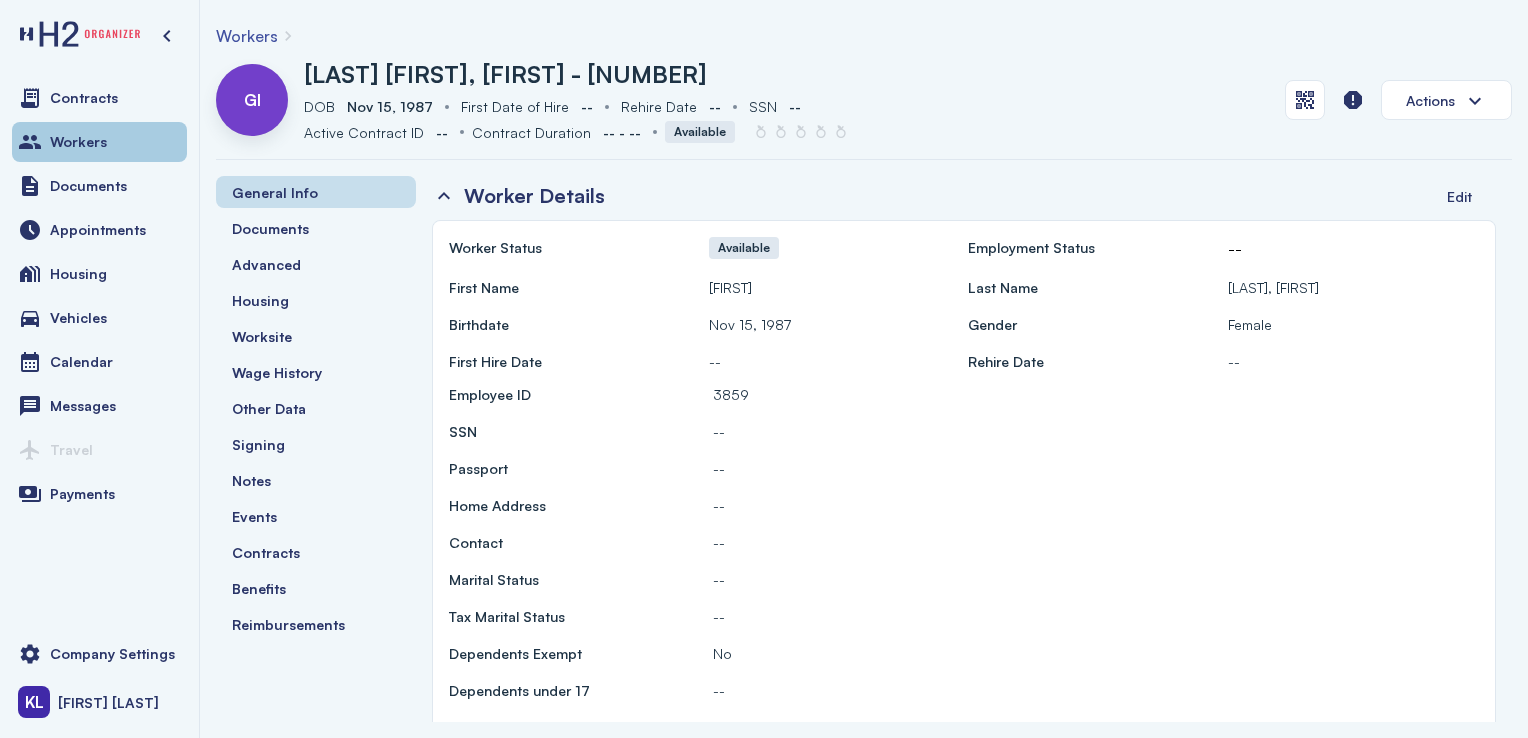 click on "Workers" at bounding box center (99, 142) 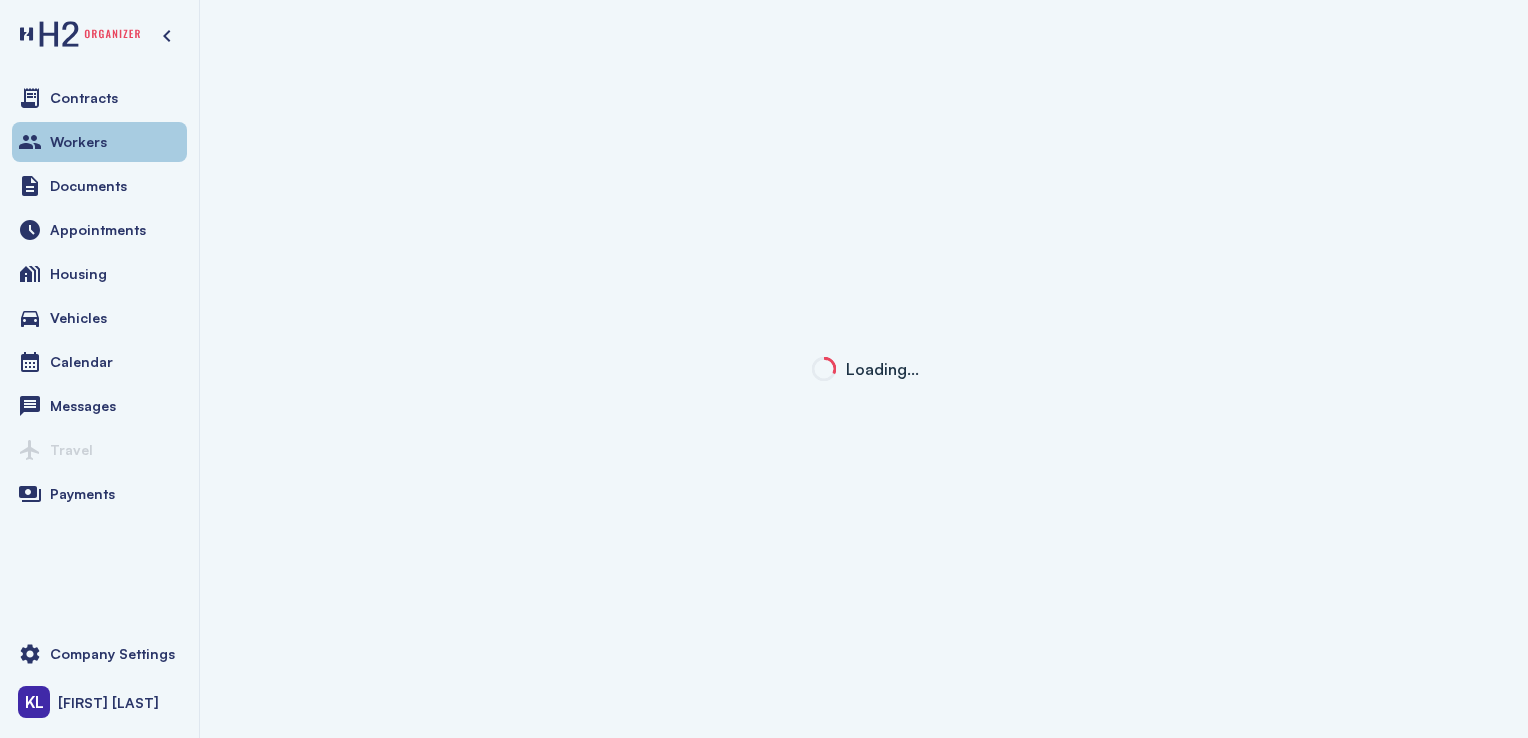 click on "Workers" at bounding box center [99, 142] 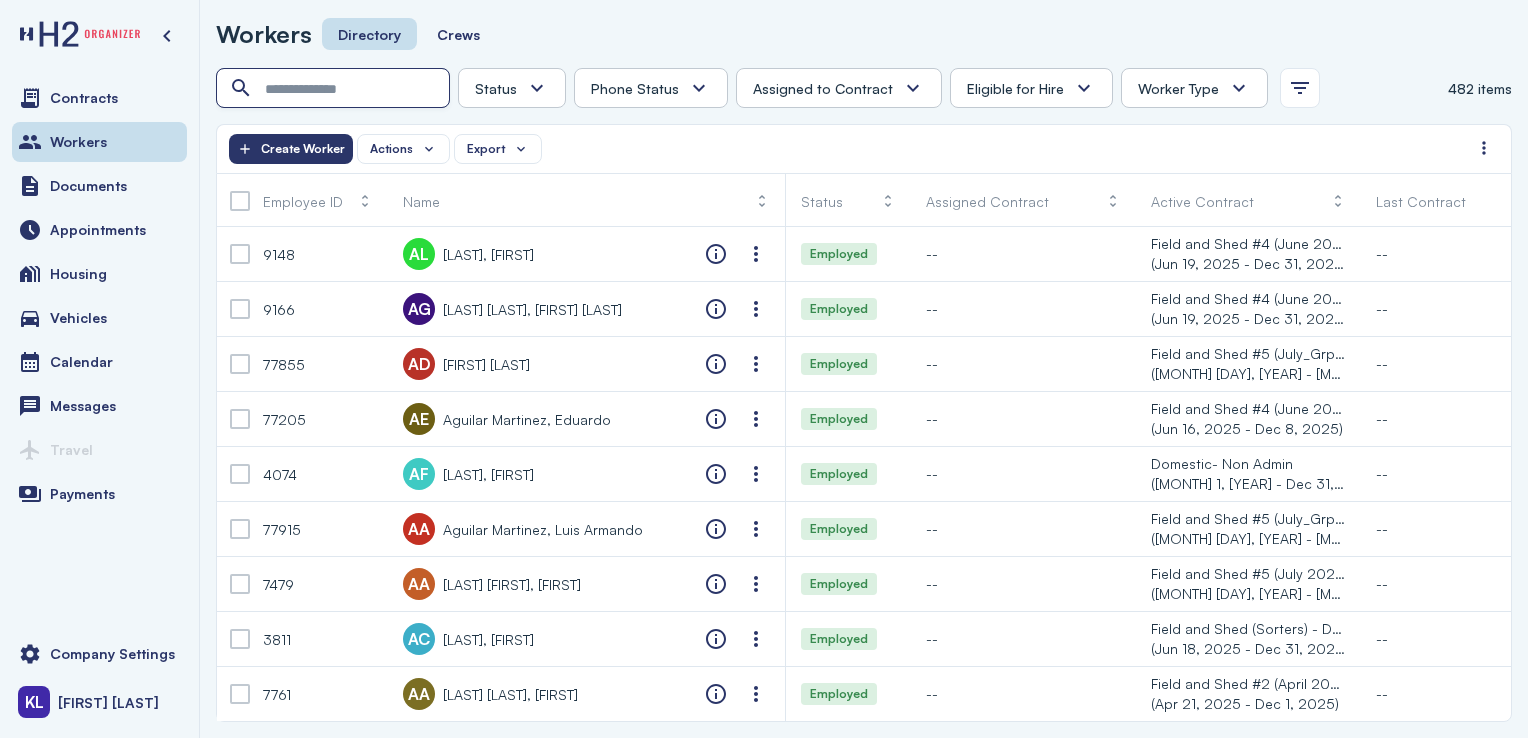 click at bounding box center [335, 89] 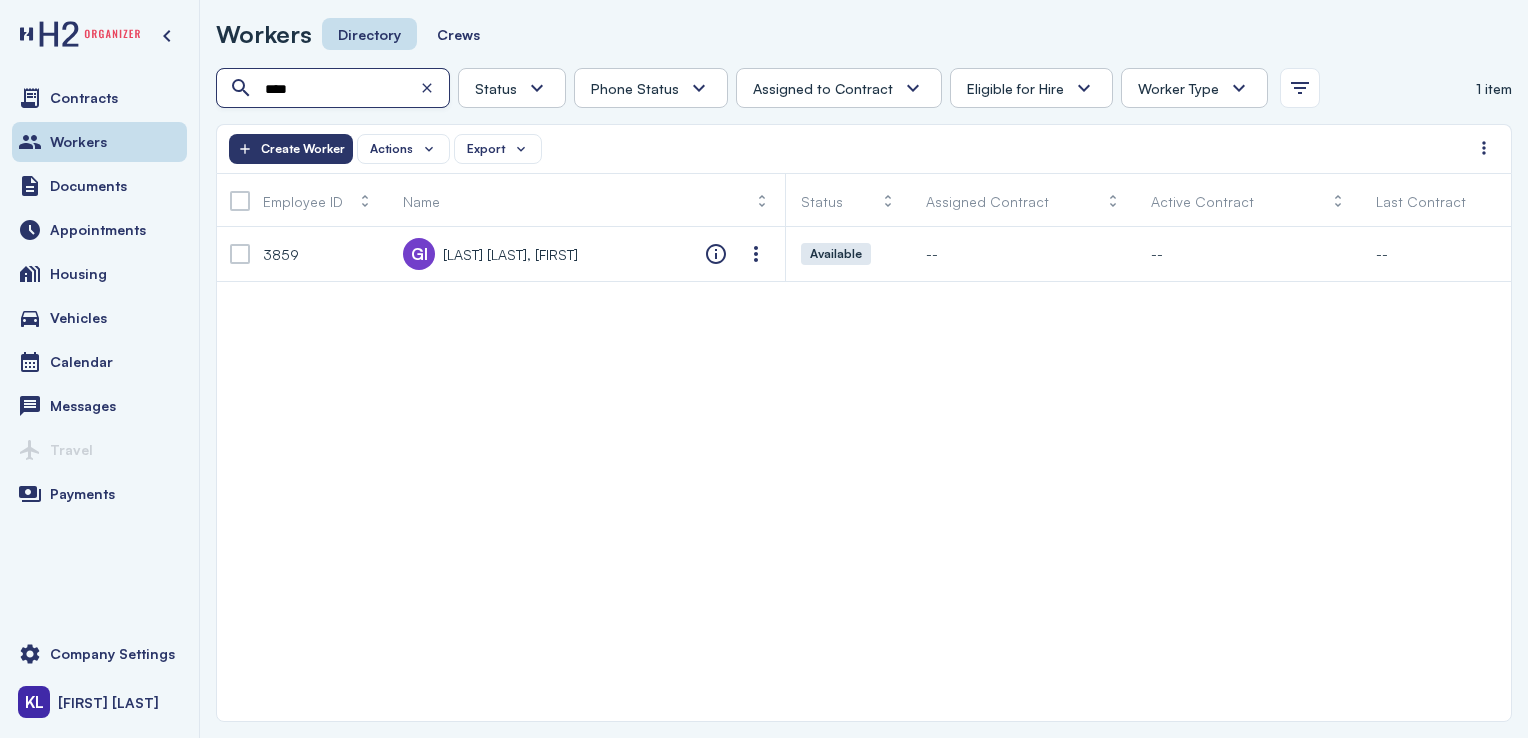 type on "****" 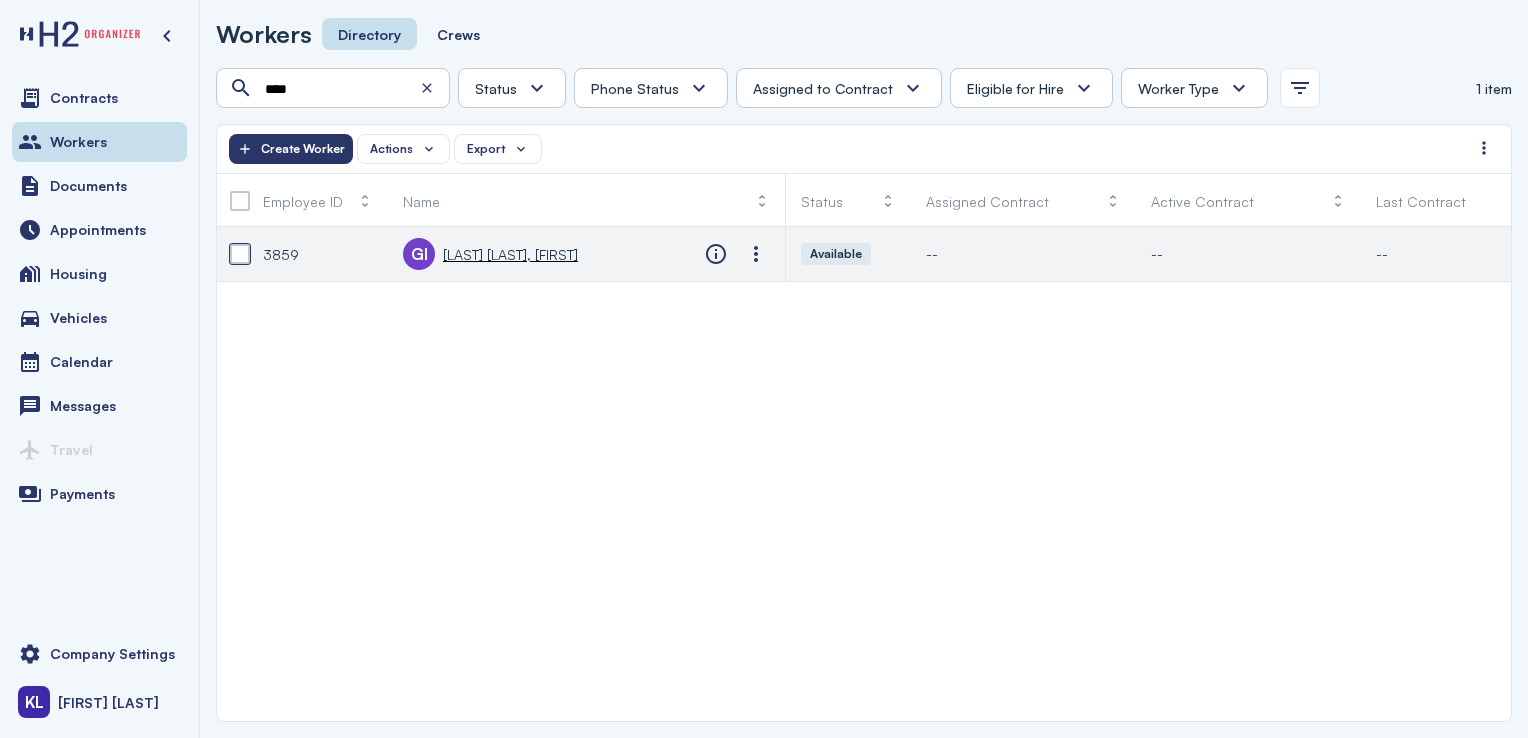 click at bounding box center [240, 254] 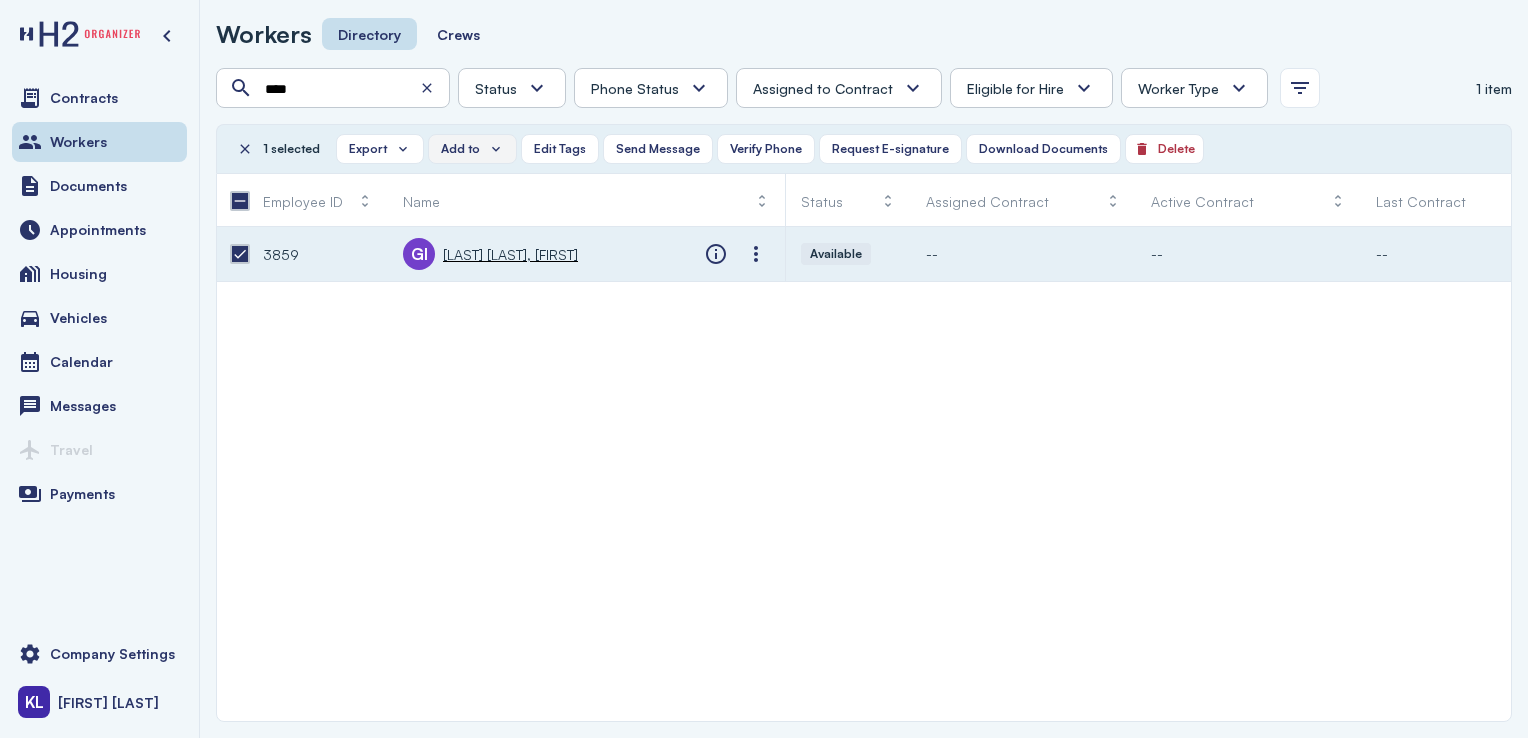 click on "Add to" at bounding box center (472, 149) 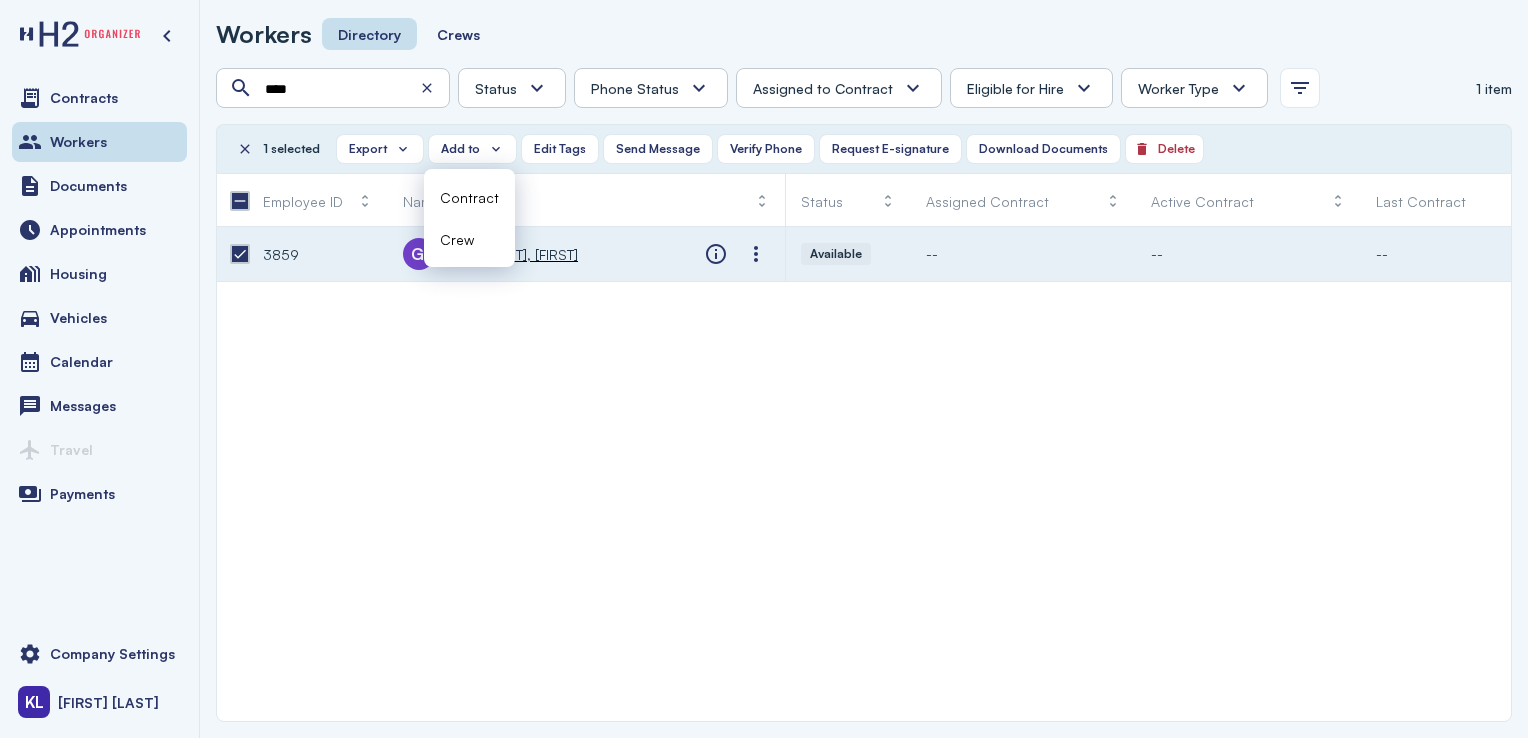 click on "Contract" at bounding box center (469, 197) 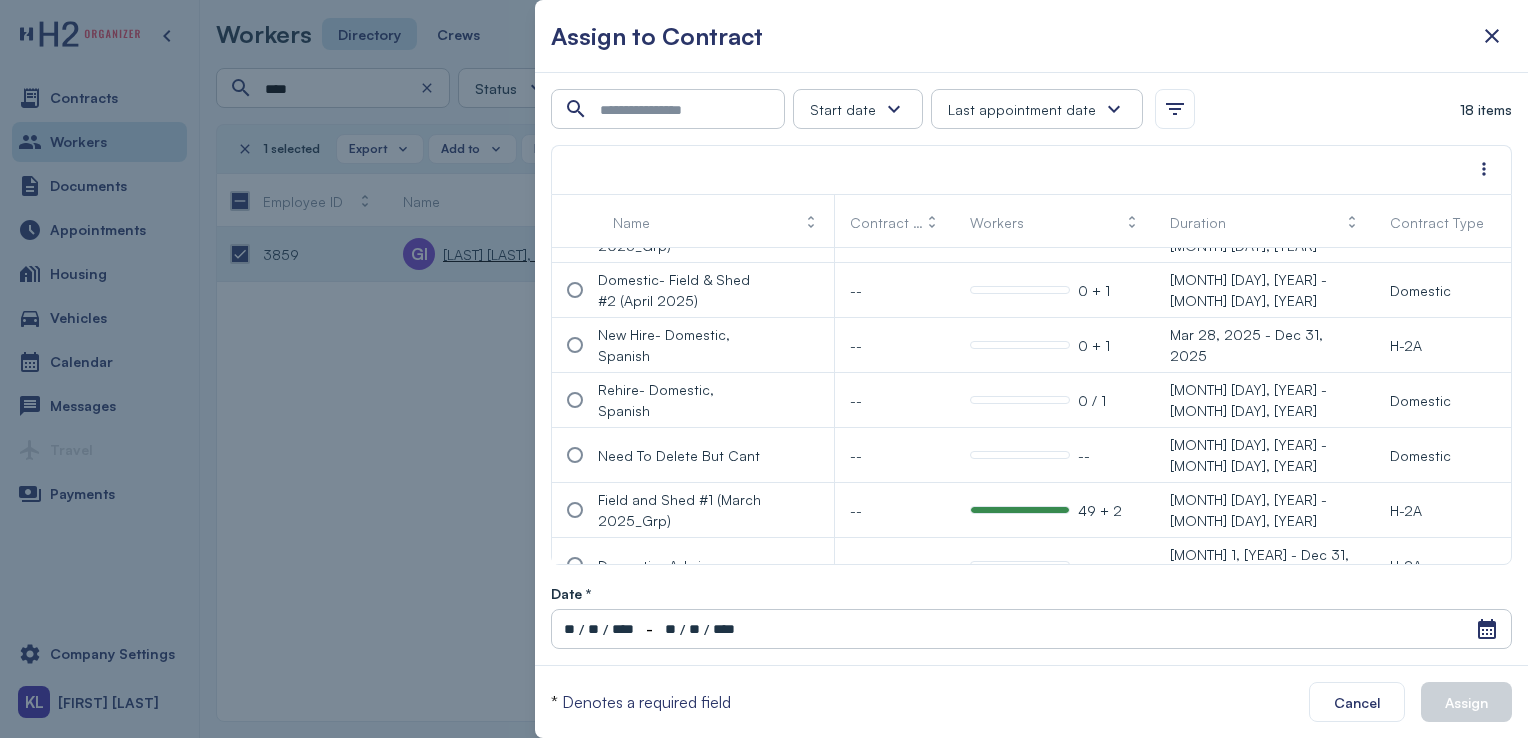 scroll, scrollTop: 660, scrollLeft: 0, axis: vertical 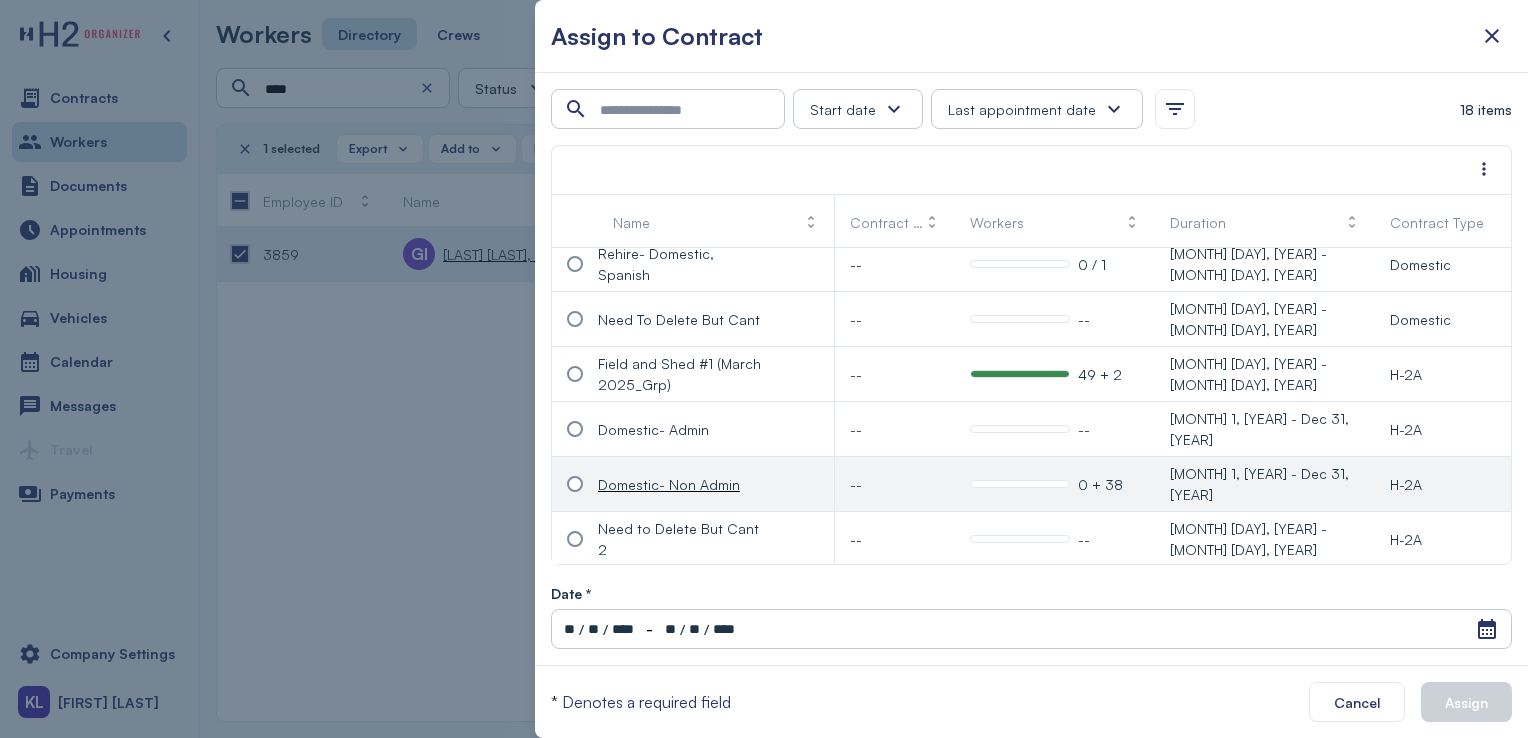 click at bounding box center (575, 484) 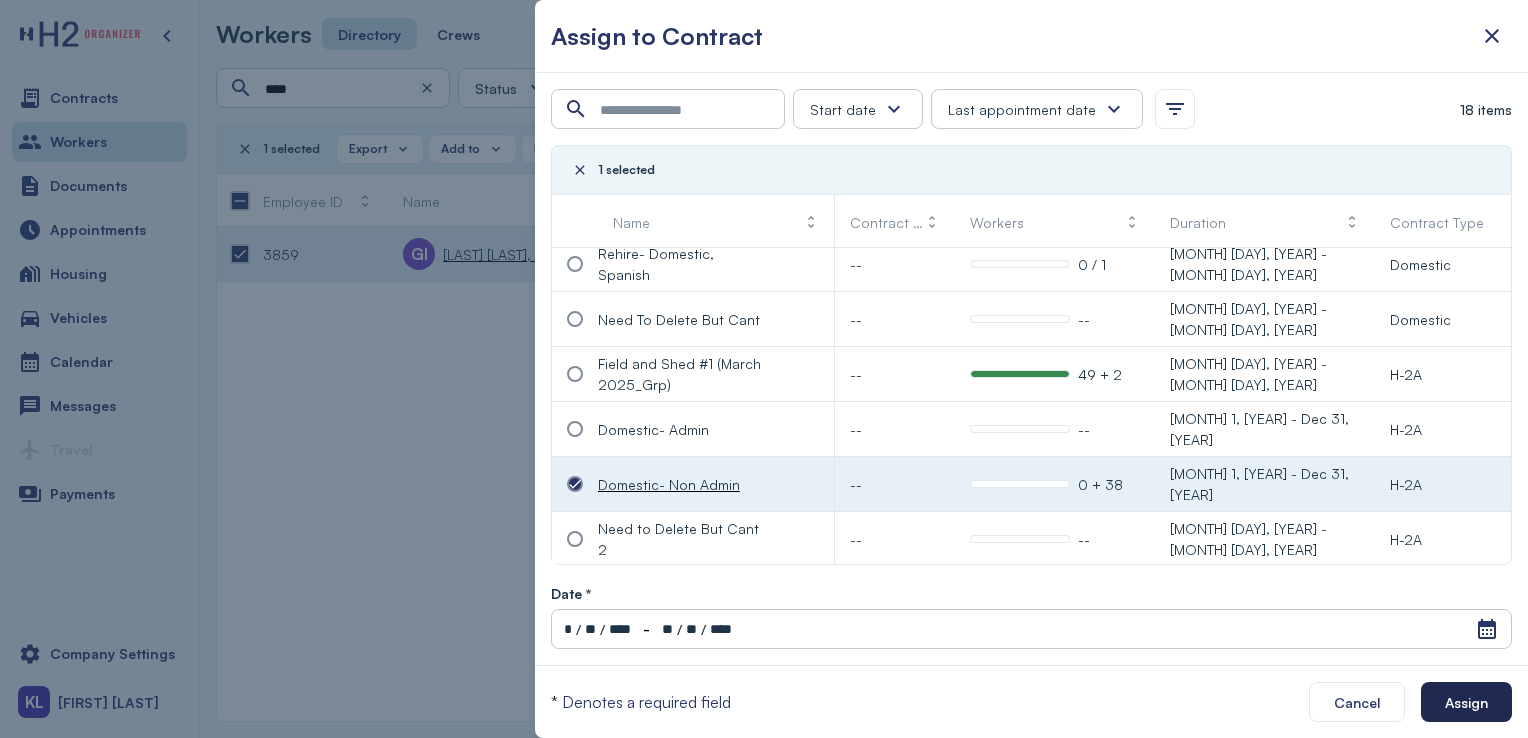 click on "Assign" at bounding box center [1466, 702] 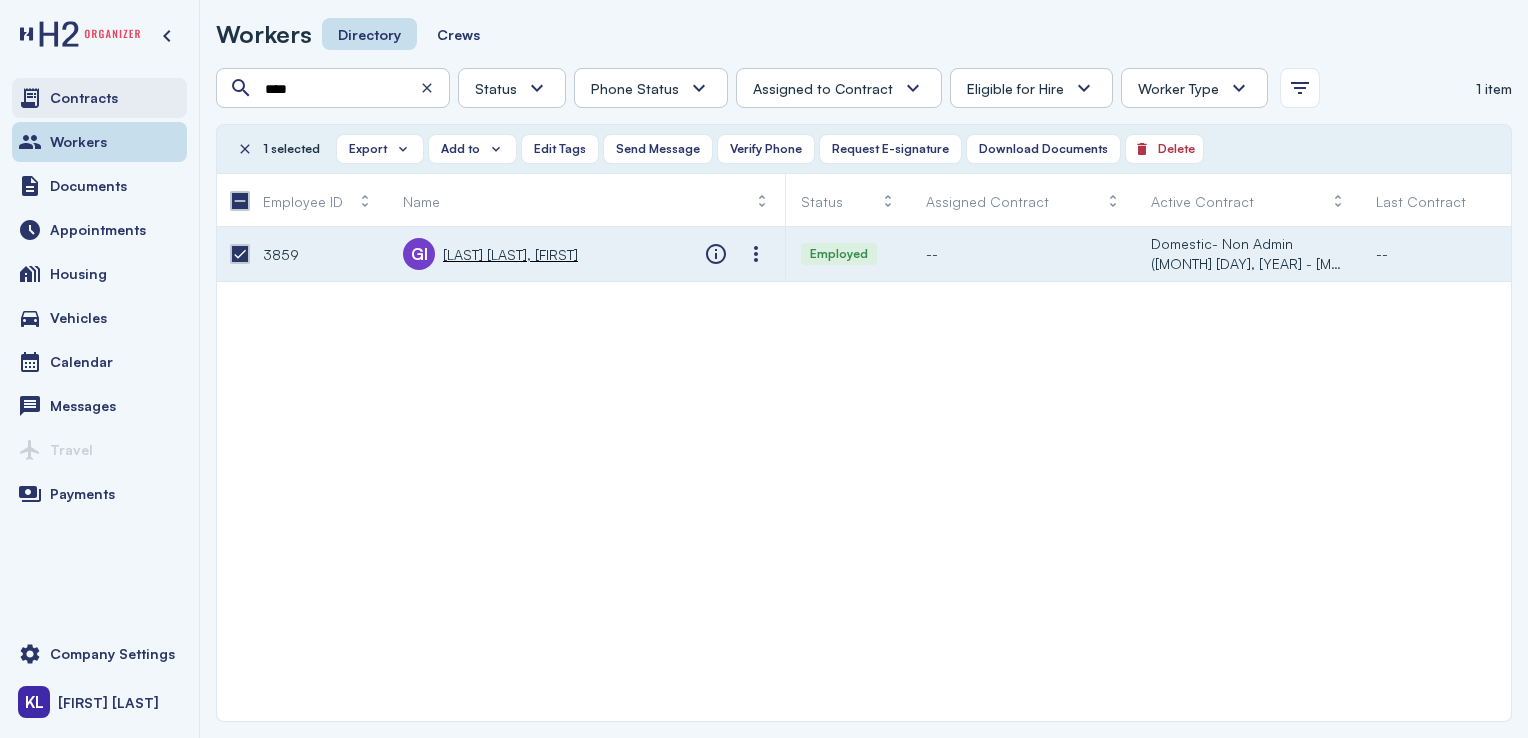click on "Contracts" at bounding box center (99, 98) 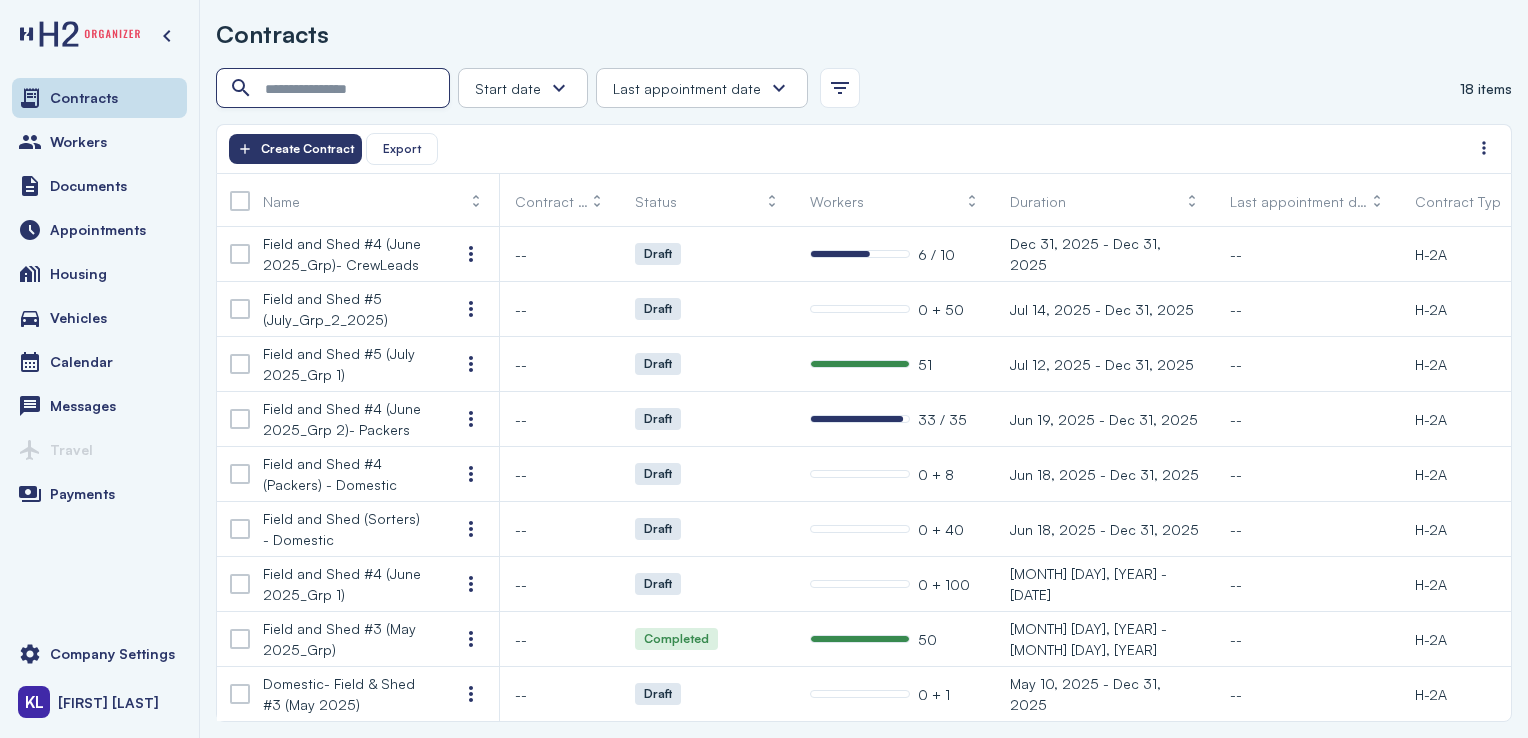 click at bounding box center [335, 89] 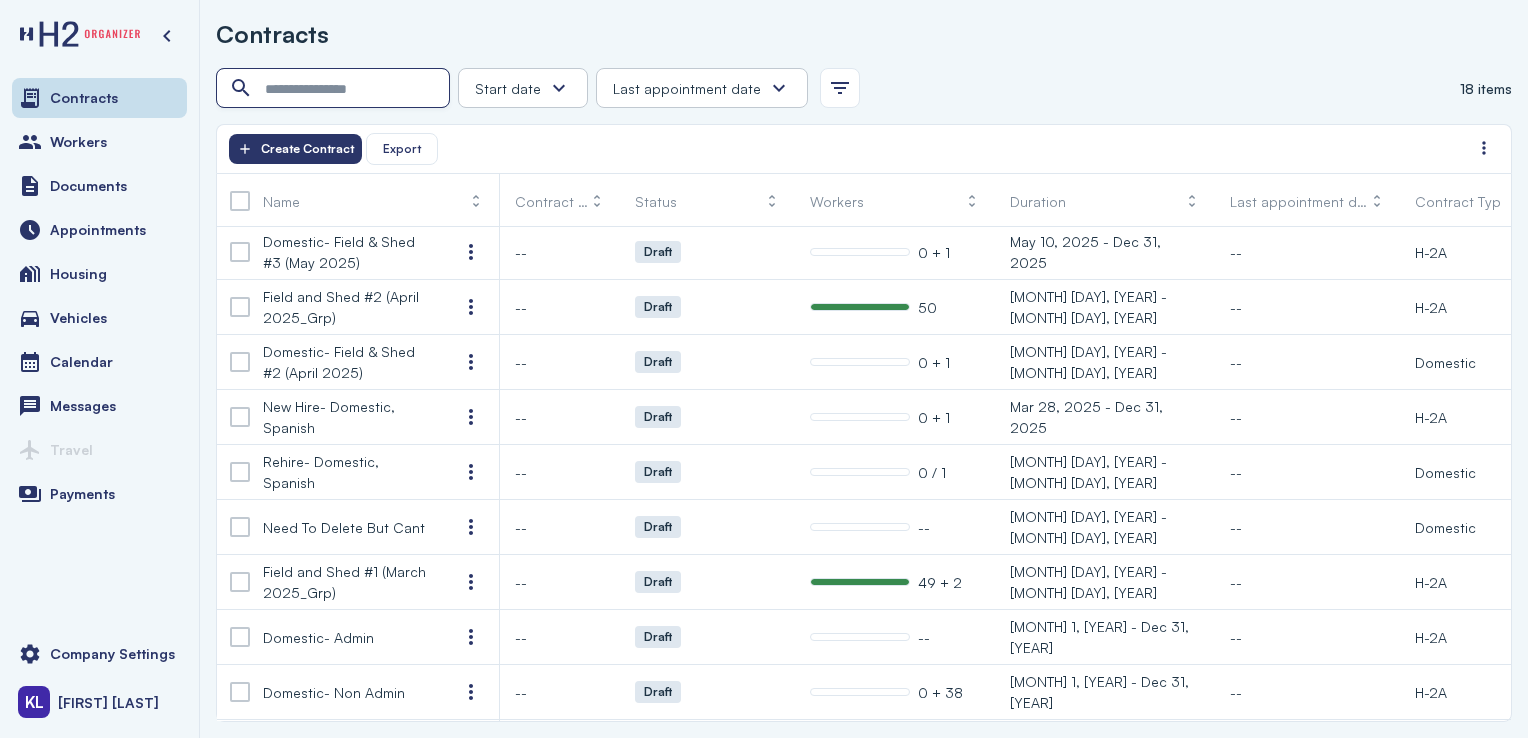 scroll, scrollTop: 485, scrollLeft: 0, axis: vertical 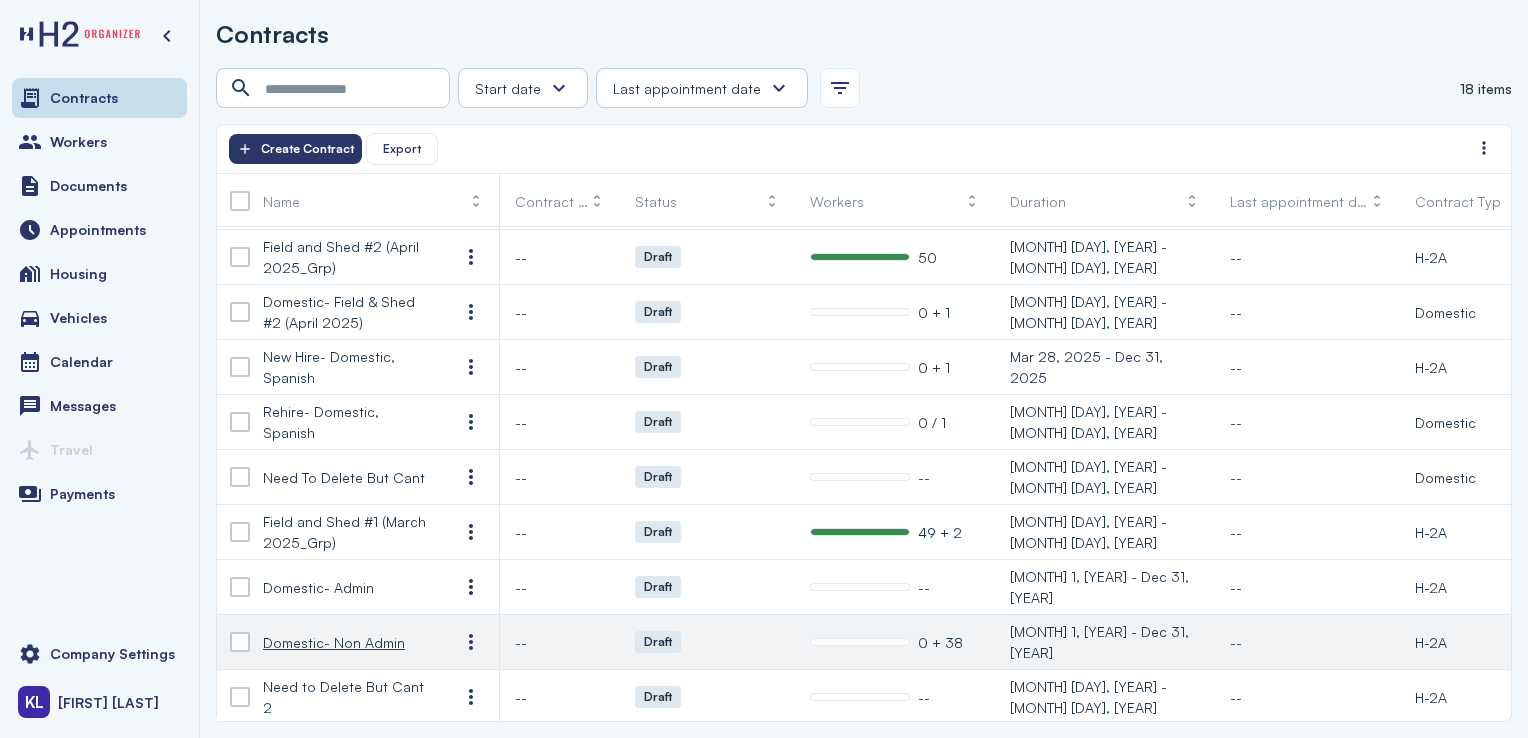 click on "Domestic- Non Admin" at bounding box center (334, 642) 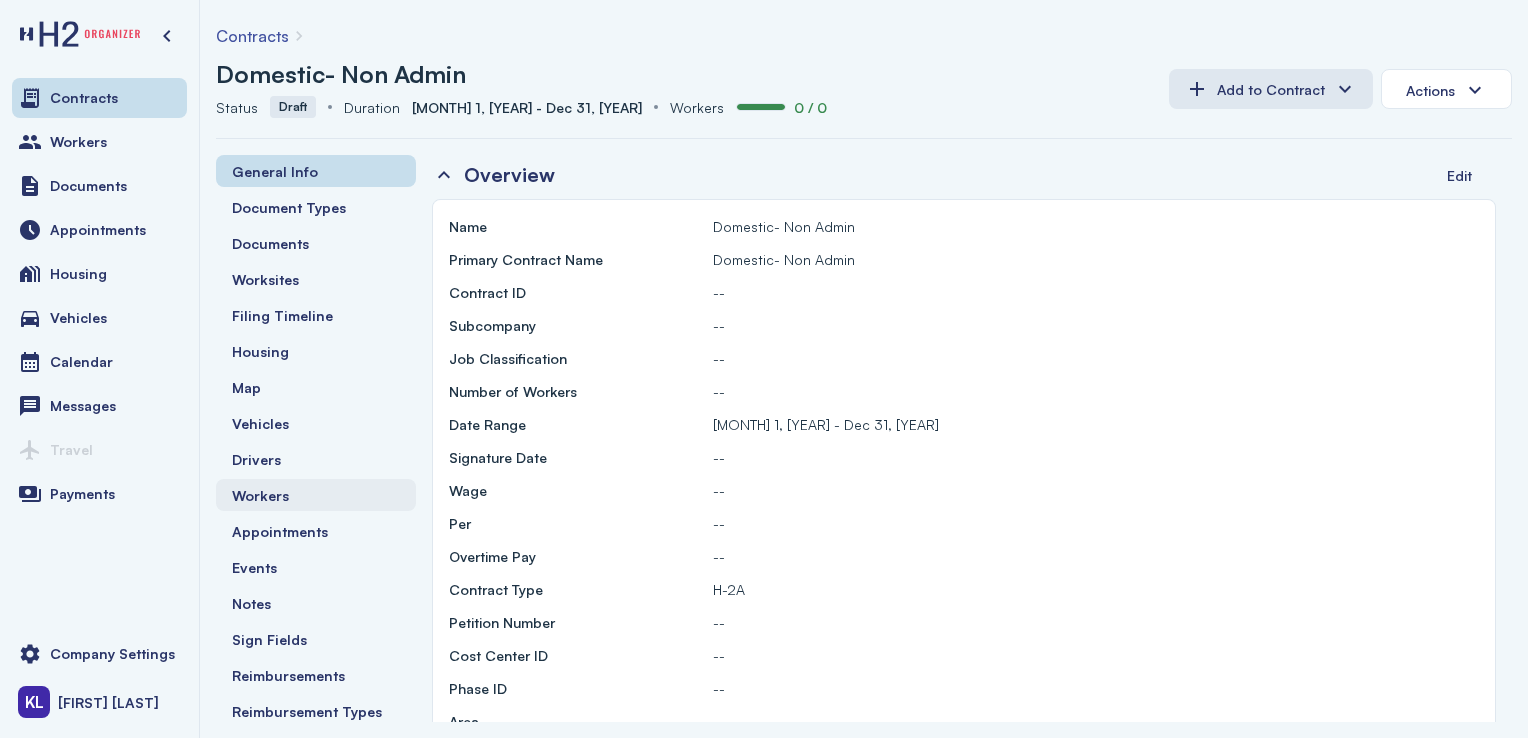 click on "Workers" at bounding box center [316, 495] 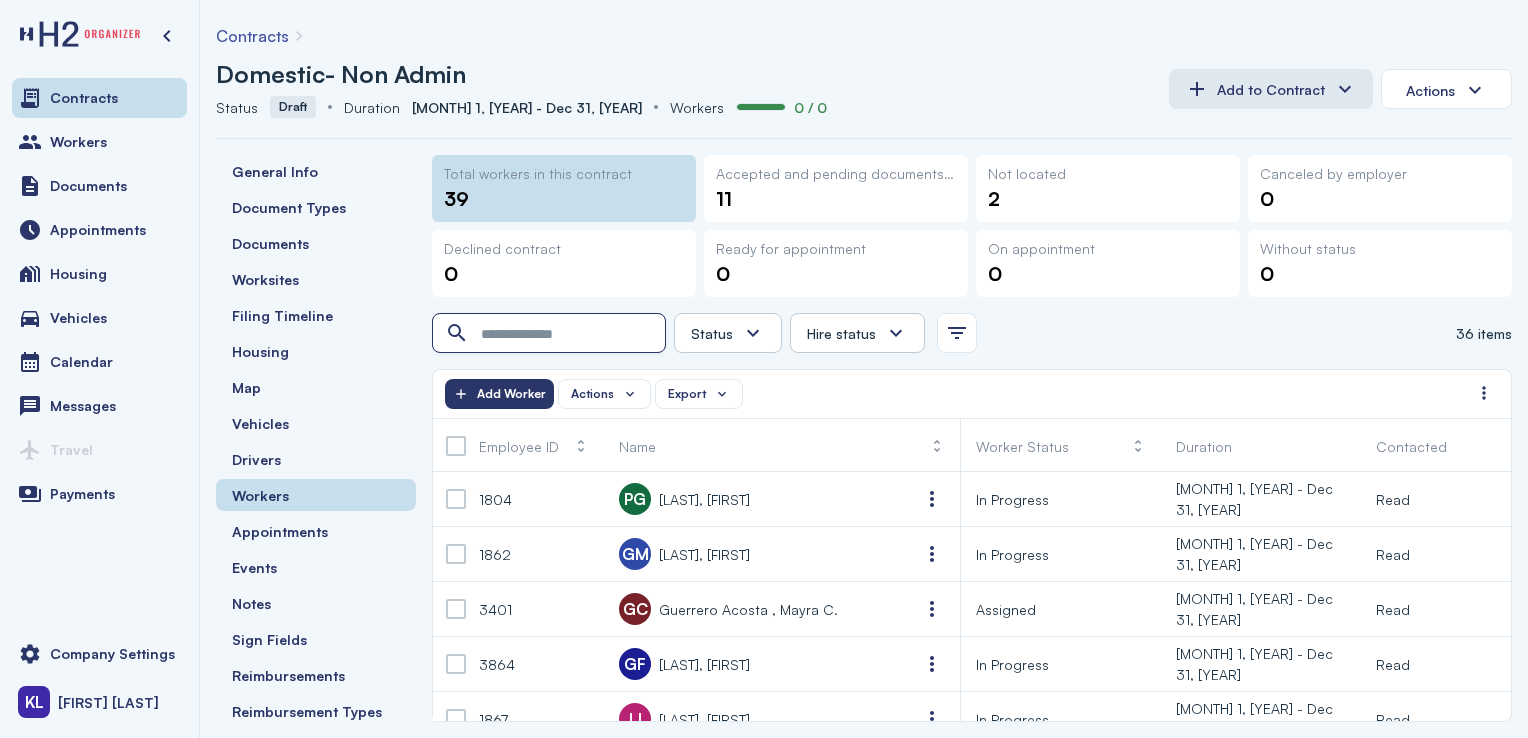 click at bounding box center [551, 334] 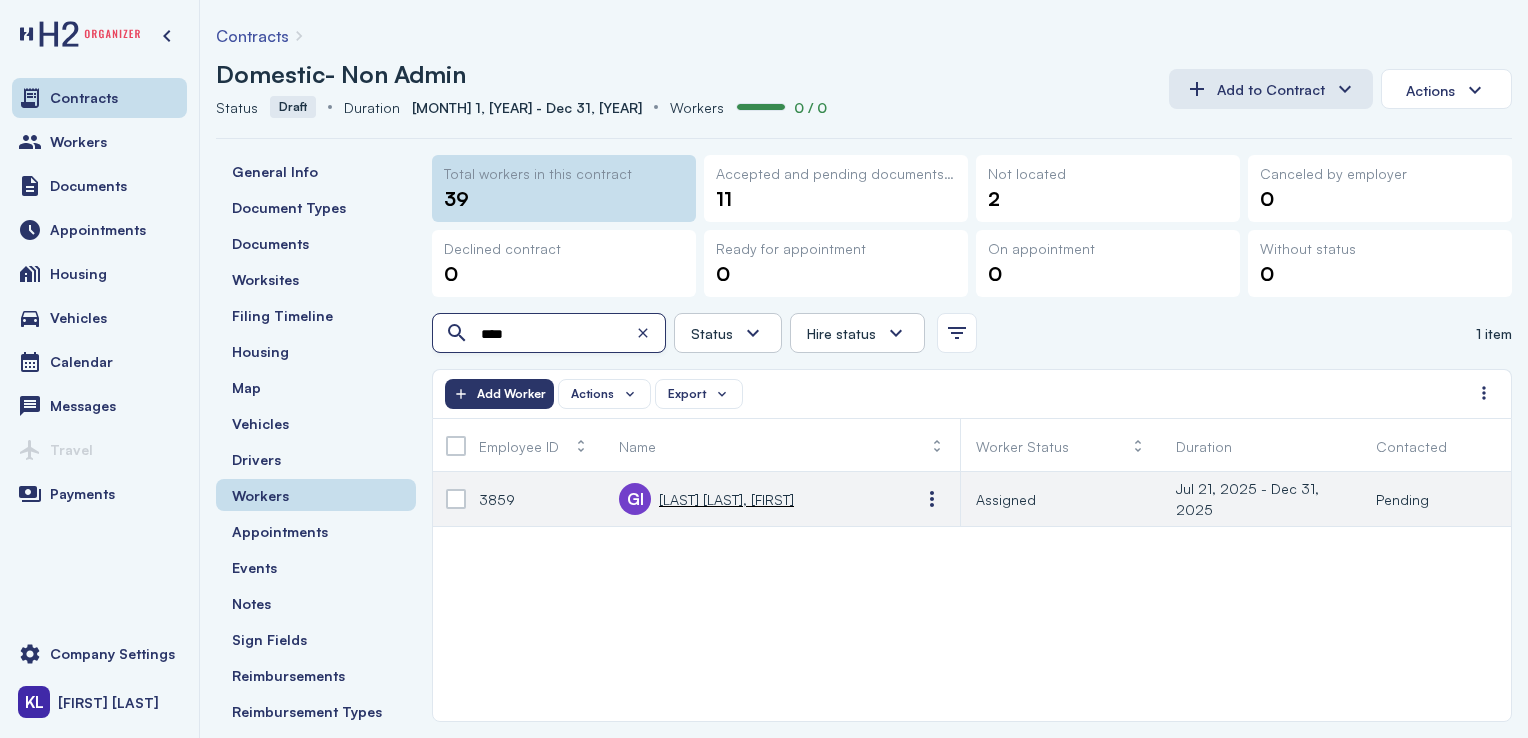 type on "****" 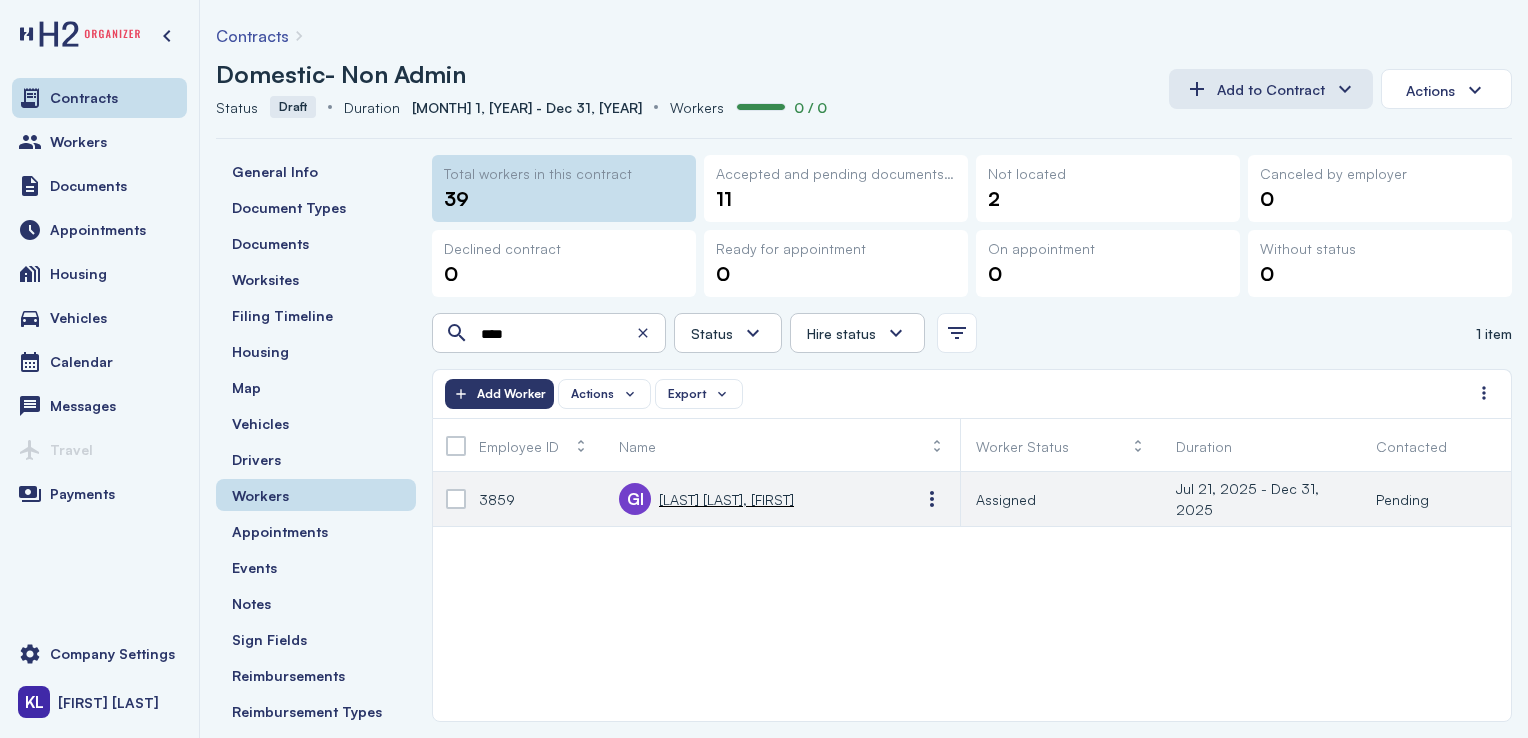 click at bounding box center (456, 499) 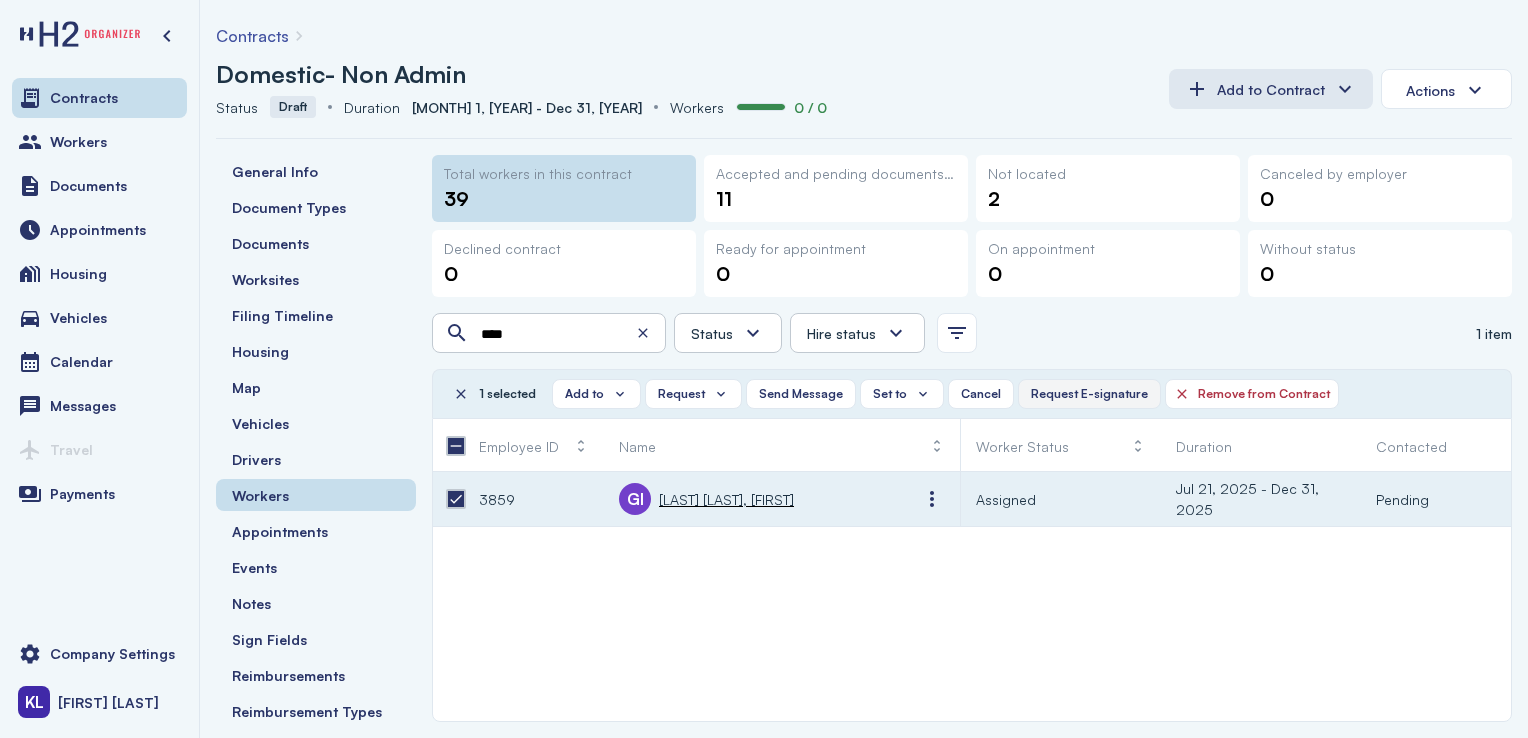 click on "Request E-signature" at bounding box center (1089, 394) 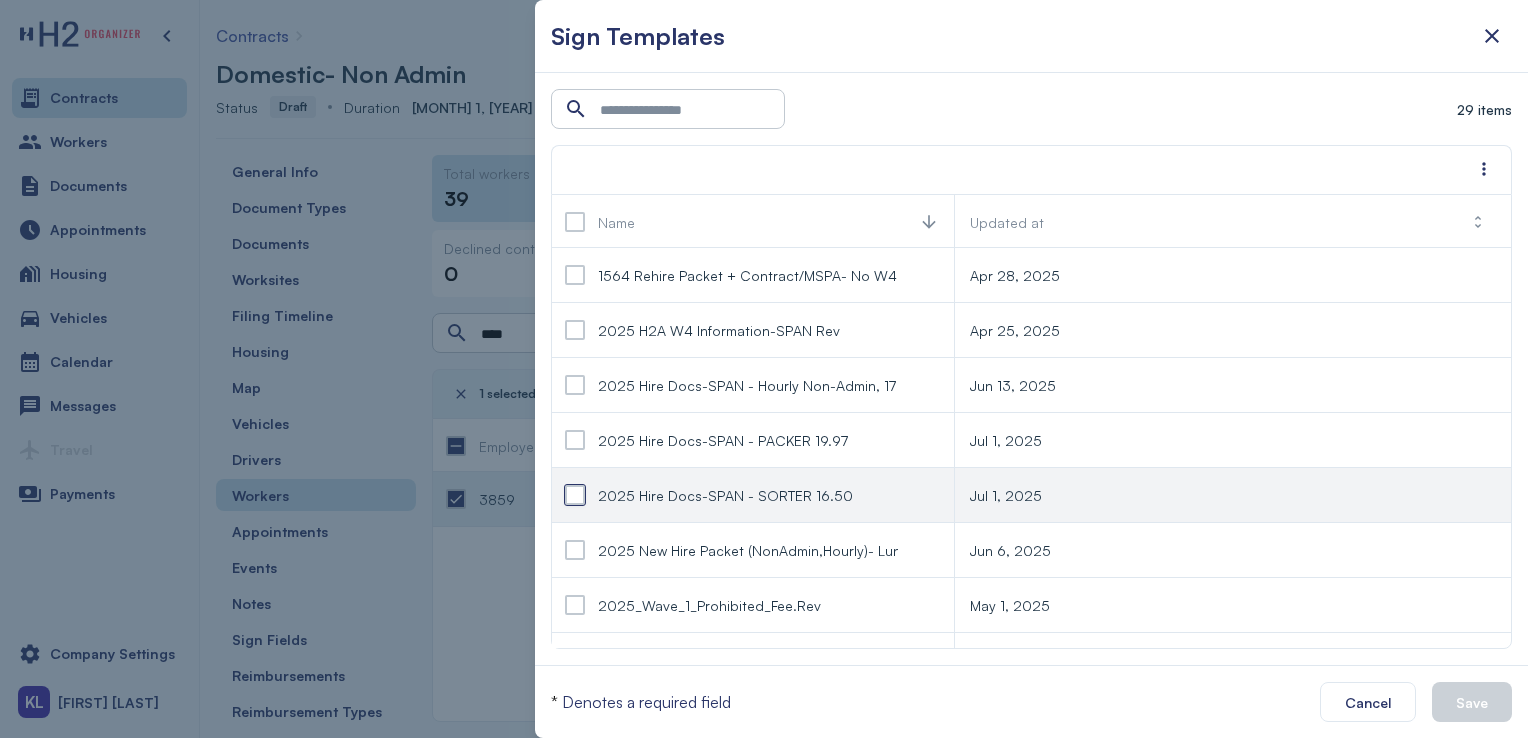 click at bounding box center (575, 495) 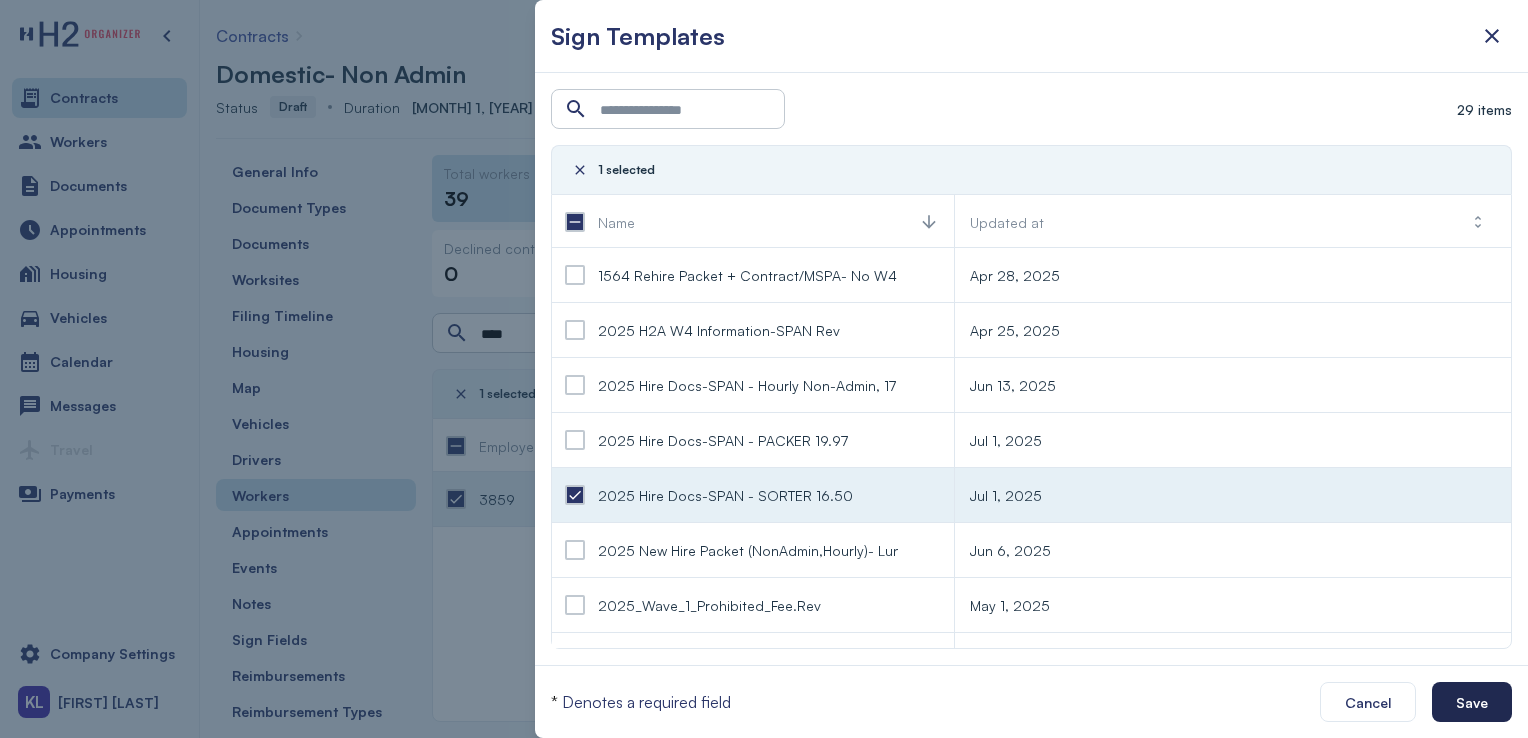 click on "Save" at bounding box center [1472, 702] 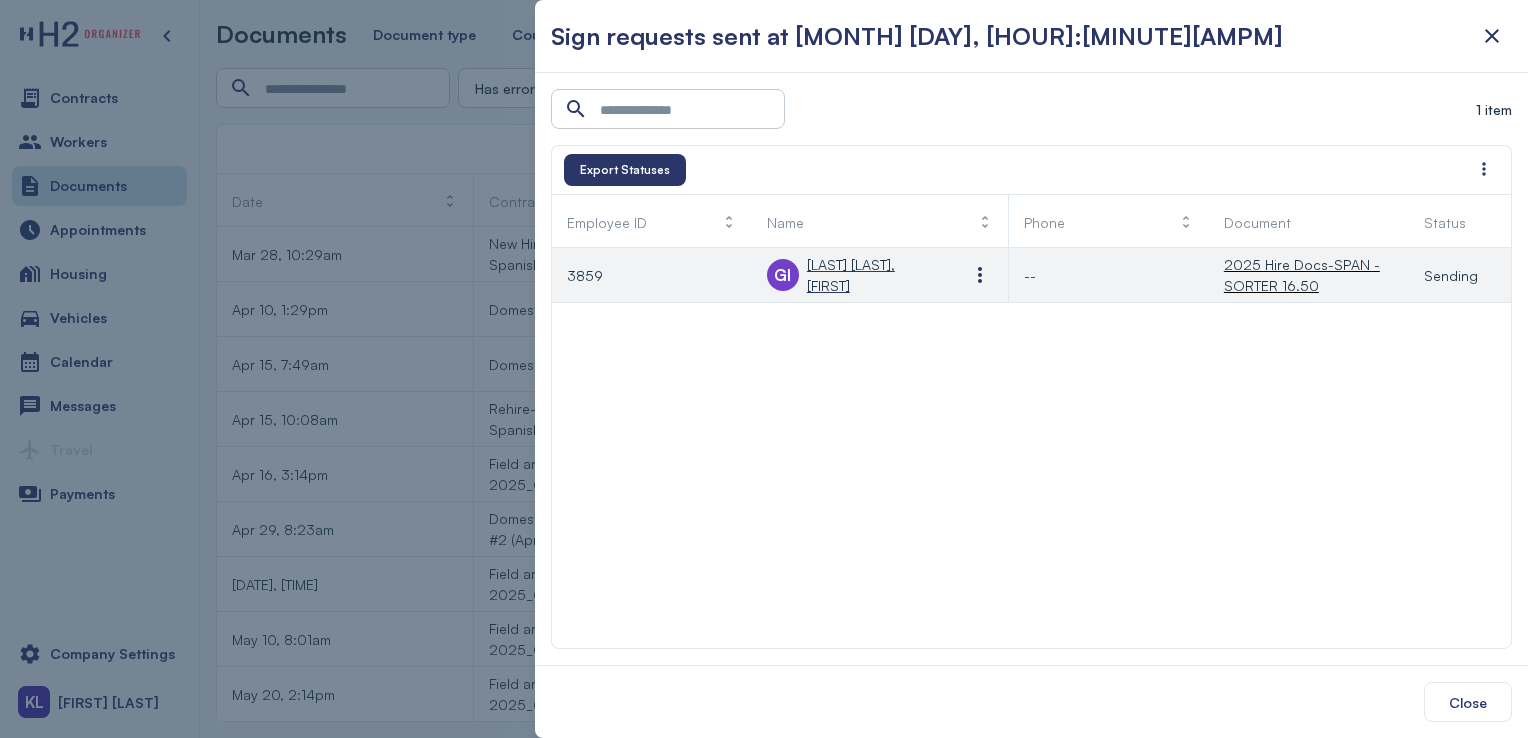 click on "[LAST] [LAST], [FIRST]" at bounding box center [872, 275] 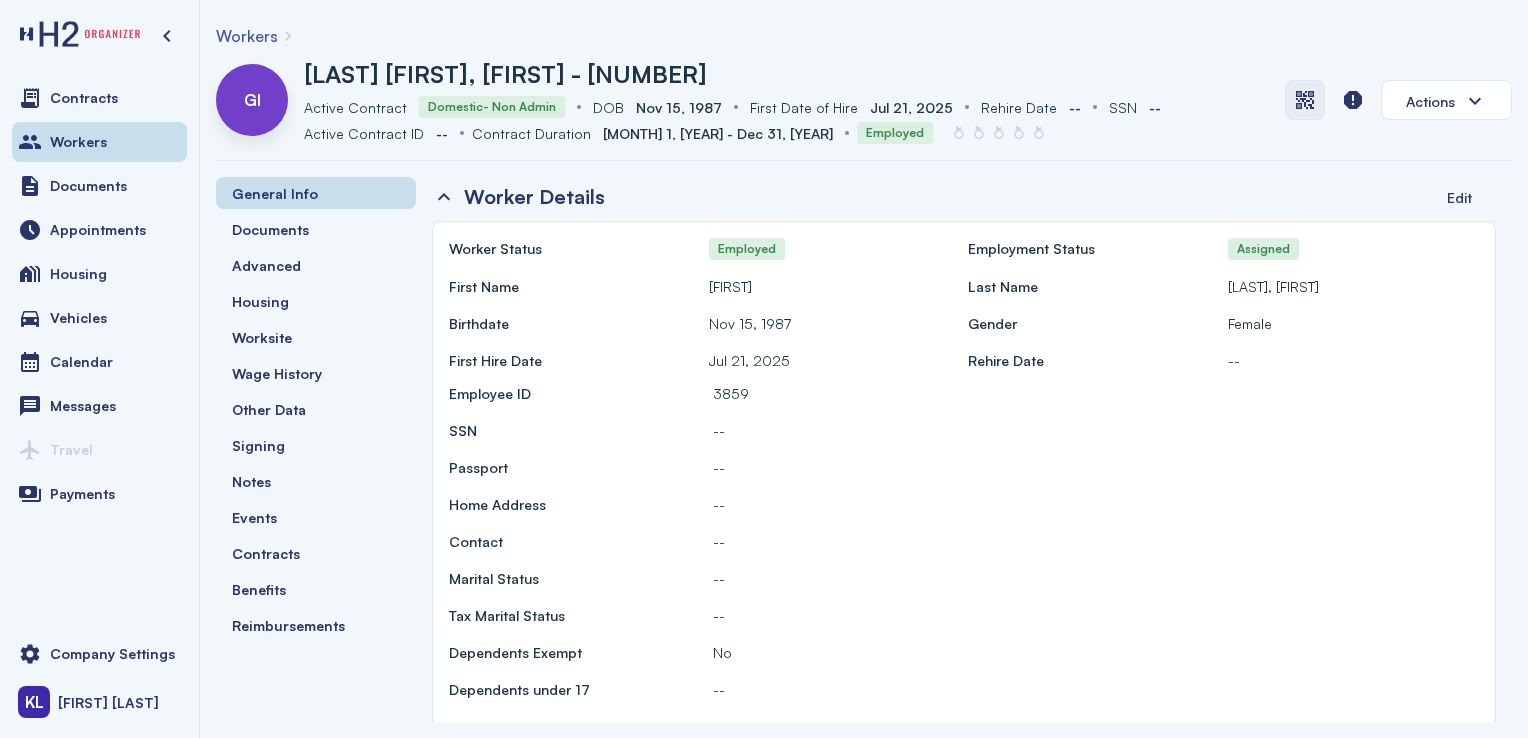 click at bounding box center [1305, 100] 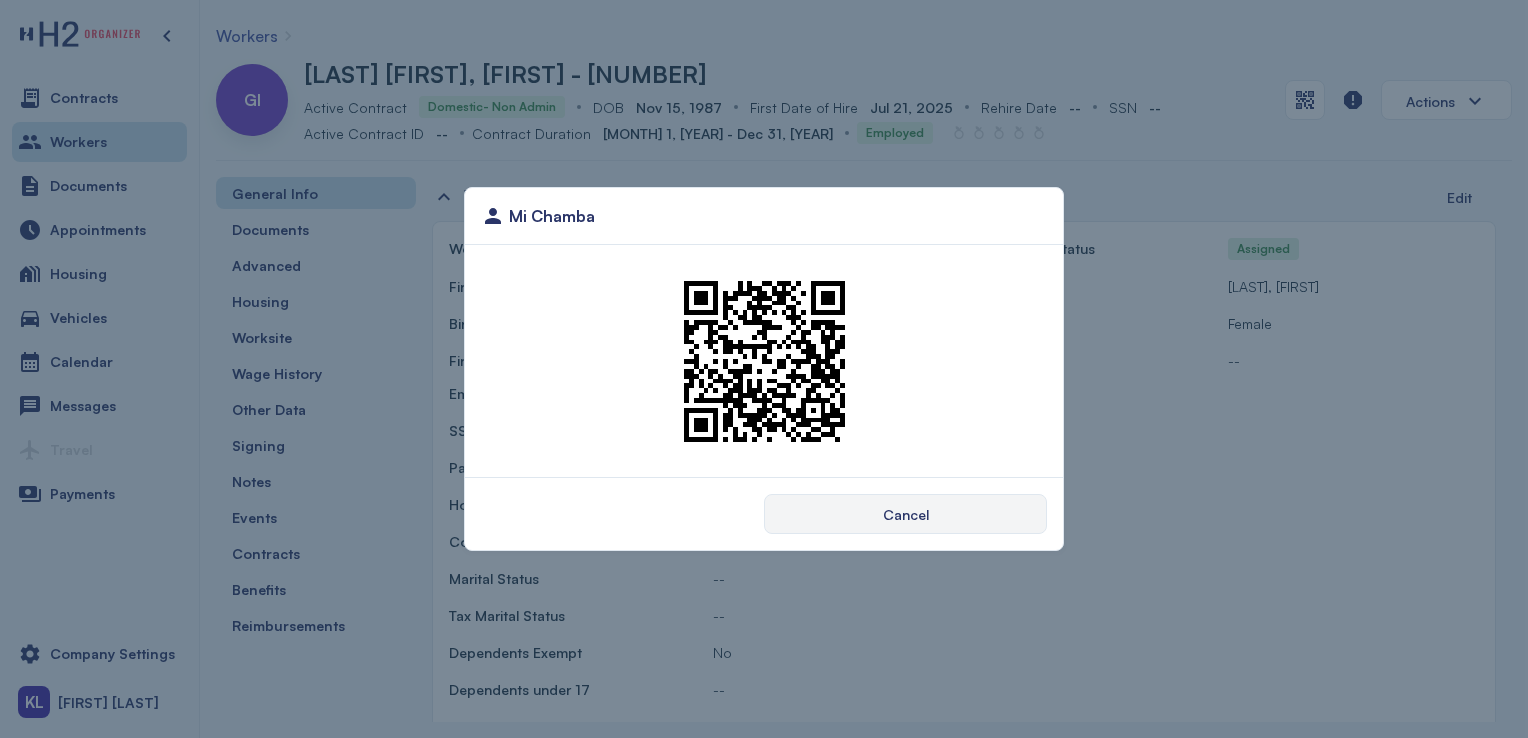 click on "Cancel" at bounding box center [905, 514] 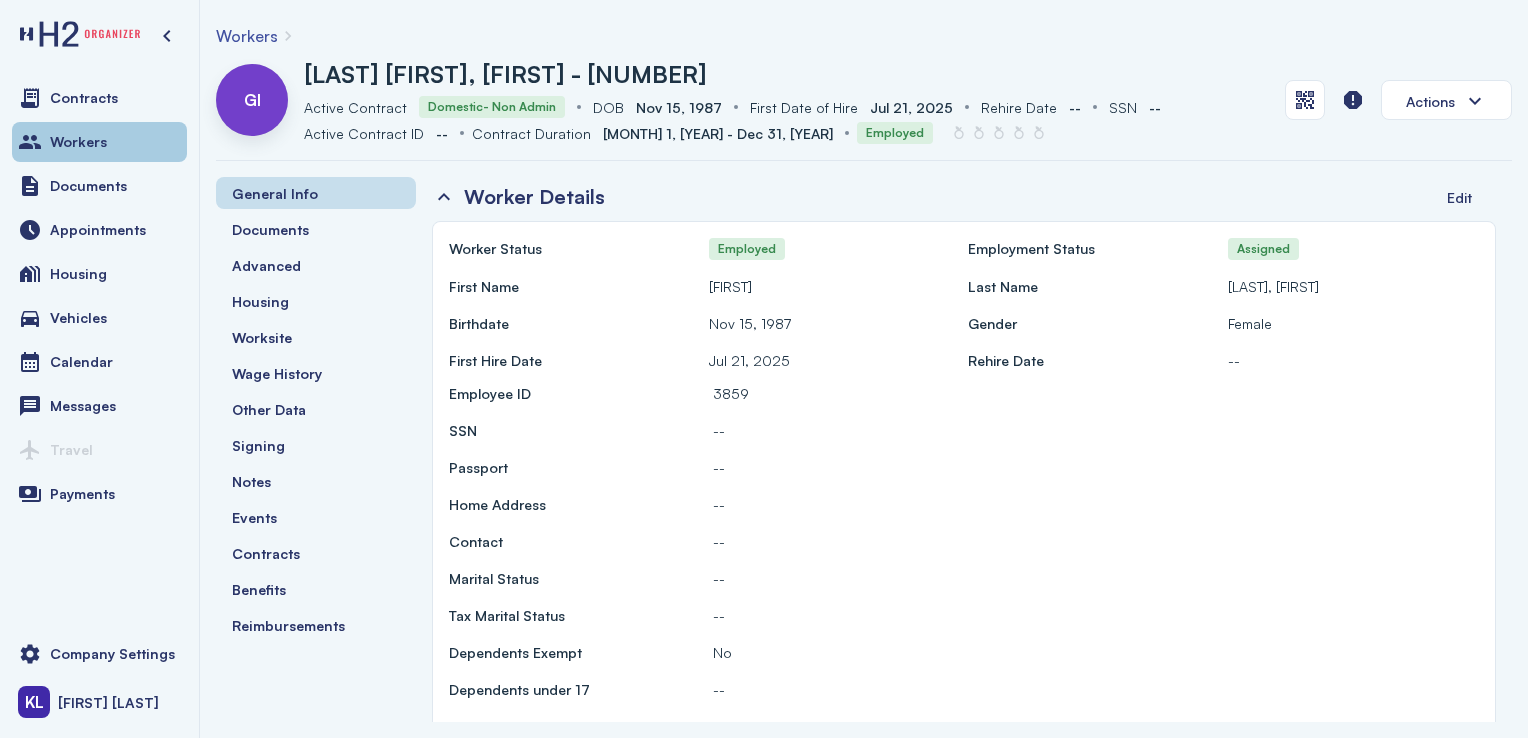 click on "Workers" at bounding box center (99, 142) 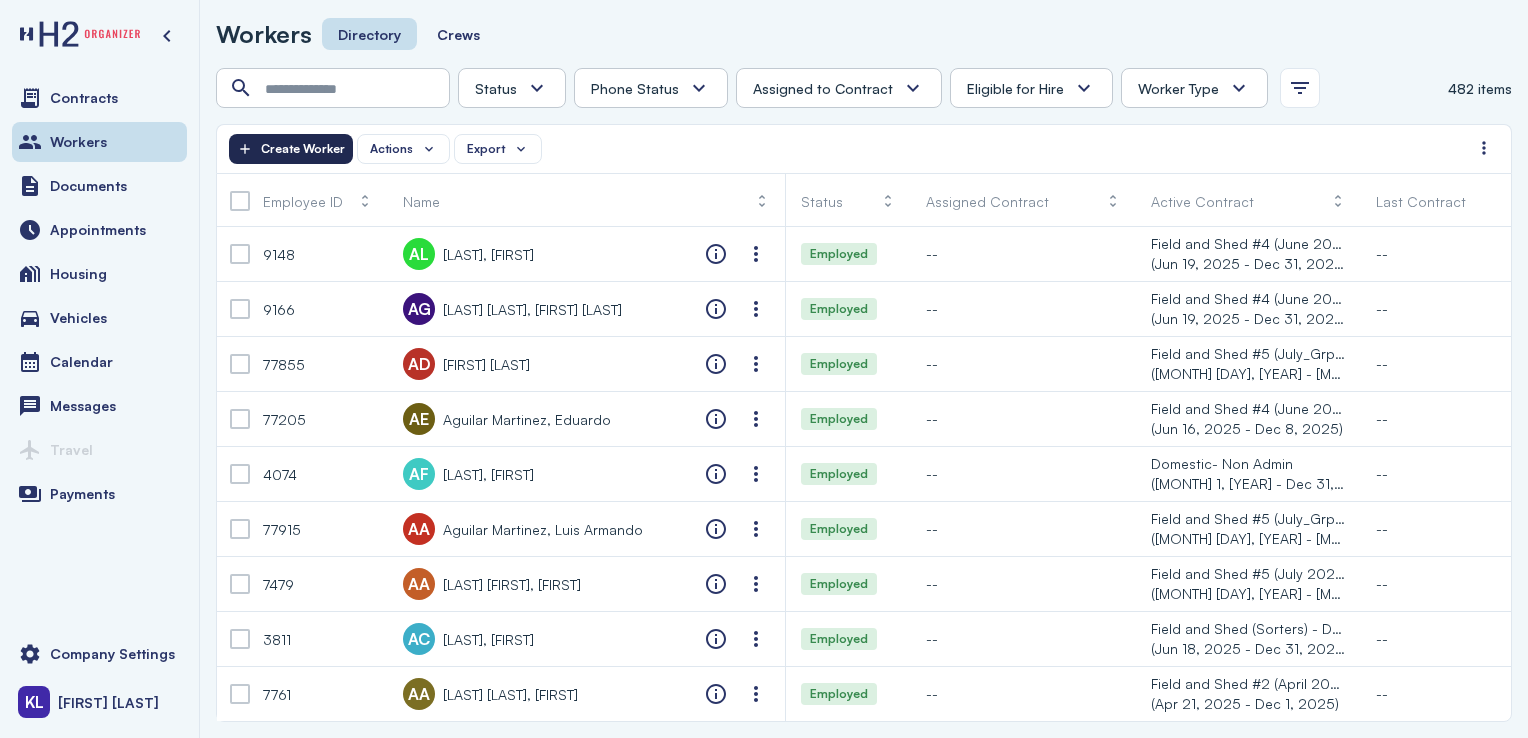 click on "Create Worker" 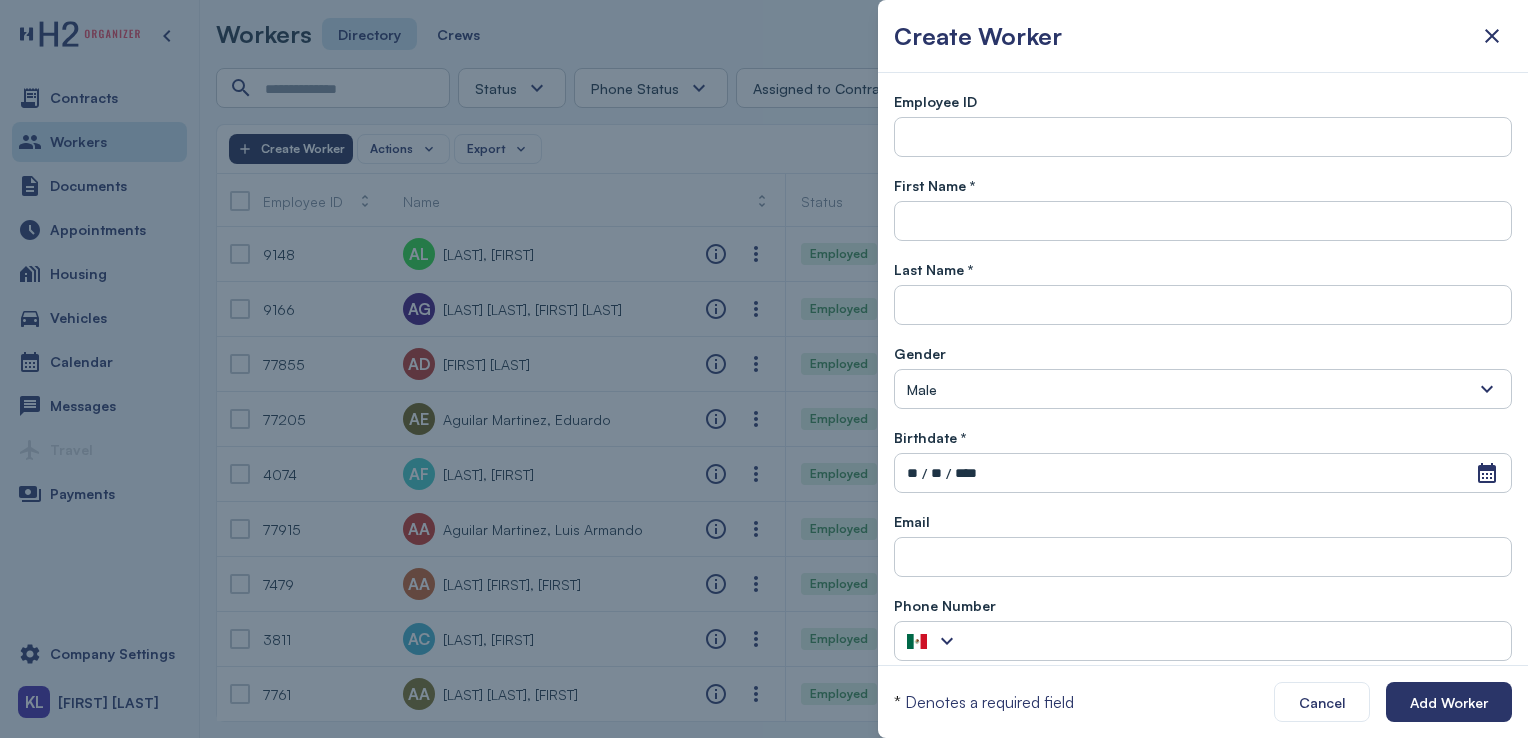 type 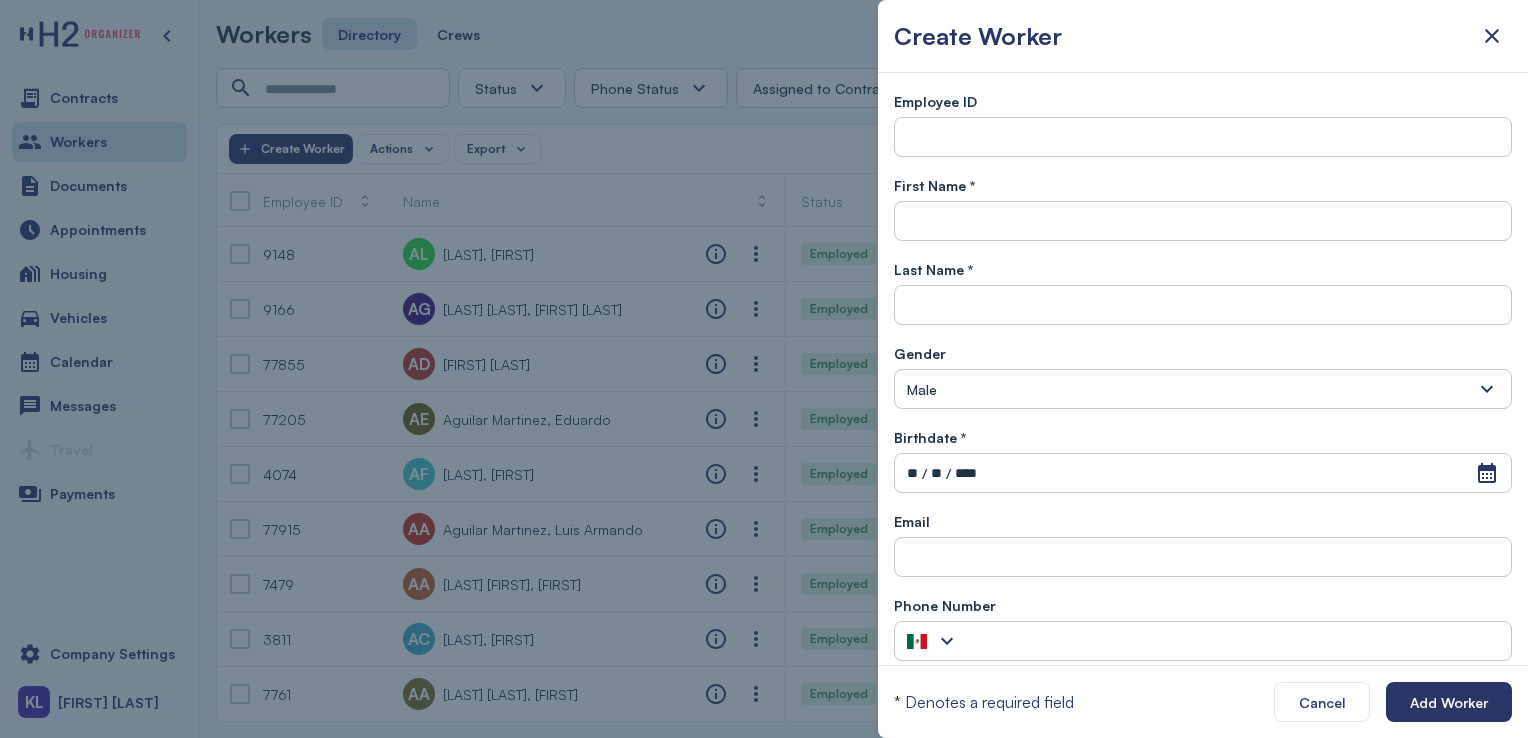 click on "Employee ID             First Name *             Last Name *             Gender         Male         Male Female Unspecified       Birthdate *     Open Calendar   **   /   **   /   ****           Invalid date       Email             Phone Number                                     Assign to Contract       Contract         Need to Delete But Cant 2 Rehire- Domestic, Spanish New Hire- Domestic, Spanish Field and Shed #2 (April 2025_Grp)  Domestic- Admin Domestic- Non Admin Field and Shed #3 (May 2025_Grp) Field and Shed #4 (June 2025_Grp 1) Need To Delete But Cant Domestic- Field & Shed #2 (April 2025) Field and Shed #1 (March 2025_Grp) Domestic- Field & Shed #3 (May 2025) Field and Shed #4 (June 2025_Grp)- CrewLeads Field and Shed #4 (June 2025_Grp 2)- Packers Field and Shed #4 (Packers) - Domestic  Field and Shed (Sorters) - Domestic Field and Shed #5 (July_Grp_2_2025) Field and Shed #5 (July 2025_Grp 1)         Worker Type         H2         H2 Domestic Full-time" at bounding box center (1203, 459) 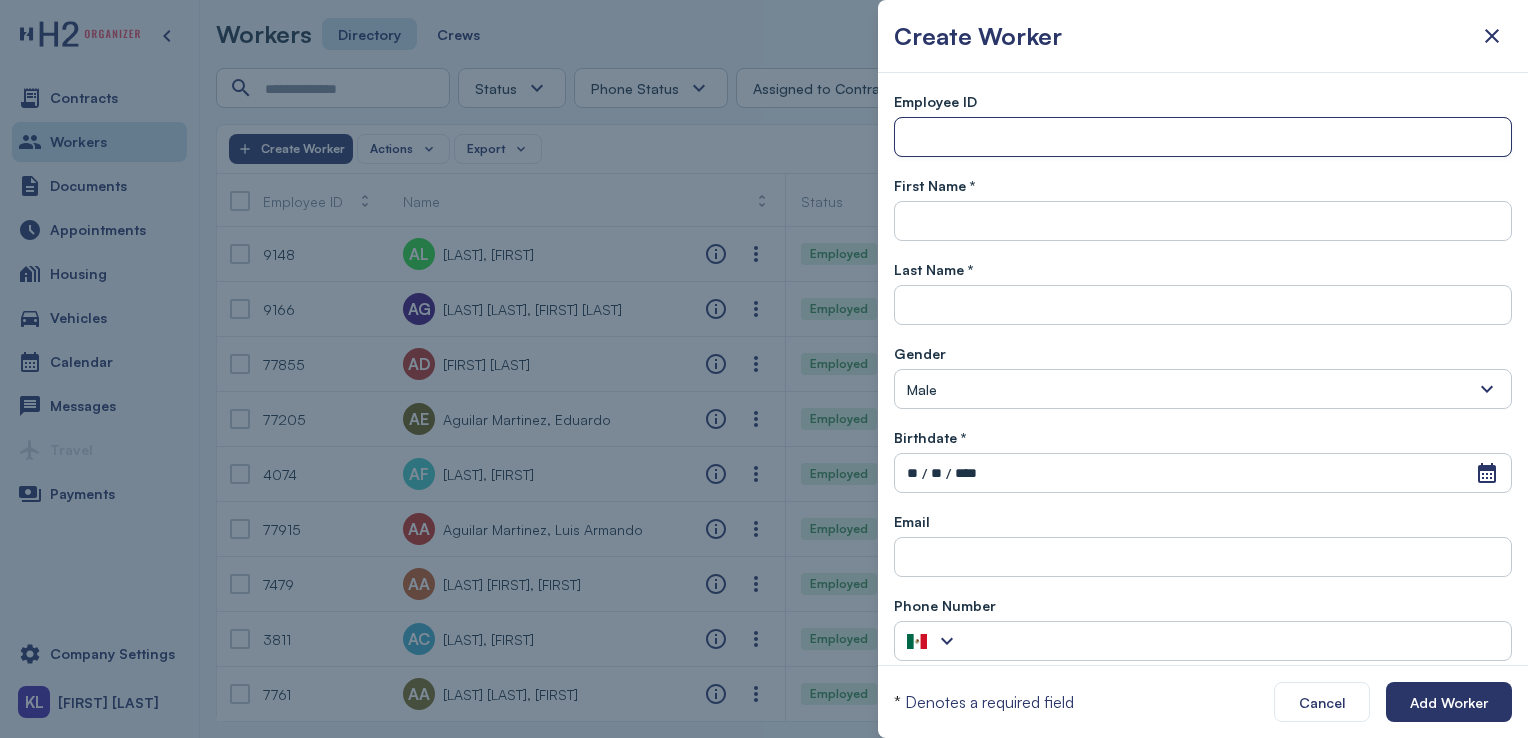 click at bounding box center [1203, 138] 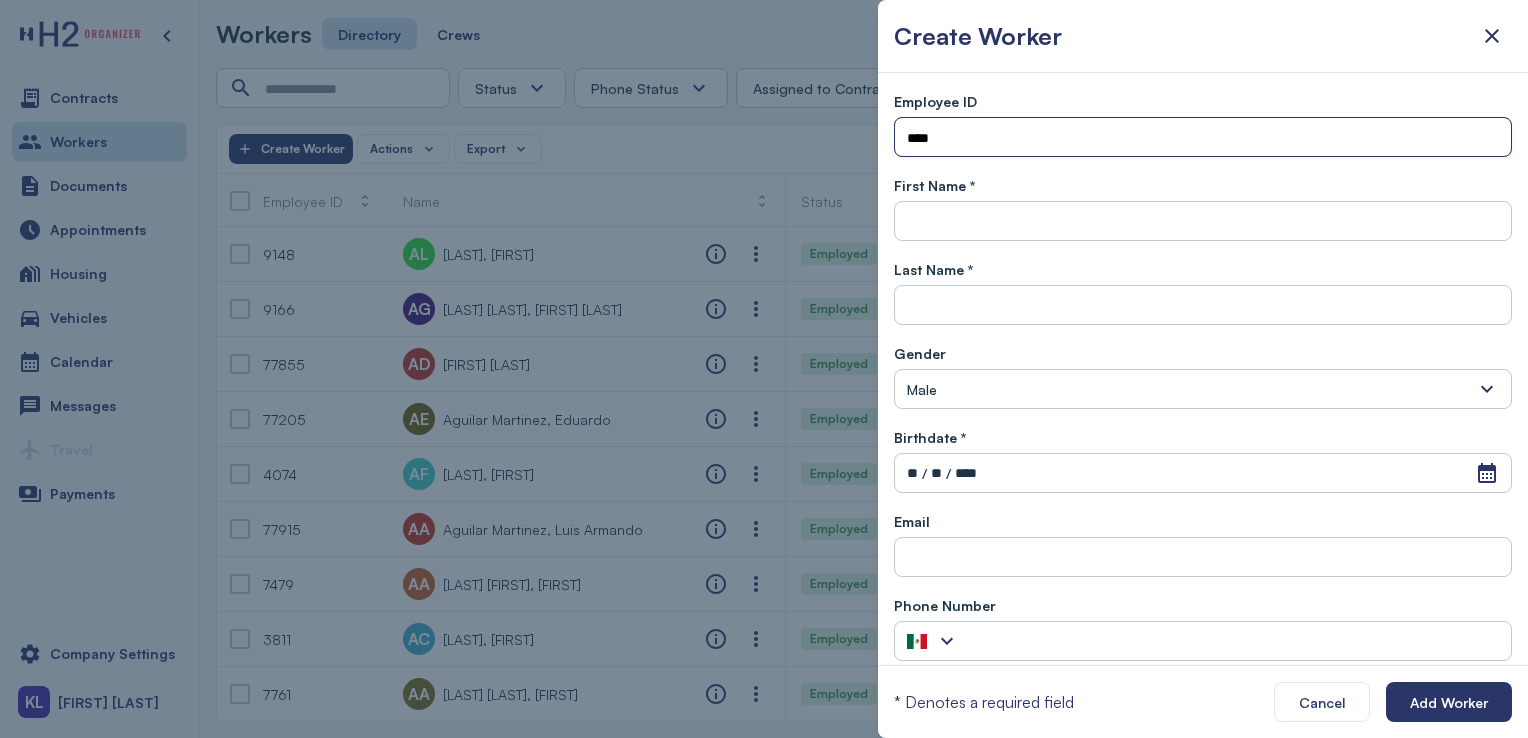 click on "**" at bounding box center [912, 473] 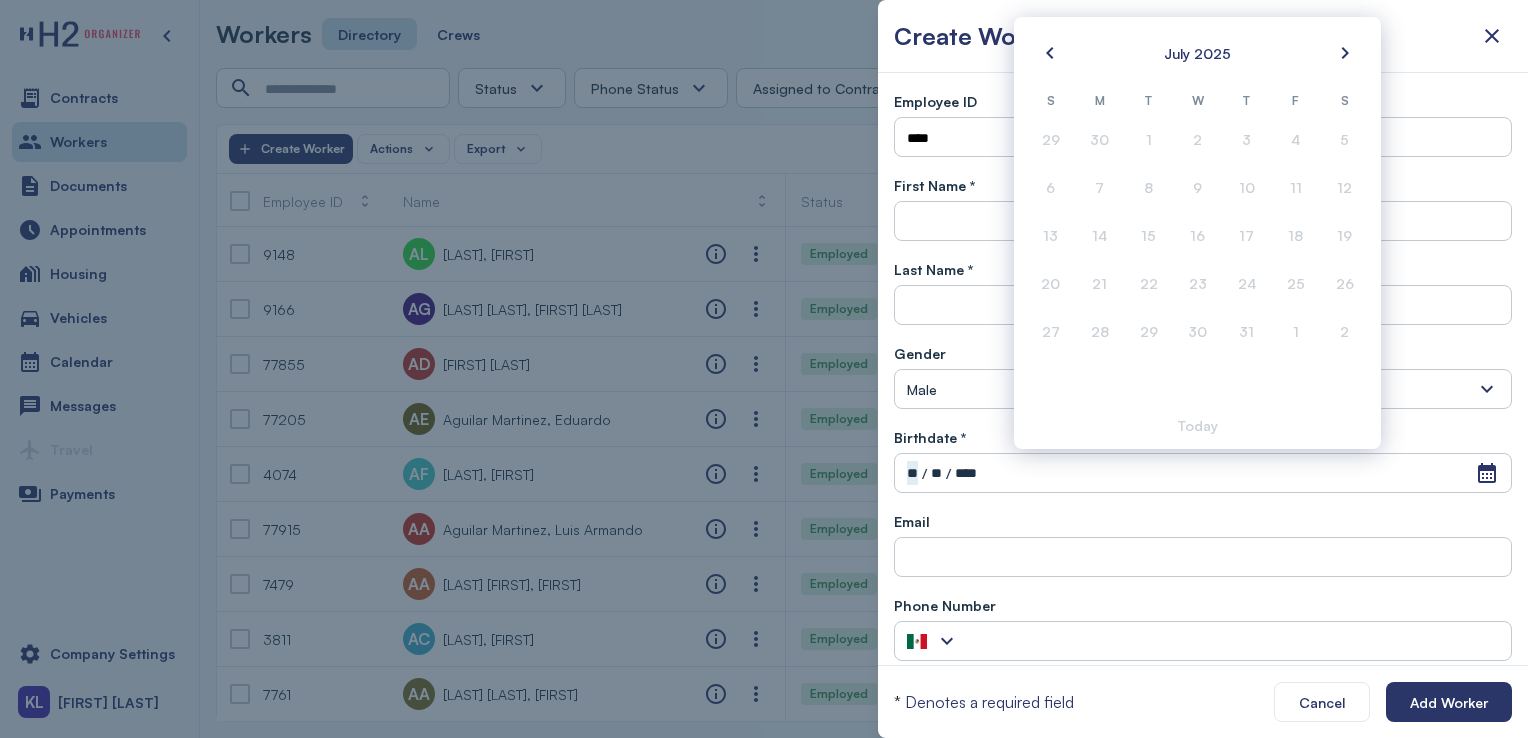 click on "Open Calendar   **   /   **   /   ****" at bounding box center [1203, 473] 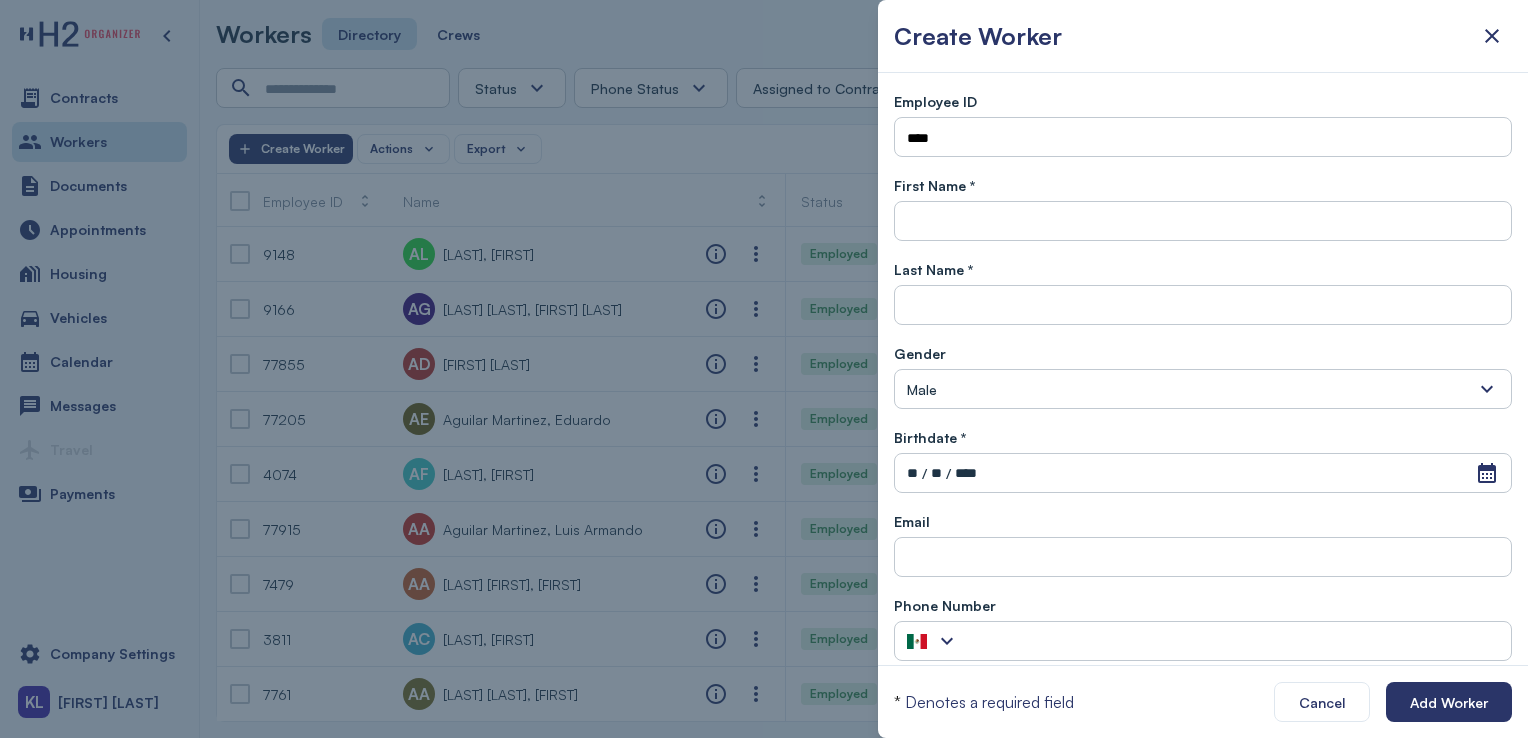 click on "**" at bounding box center [912, 473] 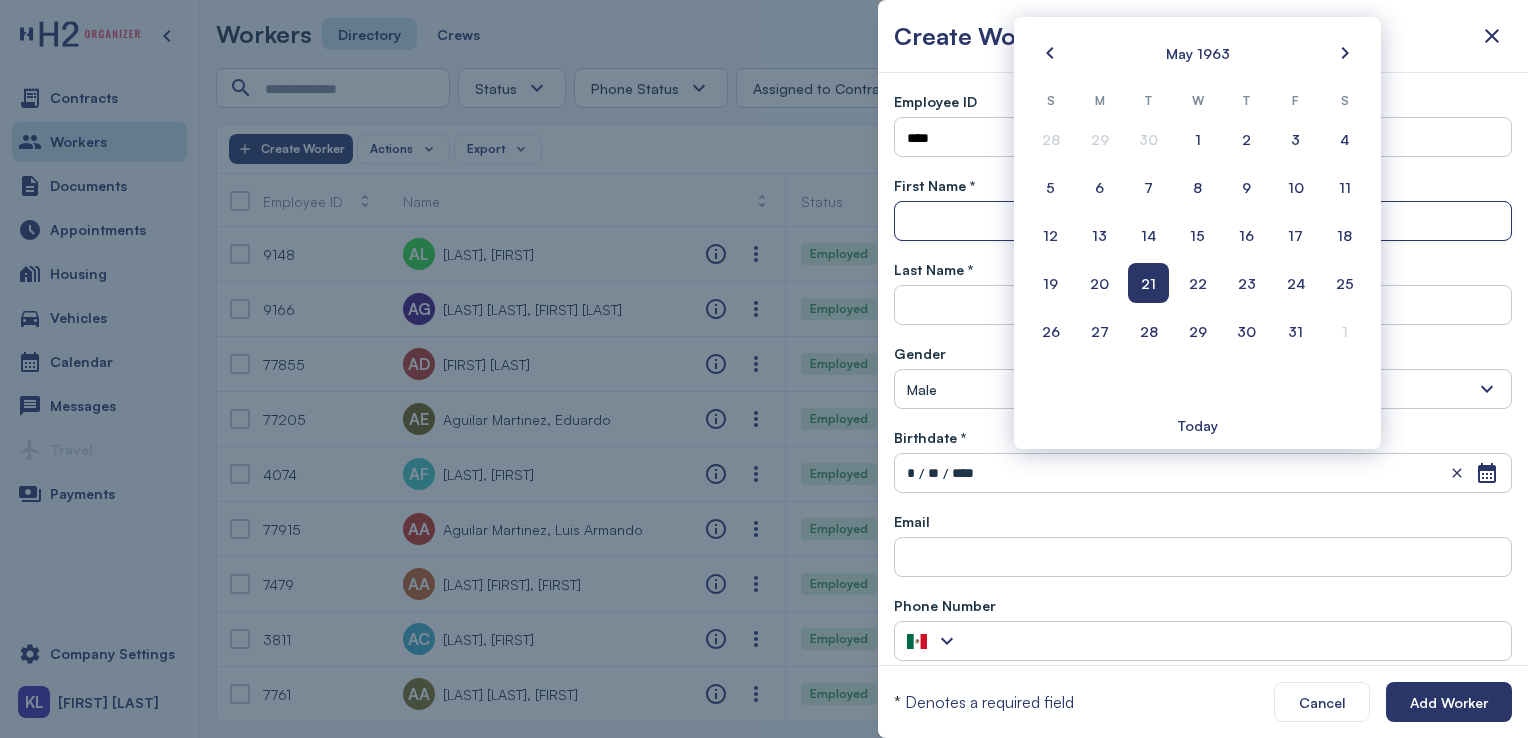 click at bounding box center [1203, 222] 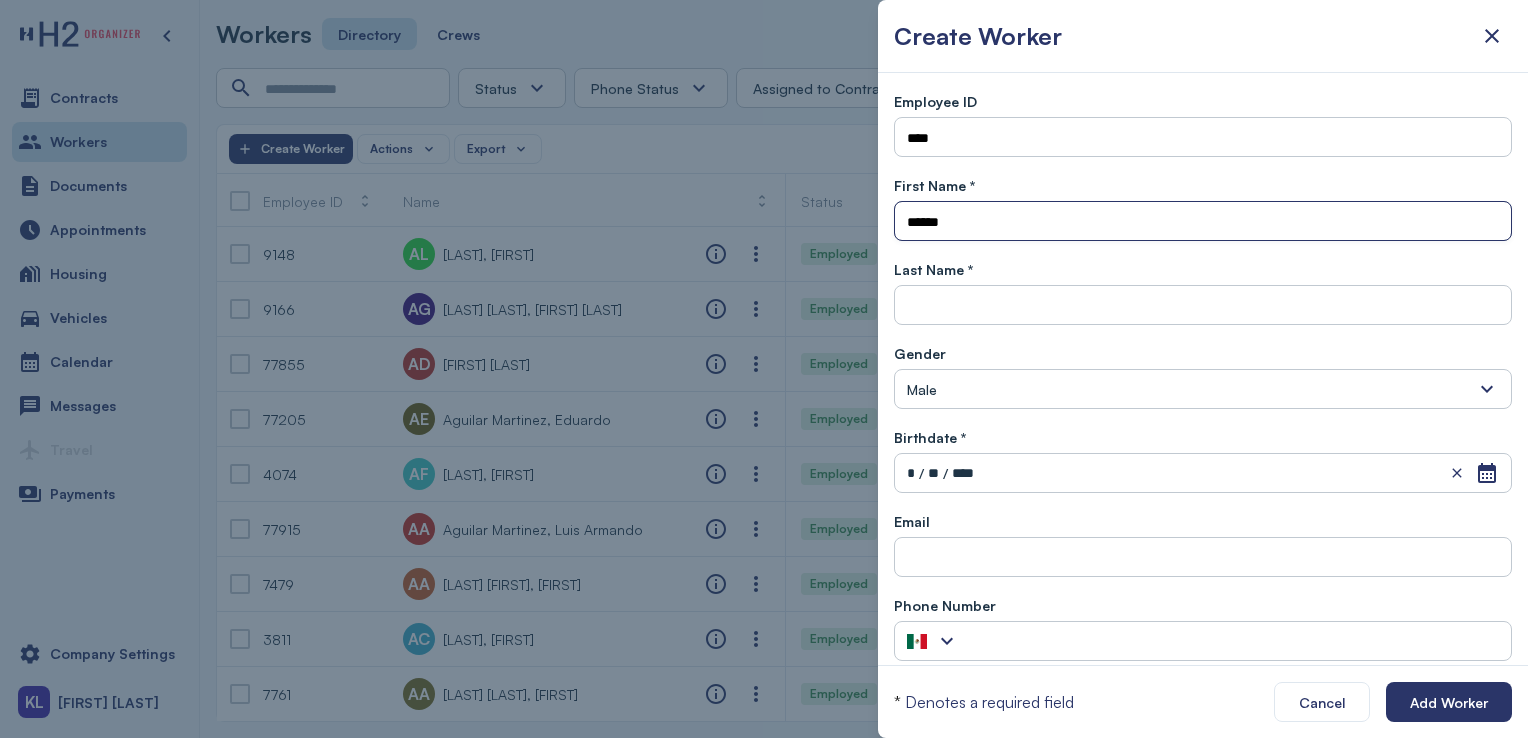 type on "******" 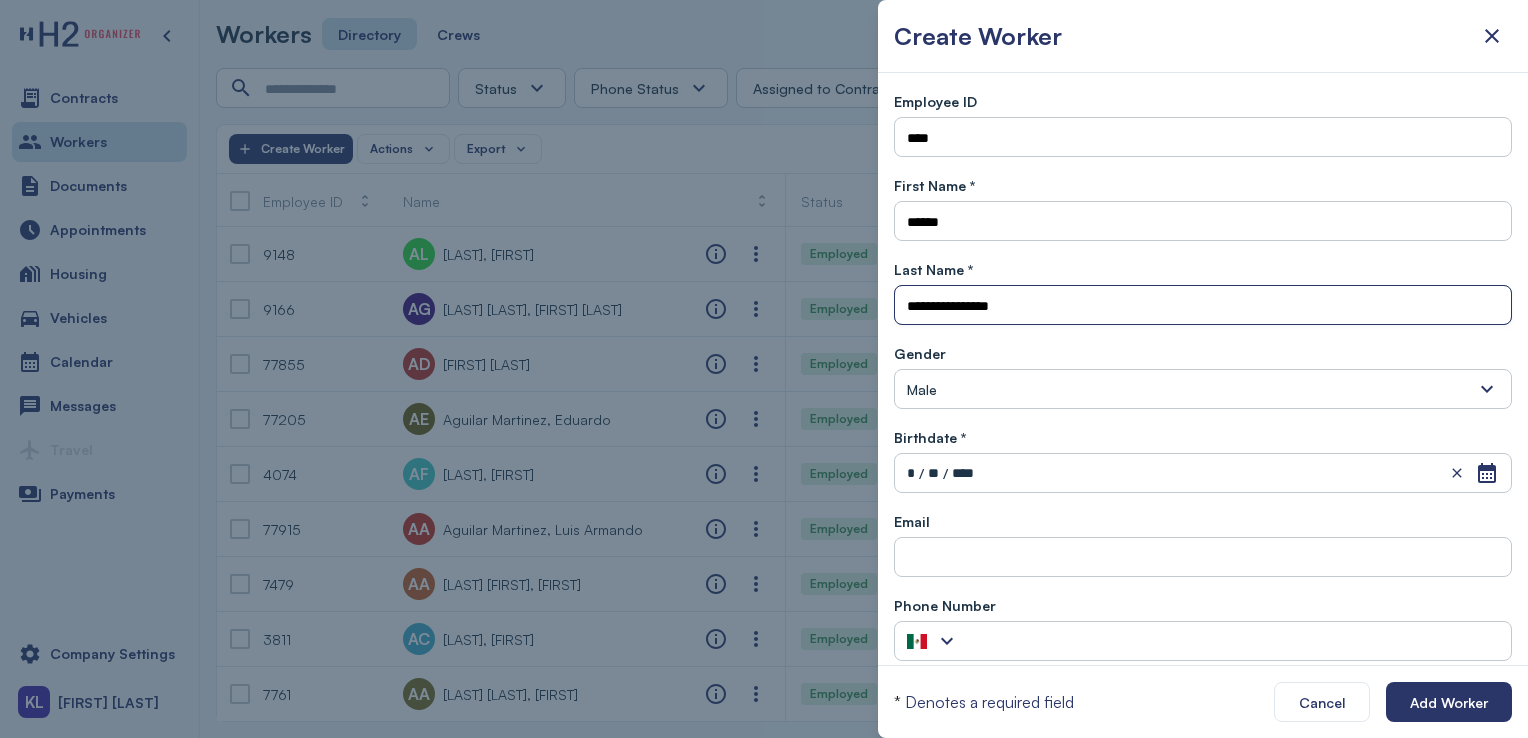 type on "**********" 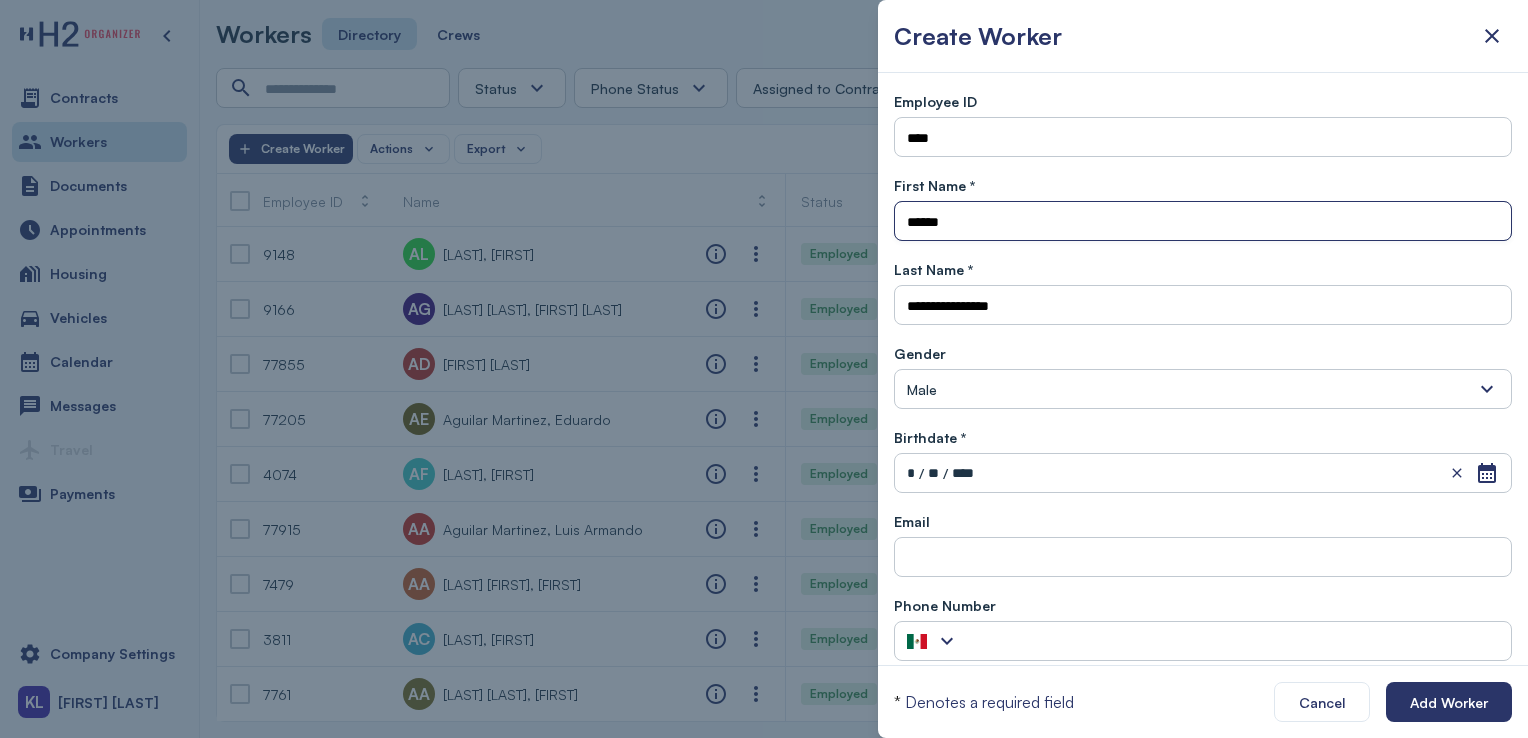 click on "******" at bounding box center (1203, 222) 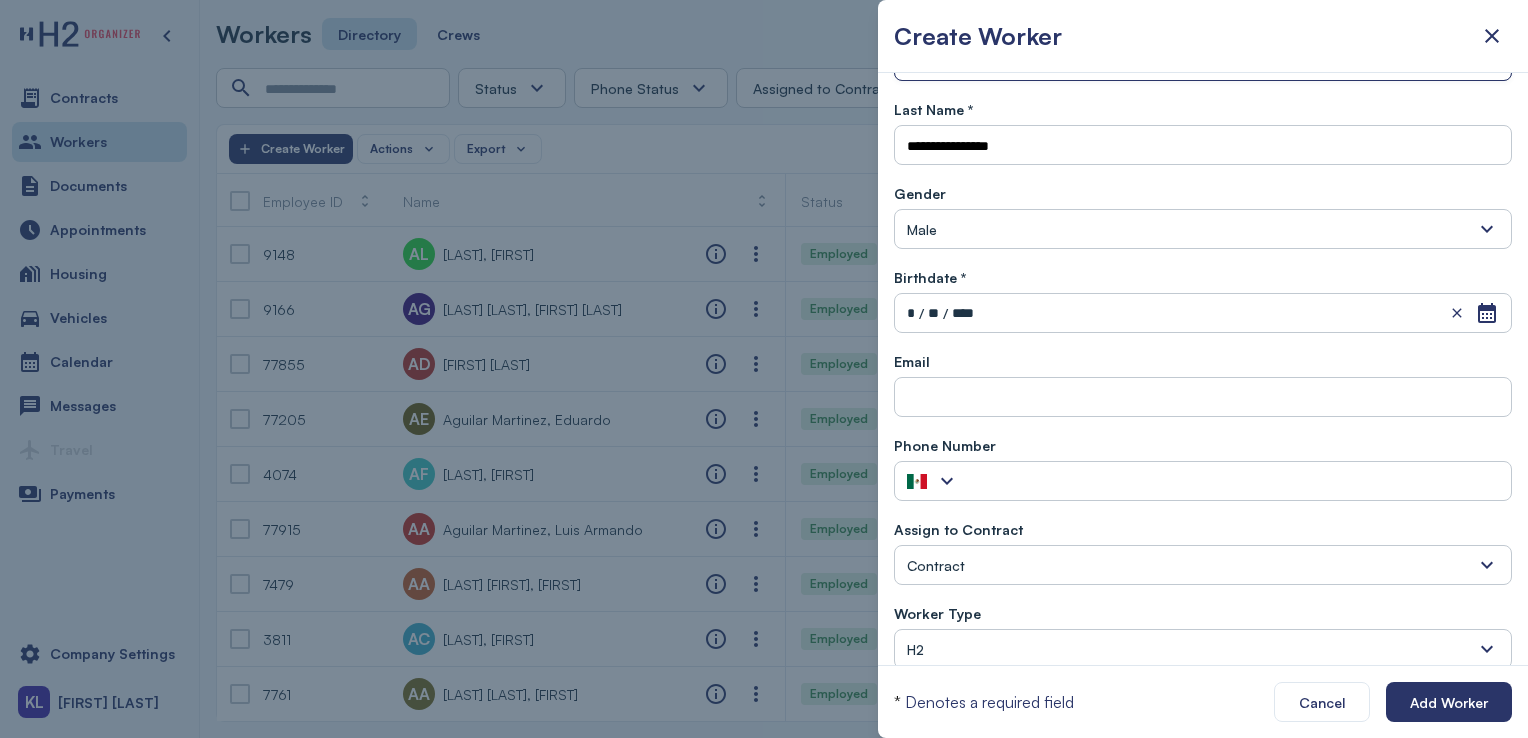 scroll, scrollTop: 179, scrollLeft: 0, axis: vertical 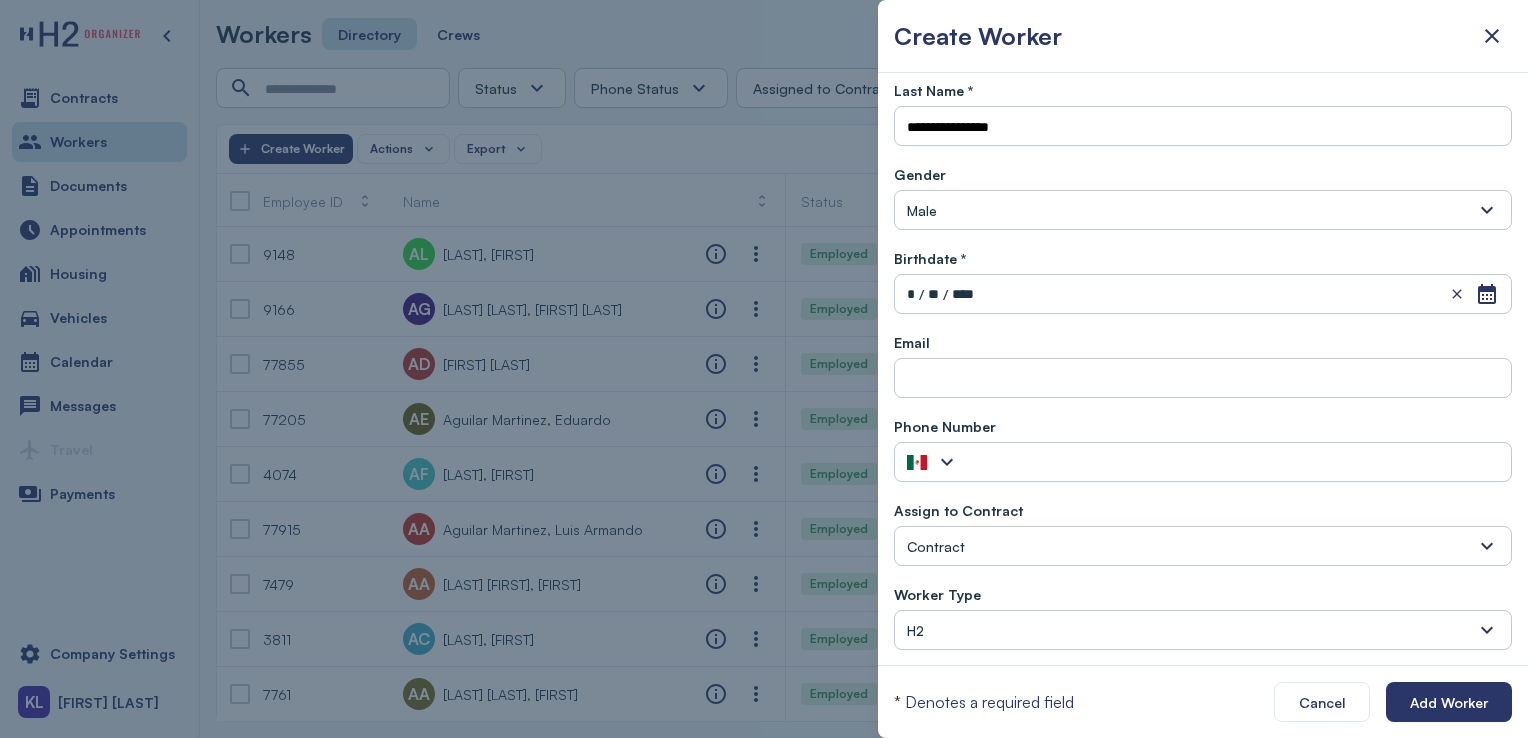 type on "**********" 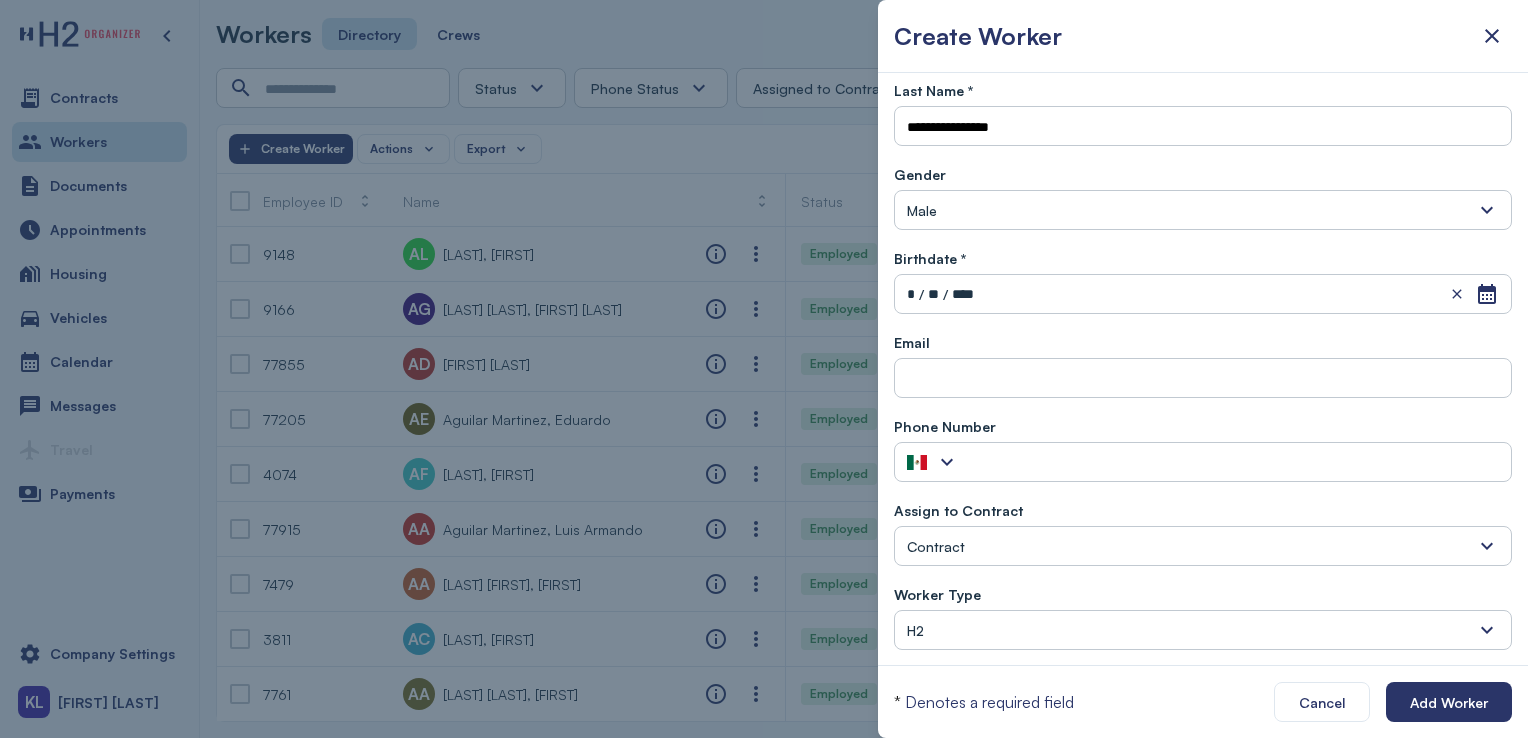 click on "Contract" at bounding box center [1203, 546] 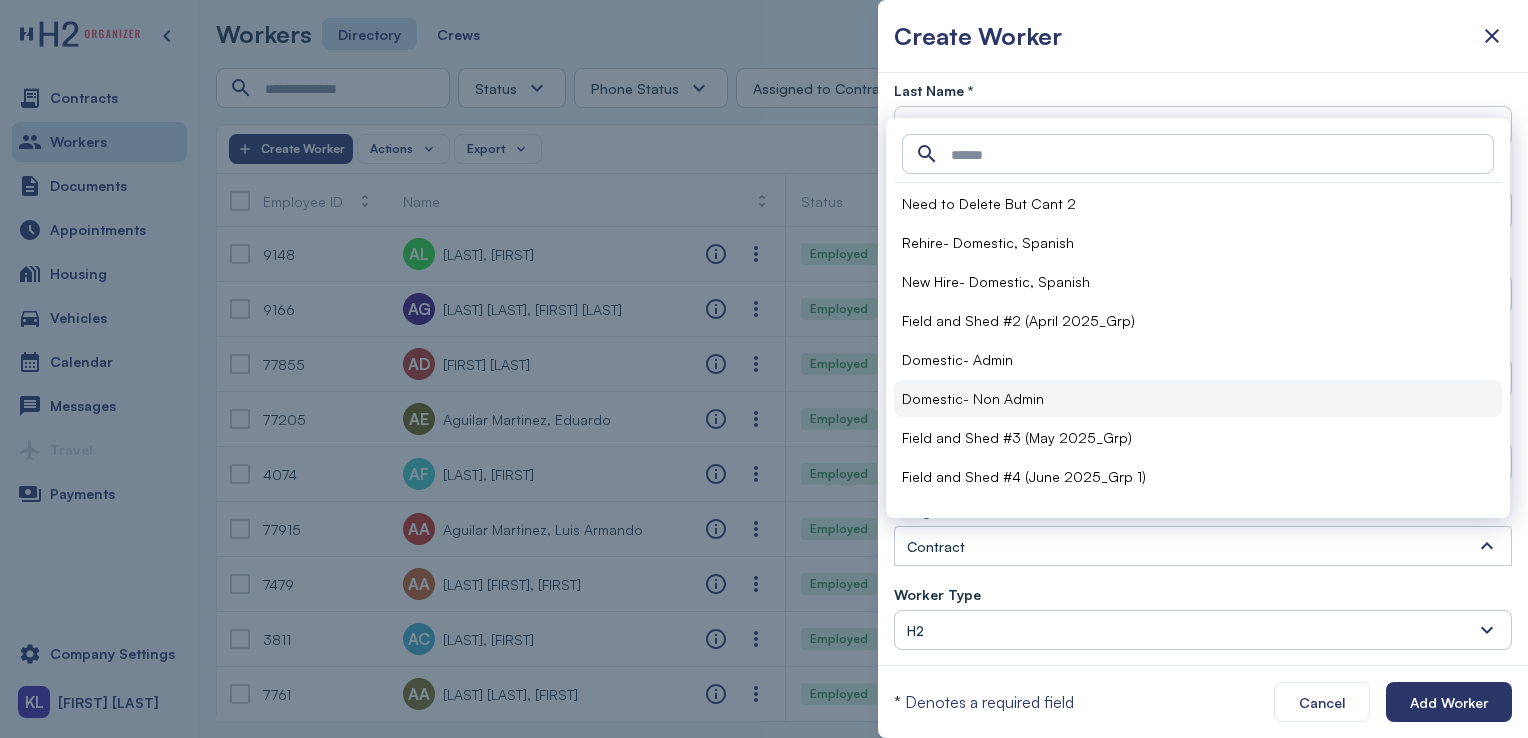 click on "Domestic- Non Admin" at bounding box center [1198, 398] 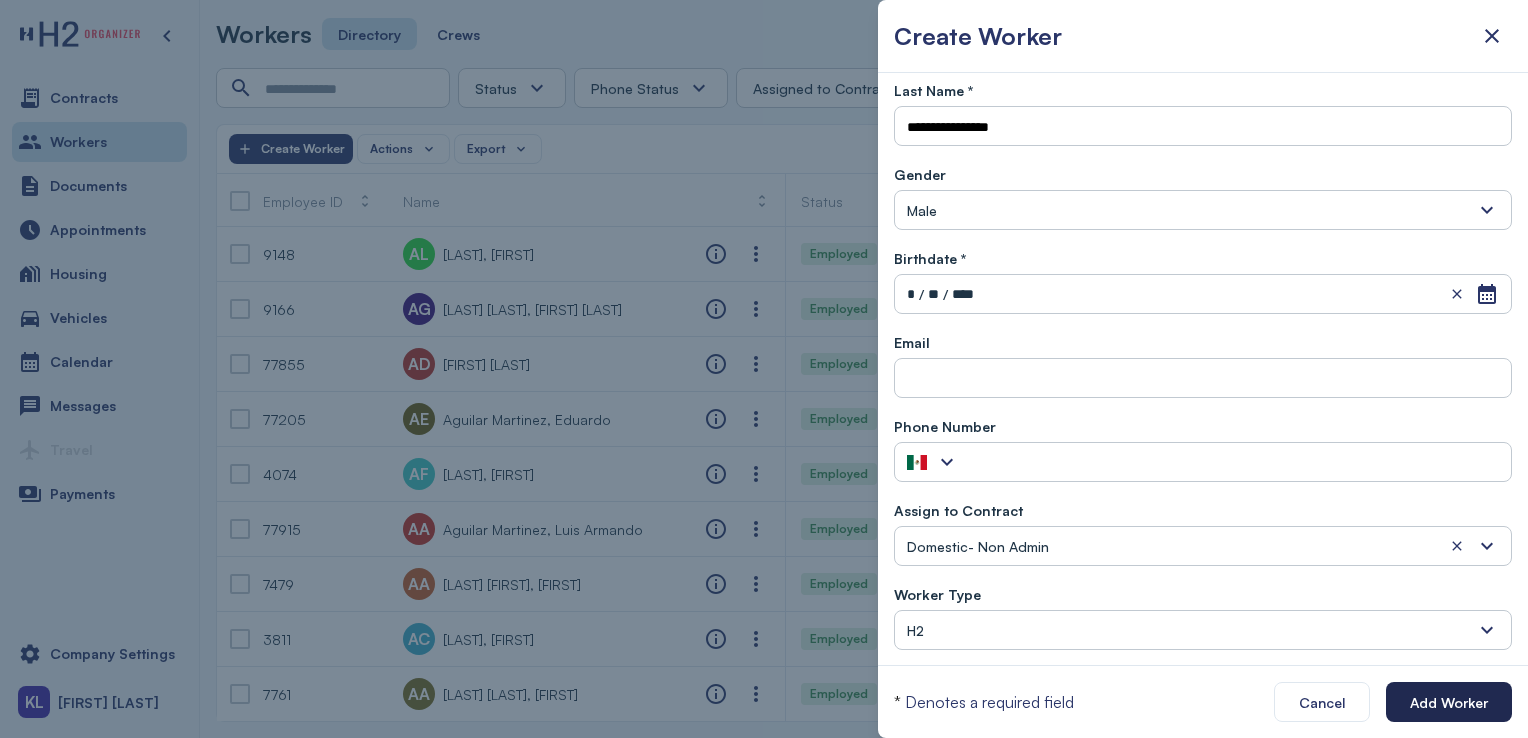 click on "Add Worker" at bounding box center (1449, 702) 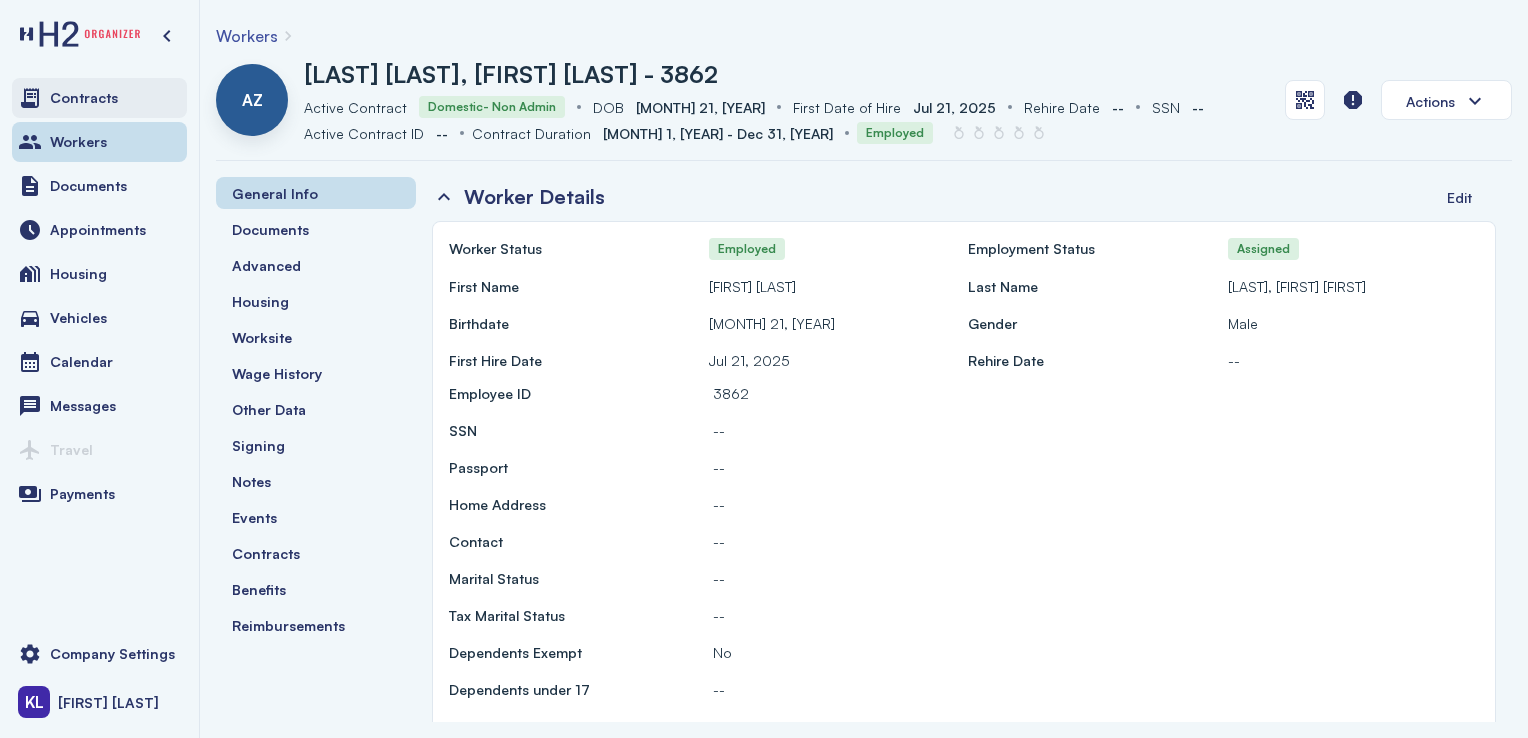 click on "Contracts" at bounding box center [99, 98] 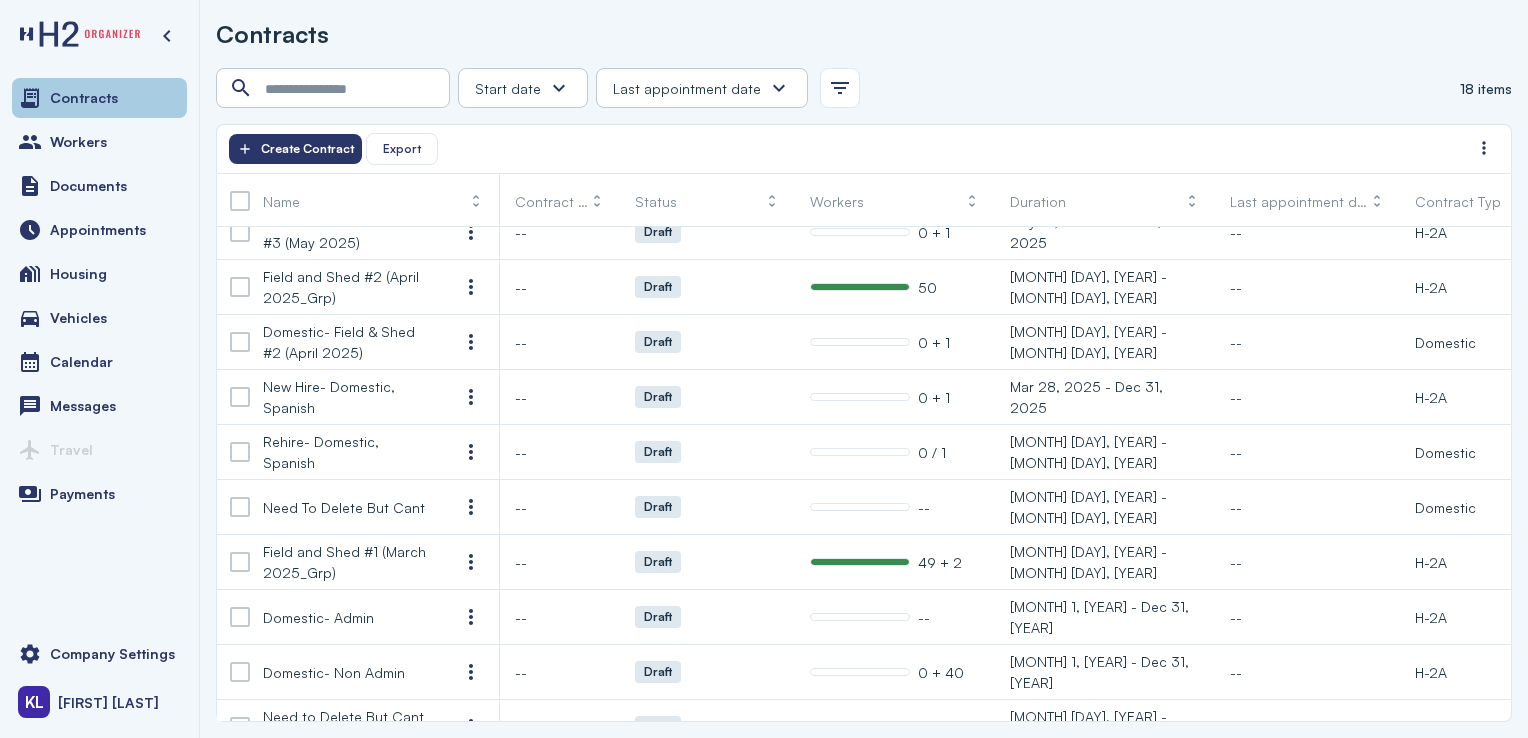 scroll, scrollTop: 477, scrollLeft: 0, axis: vertical 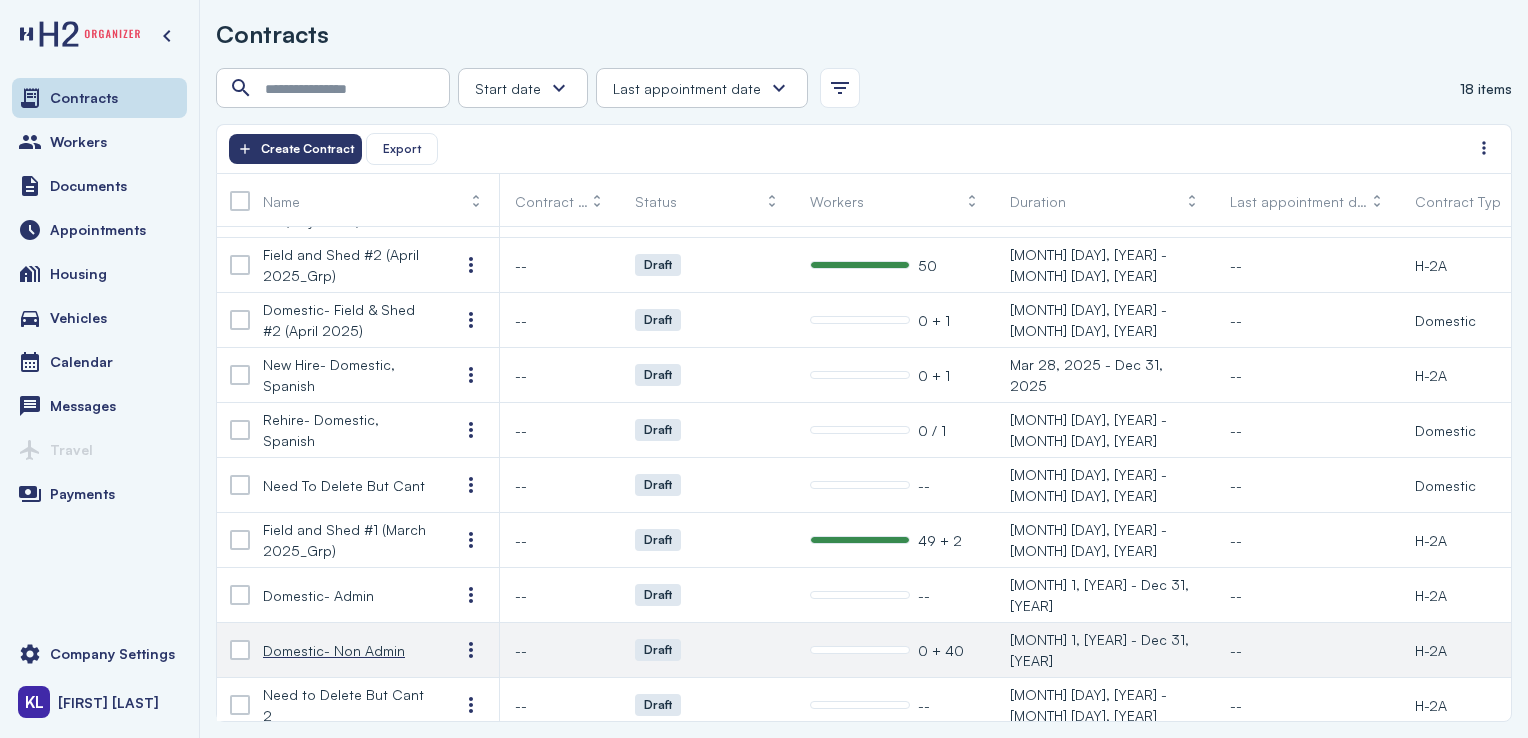 click on "Domestic- Non Admin" at bounding box center (334, 650) 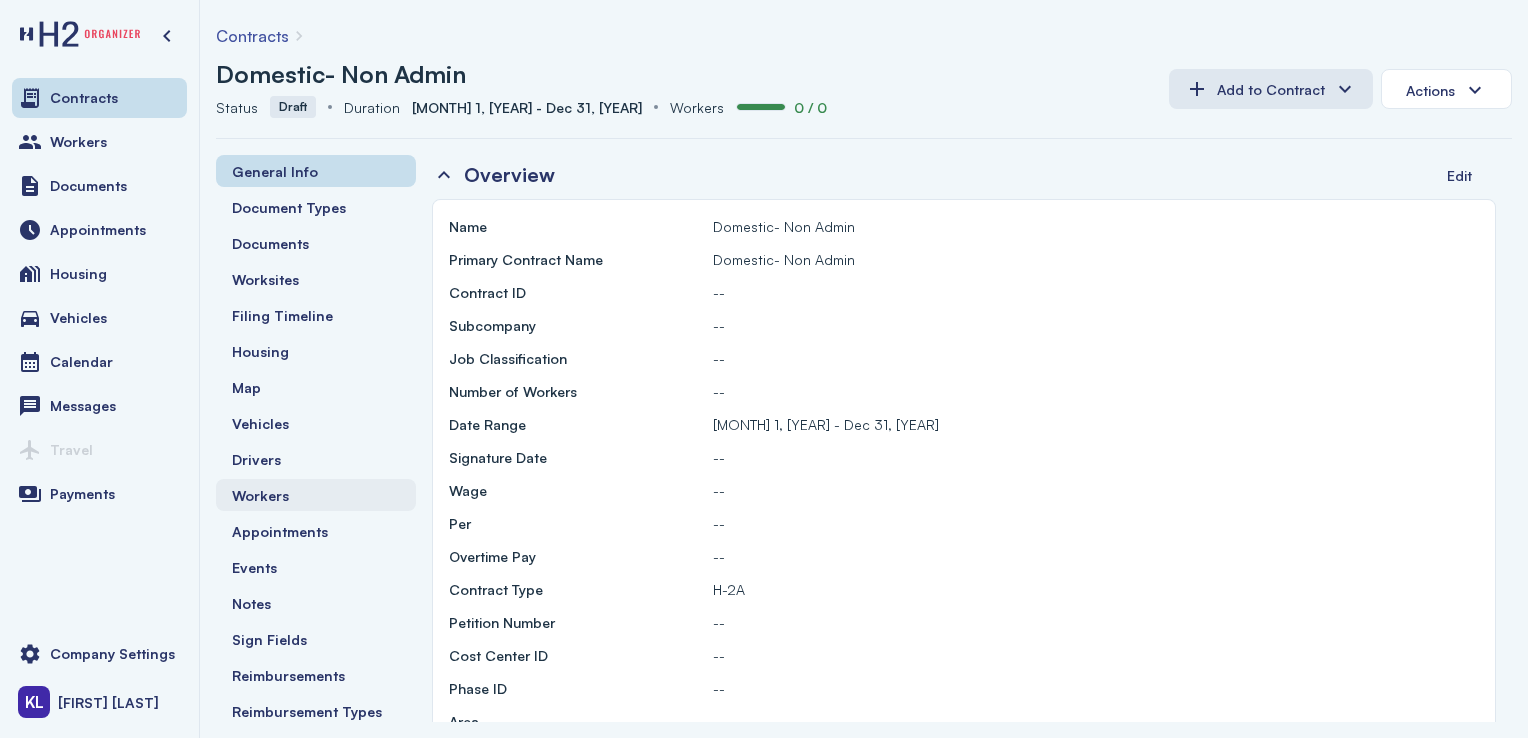 click on "Workers" at bounding box center [316, 495] 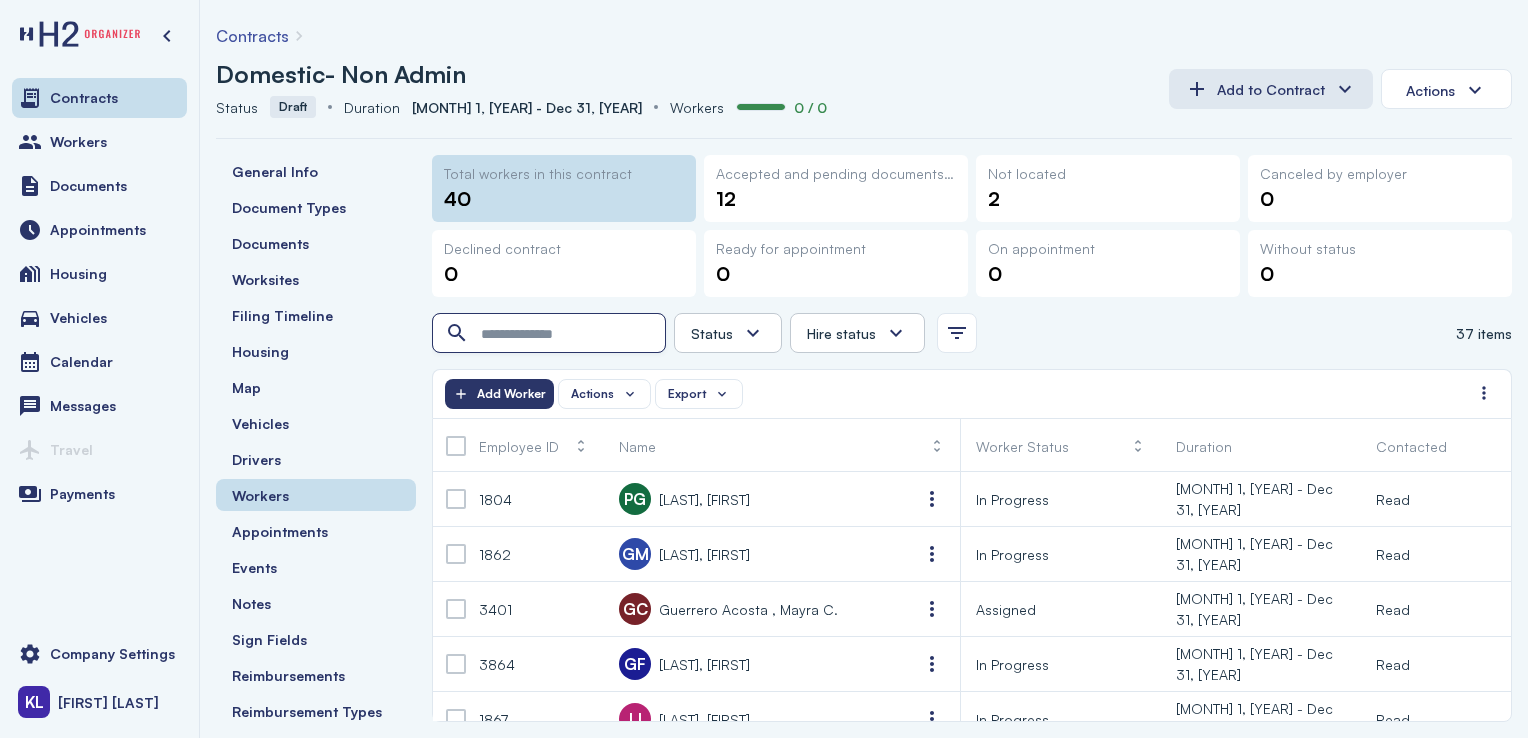 click at bounding box center (551, 334) 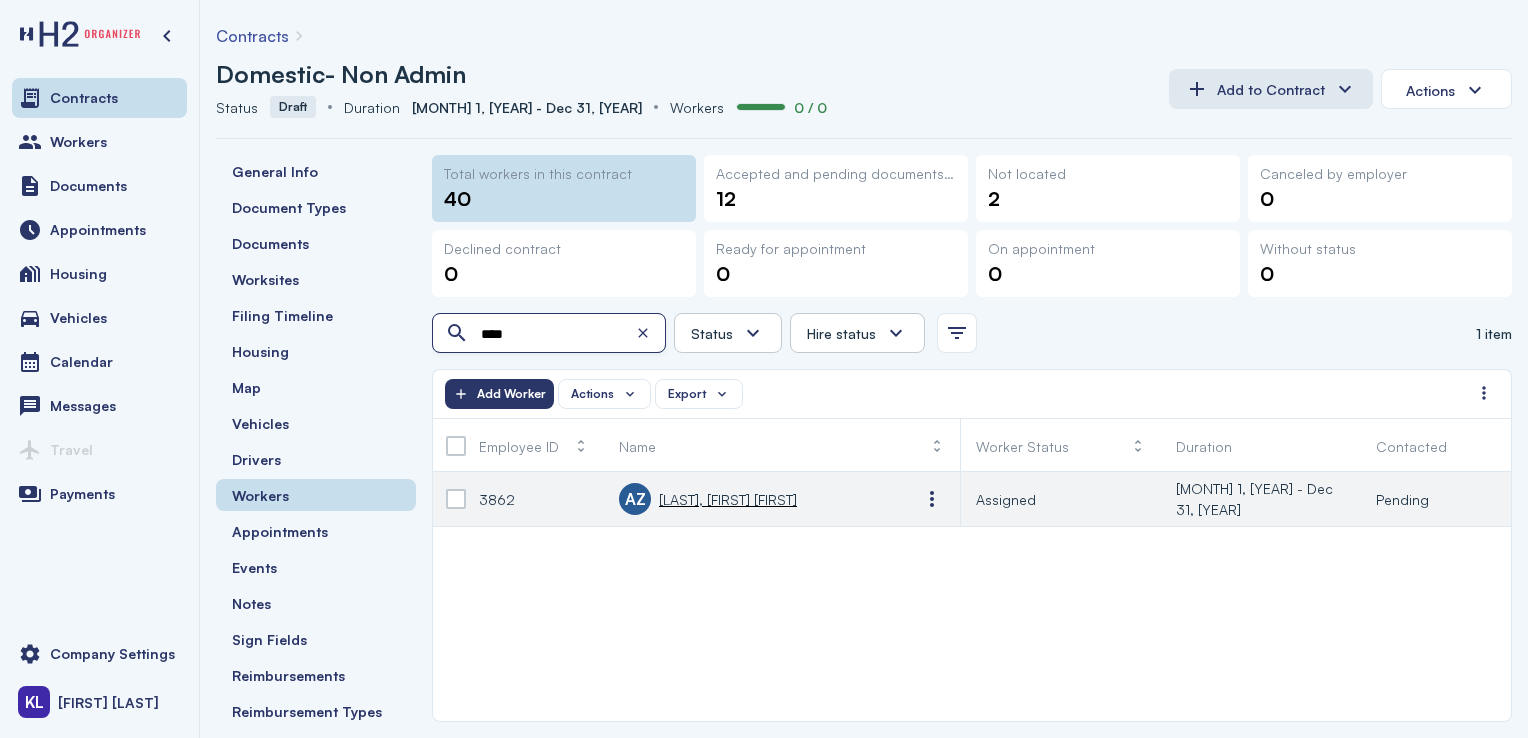 type on "****" 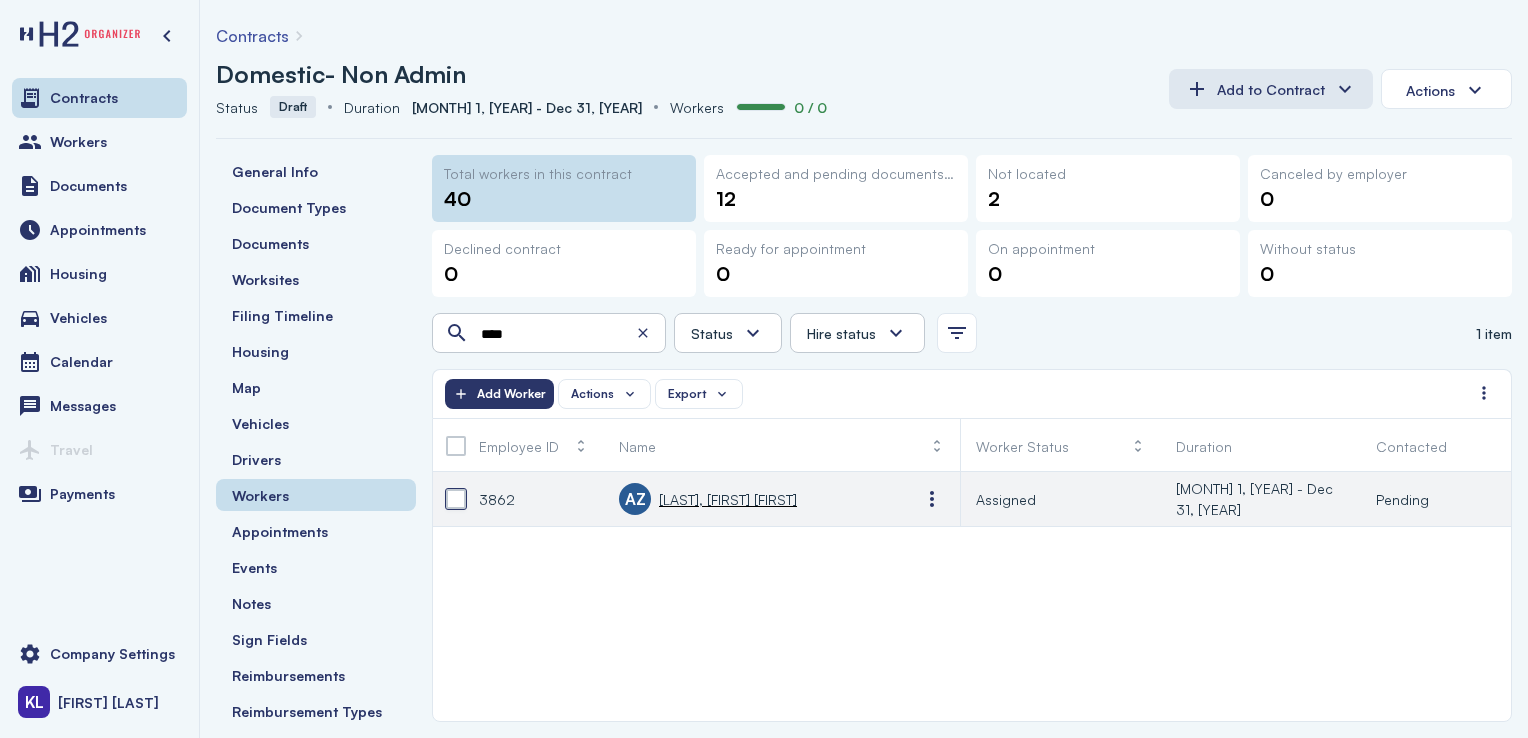 click at bounding box center (456, 499) 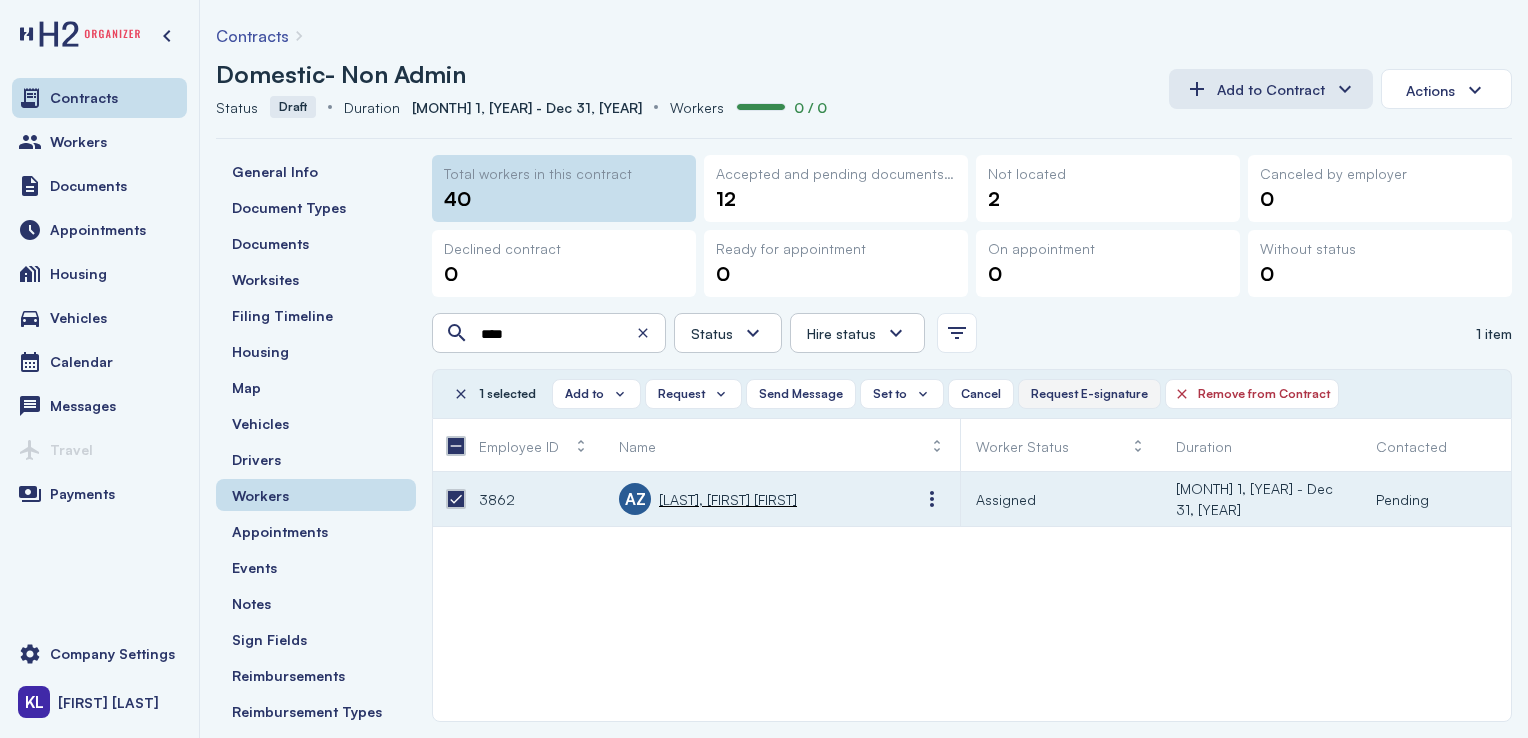 click on "Request E-signature" 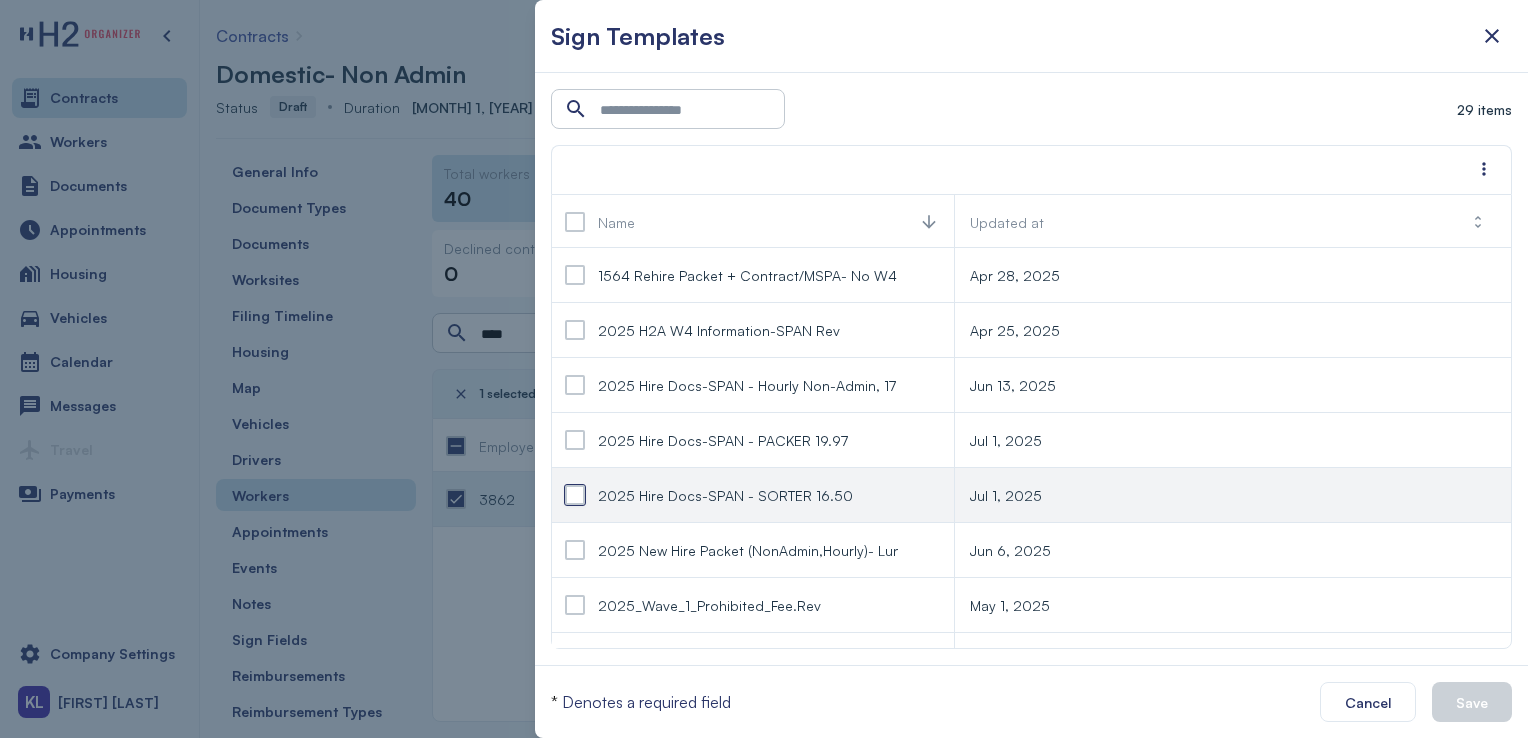 click at bounding box center [575, 495] 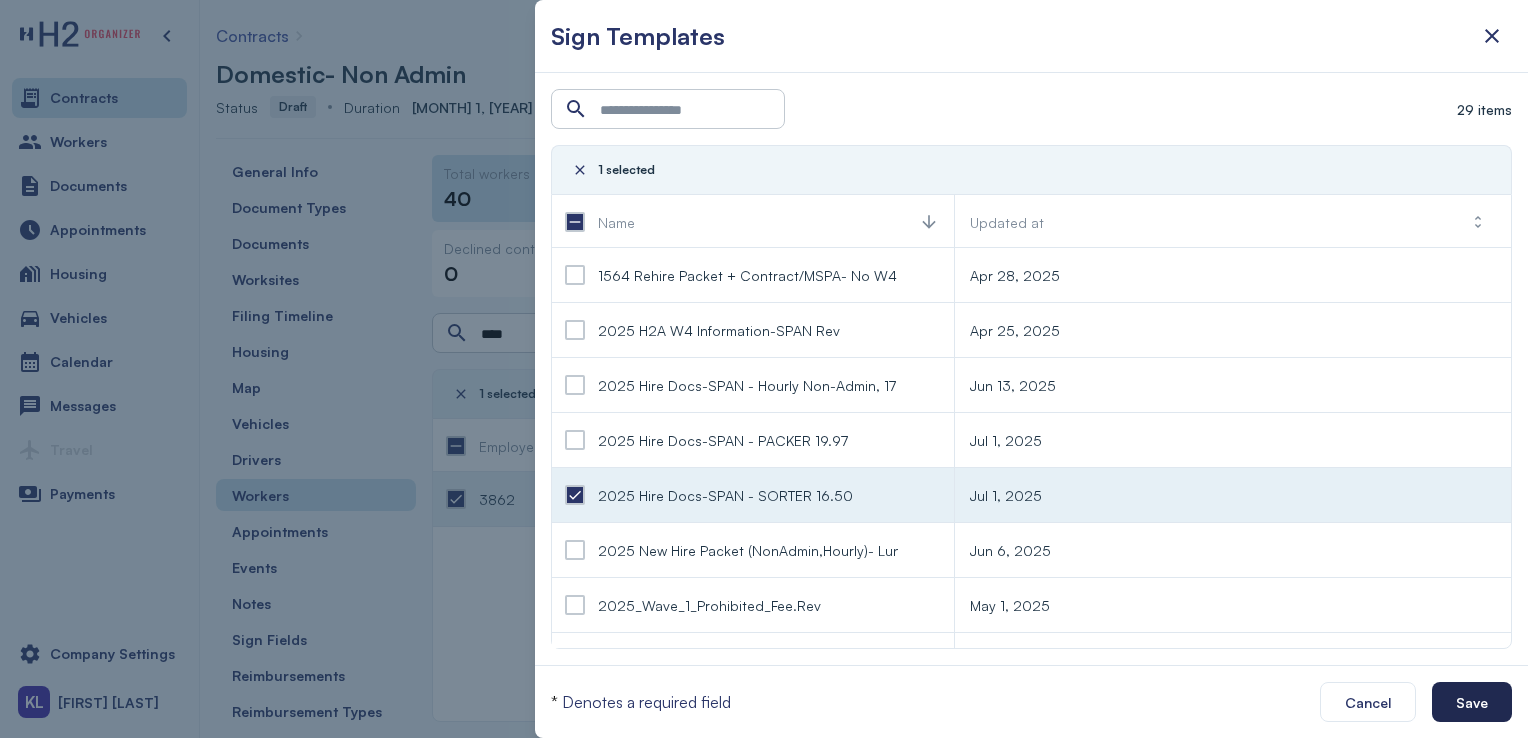 click on "Save" at bounding box center (1472, 702) 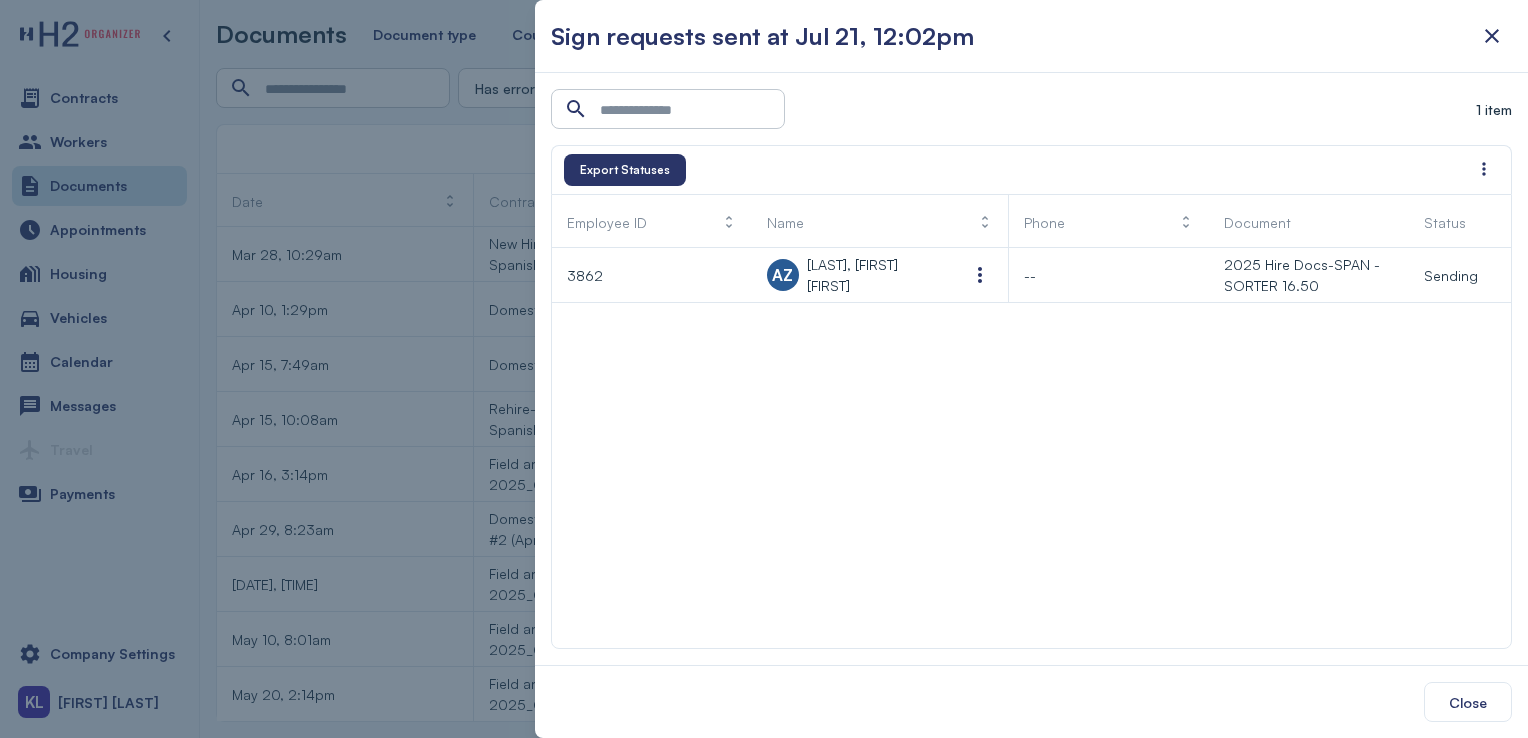 click on "[LAST], [FIRST] [FIRST]" at bounding box center (872, 275) 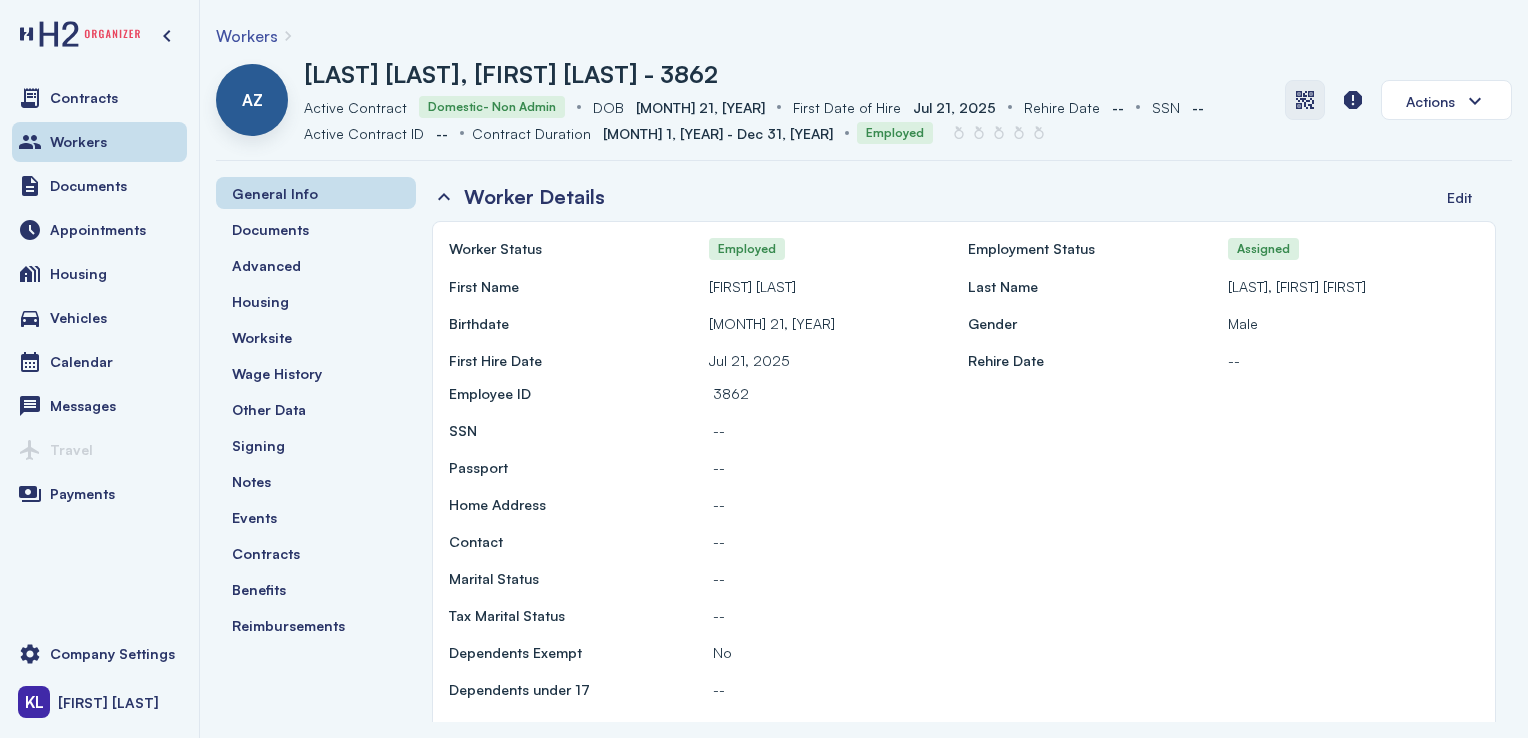click at bounding box center (1305, 100) 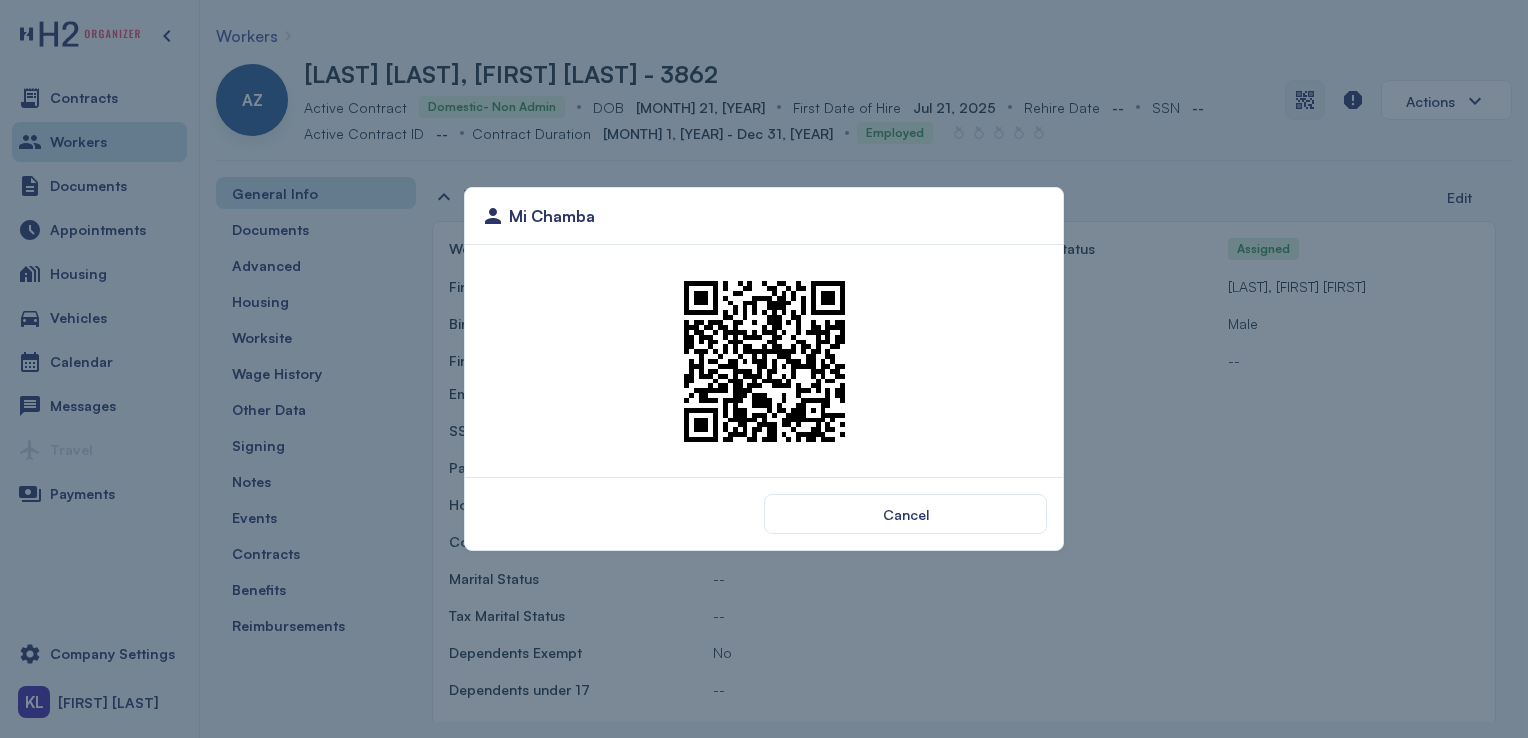 click on "Cancel" at bounding box center (905, 514) 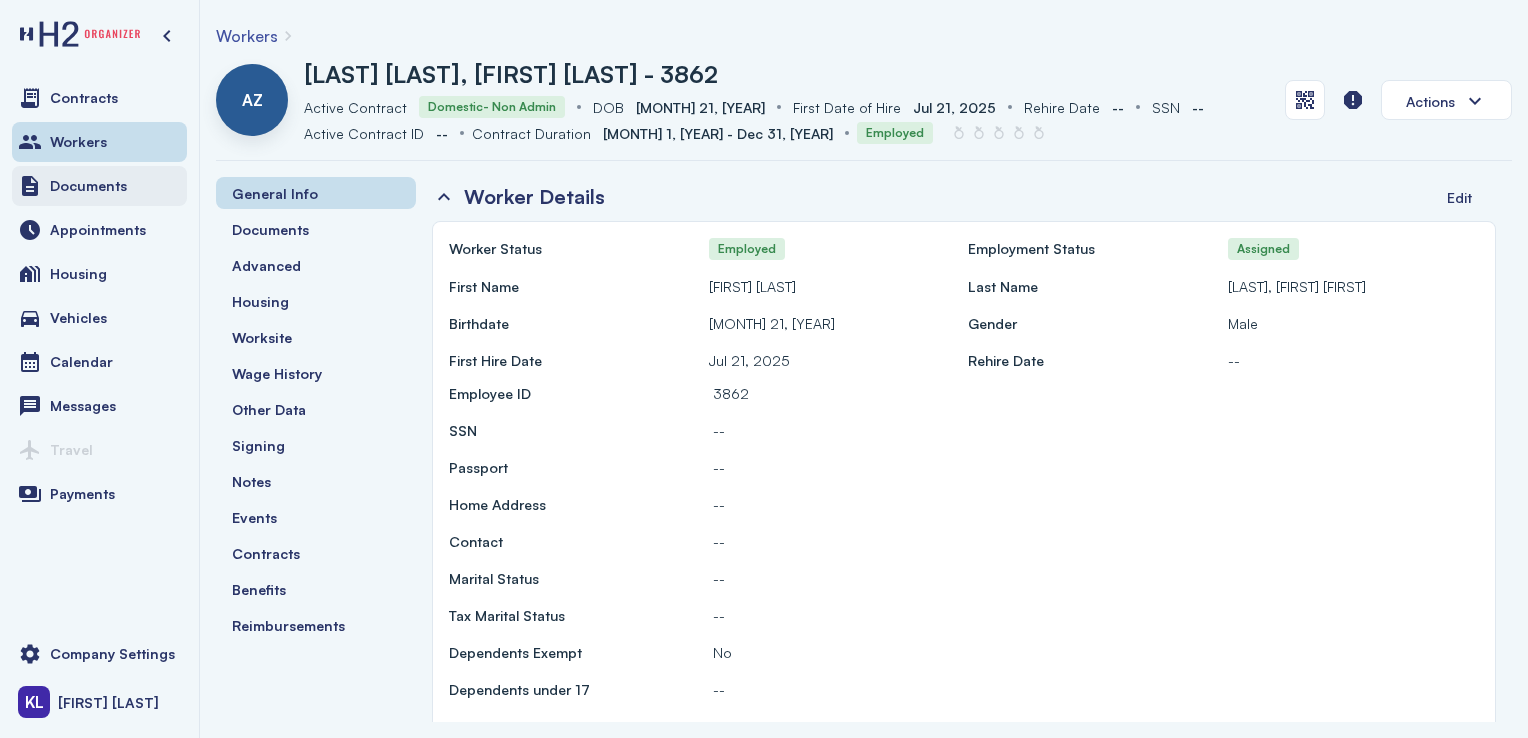 click on "Documents" at bounding box center (99, 186) 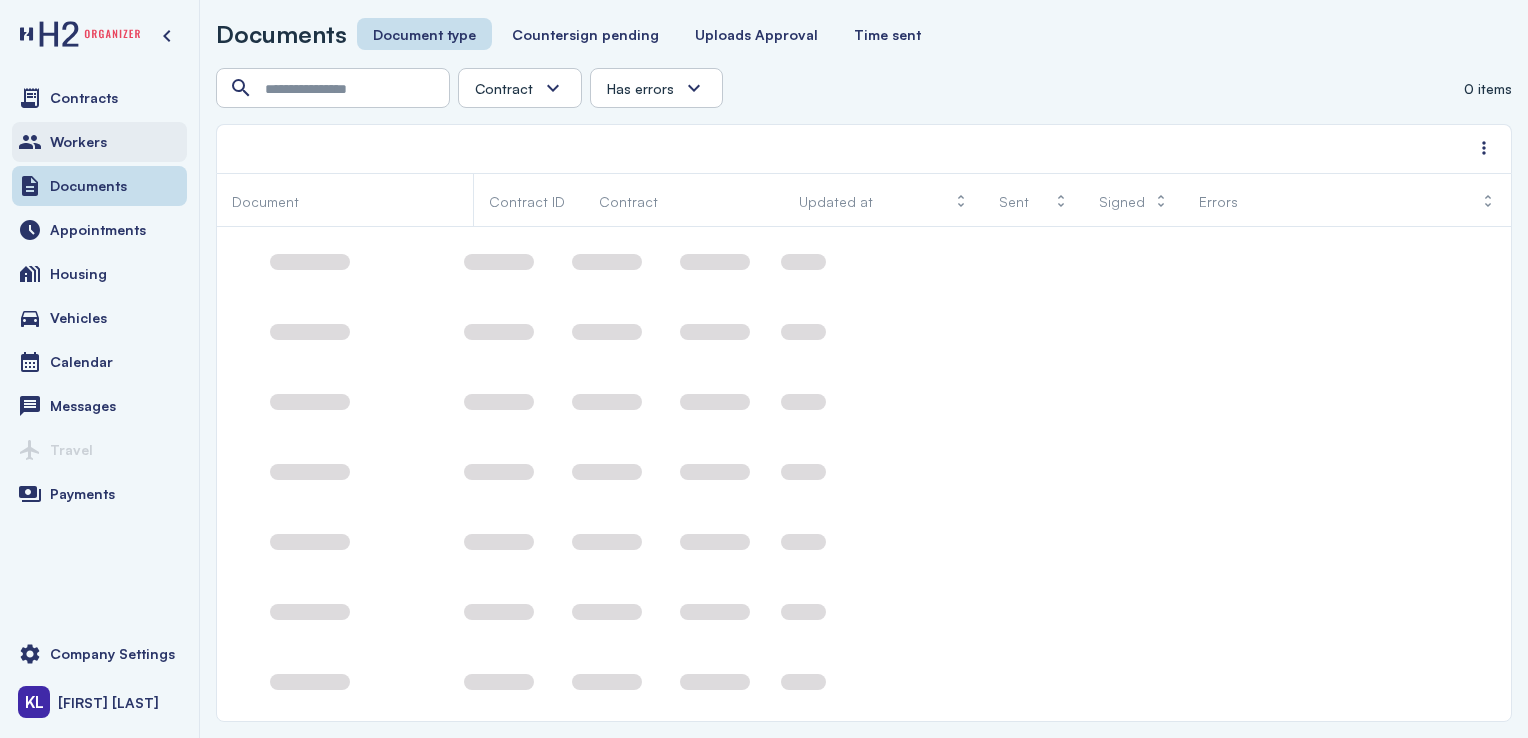 click on "Workers" at bounding box center (99, 142) 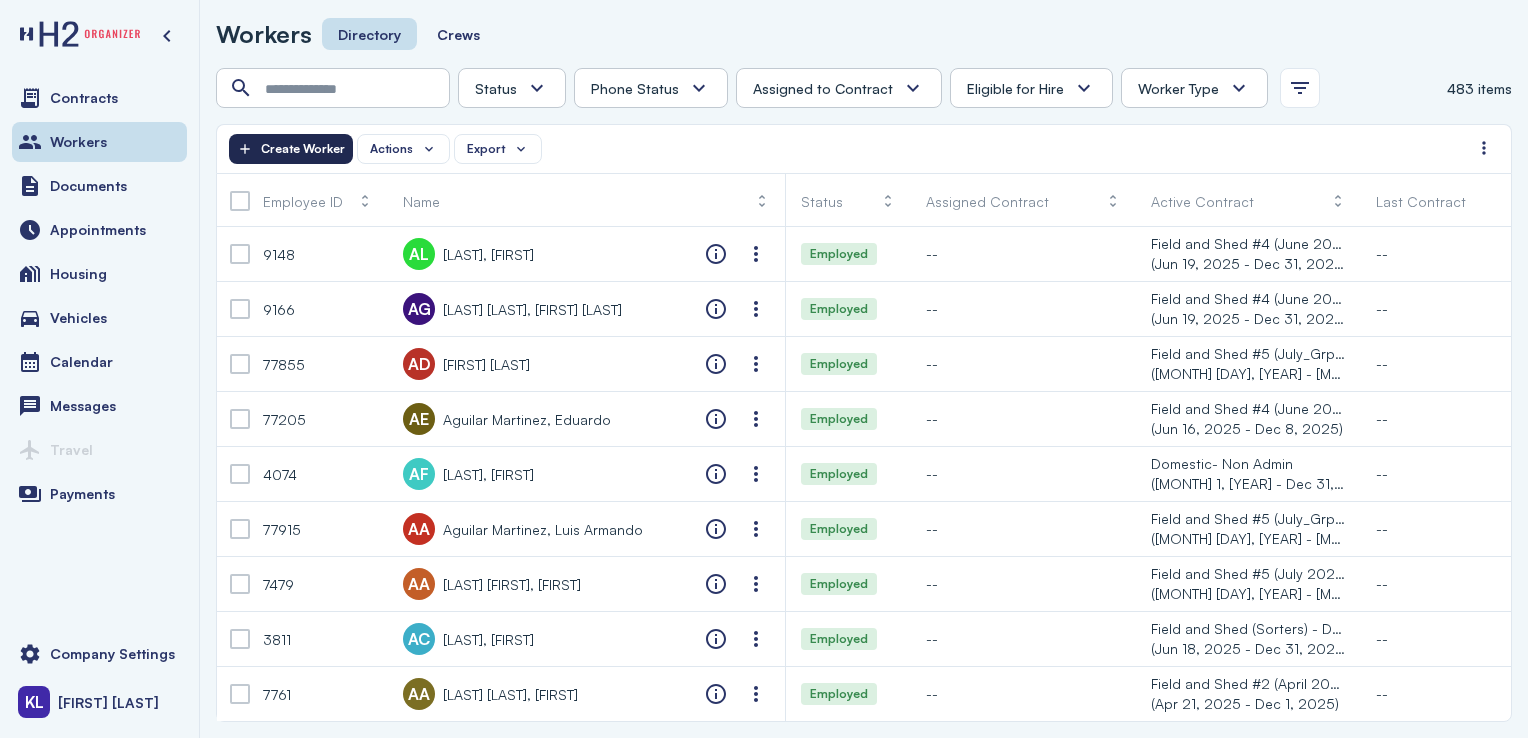 click on "Create Worker" 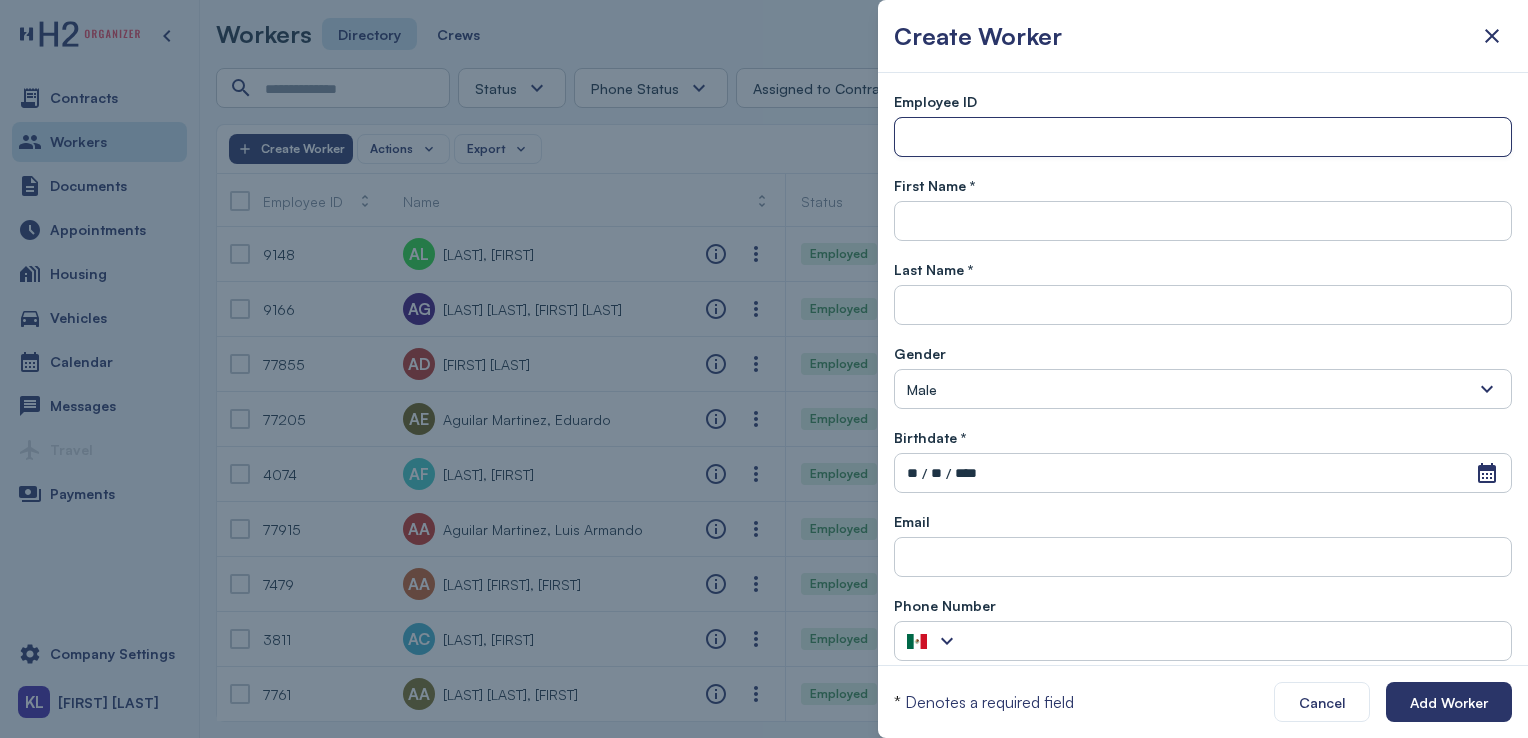 click at bounding box center [1203, 138] 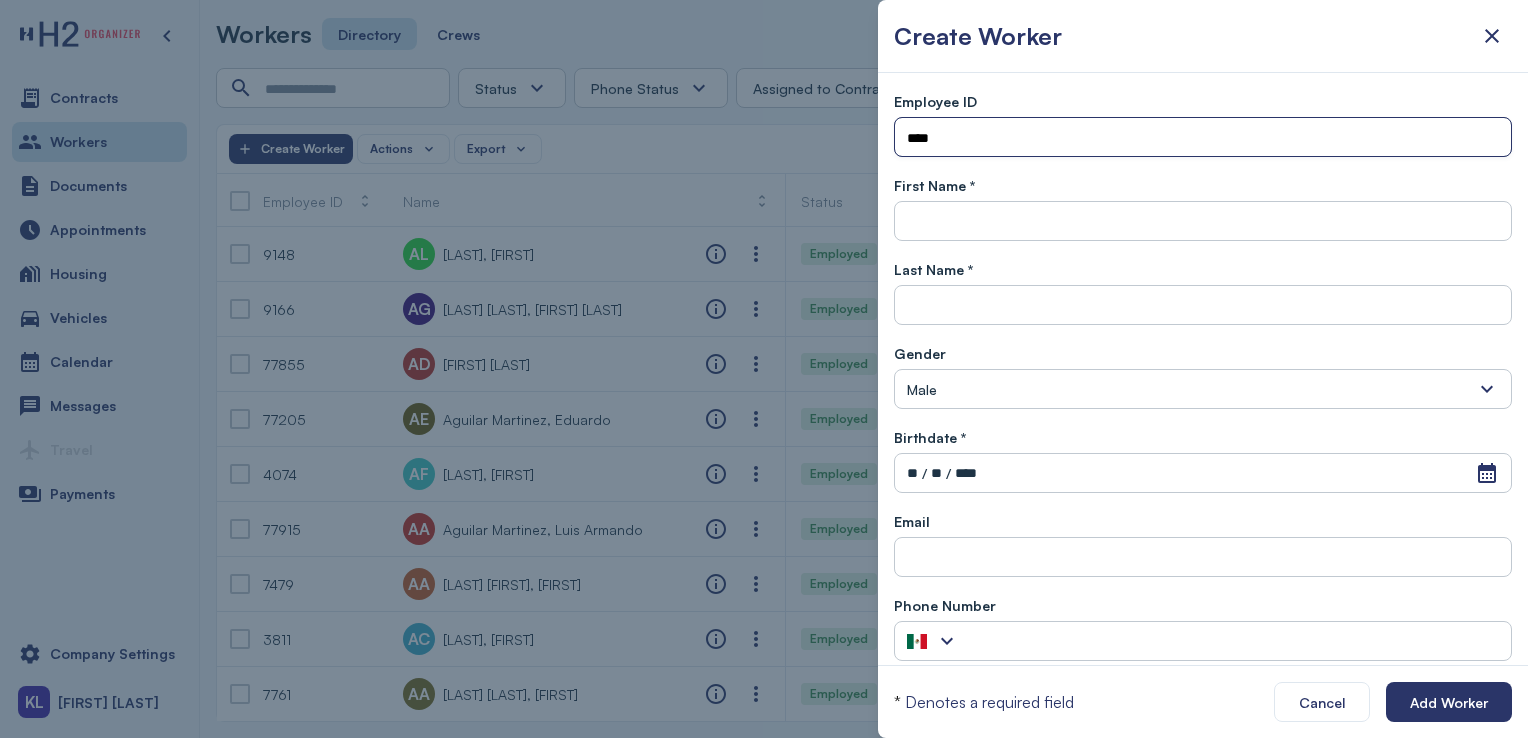 type on "****" 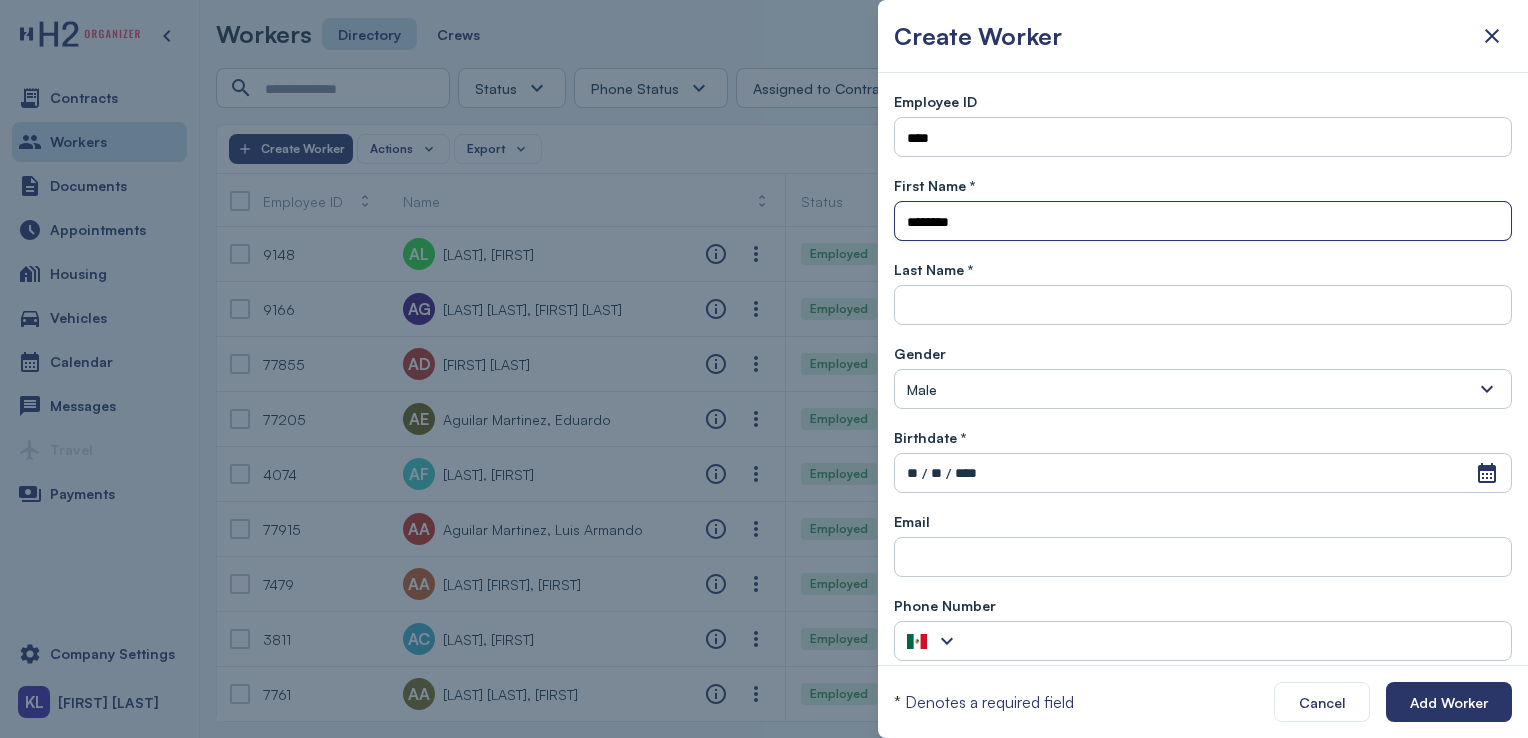 type on "********" 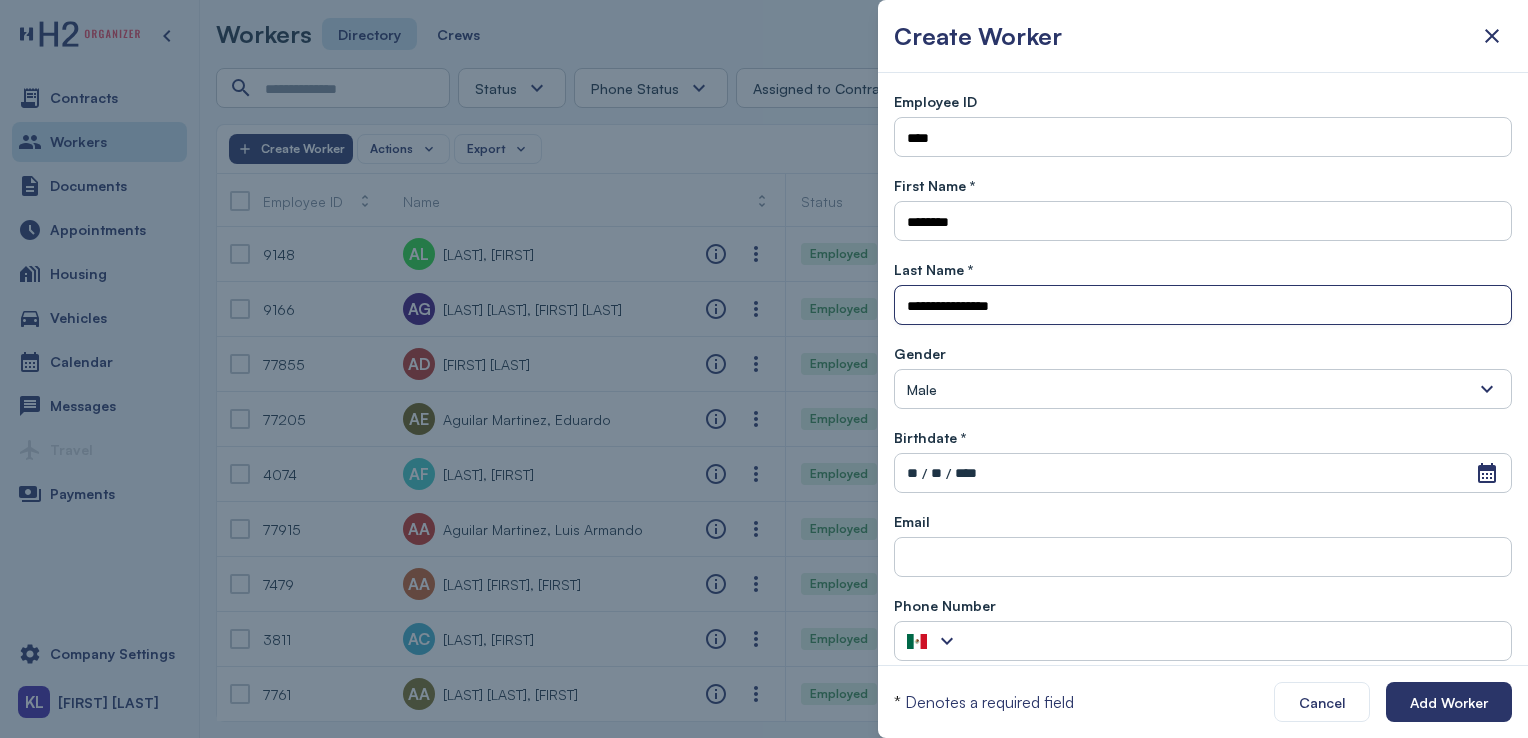 type on "**********" 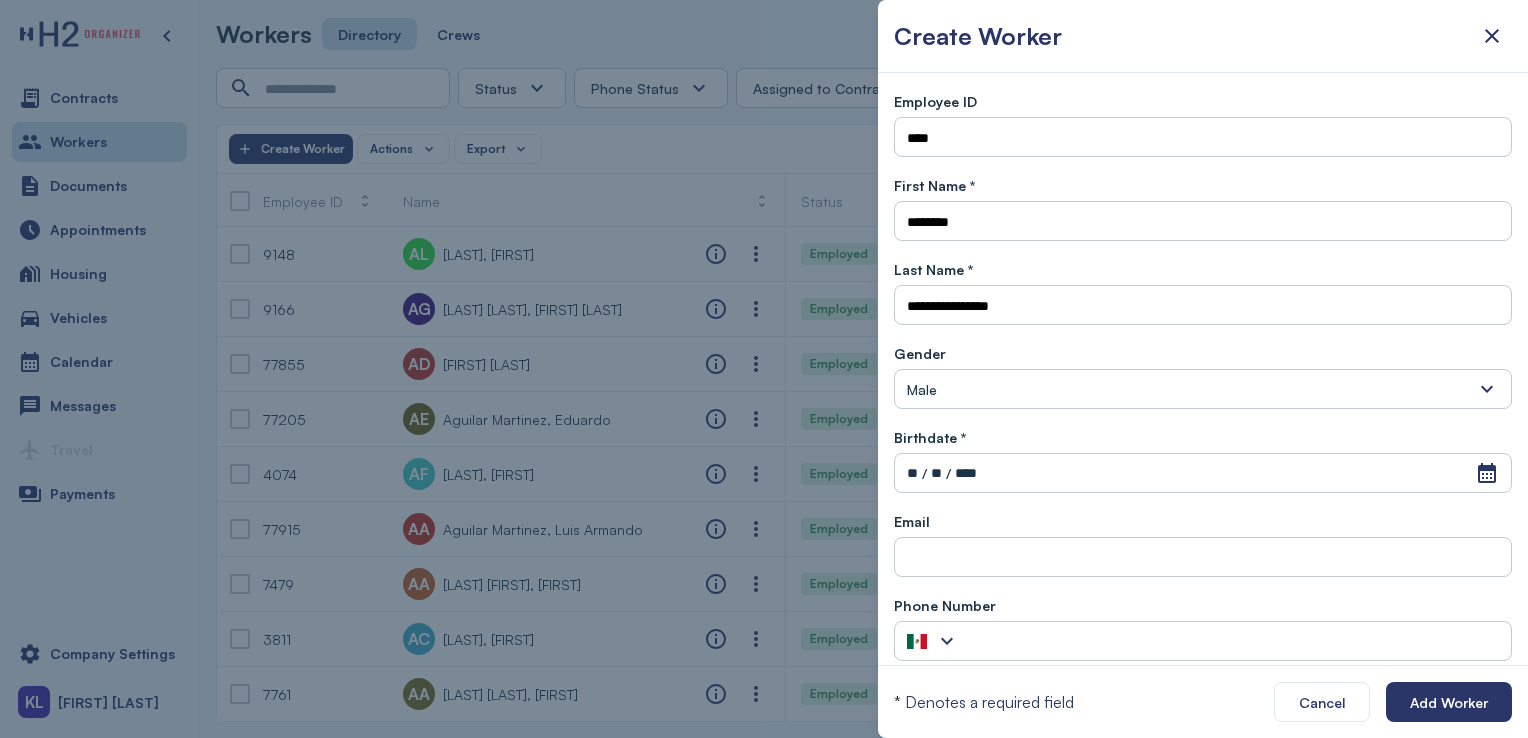 type 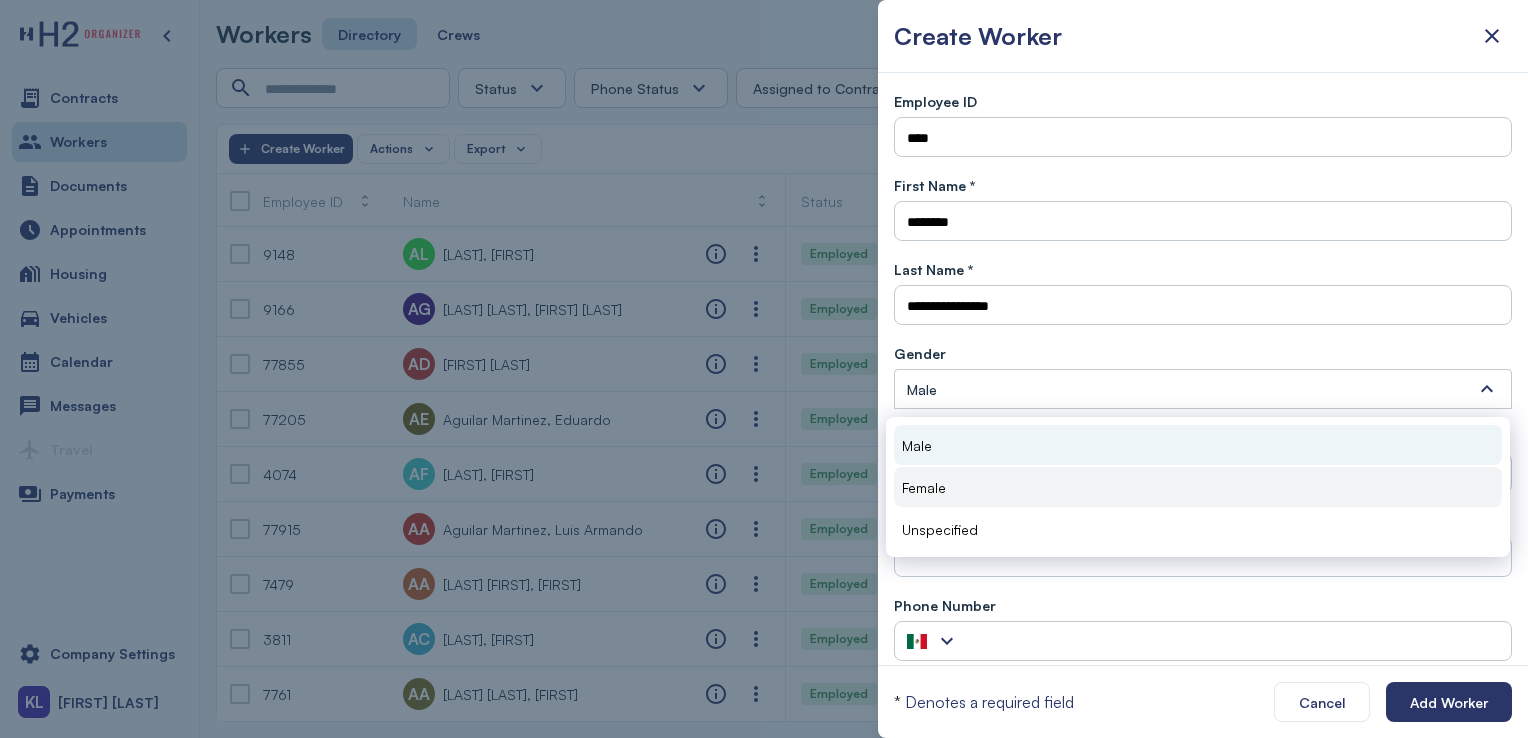 click on "Female" at bounding box center [1198, 487] 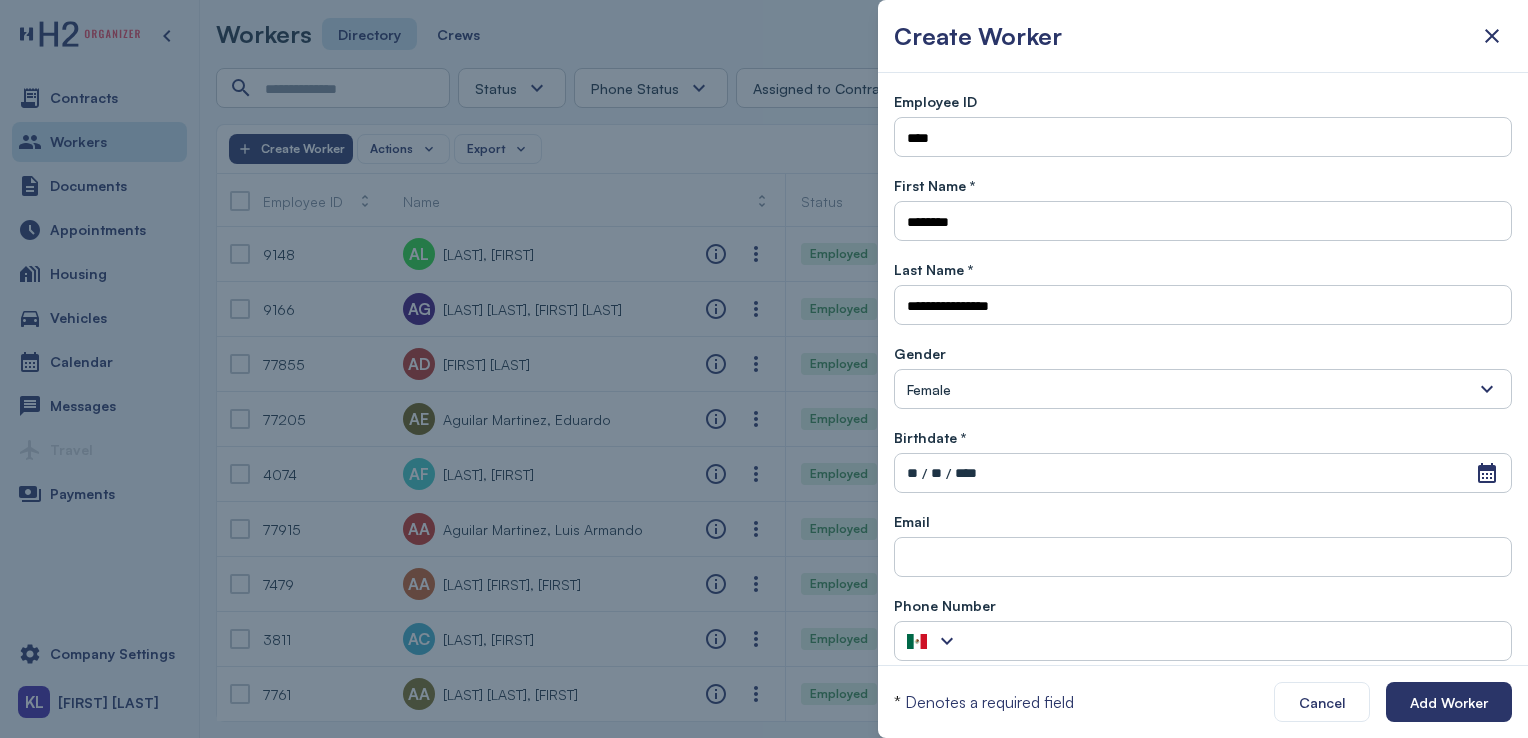 click on "Open Calendar   **   /   **   /   ****" at bounding box center (1203, 473) 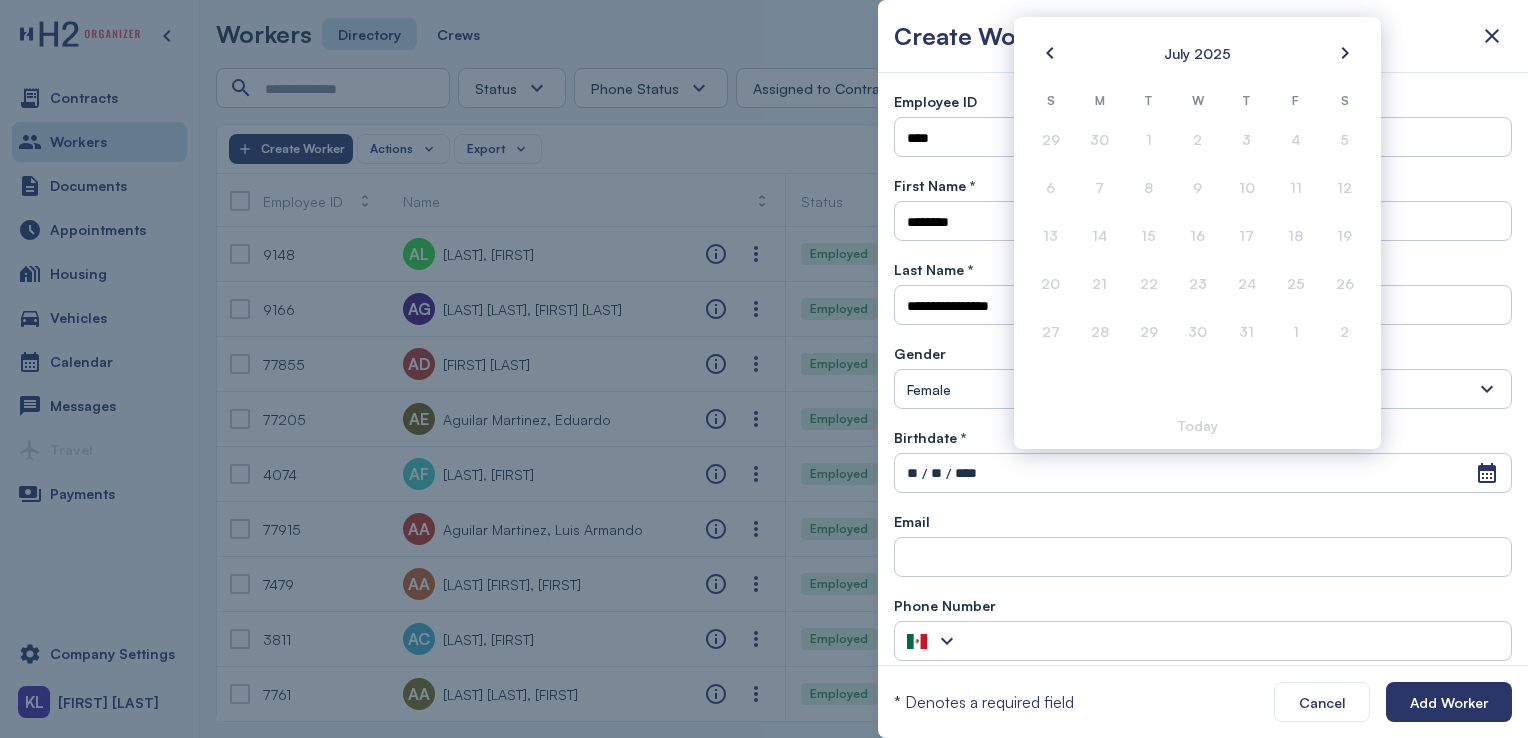 click on "**" at bounding box center (912, 473) 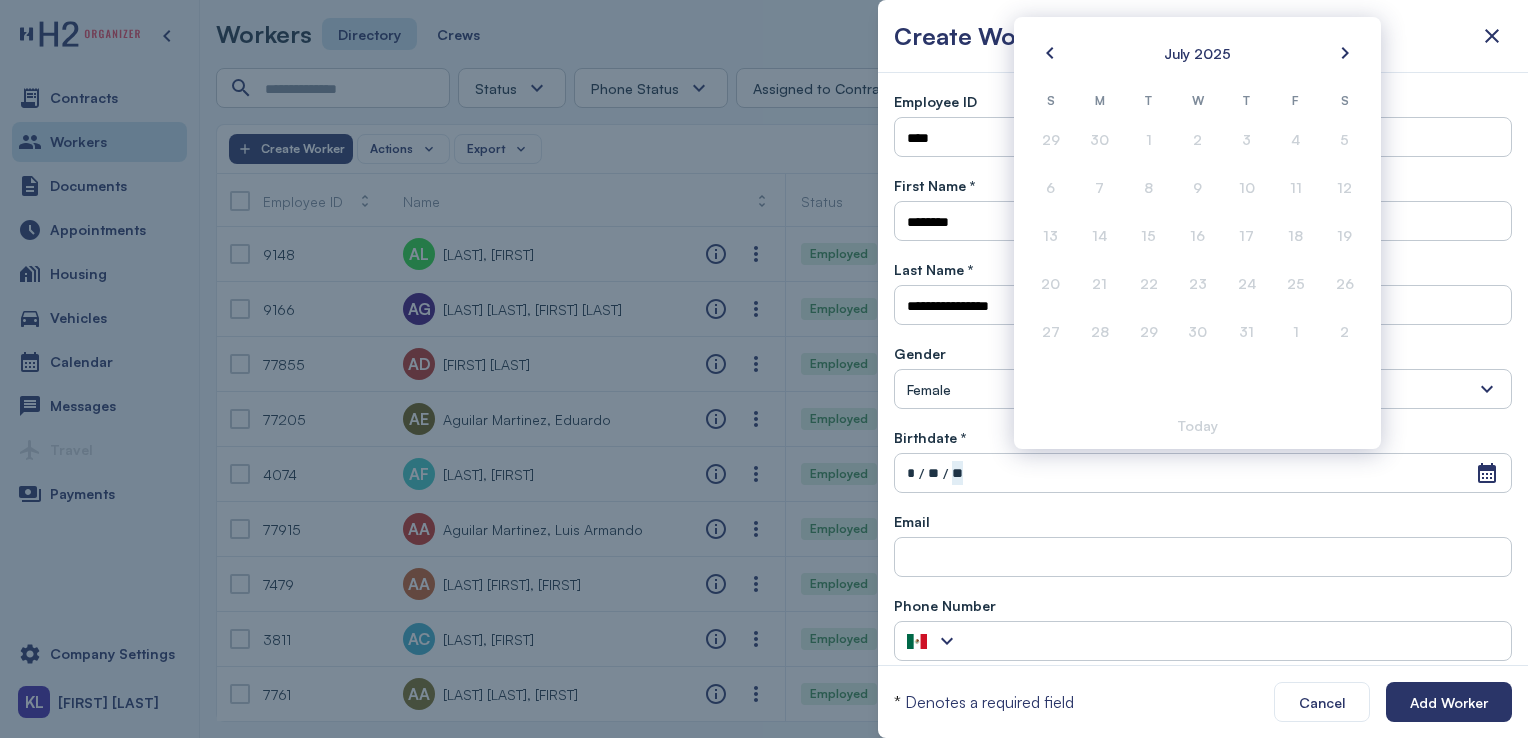 type on "**********" 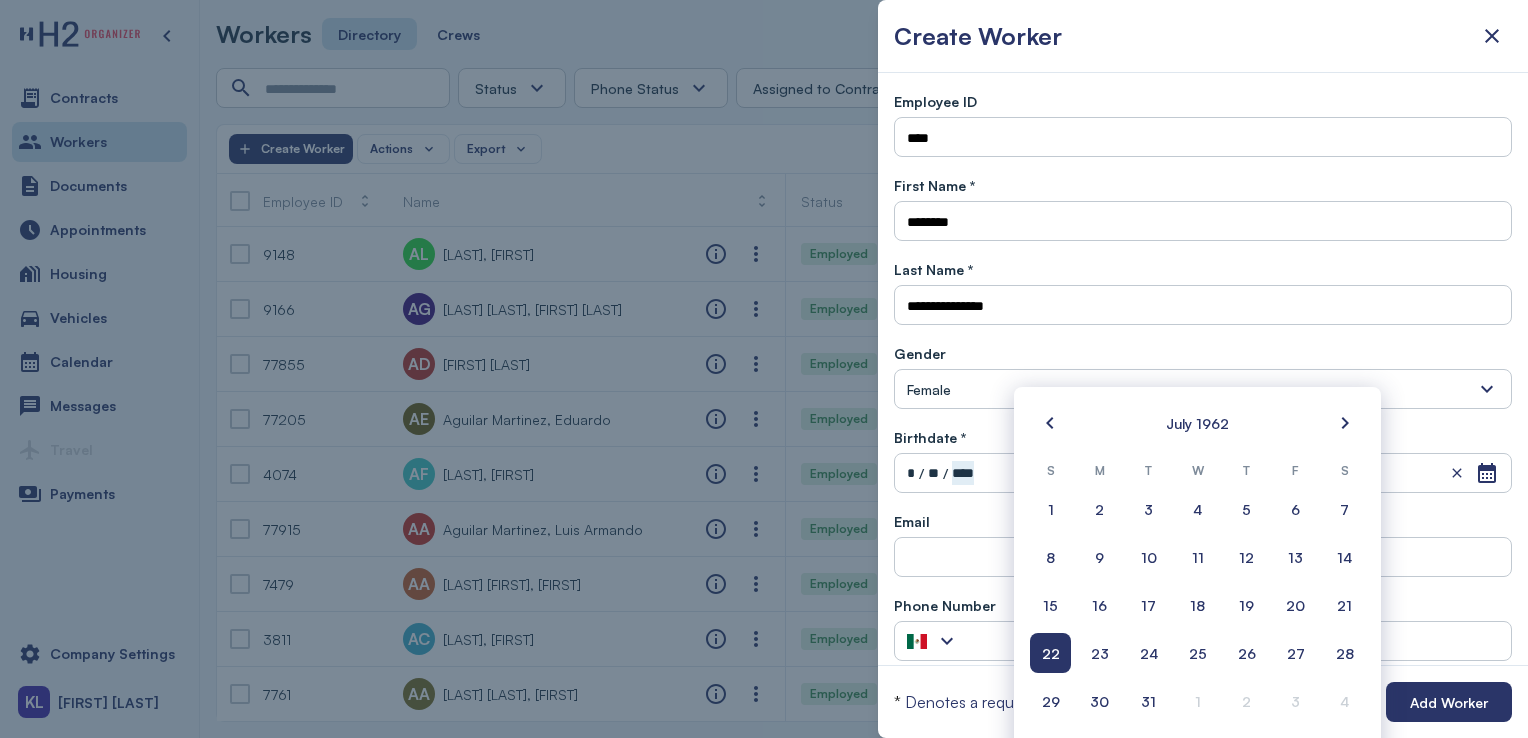scroll, scrollTop: 179, scrollLeft: 0, axis: vertical 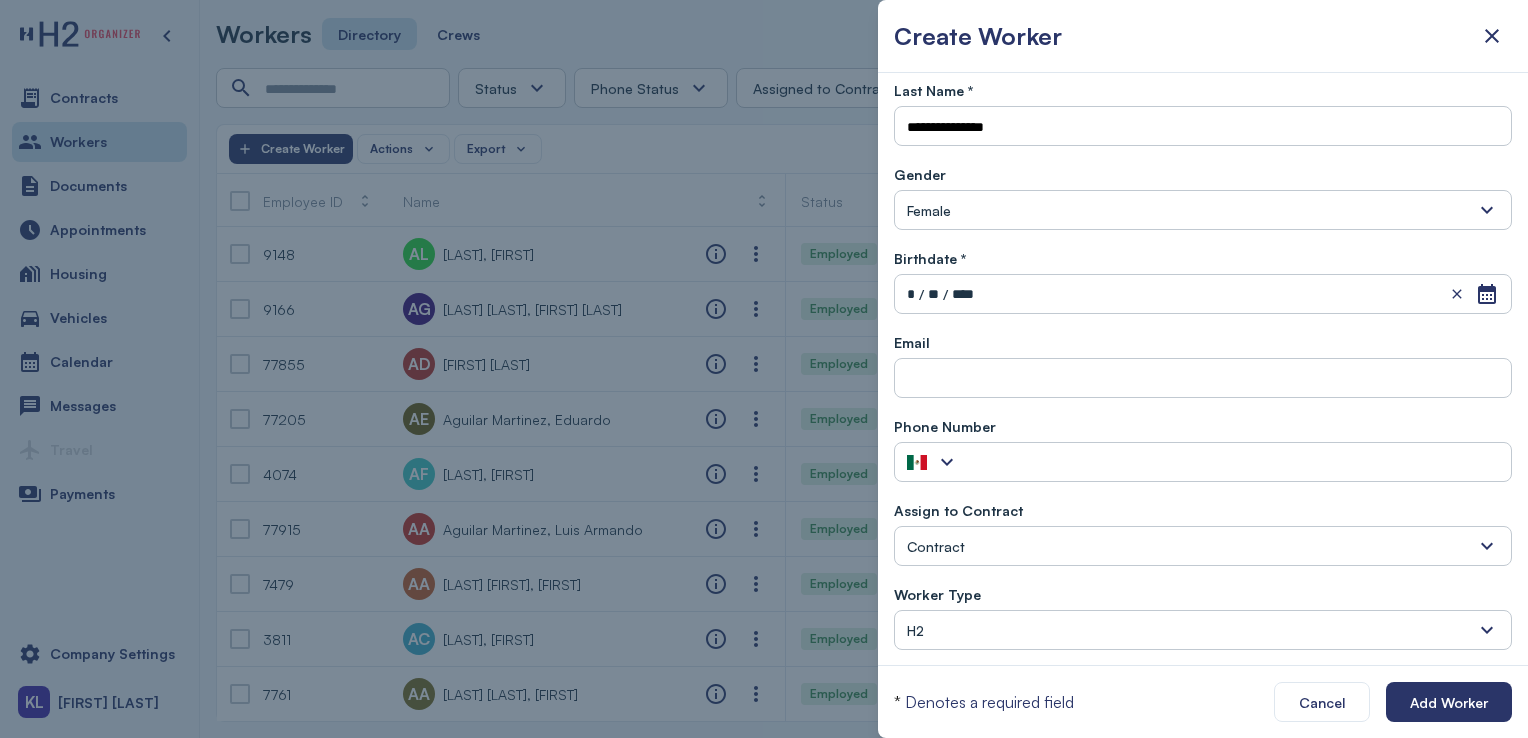 click on "Contract" at bounding box center (1203, 546) 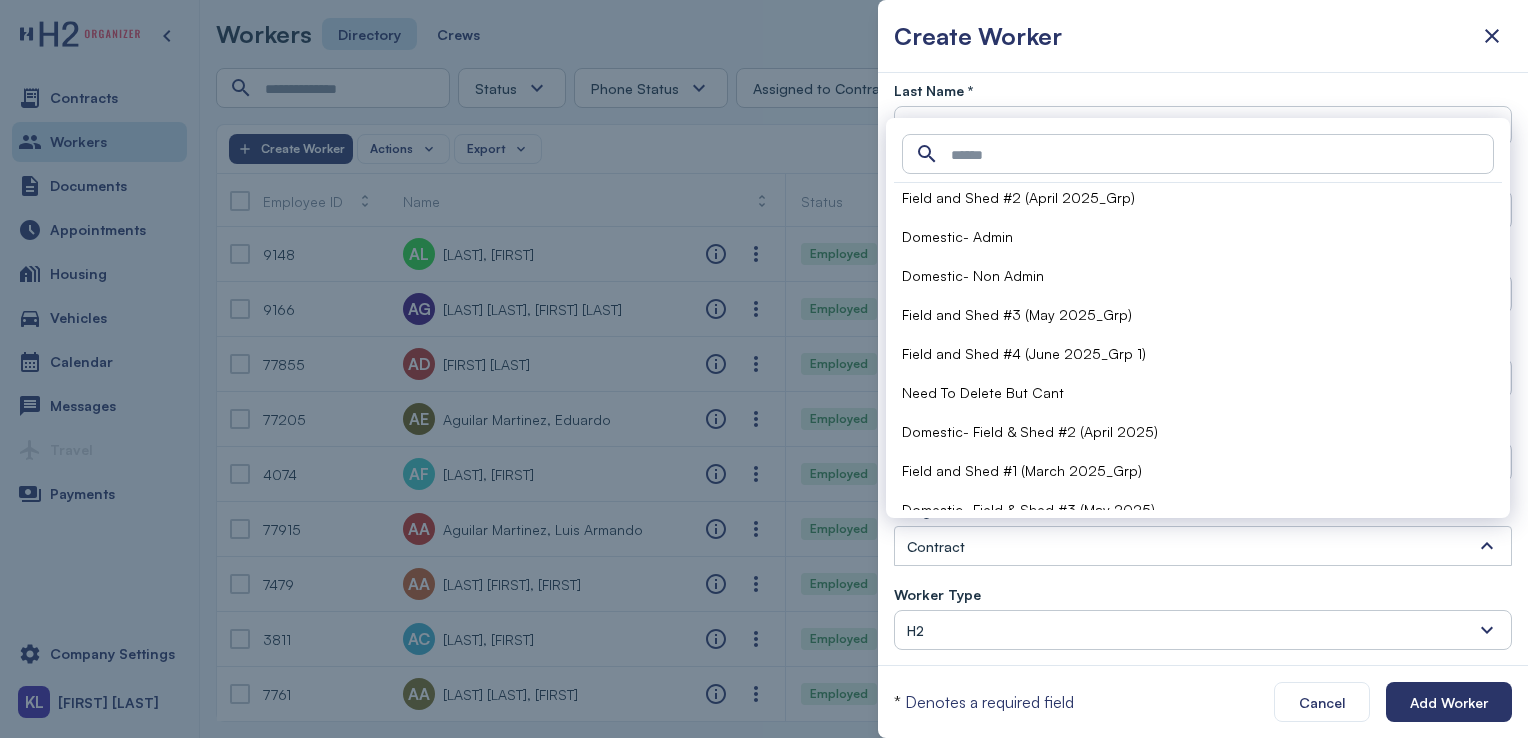 scroll, scrollTop: 124, scrollLeft: 0, axis: vertical 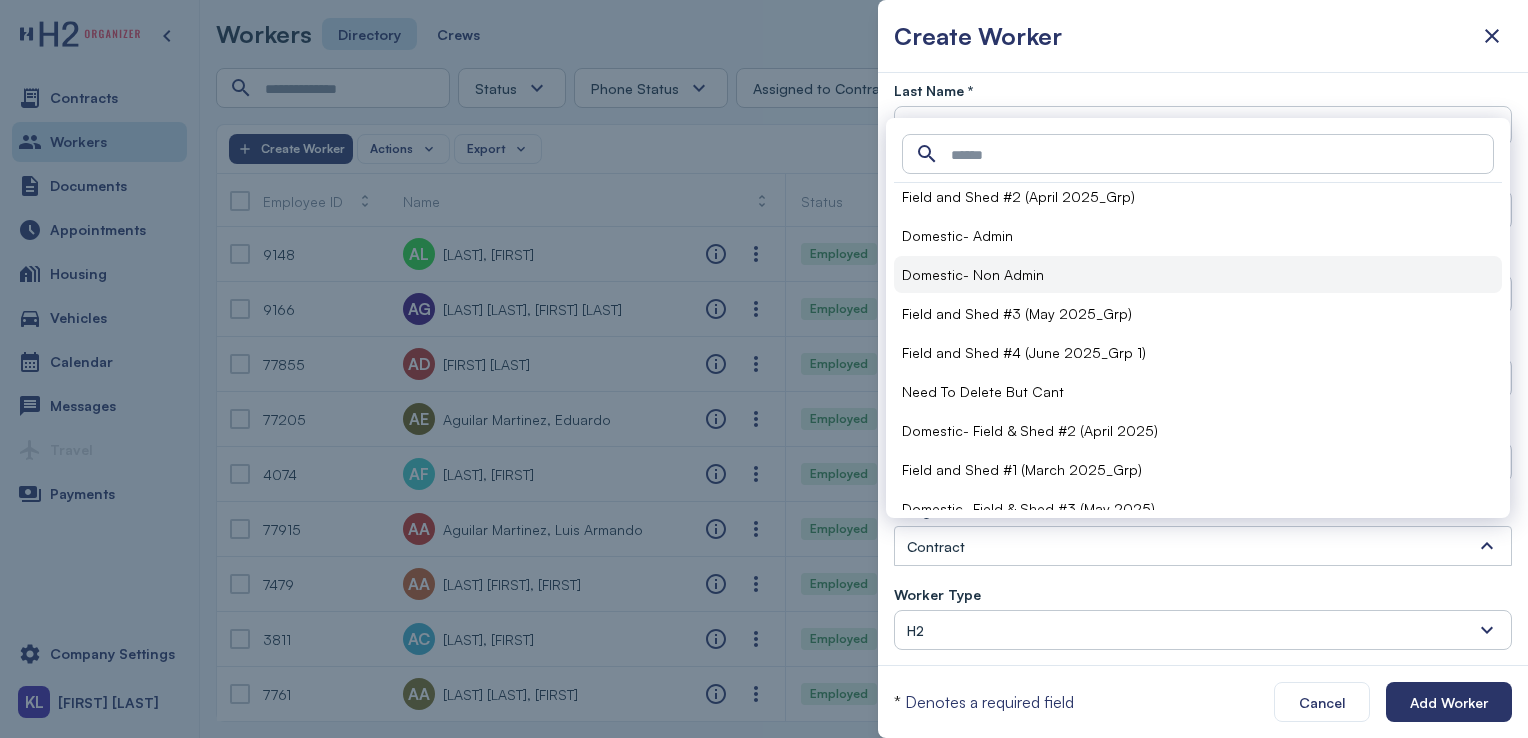 click on "Domestic- Non Admin" at bounding box center [1198, 274] 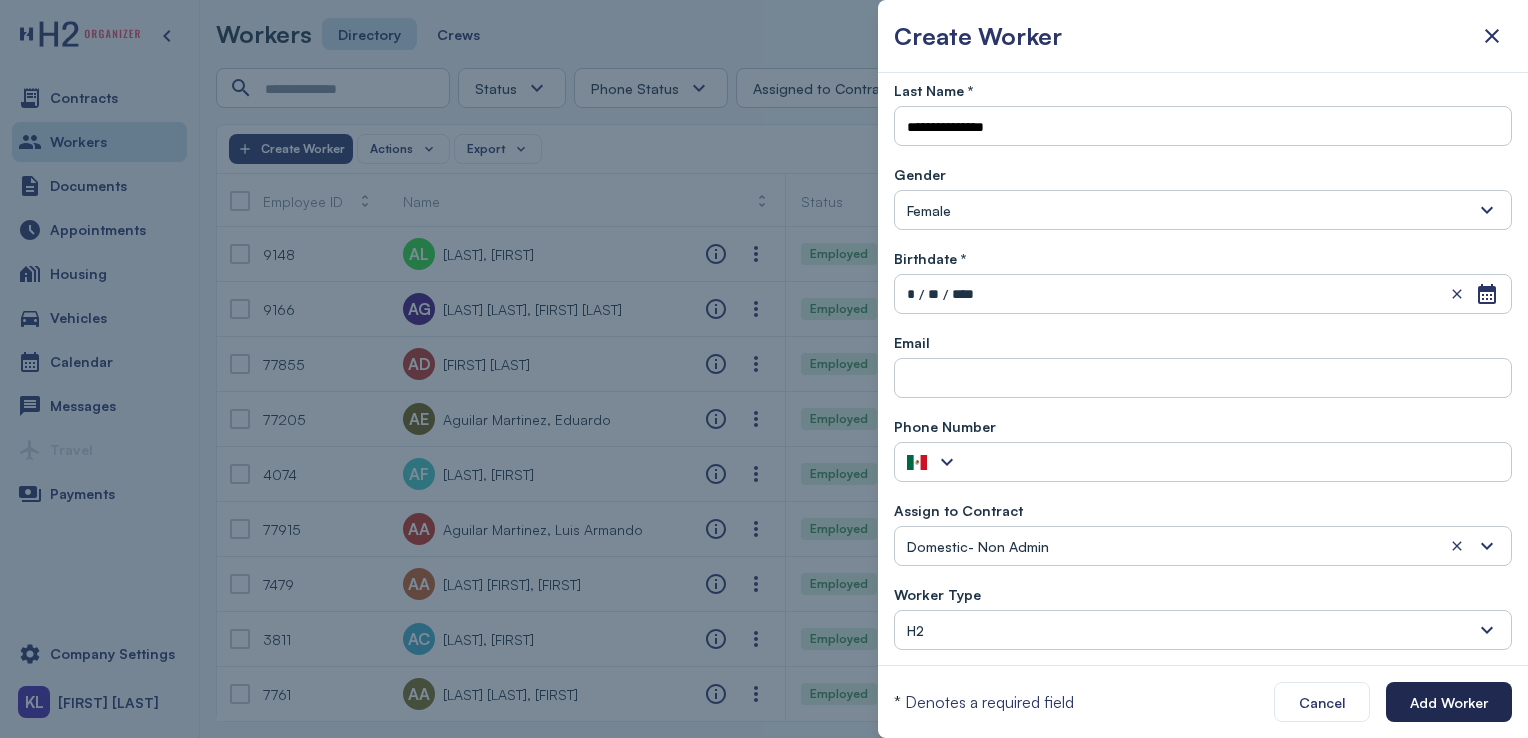 click on "Add Worker" at bounding box center (1449, 702) 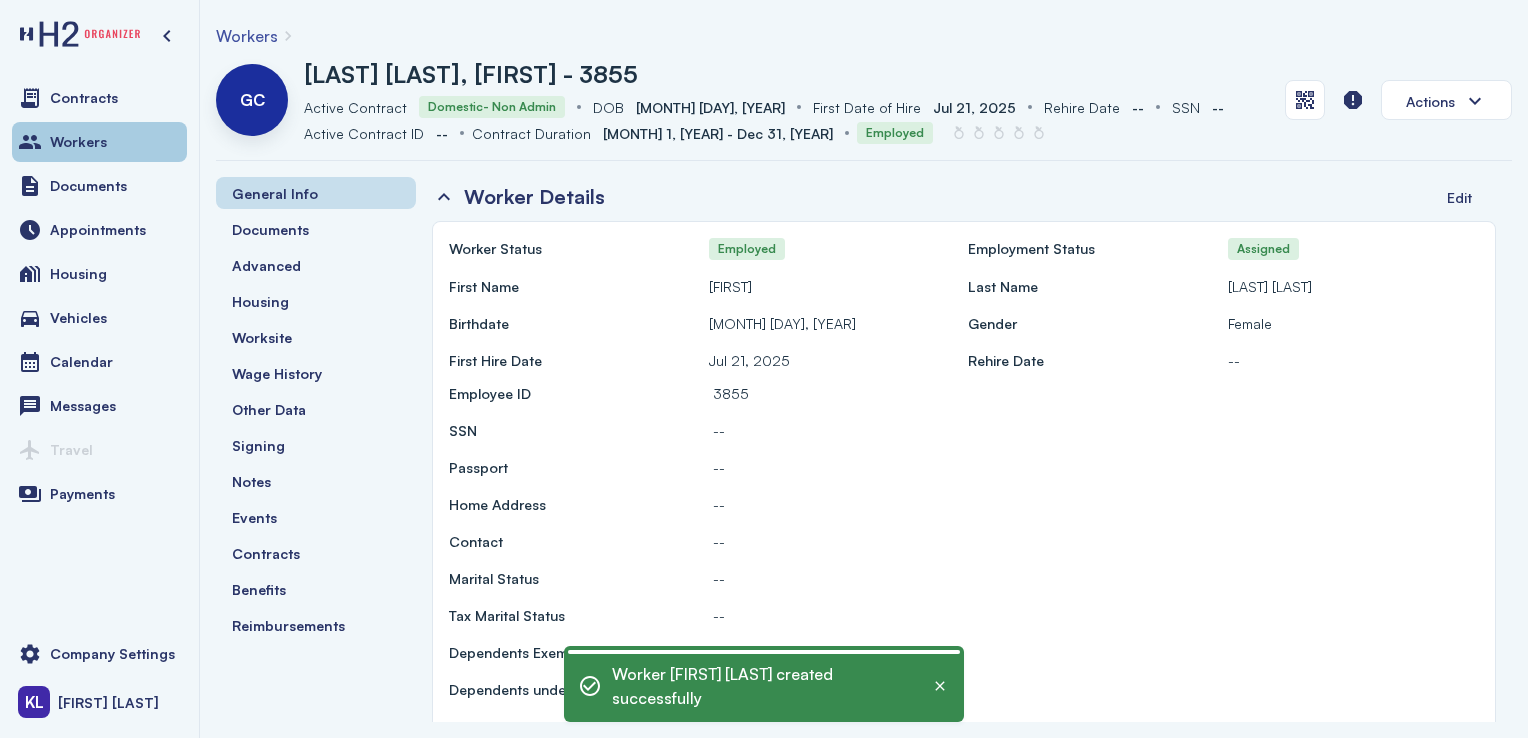 click on "Workers" at bounding box center (99, 142) 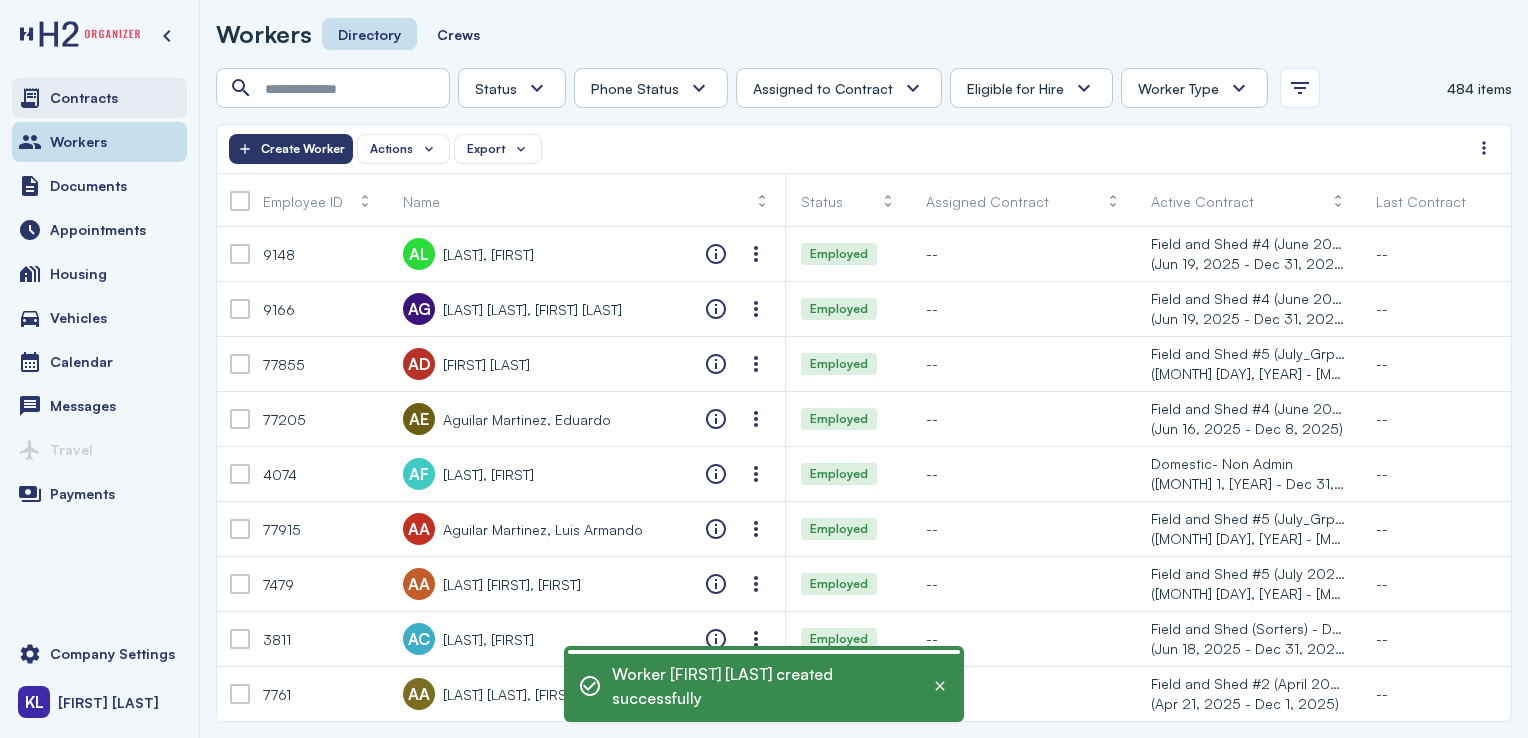 click on "Contracts" at bounding box center (99, 98) 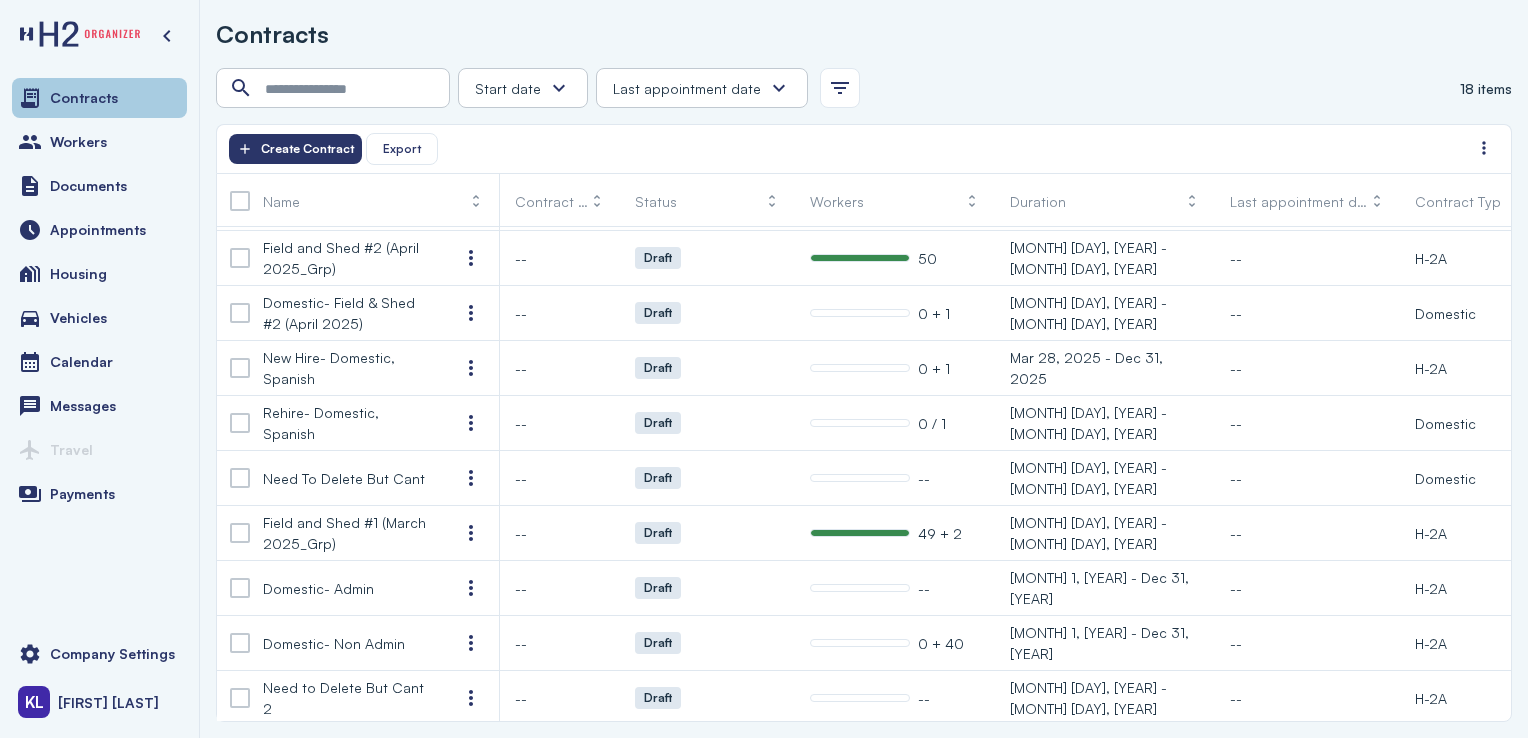 scroll, scrollTop: 485, scrollLeft: 0, axis: vertical 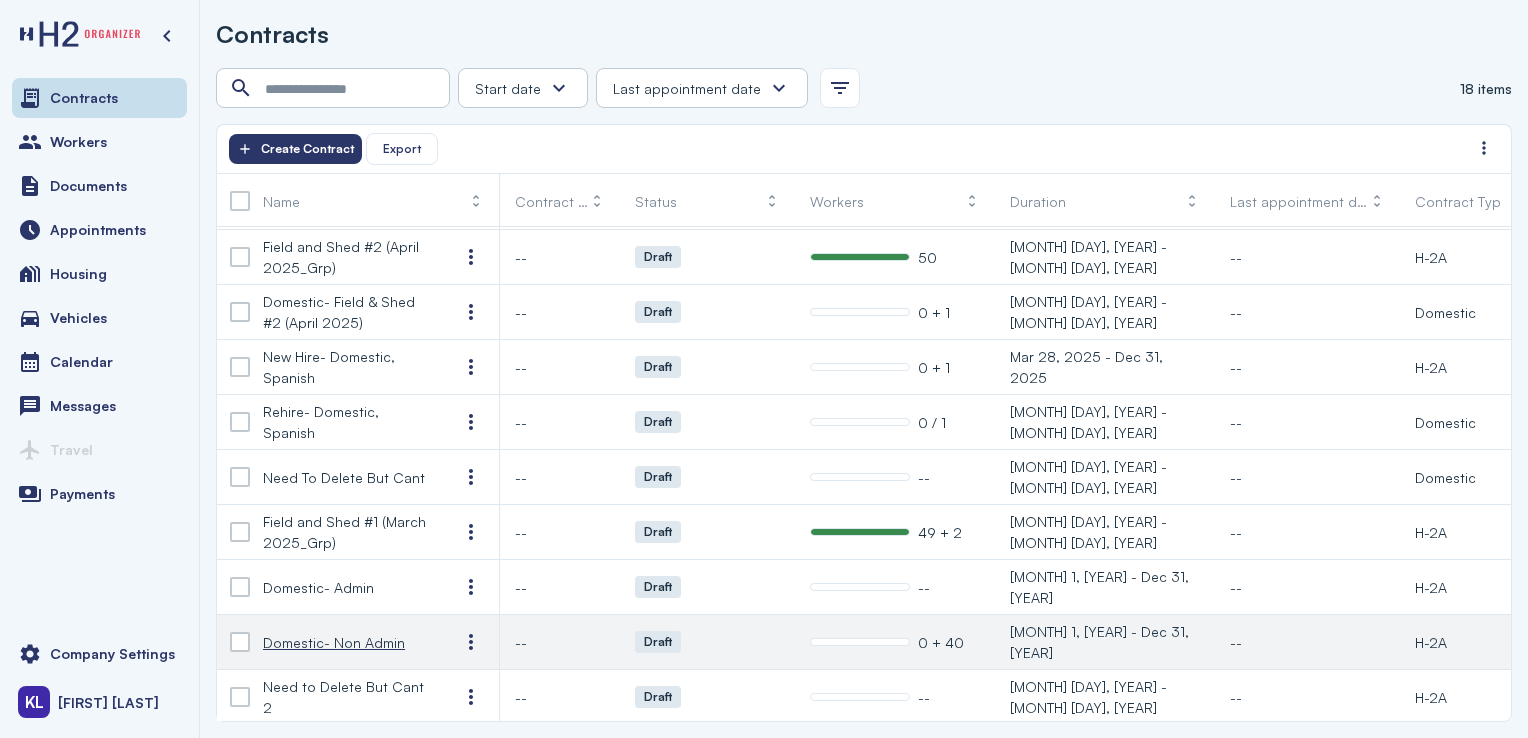 click on "Domestic- Non Admin" at bounding box center [345, 642] 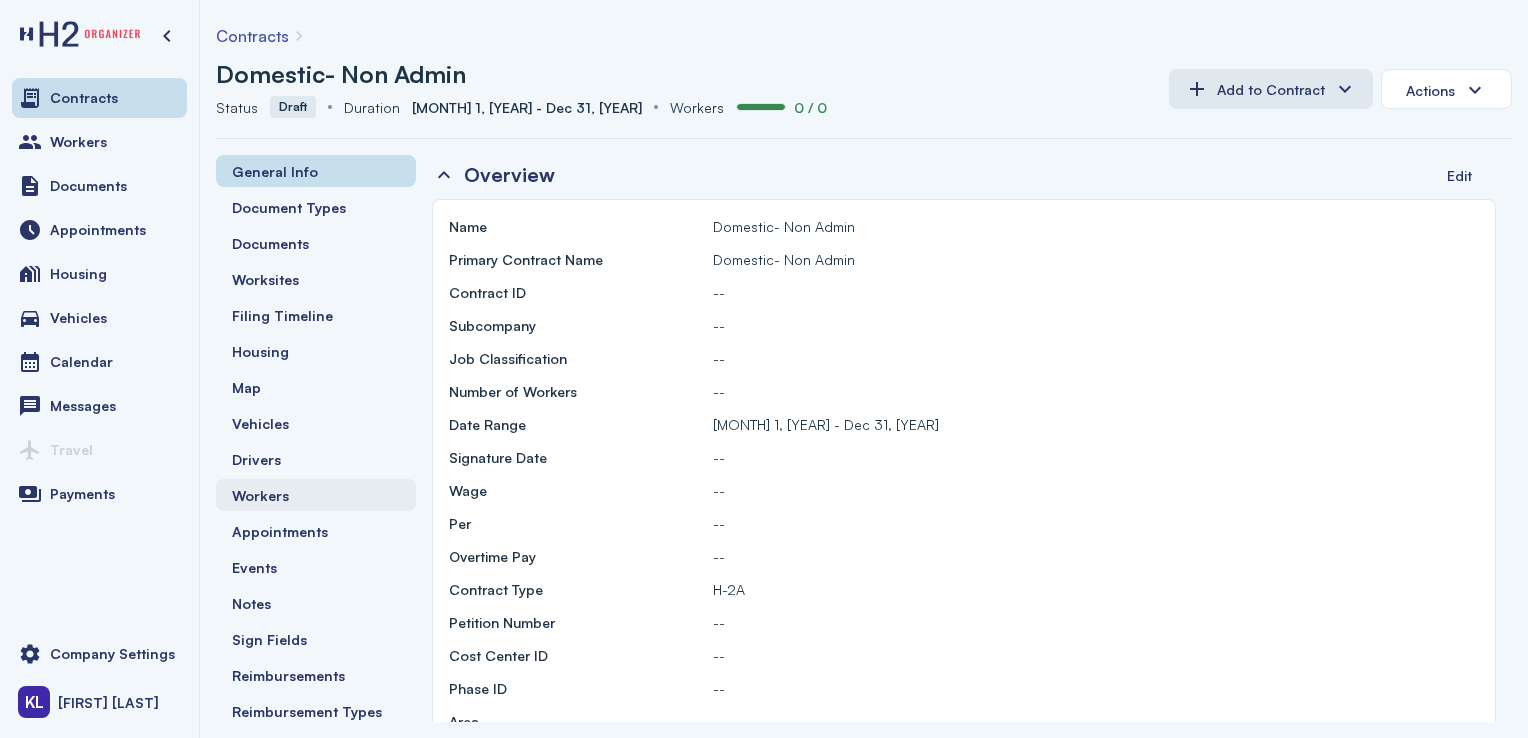 click on "Workers" at bounding box center (316, 495) 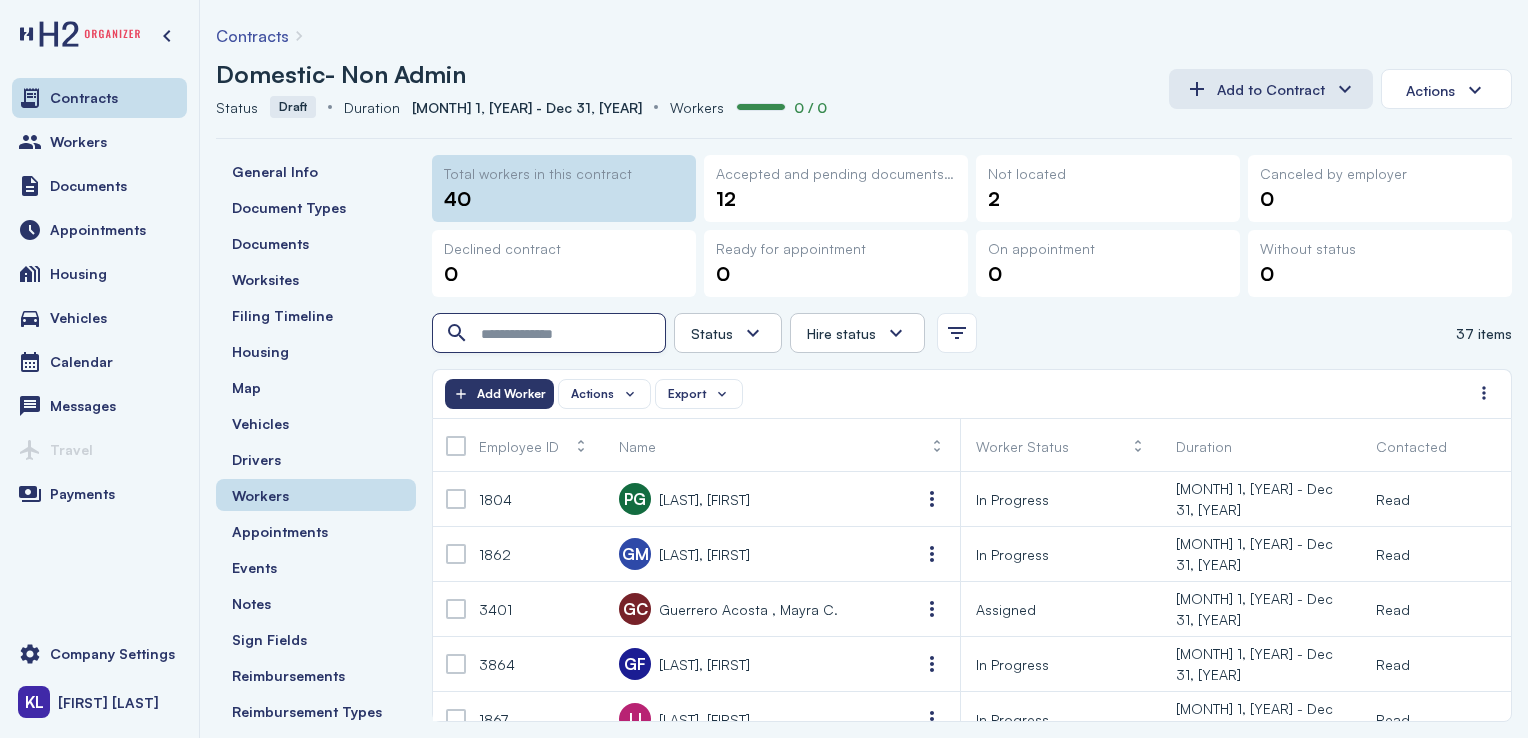 click at bounding box center [551, 334] 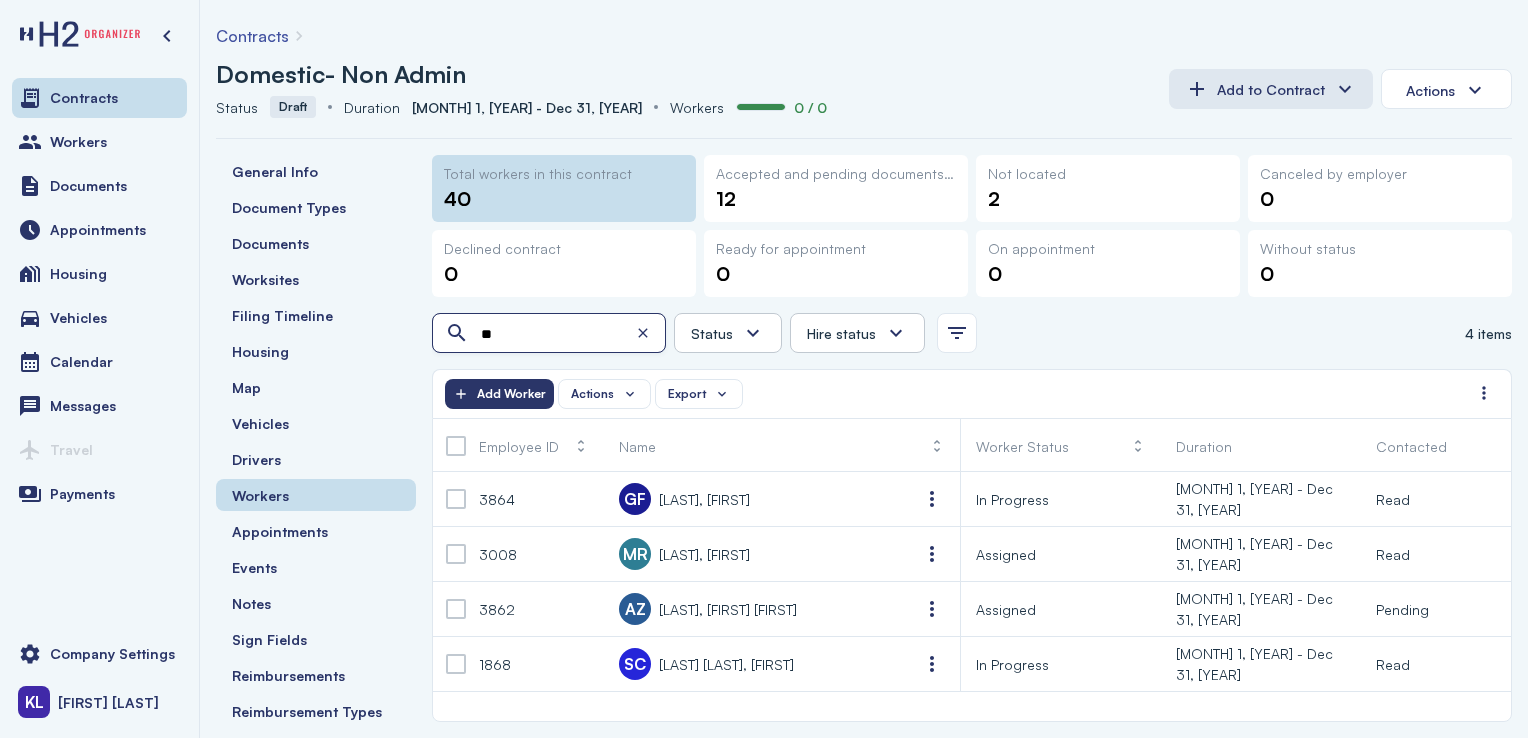 type on "*" 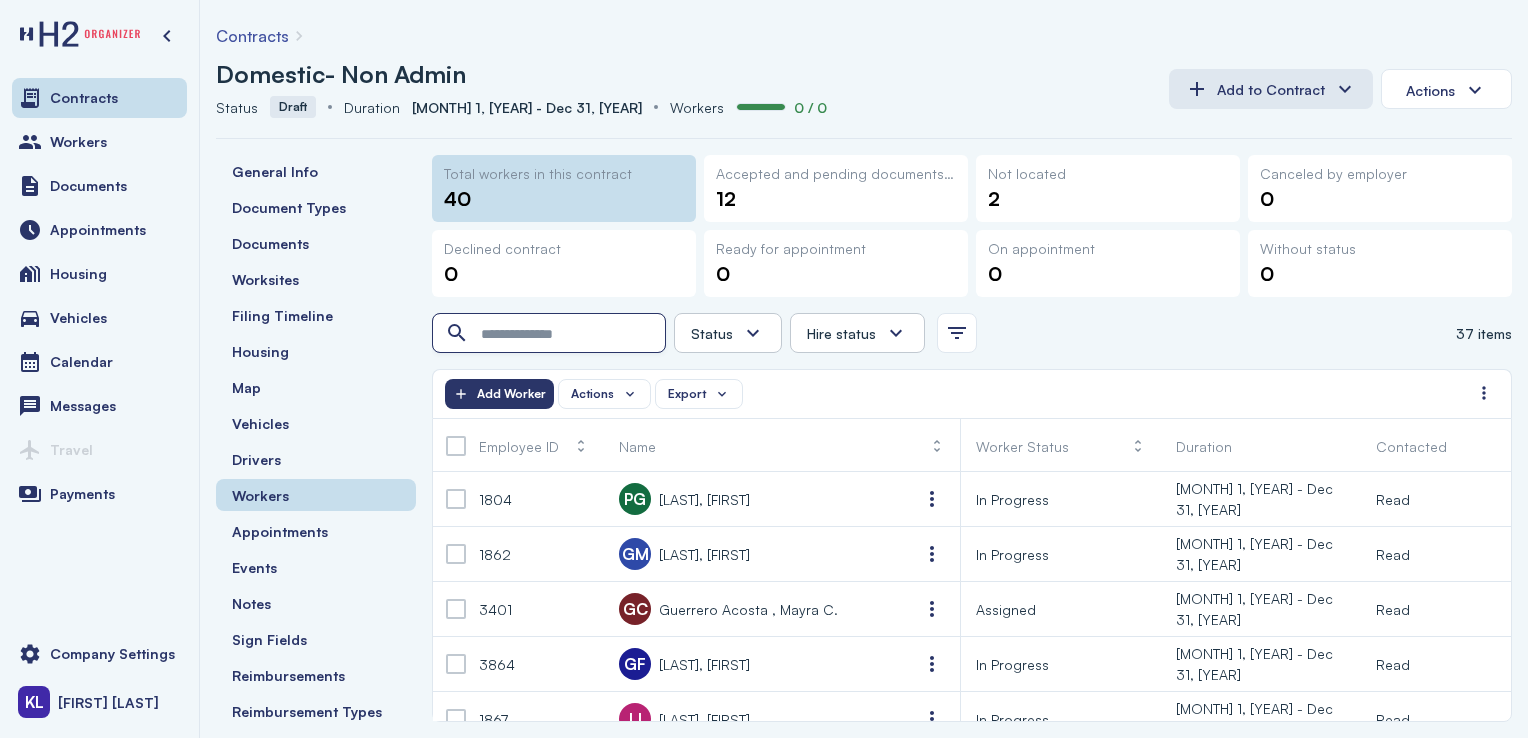 type on "*" 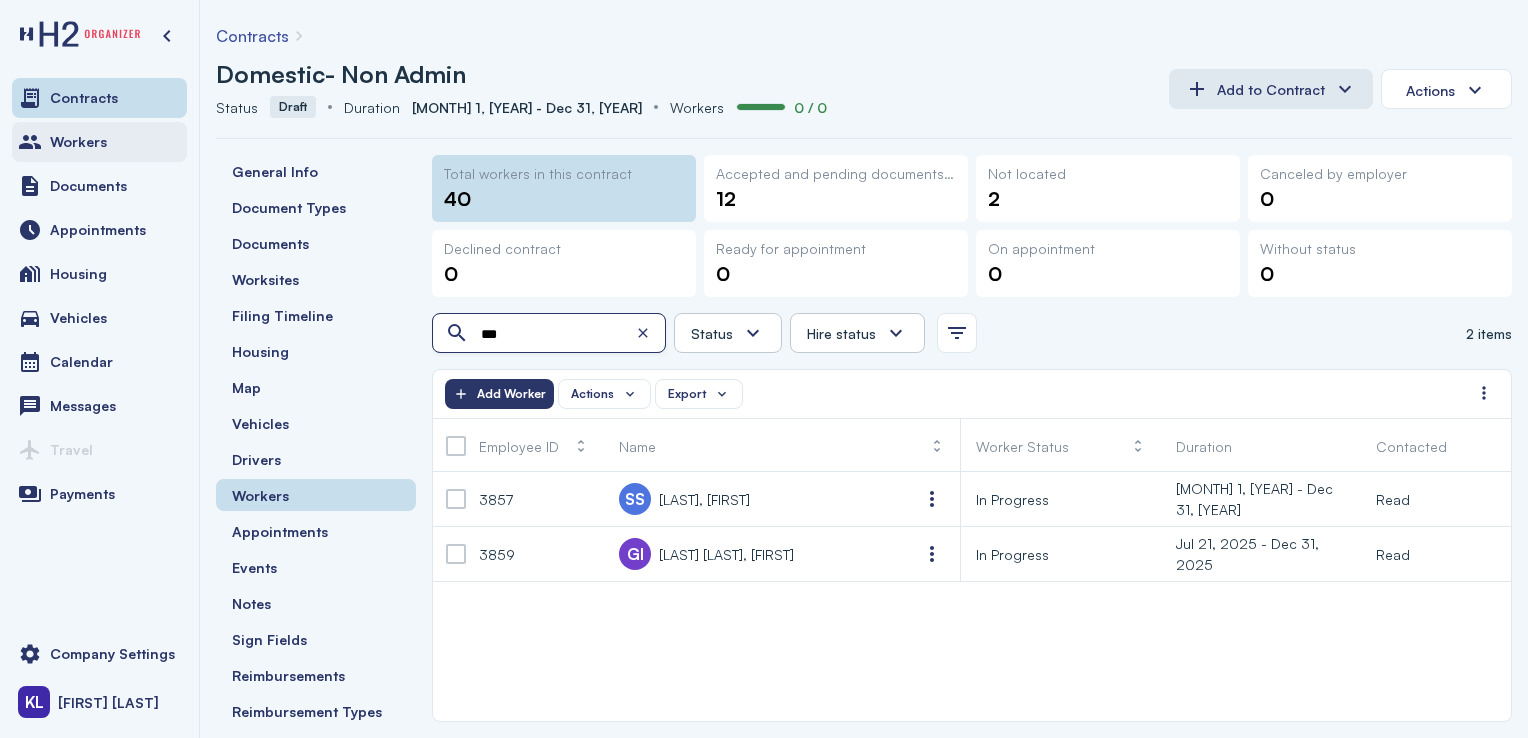 type on "***" 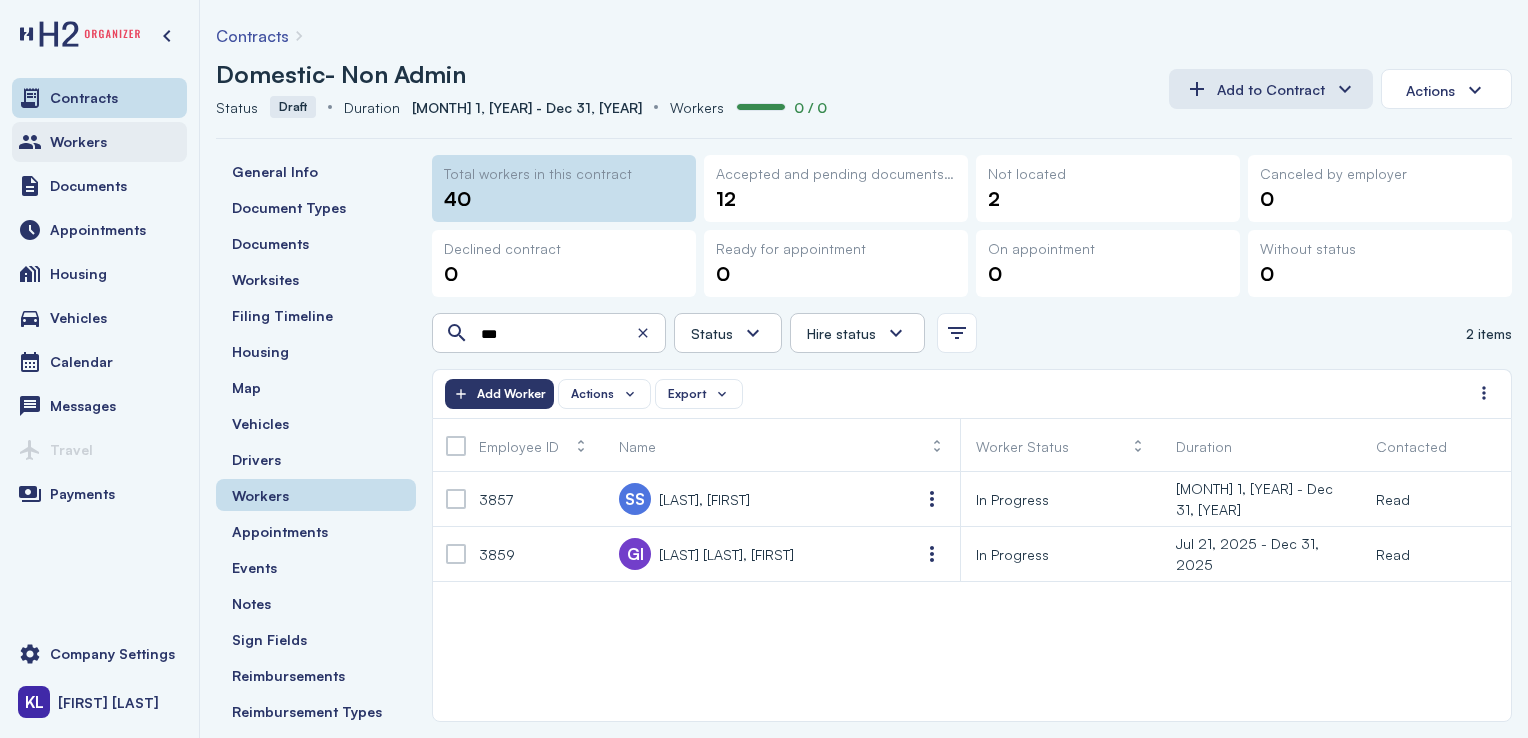 click on "Workers" at bounding box center [99, 142] 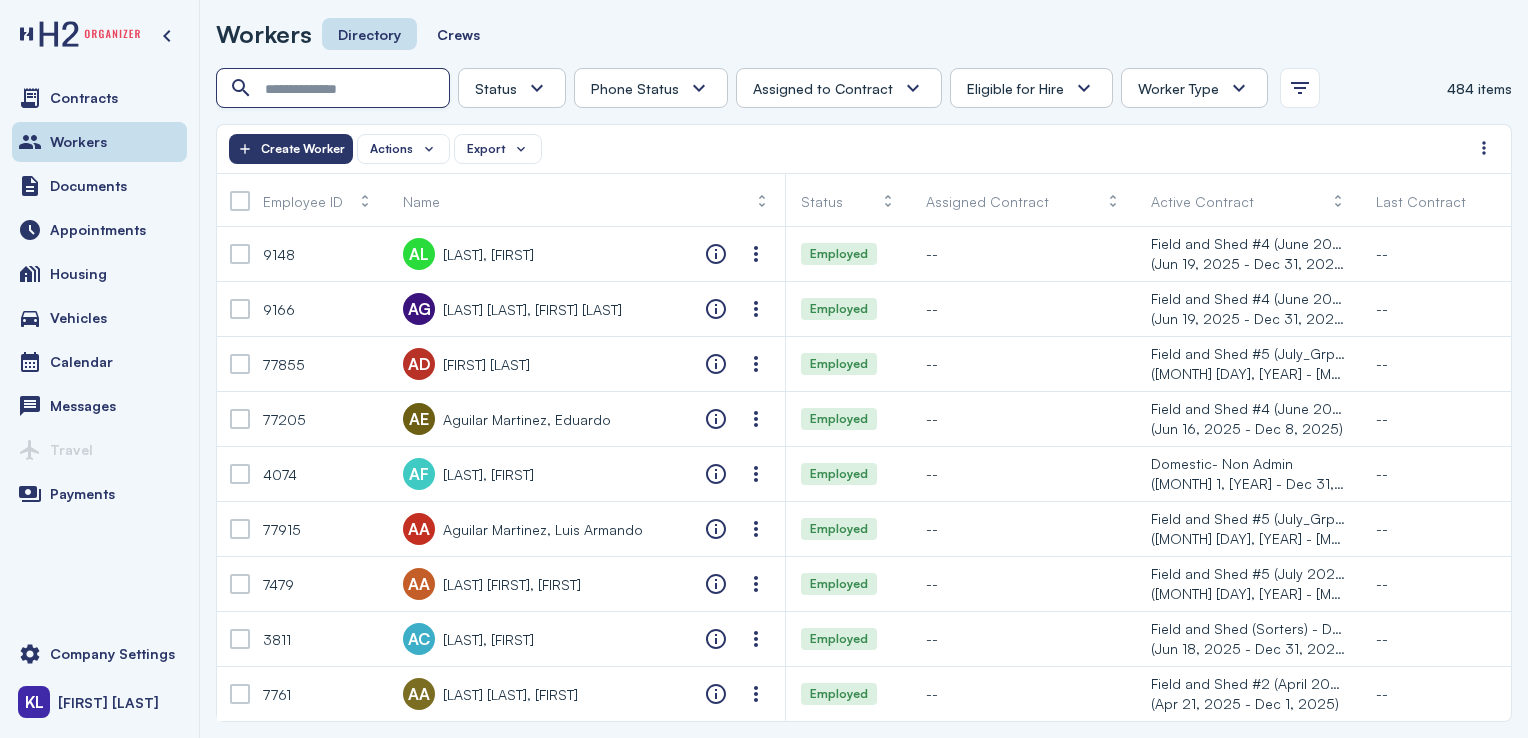 click at bounding box center (335, 89) 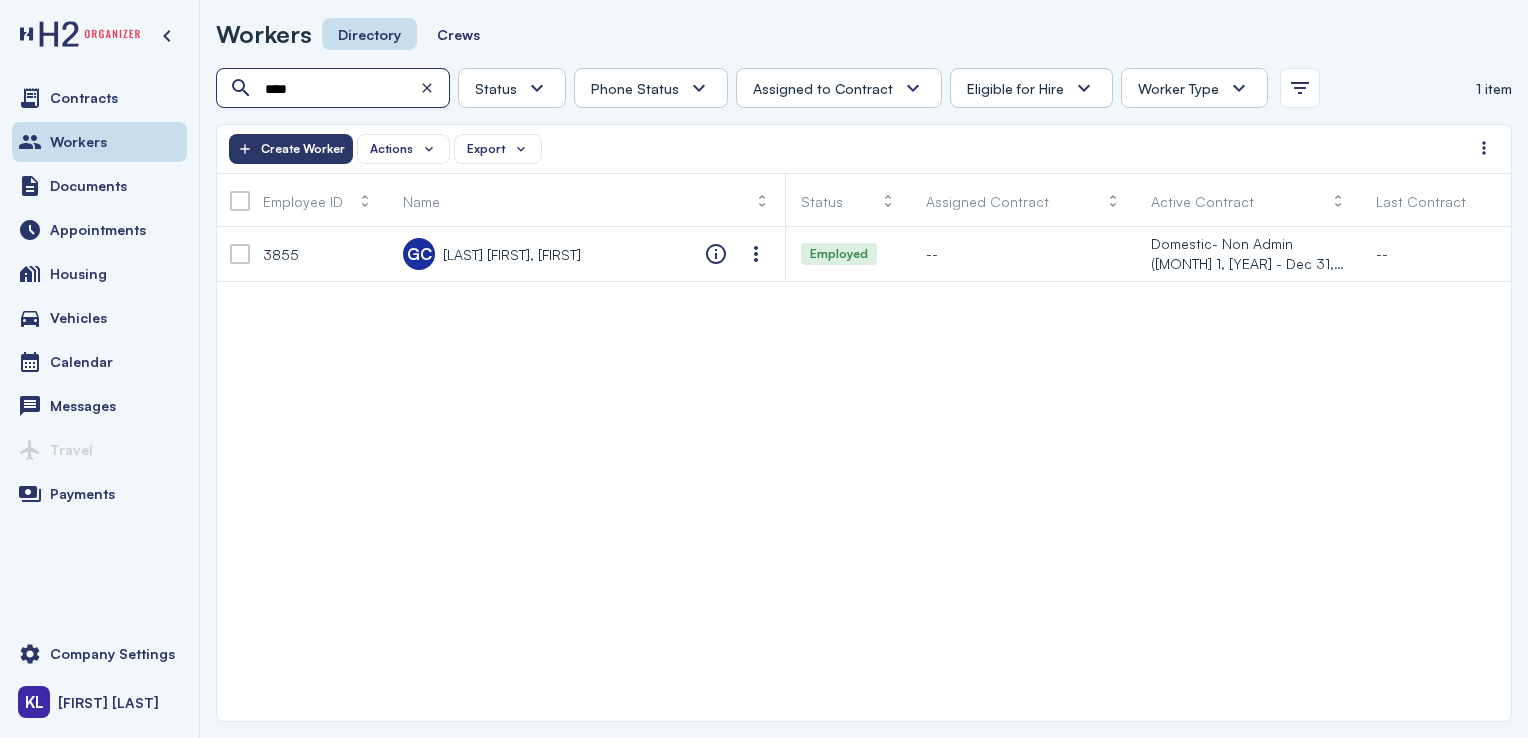 type on "****" 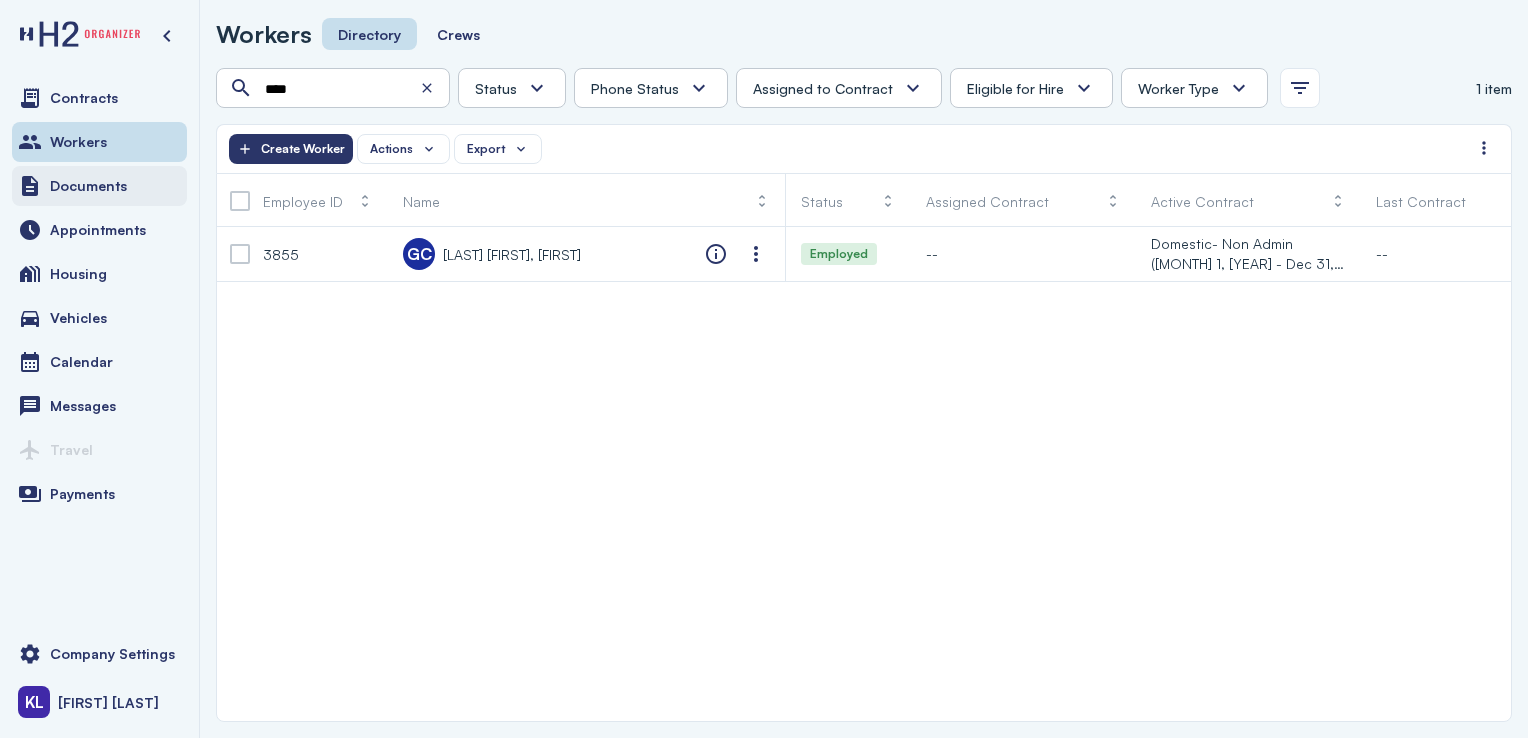 click on "Documents" at bounding box center [88, 186] 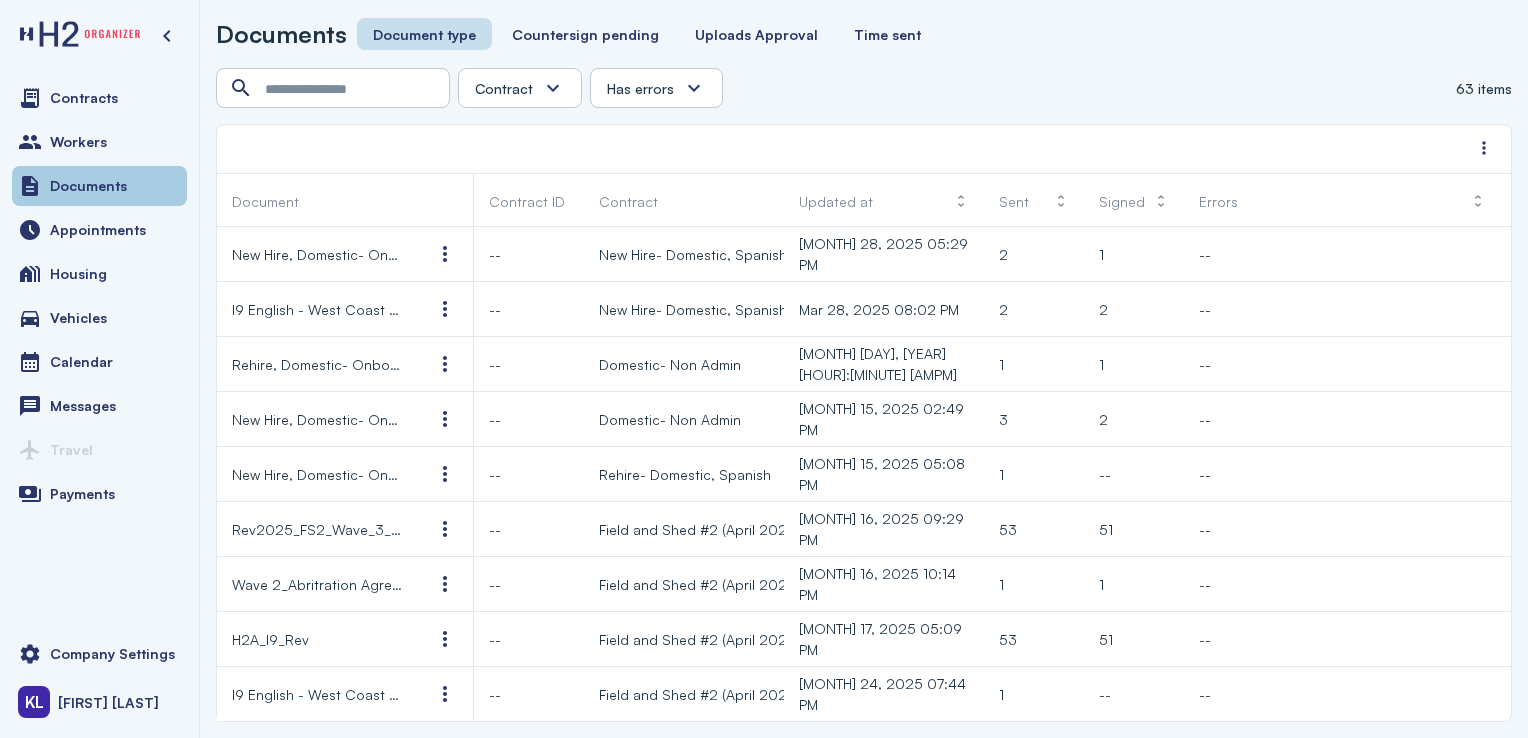 click on "Contracts" at bounding box center (99, 98) 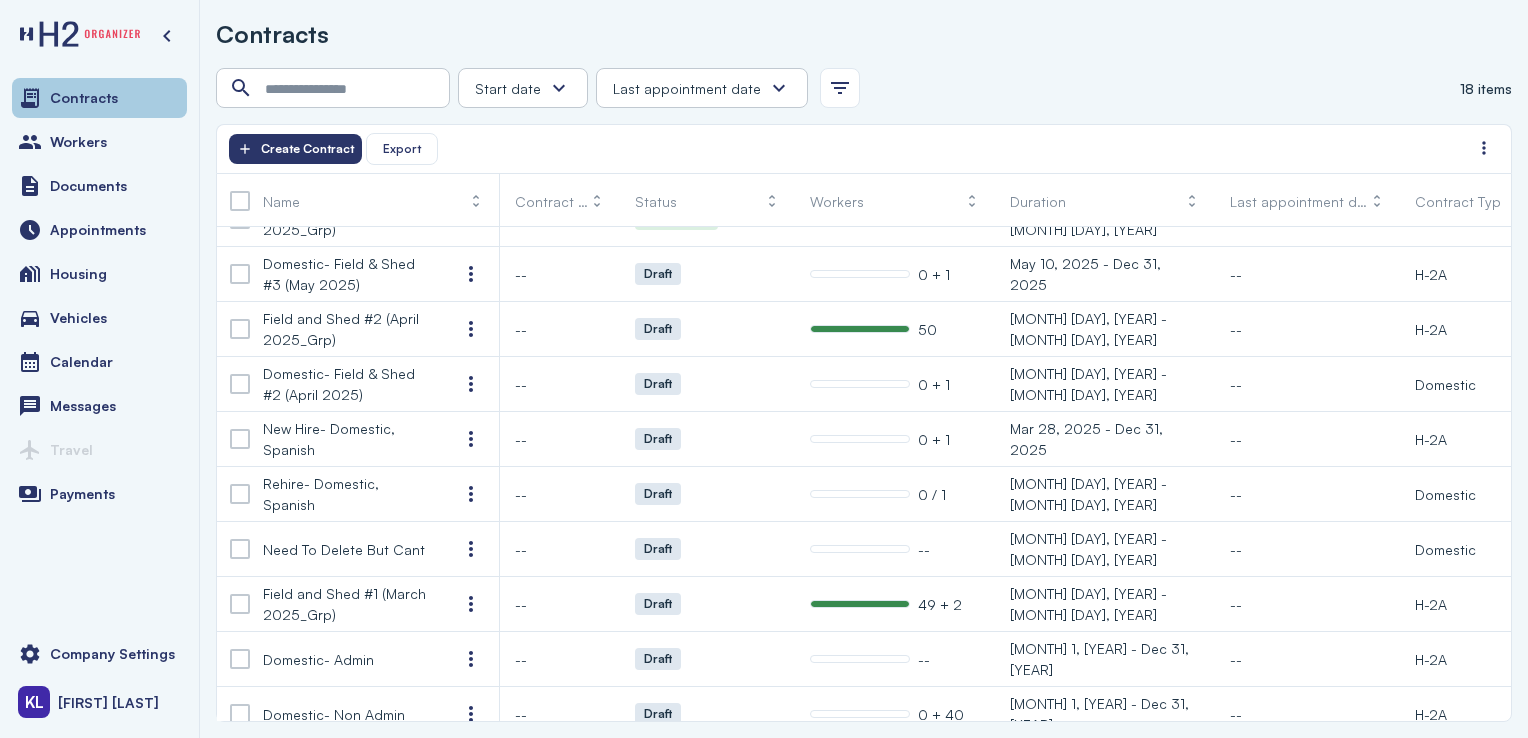 scroll, scrollTop: 471, scrollLeft: 0, axis: vertical 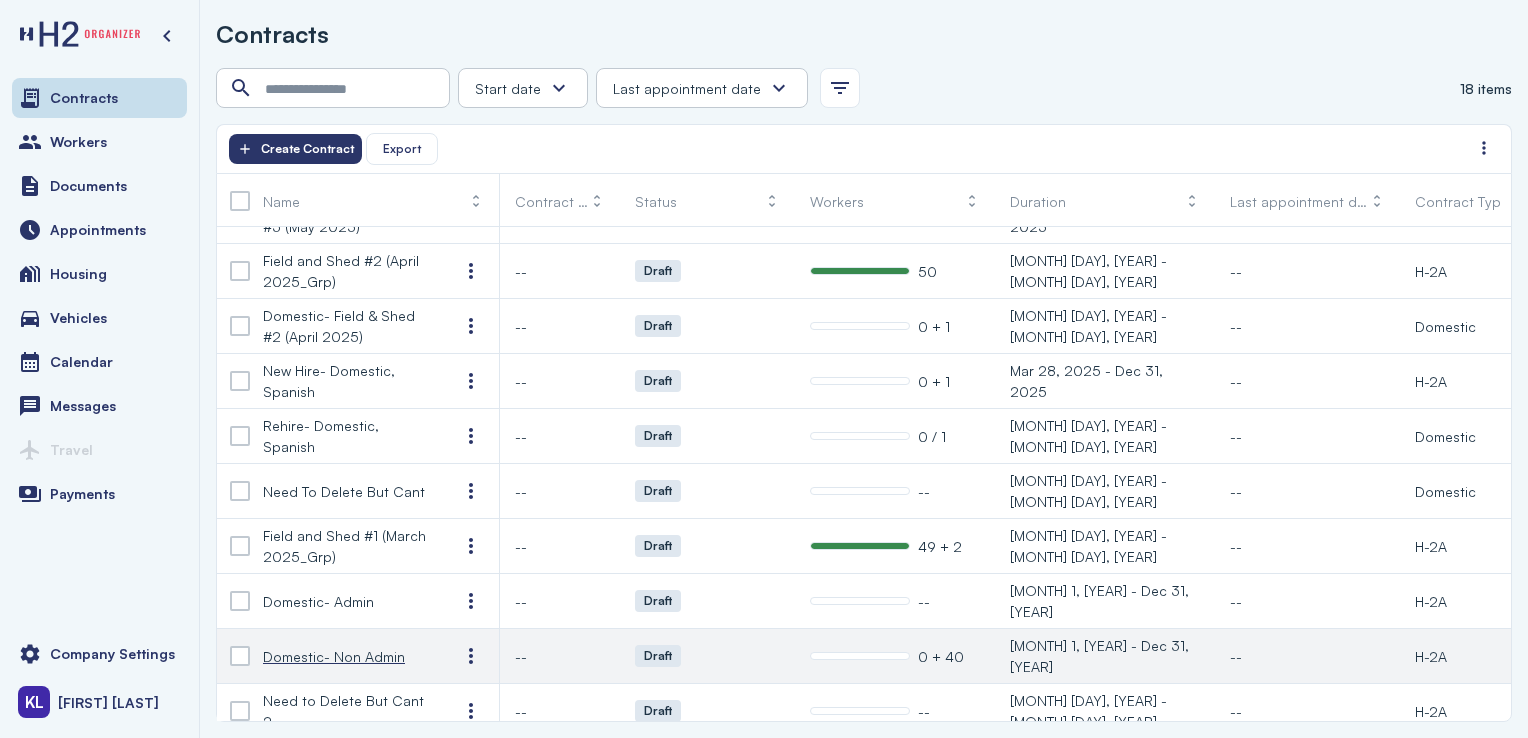 click on "Domestic- Non Admin" at bounding box center [334, 656] 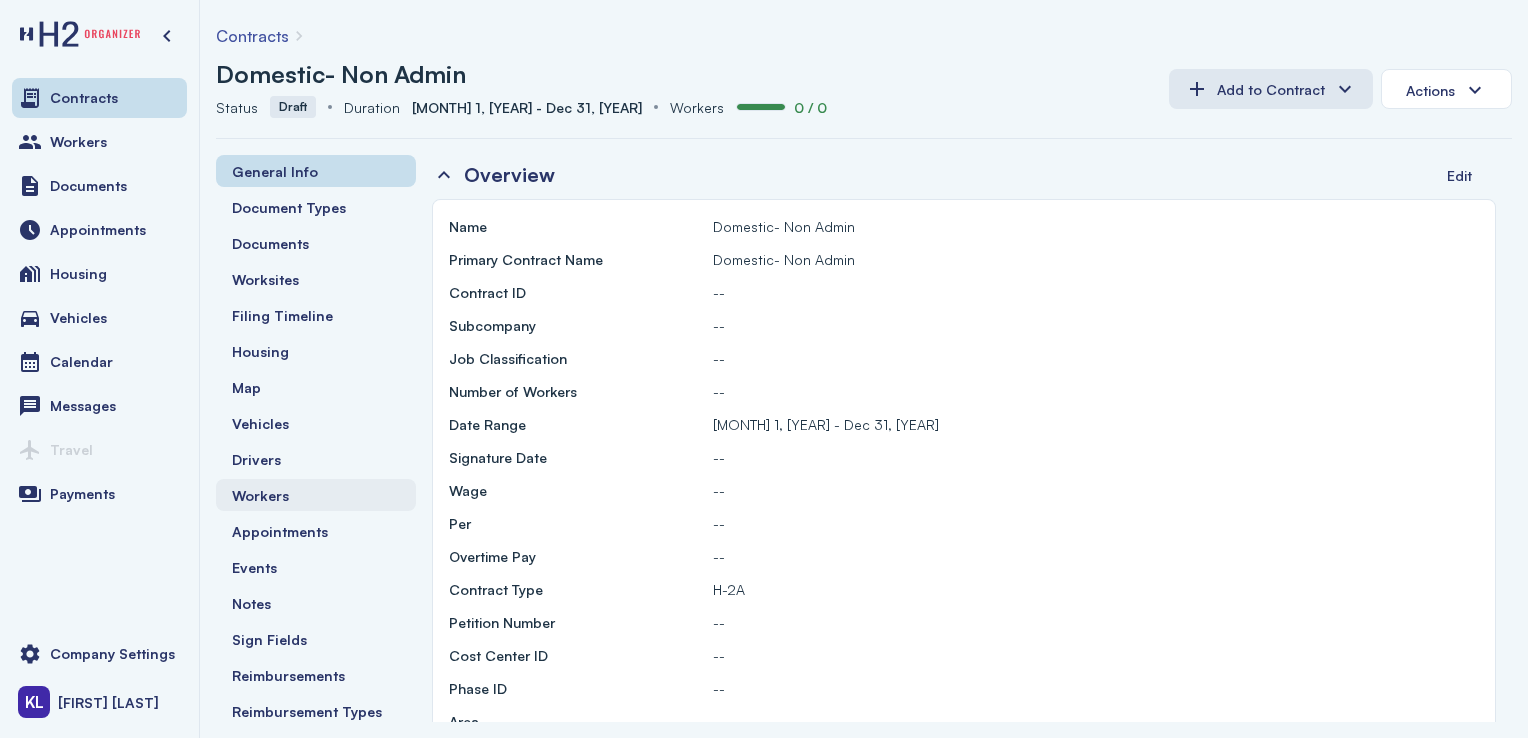 click on "Workers" at bounding box center (316, 495) 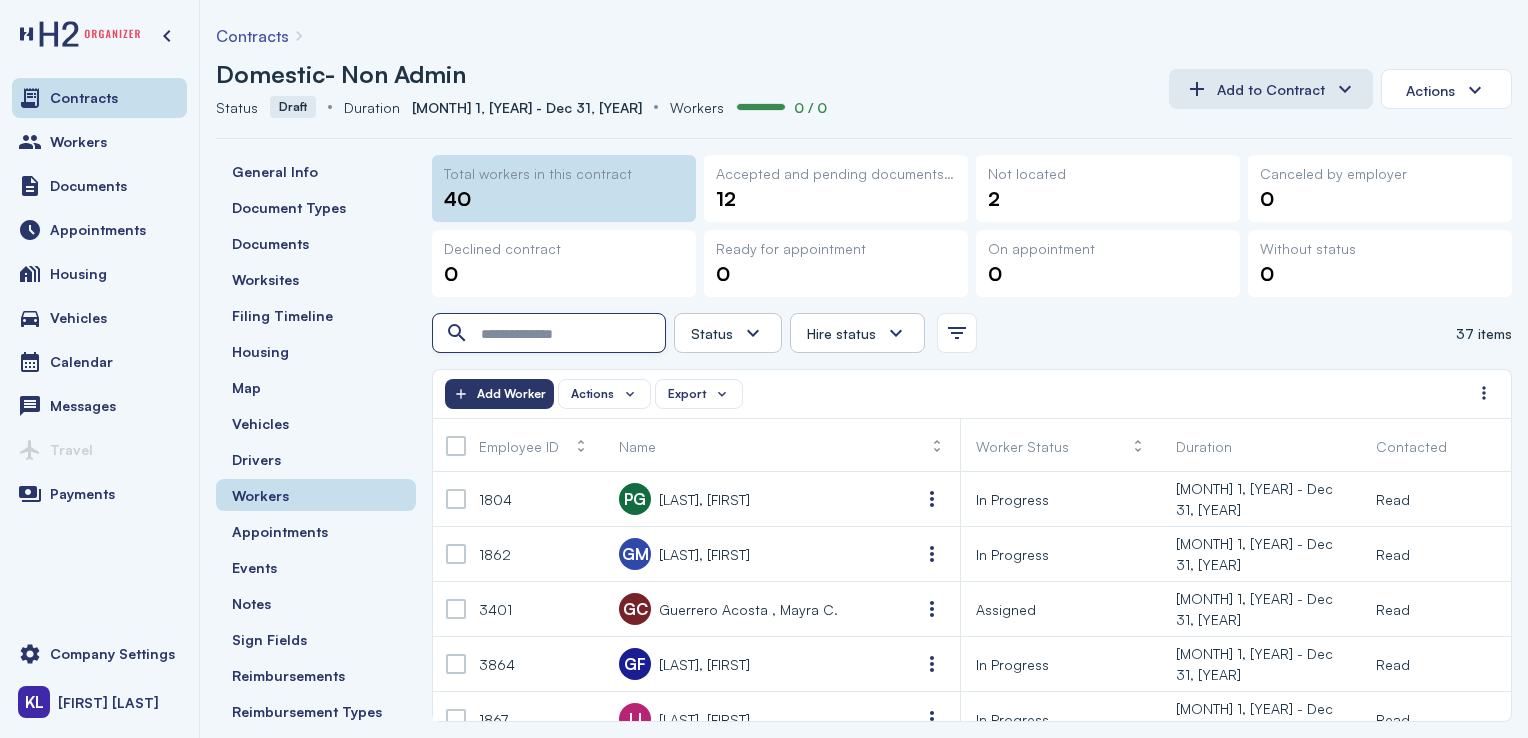 click at bounding box center (551, 334) 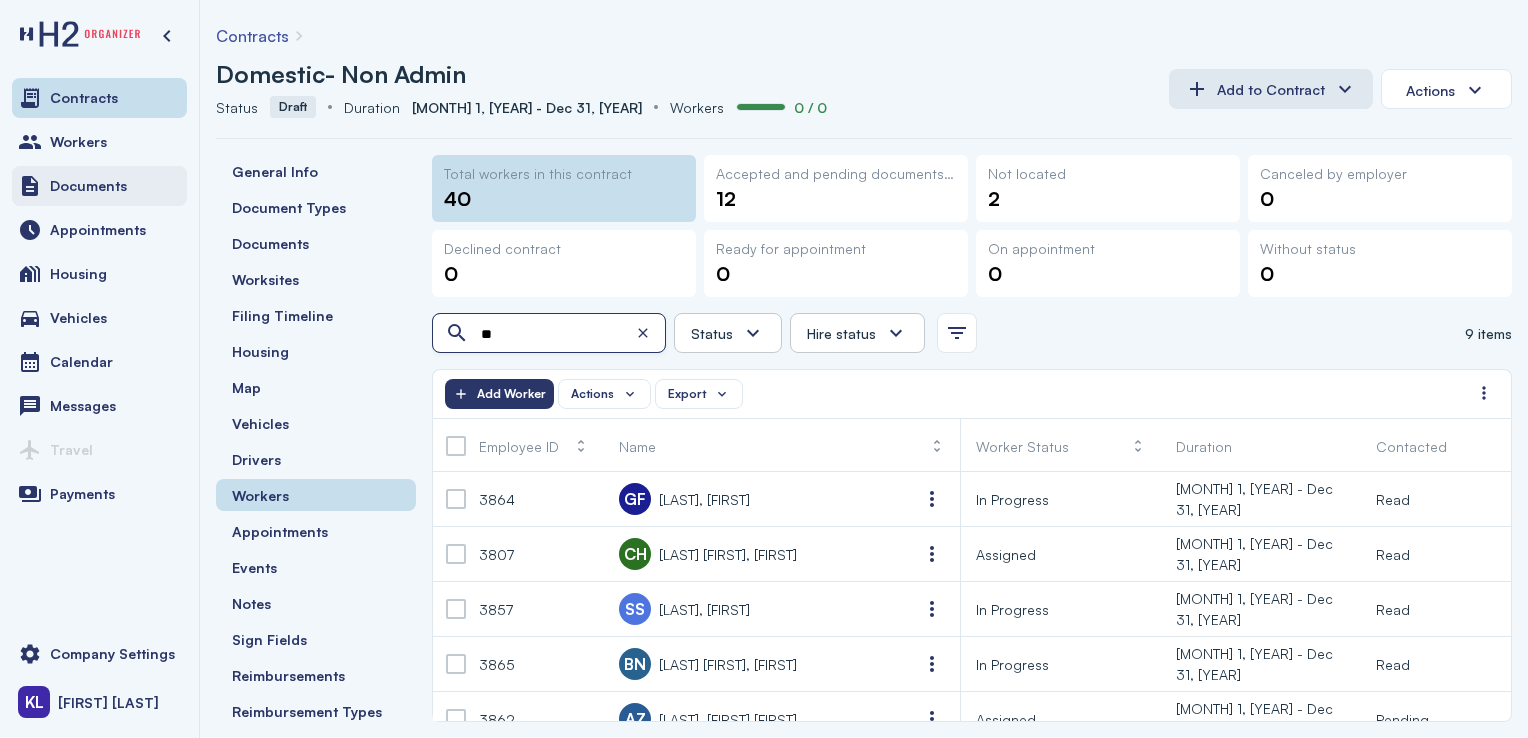 type on "**" 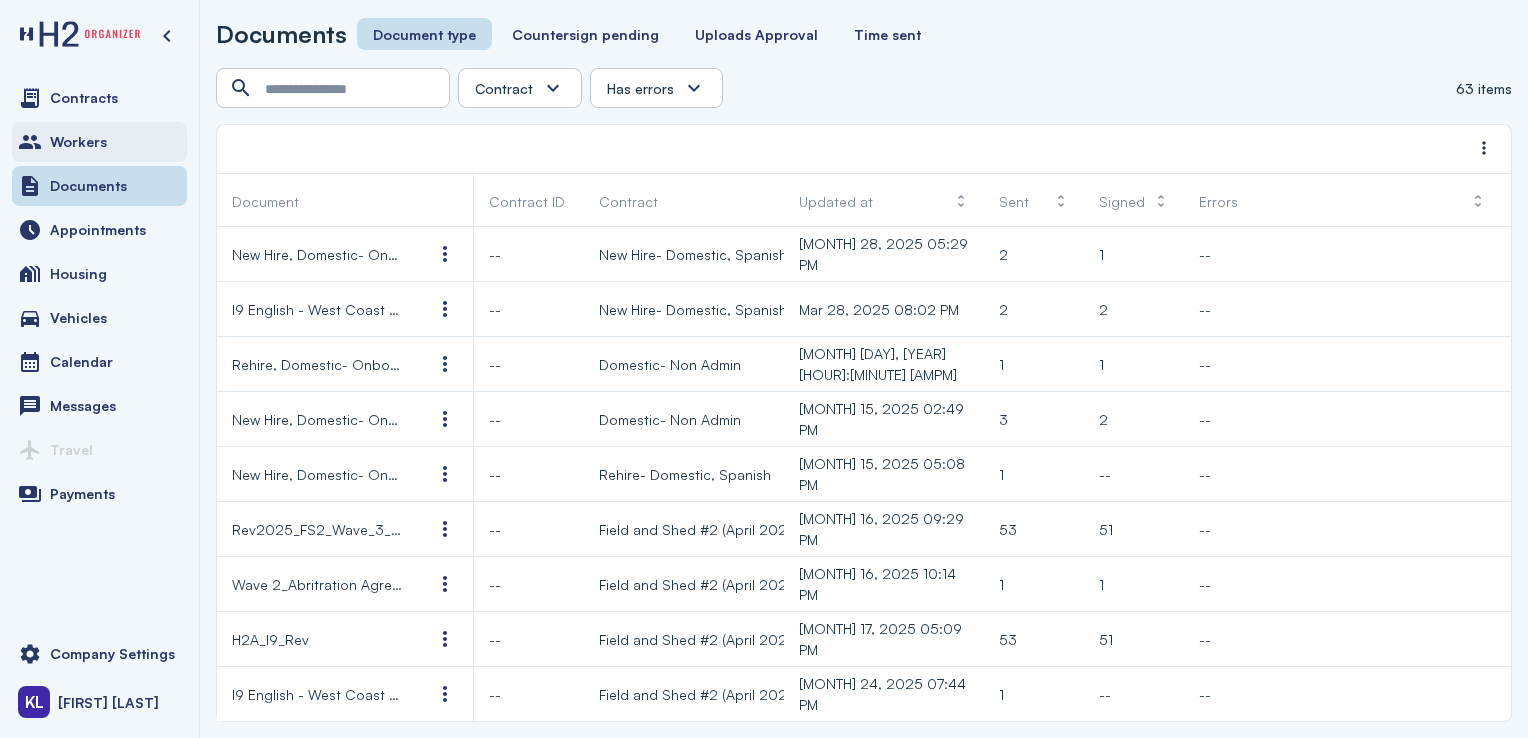 click on "Workers" at bounding box center [99, 142] 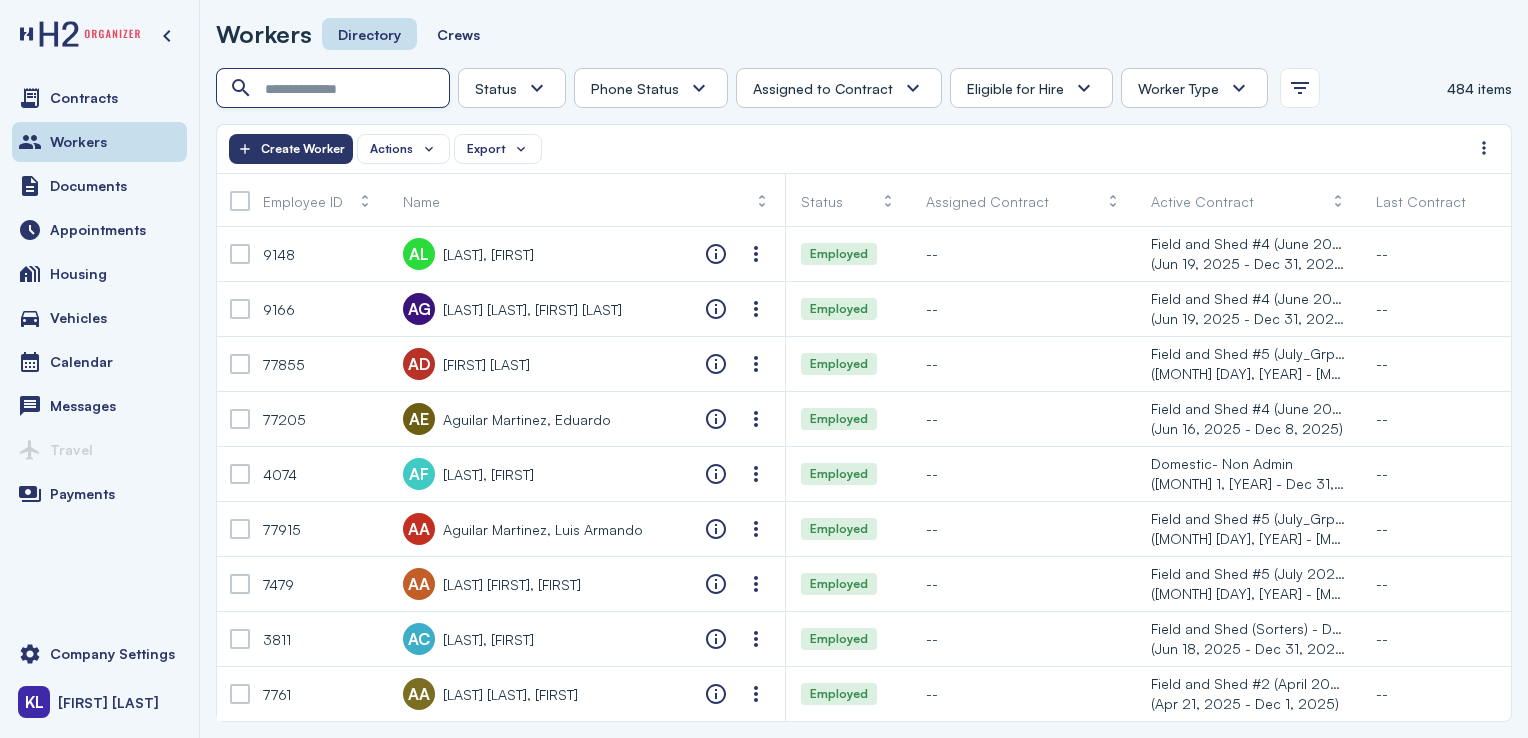 click at bounding box center [335, 89] 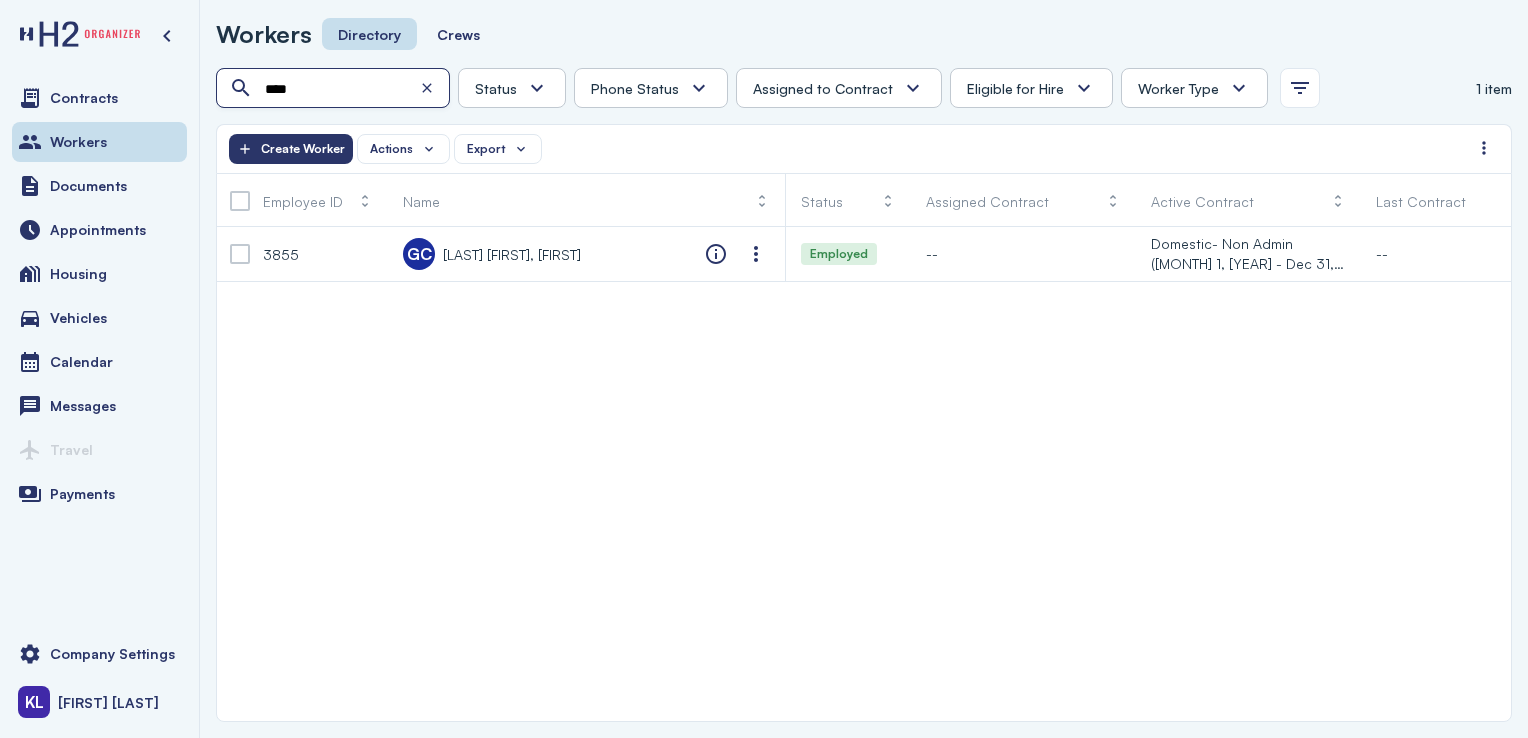 type on "****" 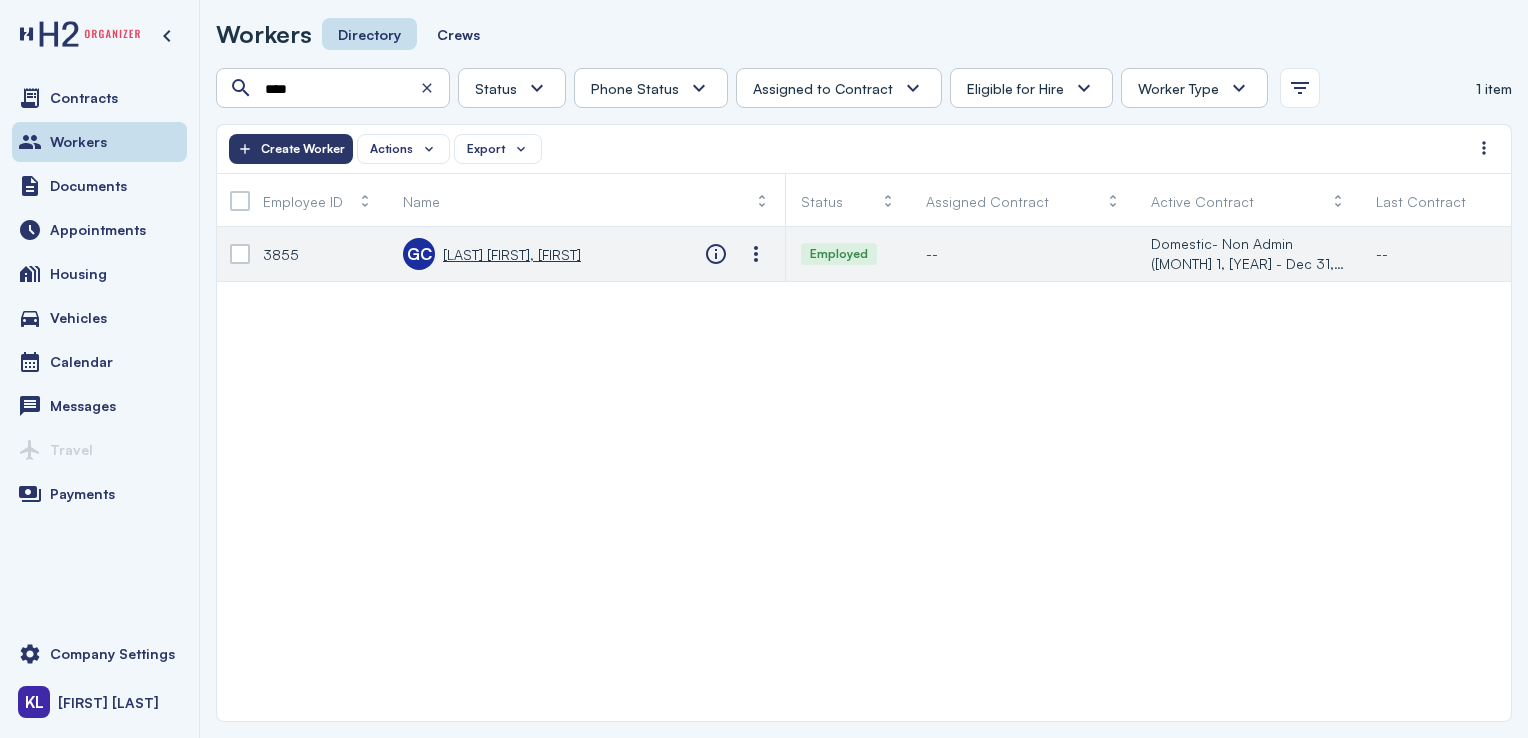 click on "[LAST] [FIRST], [FIRST]" at bounding box center (512, 254) 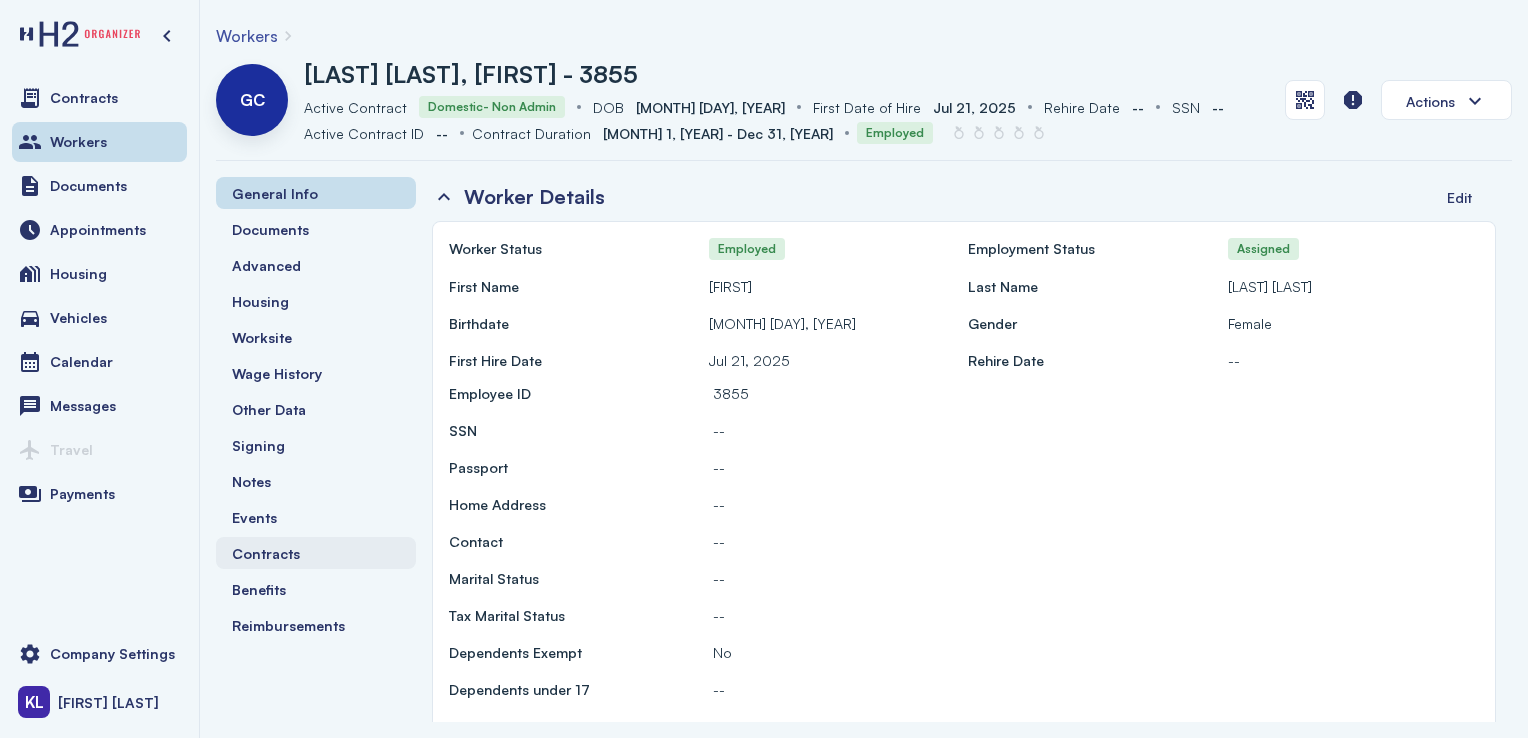 click on "Contracts" at bounding box center [316, 553] 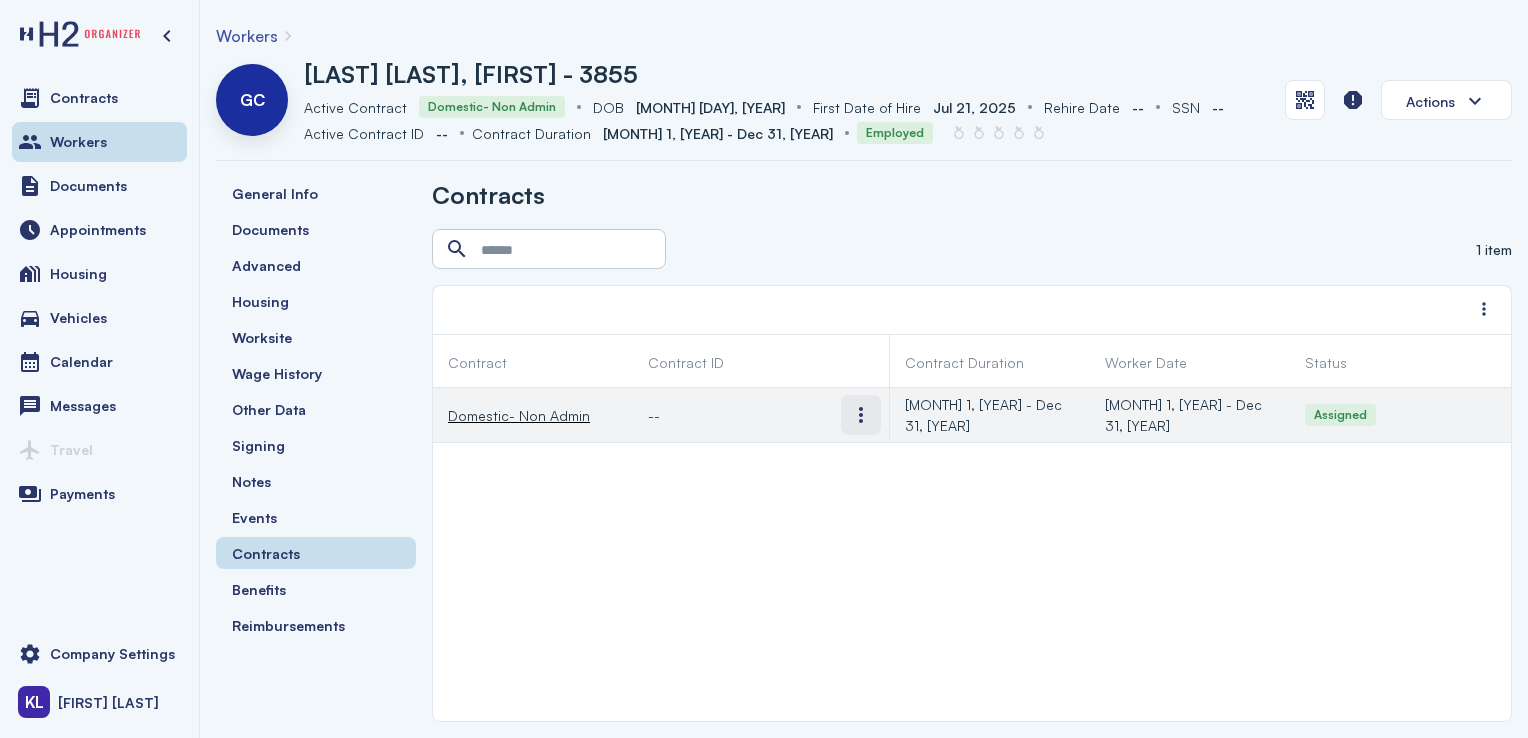 click at bounding box center [861, 415] 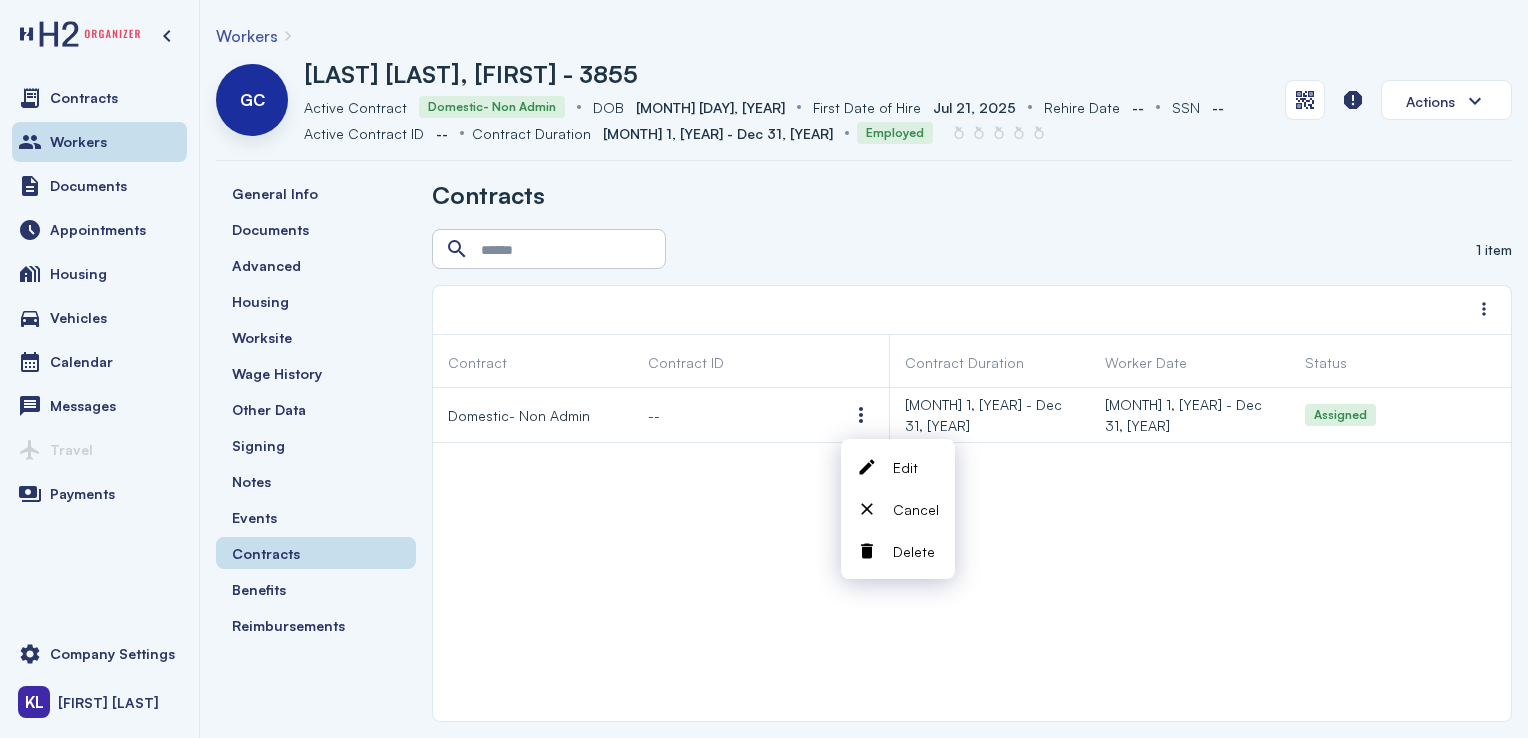 click on "Cancel" at bounding box center (916, 509) 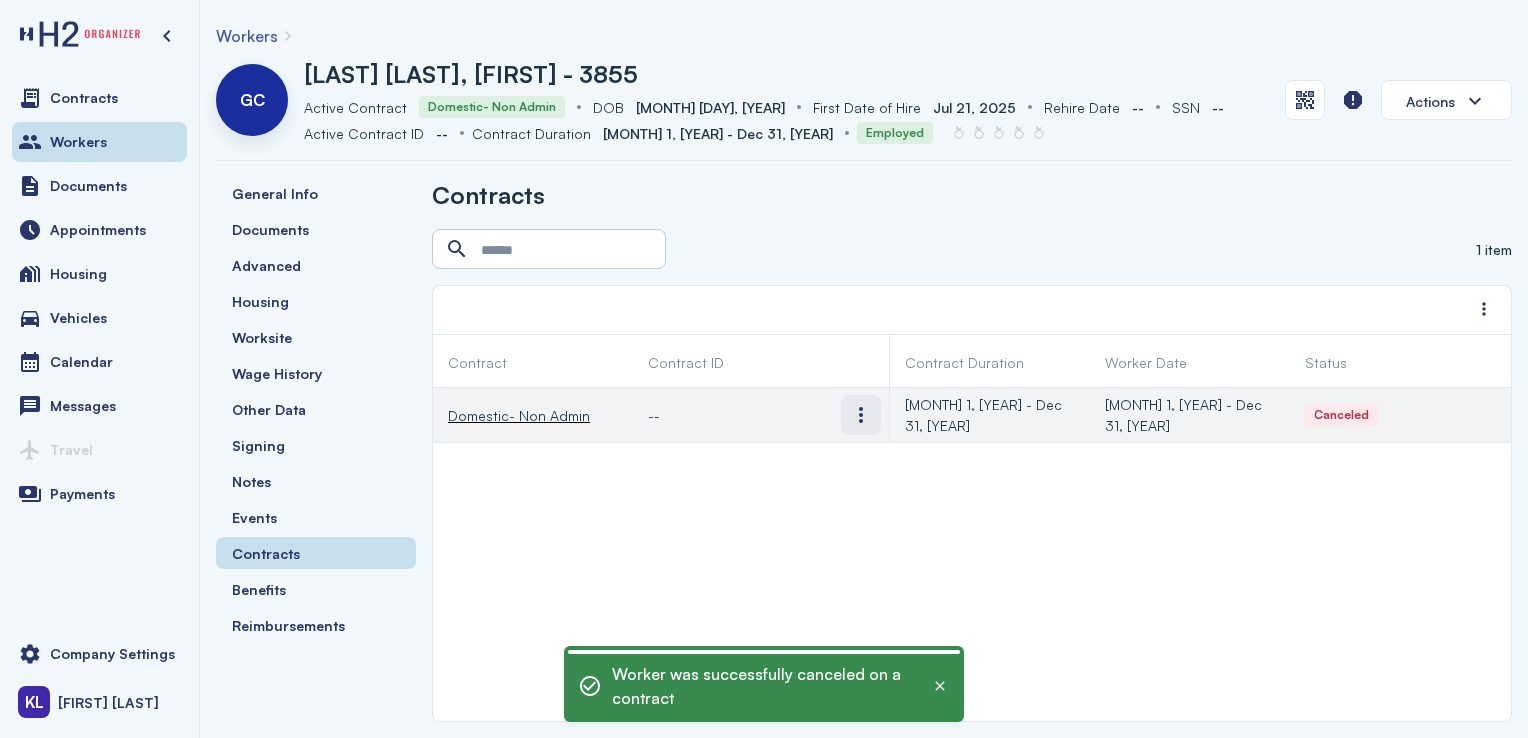click at bounding box center (861, 415) 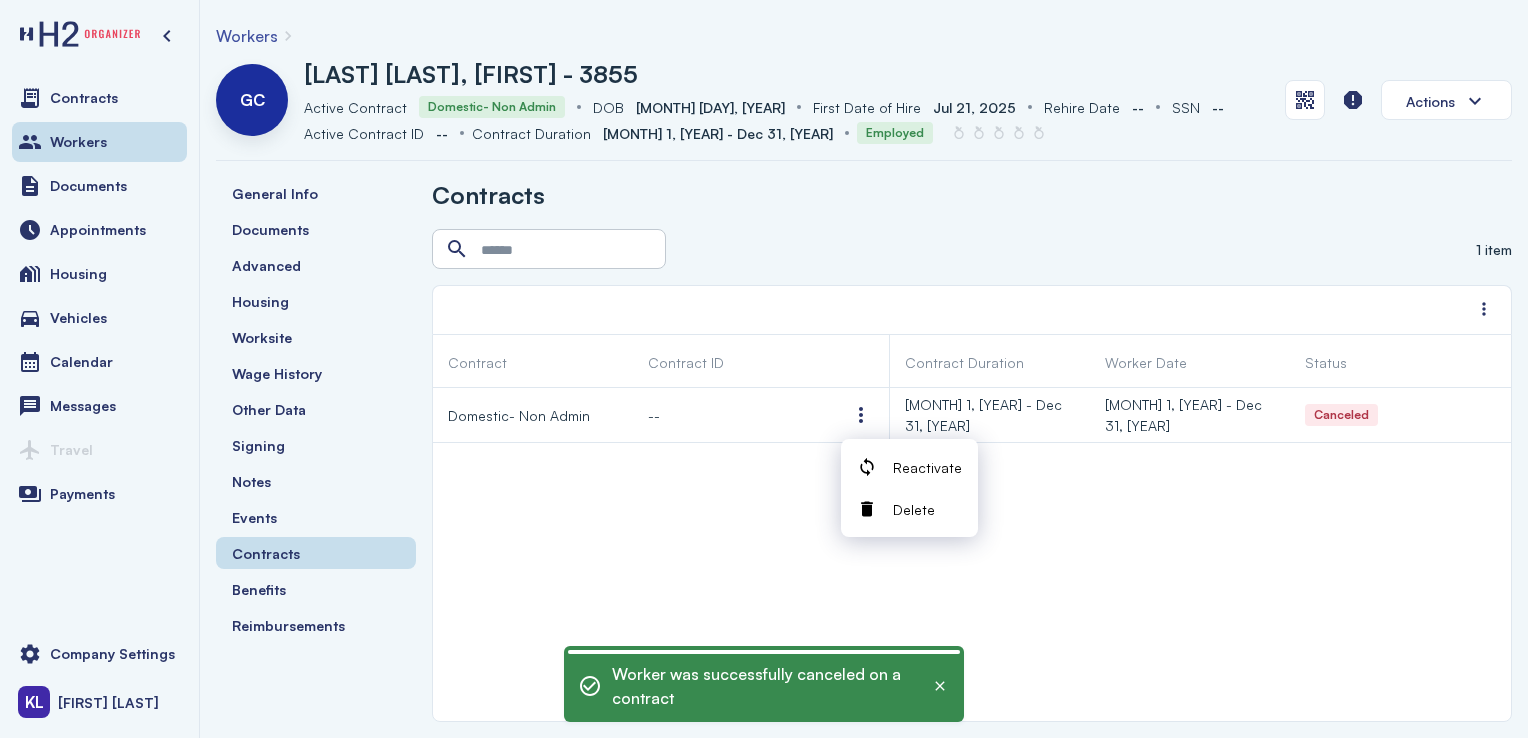 click on "Delete" at bounding box center [914, 509] 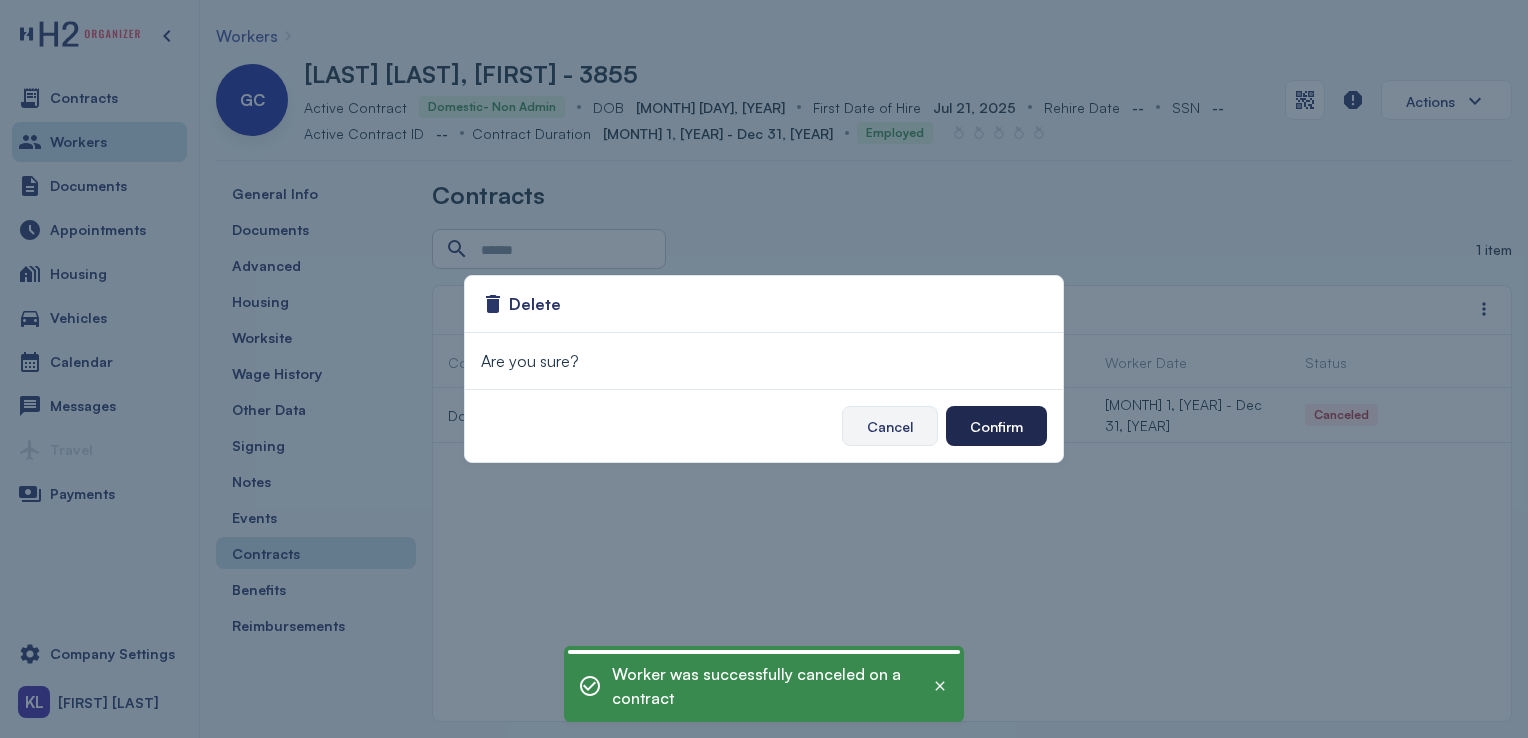 click on "Confirm" at bounding box center (996, 426) 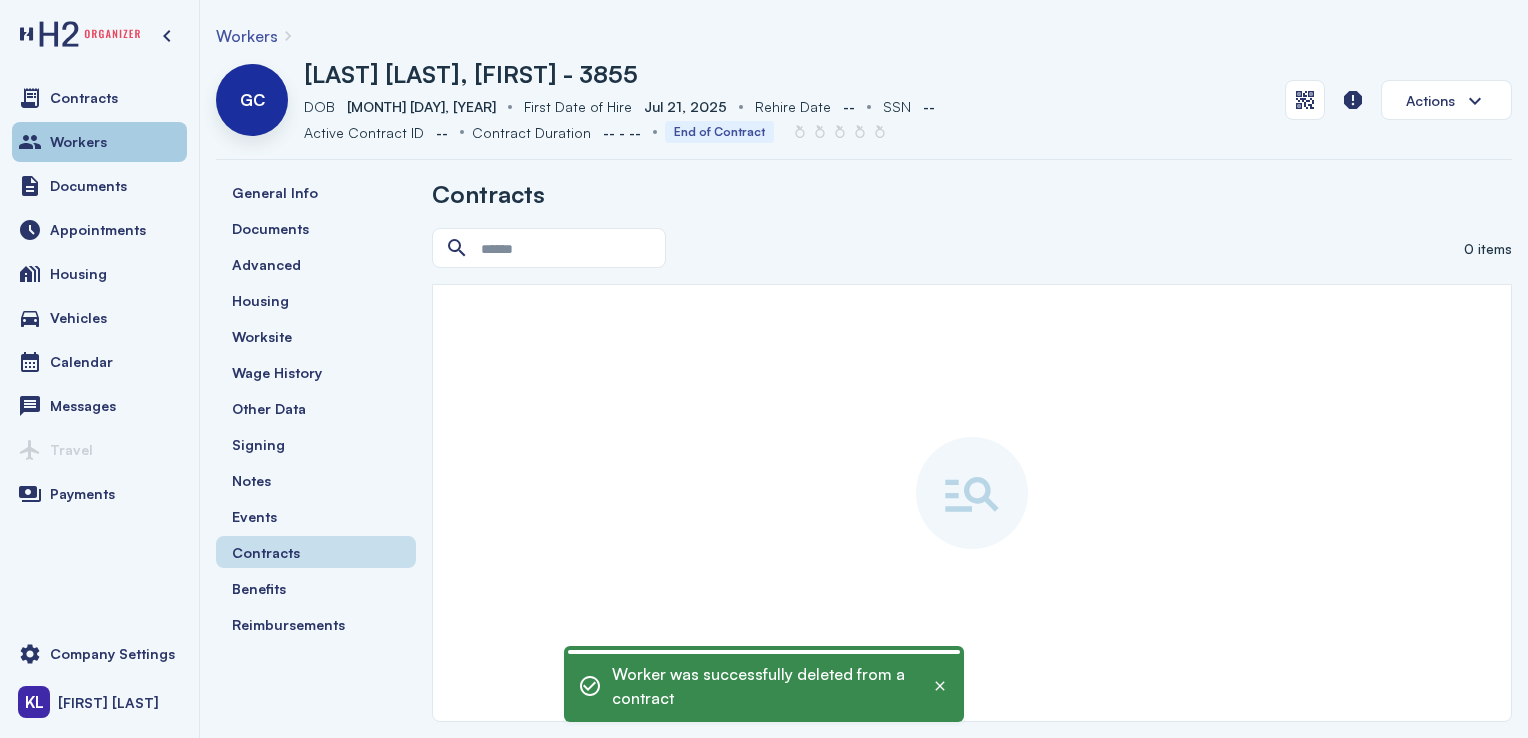 click on "Workers" at bounding box center [99, 142] 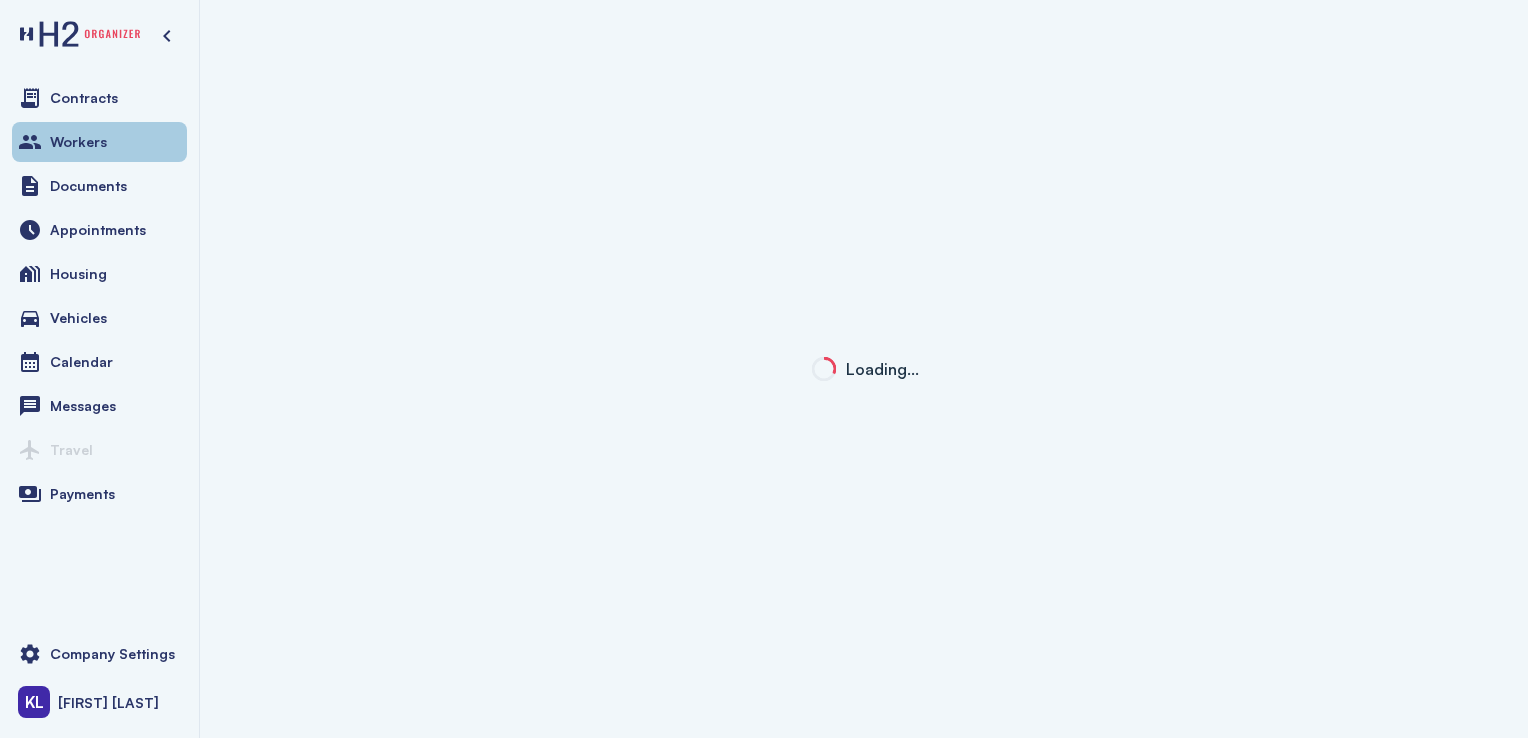 click on "Workers" at bounding box center (99, 142) 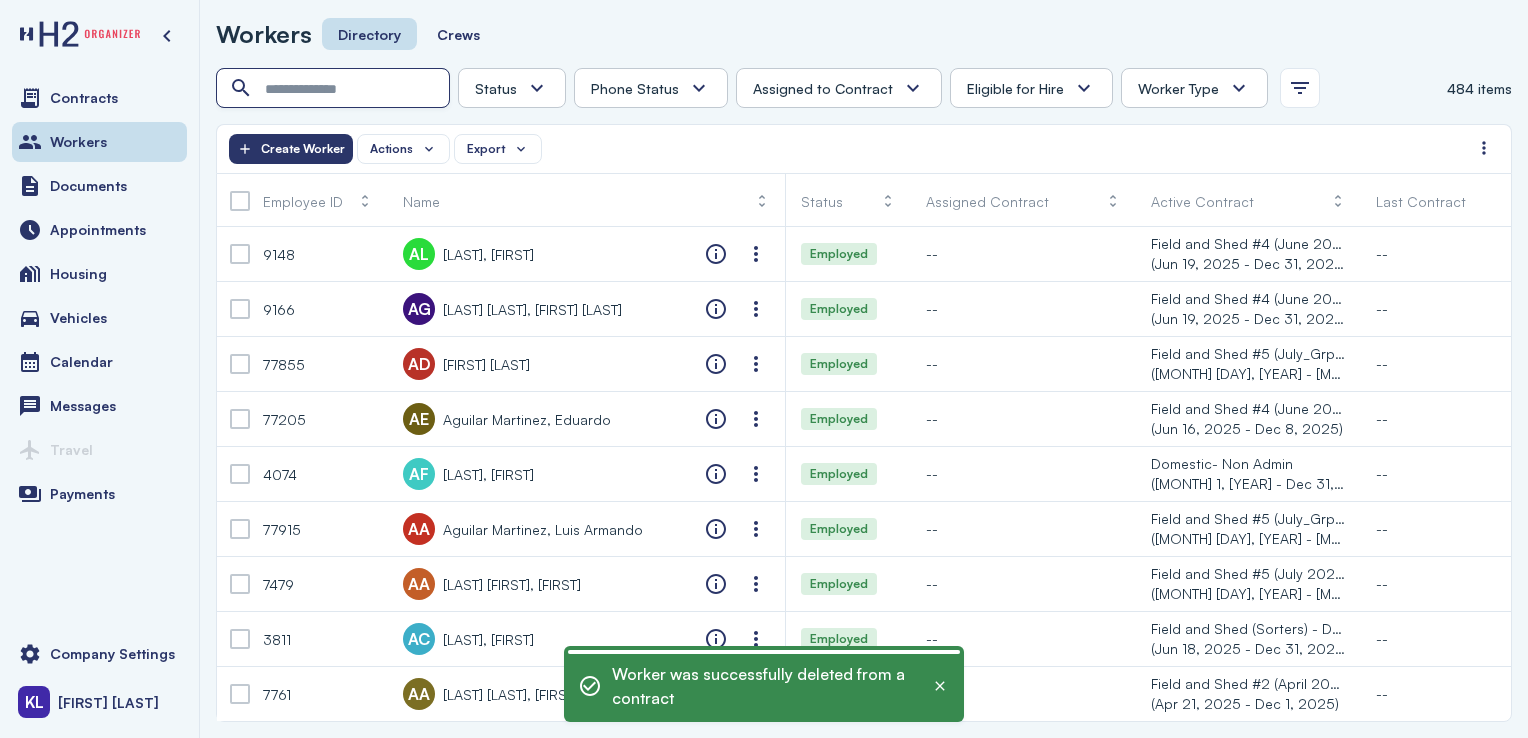 click at bounding box center [335, 89] 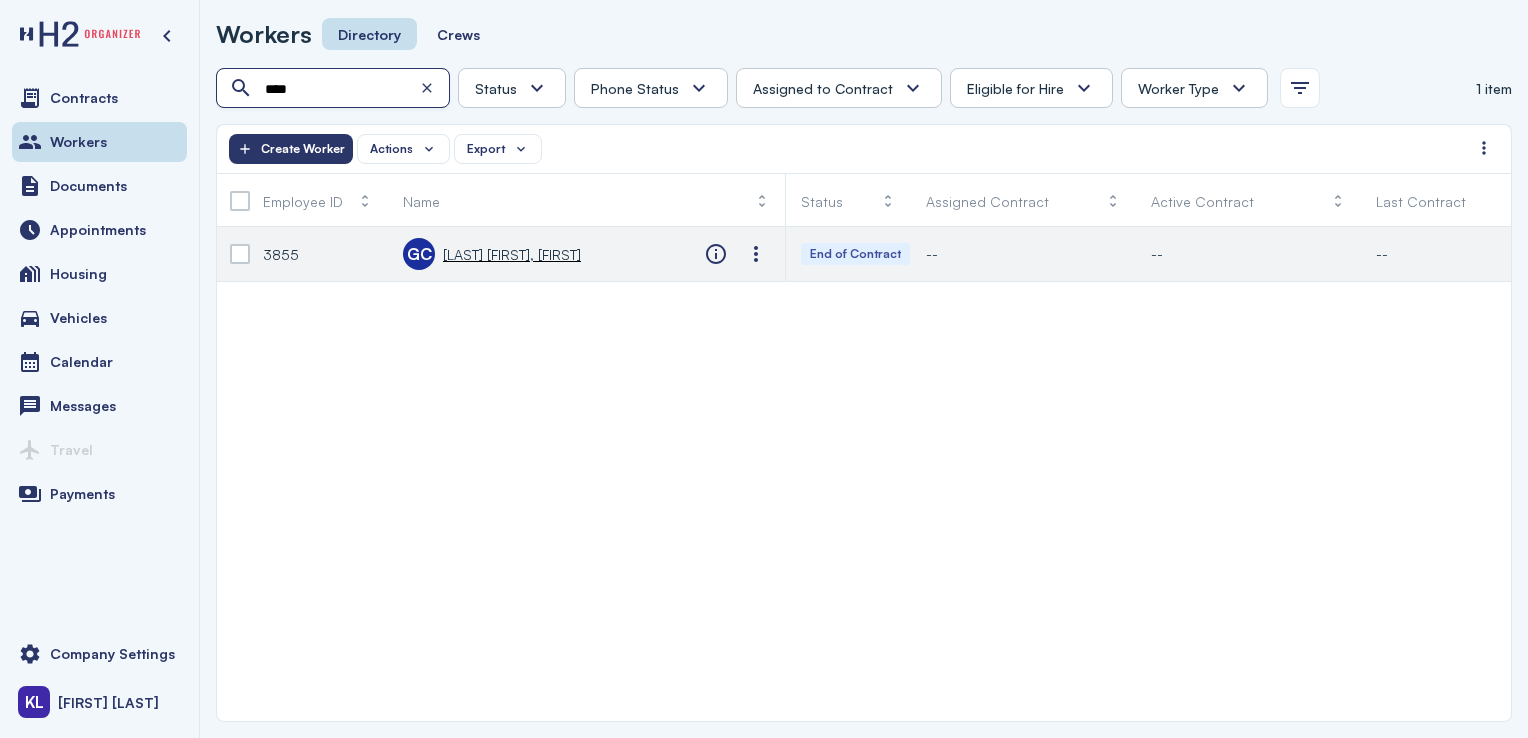 type on "****" 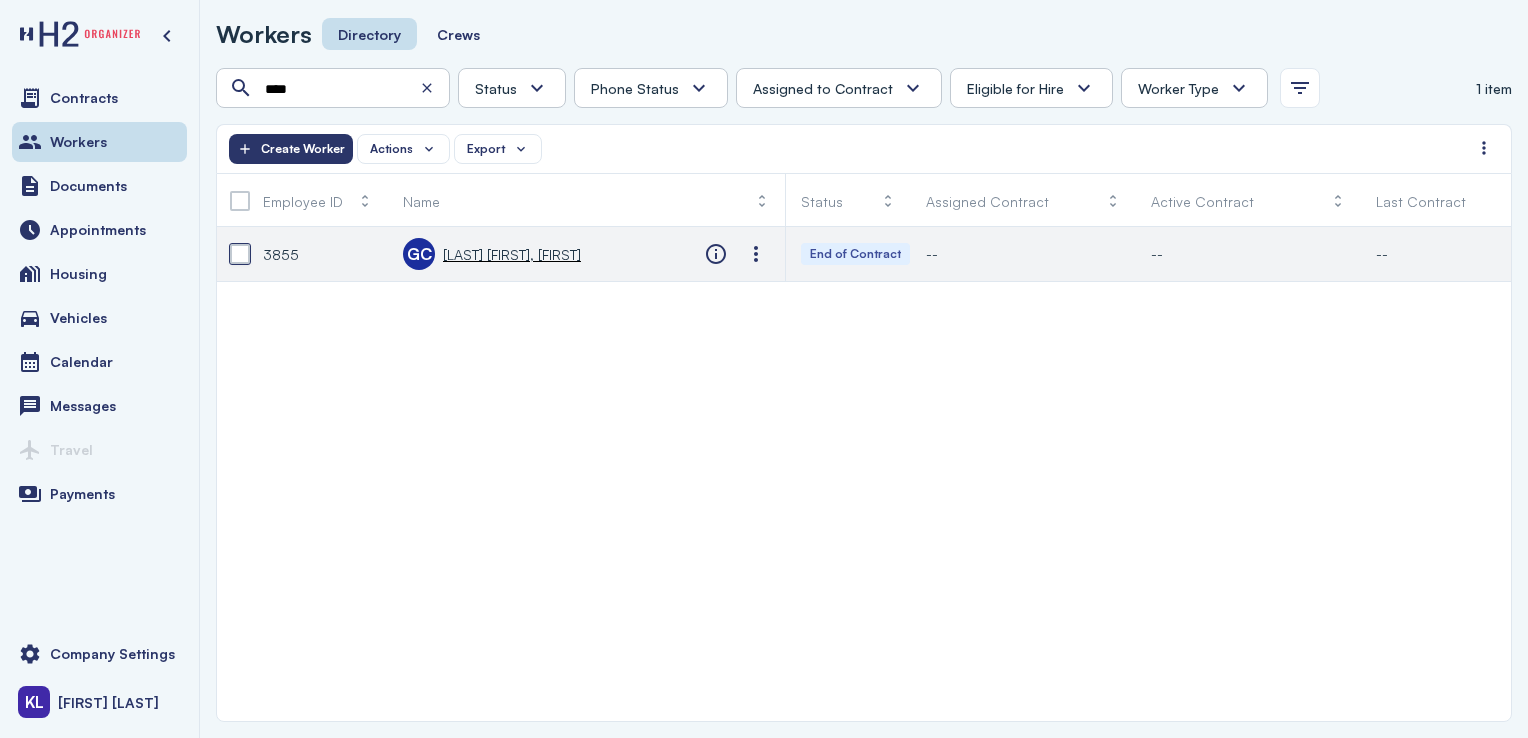 click at bounding box center [240, 254] 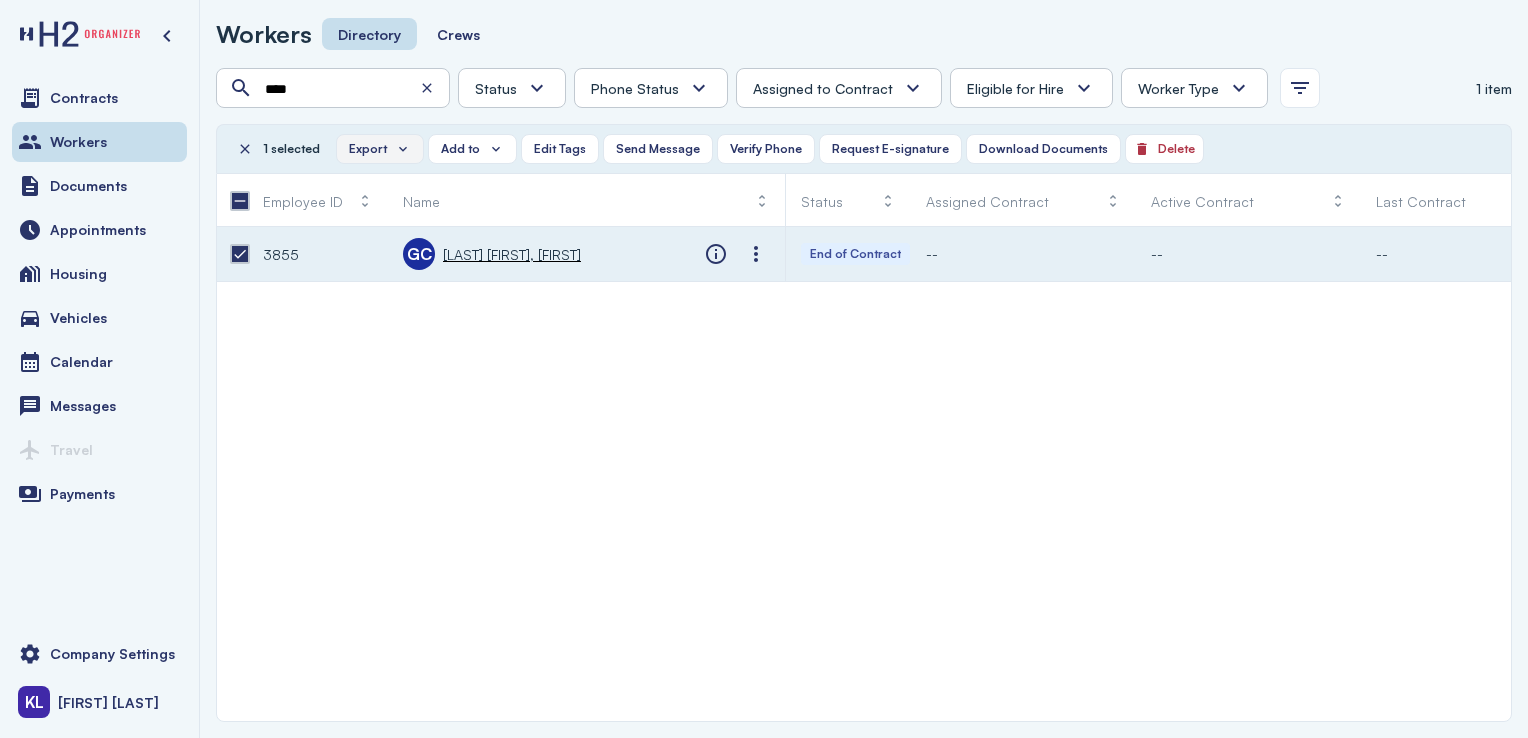 click on "Export" at bounding box center (368, 149) 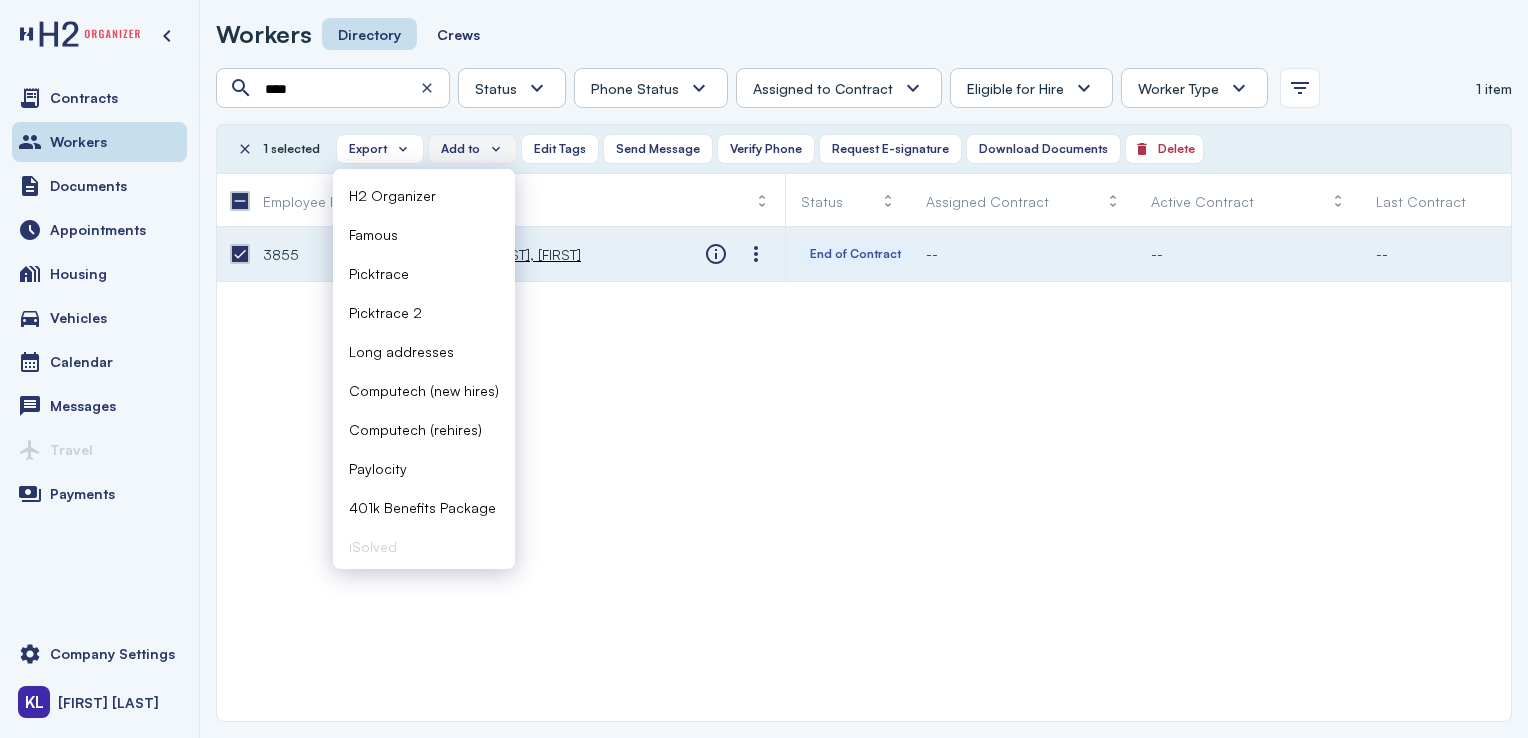 click on "Add to" at bounding box center (472, 149) 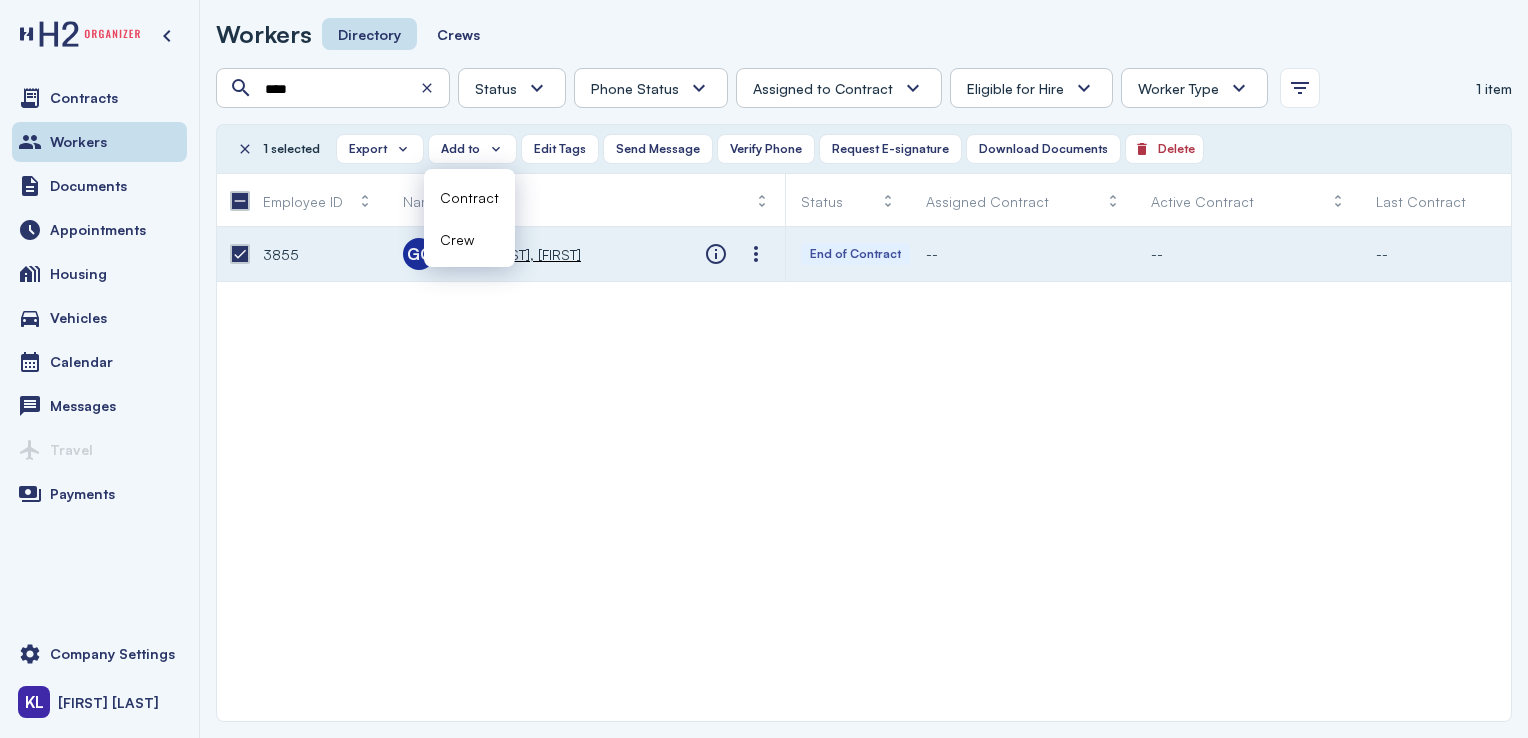 click on "Contract" at bounding box center (469, 197) 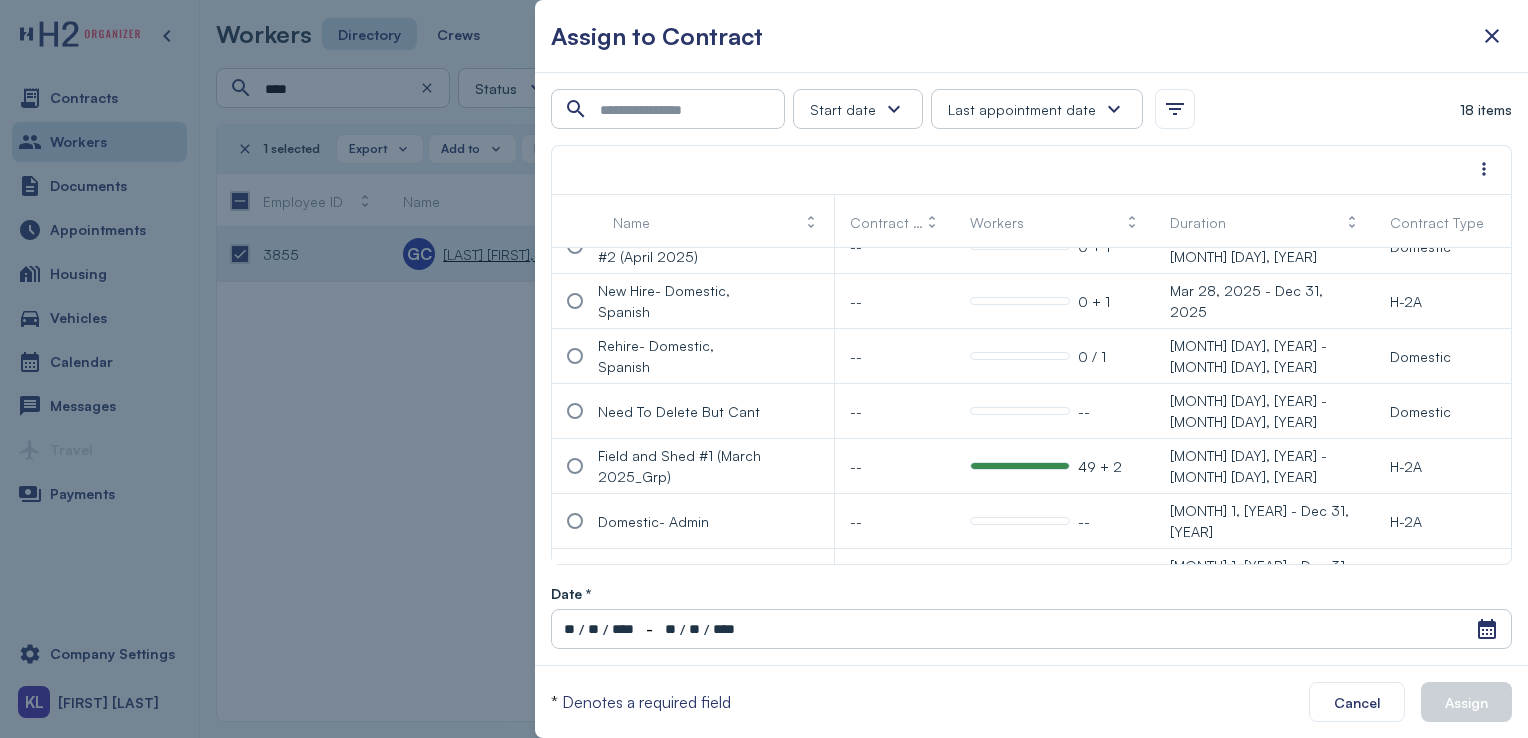scroll, scrollTop: 660, scrollLeft: 0, axis: vertical 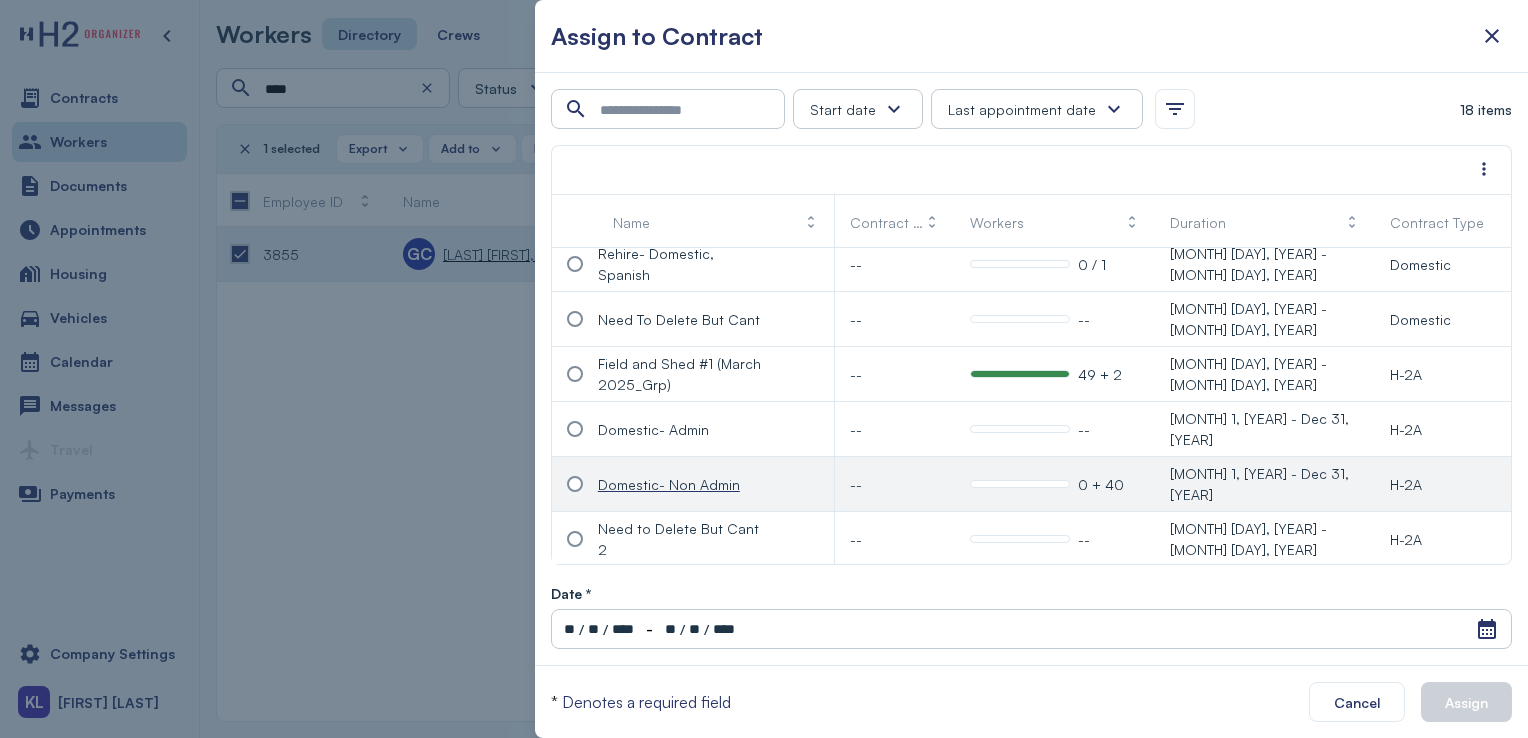 click on "Domestic- Non Admin" at bounding box center [680, 484] 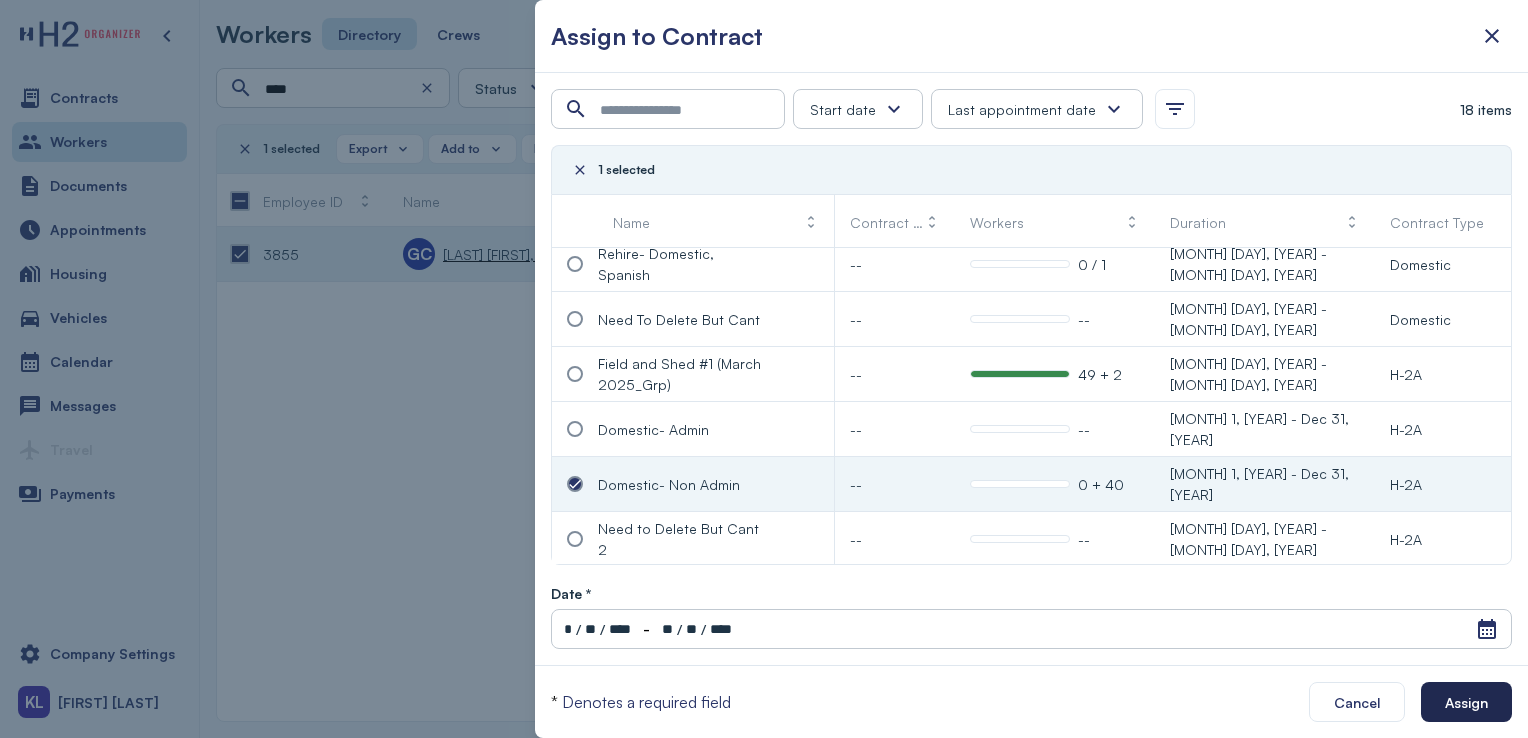 click on "Assign" at bounding box center [1466, 702] 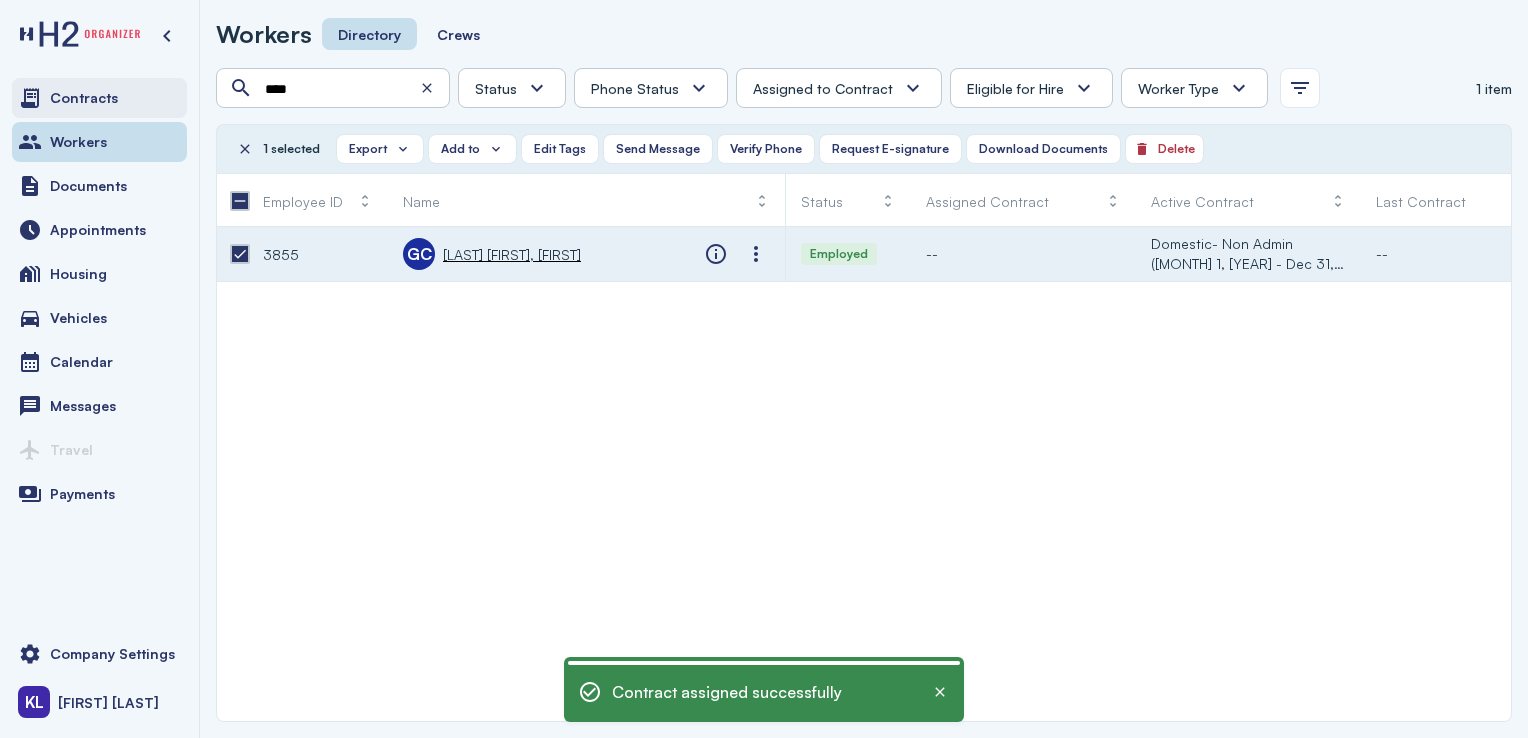 click on "Contracts" at bounding box center [99, 98] 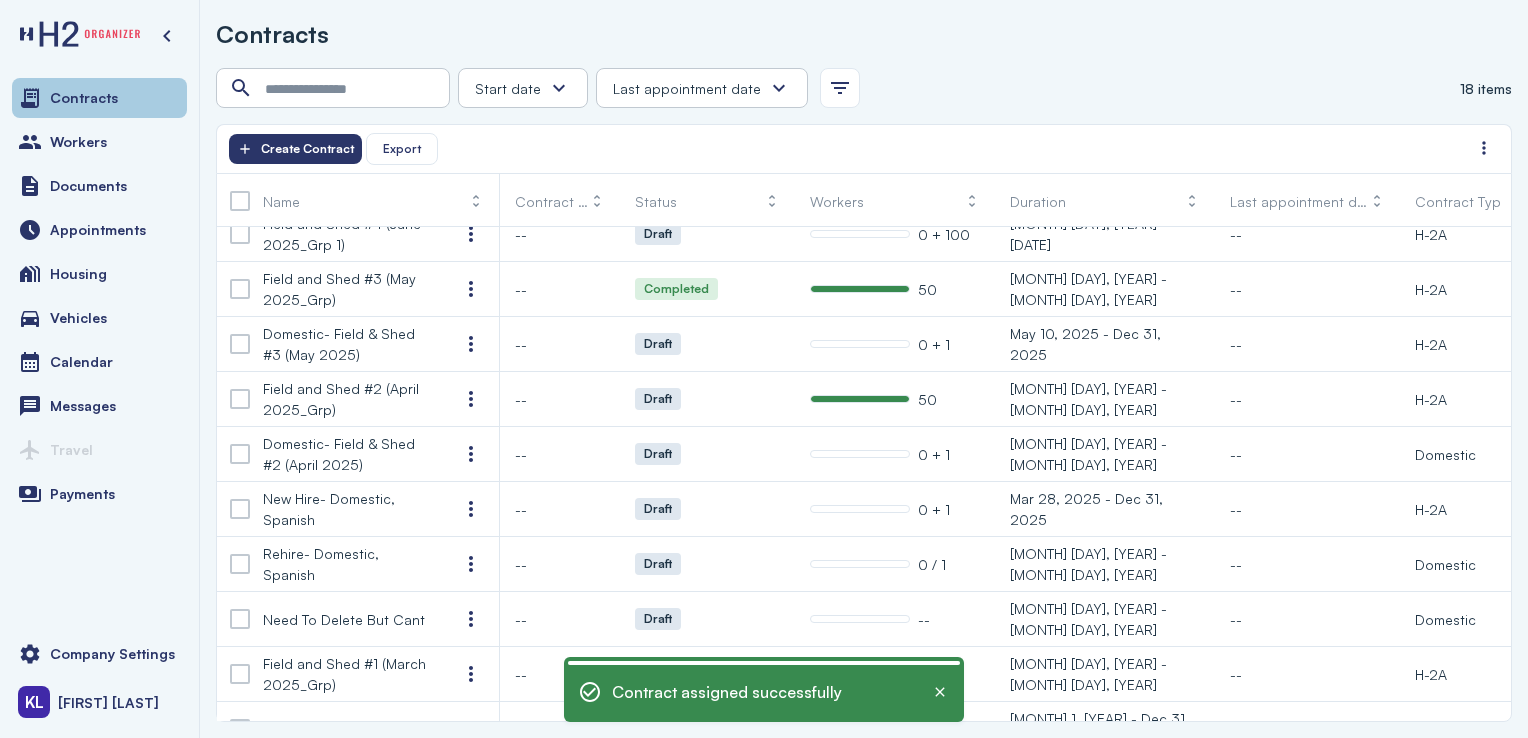 scroll, scrollTop: 485, scrollLeft: 0, axis: vertical 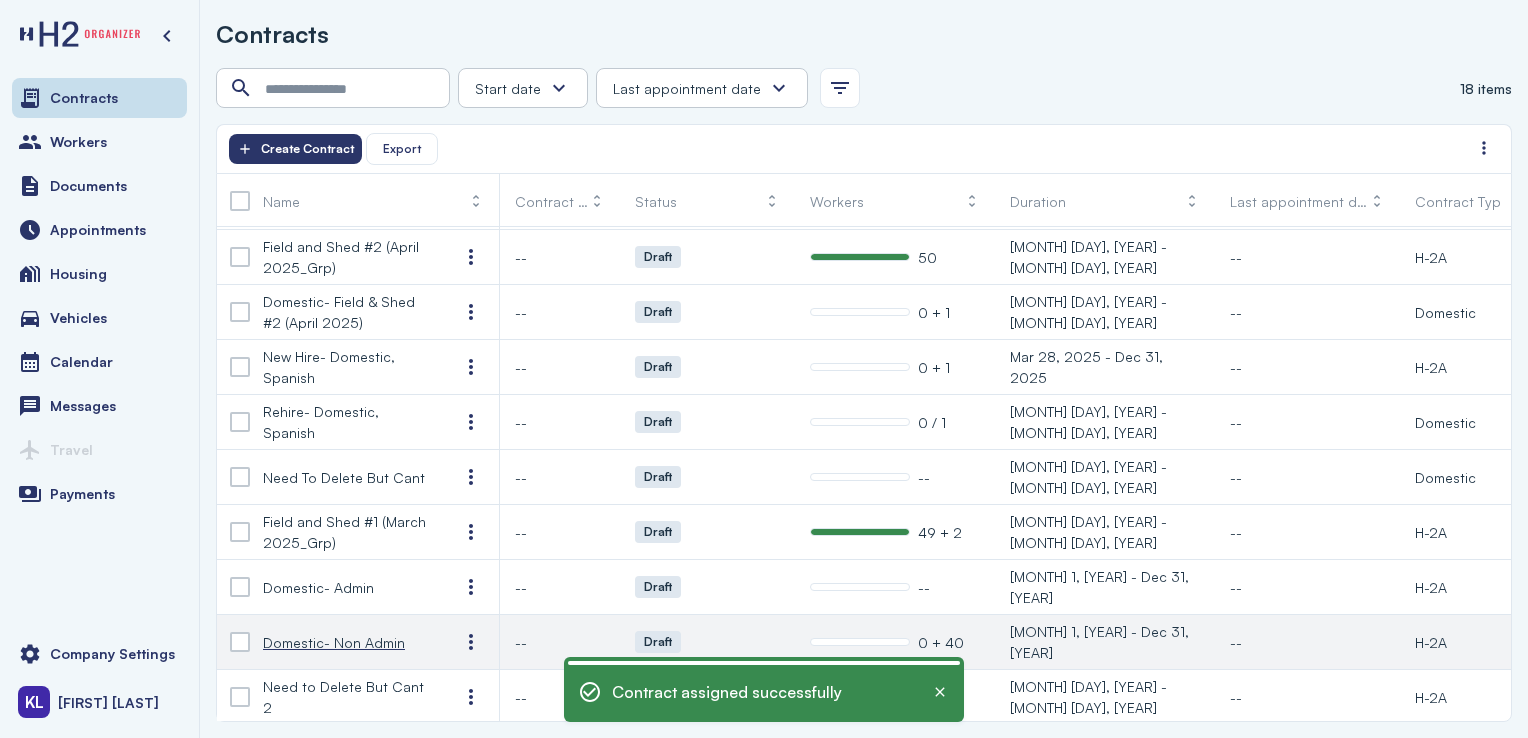 click on "Domestic- Non Admin" at bounding box center (334, 642) 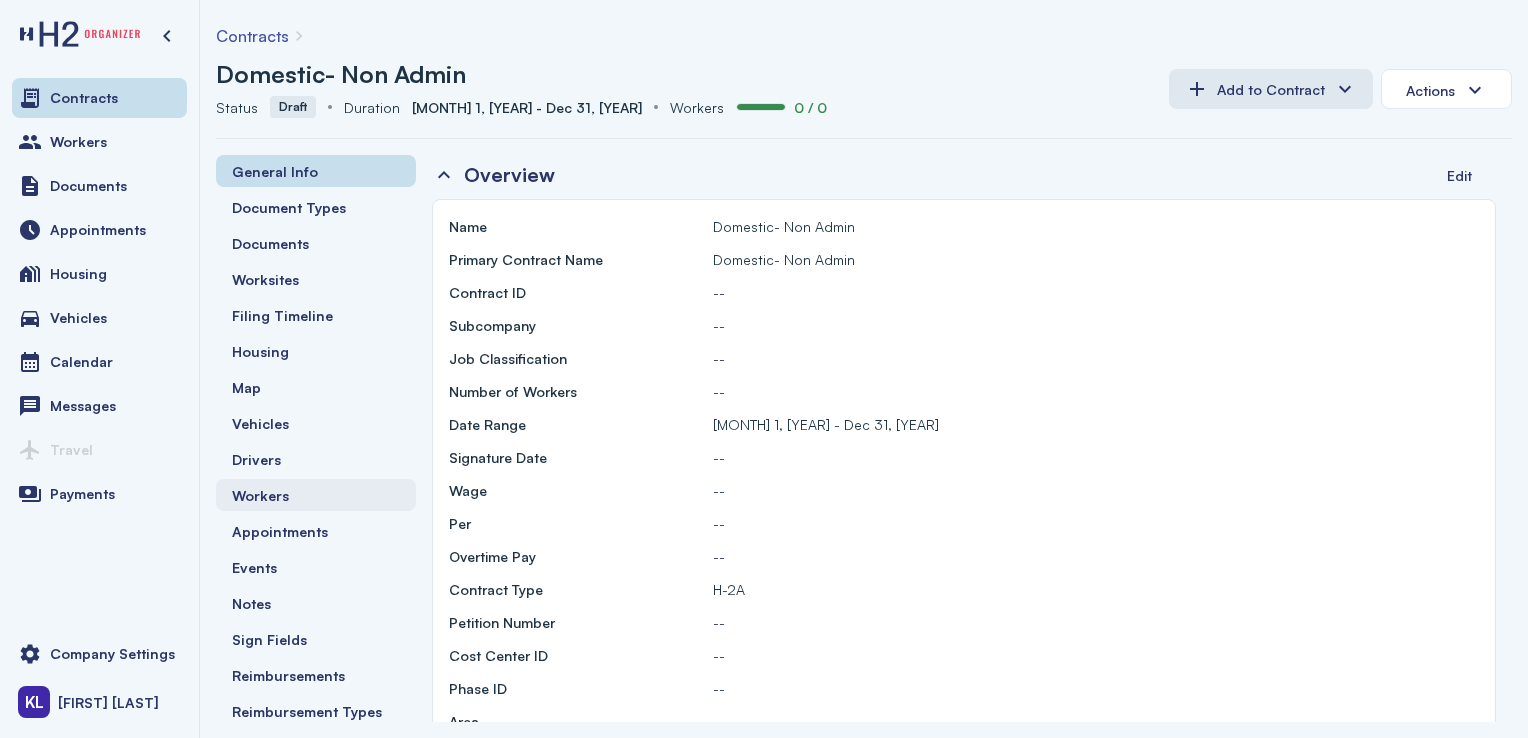 click on "Workers" at bounding box center (316, 495) 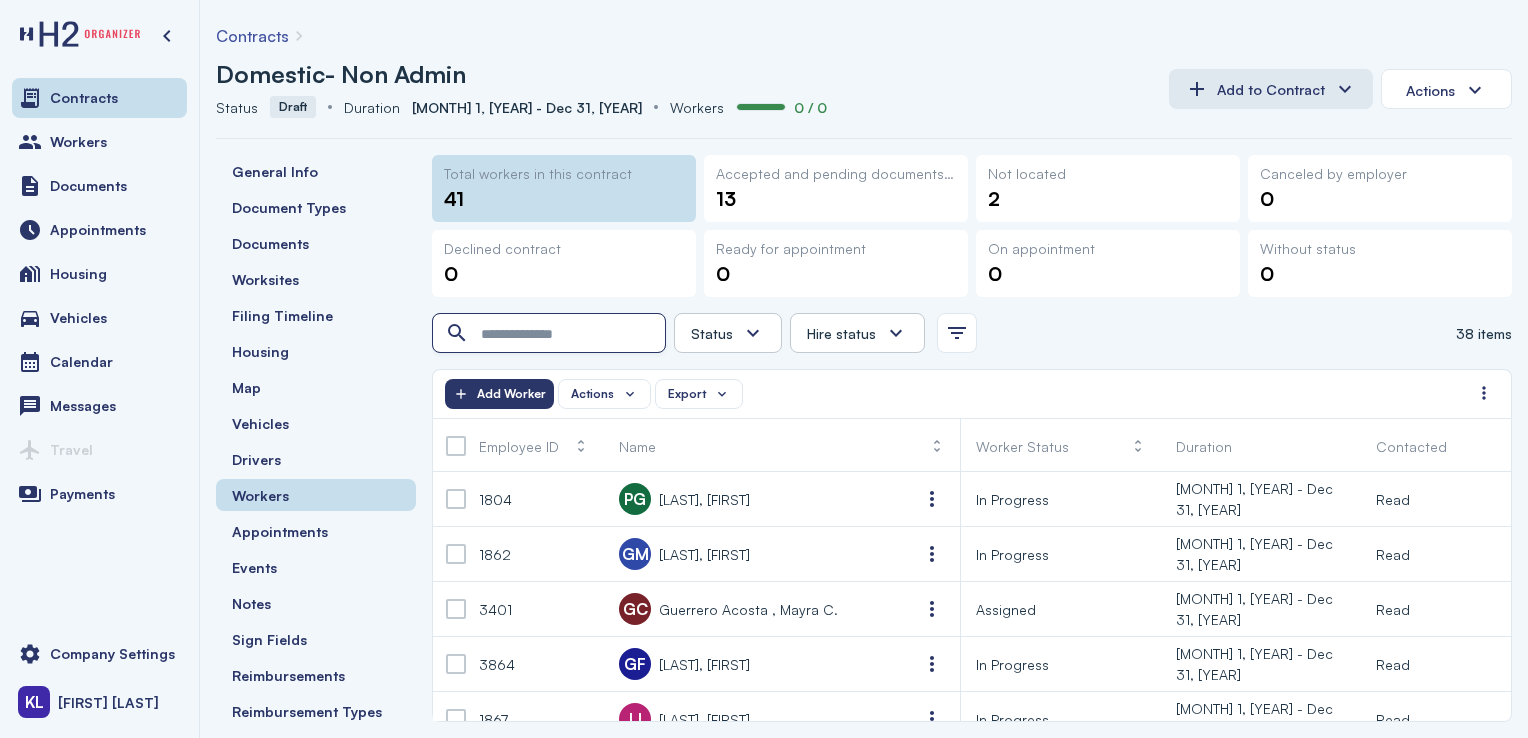 click at bounding box center [551, 334] 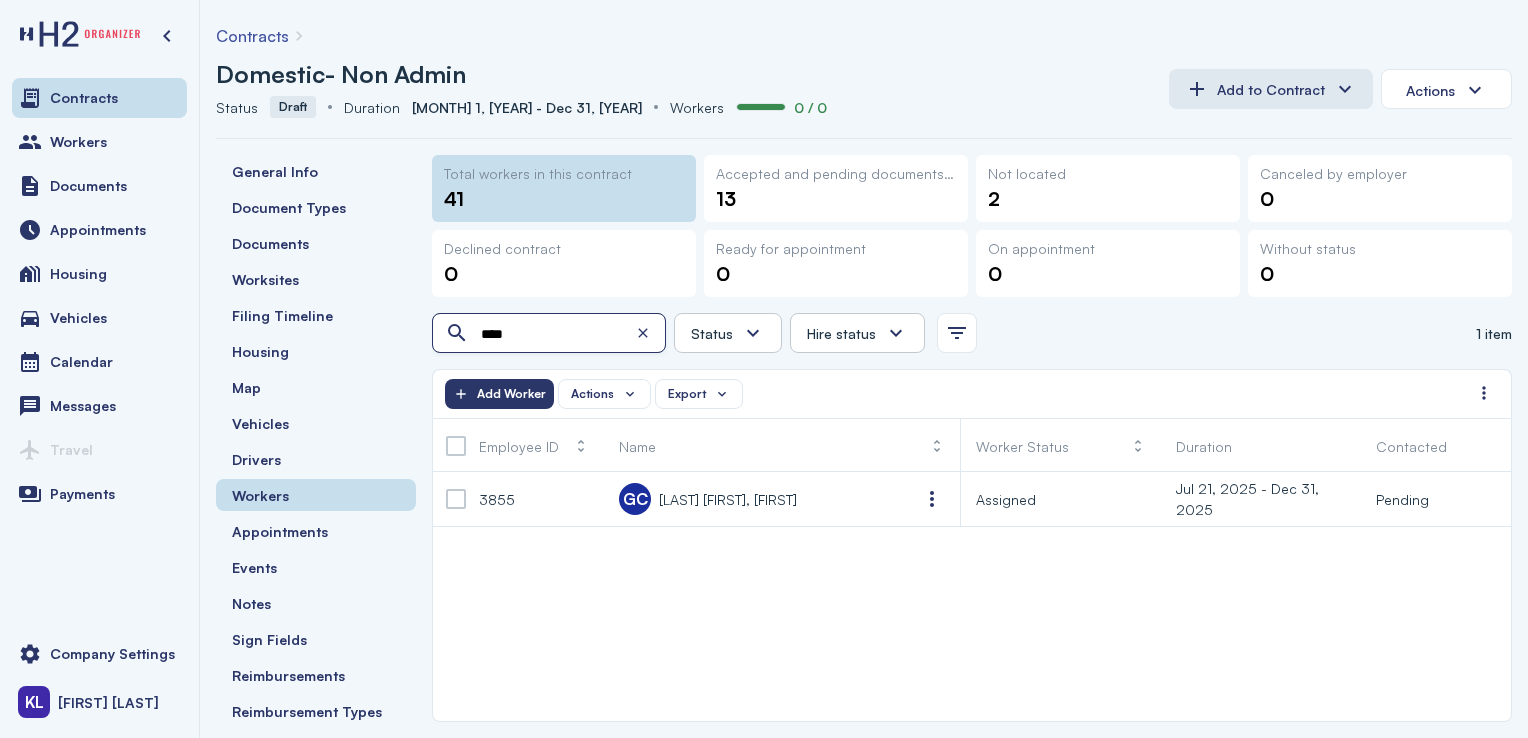 type on "****" 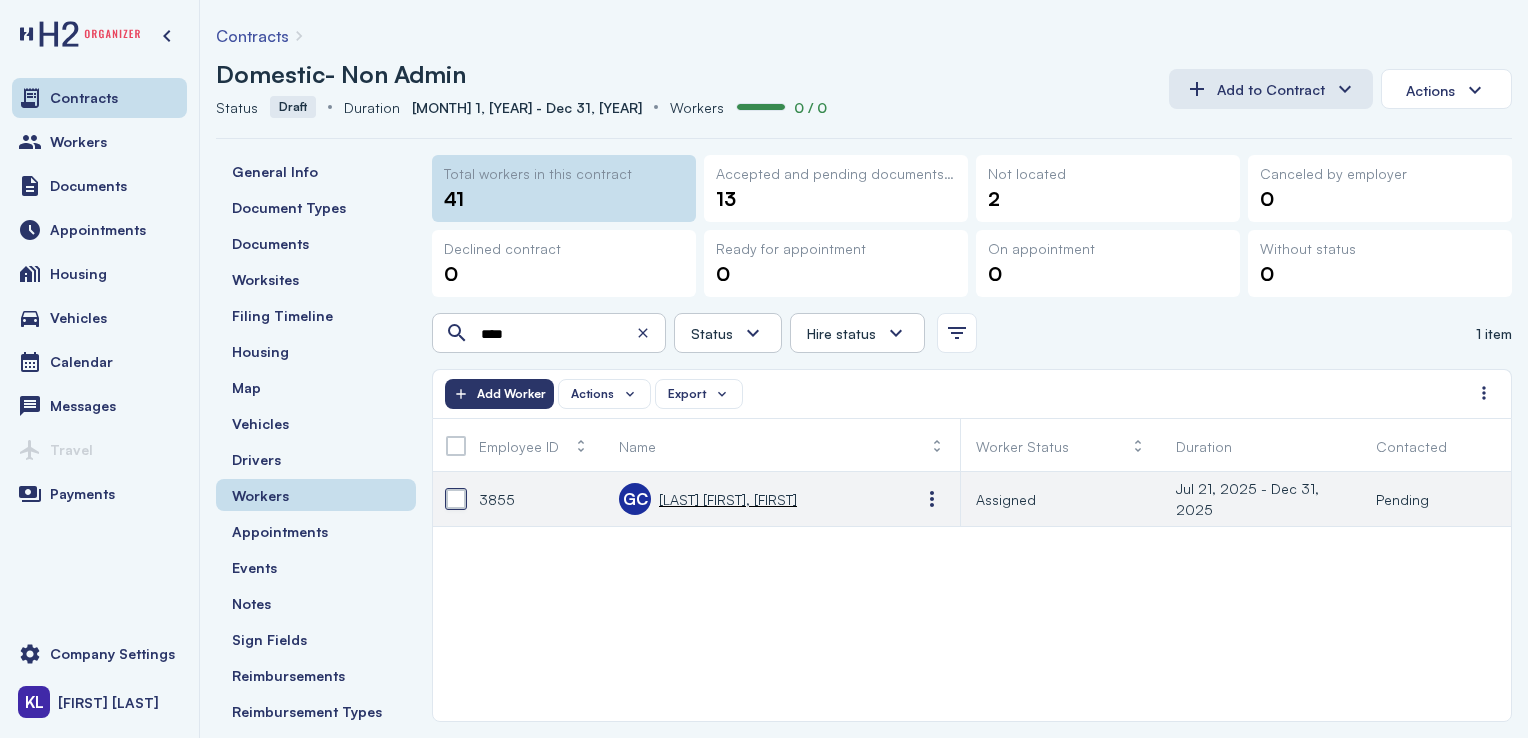 click at bounding box center [456, 499] 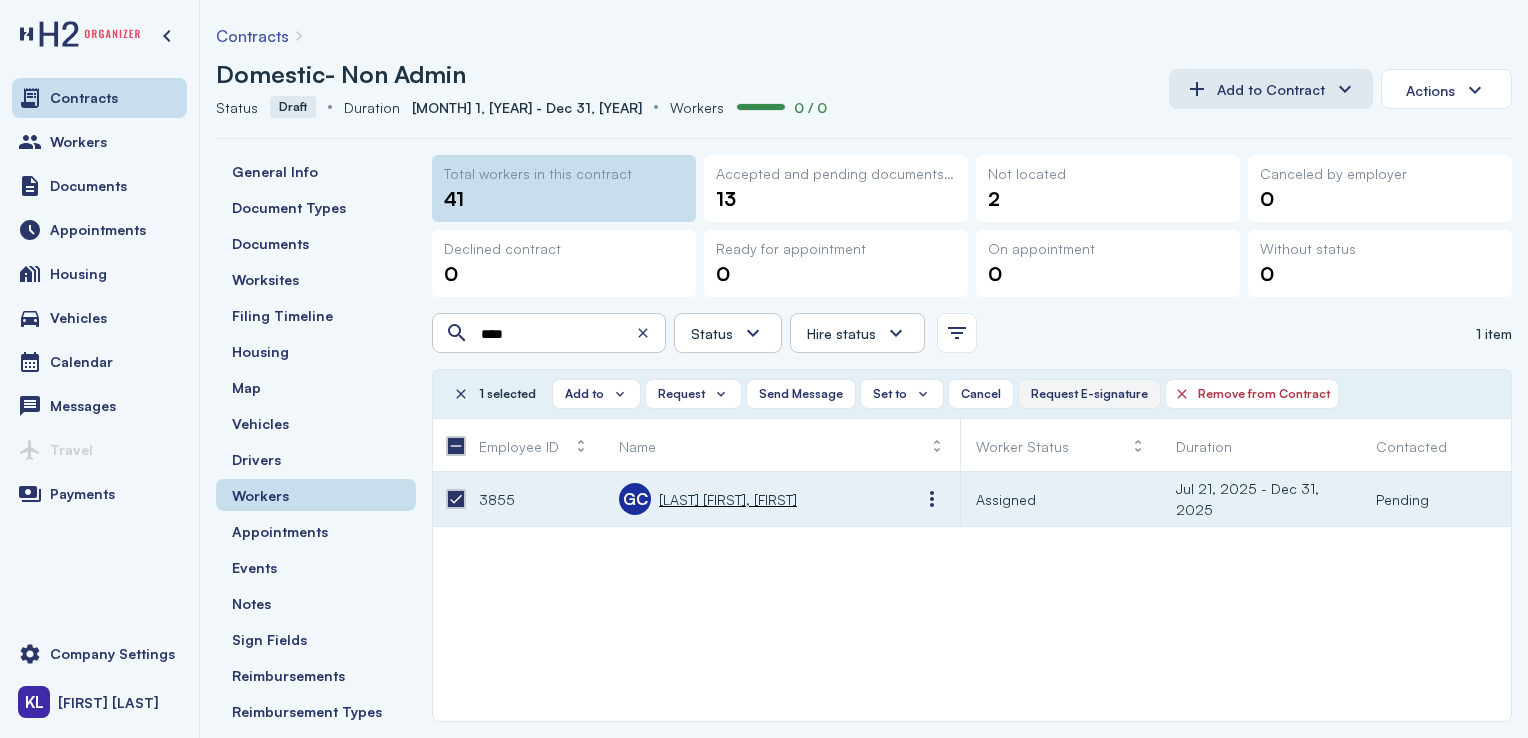 click on "Request E-signature" at bounding box center [1089, 394] 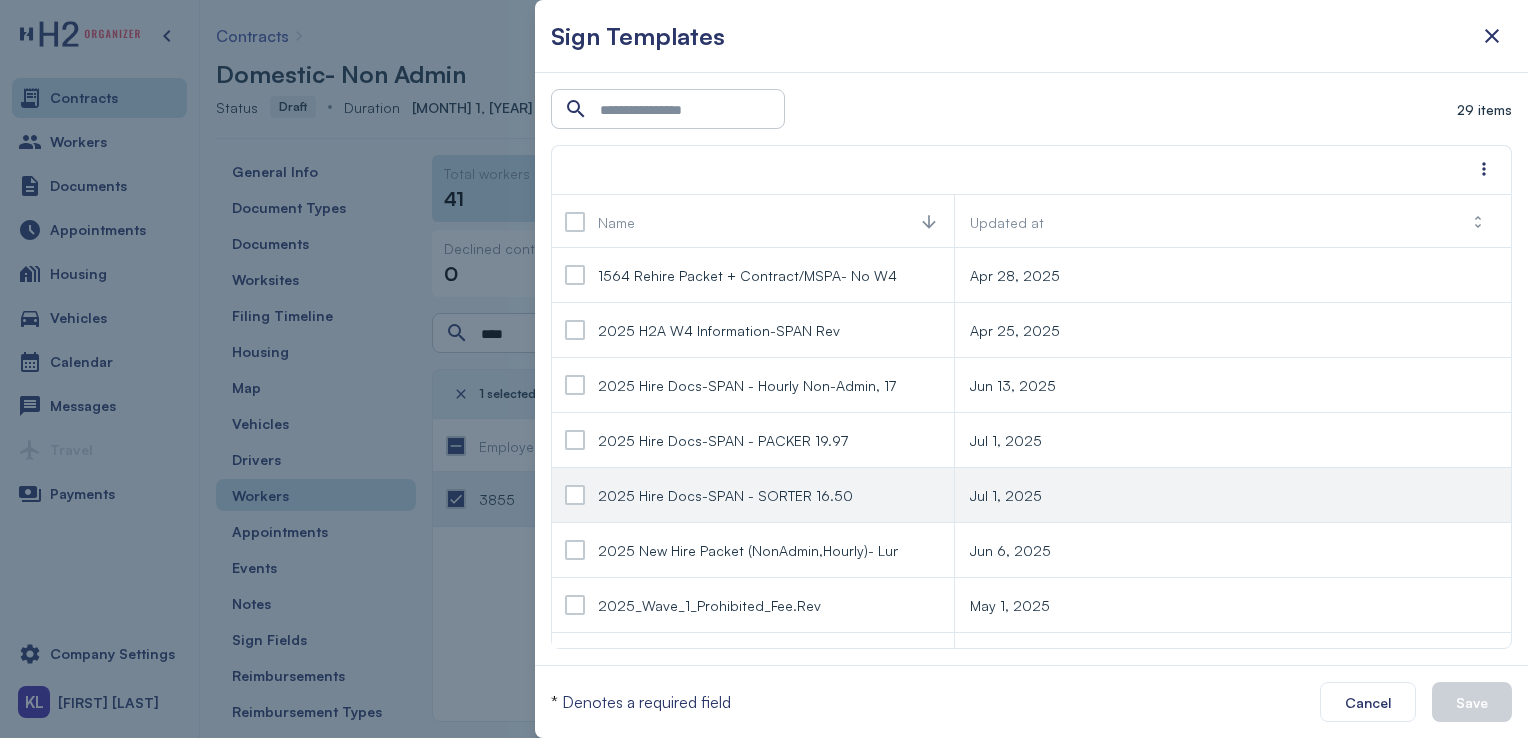 click at bounding box center [575, 495] 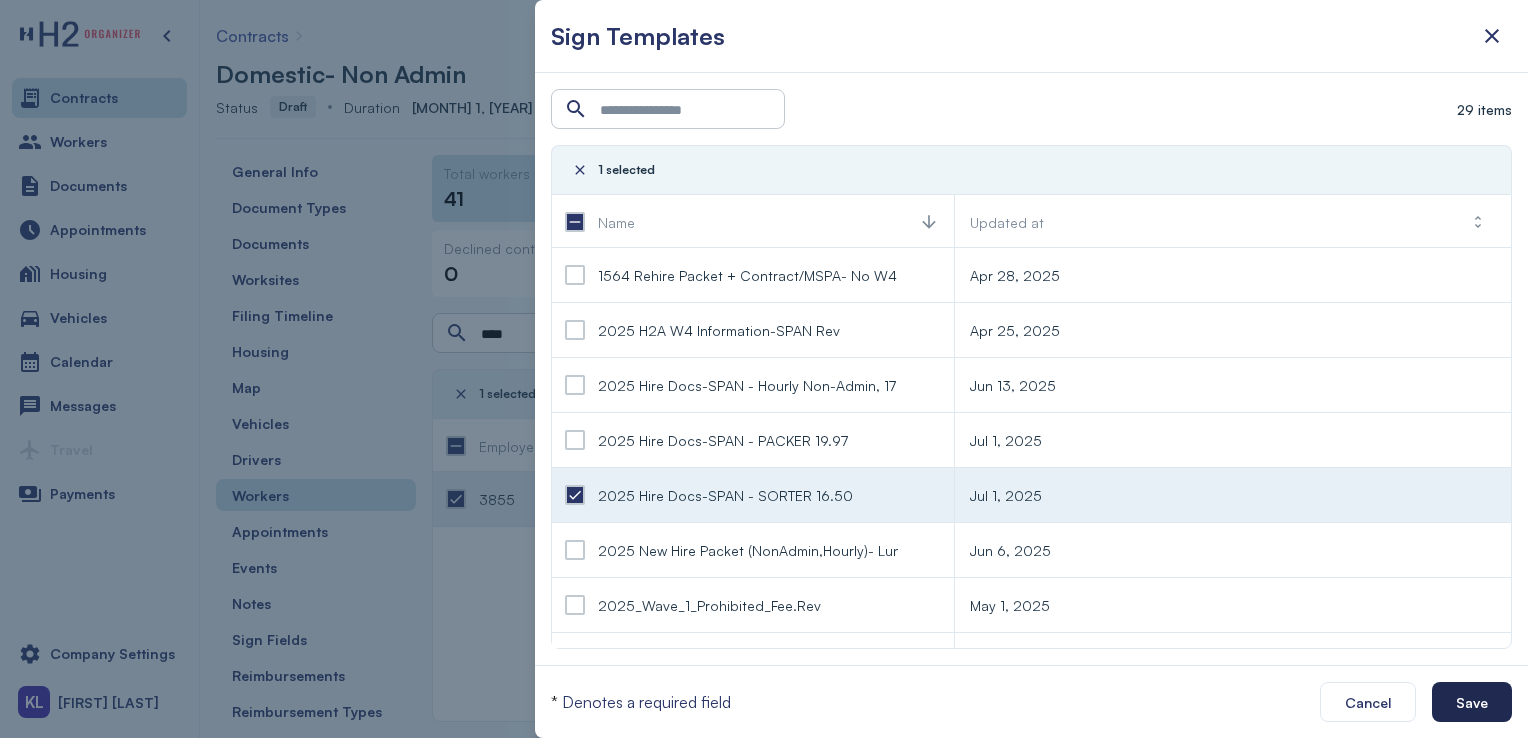 click on "Save" at bounding box center [1472, 702] 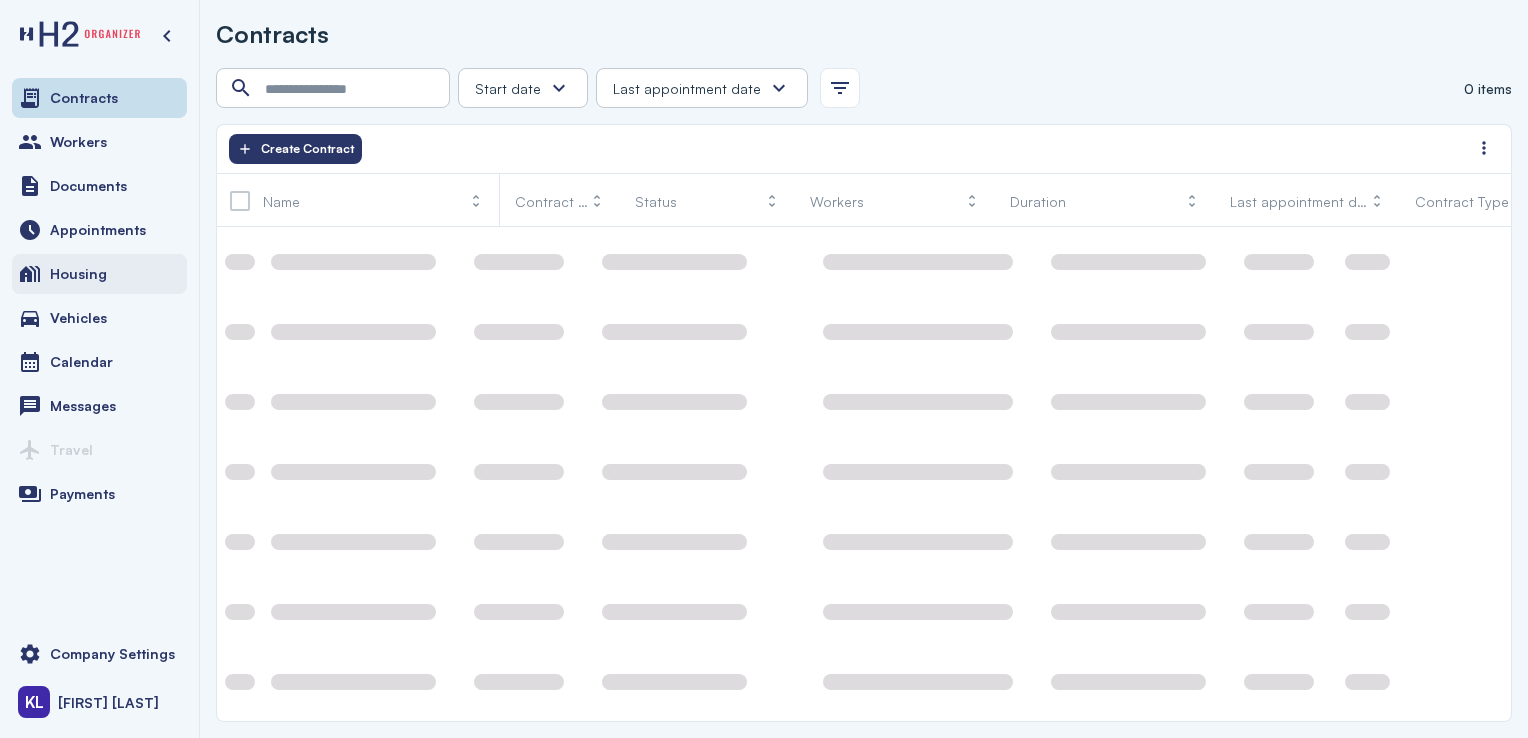 scroll, scrollTop: 0, scrollLeft: 0, axis: both 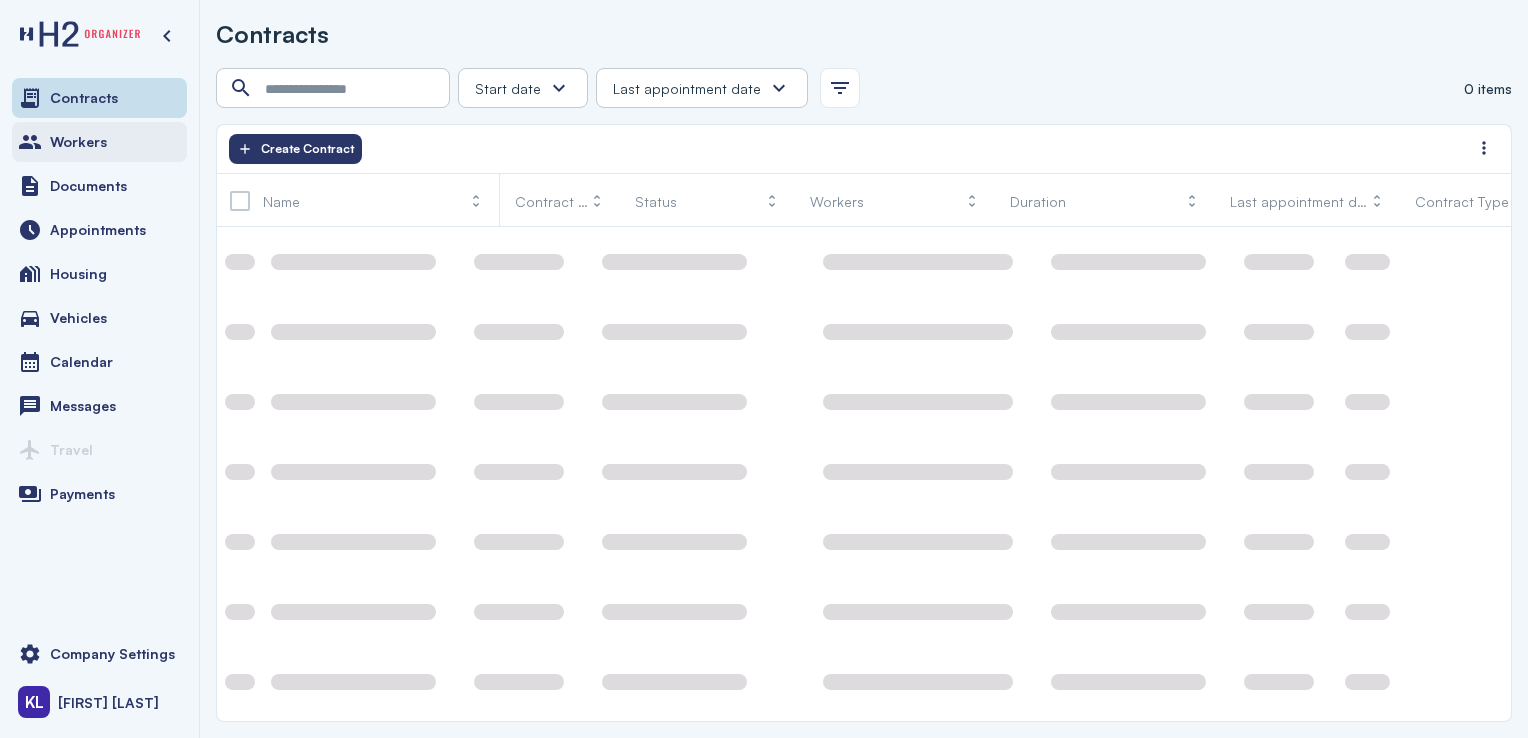 click on "Workers" at bounding box center [99, 142] 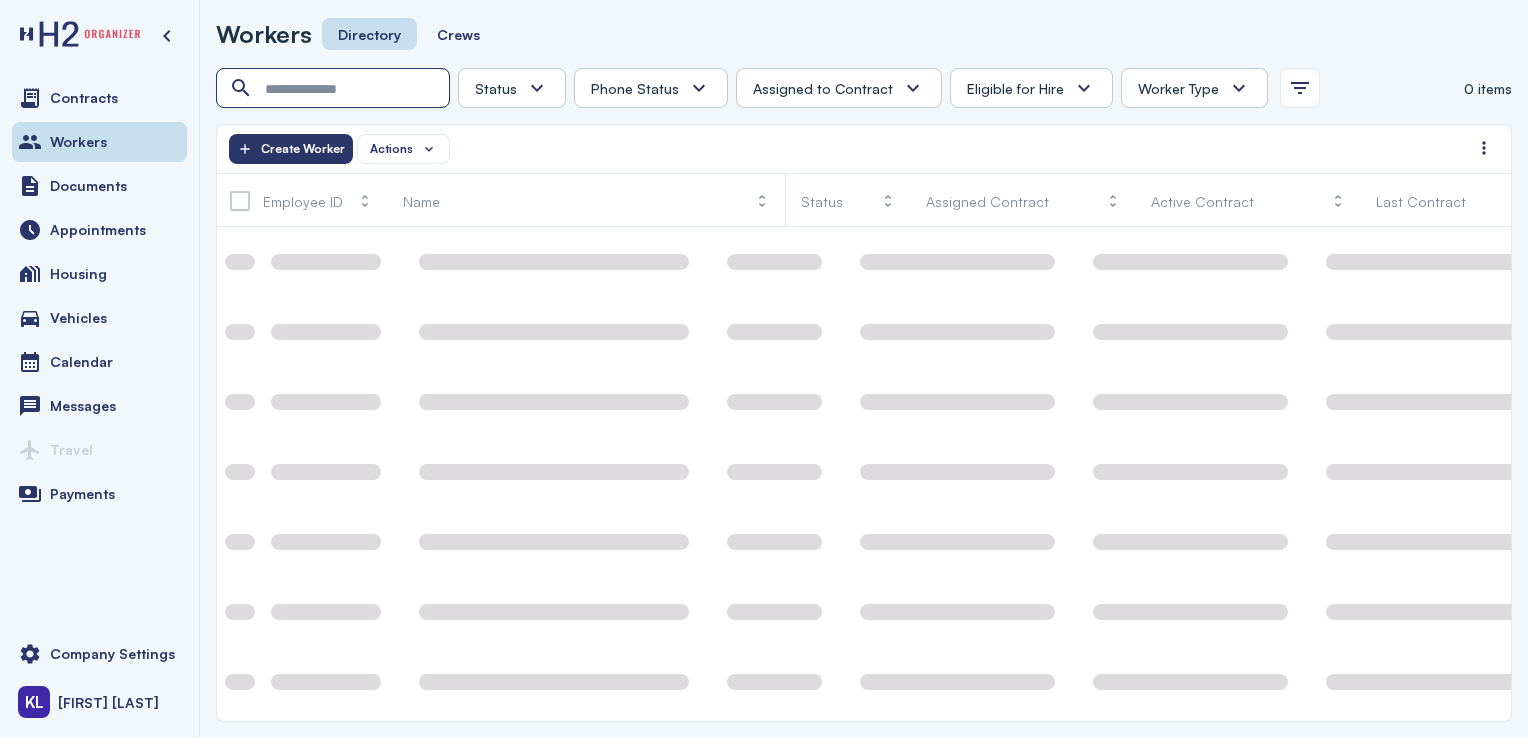 click at bounding box center (335, 89) 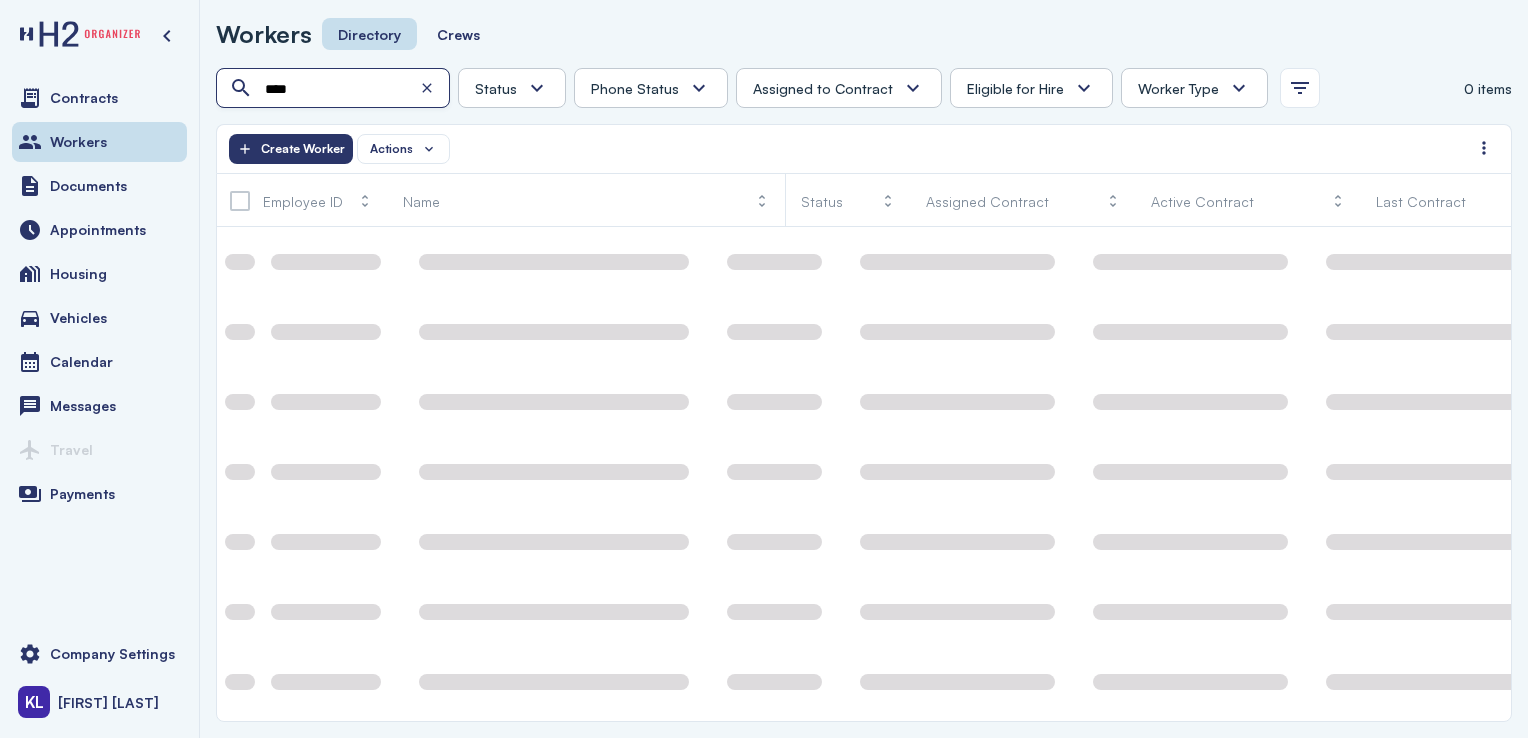 type on "****" 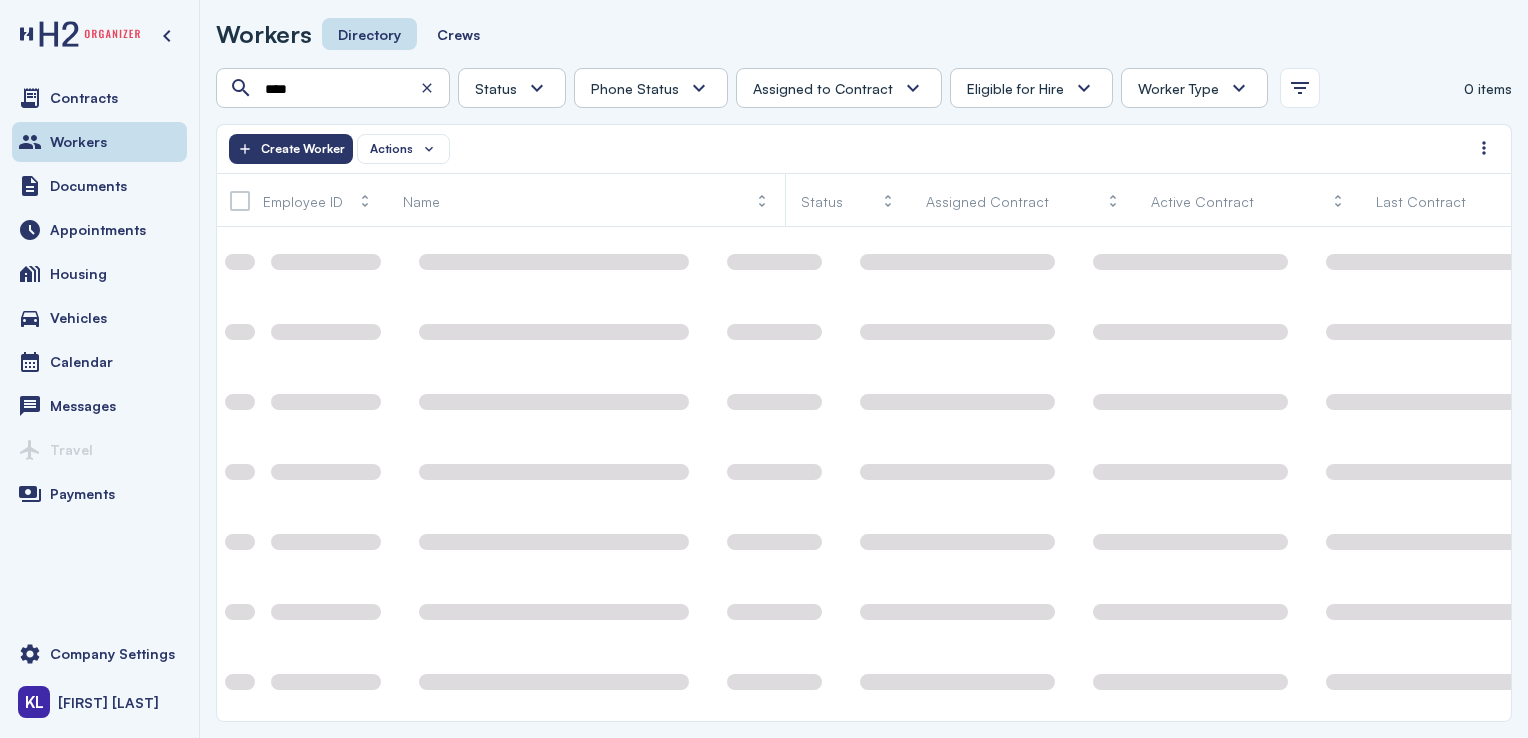 scroll, scrollTop: 0, scrollLeft: 0, axis: both 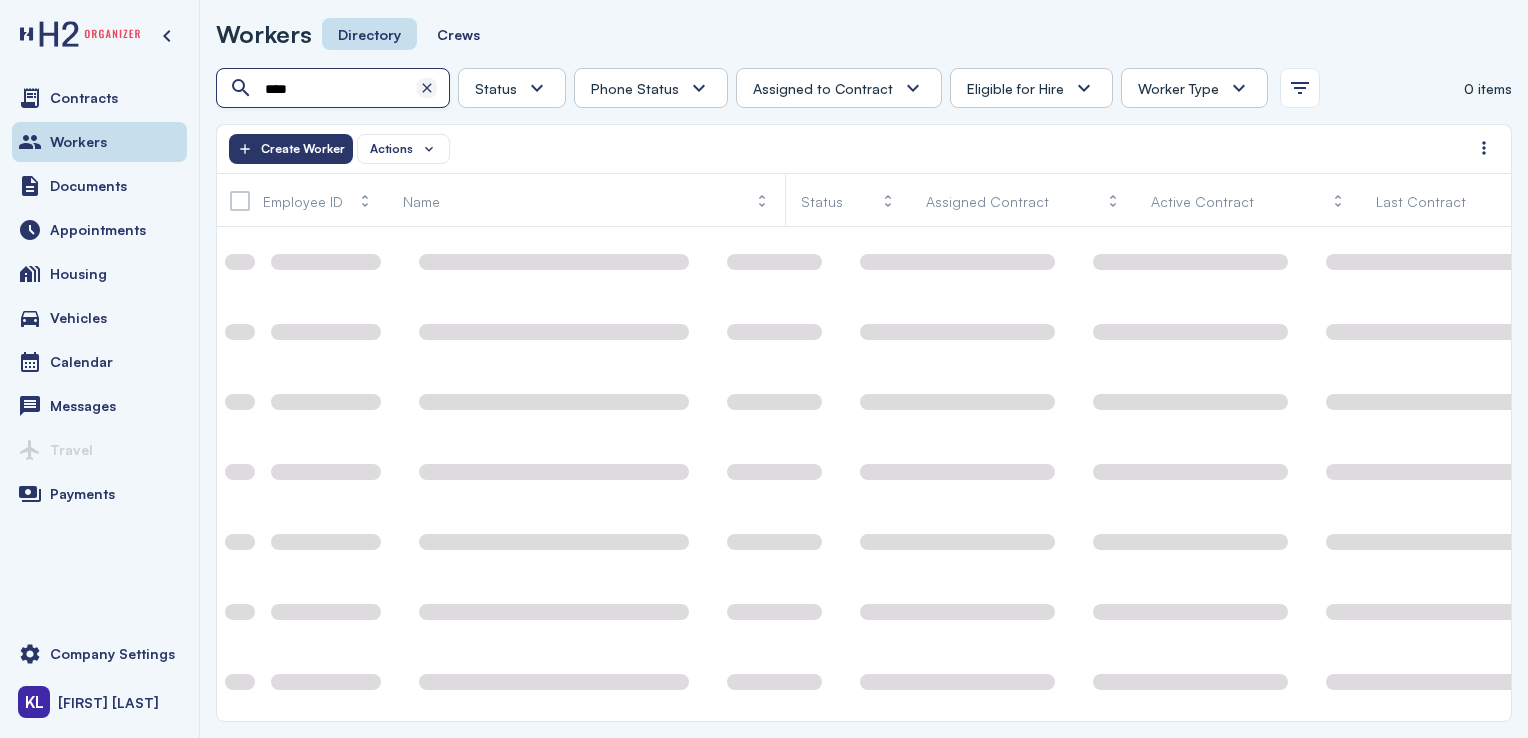 click at bounding box center (427, 88) 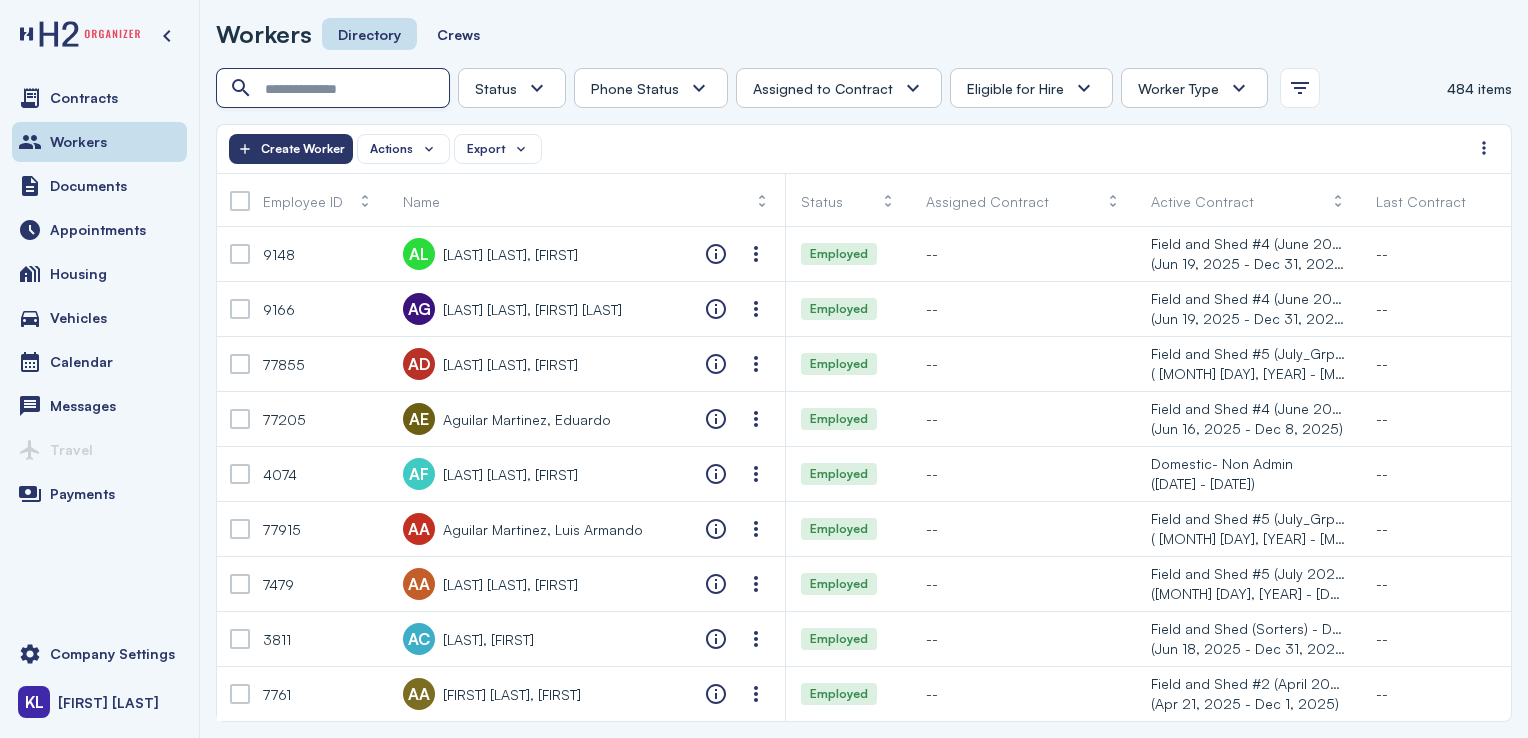 click at bounding box center (335, 89) 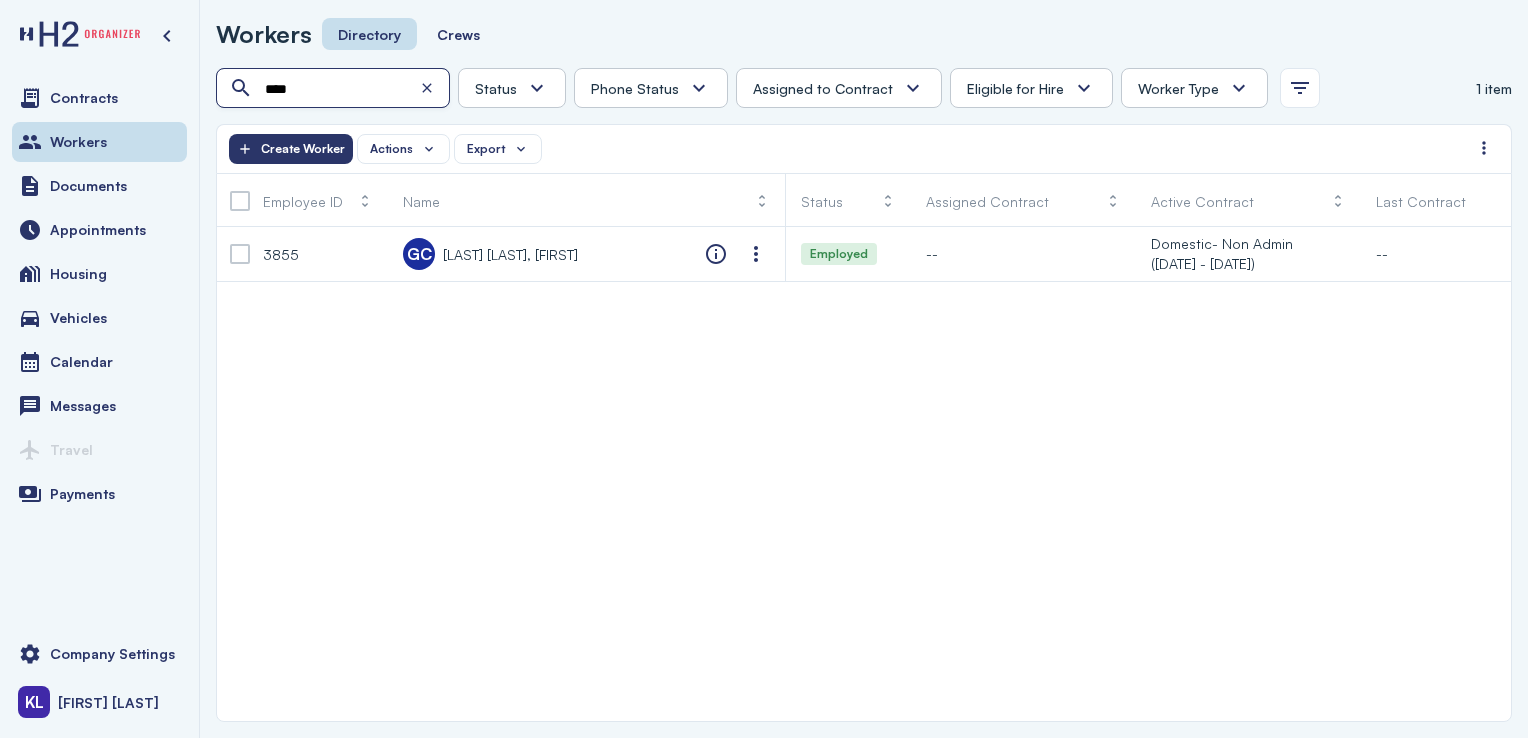 type on "****" 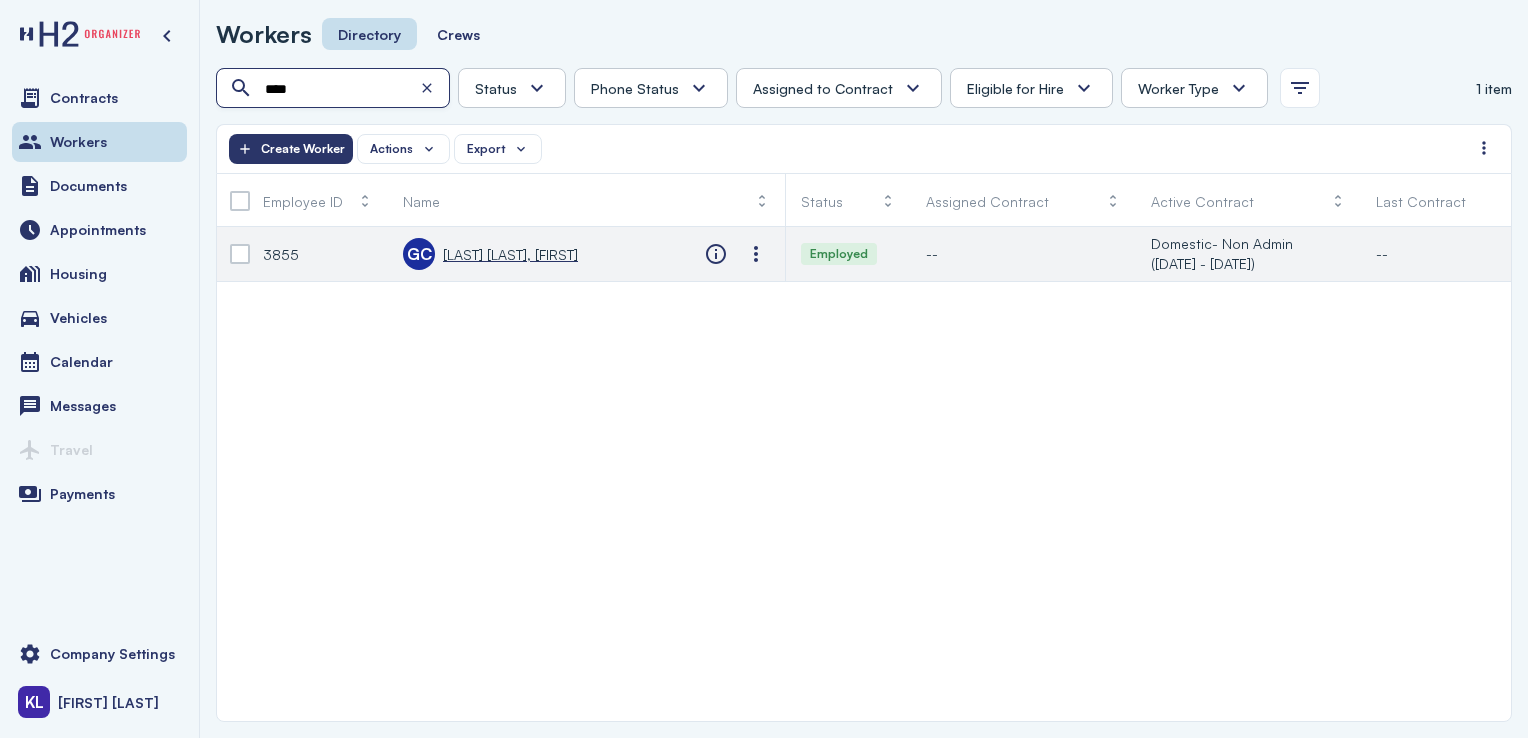 click on "[LAST] [LAST], [FIRST]" at bounding box center (510, 254) 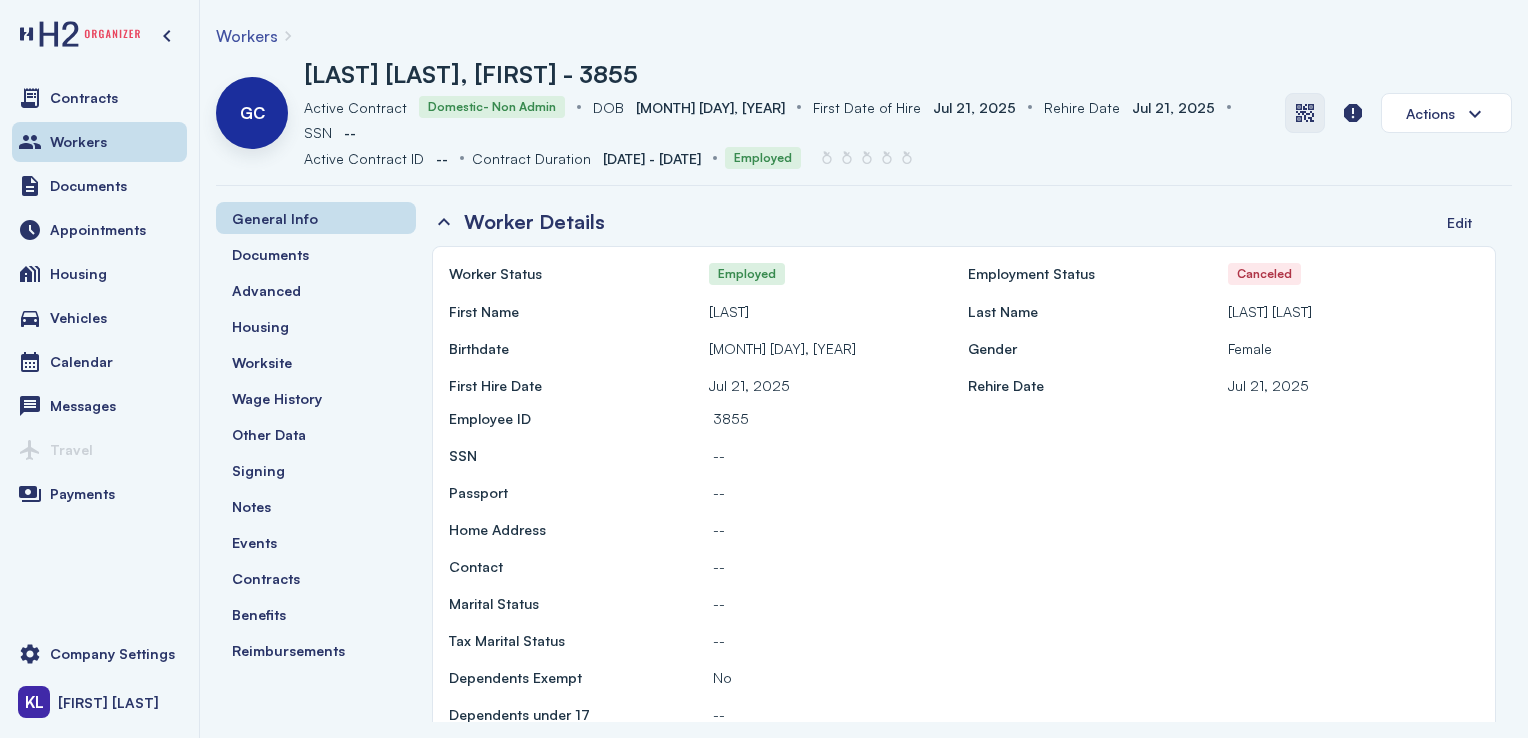 click at bounding box center (1305, 113) 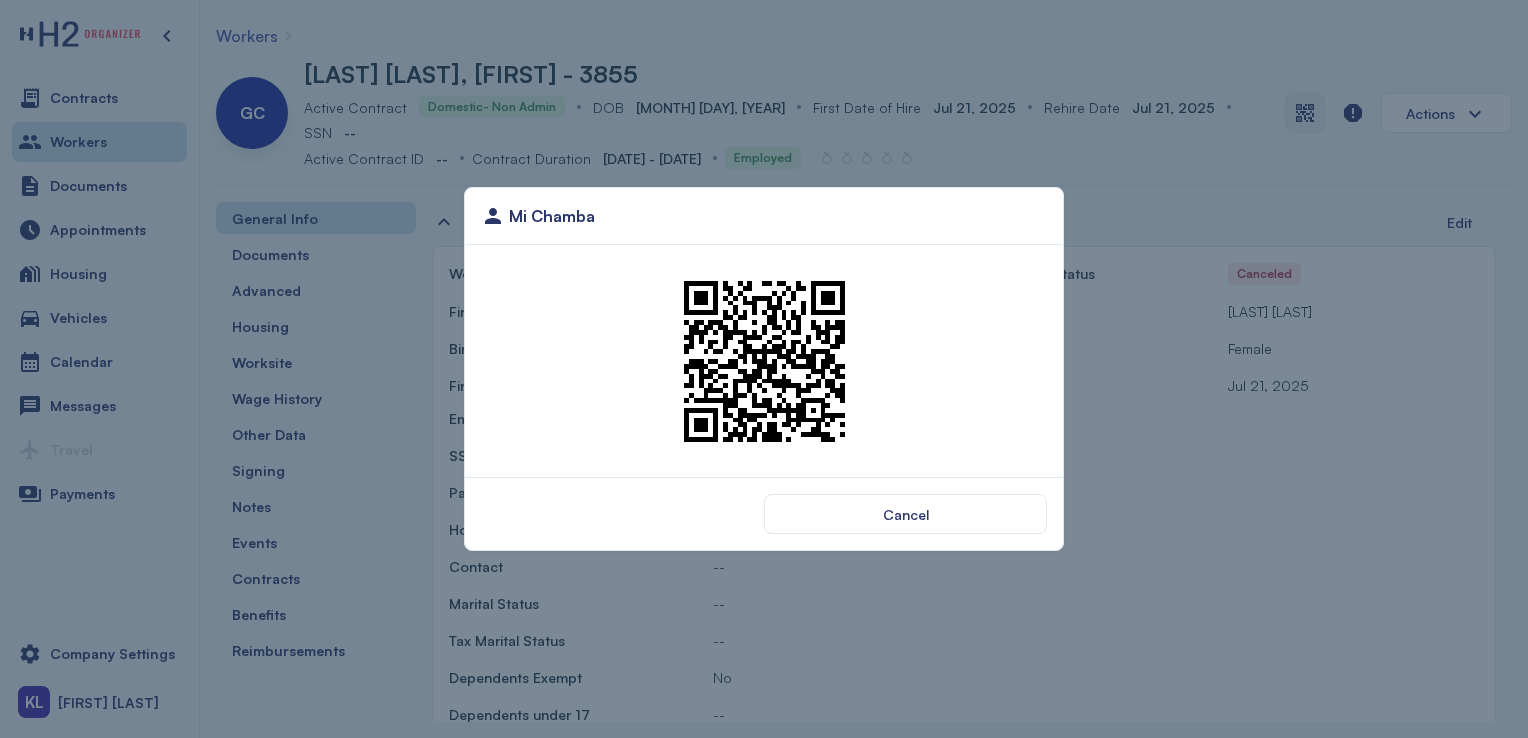 click on "Cancel" at bounding box center (905, 514) 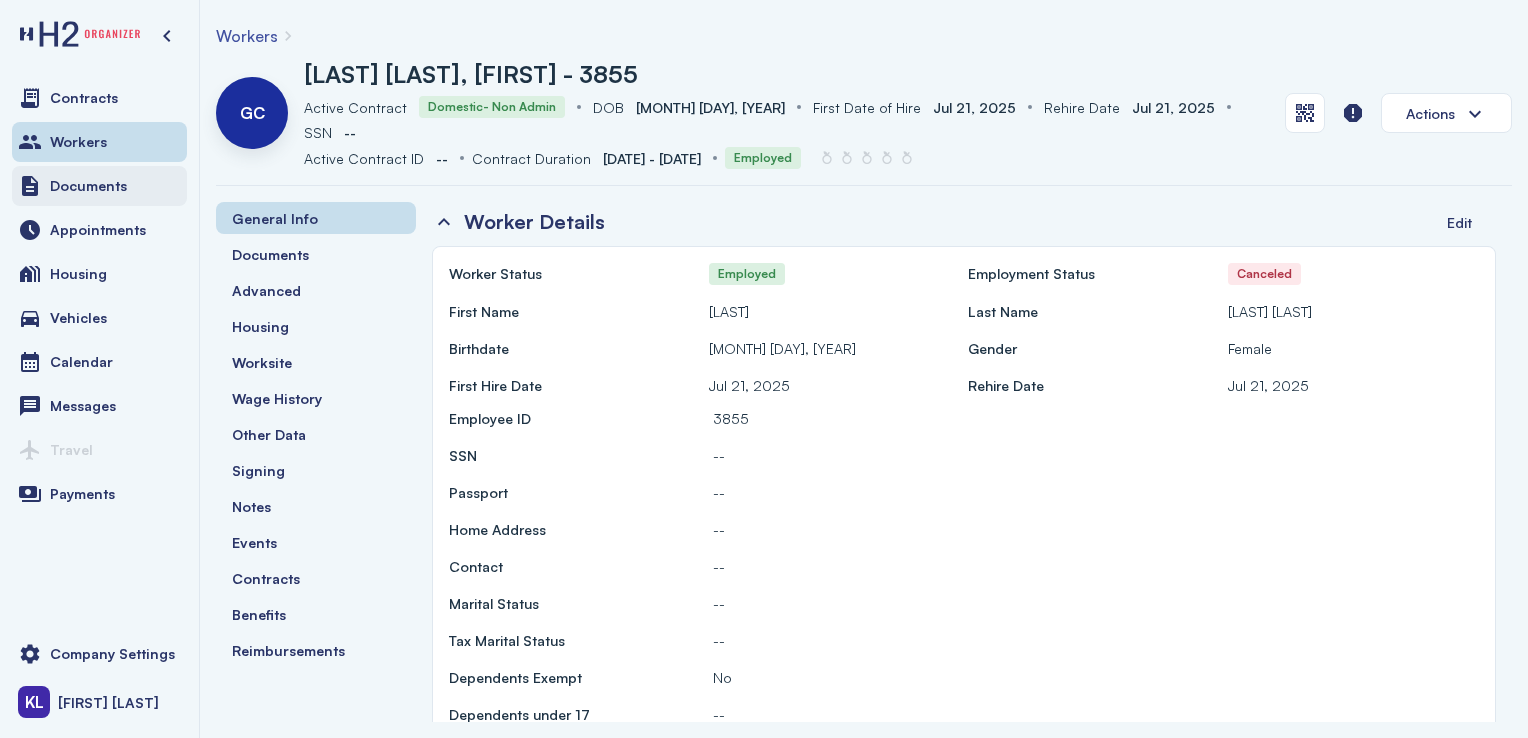 click on "Documents" at bounding box center (99, 186) 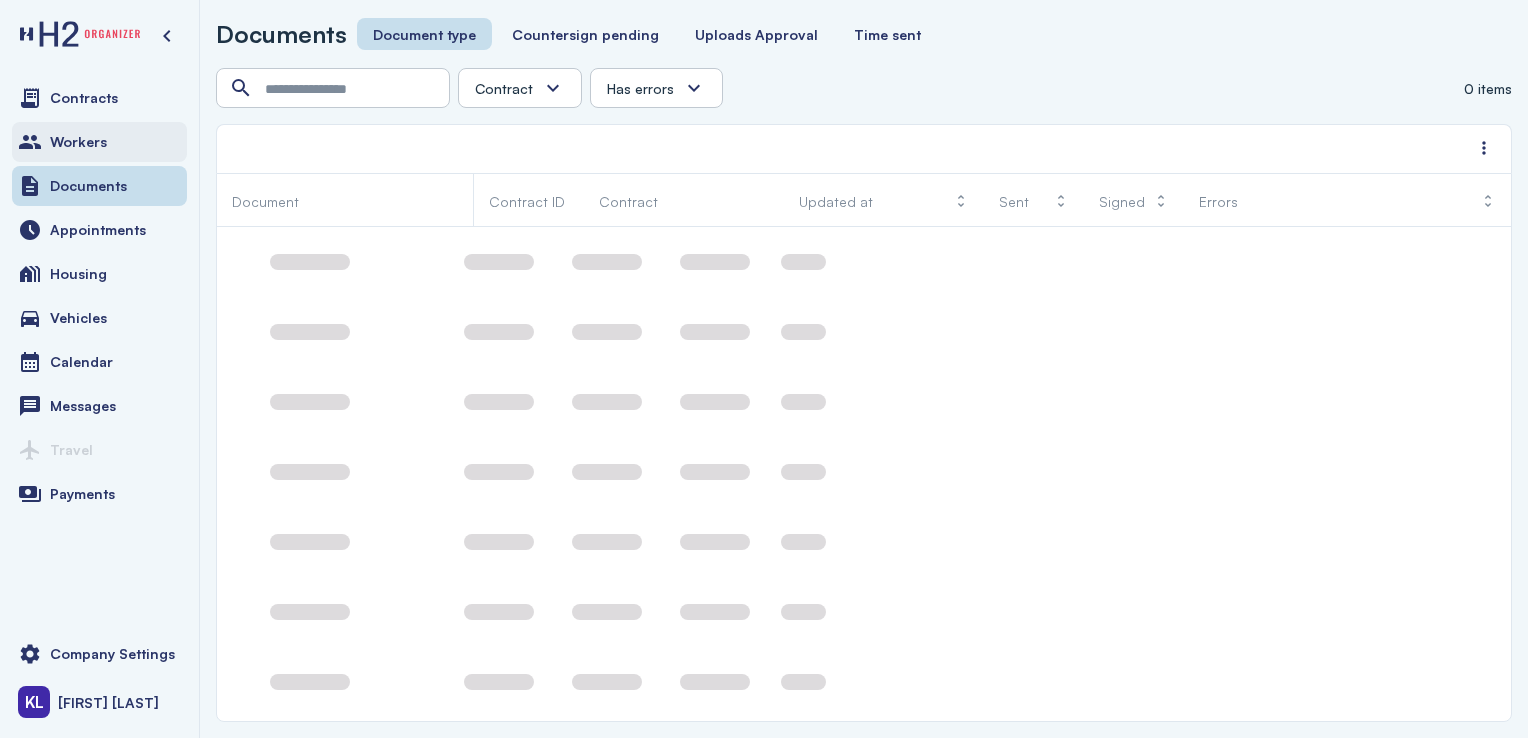 click on "Workers" at bounding box center (99, 142) 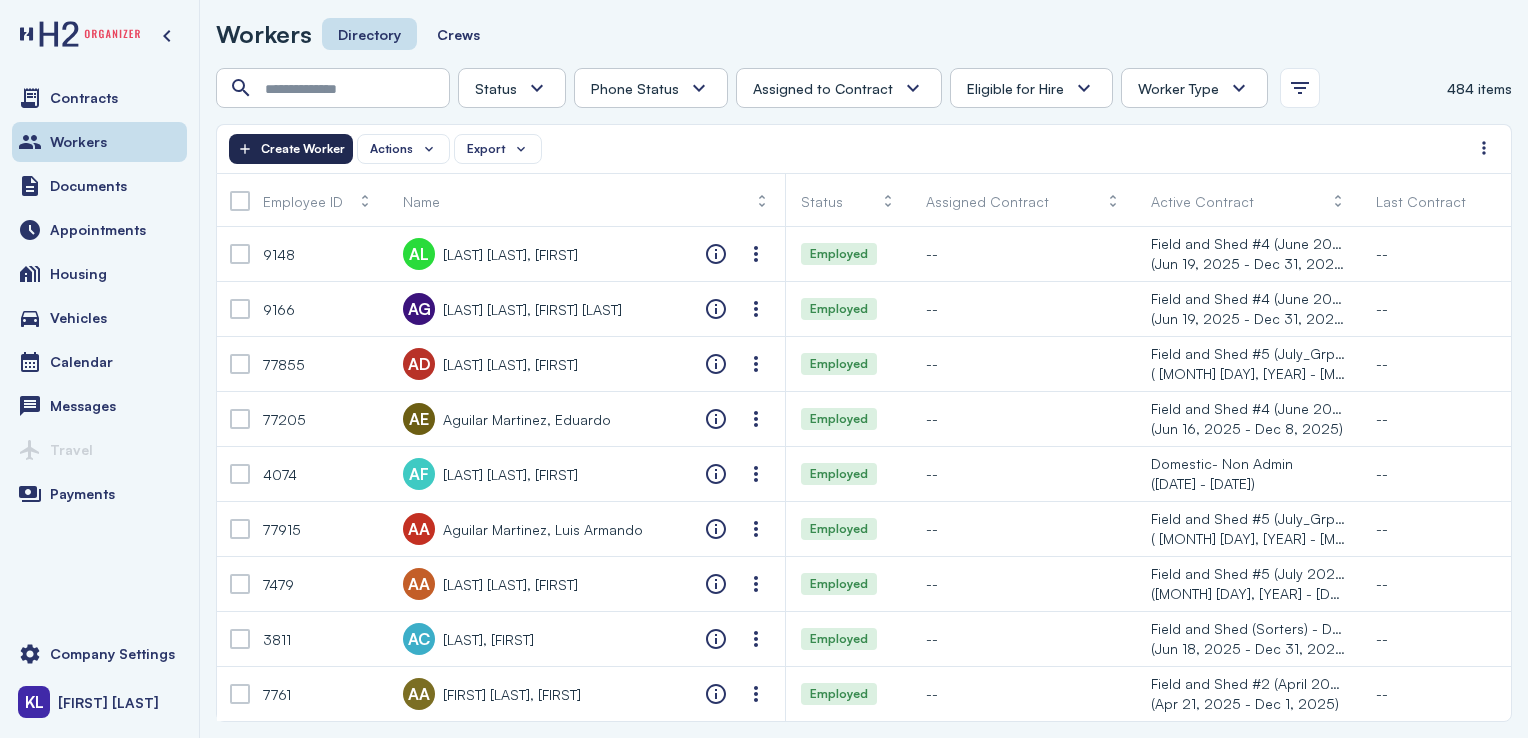 click on "Create Worker" 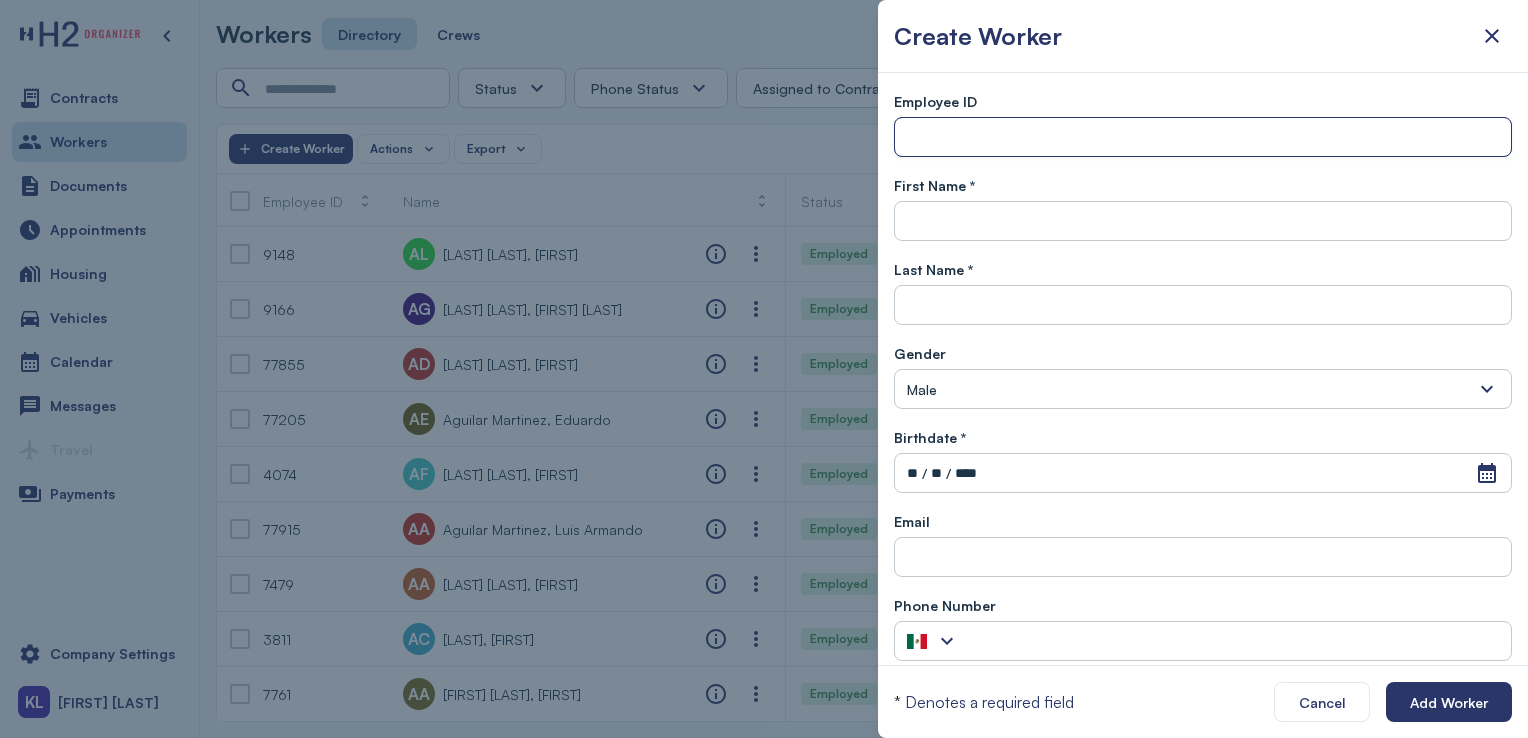 click at bounding box center [1203, 138] 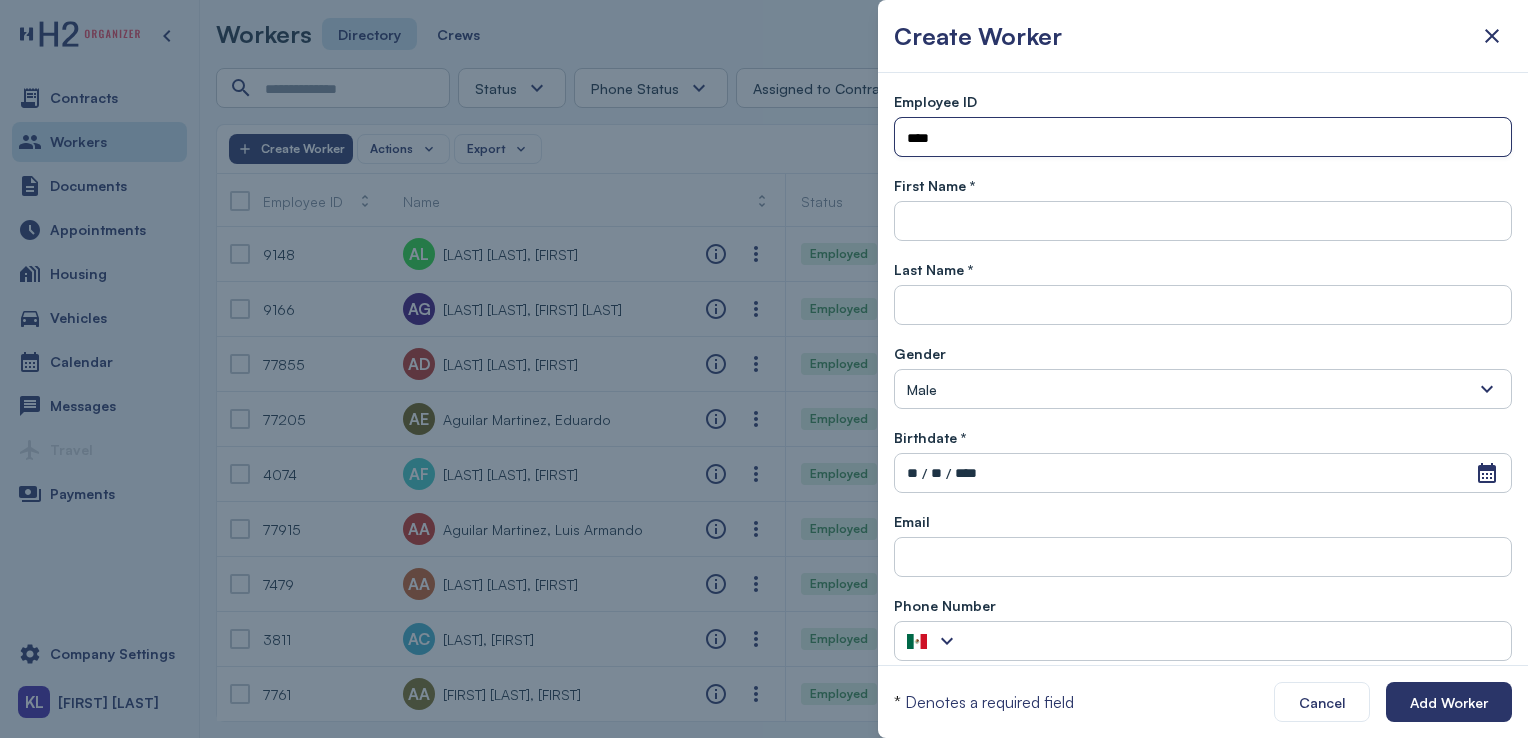 type on "****" 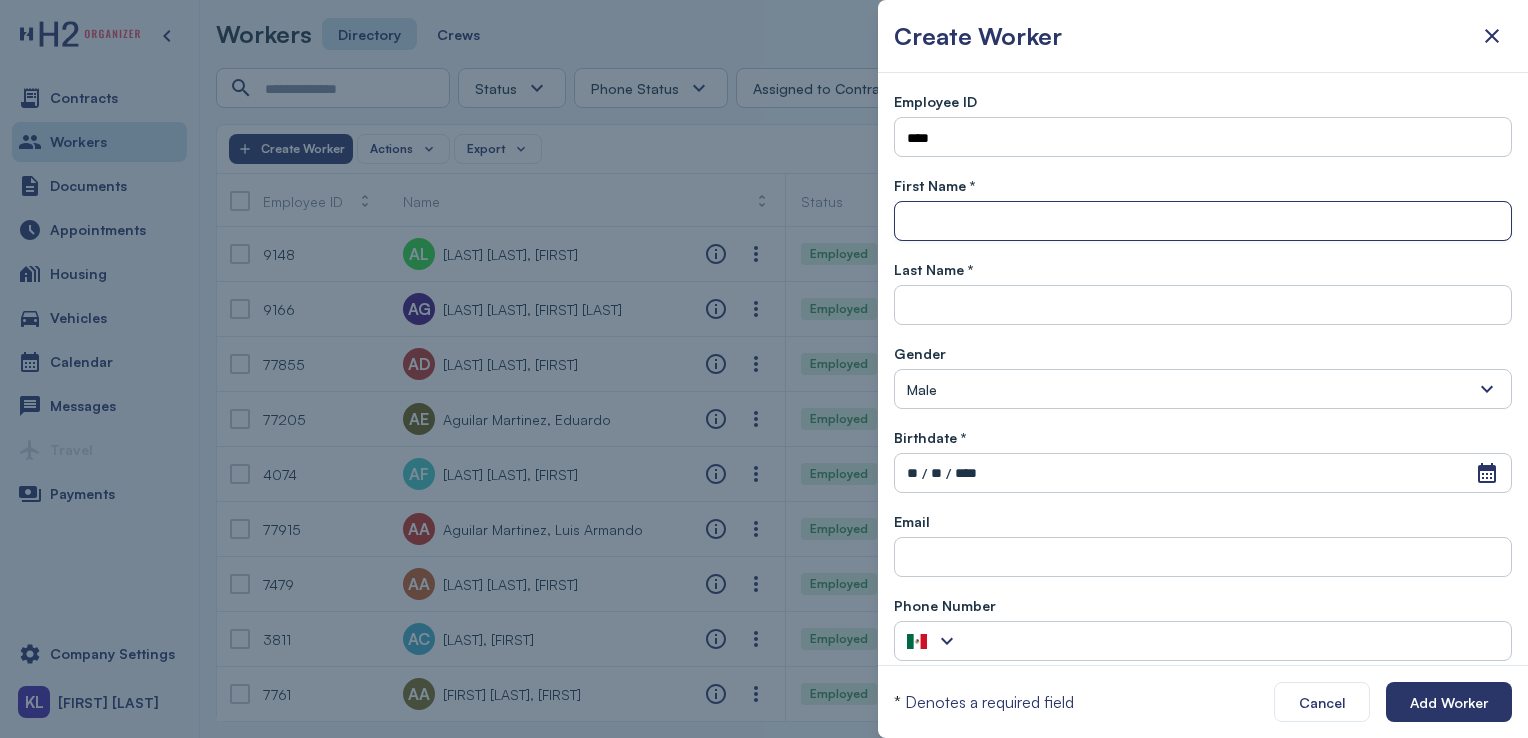 click at bounding box center (1203, 222) 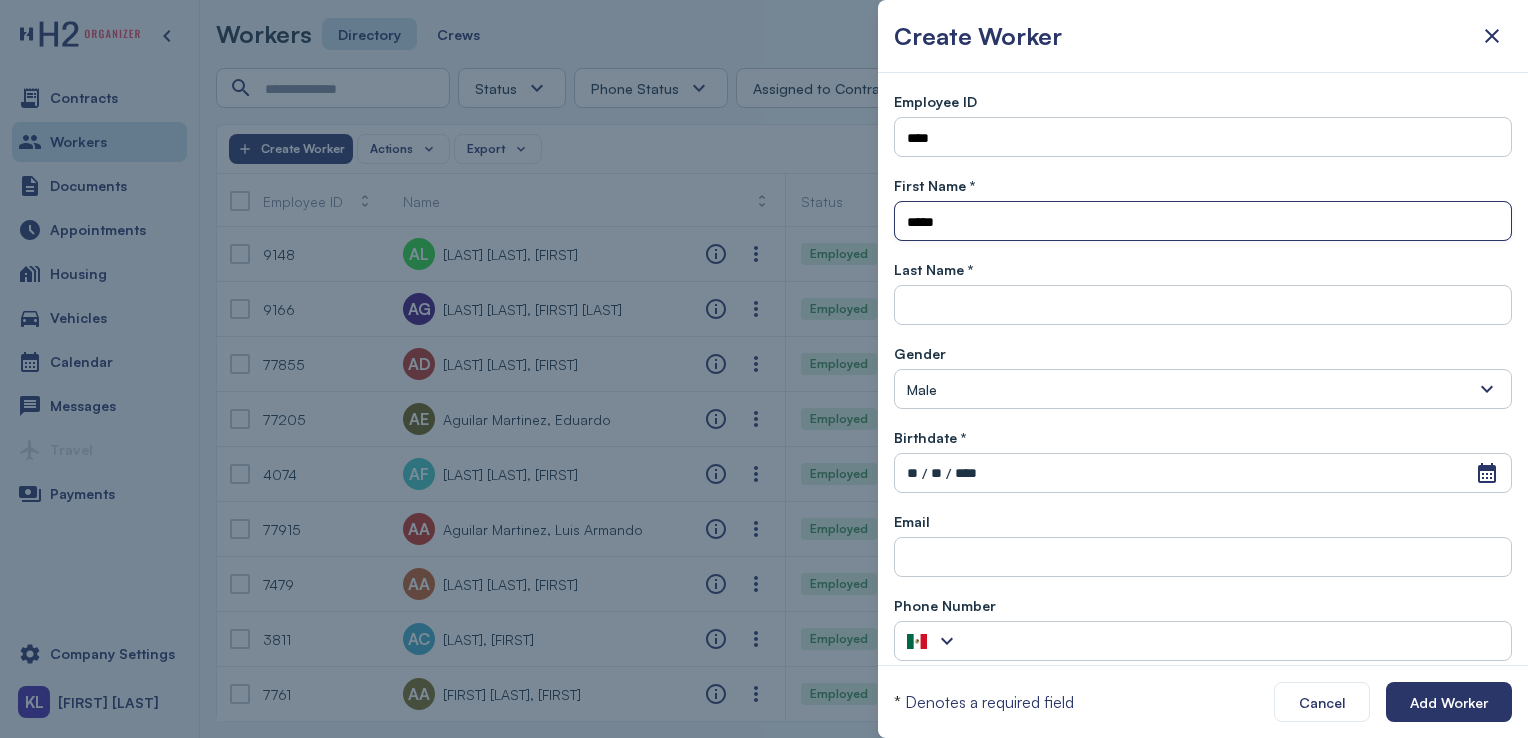 type on "*****" 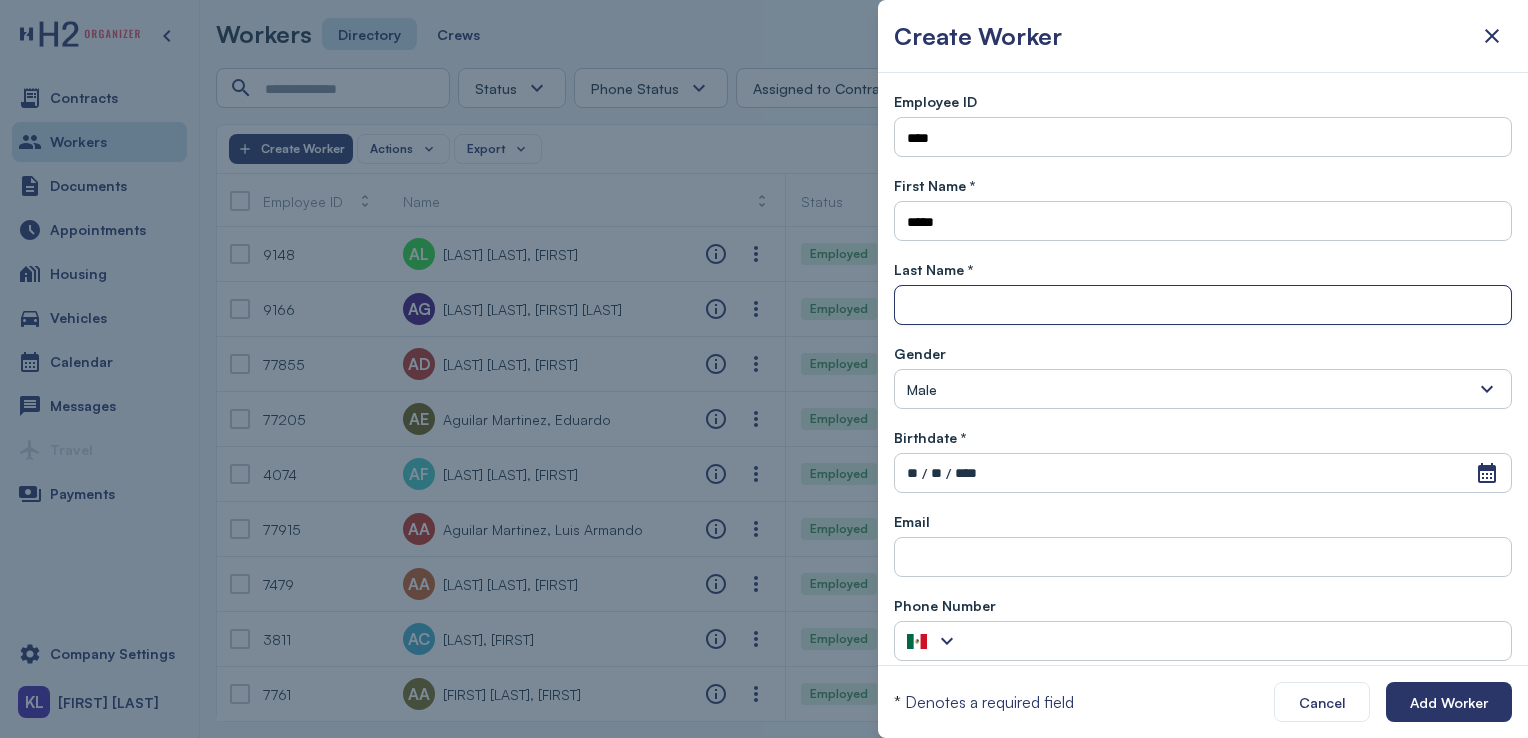 click at bounding box center (1203, 306) 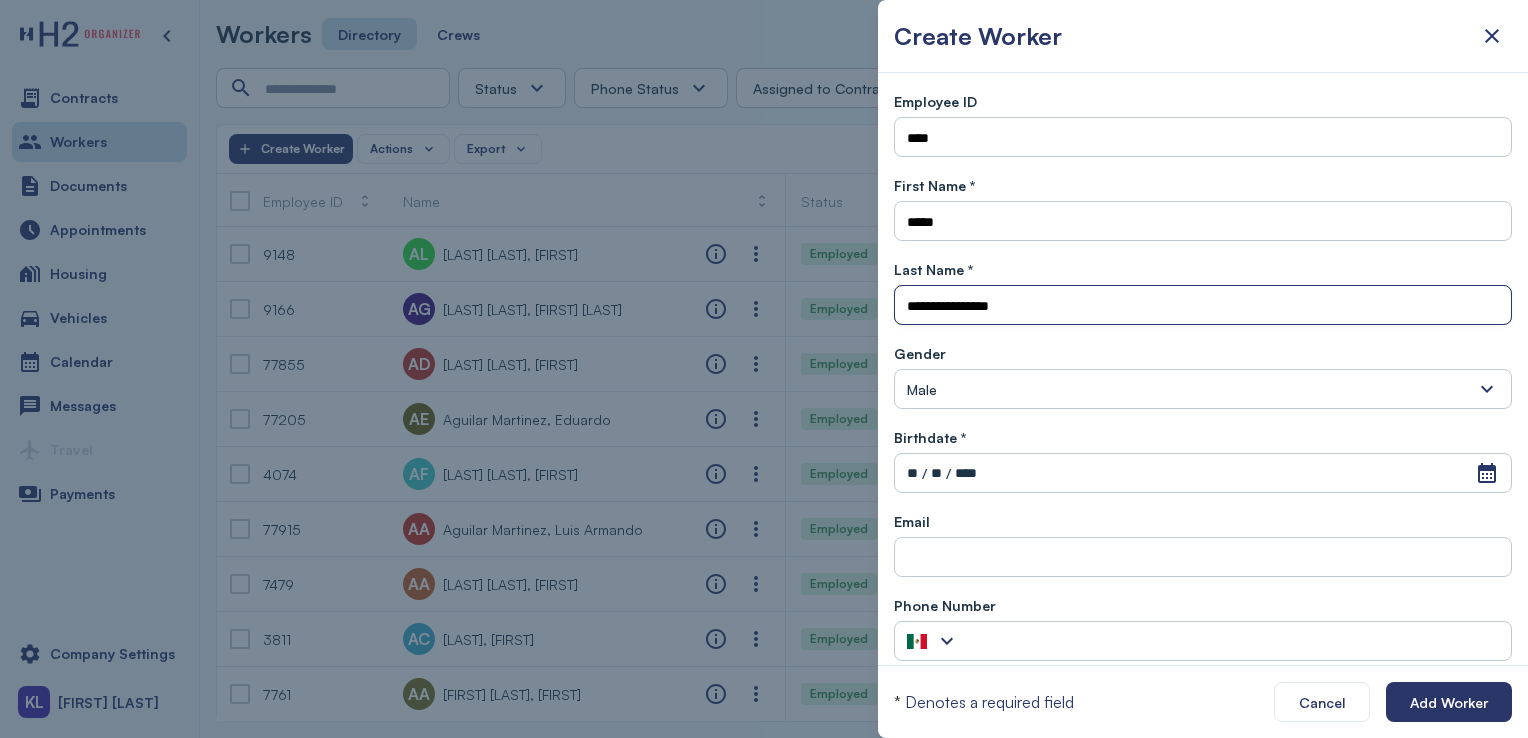 type on "**********" 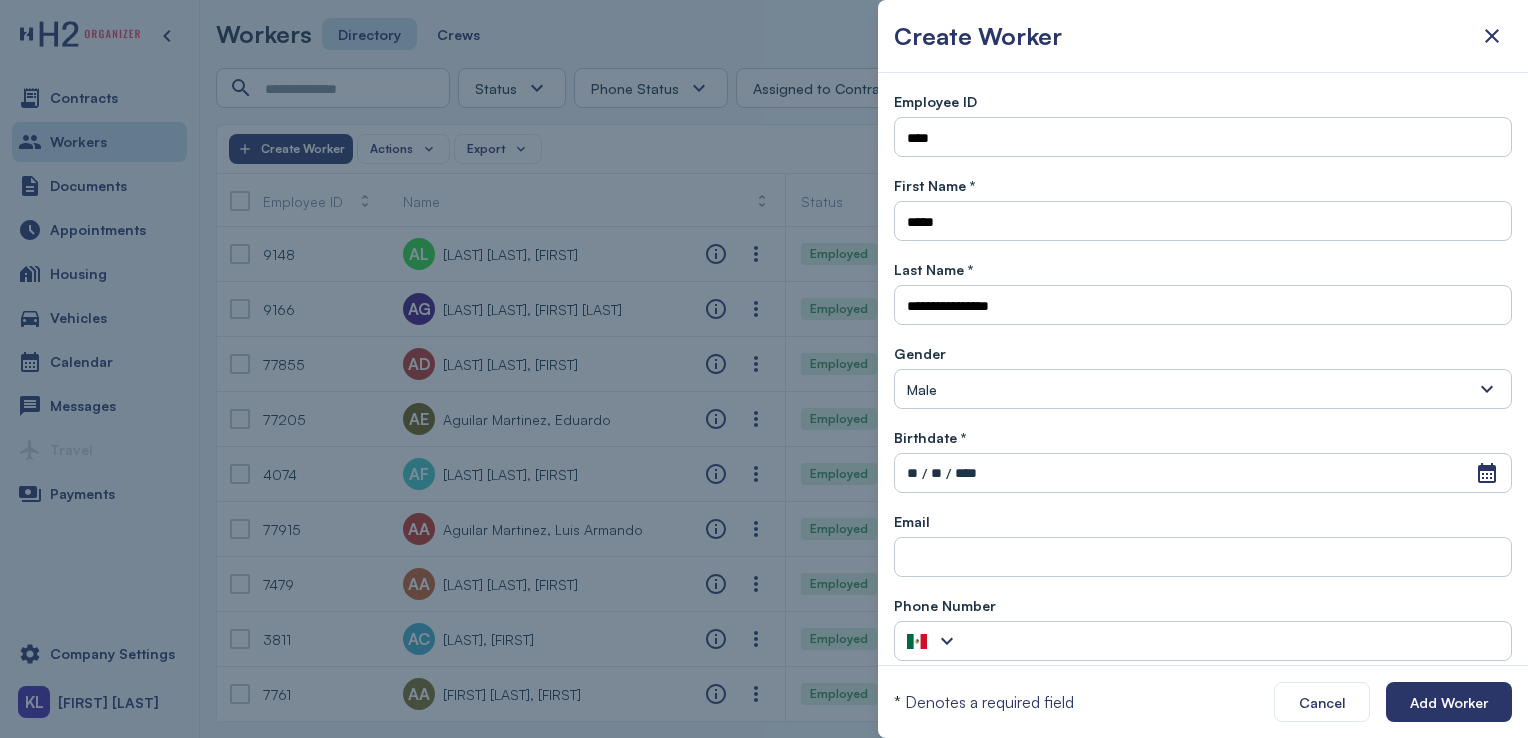 click on "Male" at bounding box center [1203, 389] 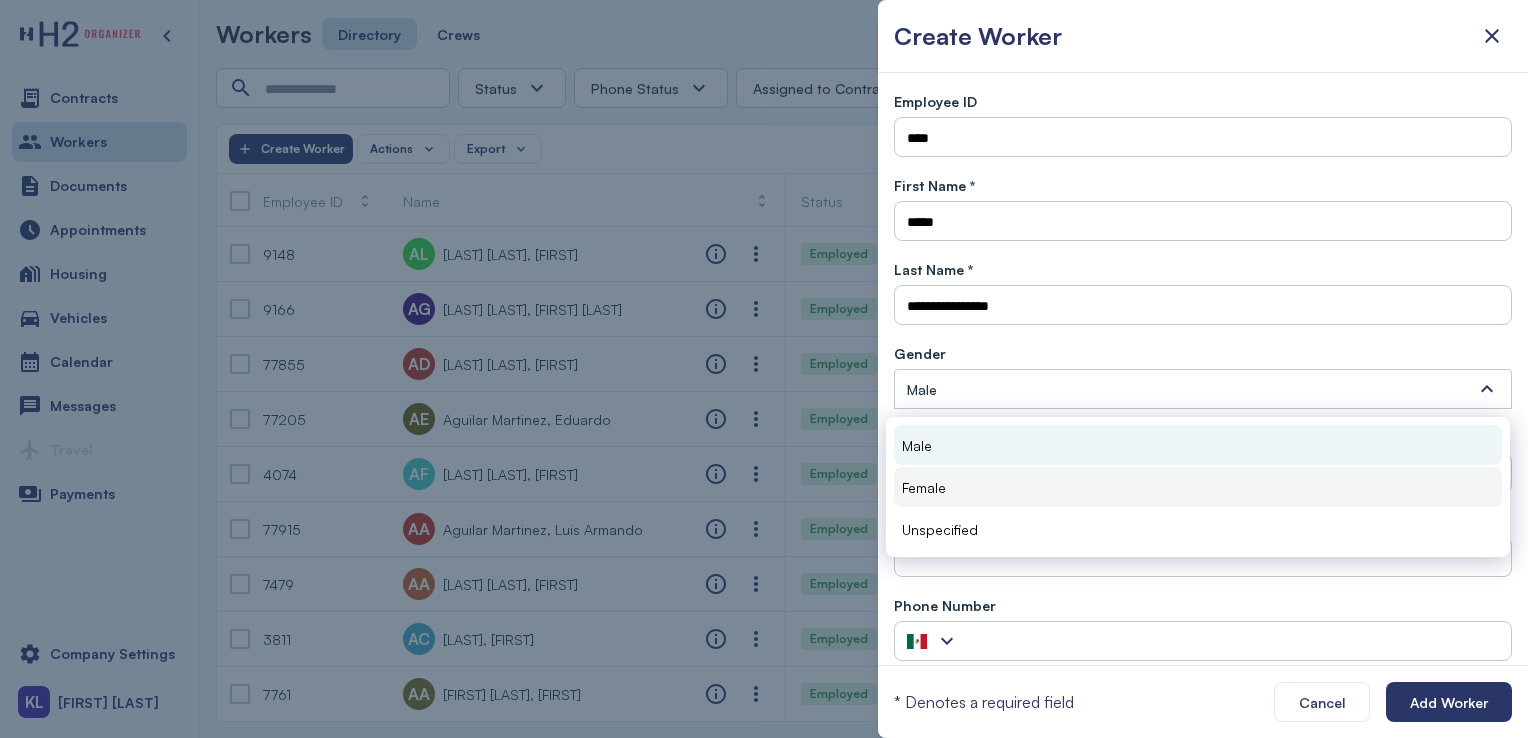 click on "Female" at bounding box center [1198, 487] 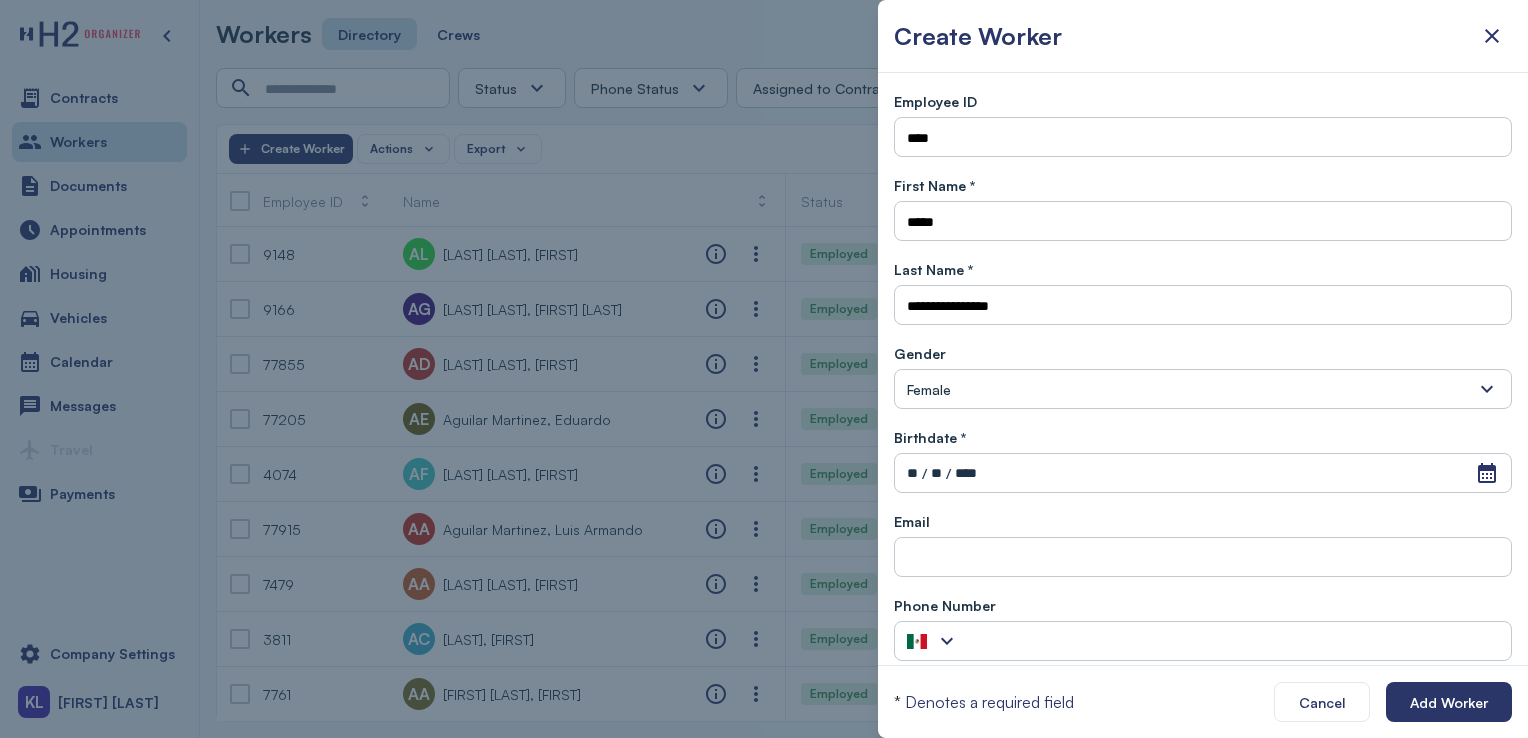 click on "**" at bounding box center [912, 473] 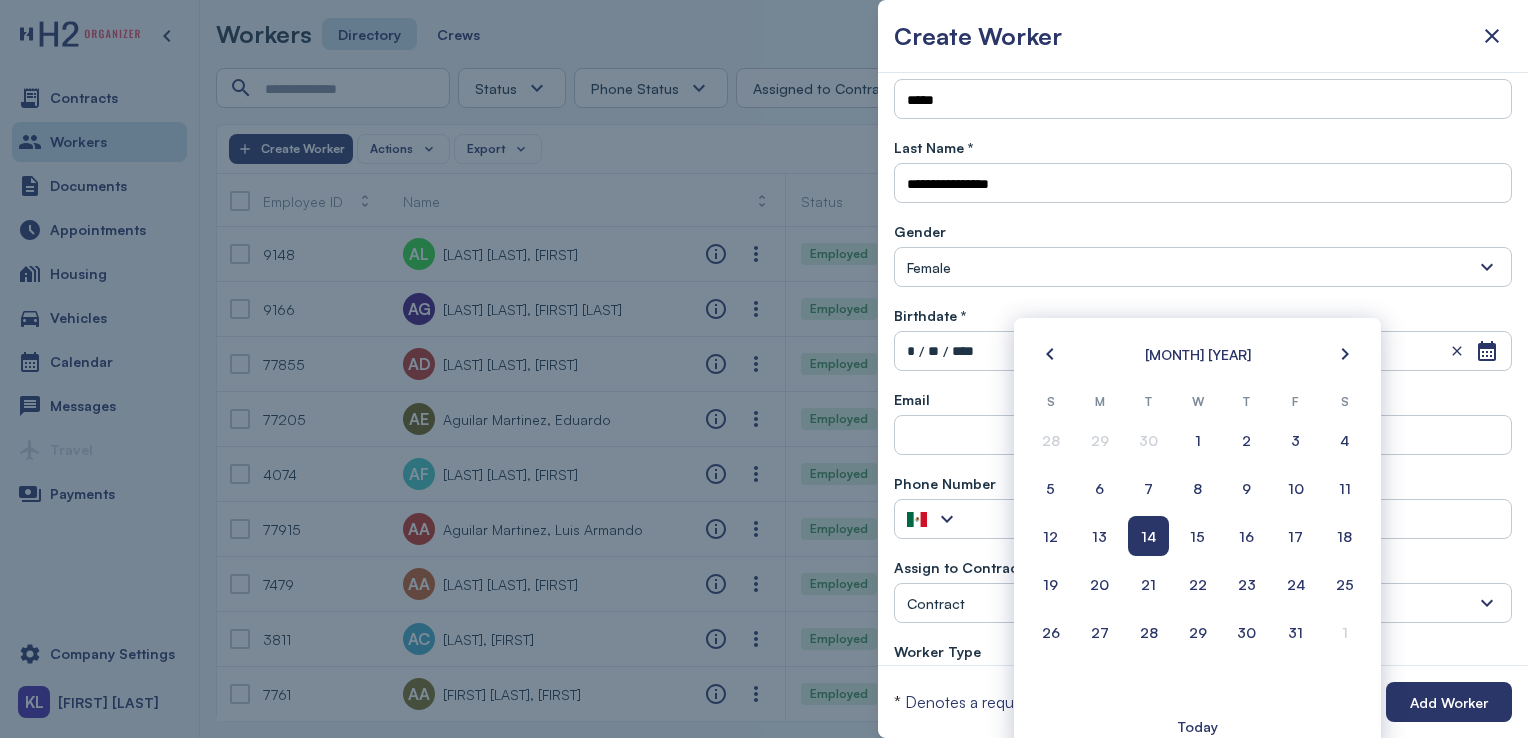 scroll, scrollTop: 179, scrollLeft: 0, axis: vertical 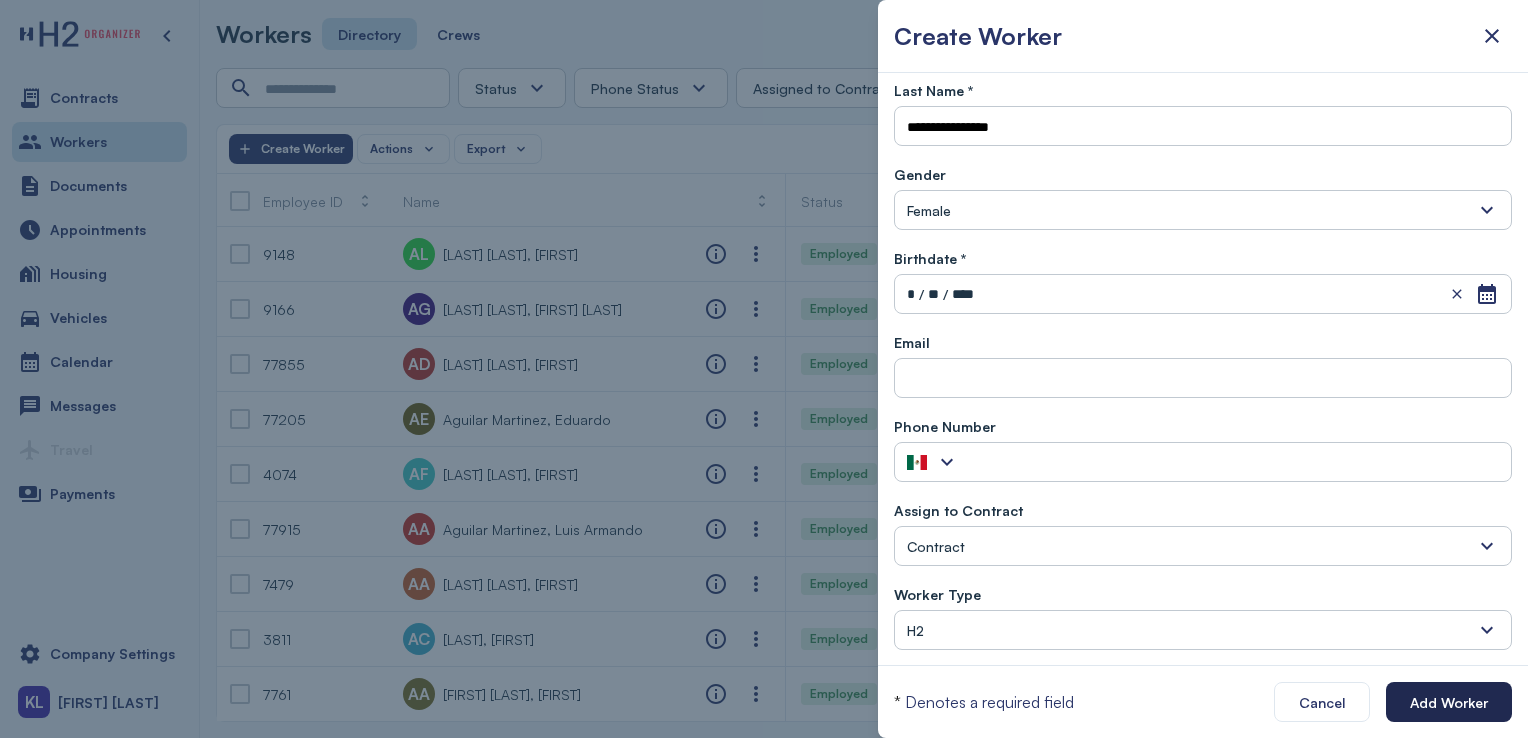 click on "Add Worker" at bounding box center [1449, 702] 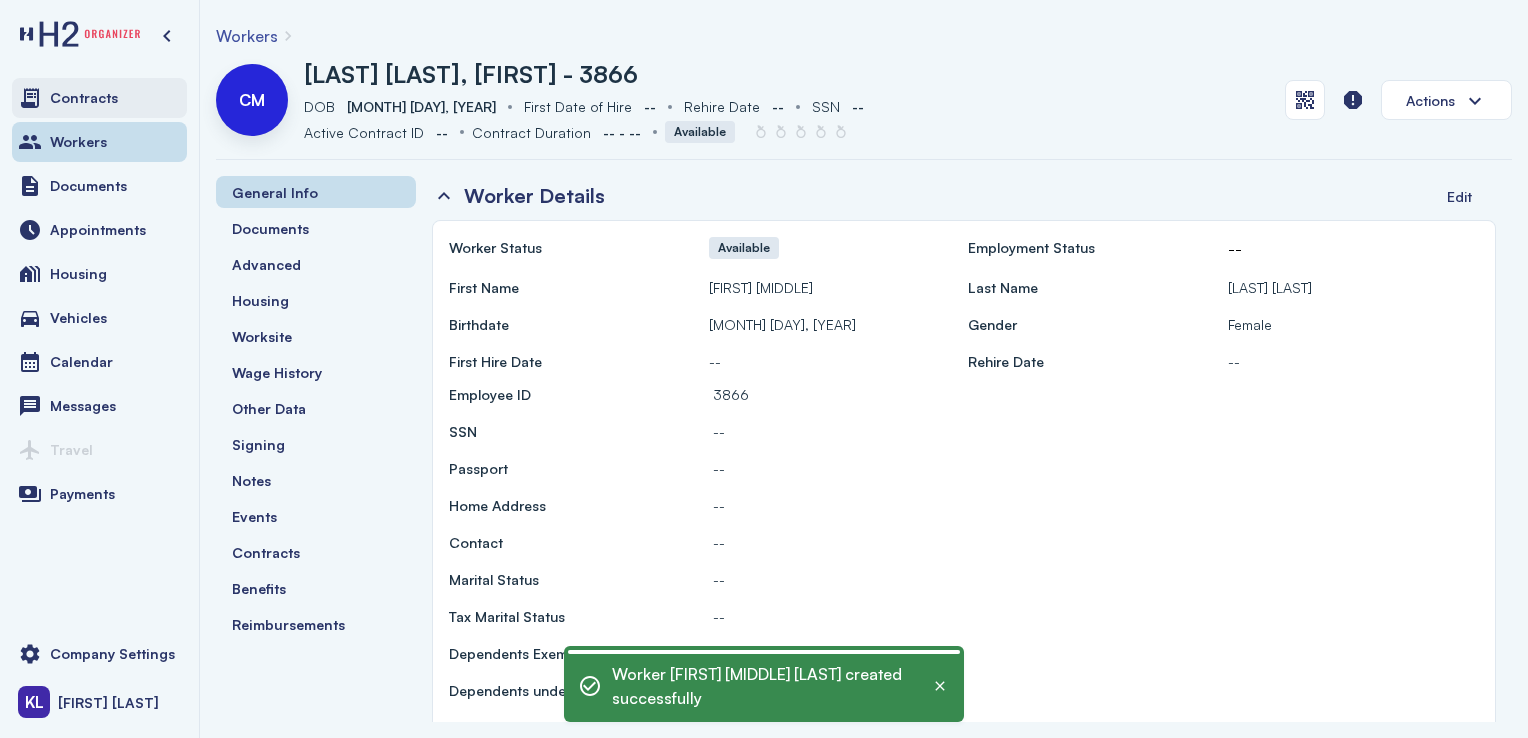 click on "Contracts" at bounding box center [99, 98] 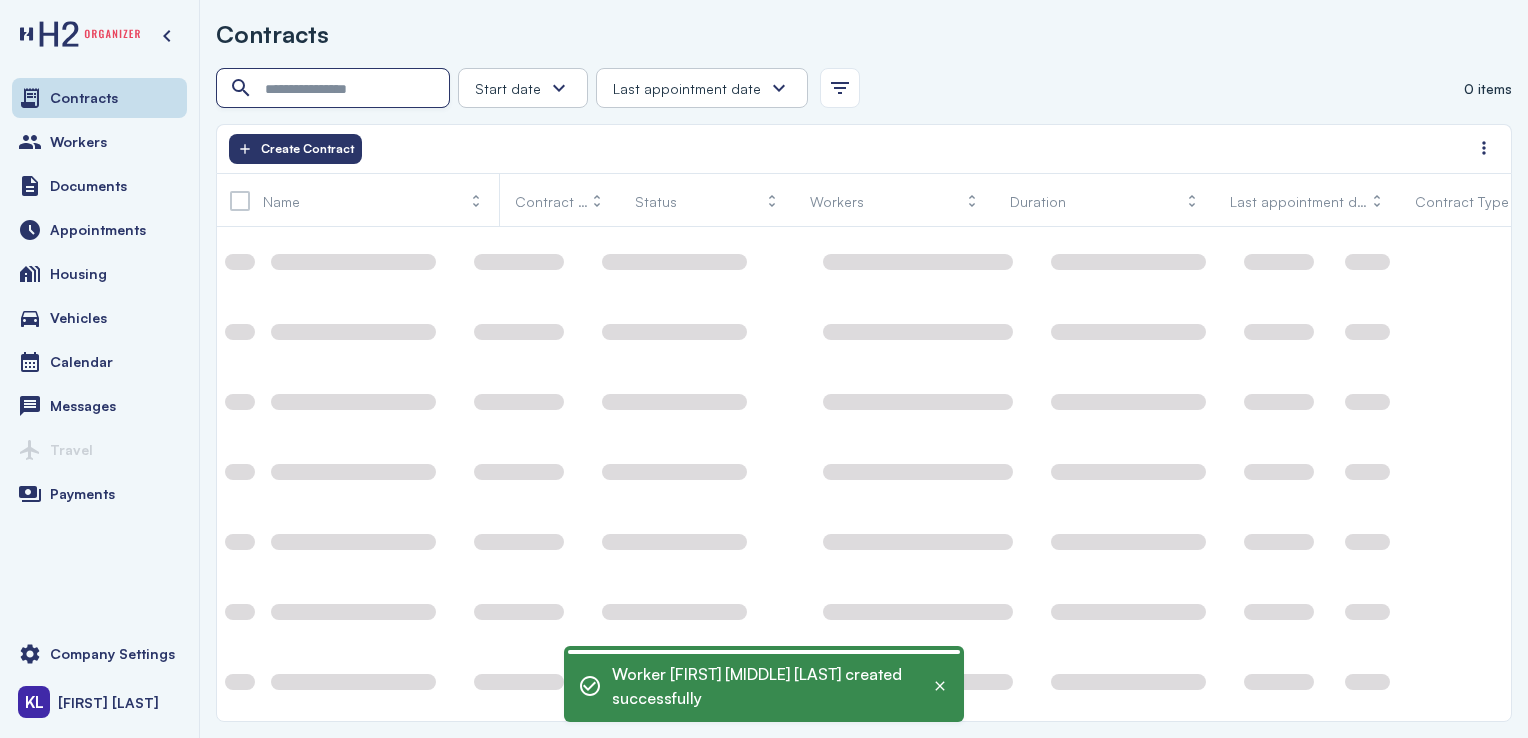 click at bounding box center [335, 89] 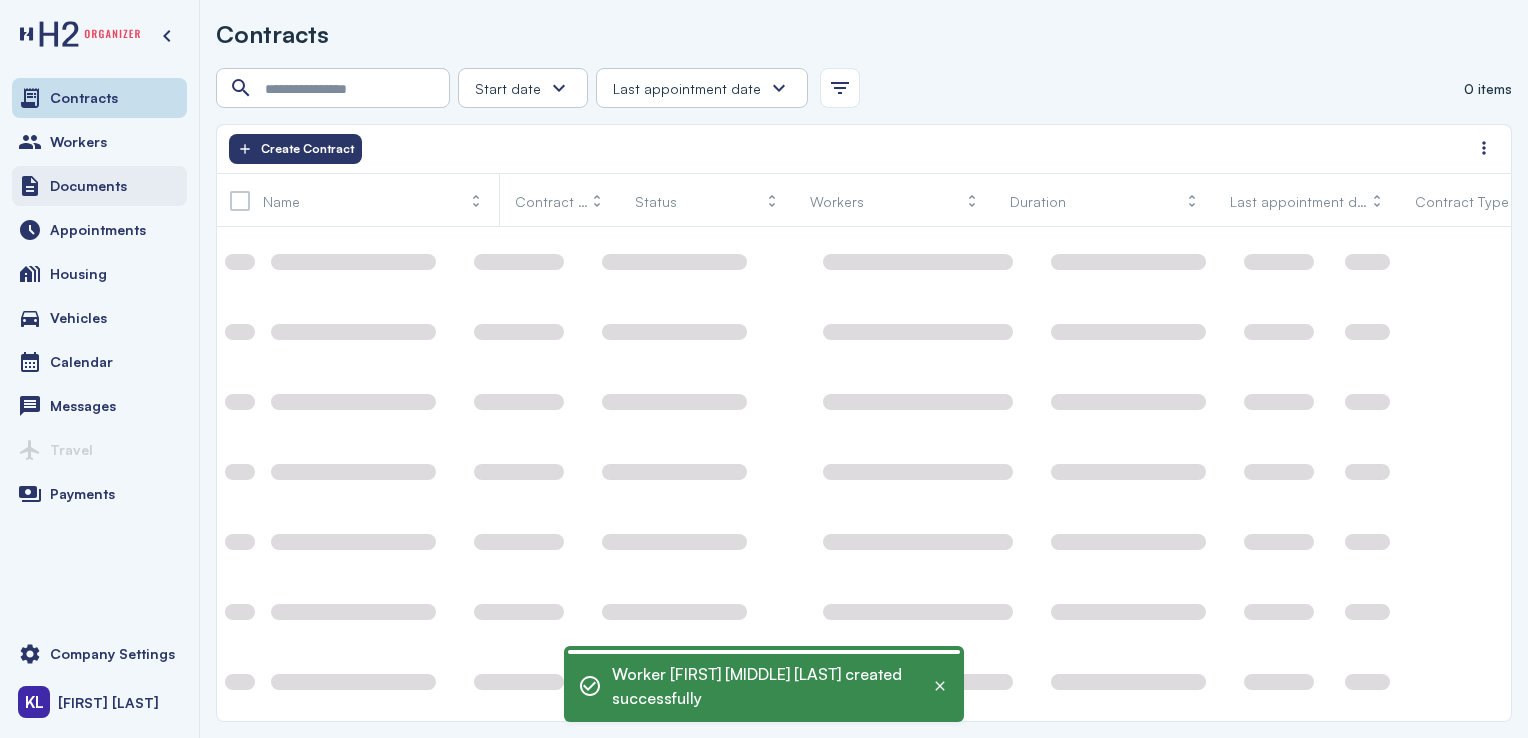 click on "Documents" at bounding box center [99, 186] 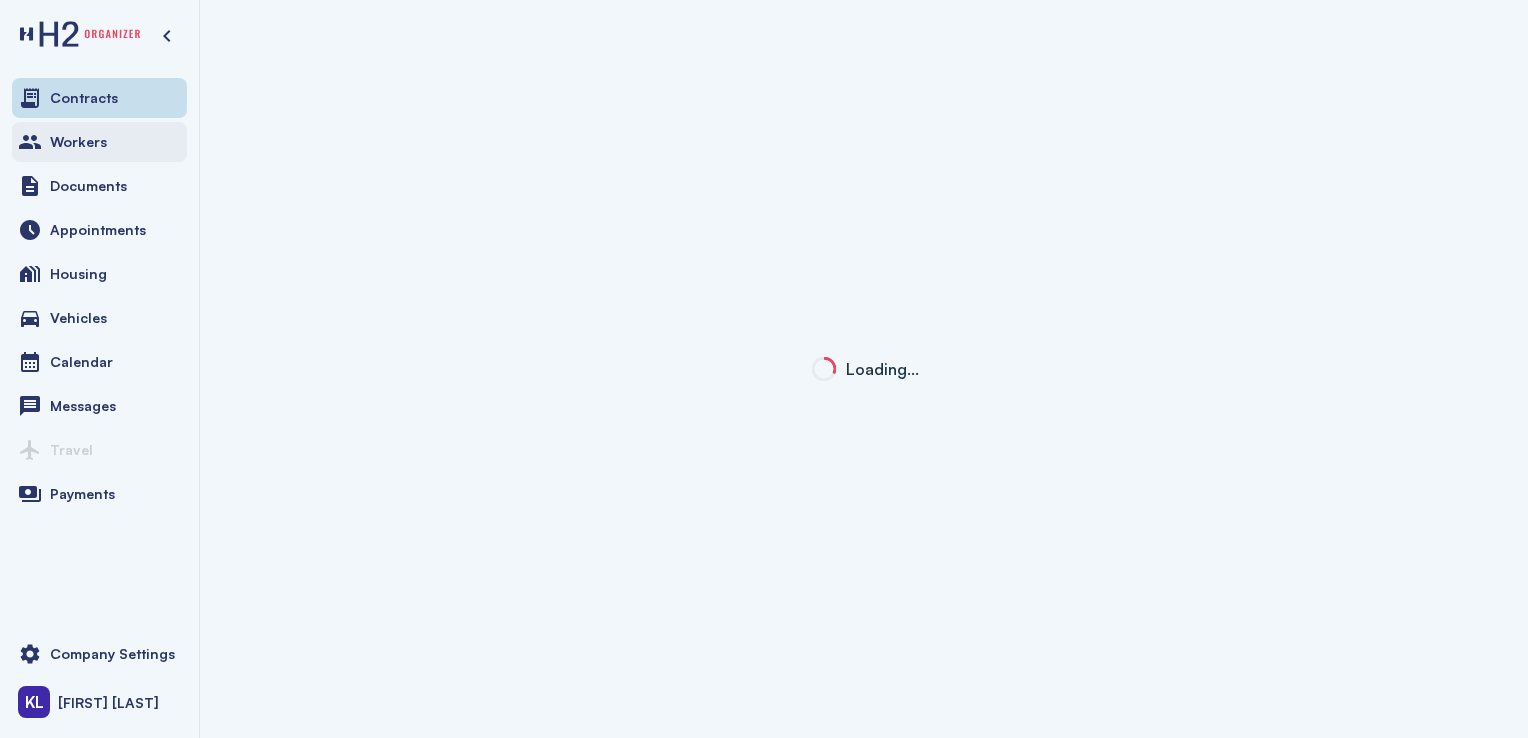 click on "Workers" at bounding box center [99, 142] 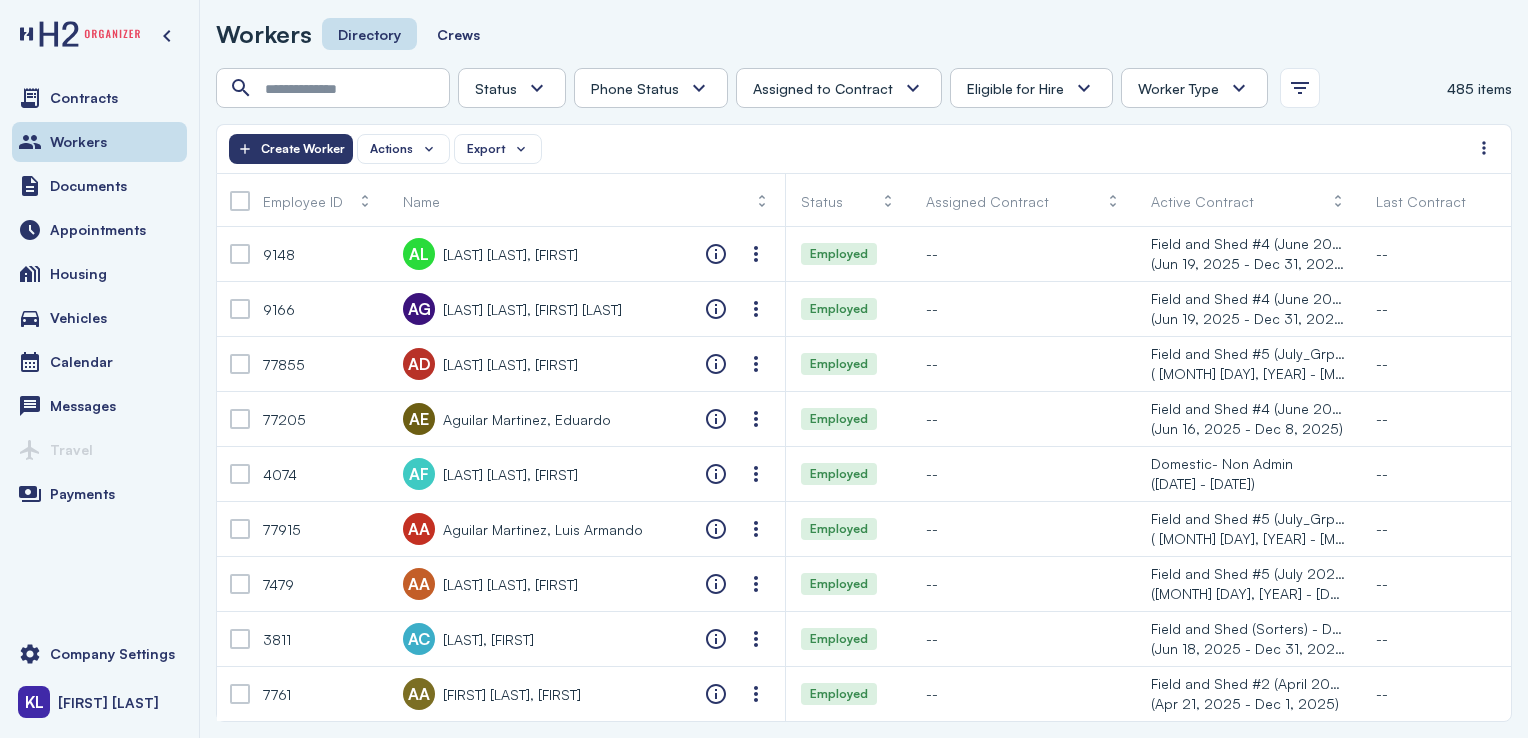 click on "Status         Absconded Assigned Available Employed End of Contract Quit     Phone Status         Unknown Pending Failed Verified     Assigned to Contract         Yes No     Eligible for Hire         Yes No     Worker Type         H2 Domestic Full-time           485 items       Actions           Export                 Create Worker                       Employee ID     Name       Status     Assigned Contract     Active Contract     Last Contract     Crew     Tags     Eligible for Hire     Benefits Eligible     Benefits Submitted     401k Eligible     401k Submitted     Worker Type     Phone Status                 9148 AL       Acosta Armenta, Lourdes             Employed   --   Field and Shed #4 (June 2025_Grp 2)- Packers     (Jun 19, 2025 - Dec 31, 2025) -- --     H2     Unknown         Unknown Pending Failed Verified             9166 AG       Acosta Leon, Jesus Guadalupe             Employed   --   Field and Shed #4 (June 2025_Grp 2)- Packers     (Jun 19, 2025 - Dec 31, 2025) -- --     H2" at bounding box center [864, 395] 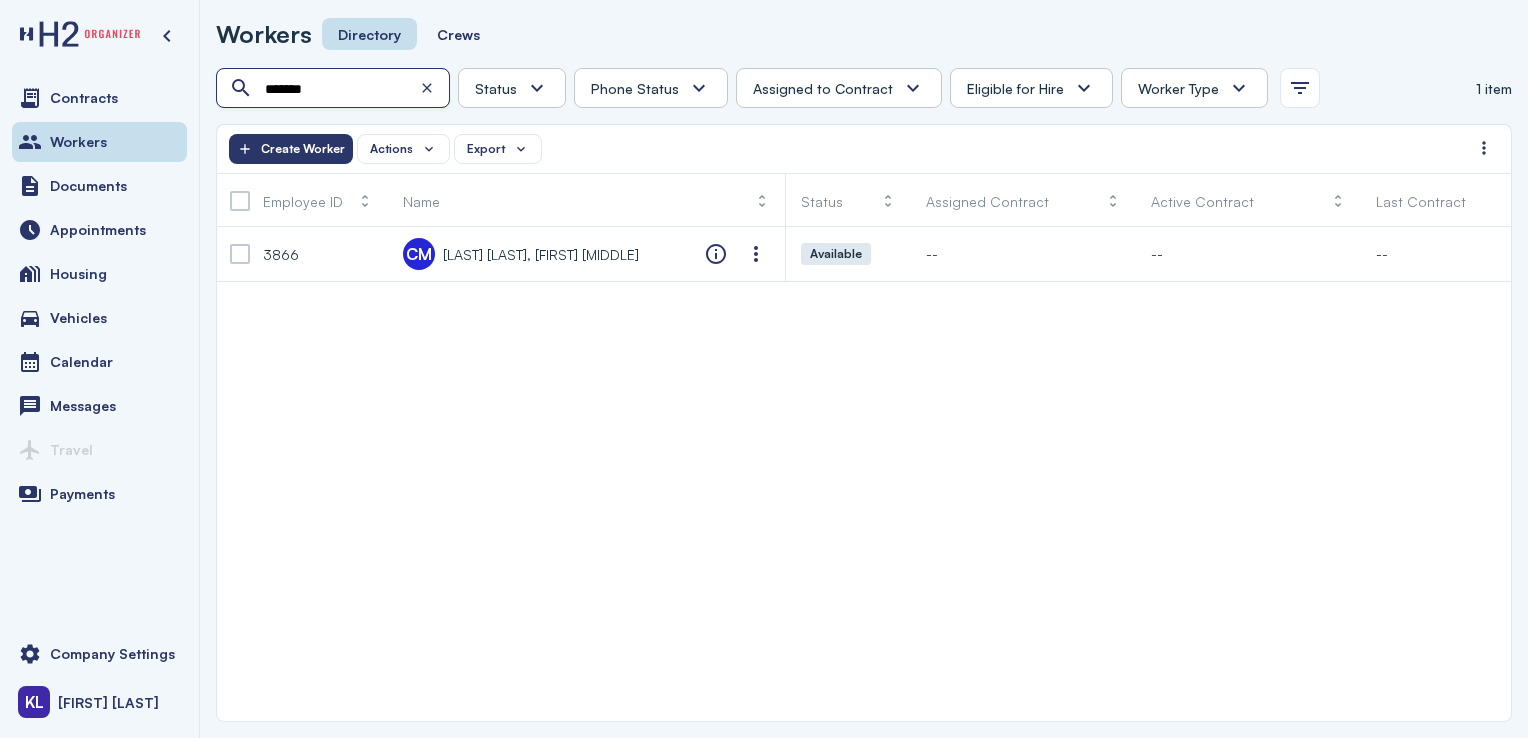 type on "*******" 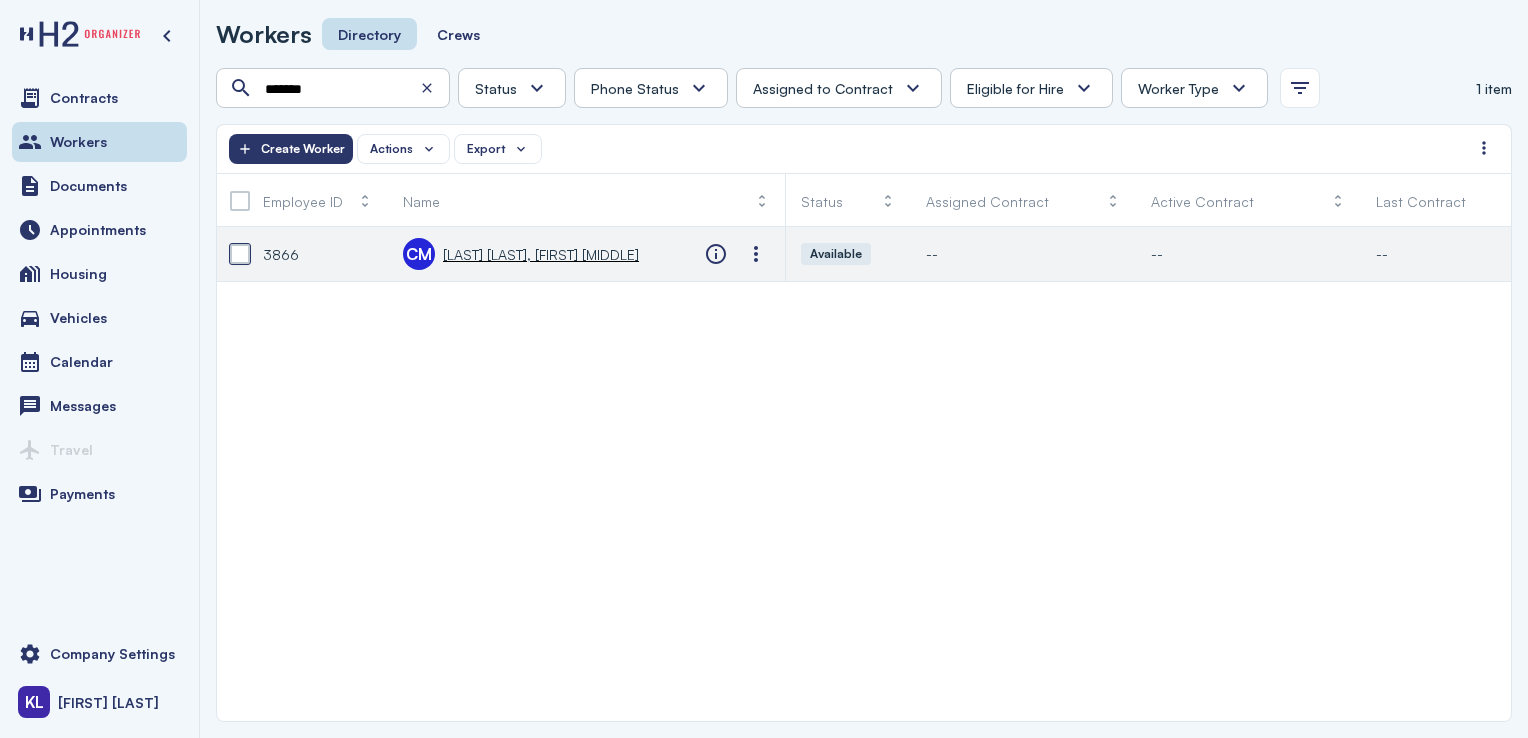 click at bounding box center [240, 254] 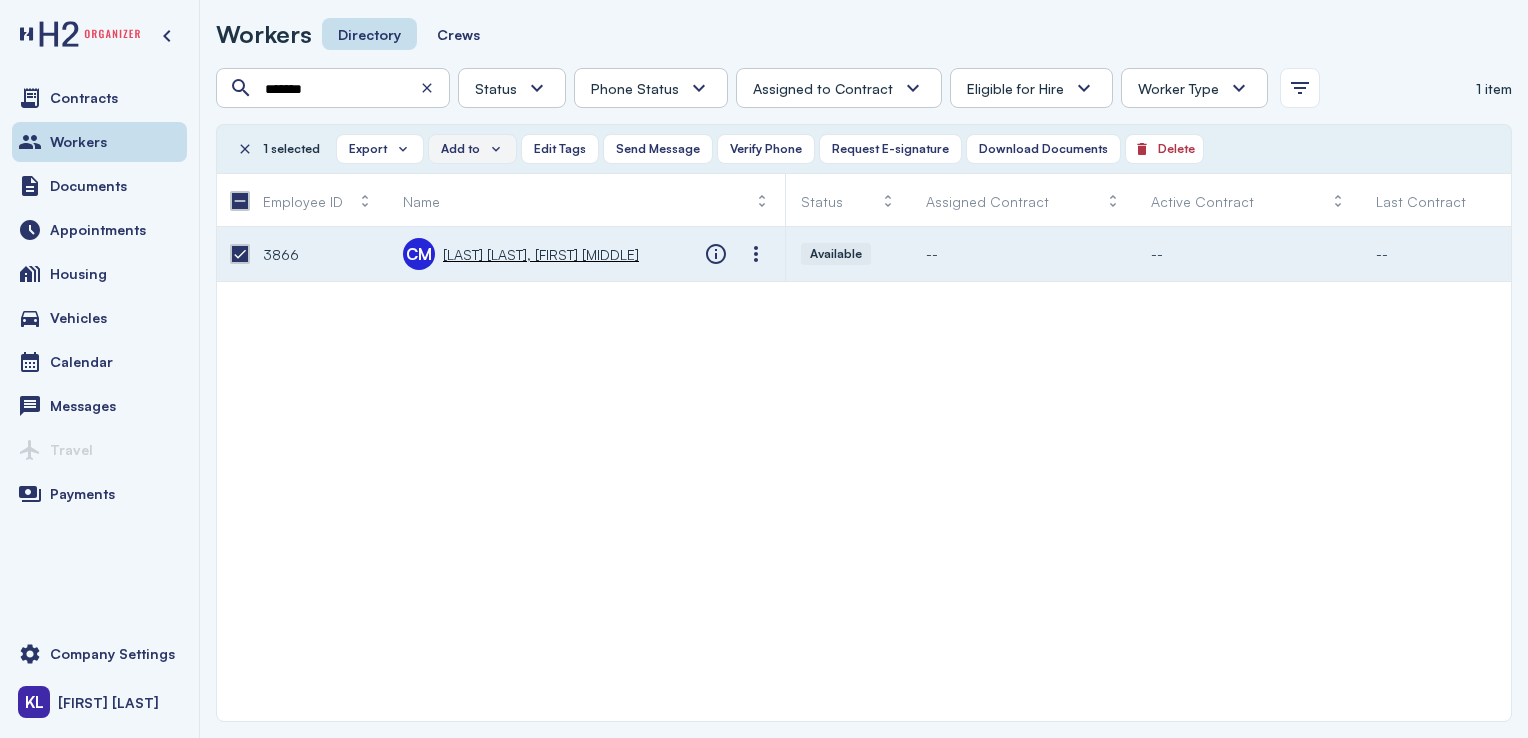click on "Add to" at bounding box center (460, 149) 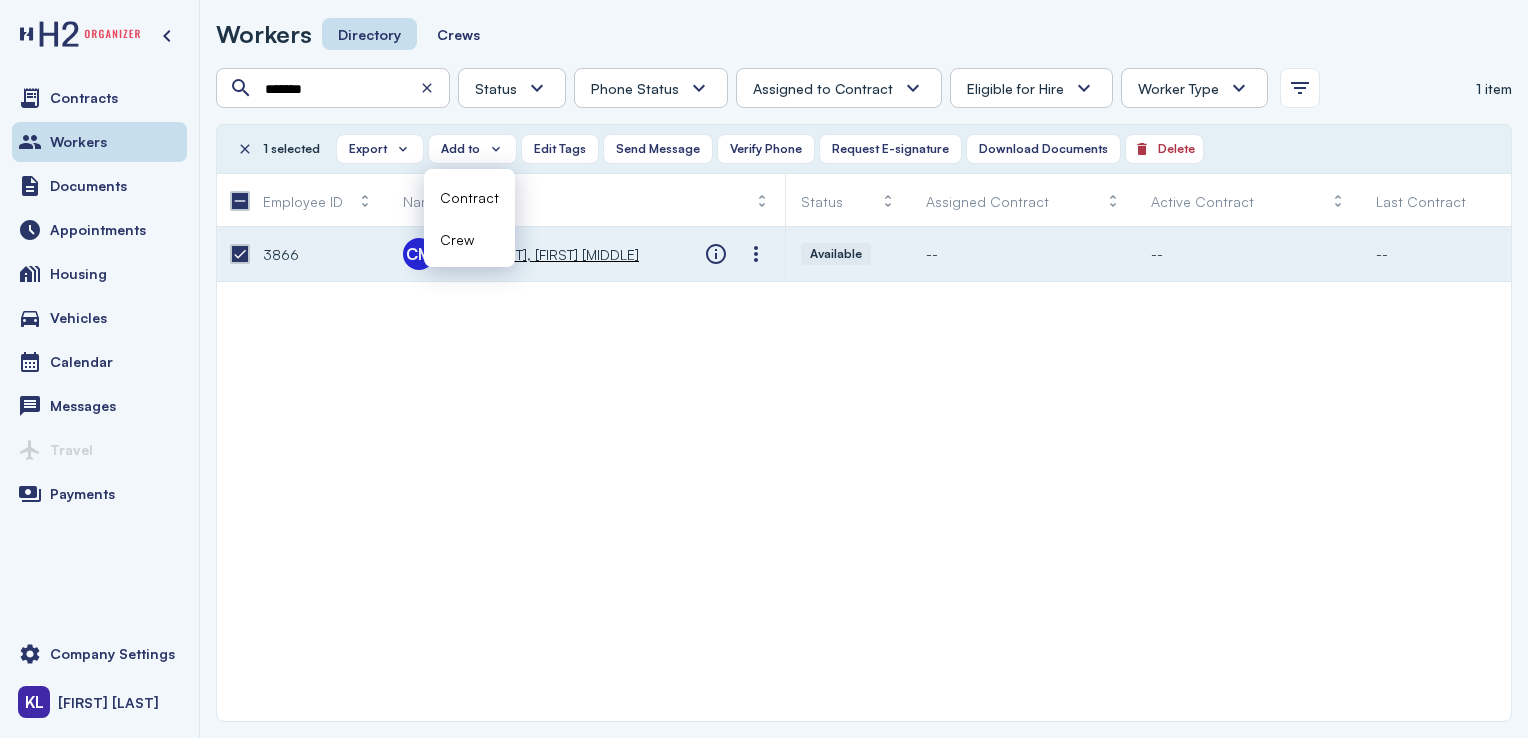 click on "Contract" at bounding box center (469, 197) 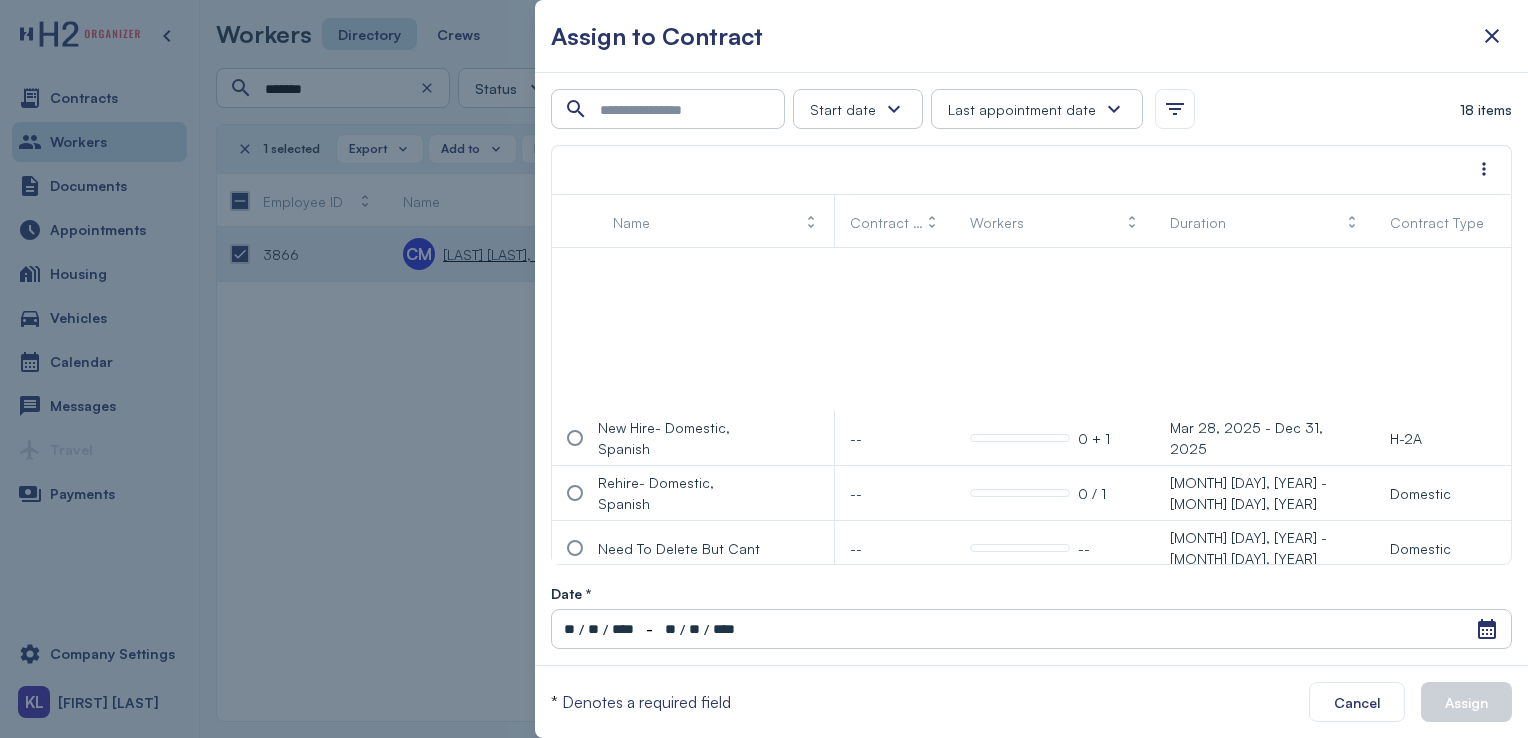 scroll, scrollTop: 660, scrollLeft: 0, axis: vertical 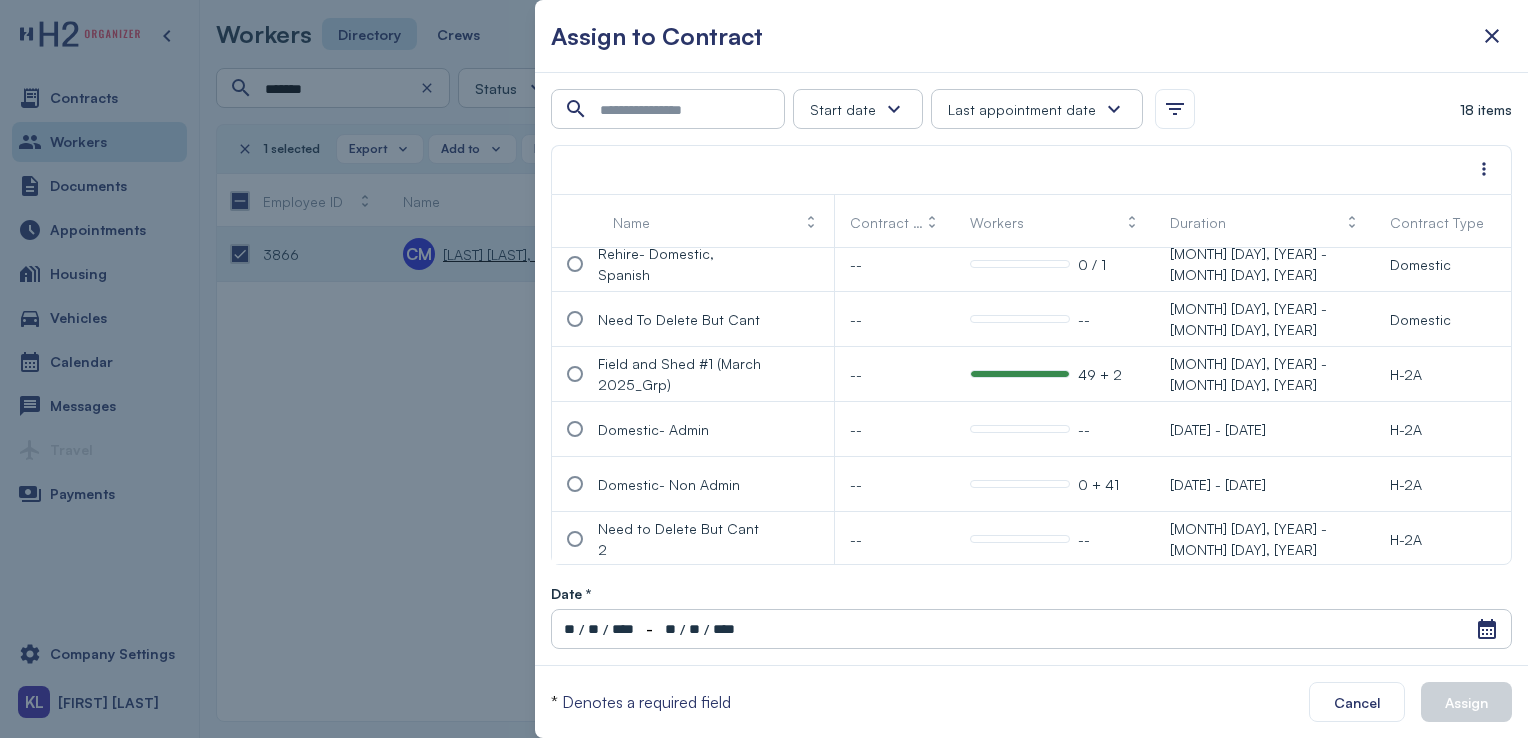 click at bounding box center [575, 484] 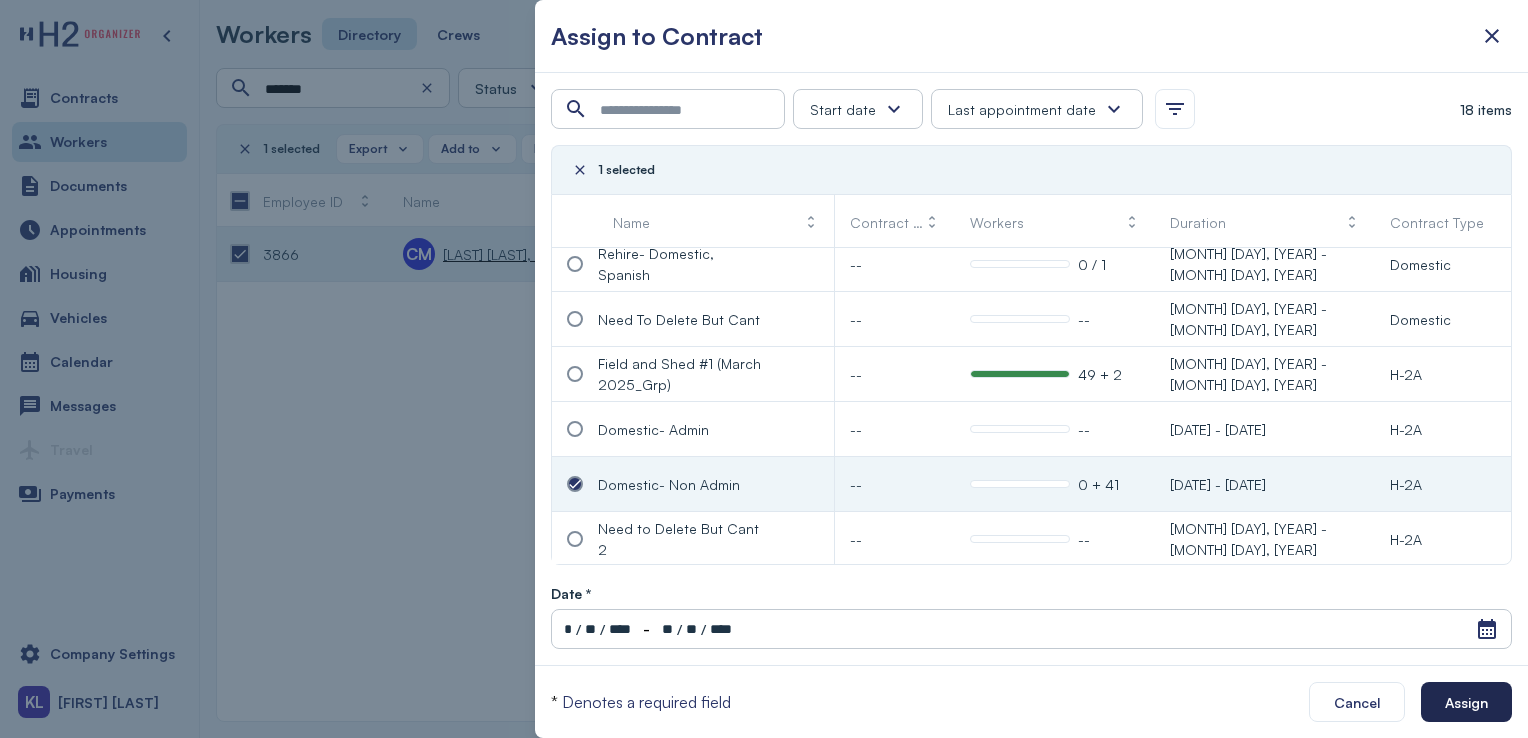 click on "Assign" at bounding box center [1466, 702] 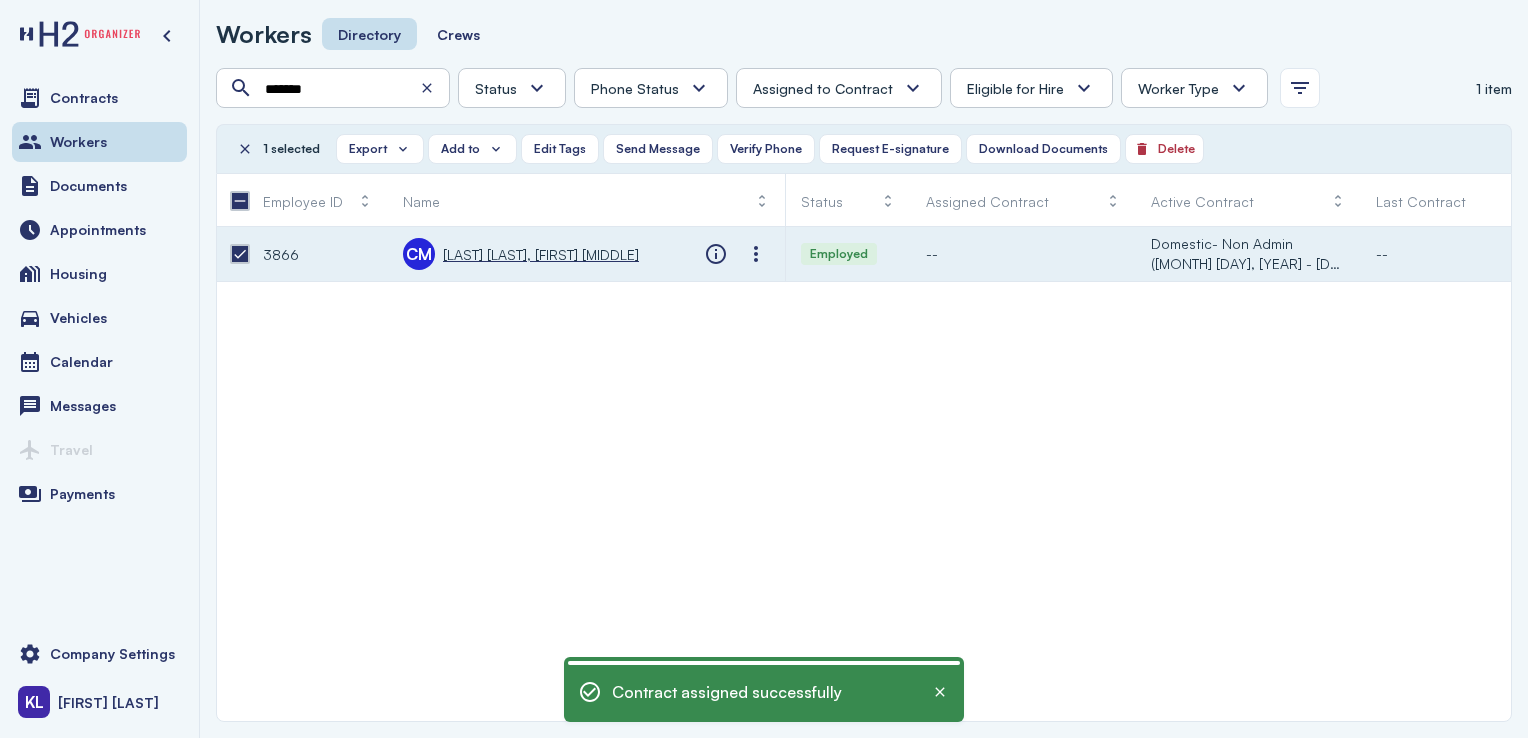 click on "Carrillo Ramirez, Ana M" at bounding box center [541, 254] 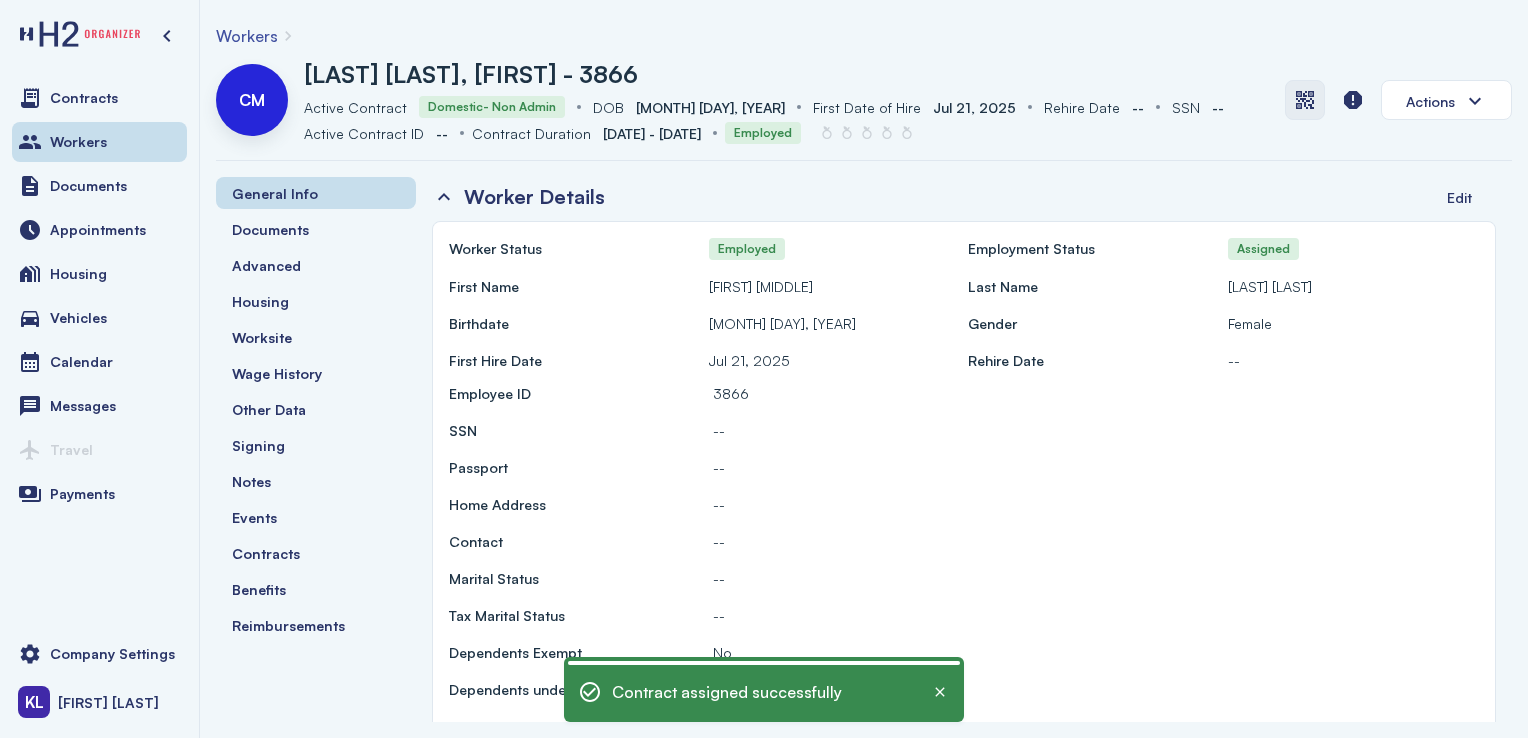 click at bounding box center [1305, 100] 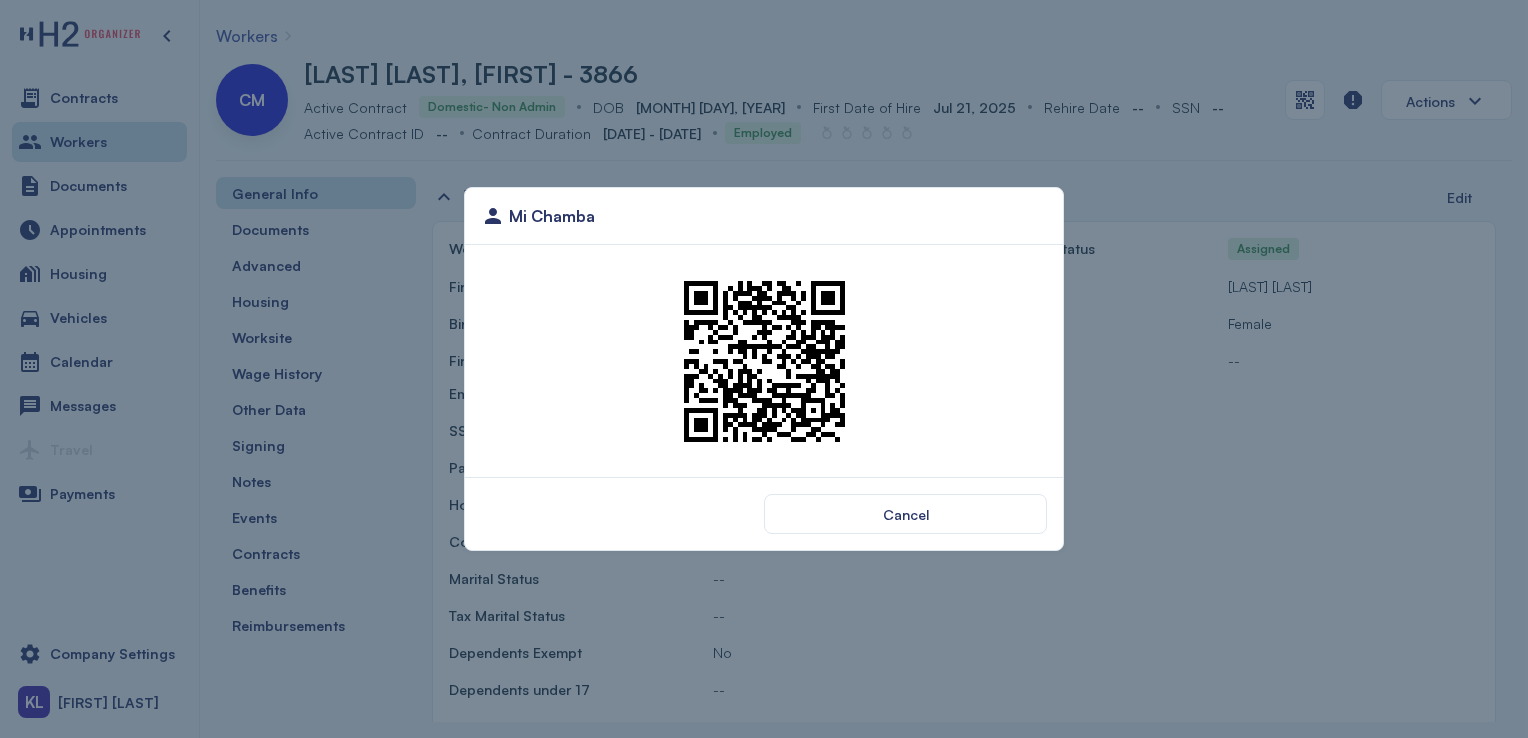 click at bounding box center (764, 361) 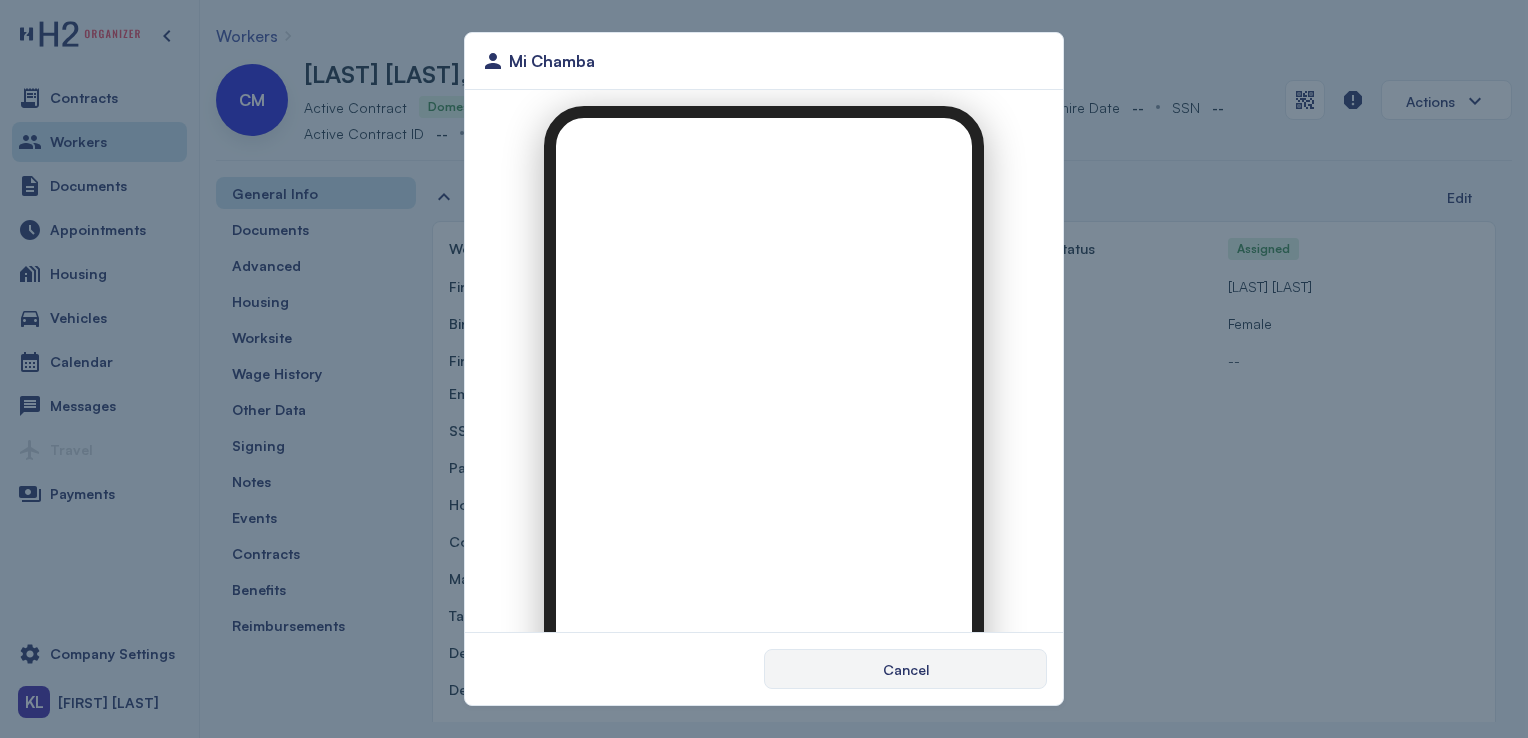 scroll, scrollTop: 0, scrollLeft: 0, axis: both 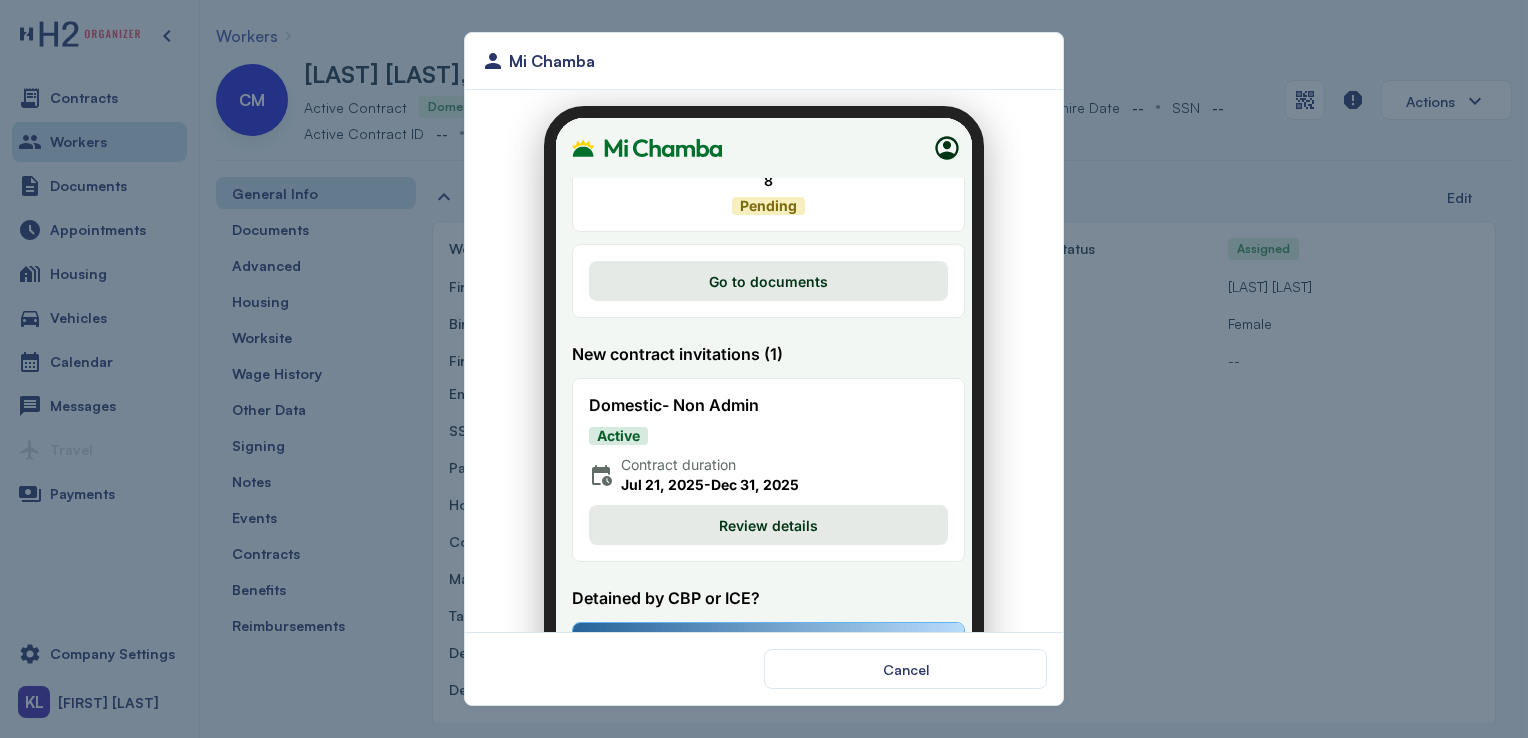 click on "Review details" at bounding box center [756, 513] 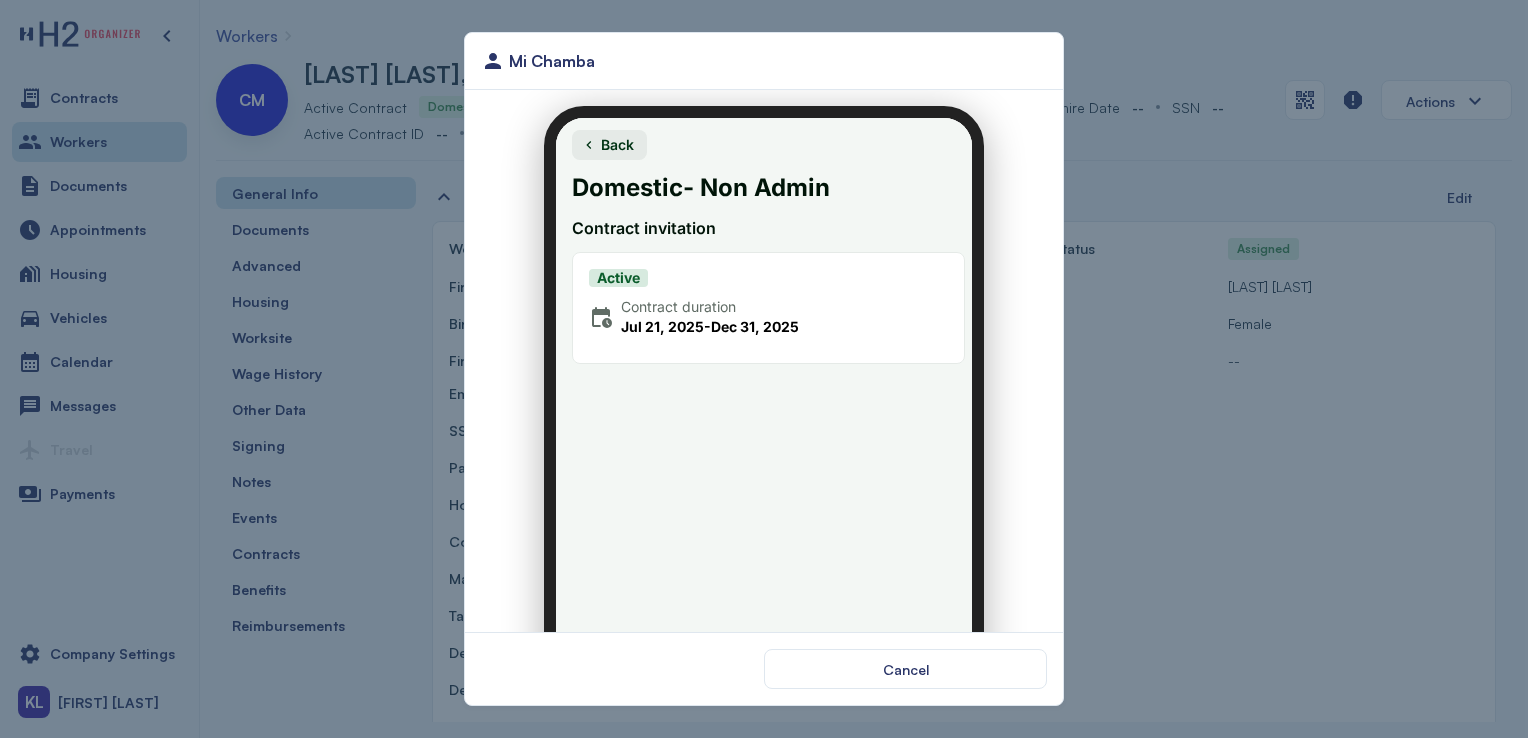 click on "Active Contract duration Jul 21, 2025  -  Dec 31, 2025" at bounding box center [756, 296] 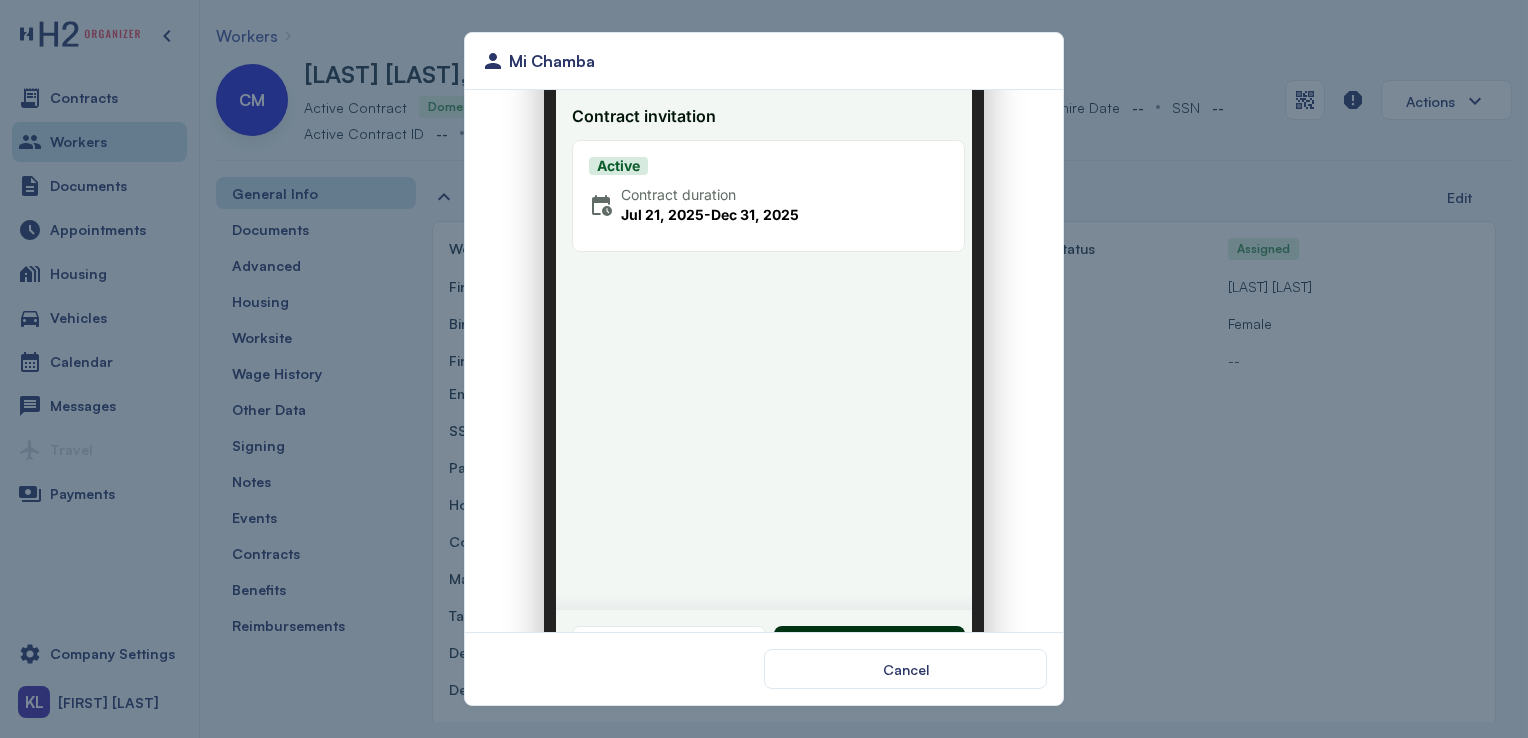 scroll, scrollTop: 188, scrollLeft: 0, axis: vertical 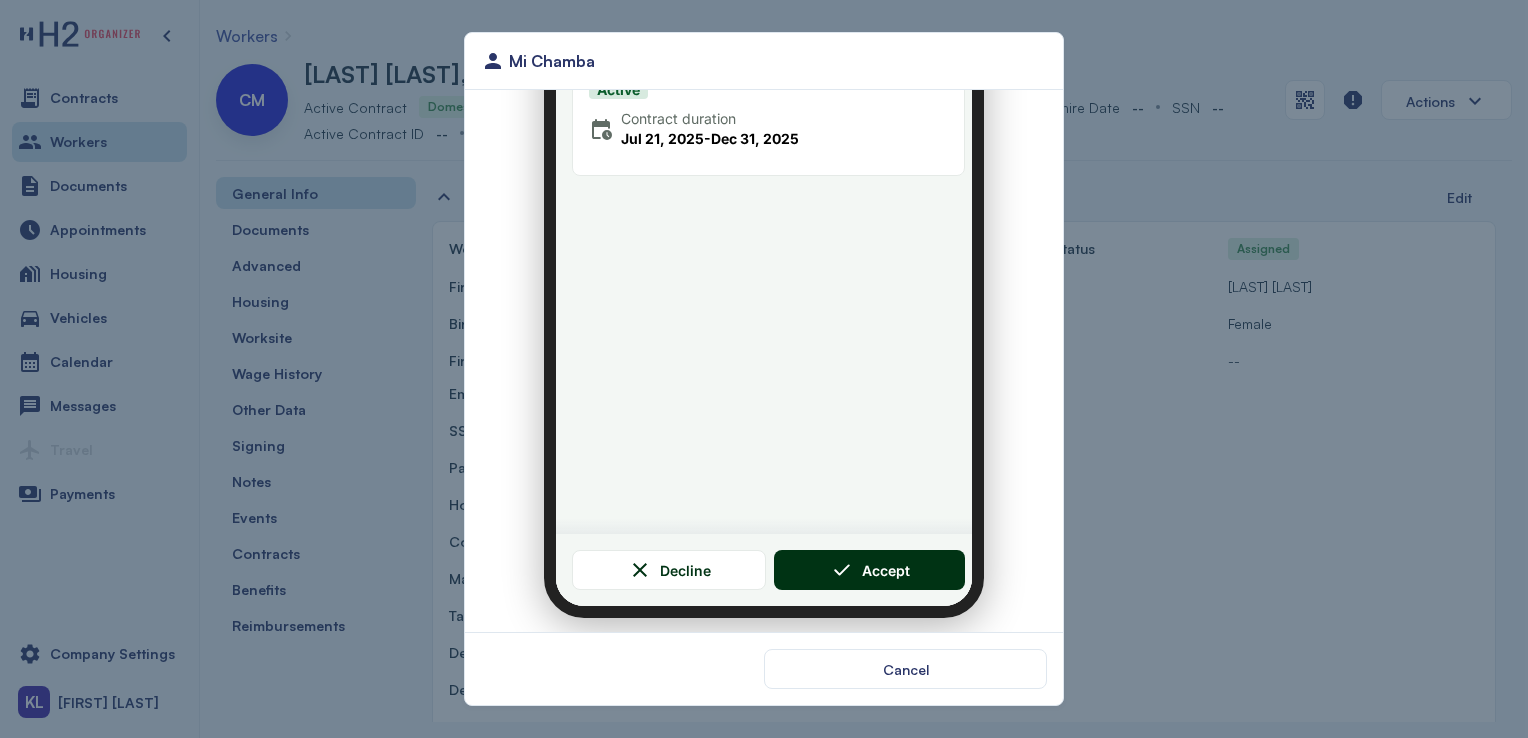 click on "Accept" at bounding box center (857, 558) 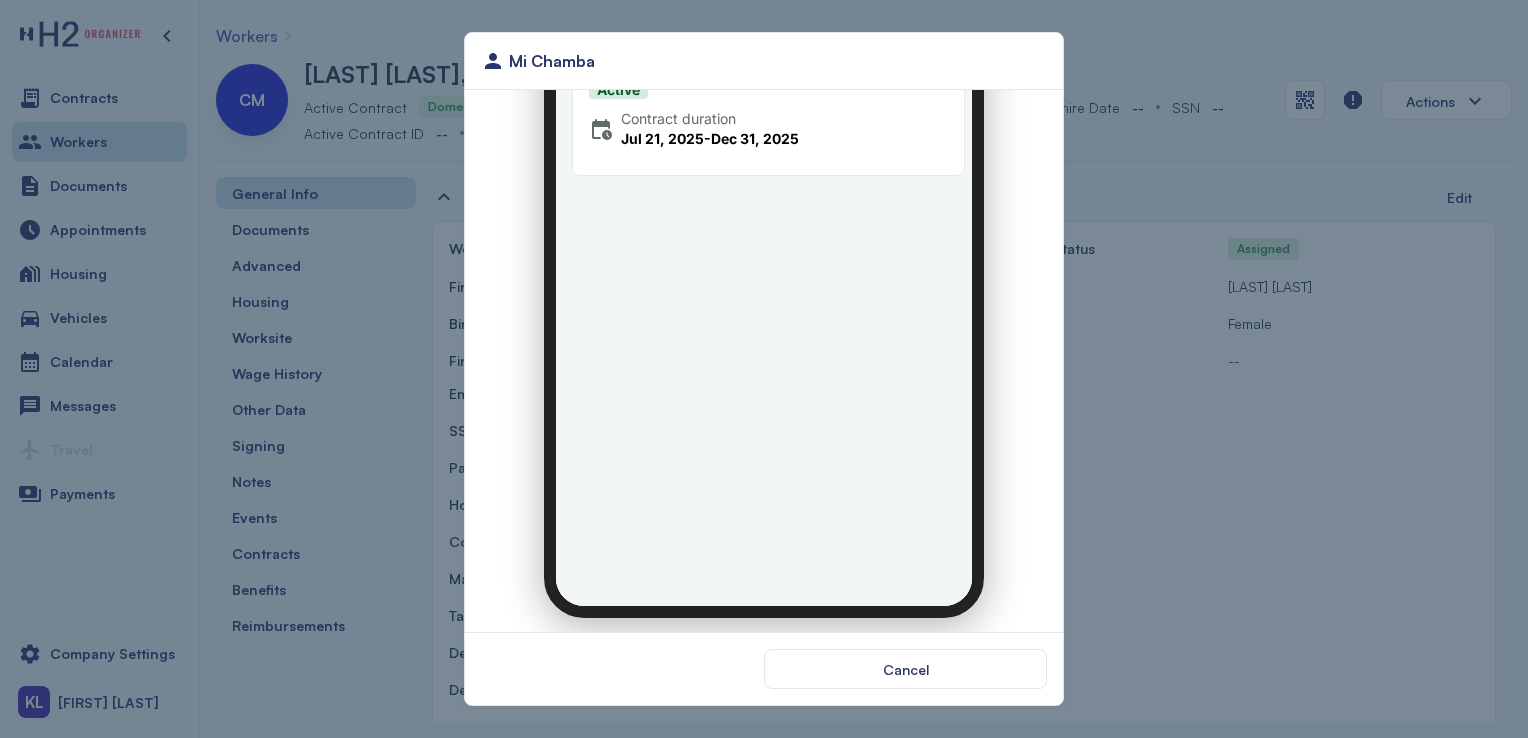 scroll, scrollTop: 0, scrollLeft: 0, axis: both 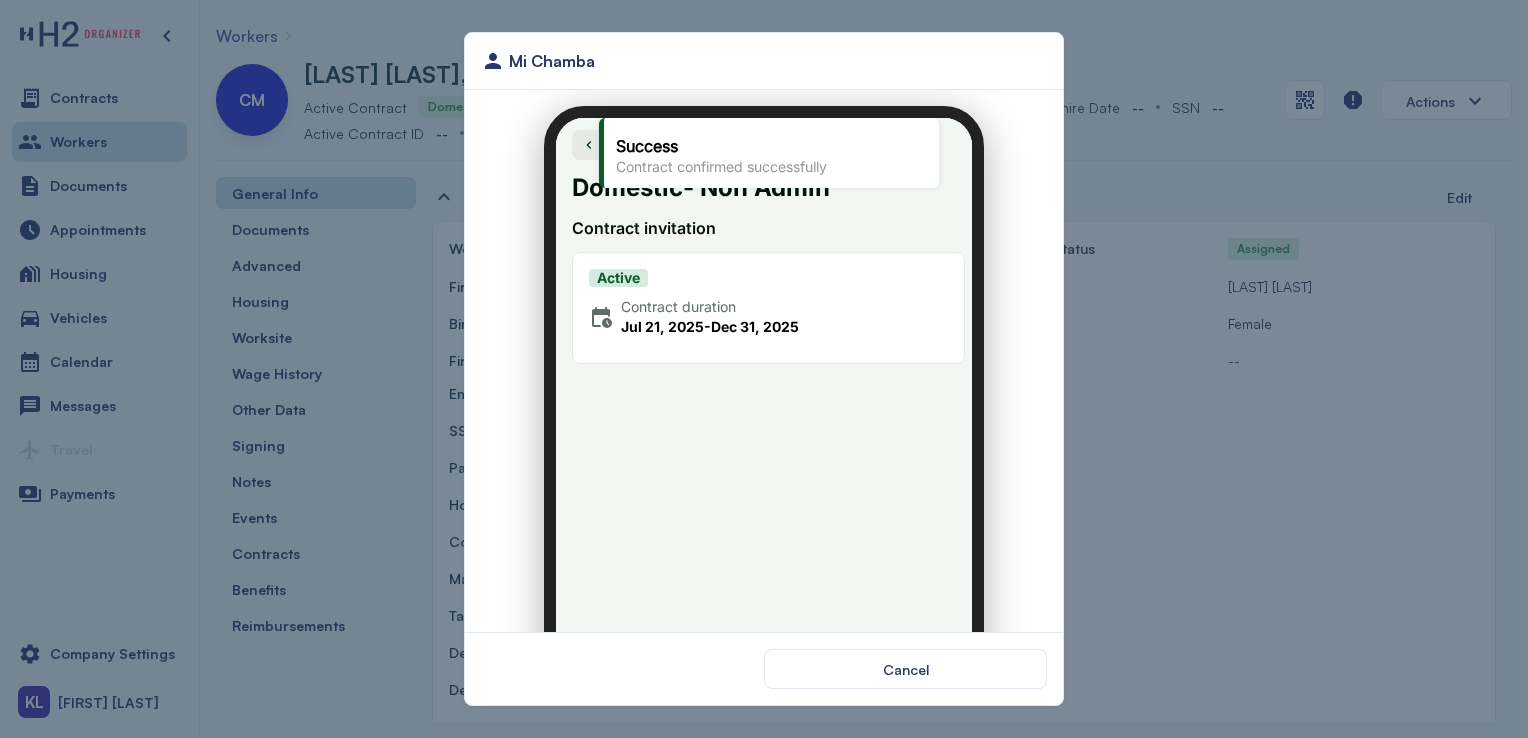 click on "Back" at bounding box center [597, 133] 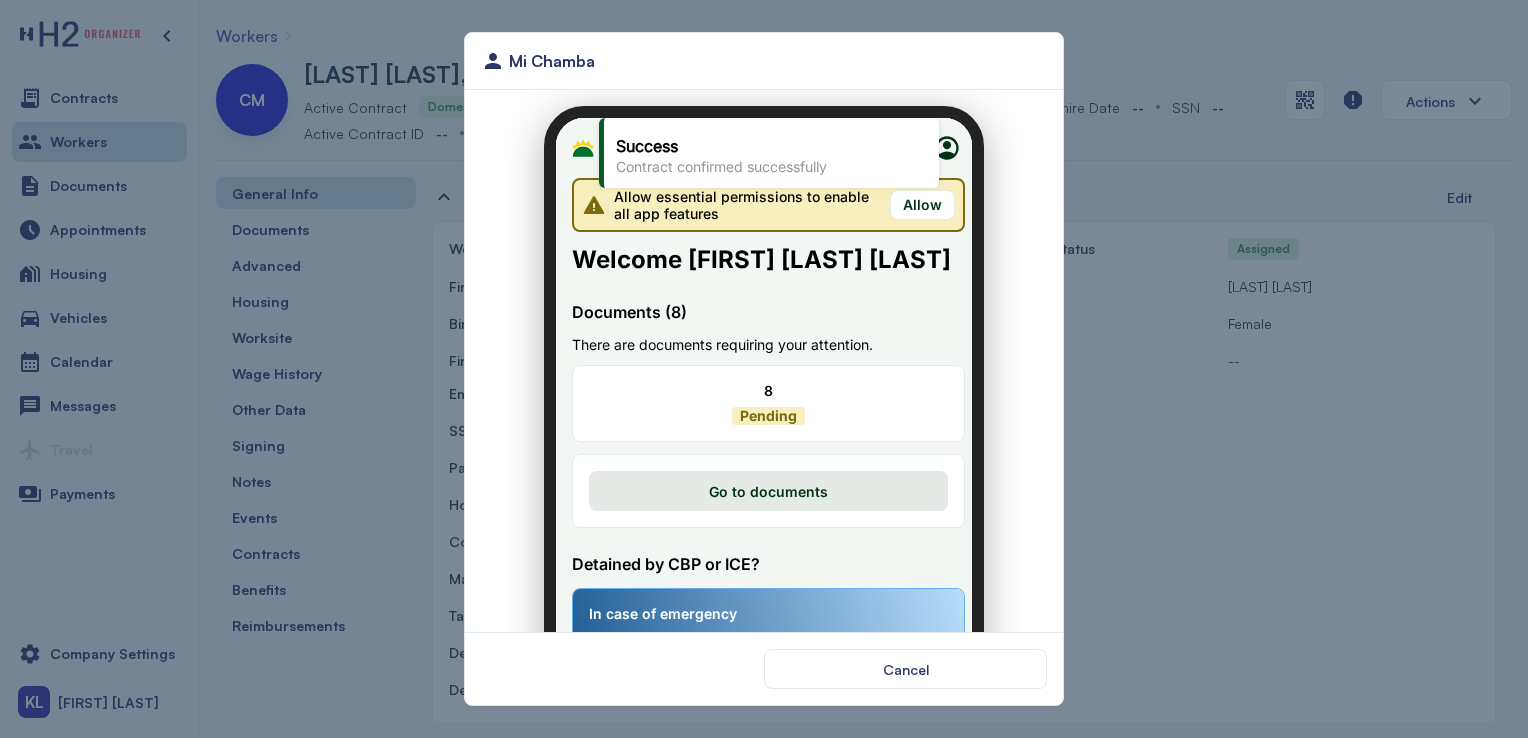 scroll, scrollTop: 0, scrollLeft: 0, axis: both 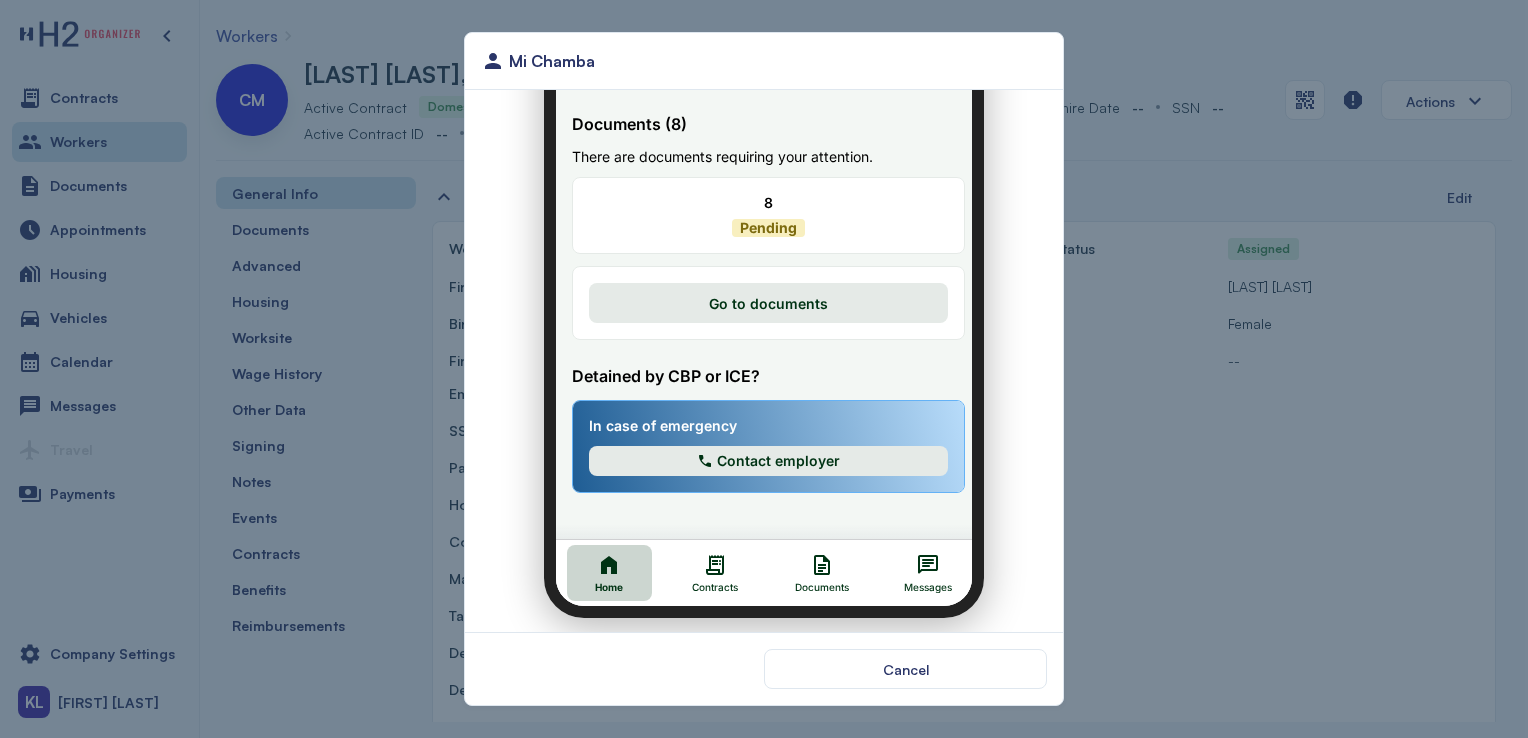 click 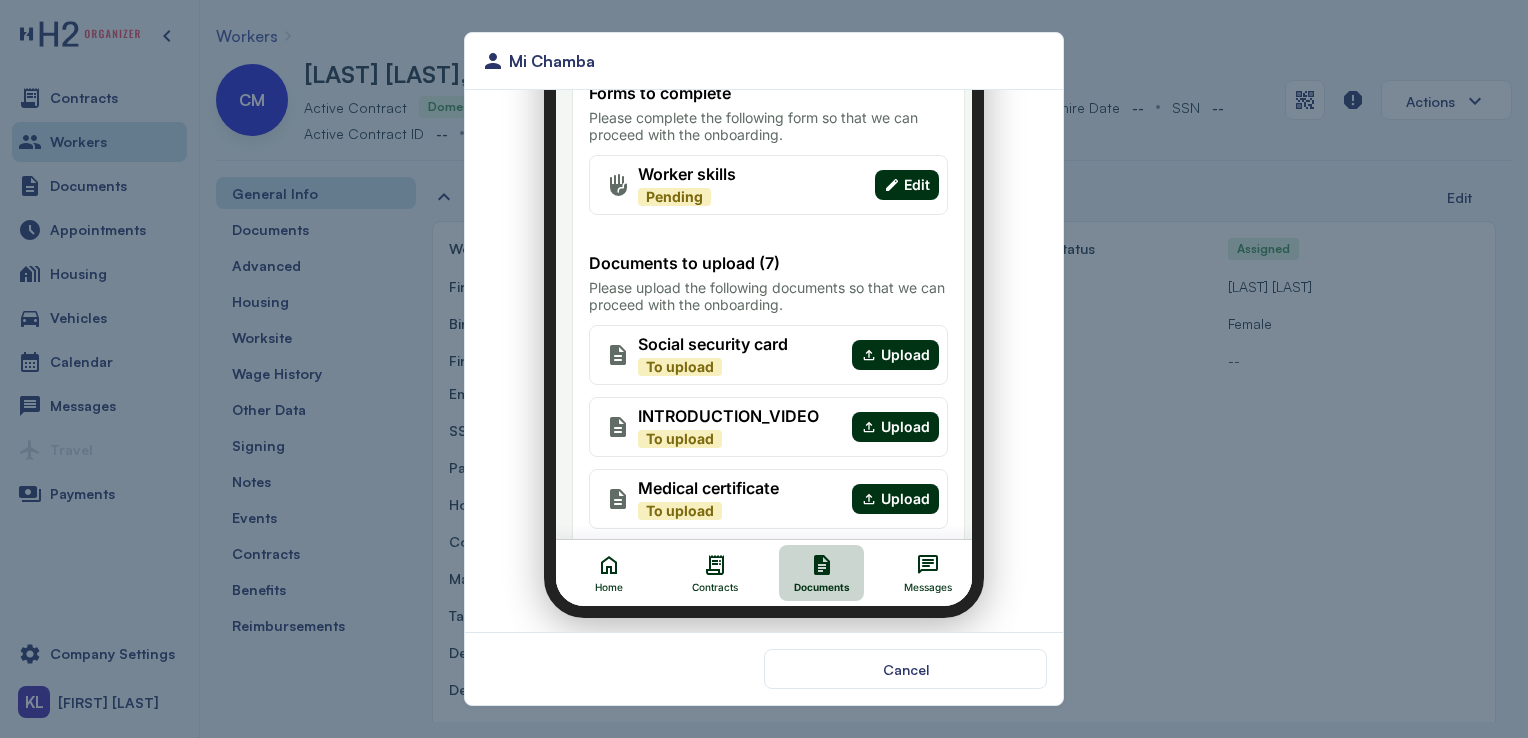 scroll, scrollTop: 0, scrollLeft: 0, axis: both 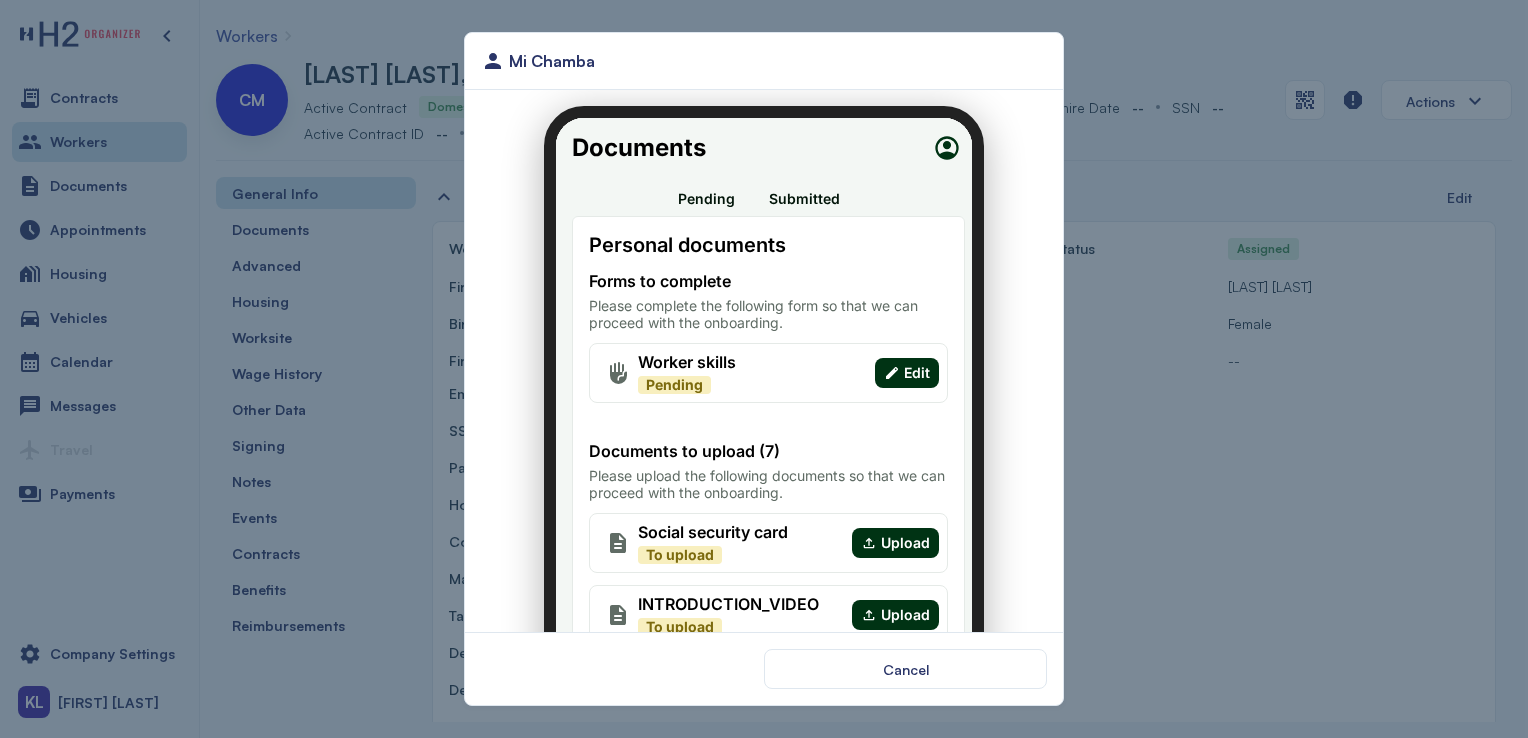 click on "Pending" at bounding box center [694, 186] 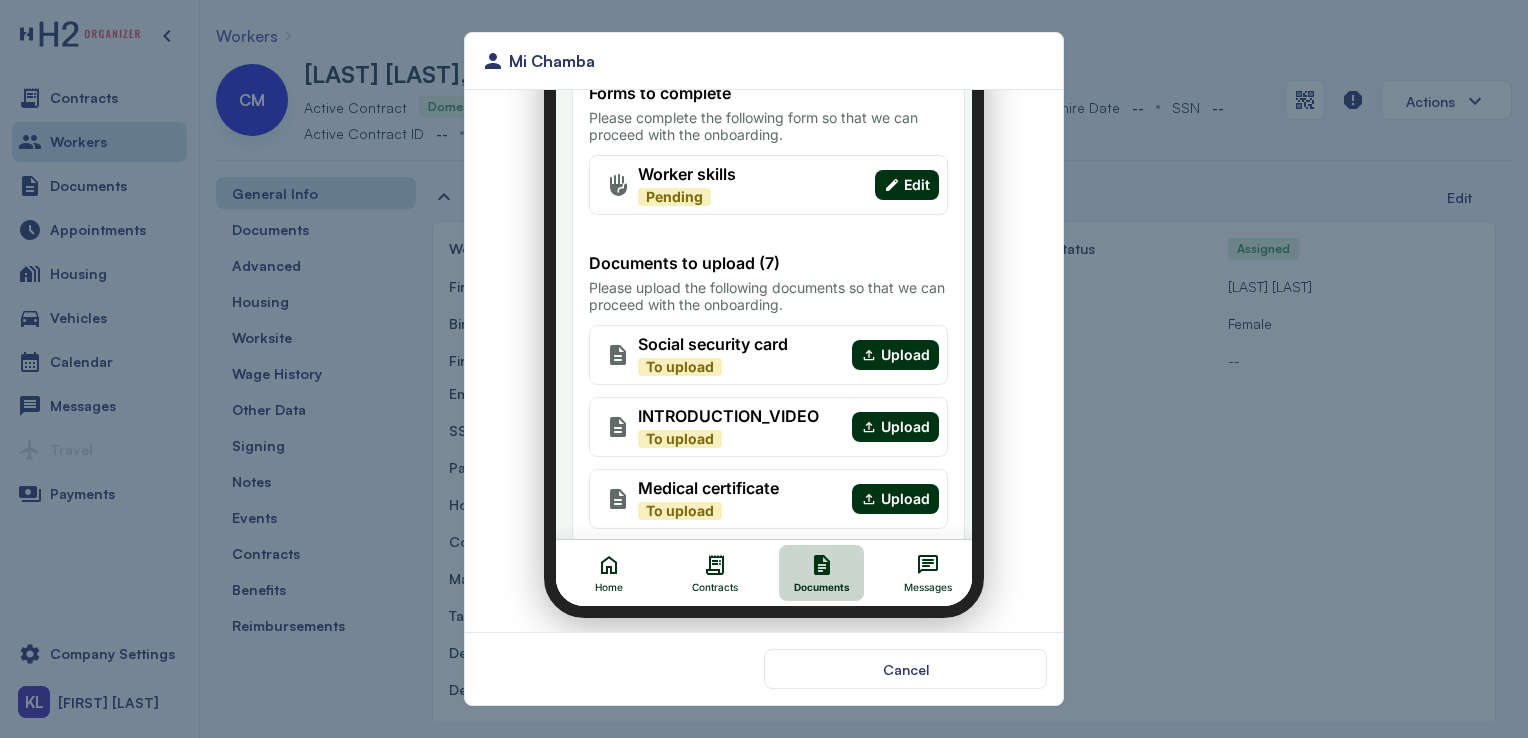 click 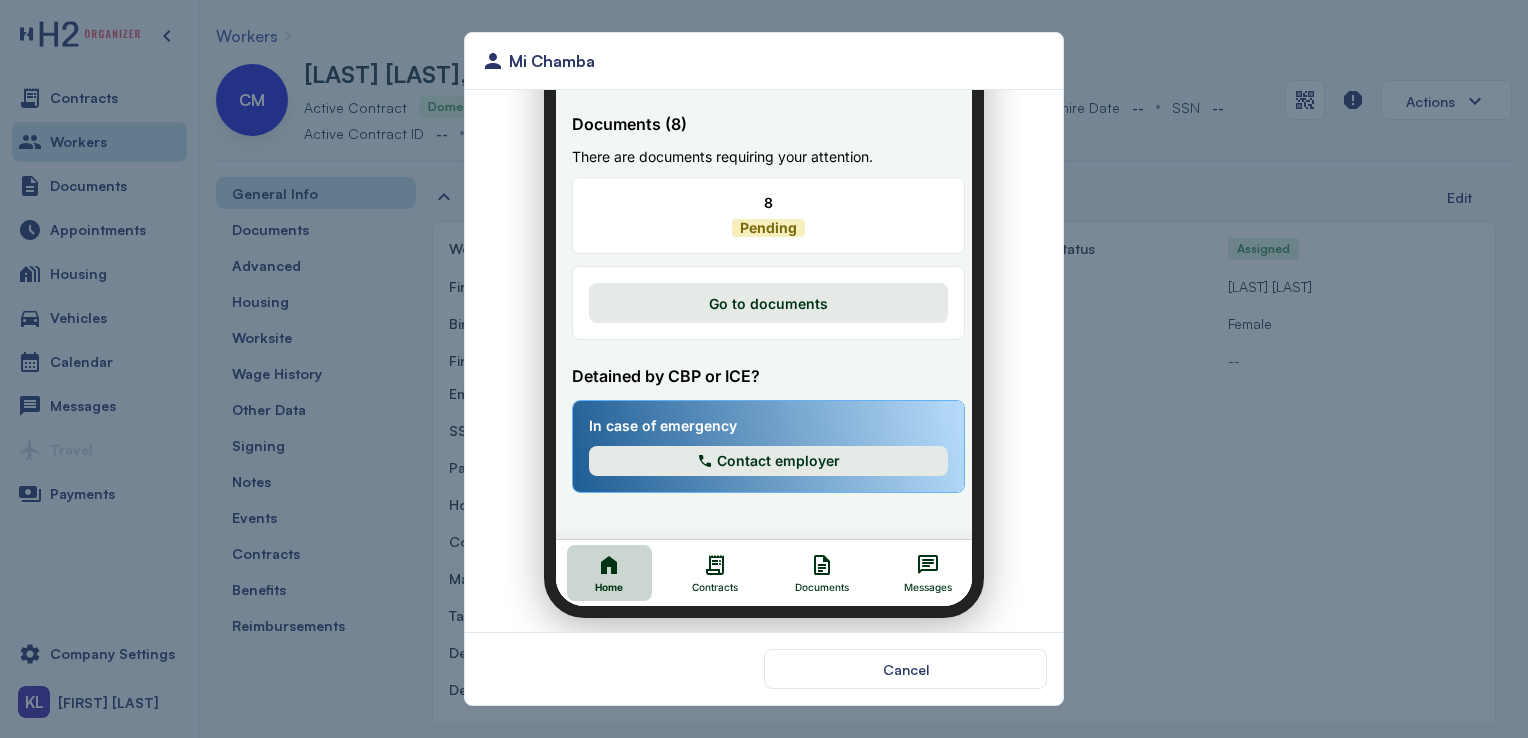 scroll, scrollTop: 0, scrollLeft: 0, axis: both 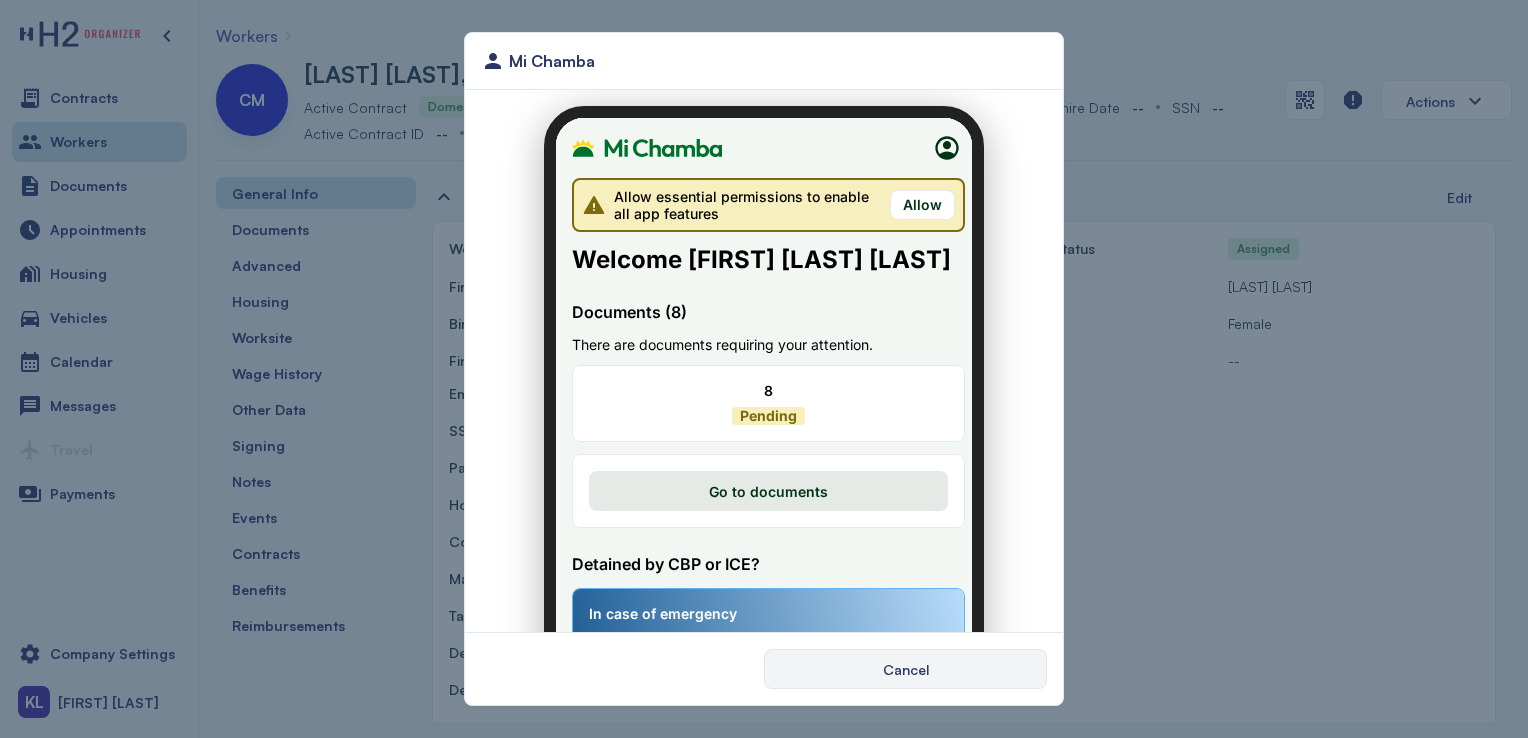click on "Cancel" at bounding box center (906, 669) 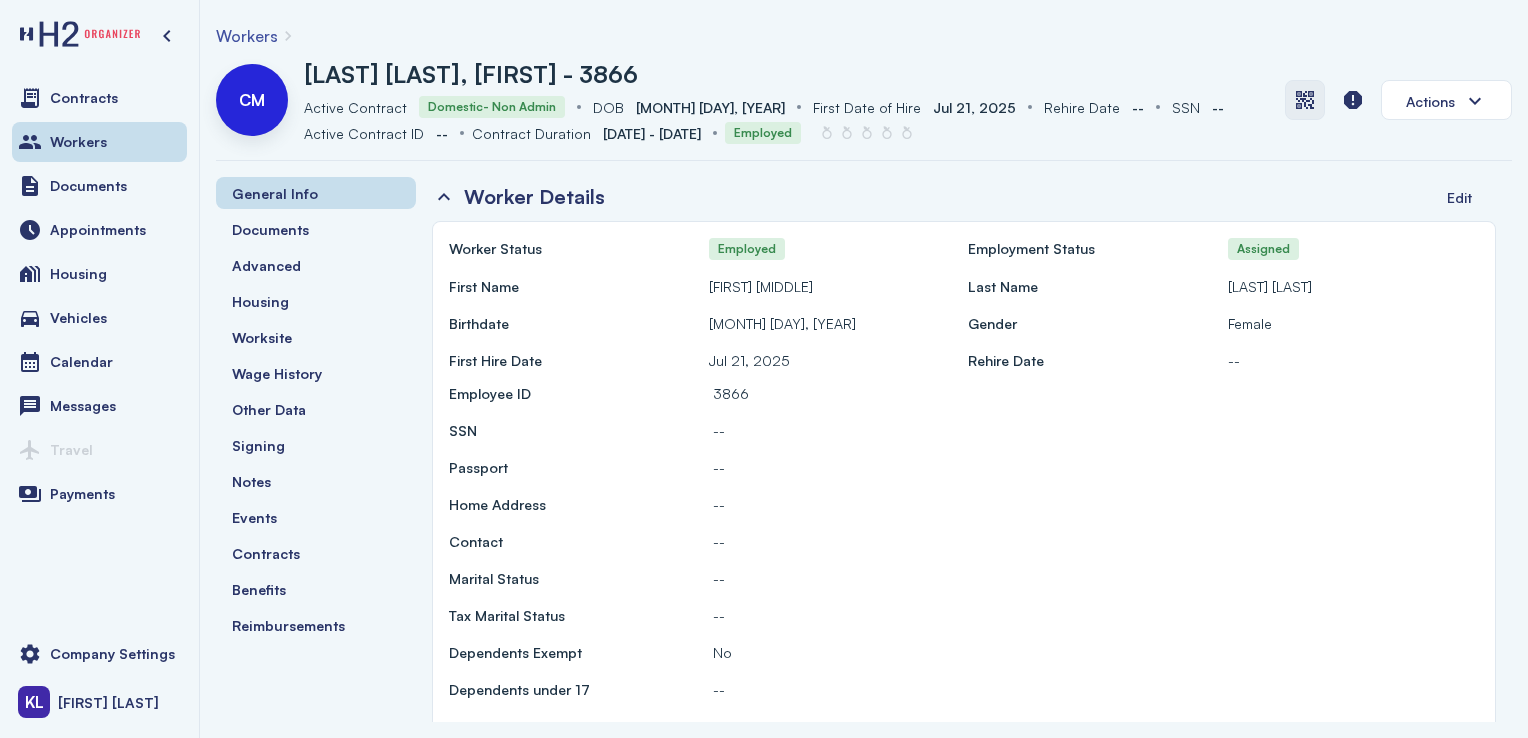 click at bounding box center (1305, 100) 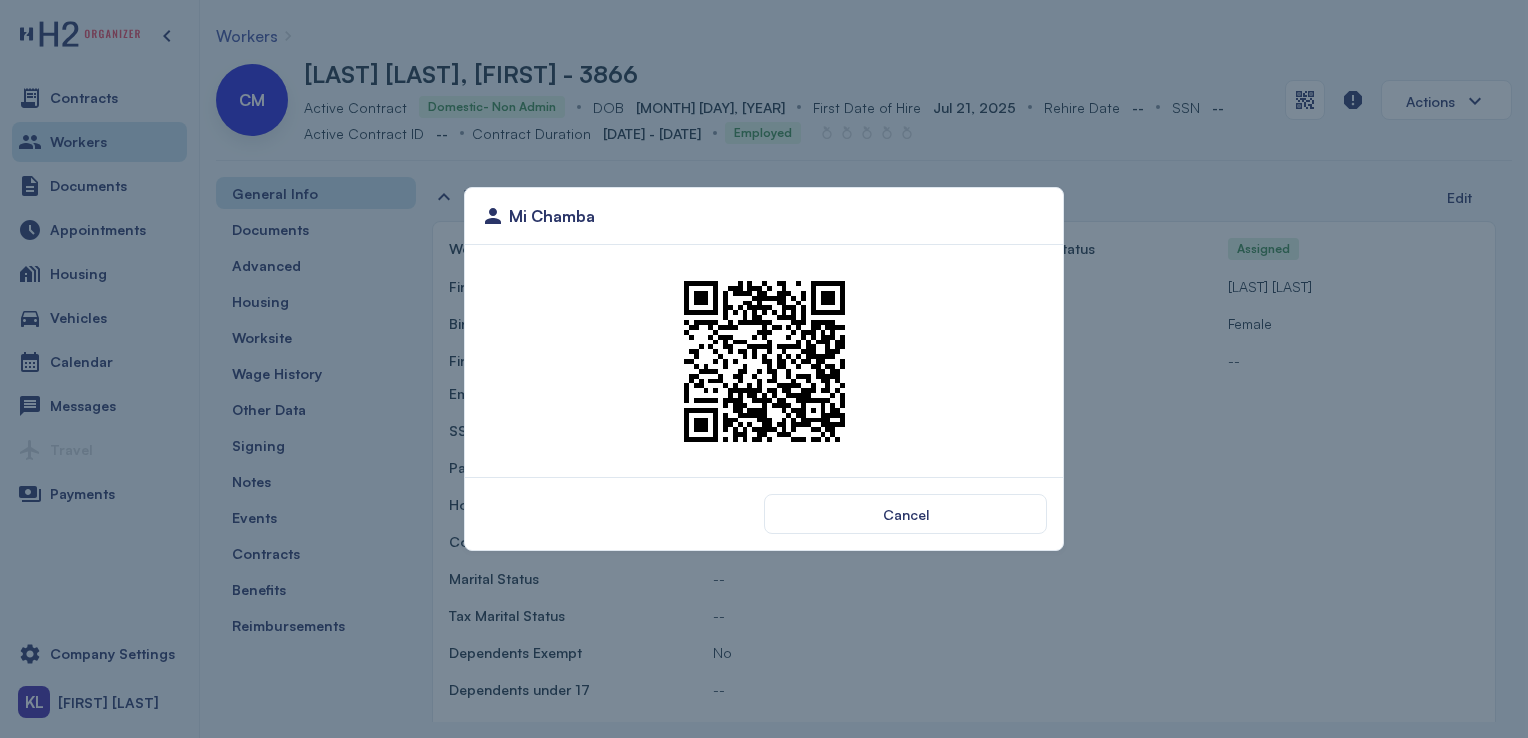 click at bounding box center [764, 361] 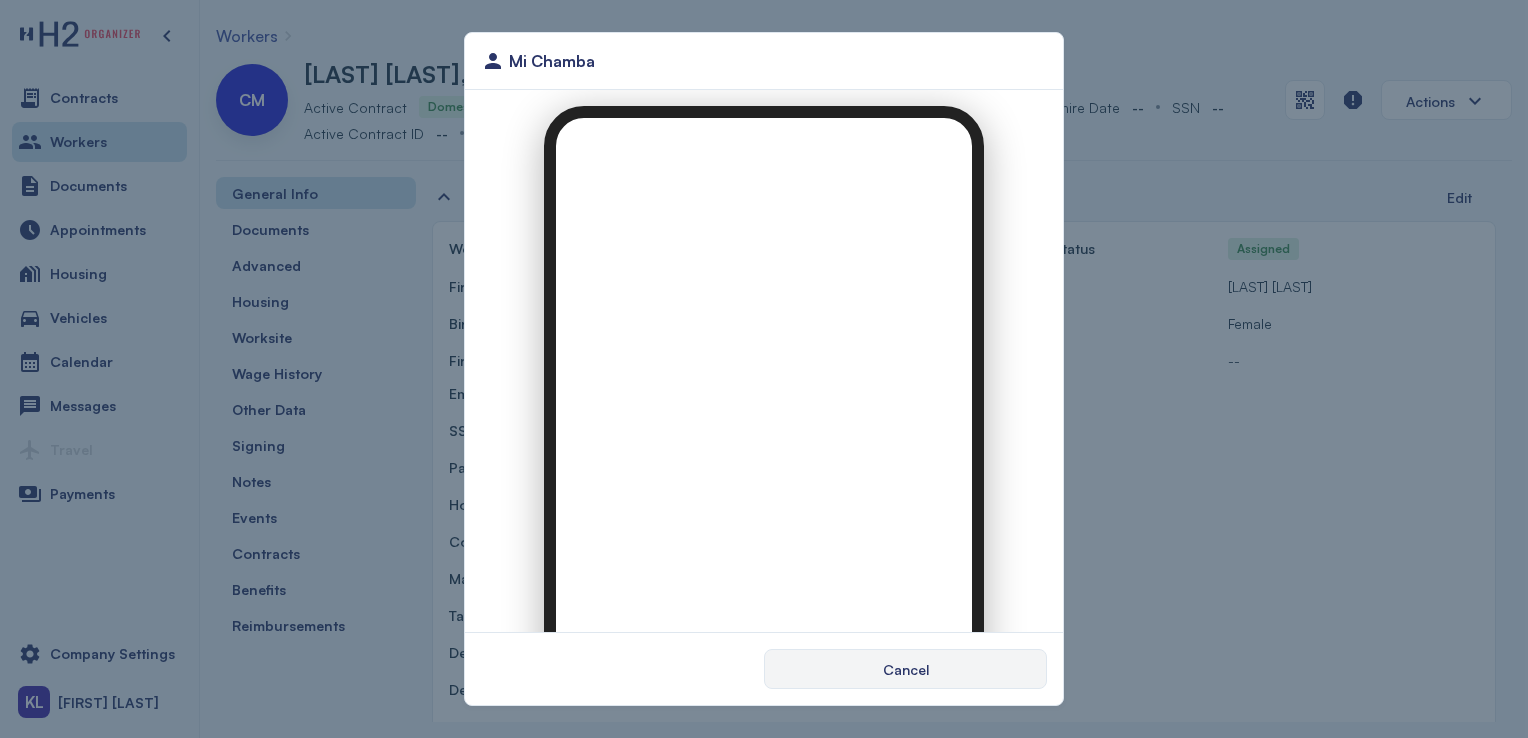 scroll, scrollTop: 0, scrollLeft: 0, axis: both 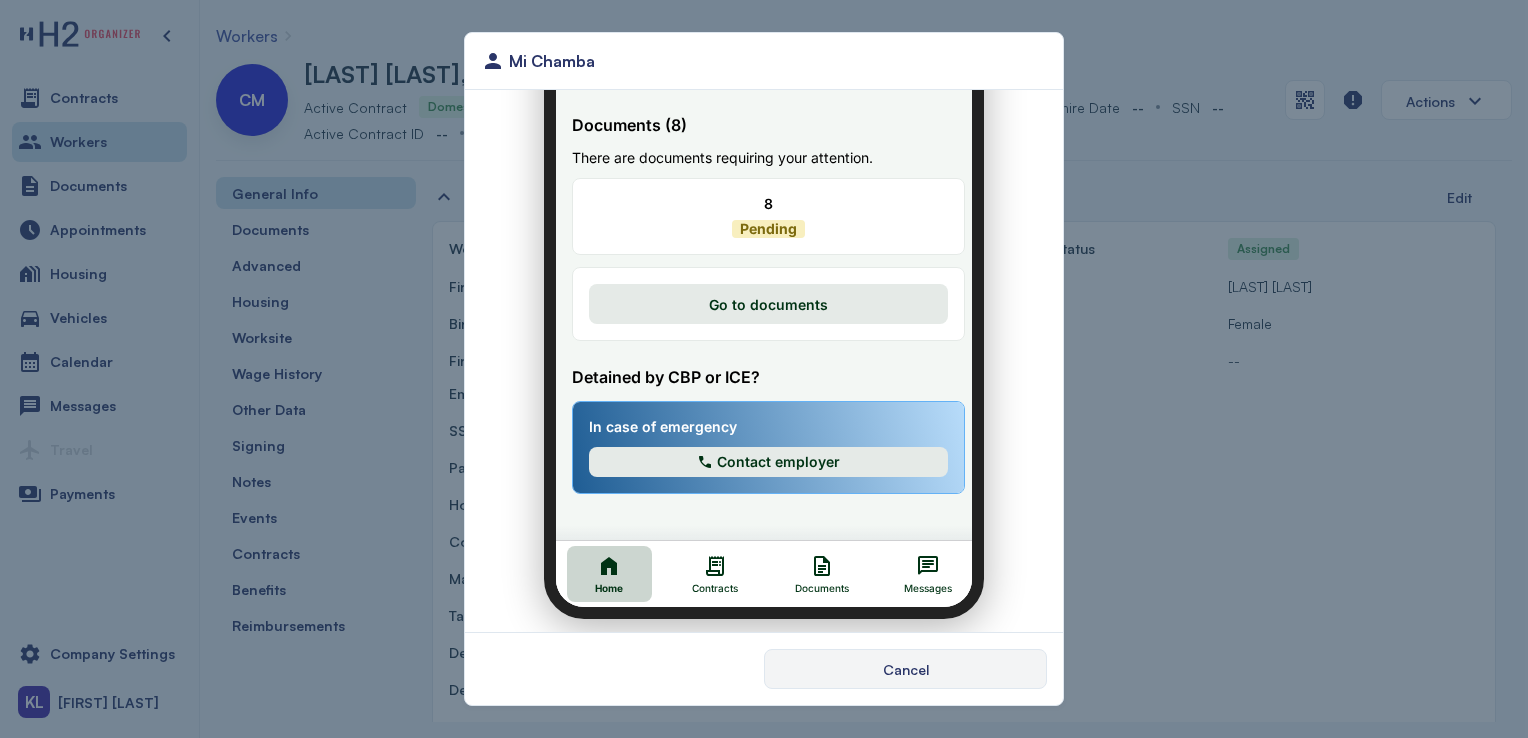 click on "Cancel" at bounding box center [905, 669] 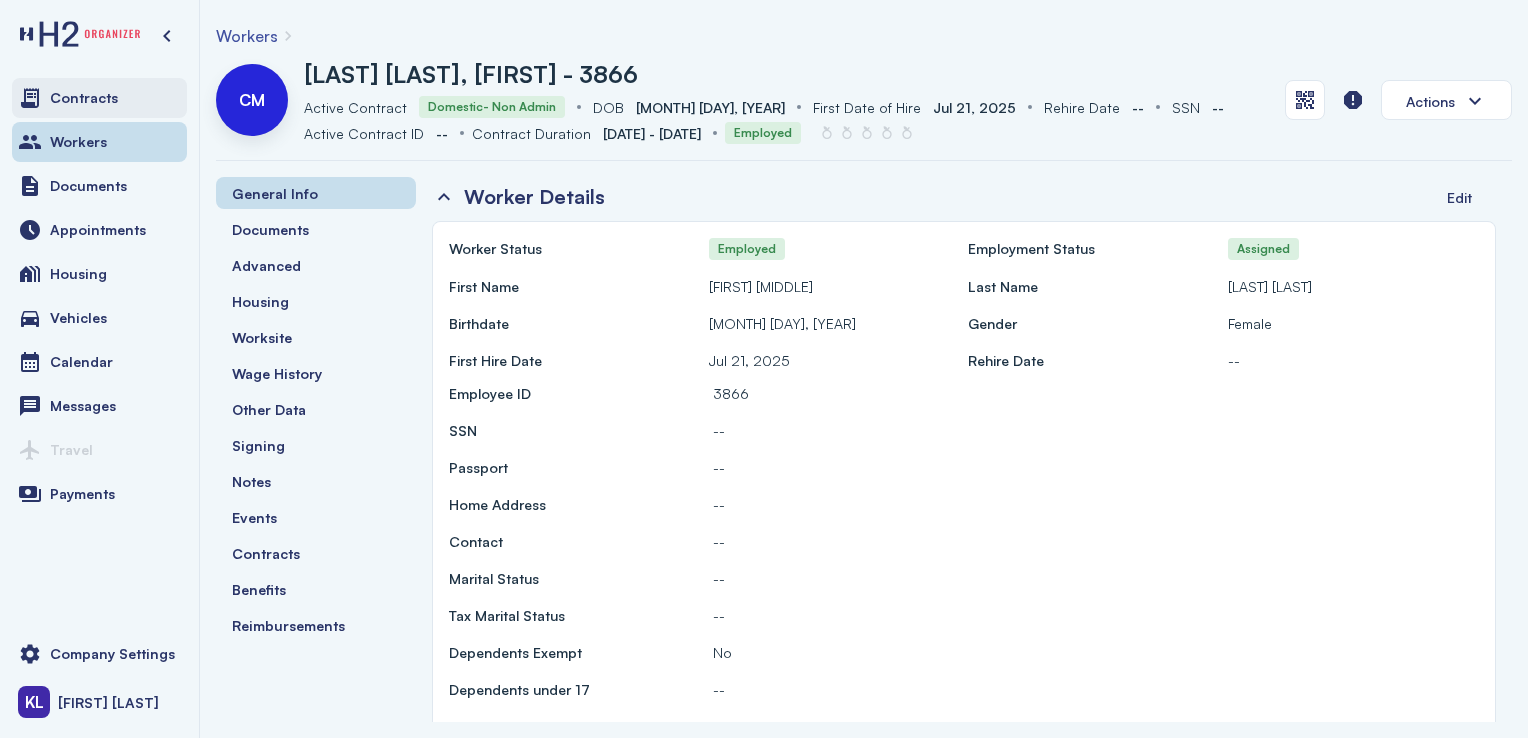 click on "Contracts" at bounding box center (99, 98) 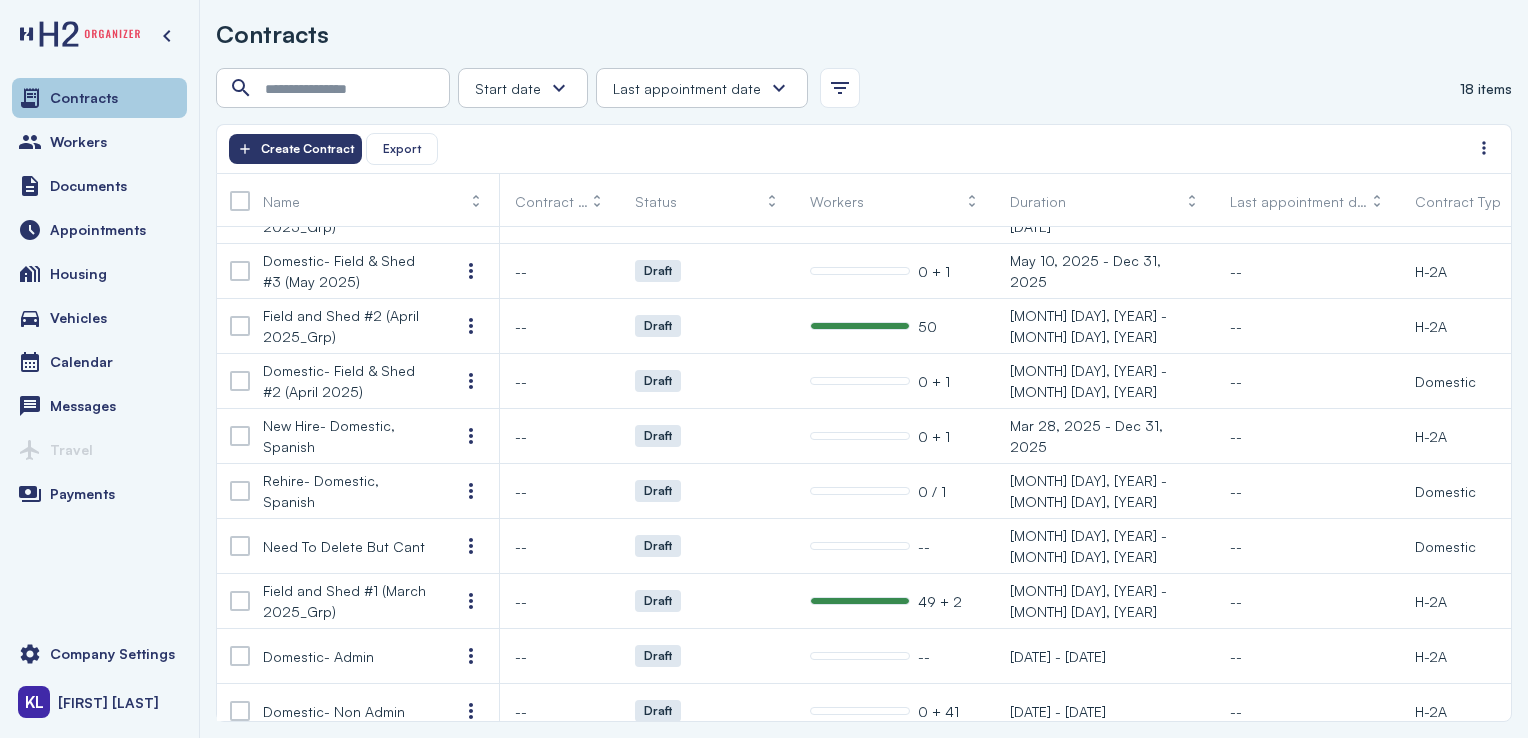scroll, scrollTop: 485, scrollLeft: 0, axis: vertical 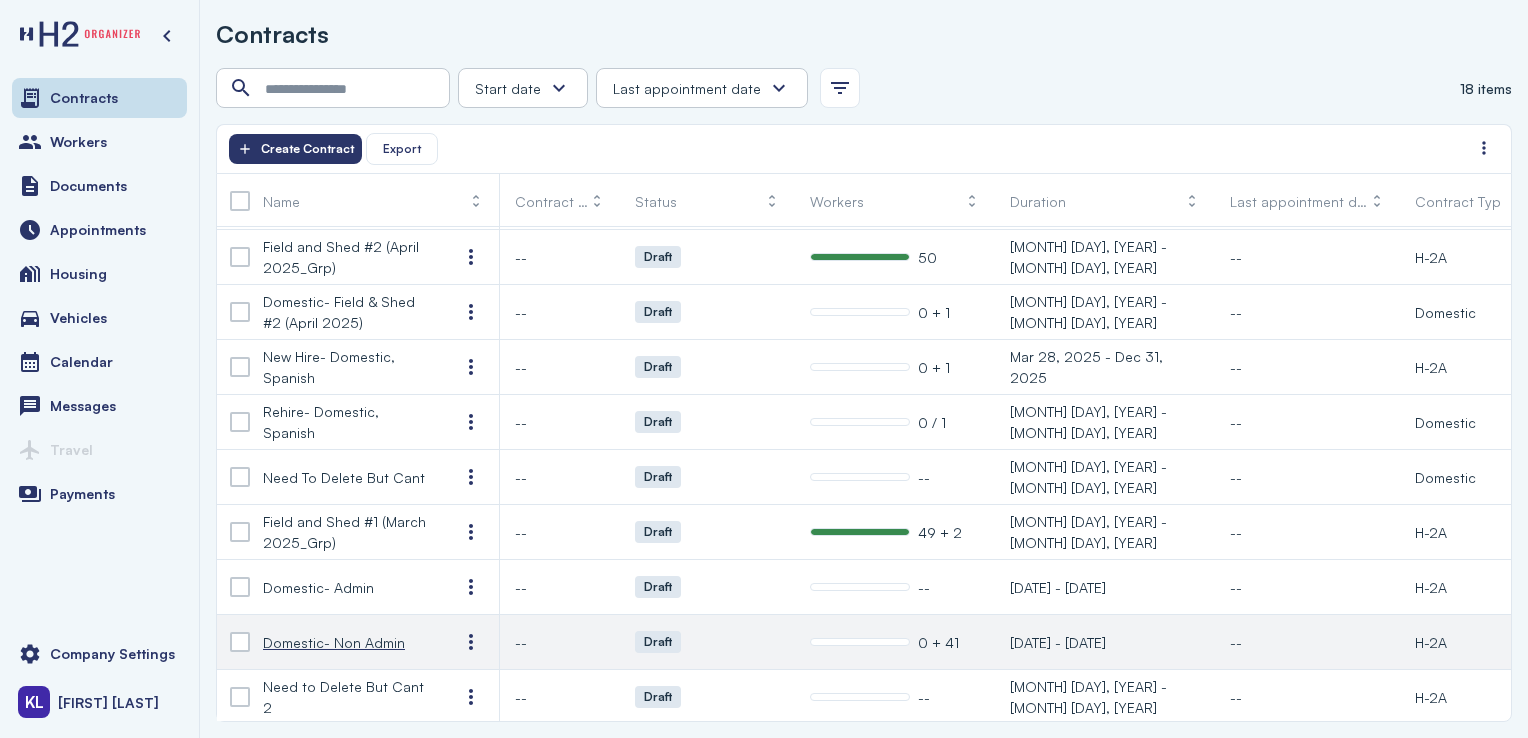 click on "Domestic- Non Admin" at bounding box center [334, 642] 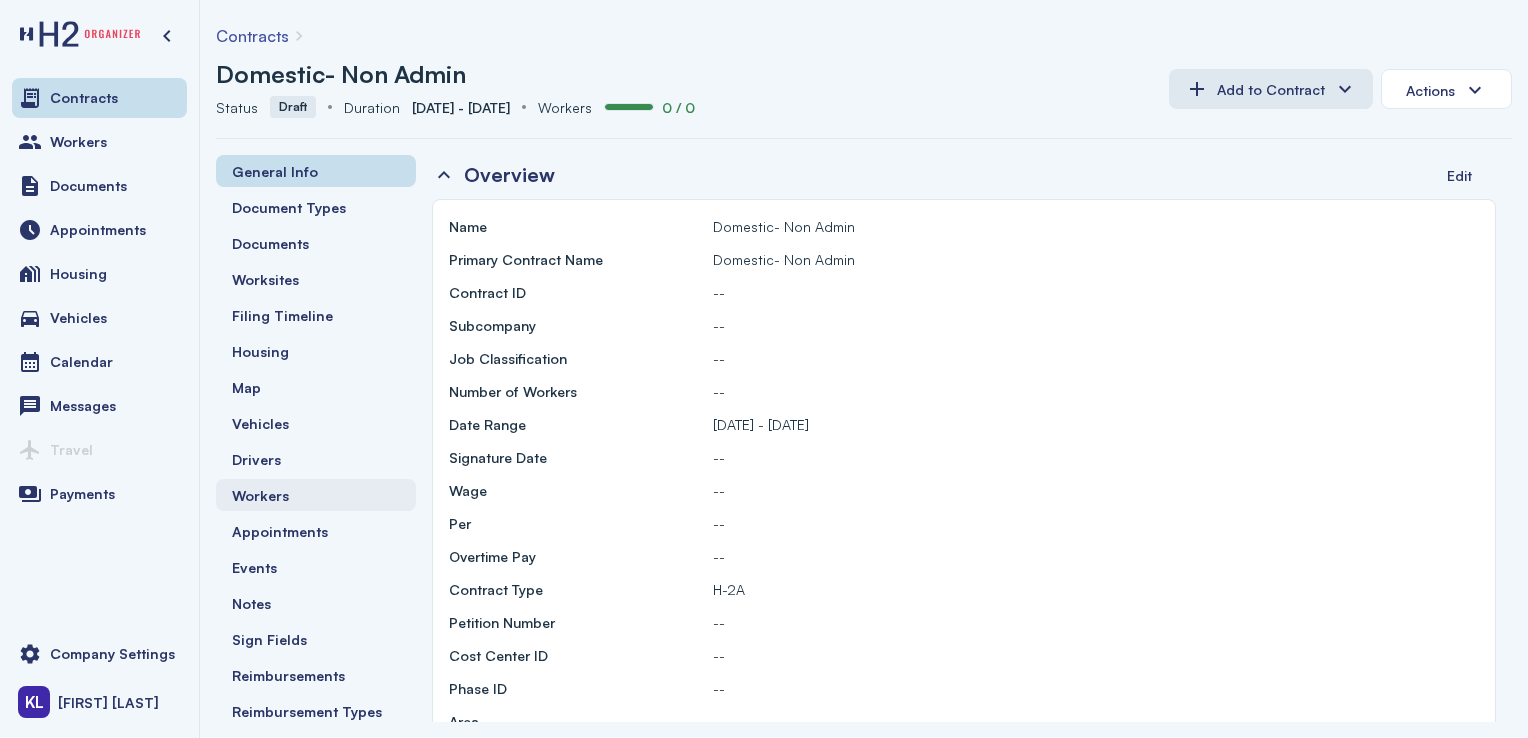 click on "Workers" at bounding box center (316, 495) 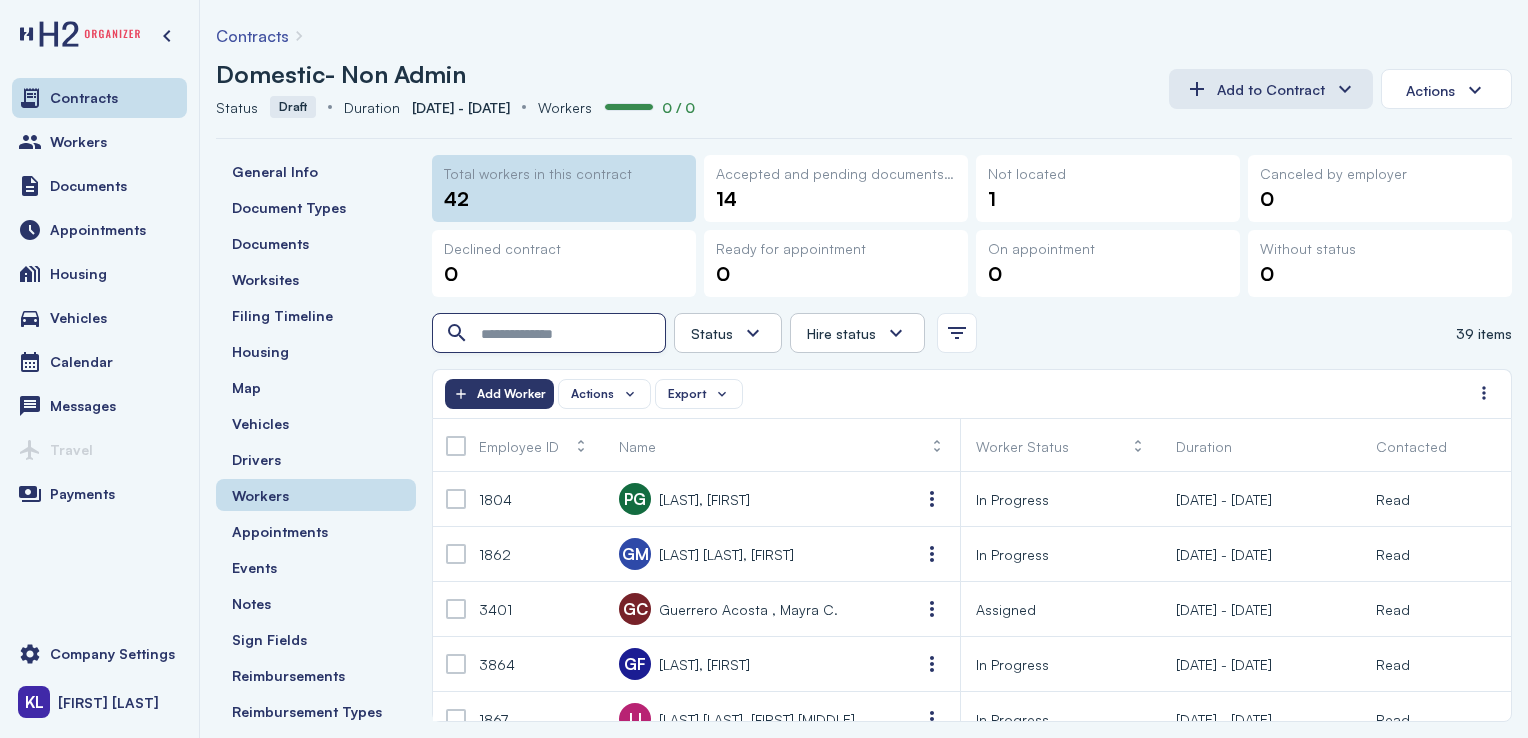 click at bounding box center (551, 334) 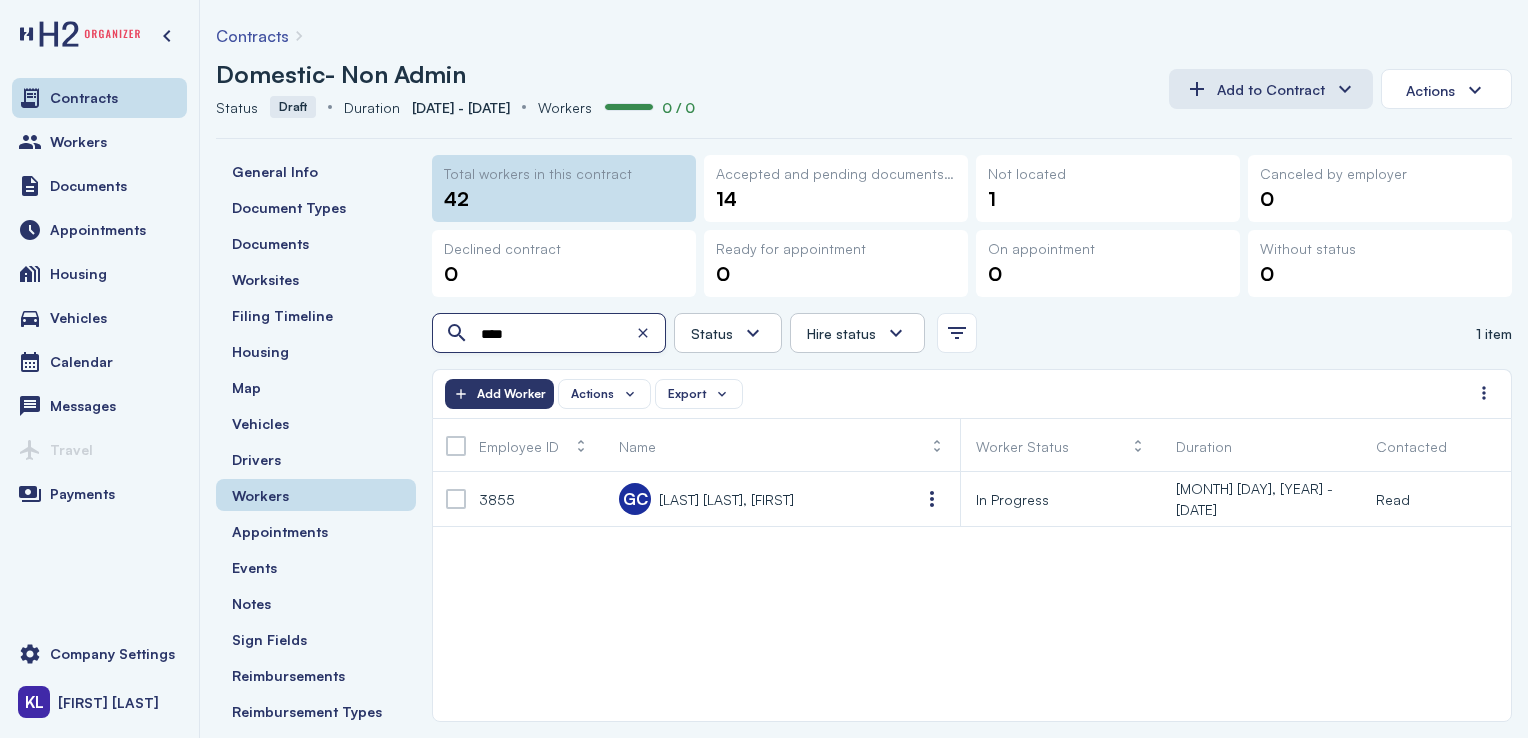 type on "****" 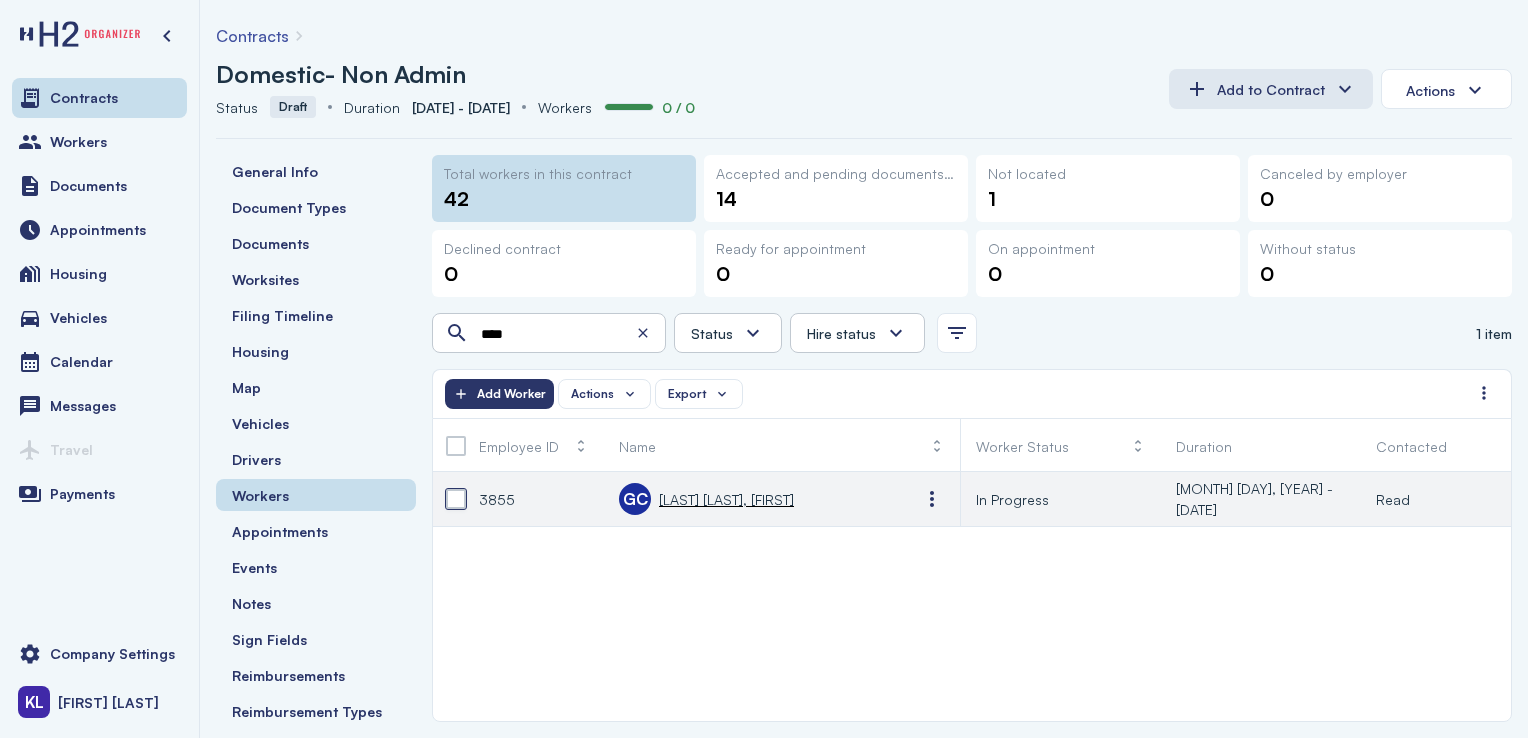 click at bounding box center [456, 499] 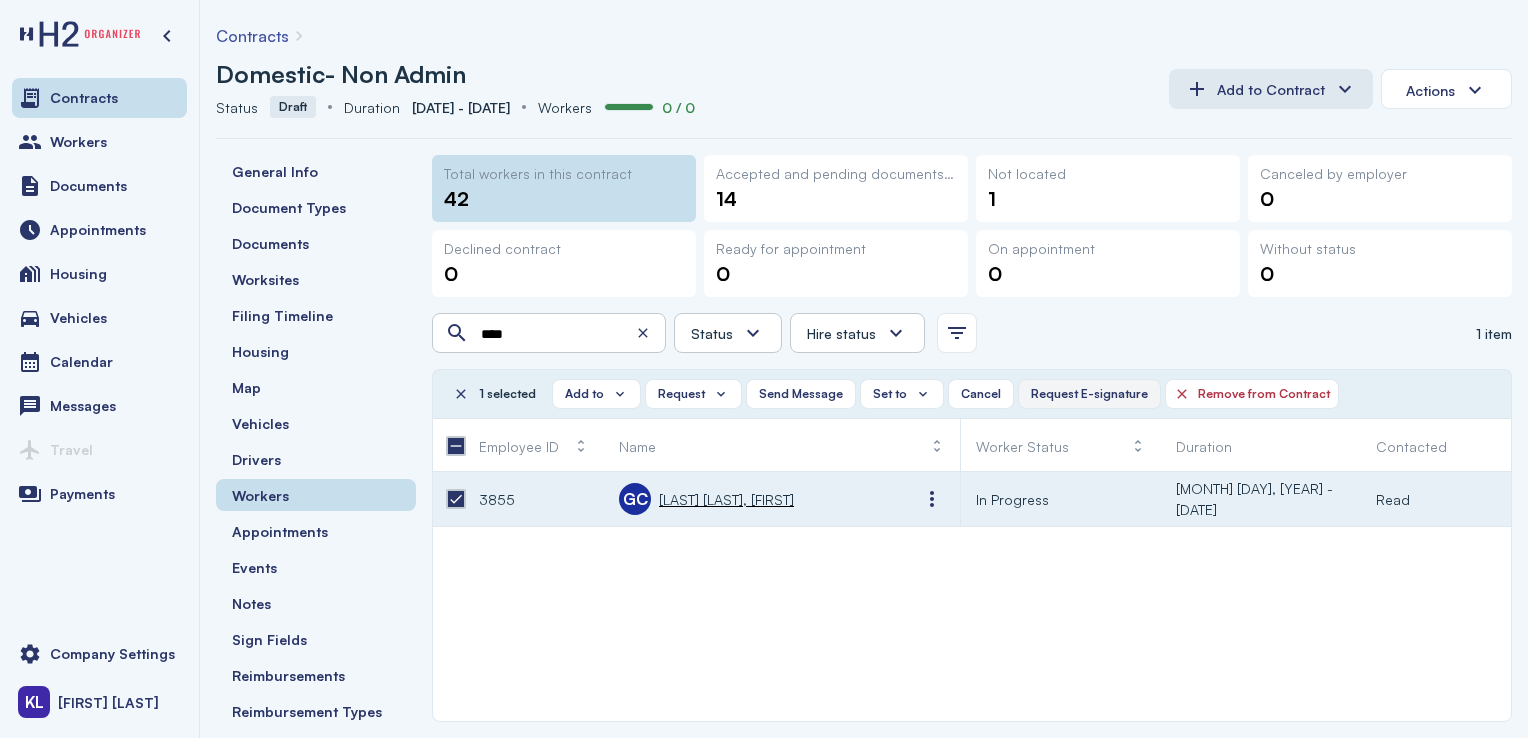 click on "Request E-signature" at bounding box center (1089, 394) 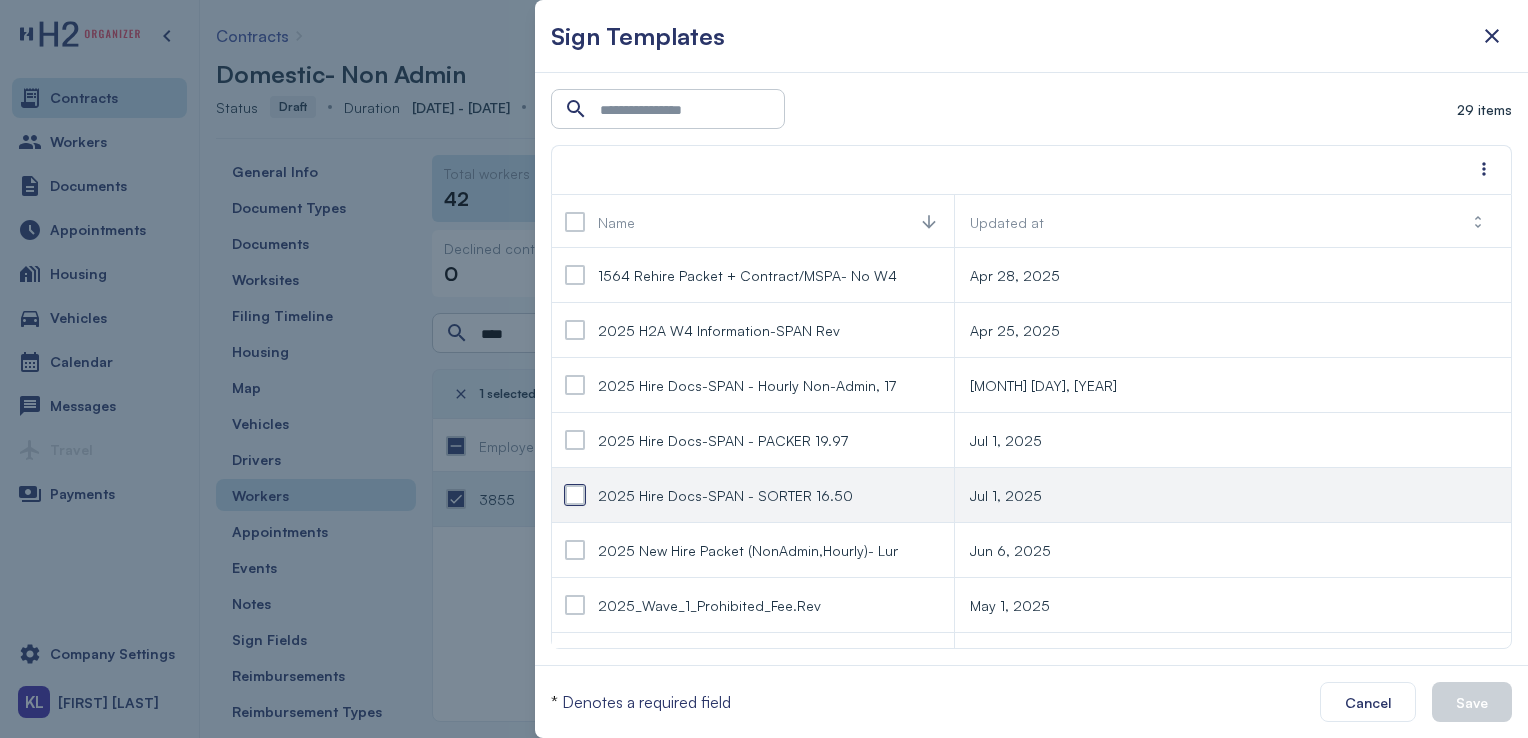 click at bounding box center (575, 495) 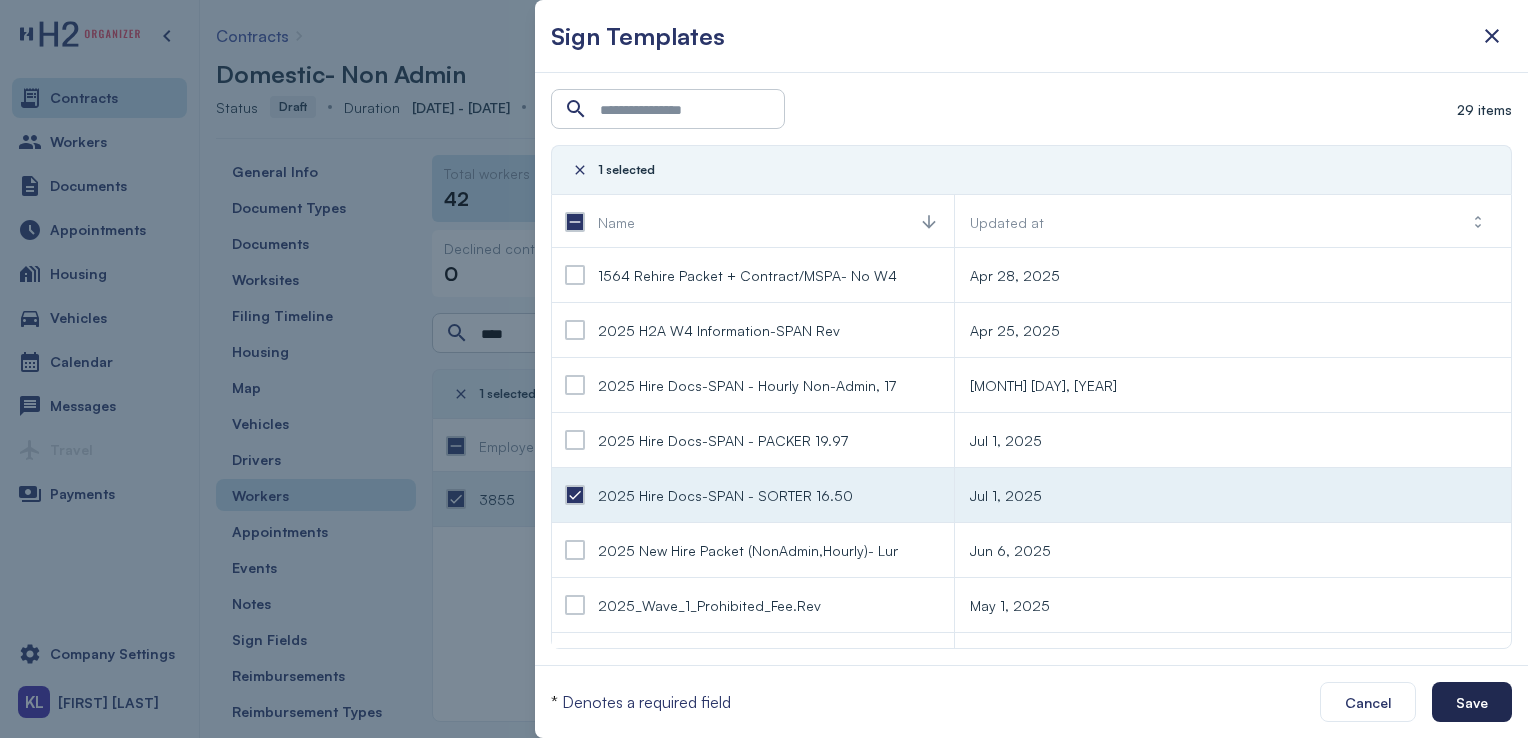 click on "Save" at bounding box center [1472, 702] 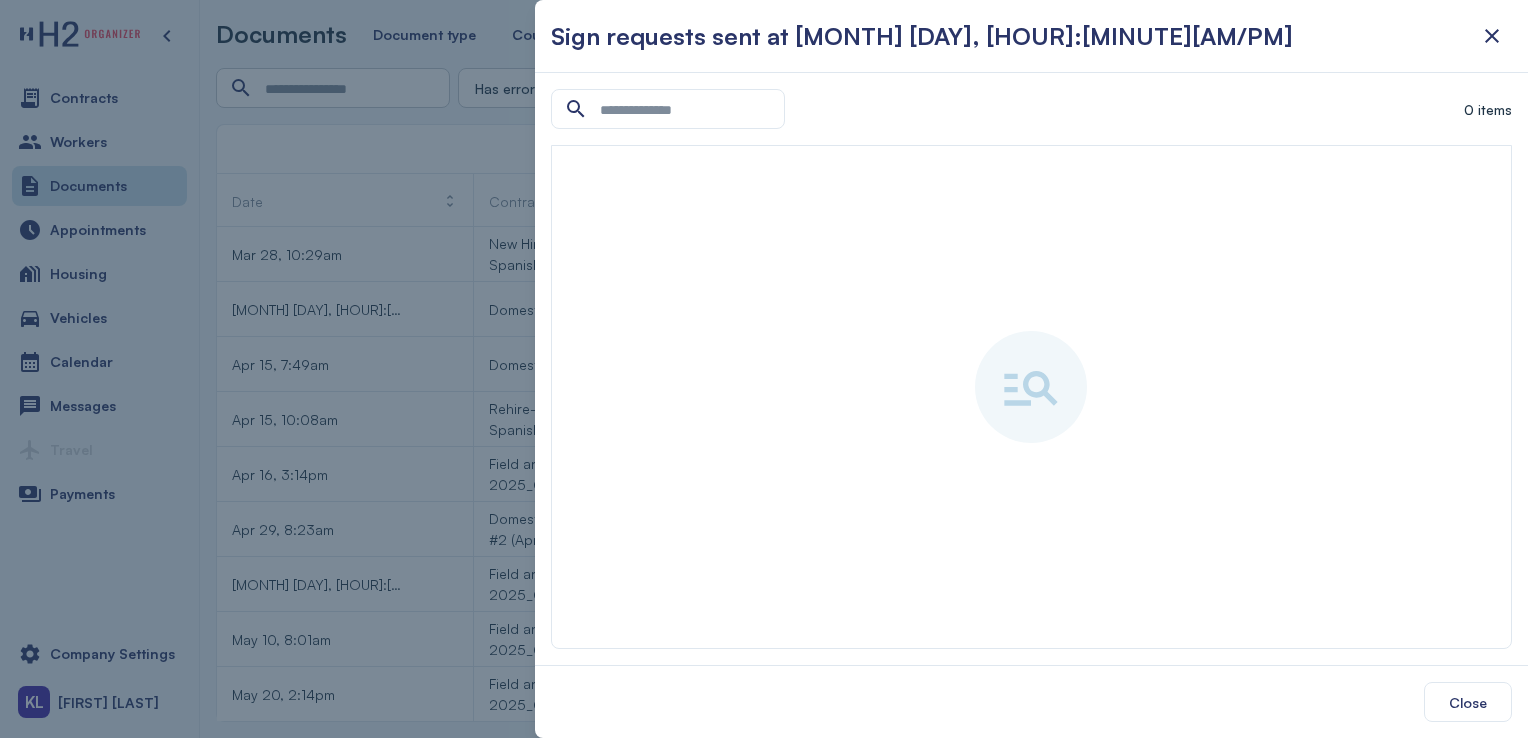 click at bounding box center (764, 369) 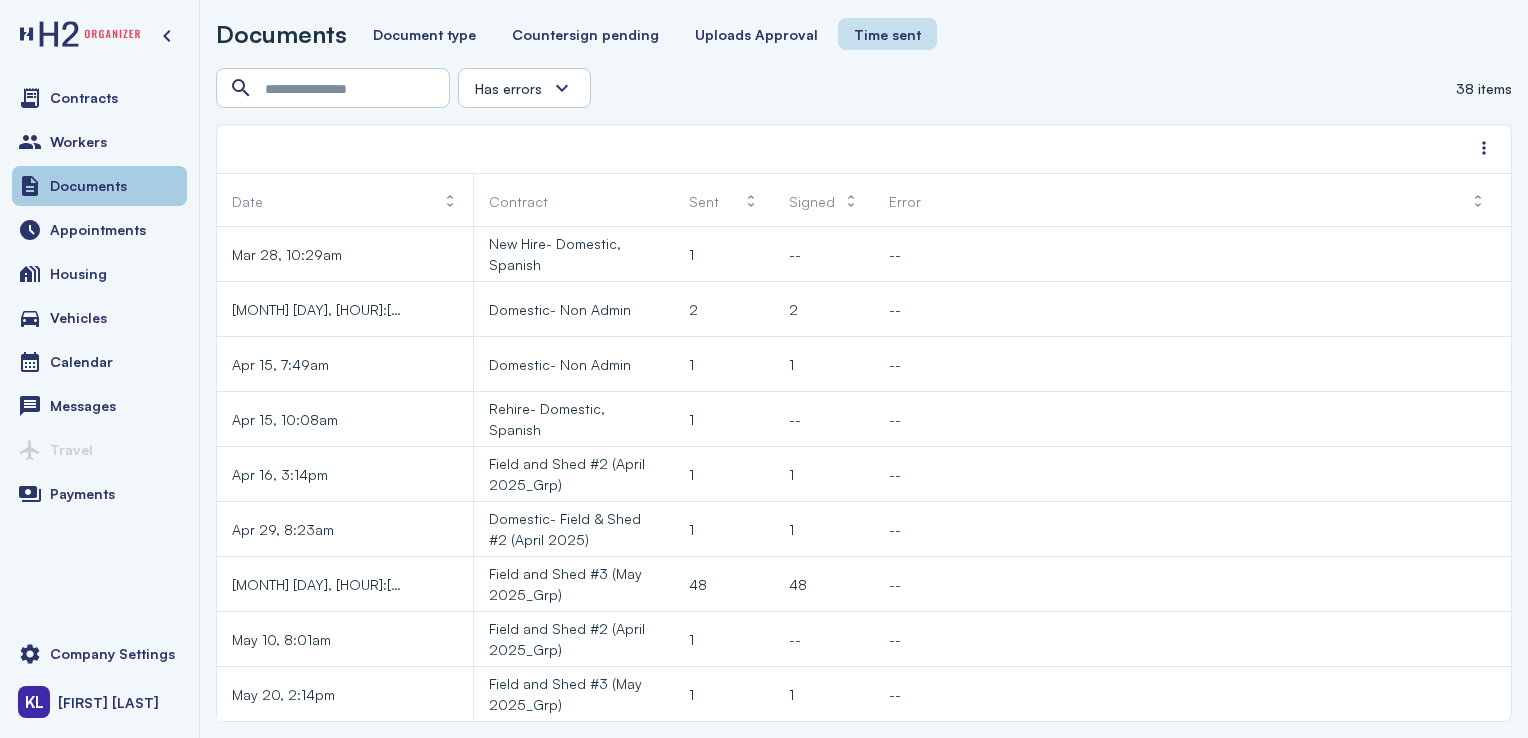 click on "Documents" at bounding box center (99, 186) 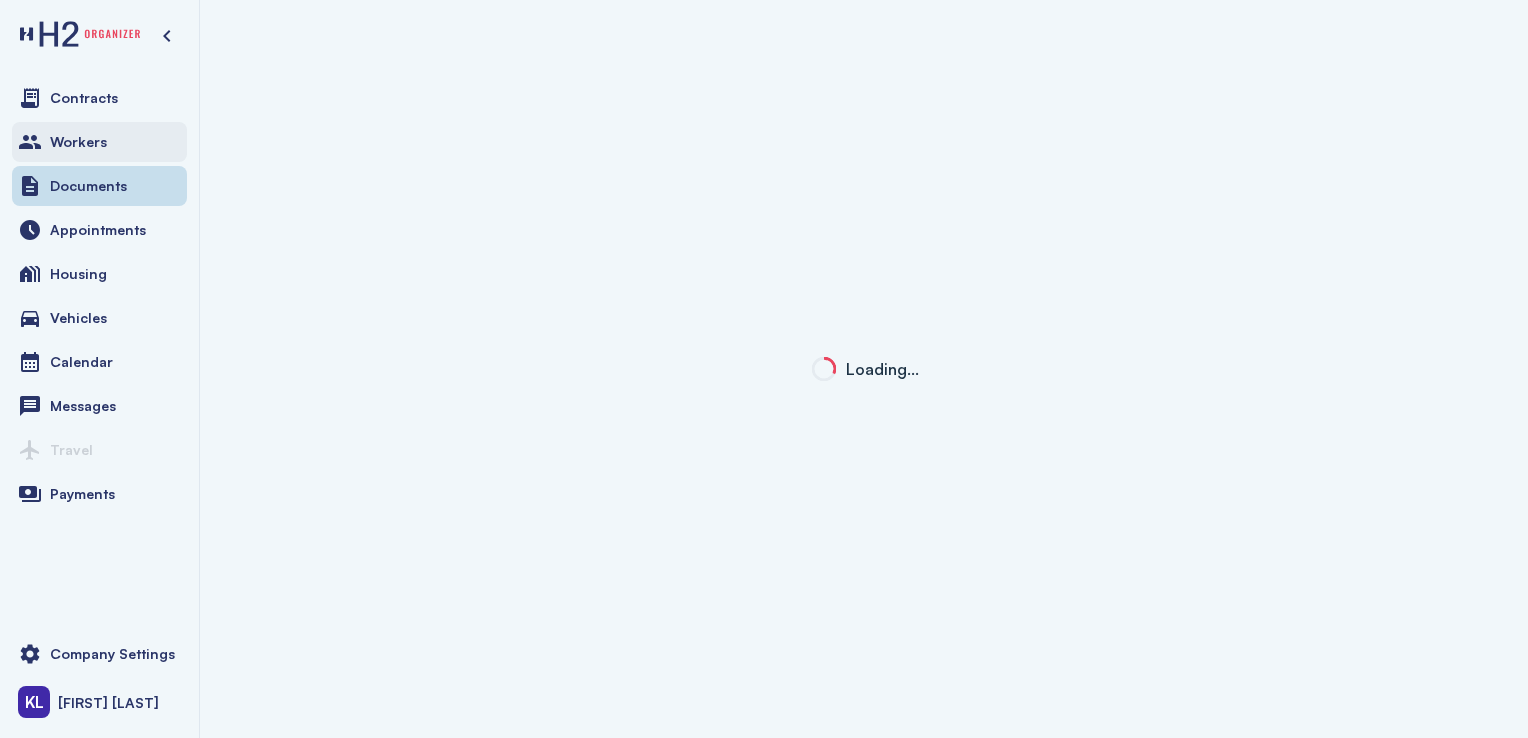 click on "Workers" at bounding box center (99, 142) 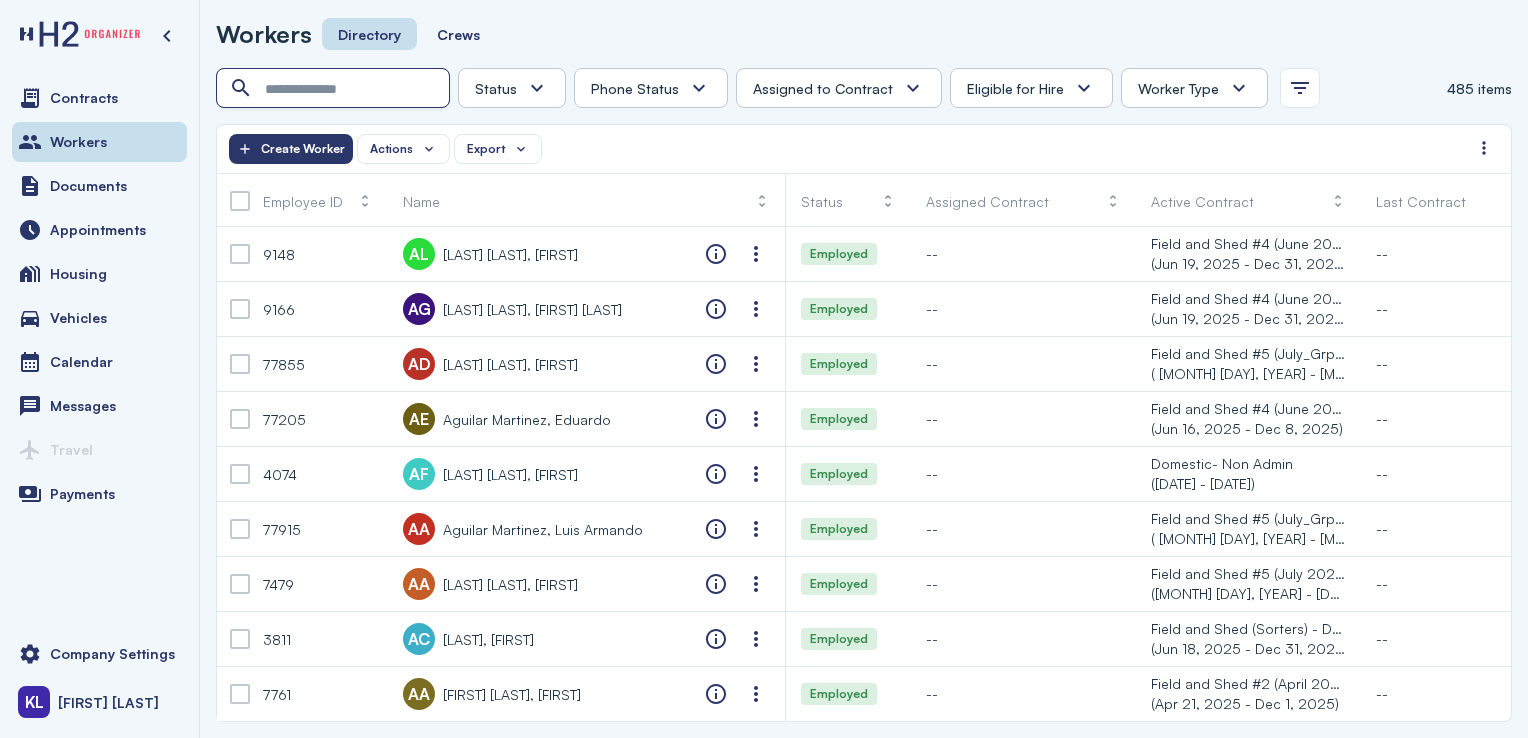 click at bounding box center (335, 89) 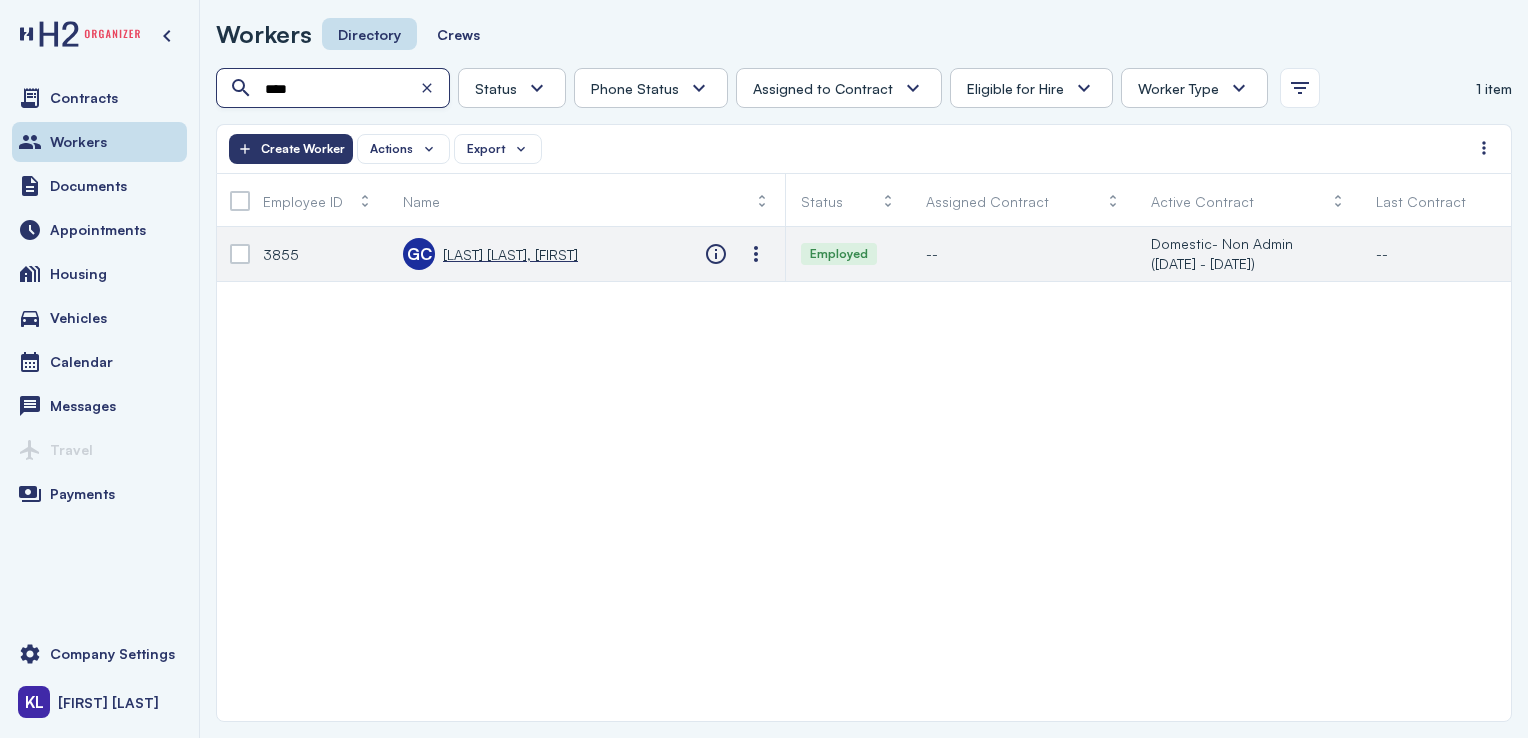 type on "****" 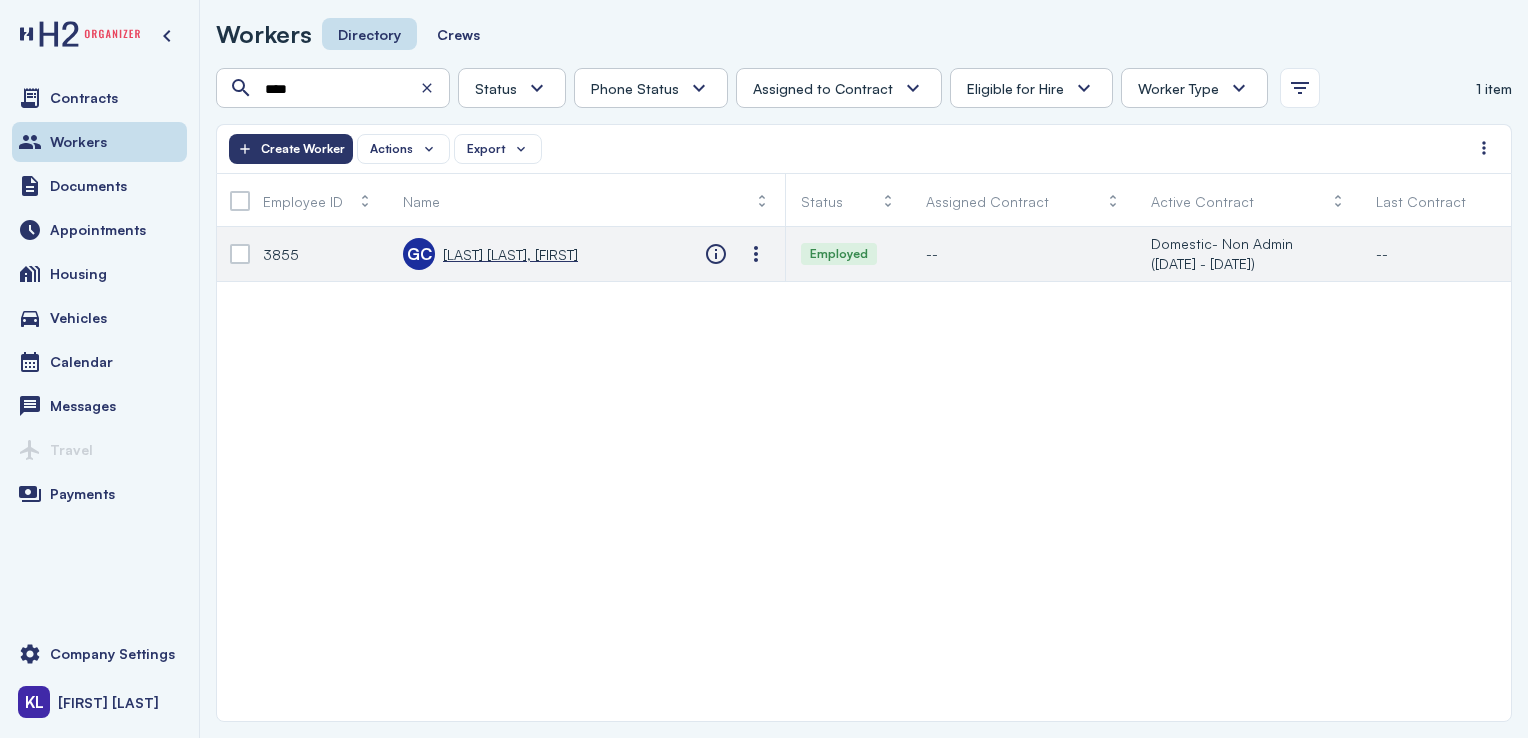 click on "[LAST] [FIRST], [FIRST]" at bounding box center [510, 254] 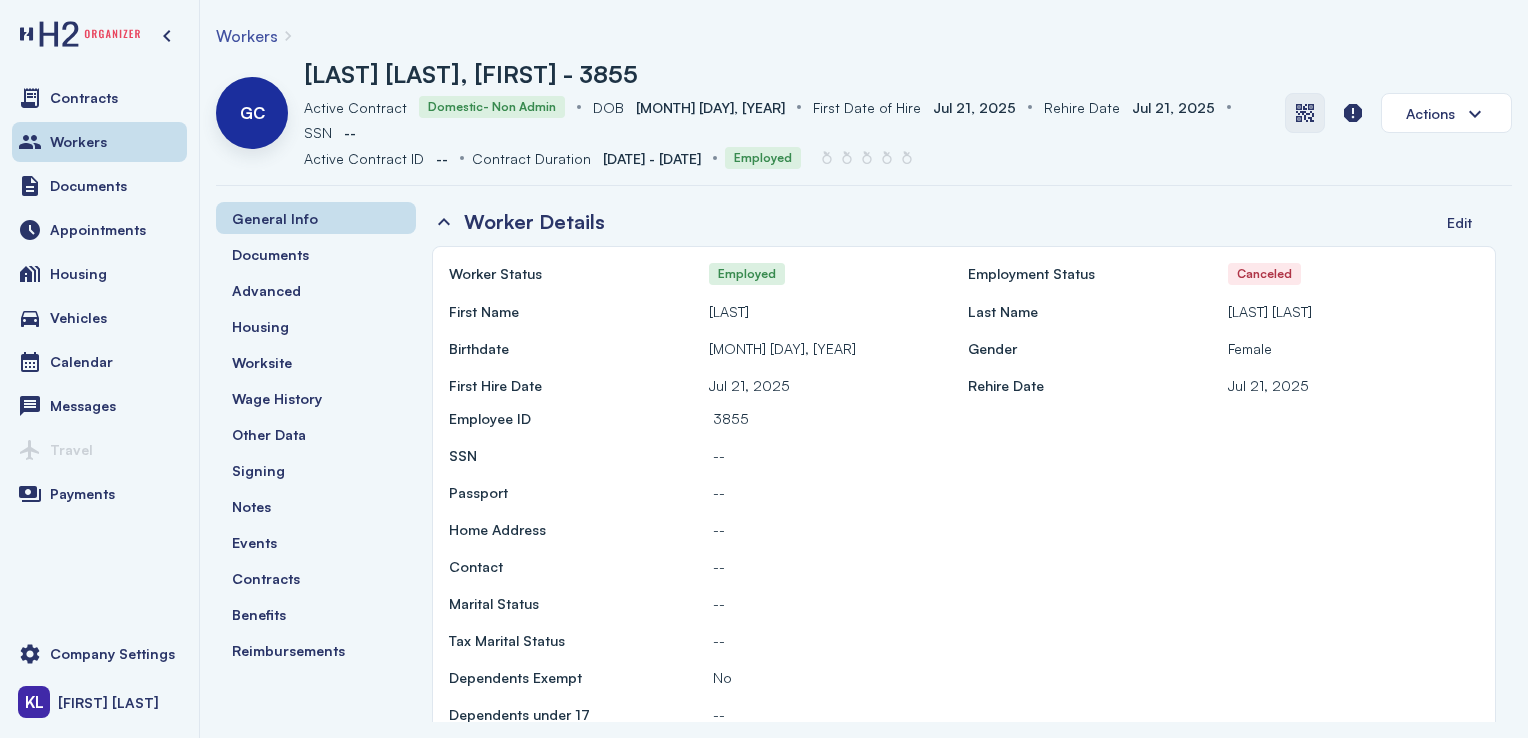 click at bounding box center [1305, 113] 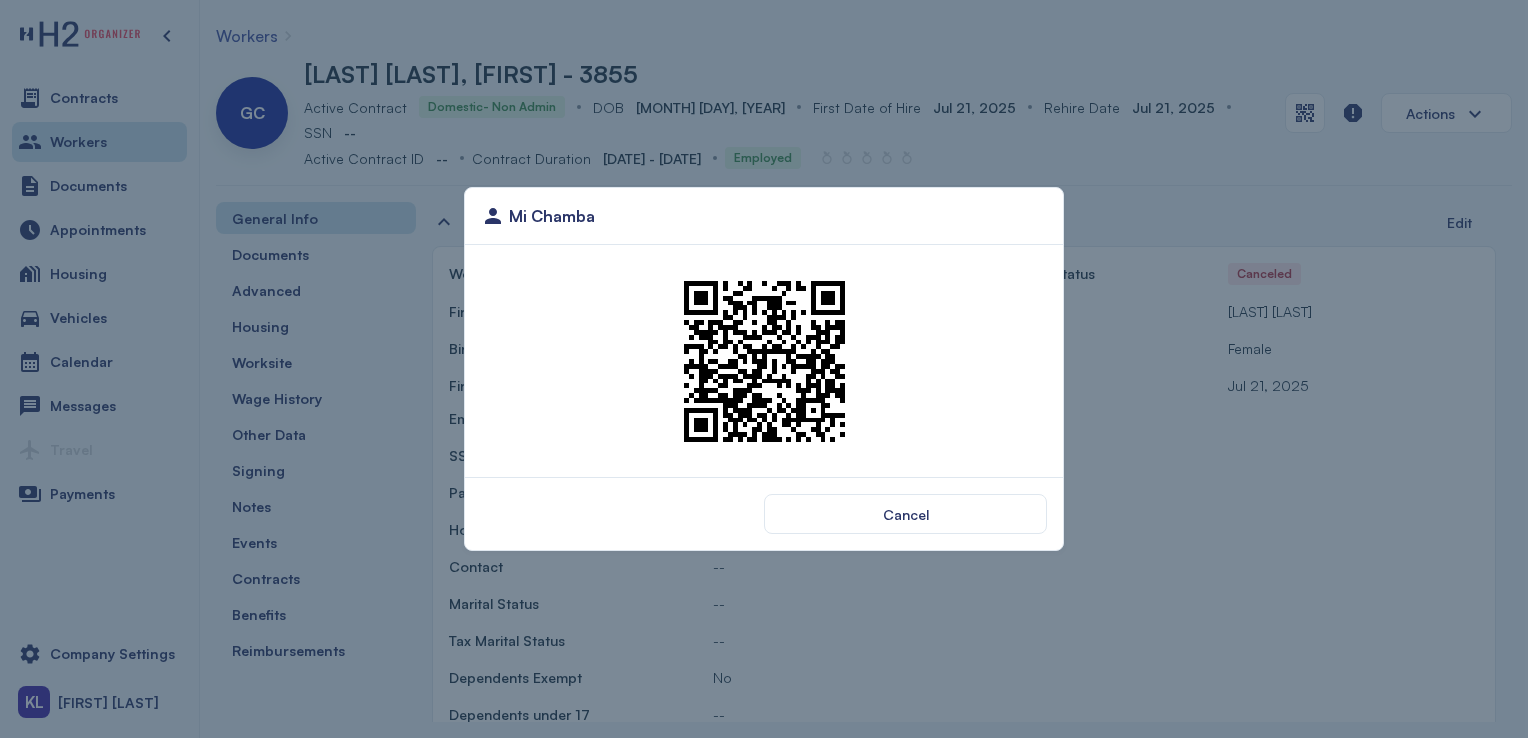 click at bounding box center [764, 361] 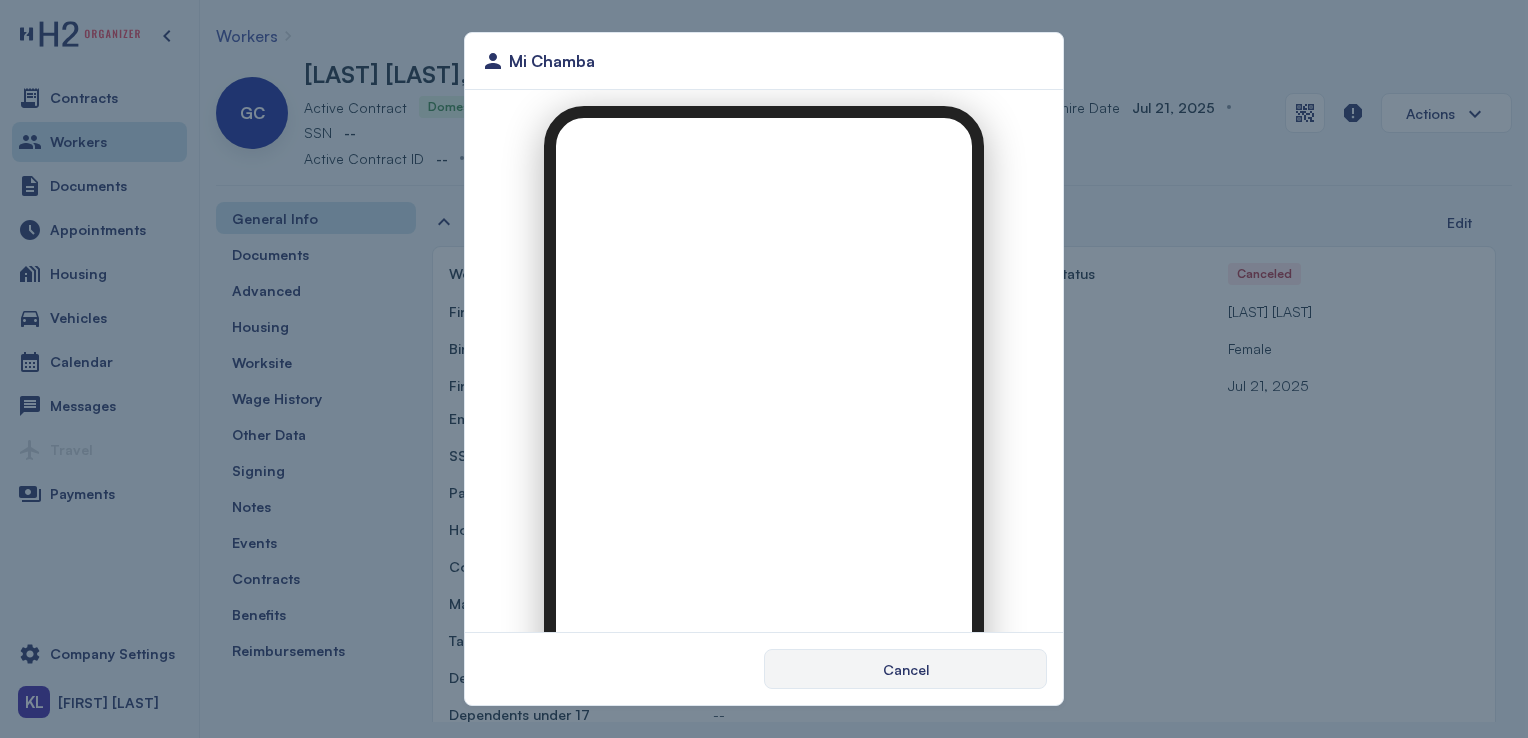 scroll, scrollTop: 0, scrollLeft: 0, axis: both 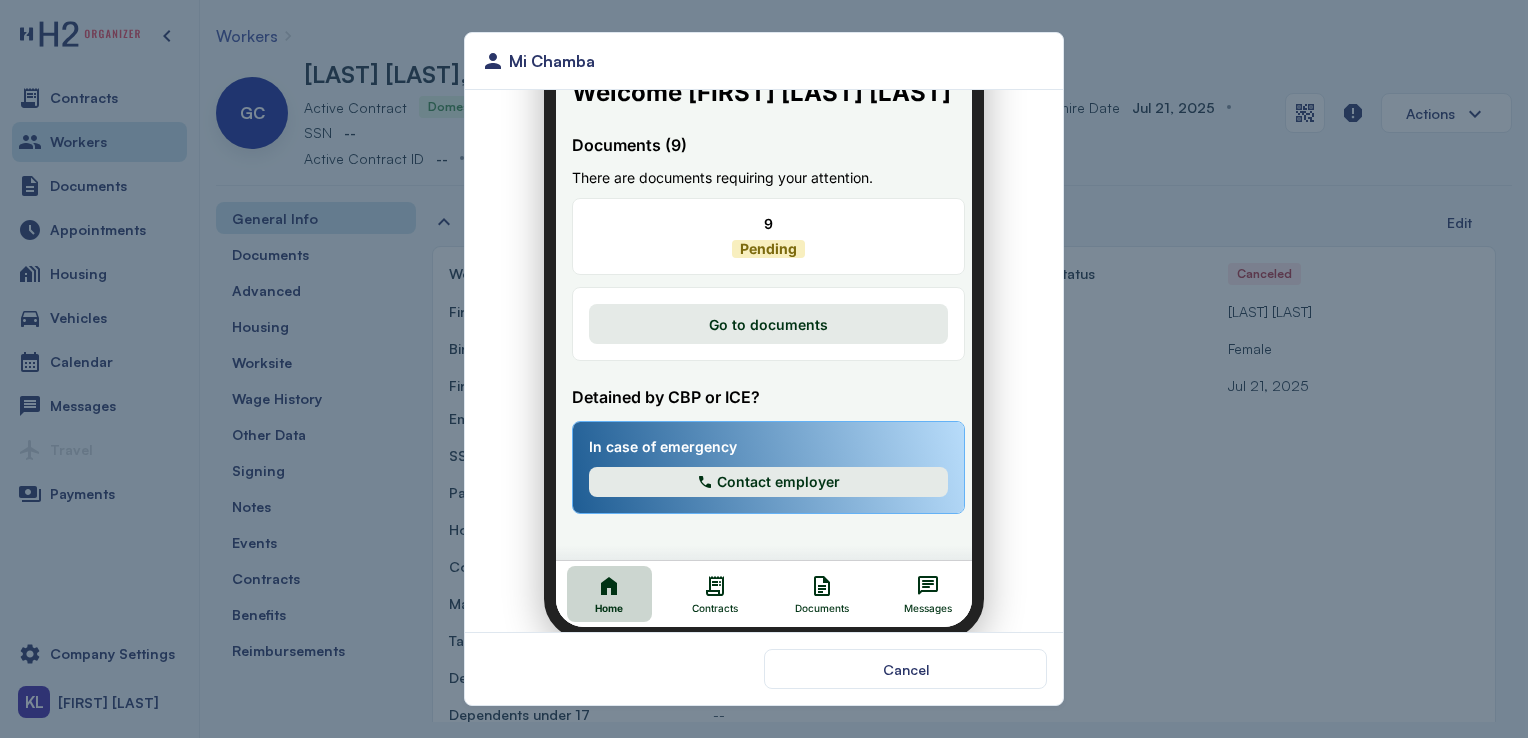 click on "Documents" at bounding box center [809, 582] 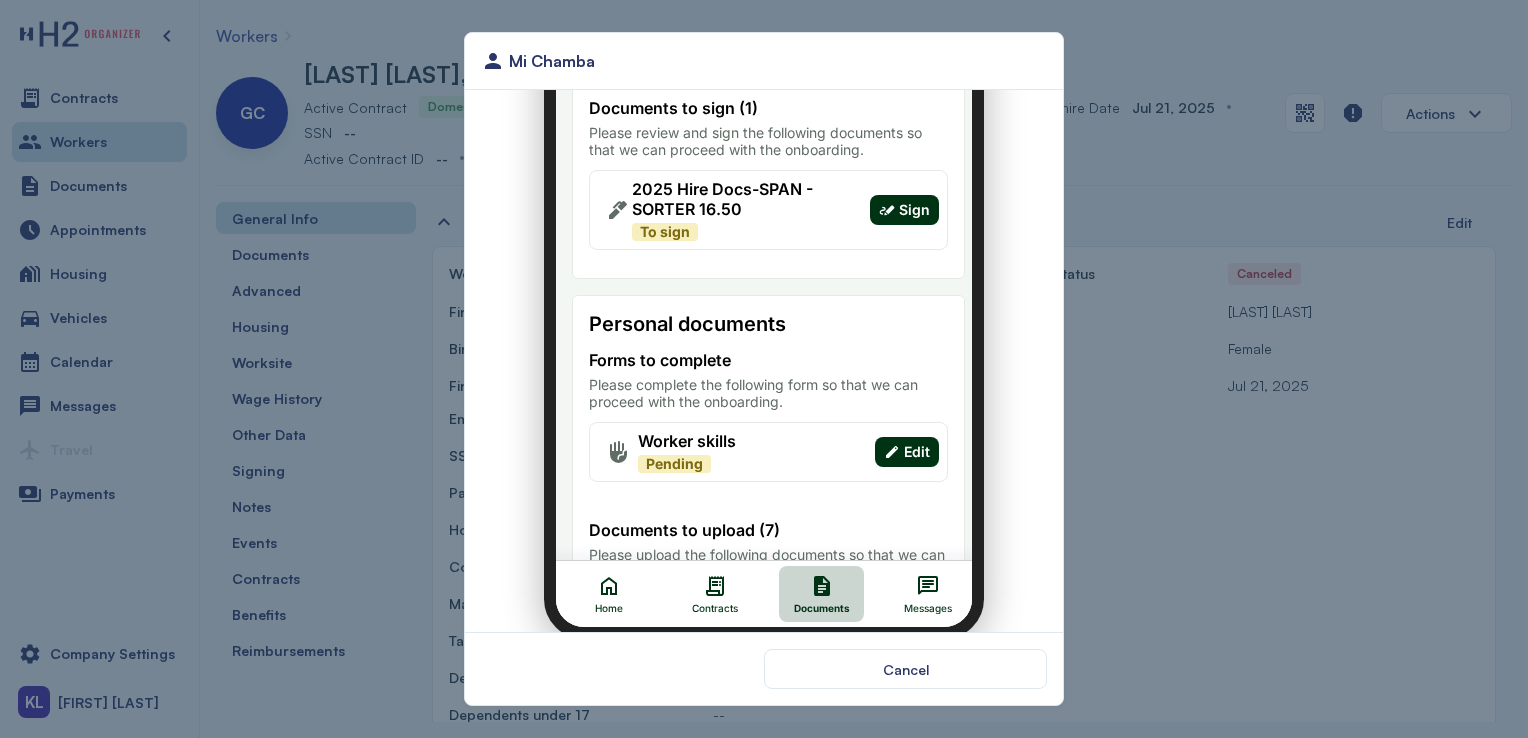 click on "Sign" at bounding box center (902, 198) 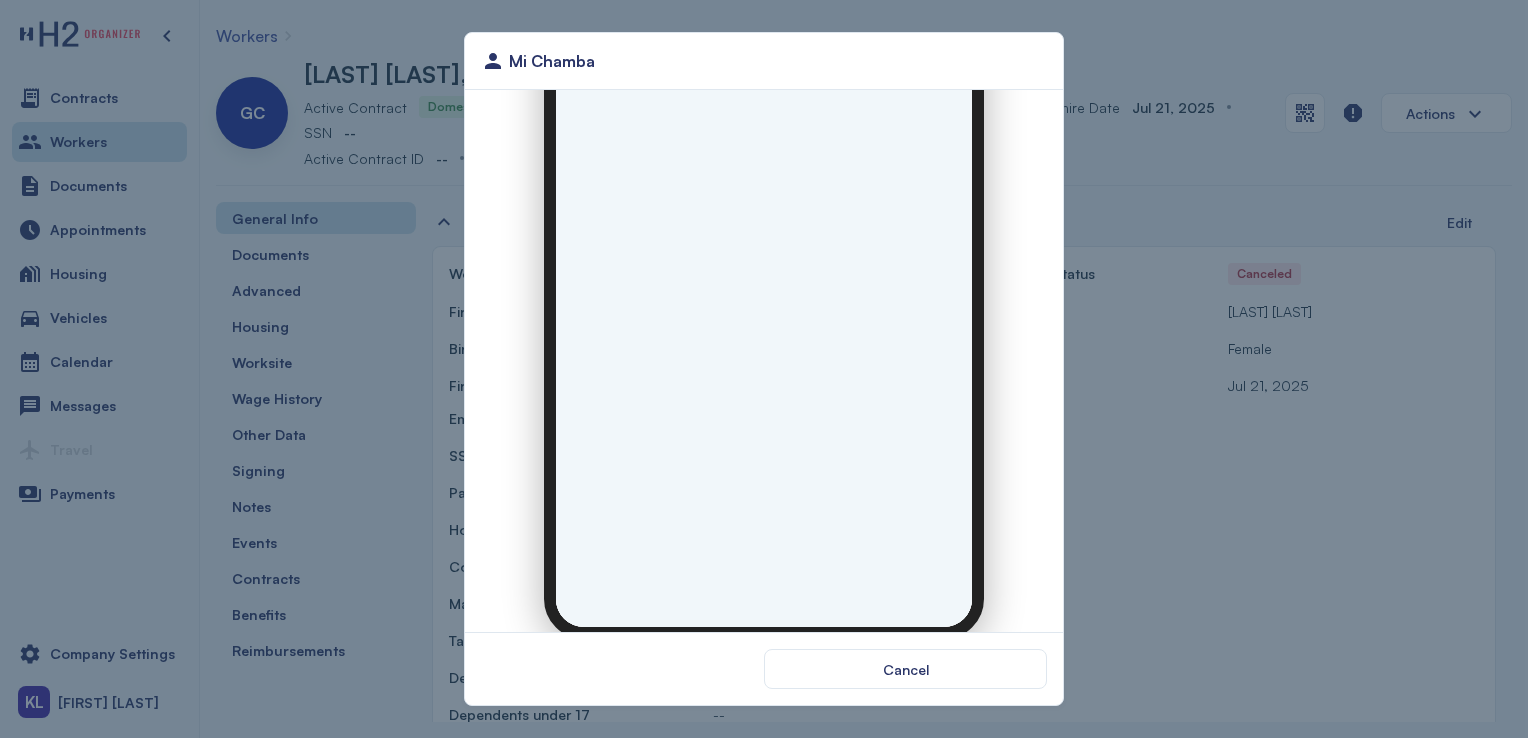 scroll, scrollTop: 0, scrollLeft: 0, axis: both 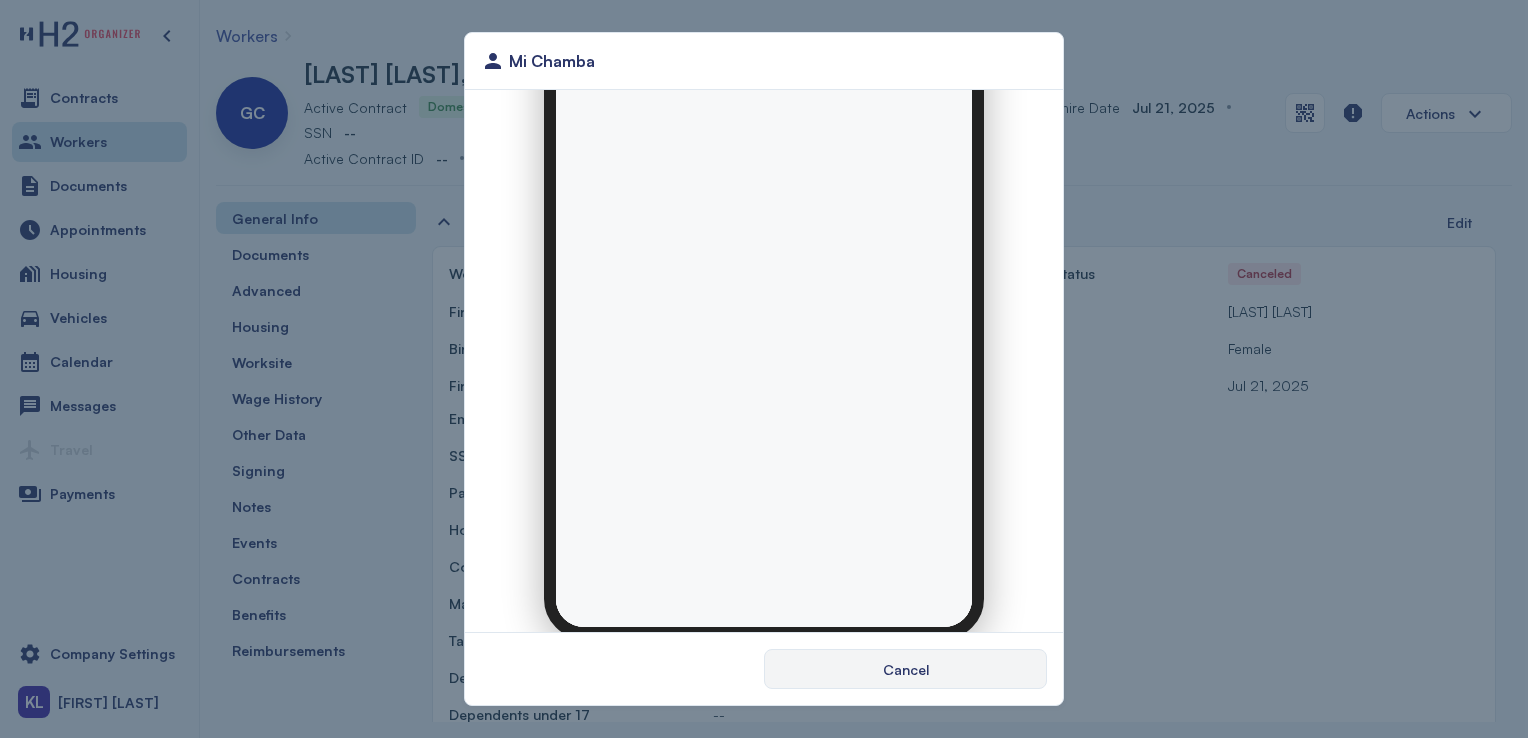 click on "Cancel" at bounding box center [905, 669] 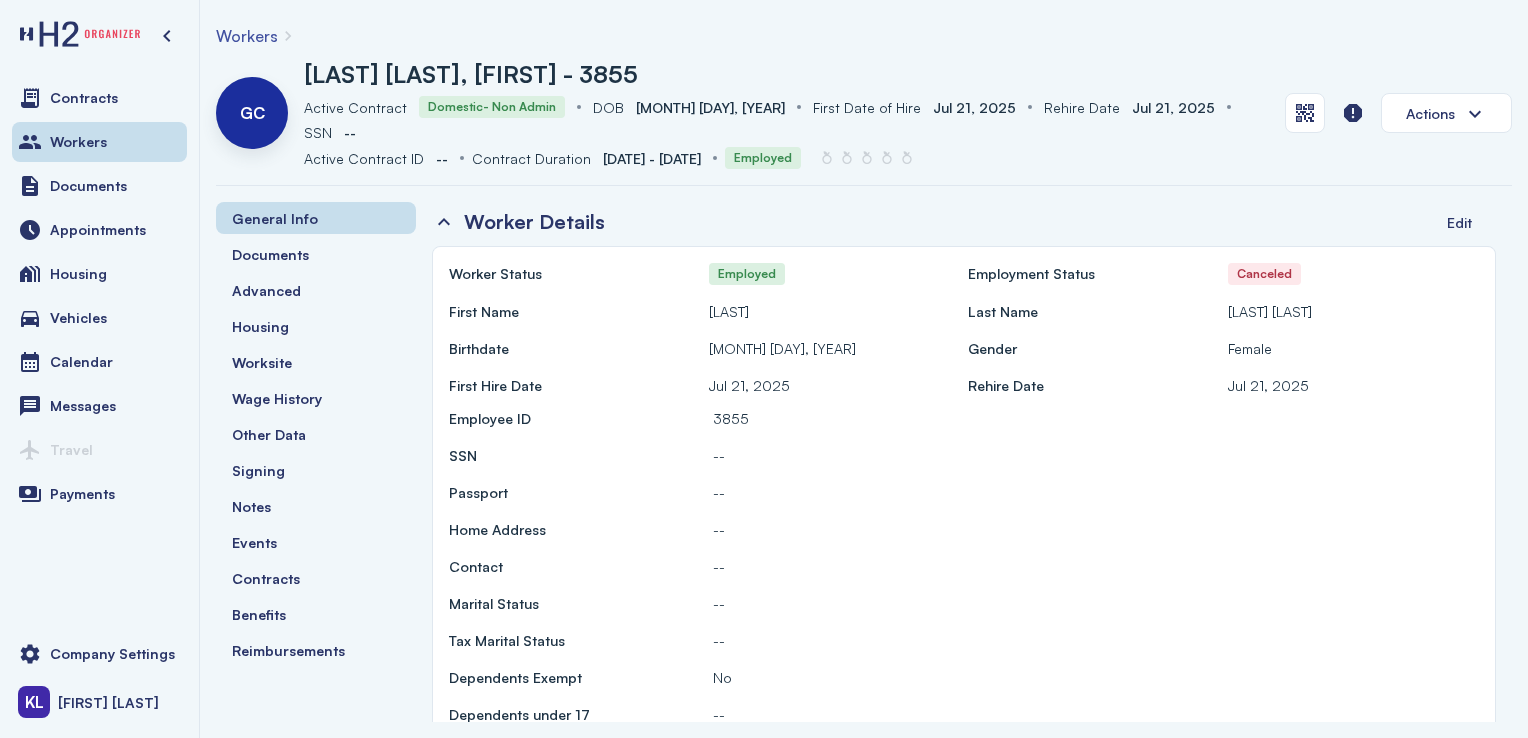 click on "Workers" at bounding box center [99, 142] 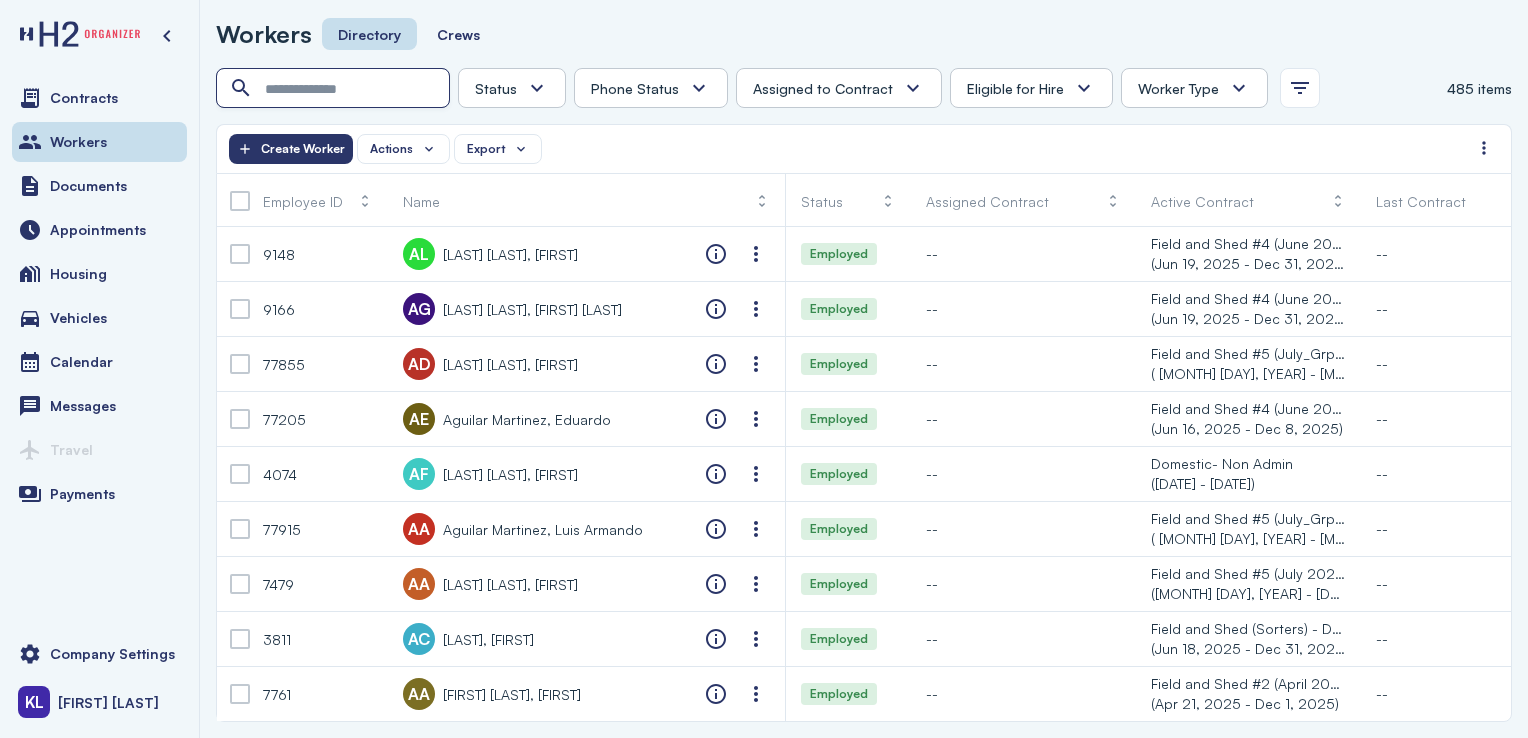 click at bounding box center [335, 89] 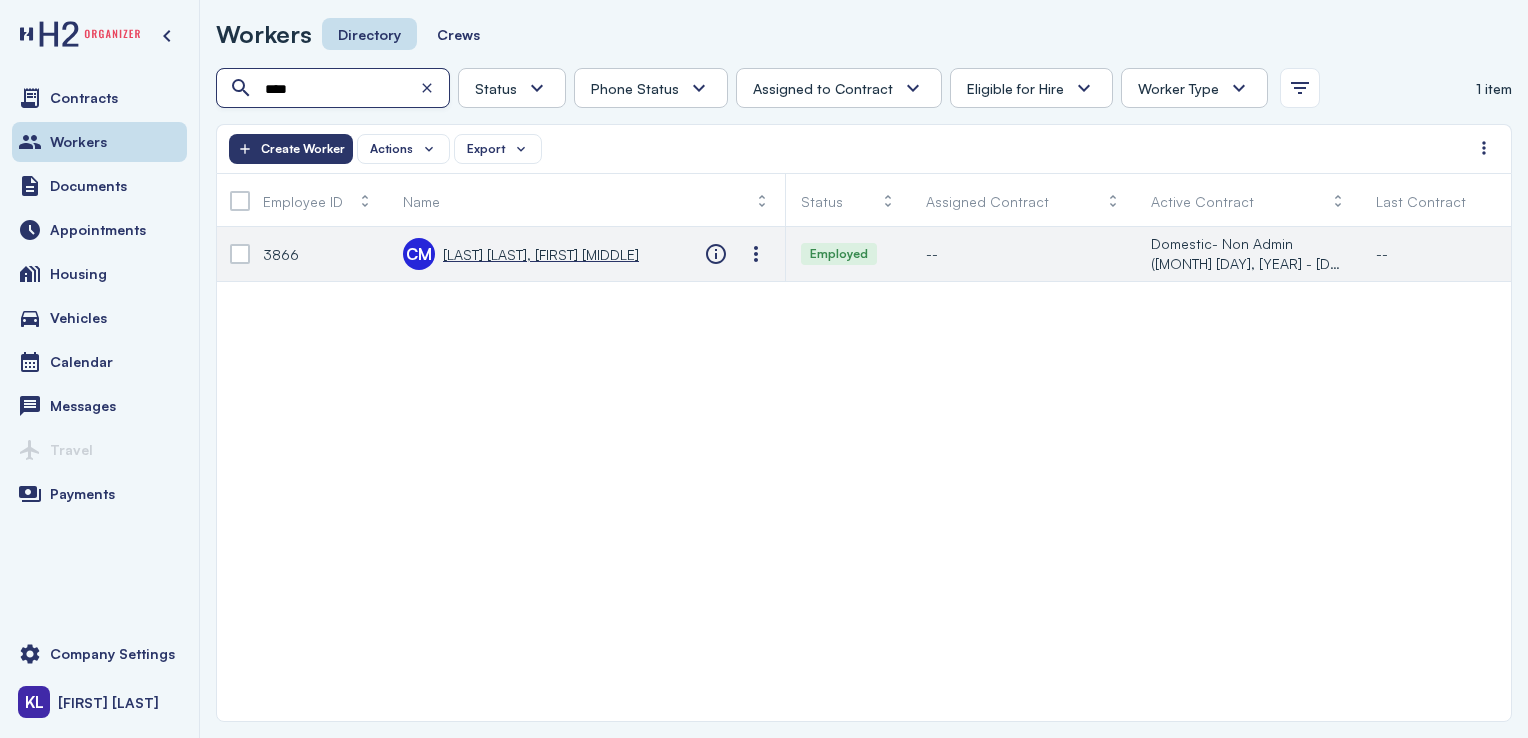 type on "****" 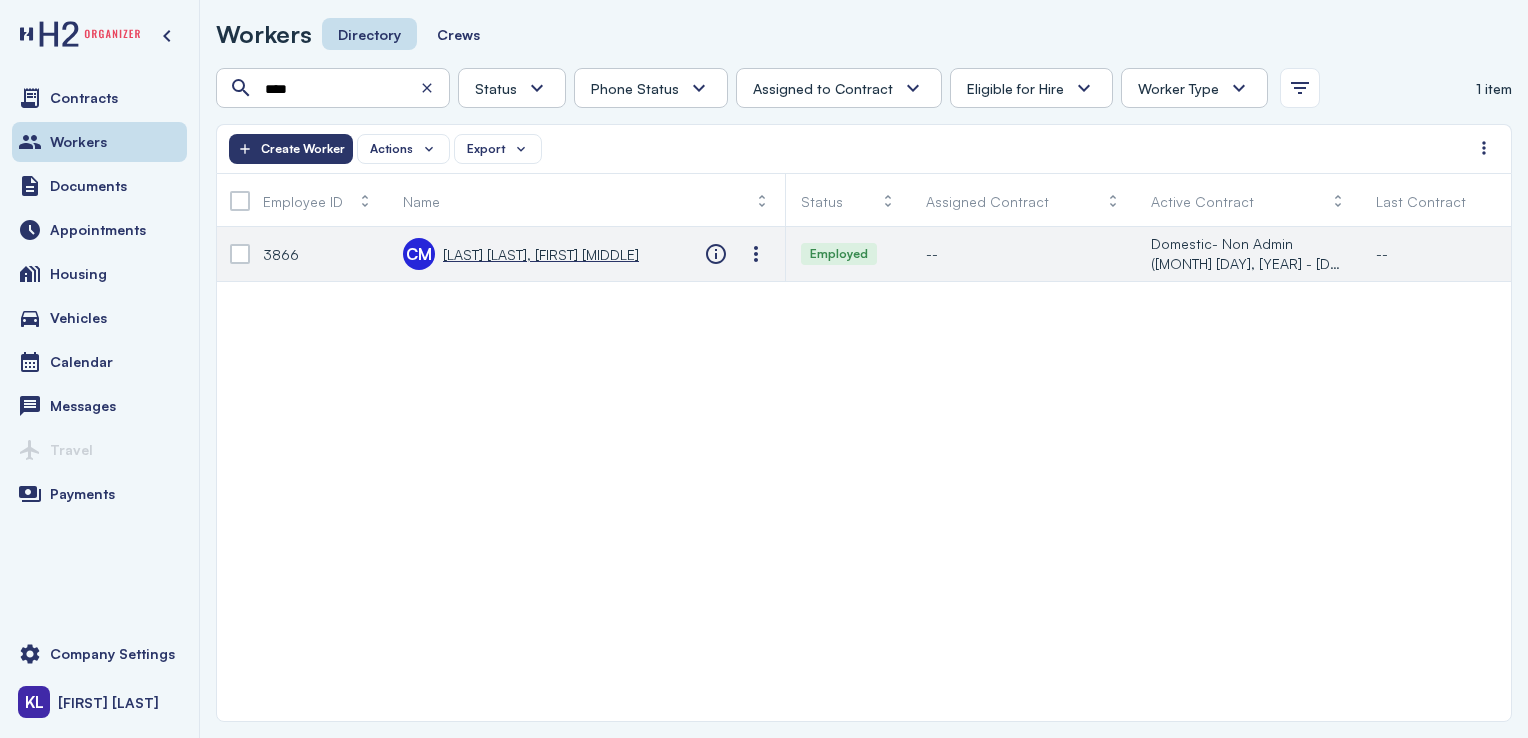 click on "Carrillo Ramirez, Ana M" at bounding box center [541, 254] 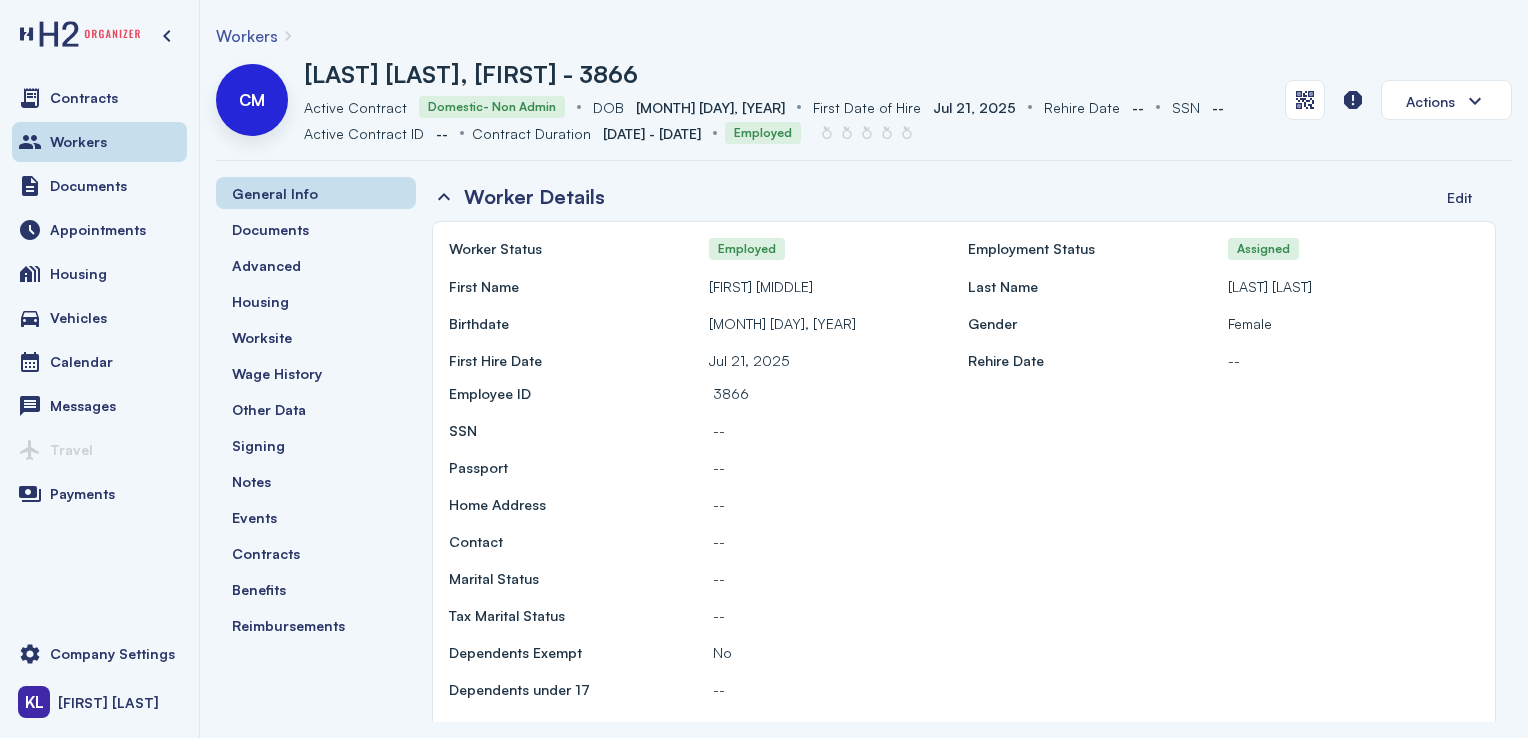 click at bounding box center (1305, 100) 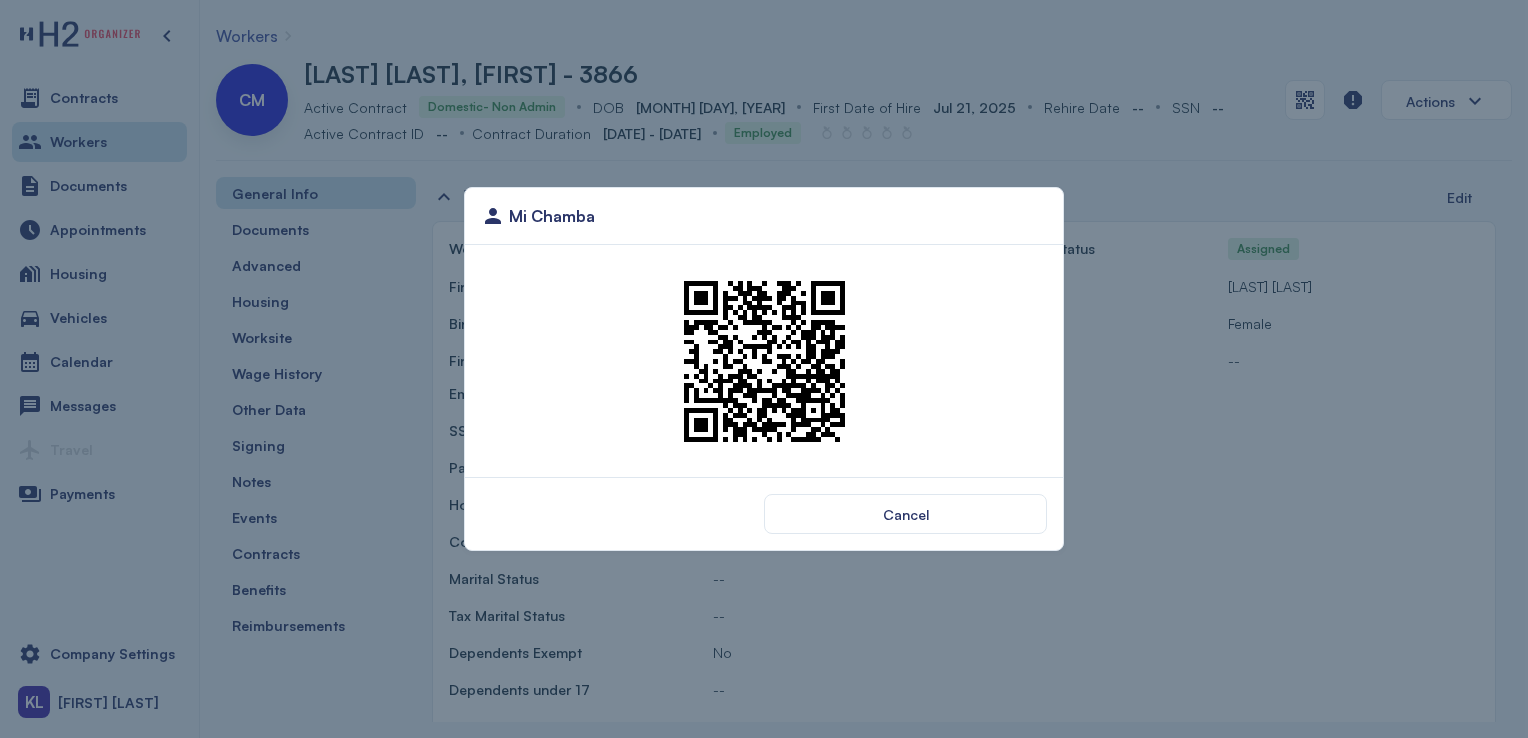 click at bounding box center [764, 361] 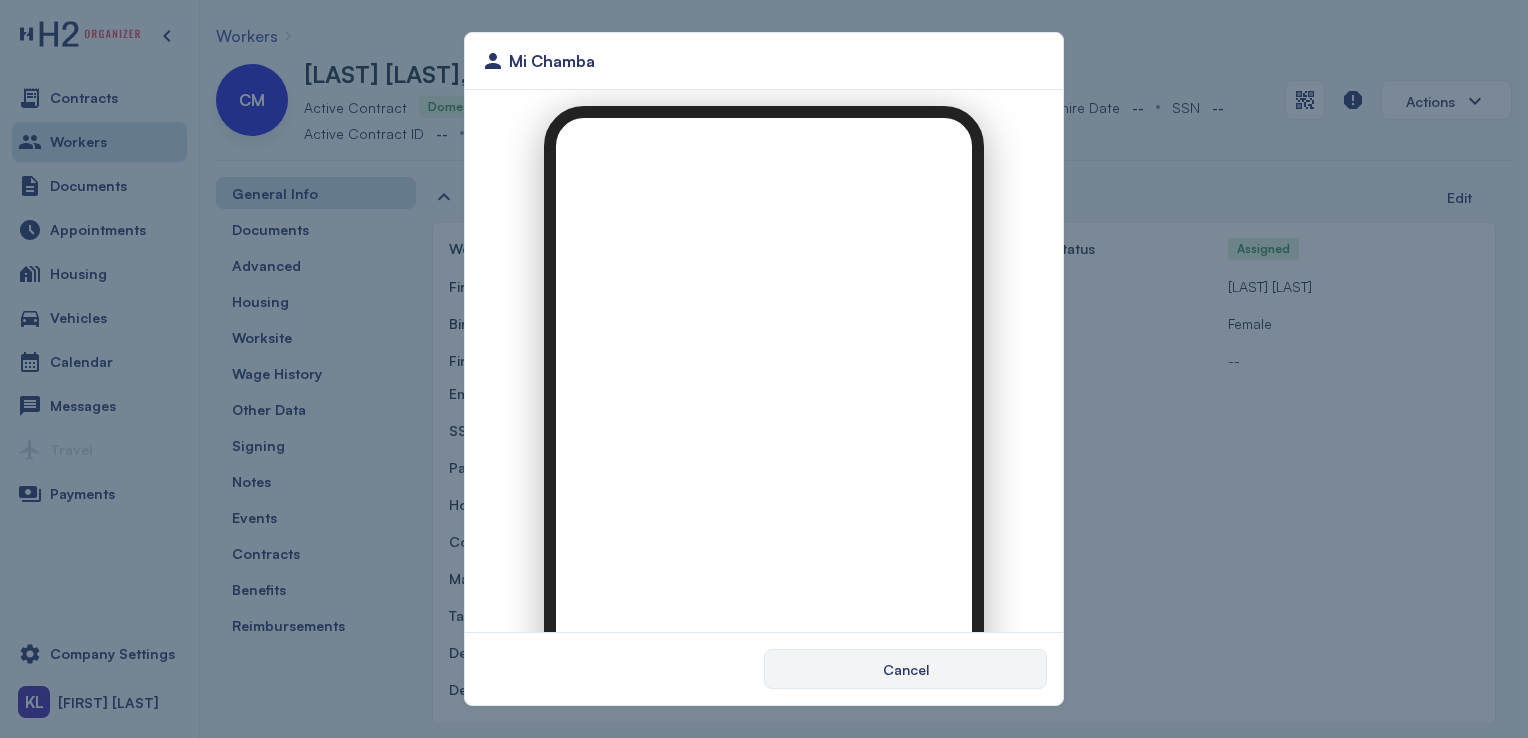 scroll, scrollTop: 0, scrollLeft: 0, axis: both 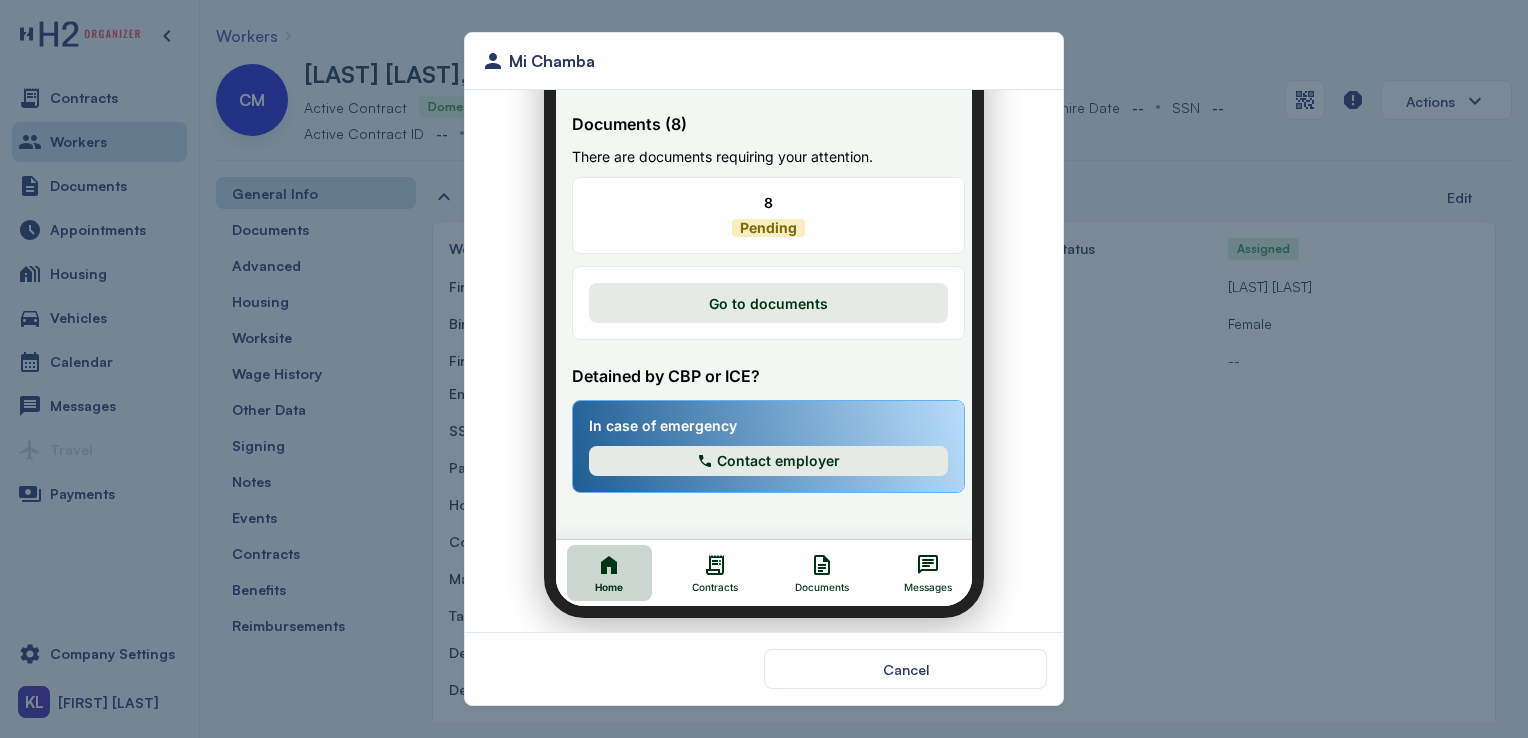 click on "Documents" at bounding box center [809, 561] 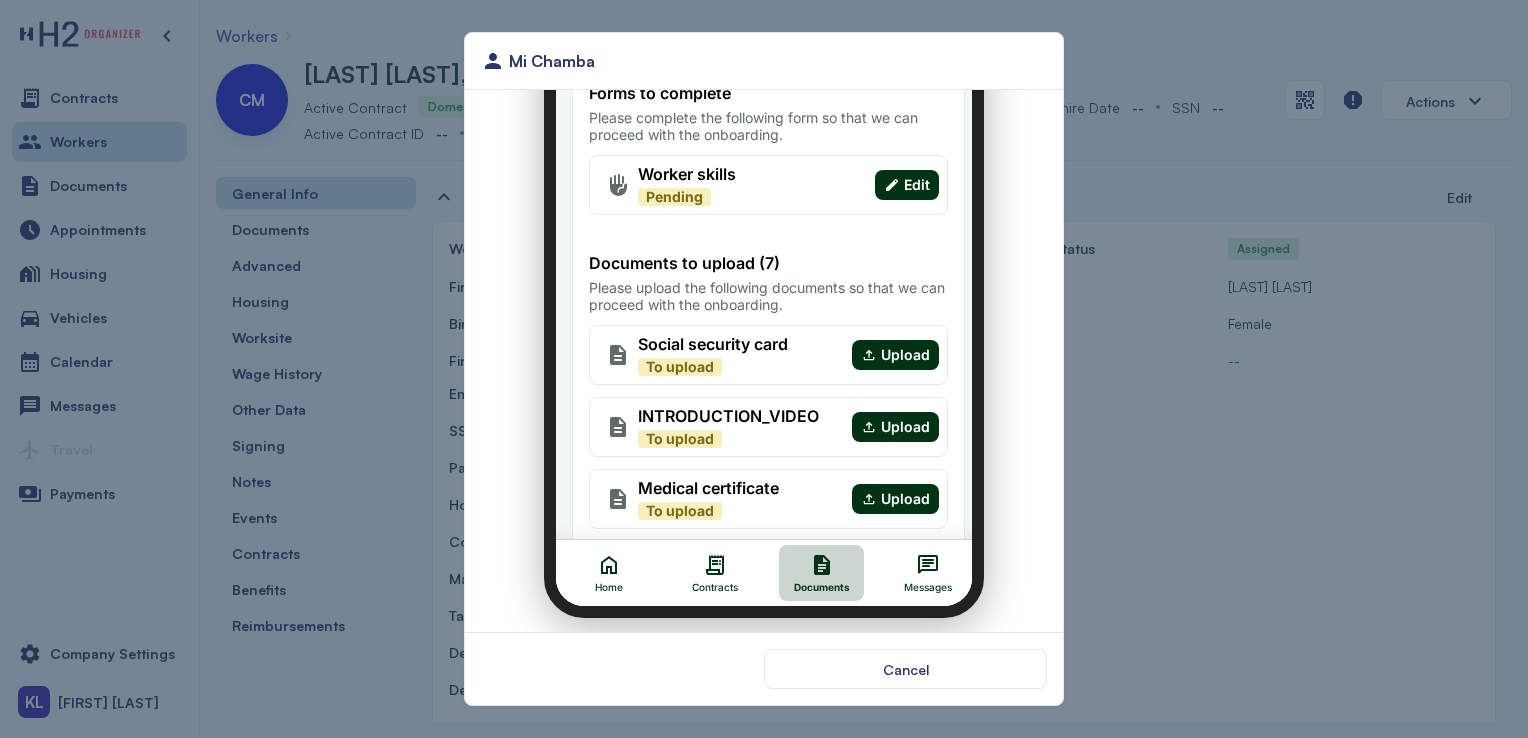click on "Messages" at bounding box center (915, 561) 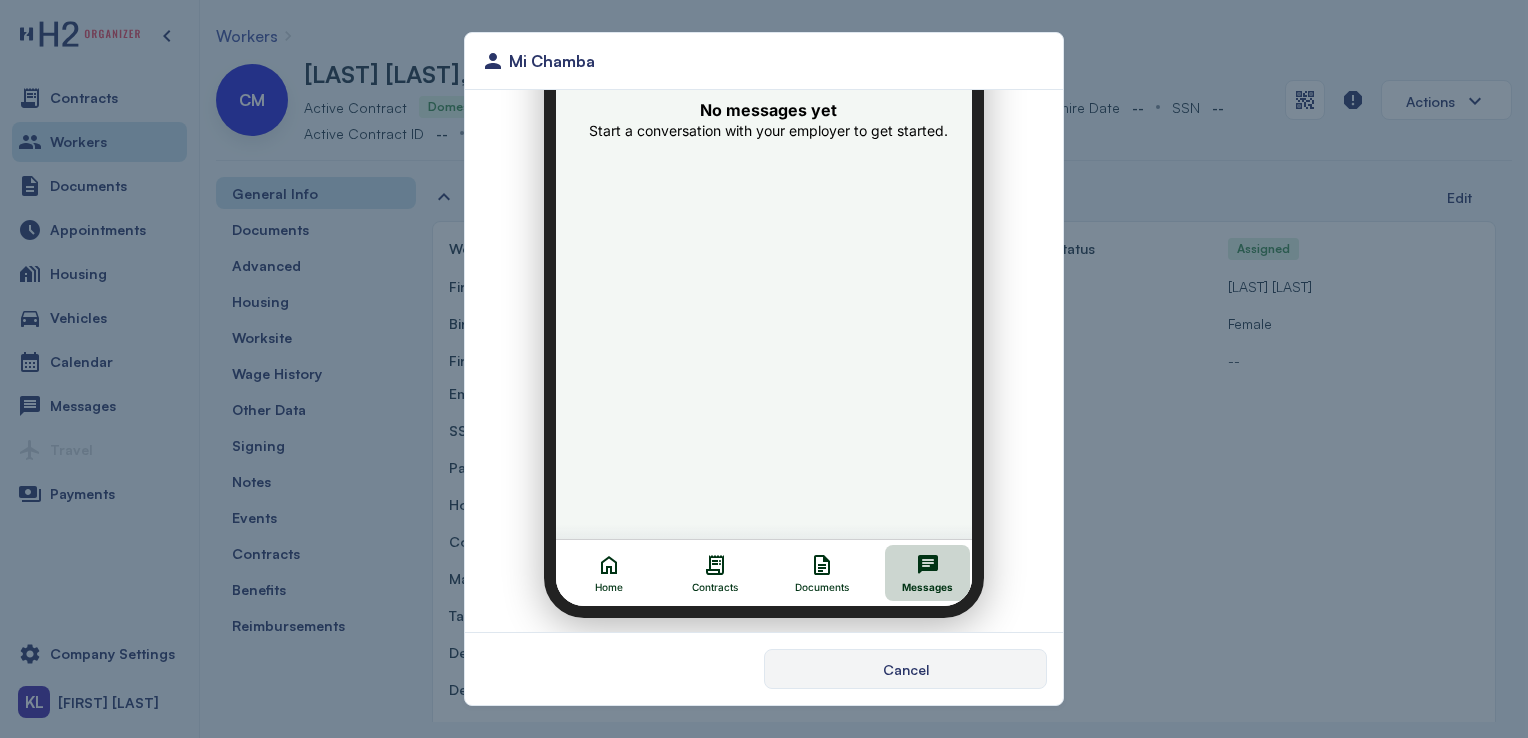 click on "Cancel" at bounding box center [905, 669] 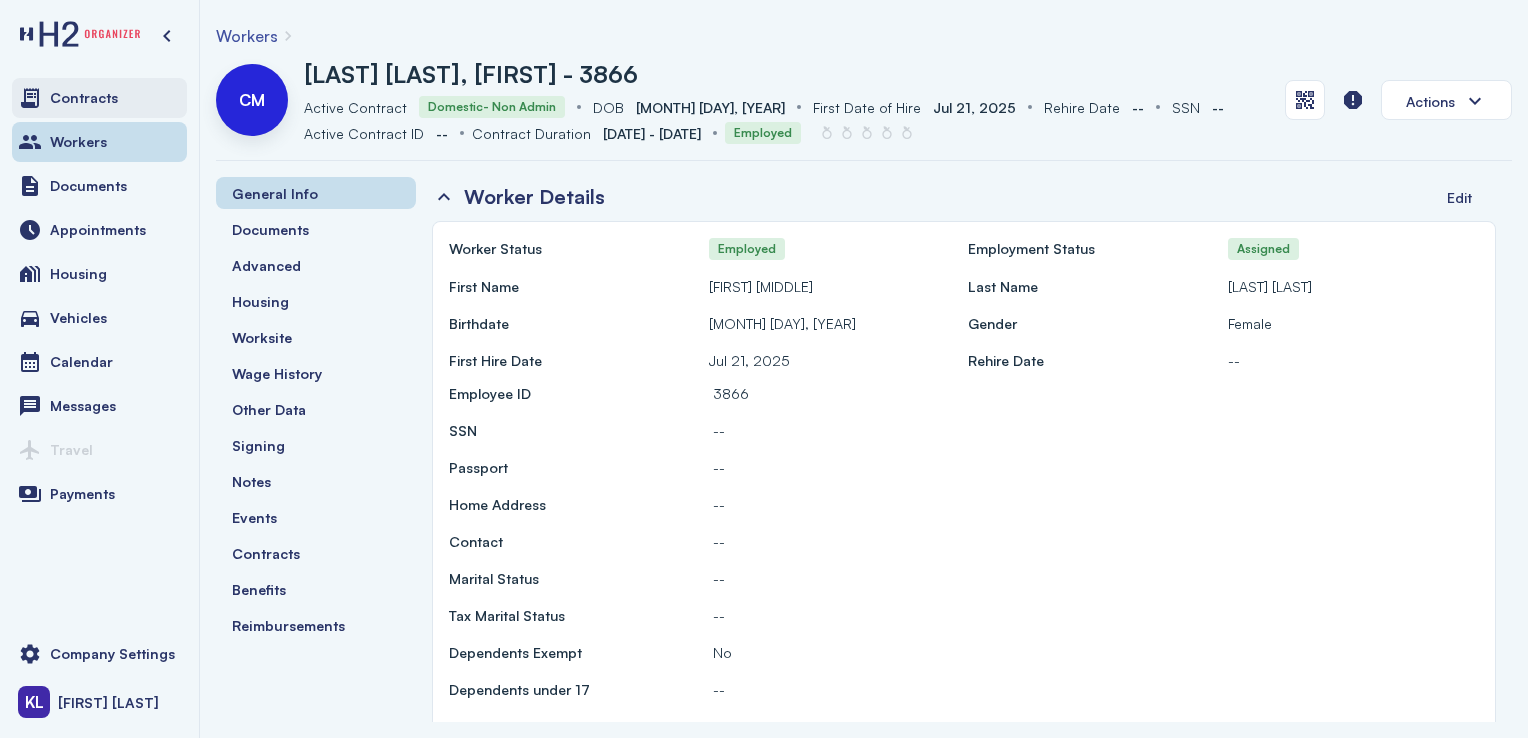 click on "Contracts" at bounding box center (99, 98) 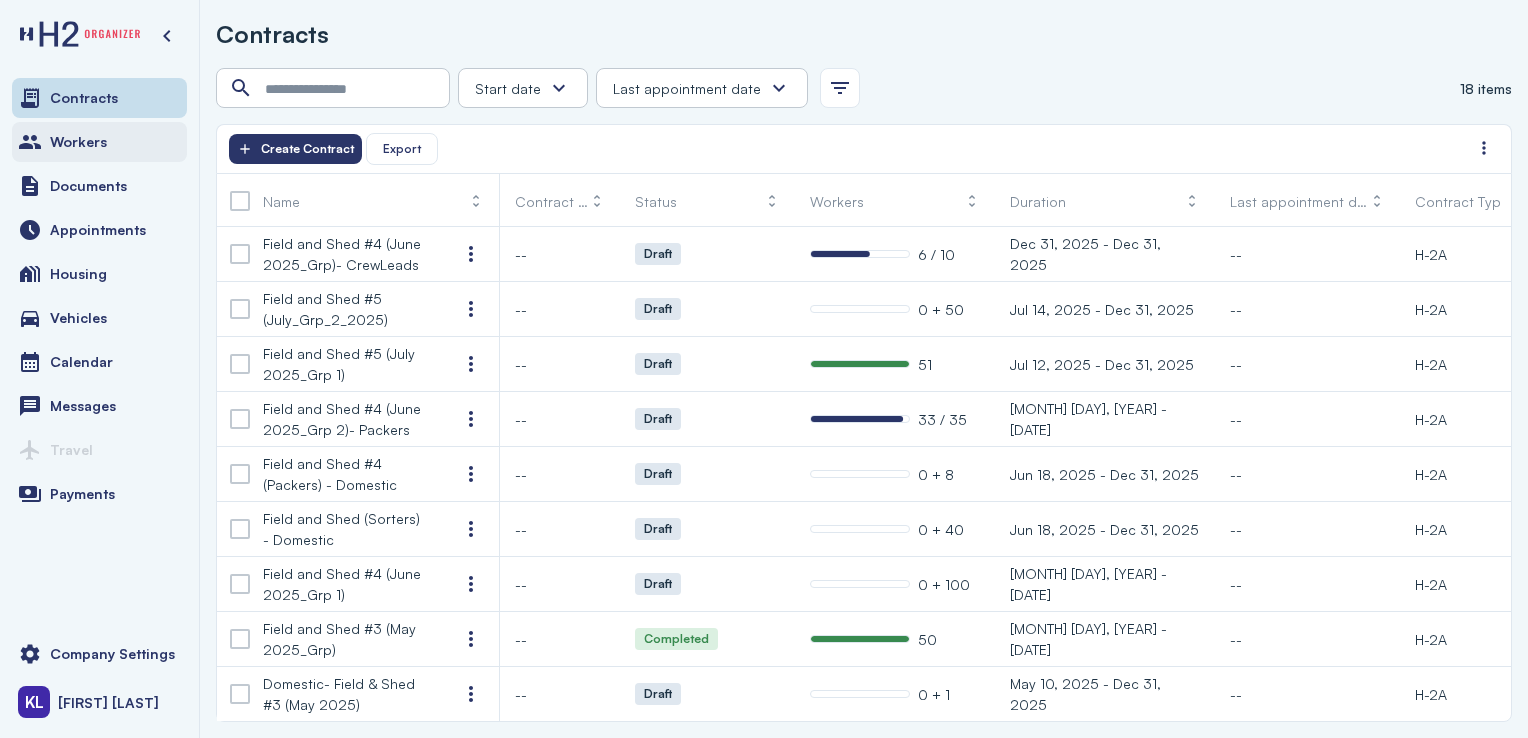 click on "Workers" at bounding box center (99, 142) 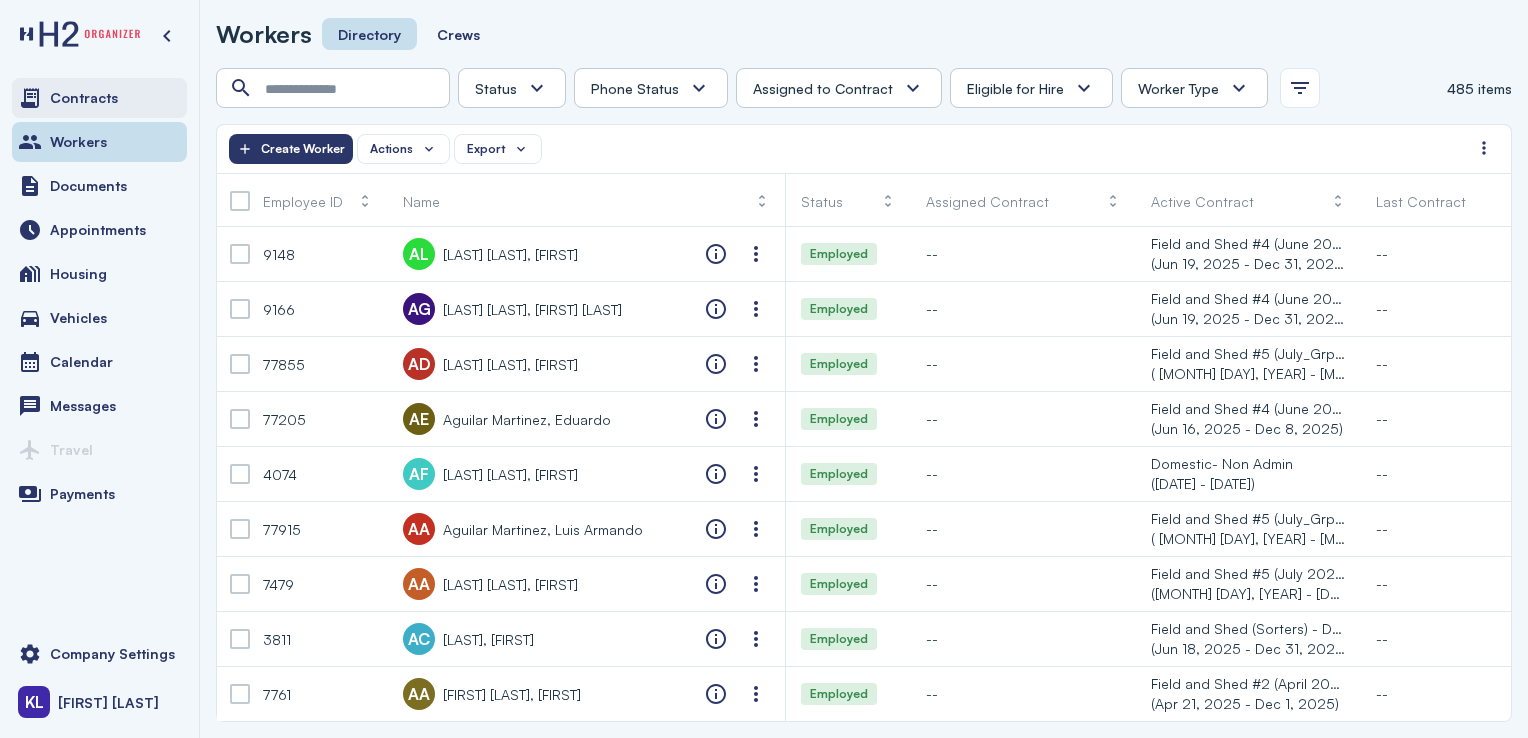 click on "Contracts" at bounding box center [84, 98] 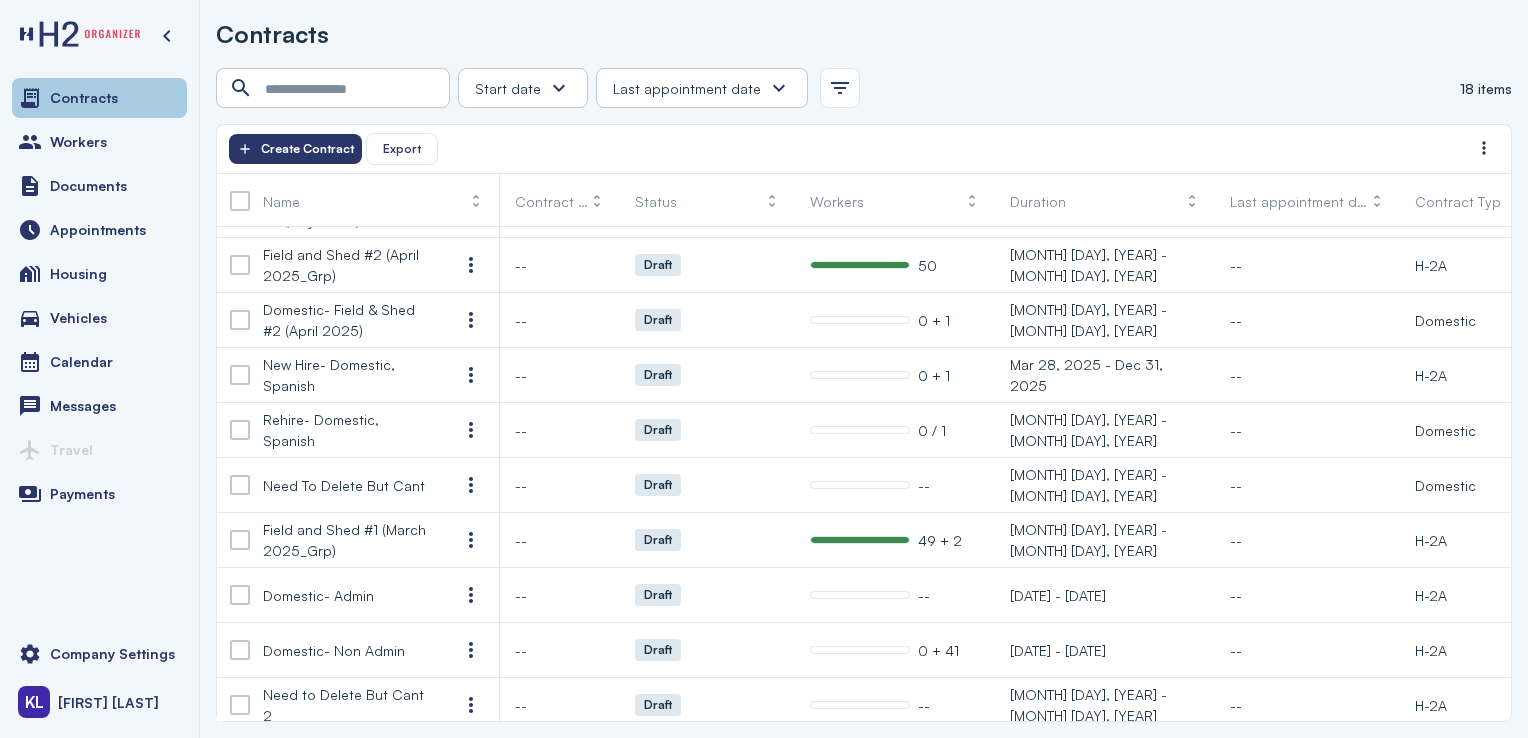 scroll, scrollTop: 485, scrollLeft: 0, axis: vertical 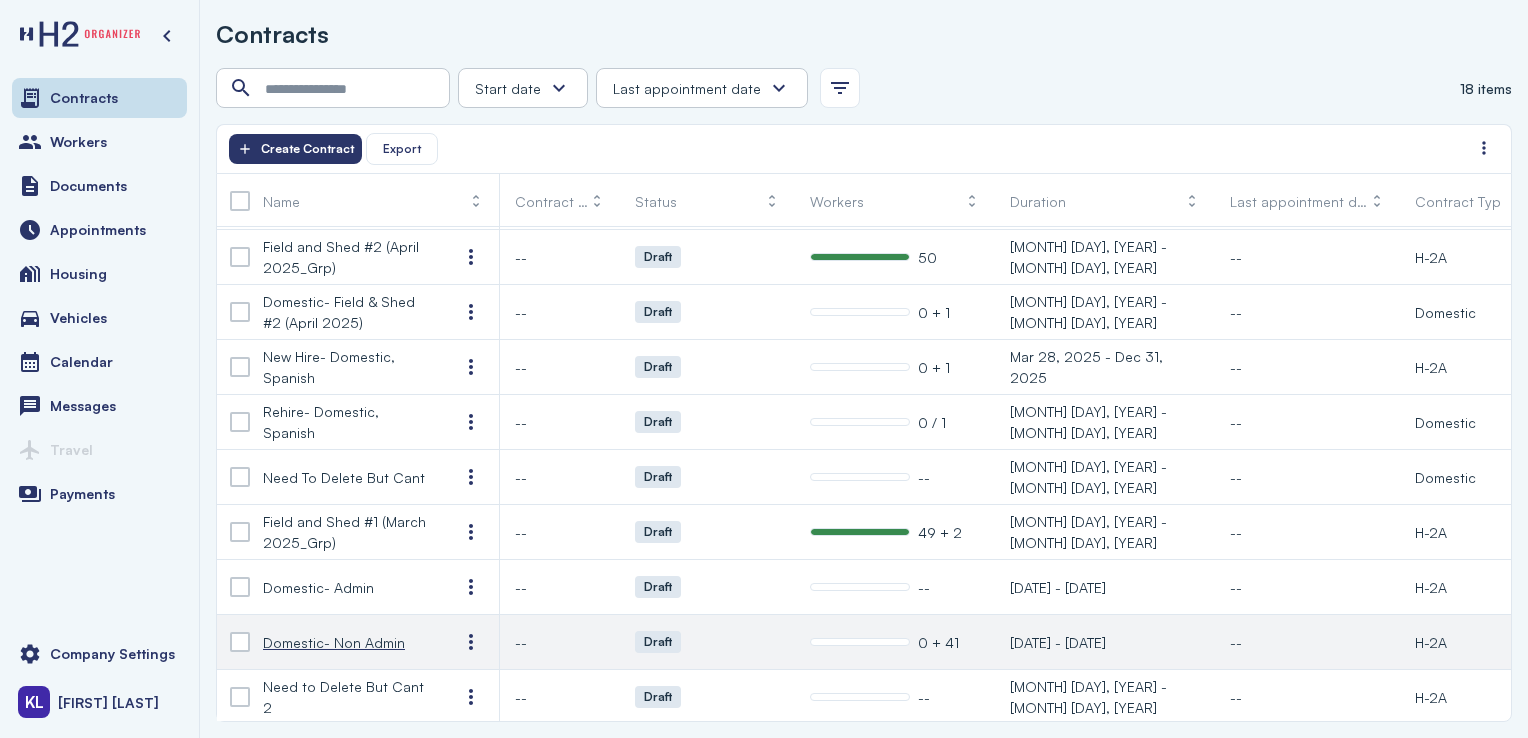 click on "Domestic- Non Admin" at bounding box center [345, 642] 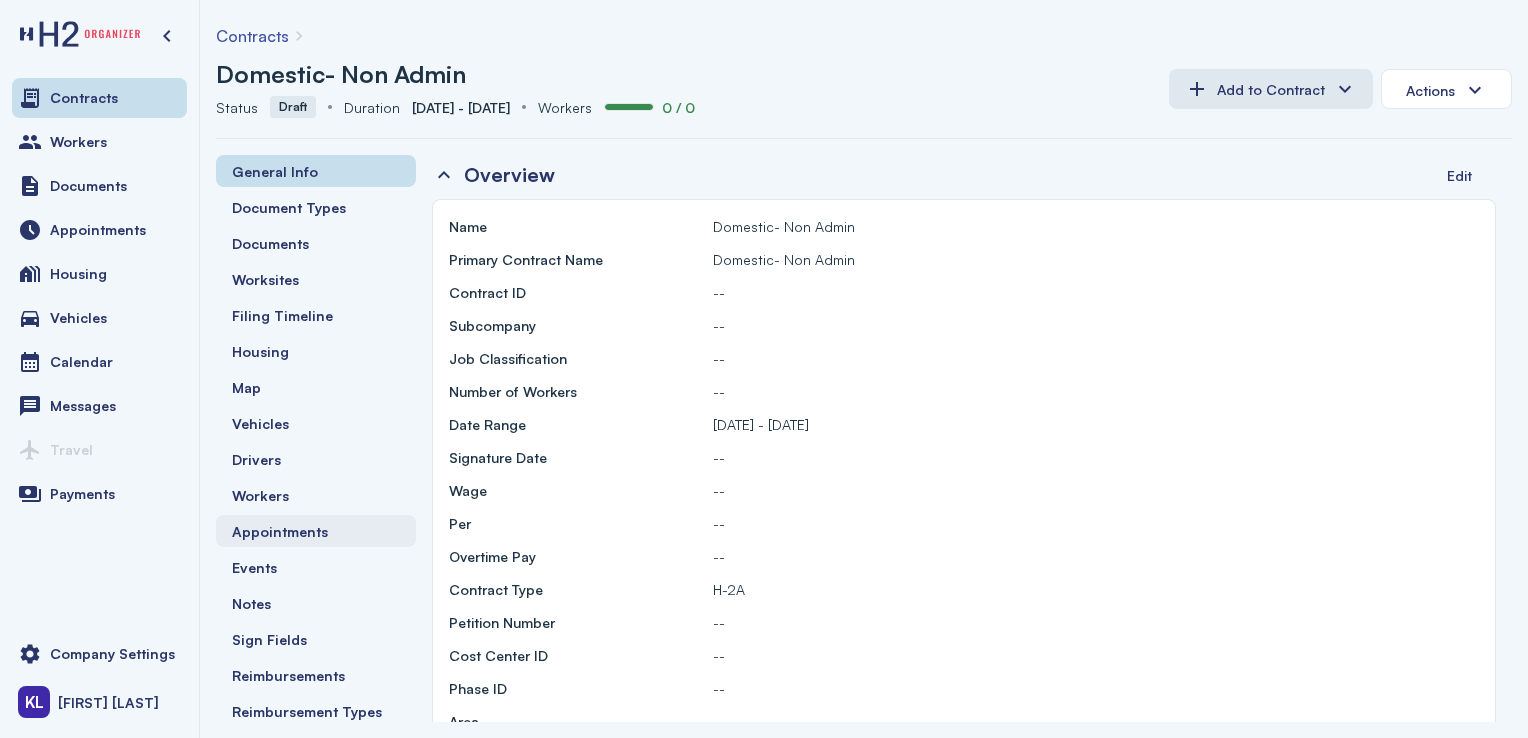 click on "Appointments" at bounding box center [316, 531] 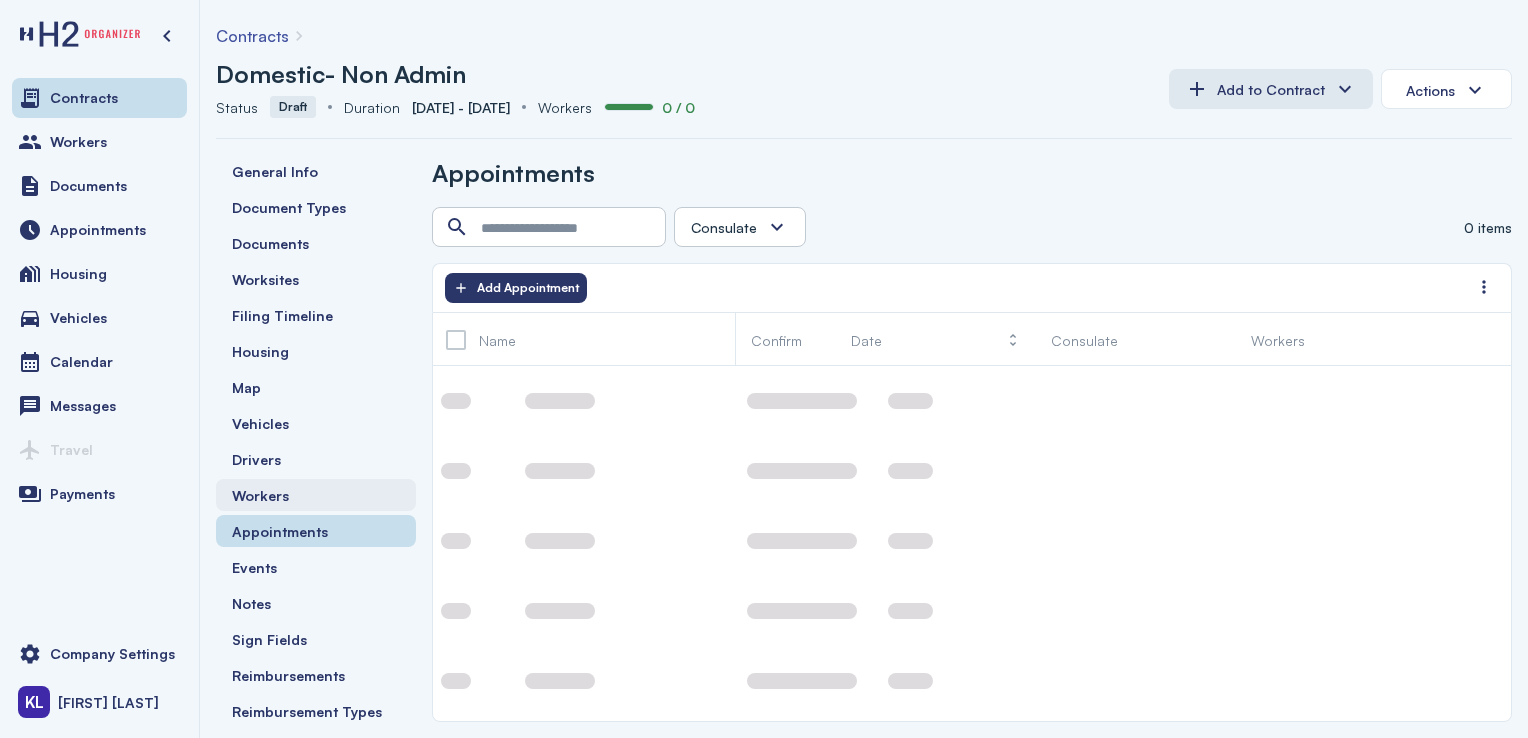 click on "Workers" at bounding box center (316, 495) 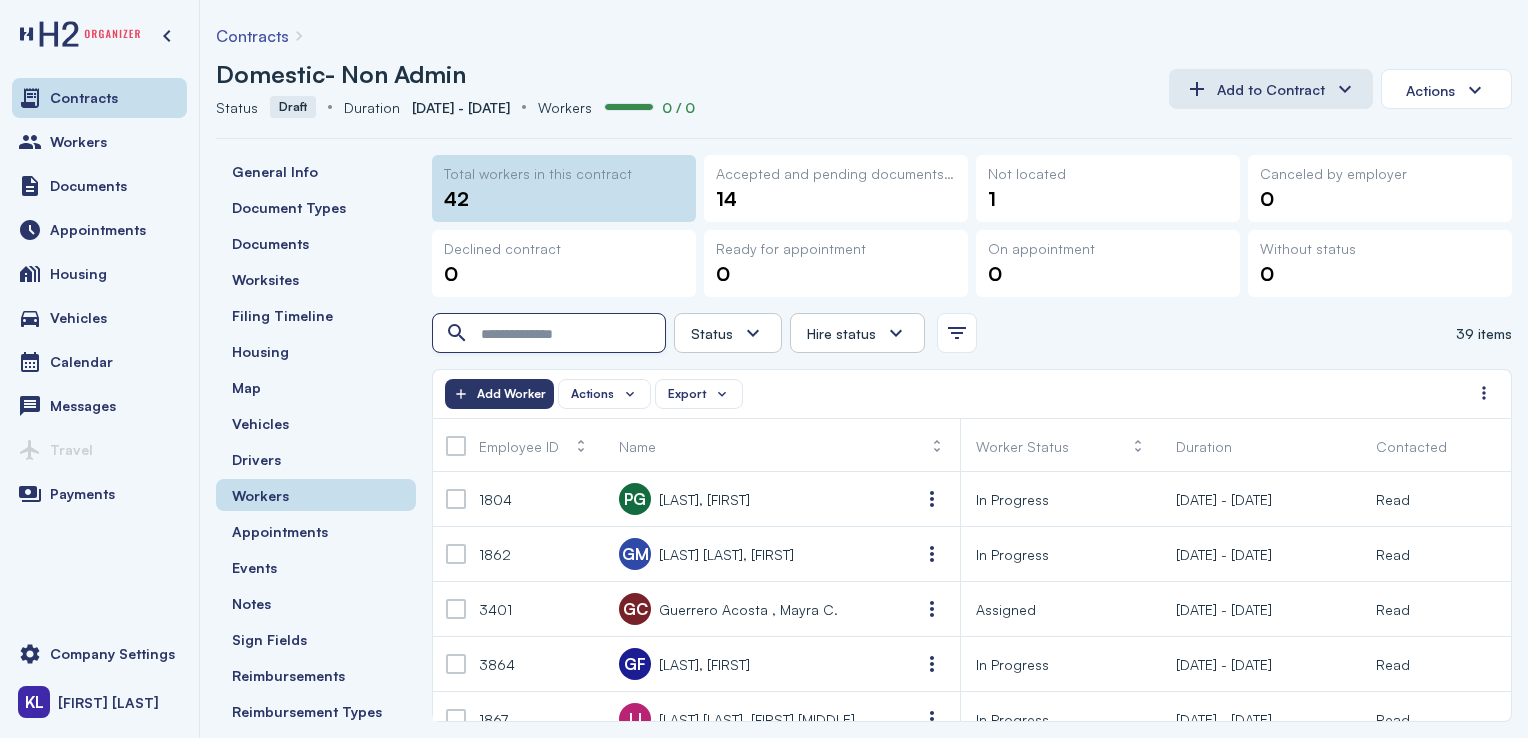 click at bounding box center [551, 334] 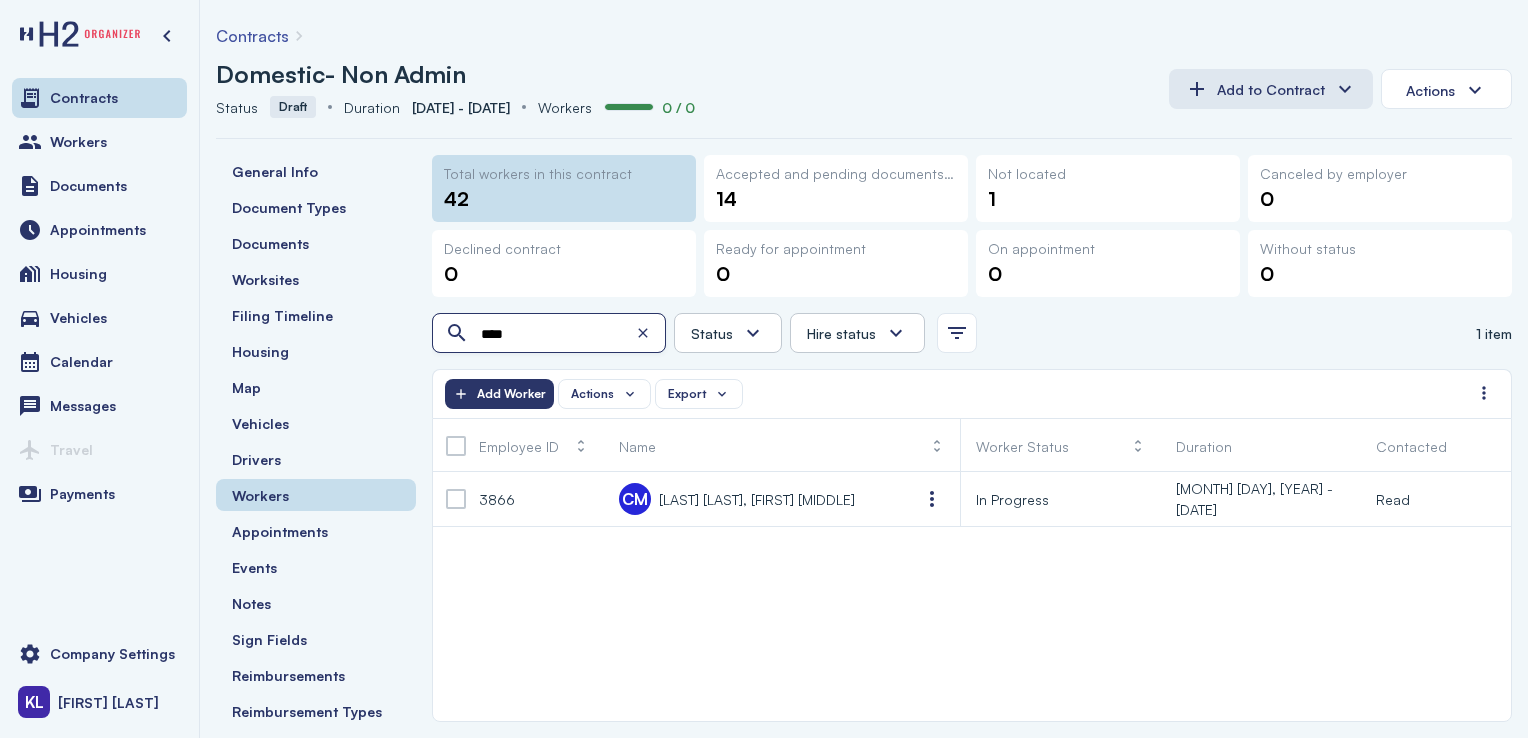 type on "****" 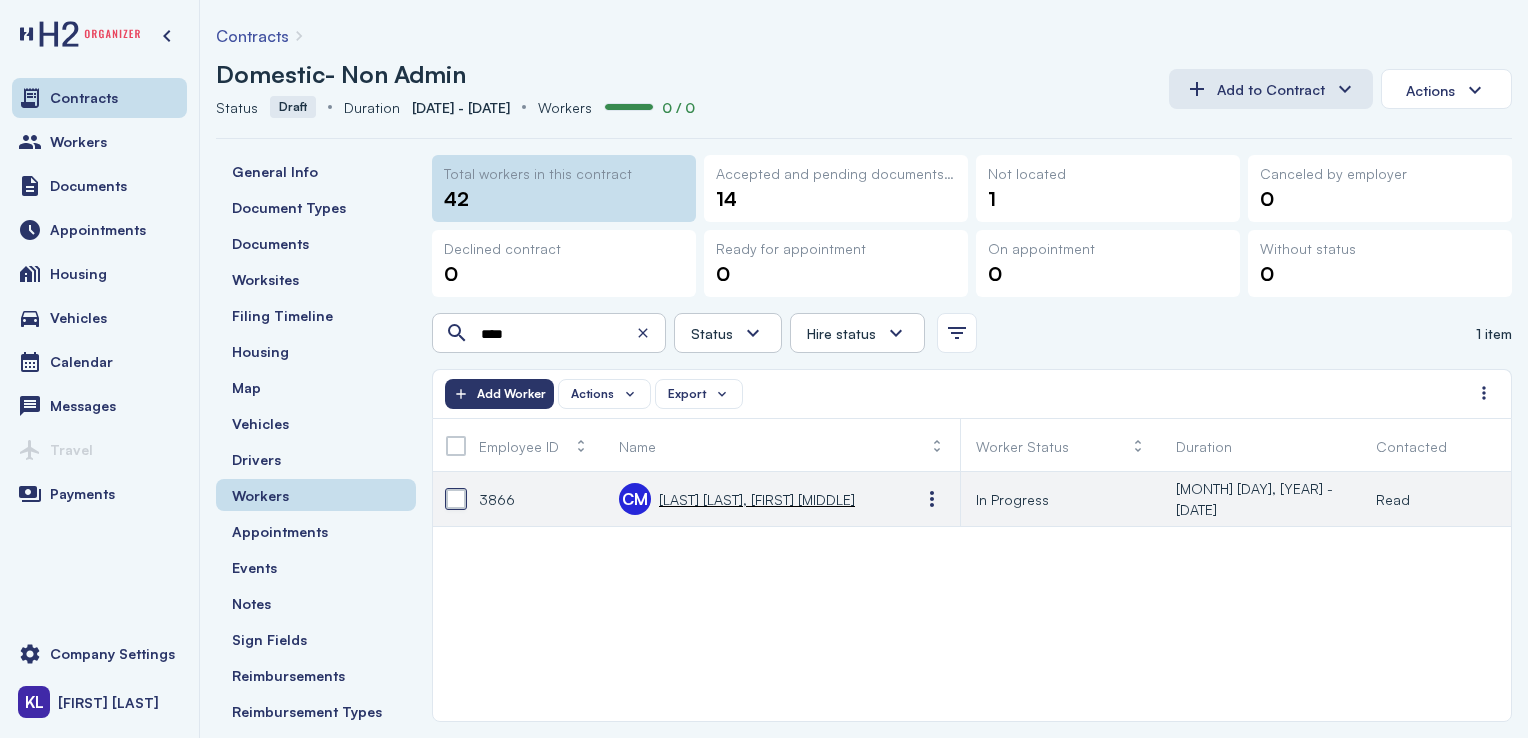 click at bounding box center (456, 499) 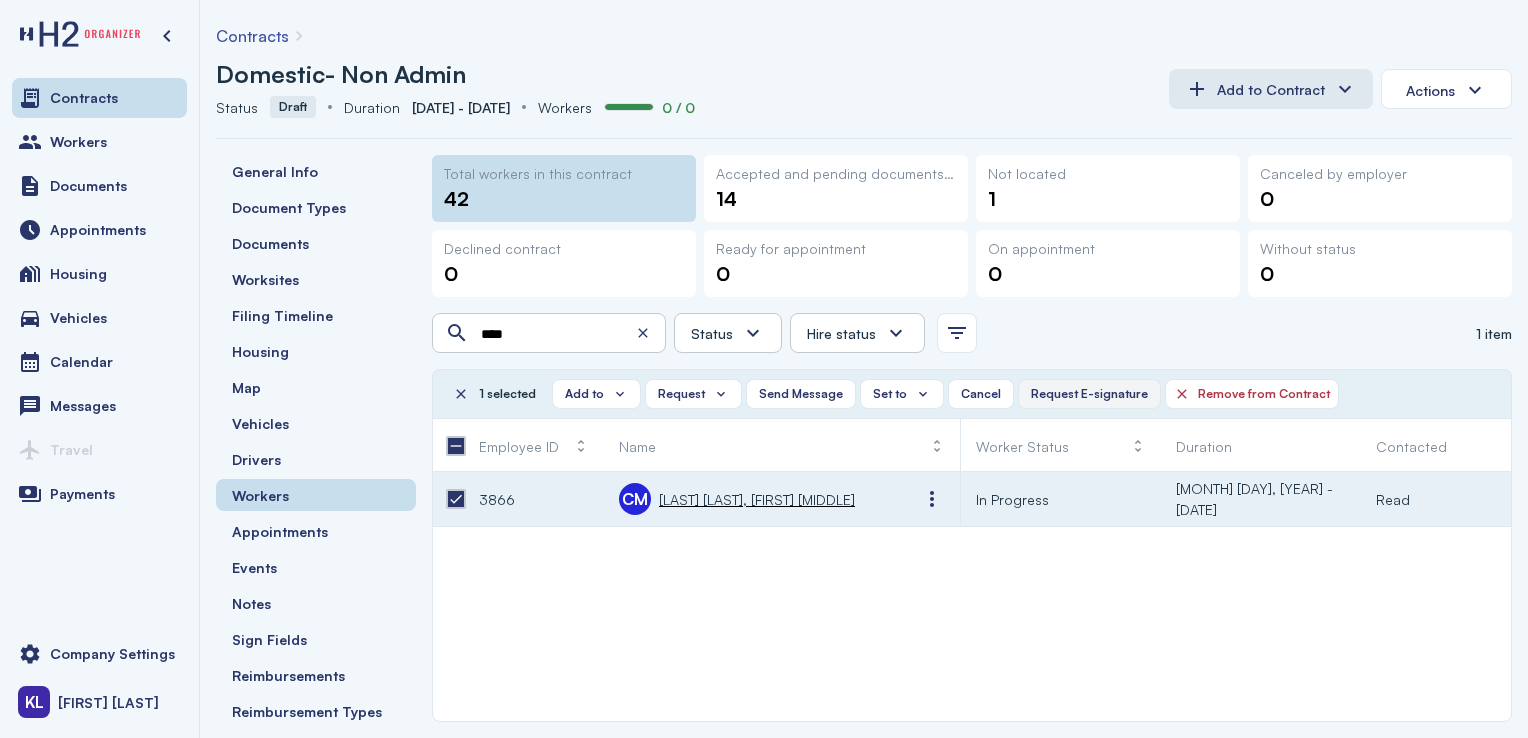 click on "Request E-signature" at bounding box center (1089, 394) 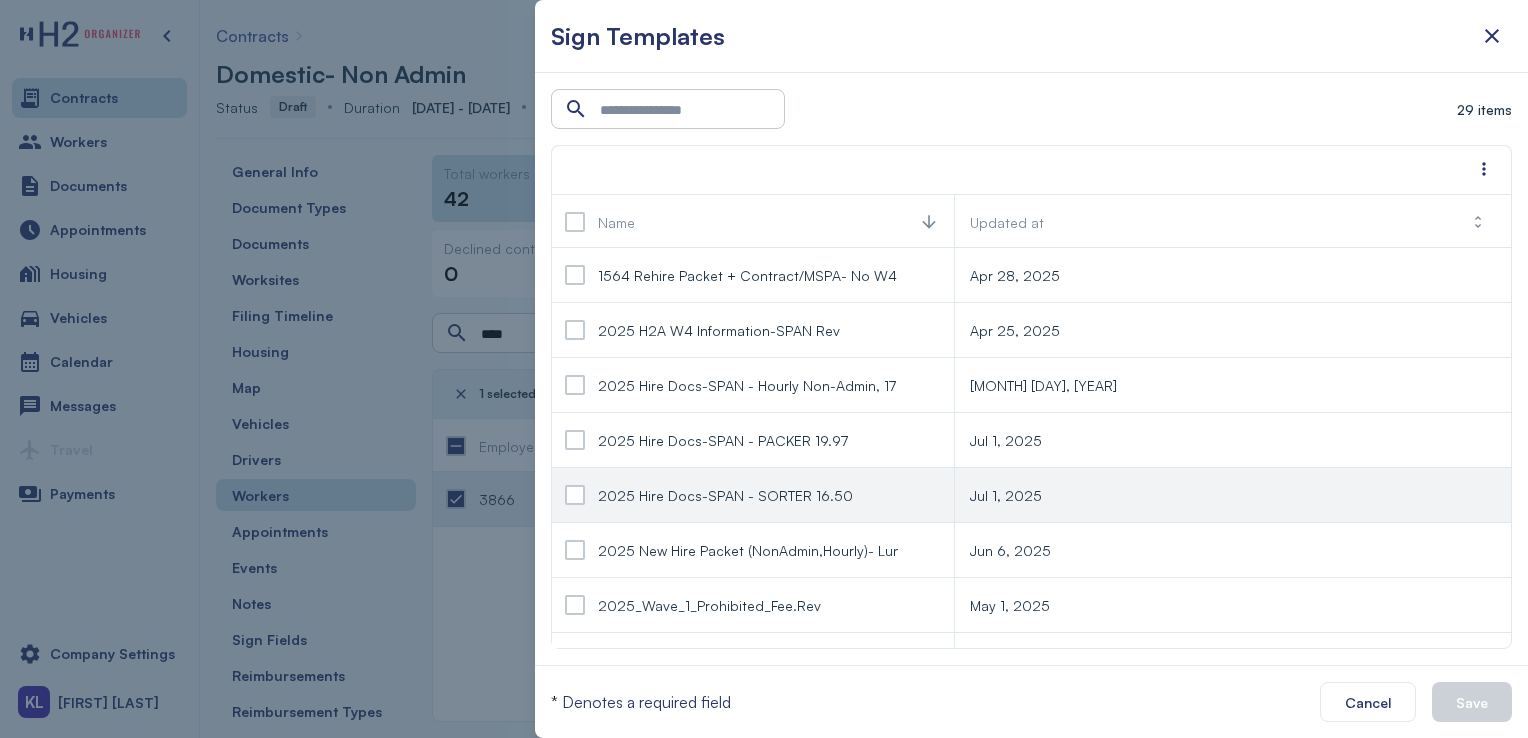 click on "2025 Hire Docs-SPAN - SORTER 16.50" 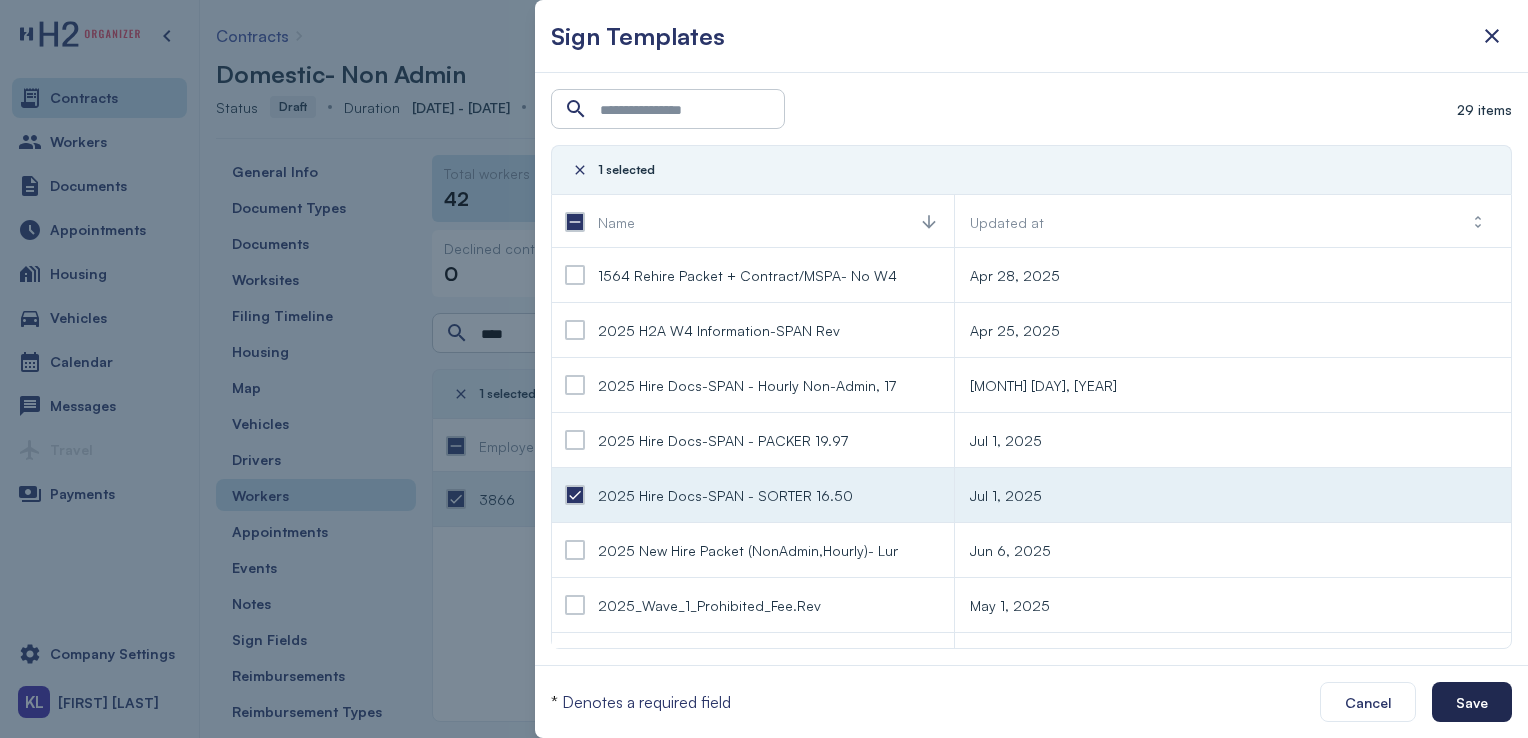 click on "Save" at bounding box center [1472, 702] 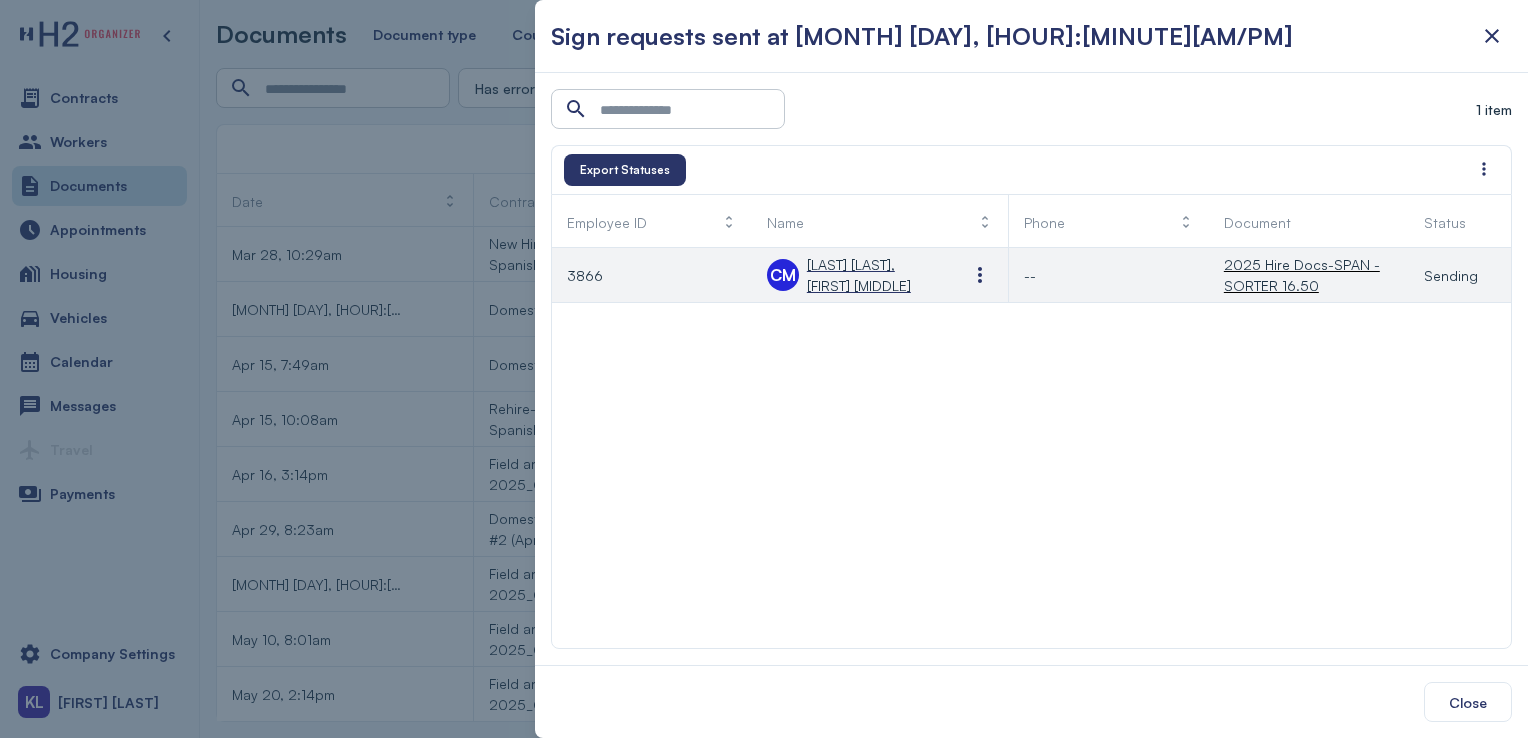 click on "Carrillo Ramirez, Ana M" at bounding box center (872, 275) 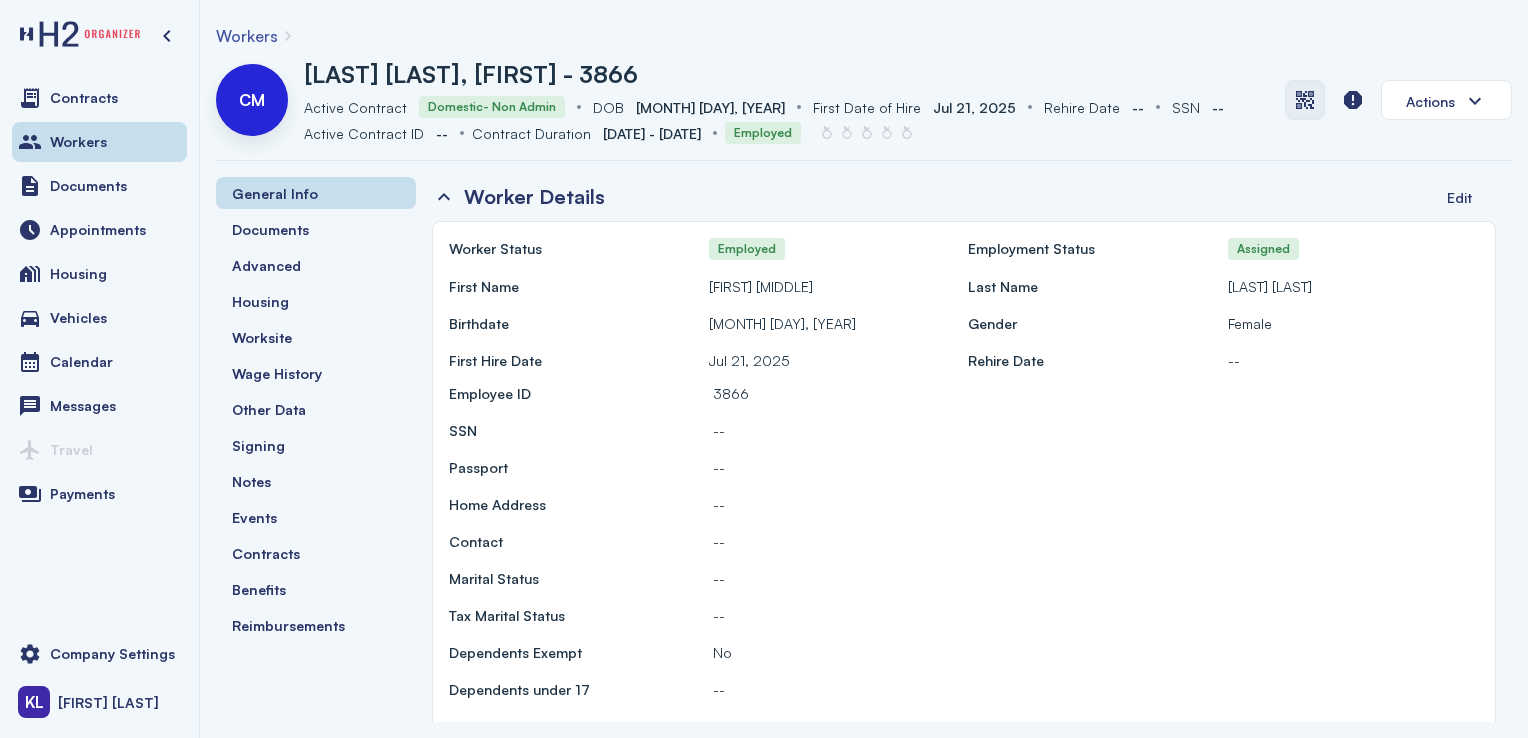 click at bounding box center (1305, 100) 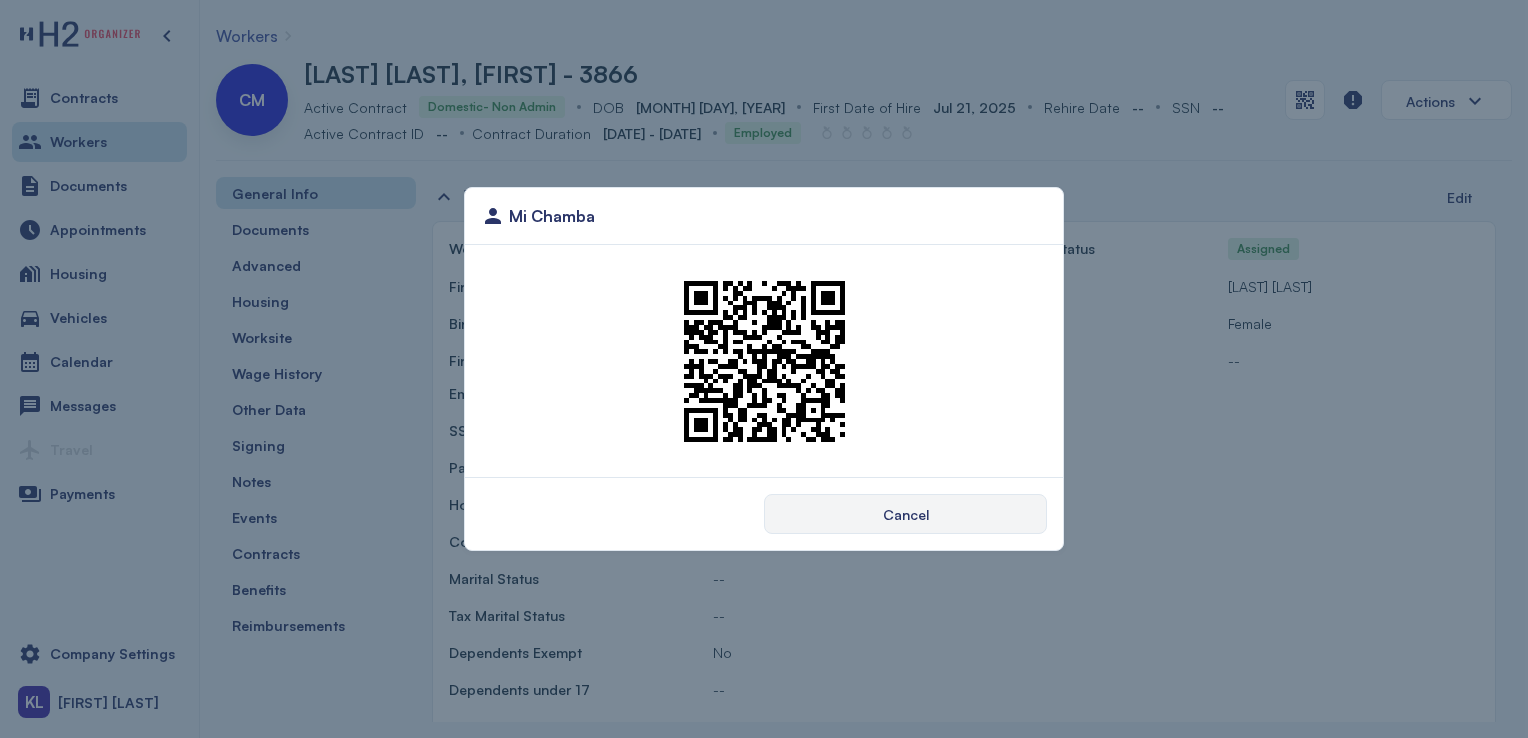click on "Cancel" at bounding box center [906, 514] 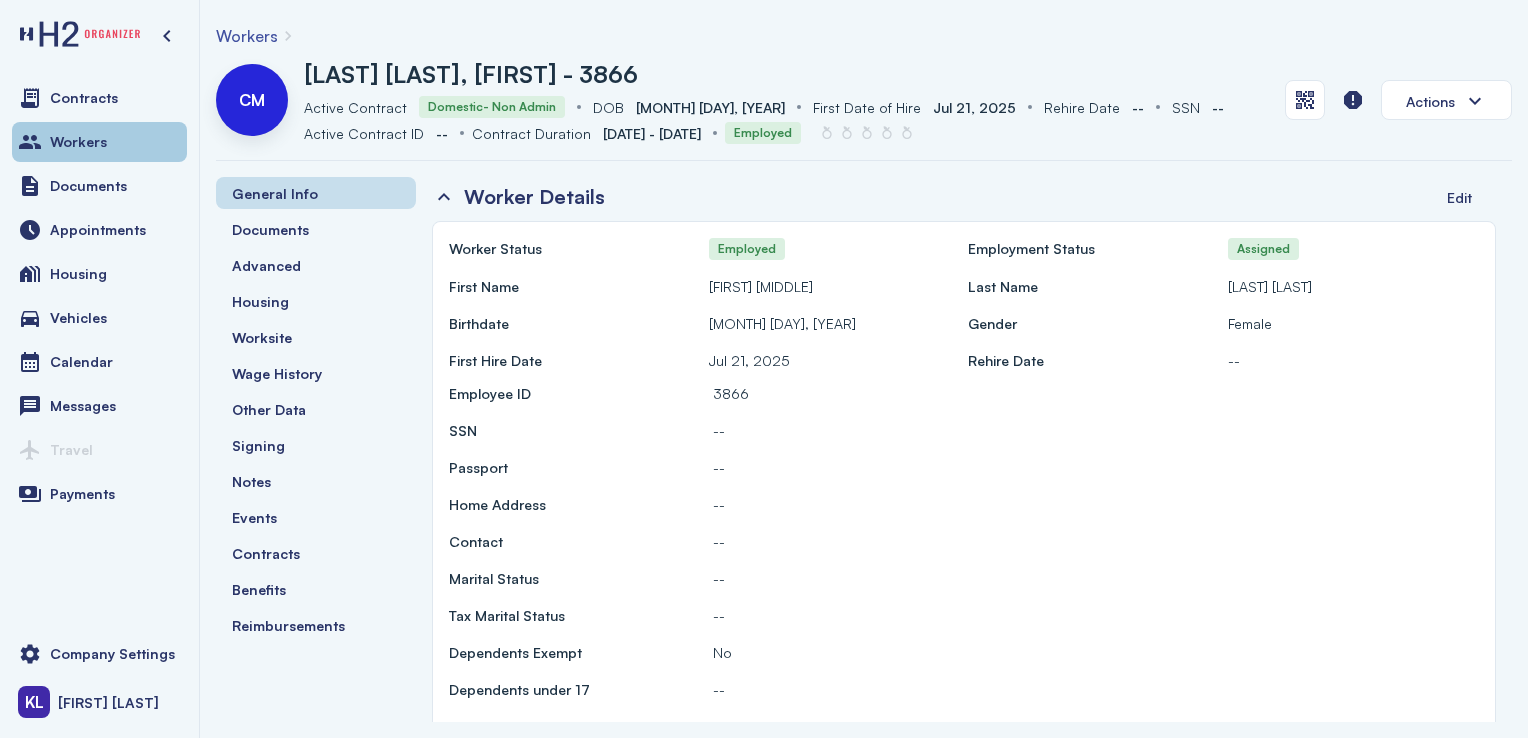 click on "Workers" at bounding box center [99, 142] 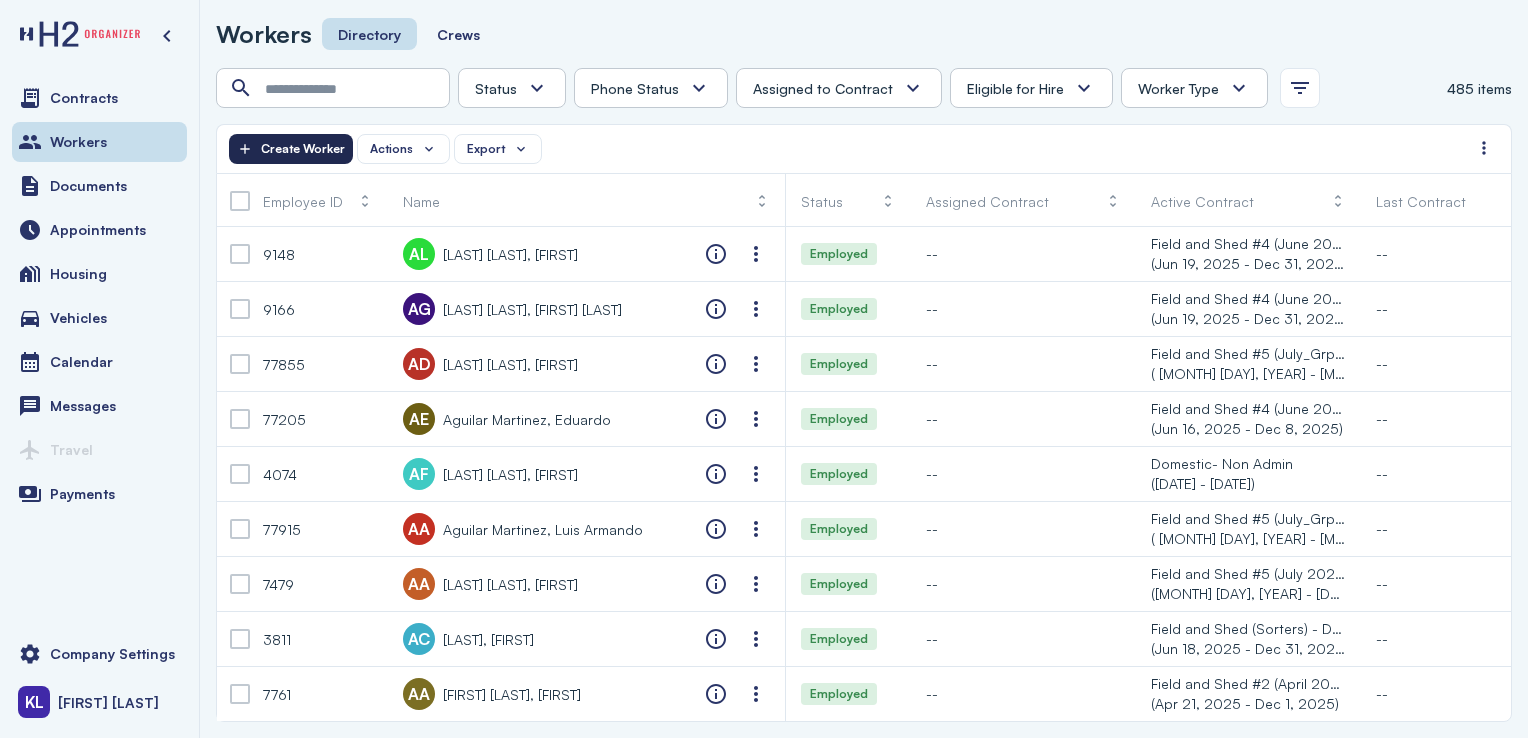 click on "Create Worker" 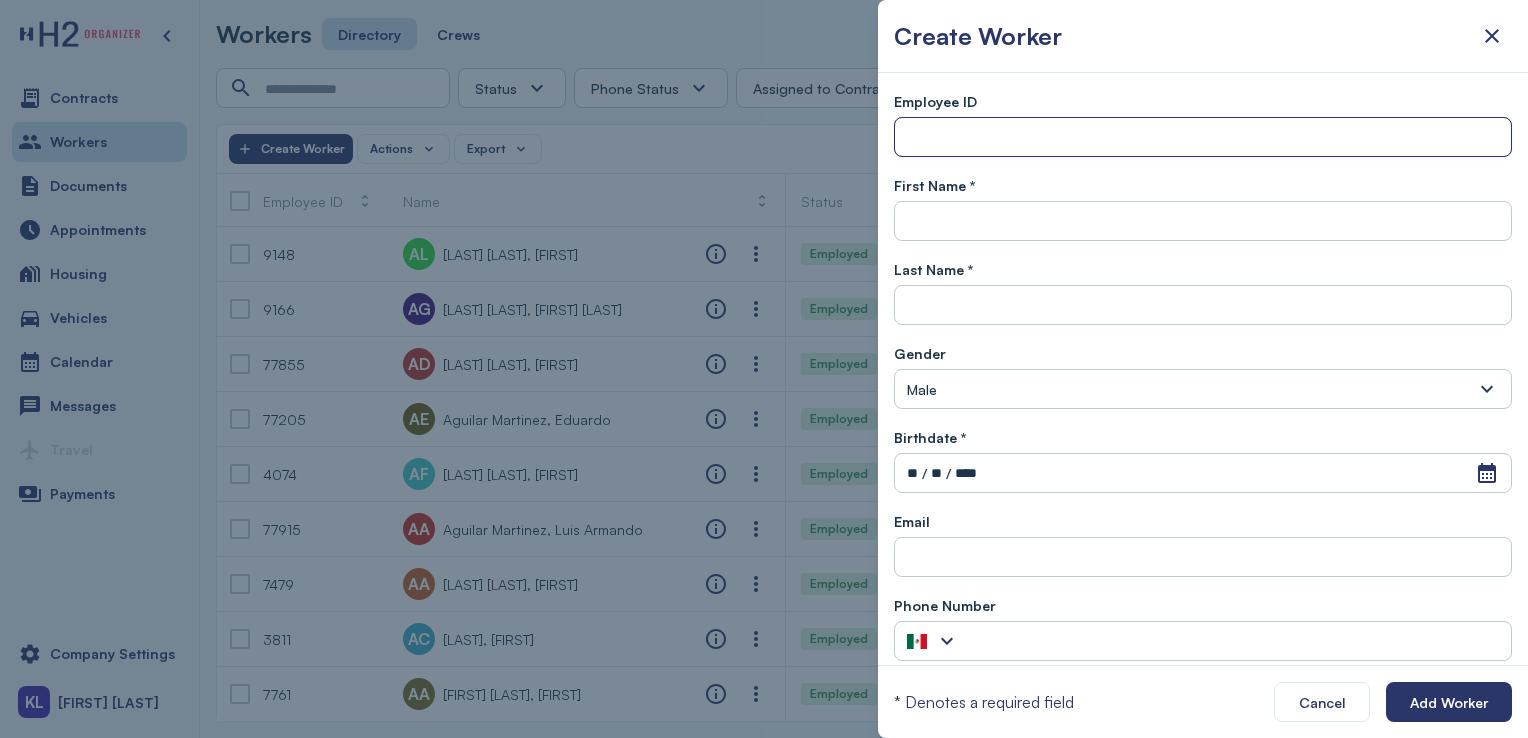 click at bounding box center (1203, 138) 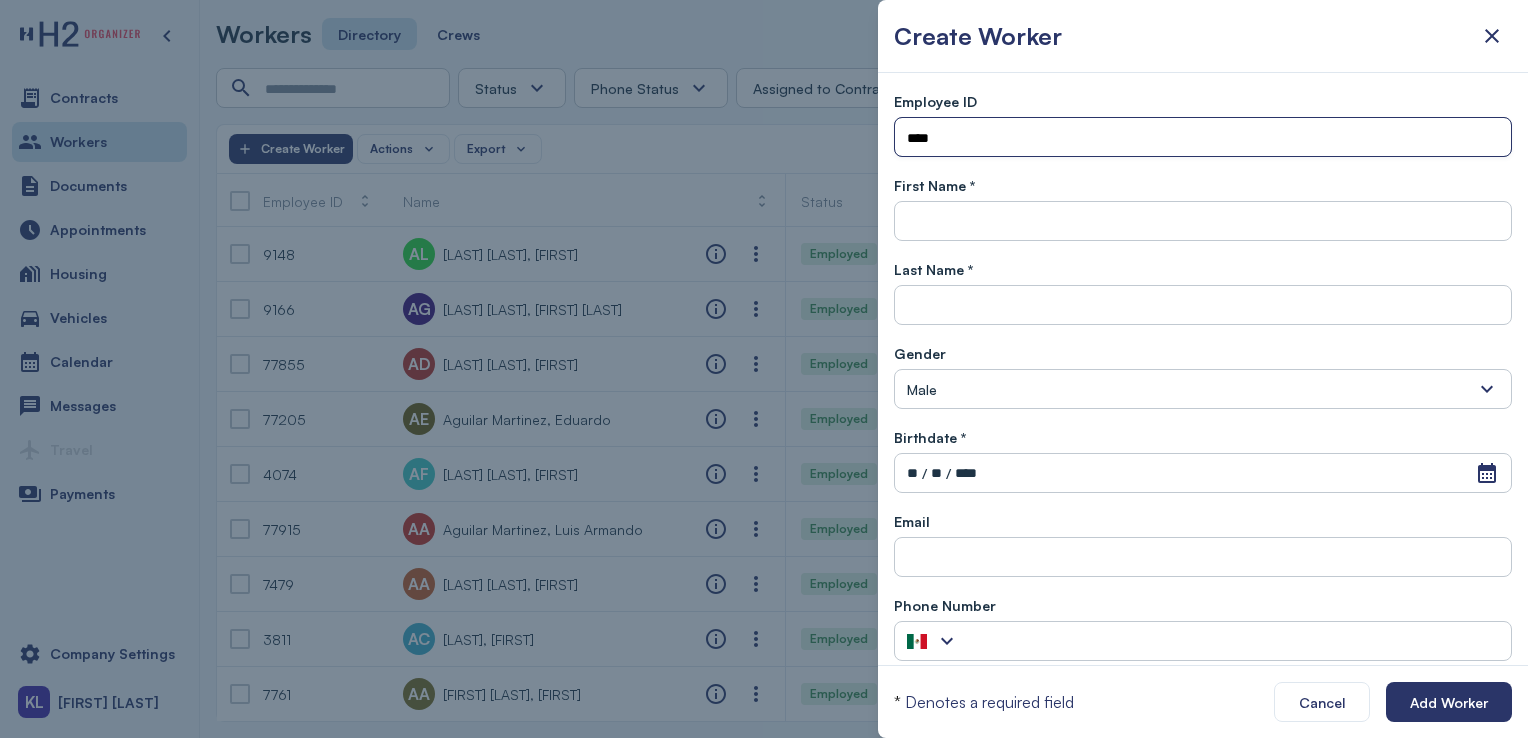 type on "****" 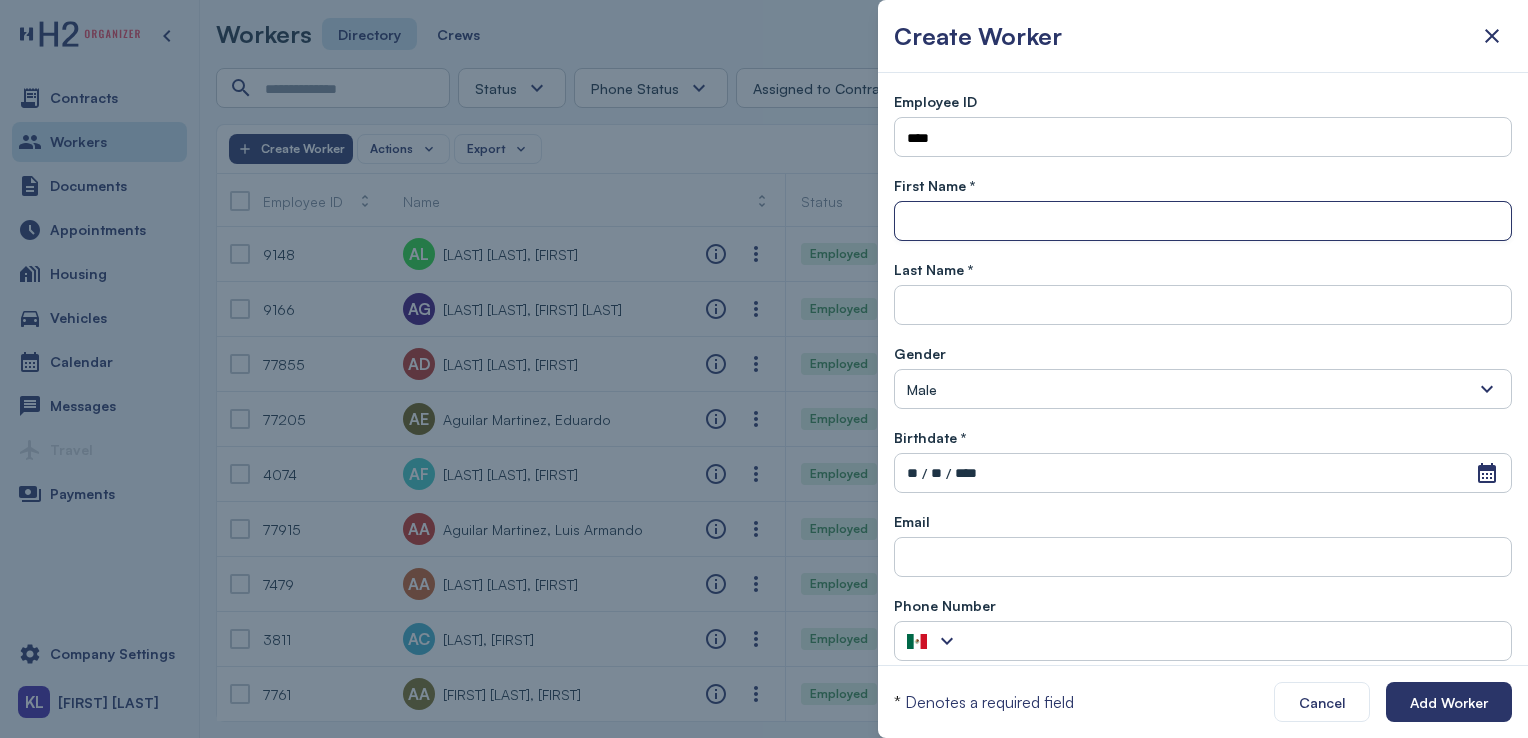 click at bounding box center (1203, 222) 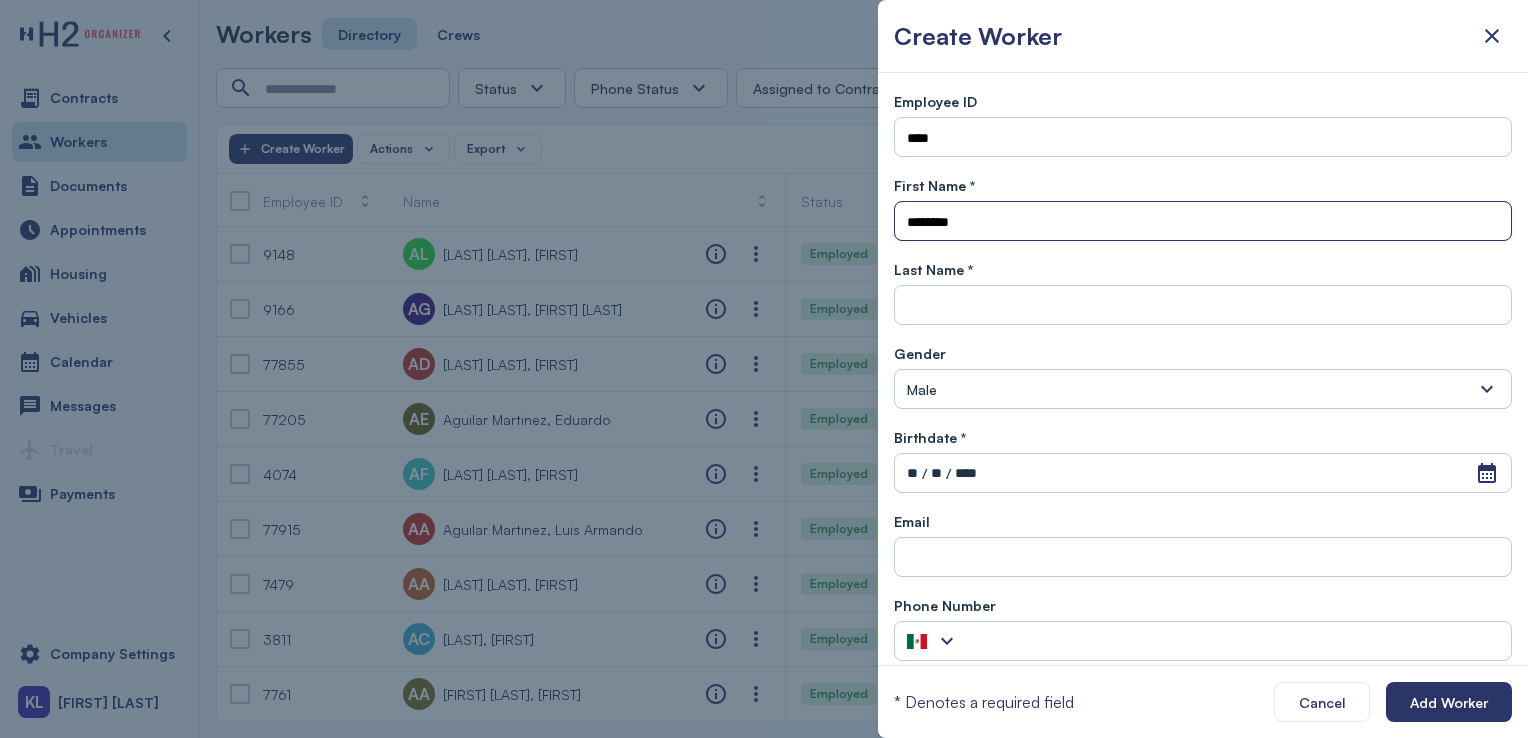 type on "*******" 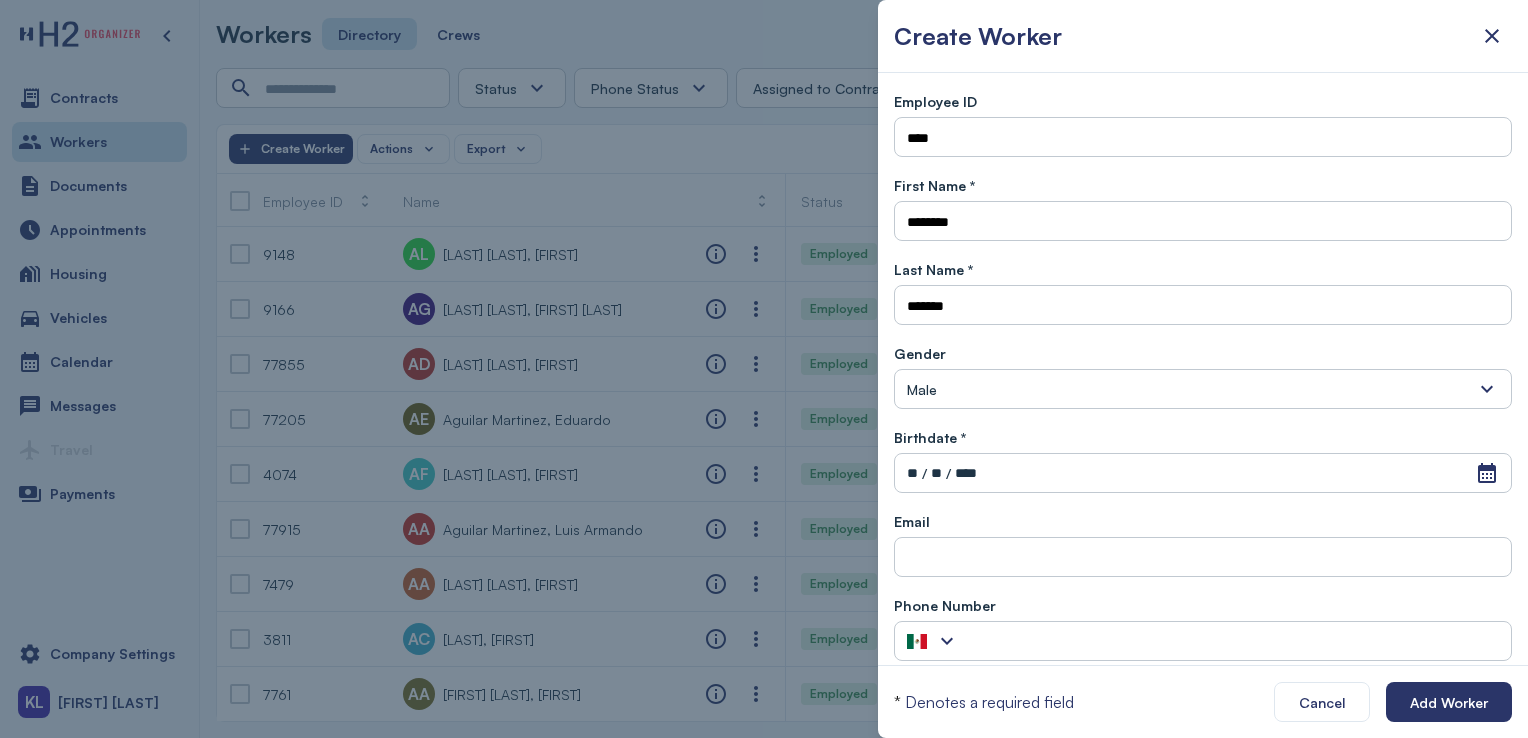 click on "Male" at bounding box center [1203, 389] 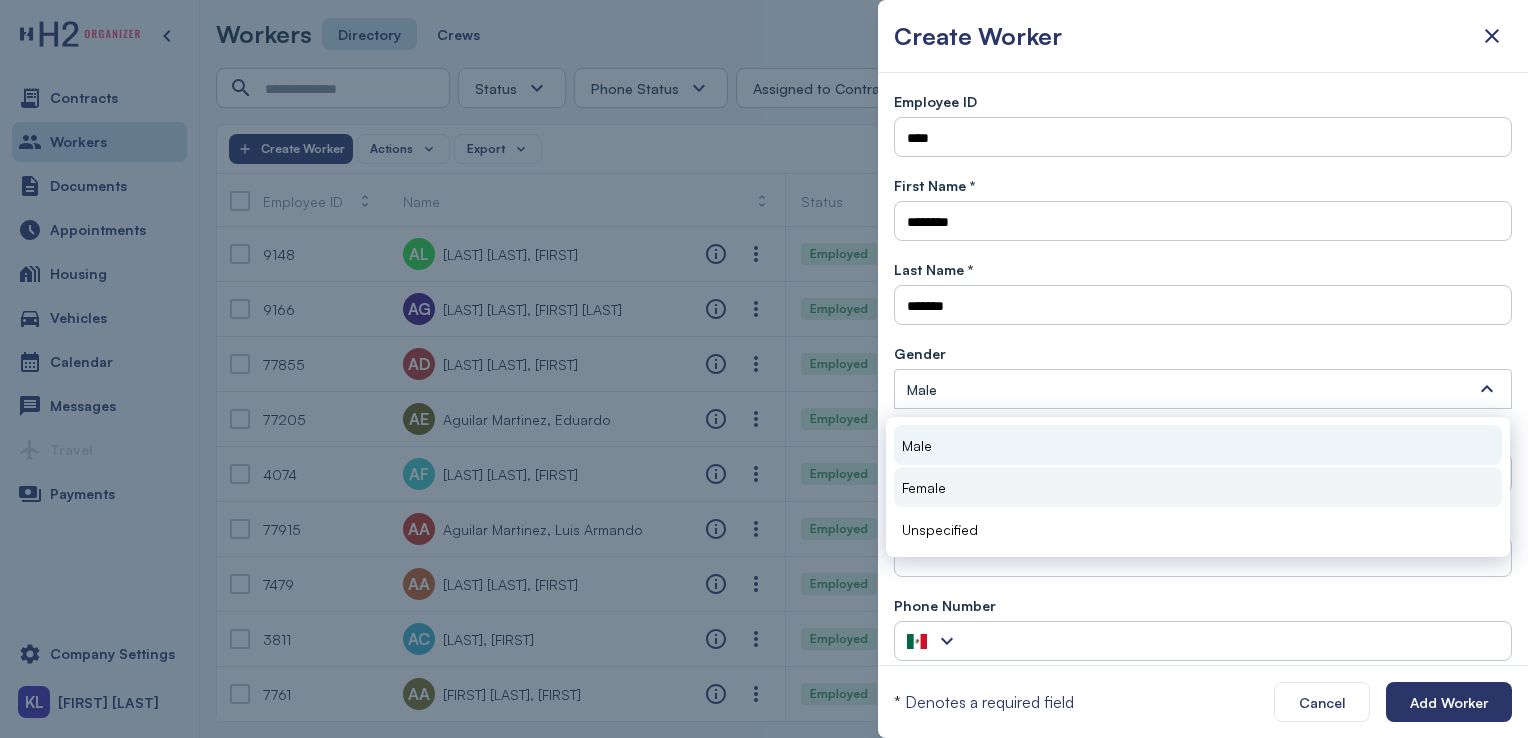 click on "Female" at bounding box center [924, 487] 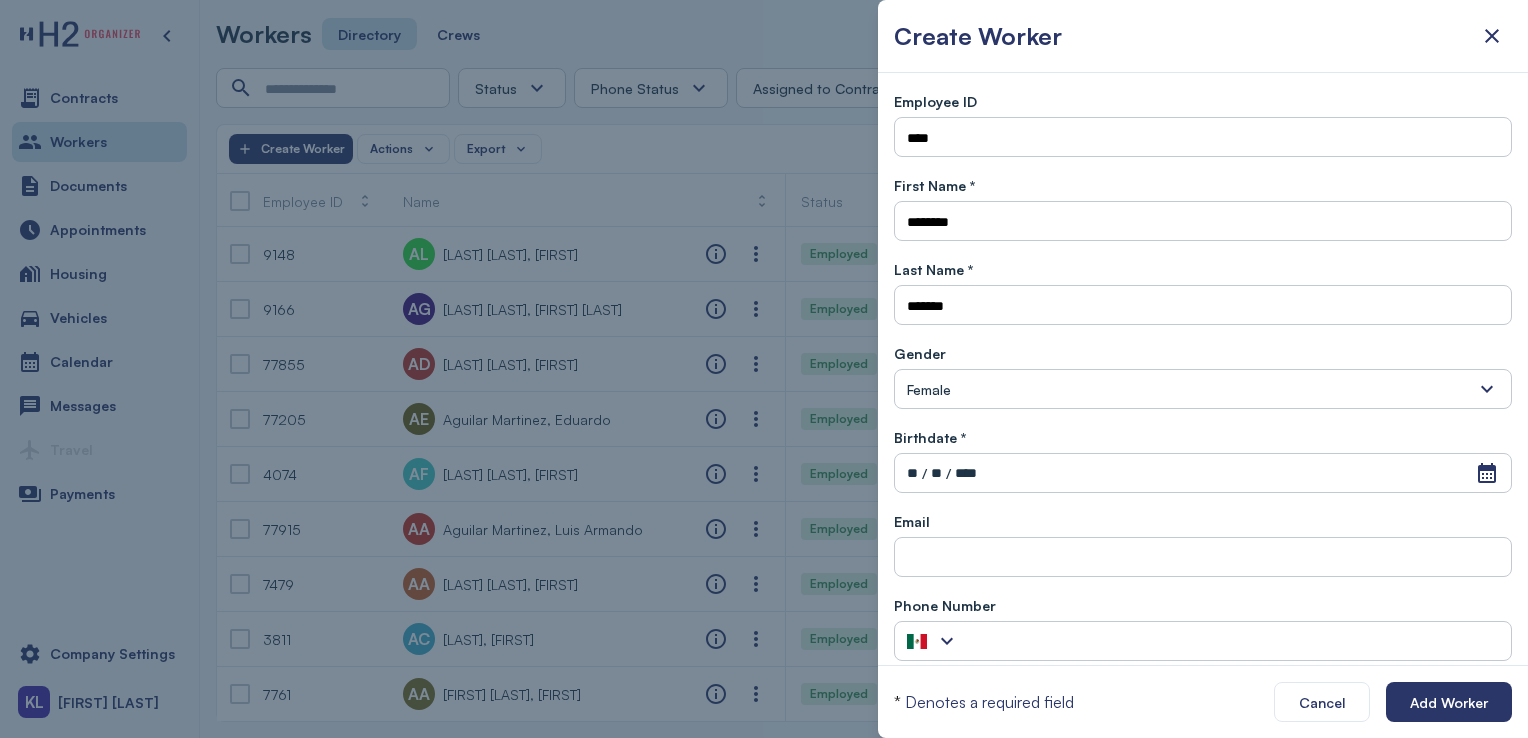 click on "**" at bounding box center [912, 473] 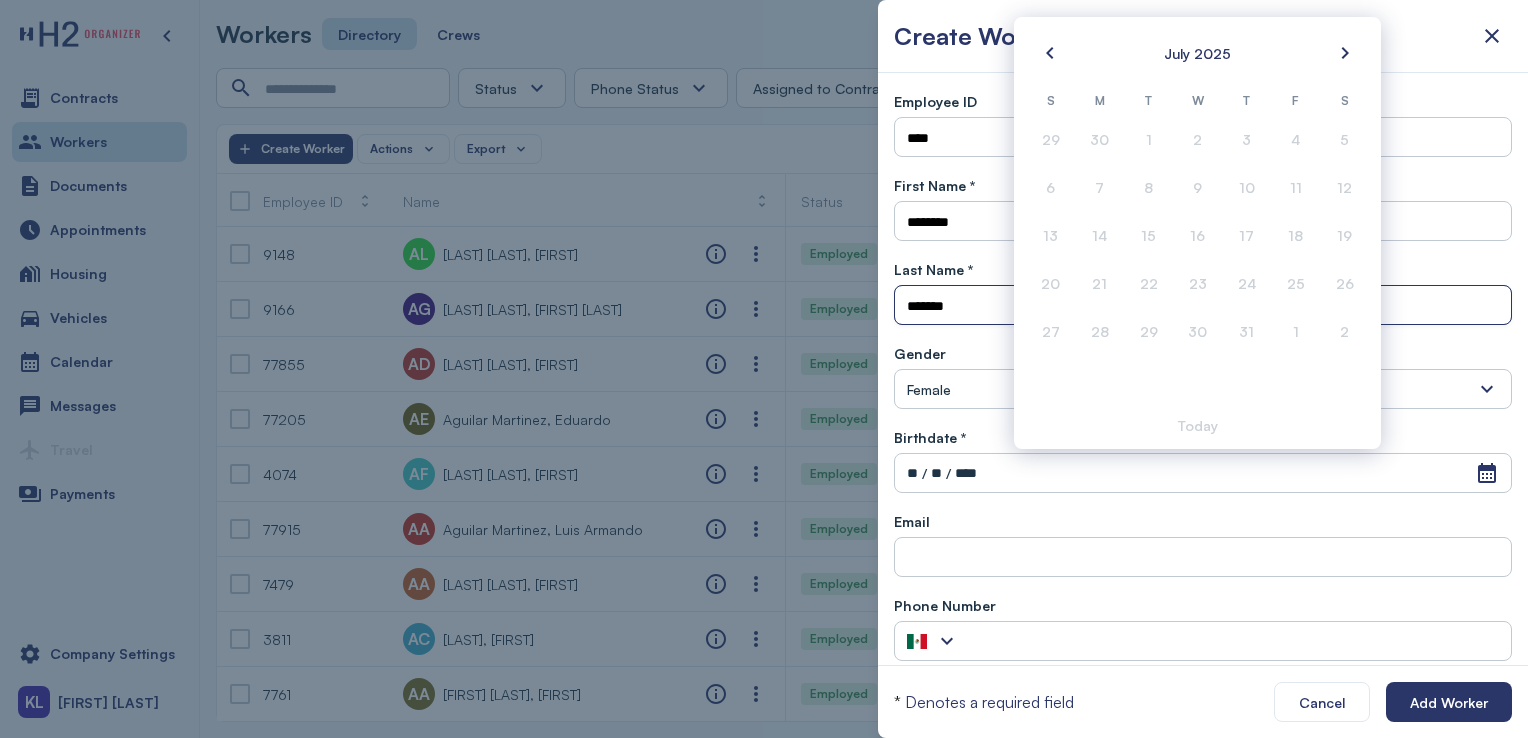 click on "******" at bounding box center (1203, 306) 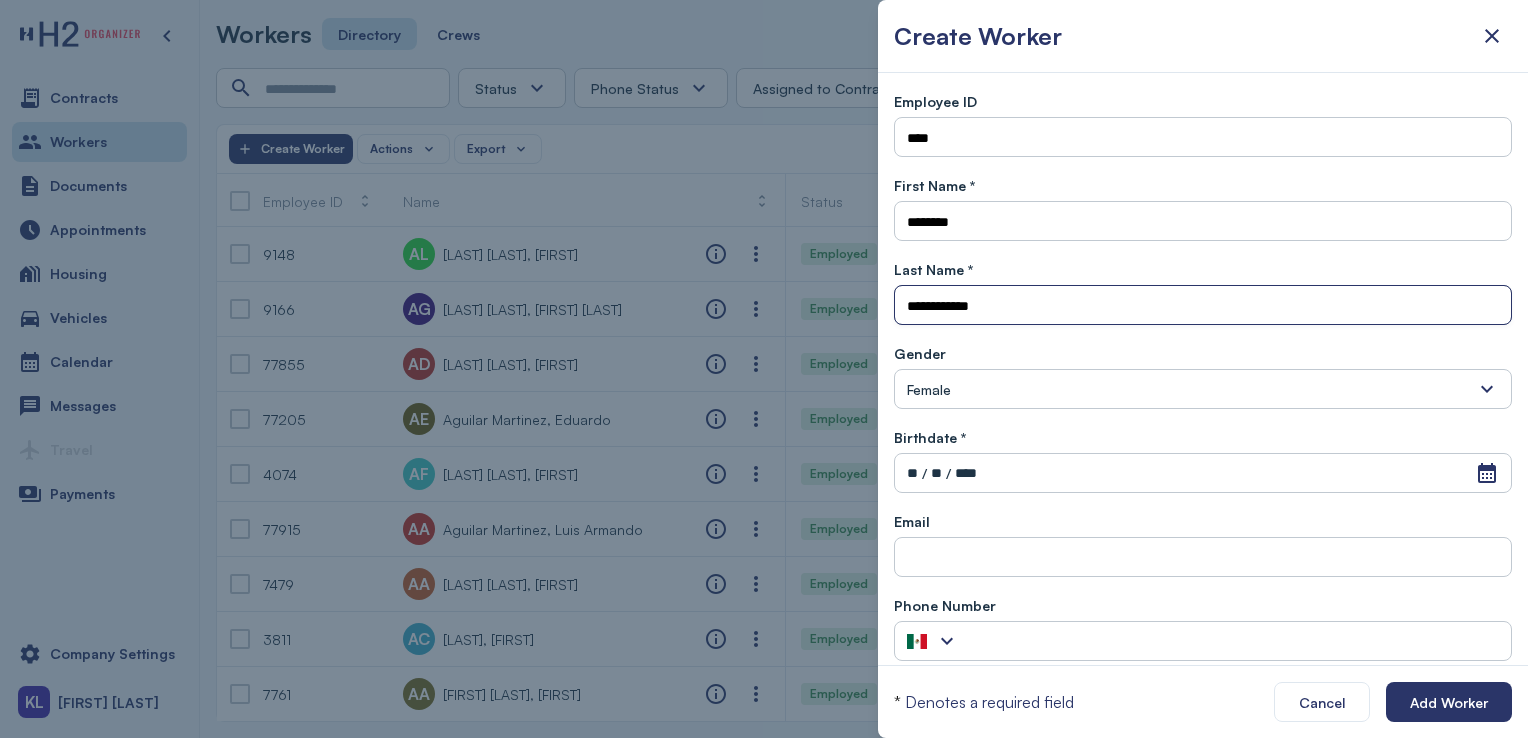 click on "**********" at bounding box center (1203, 306) 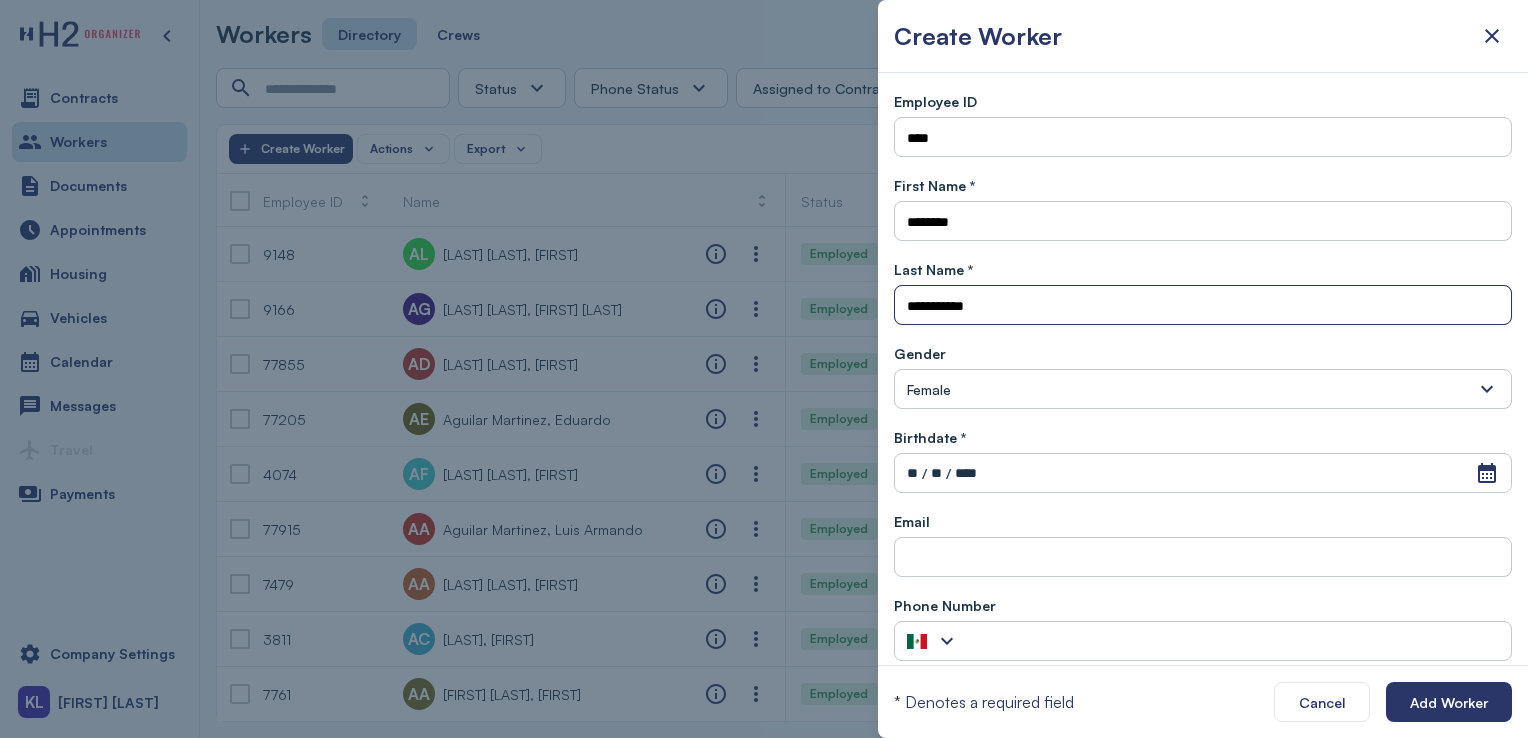click on "**********" at bounding box center (1203, 306) 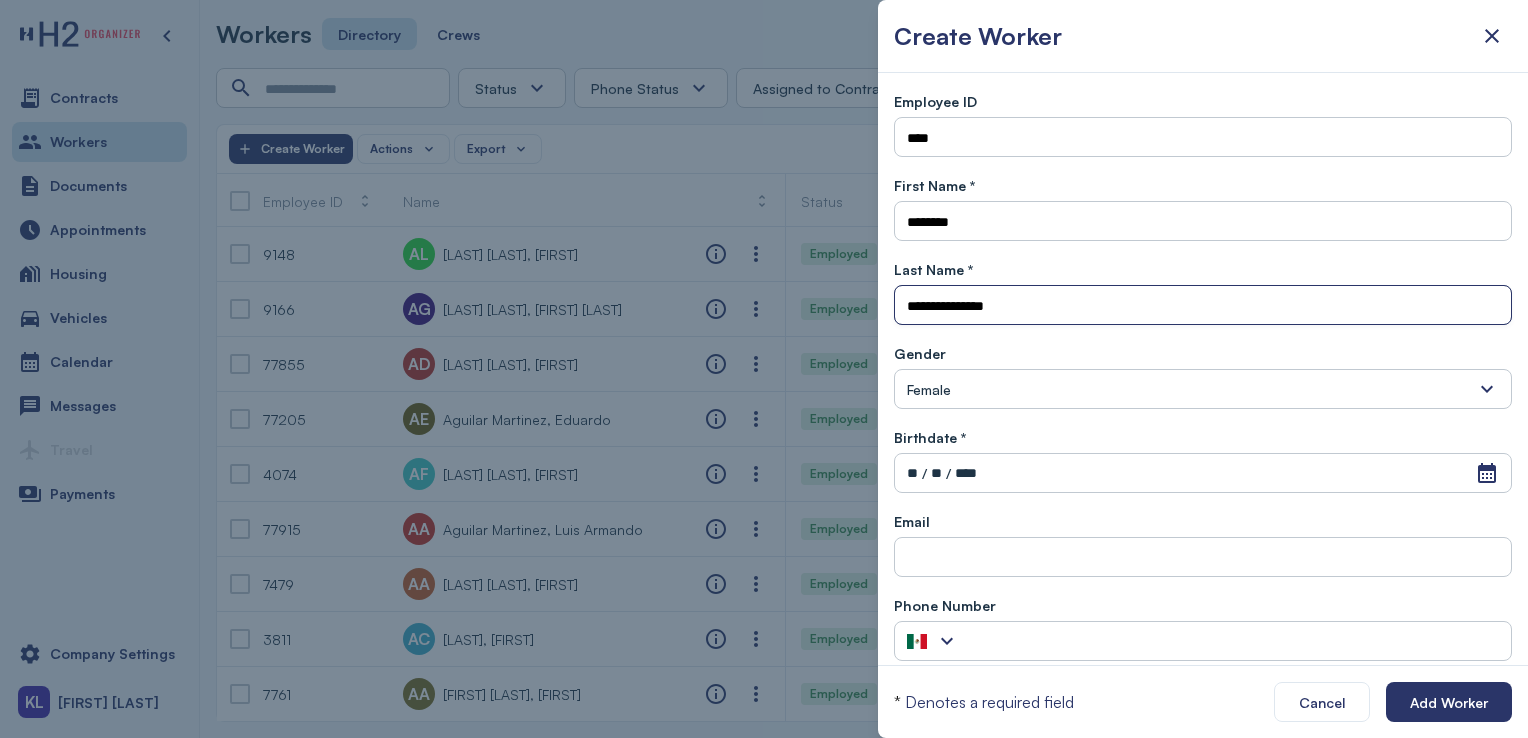 click on "**" at bounding box center [912, 473] 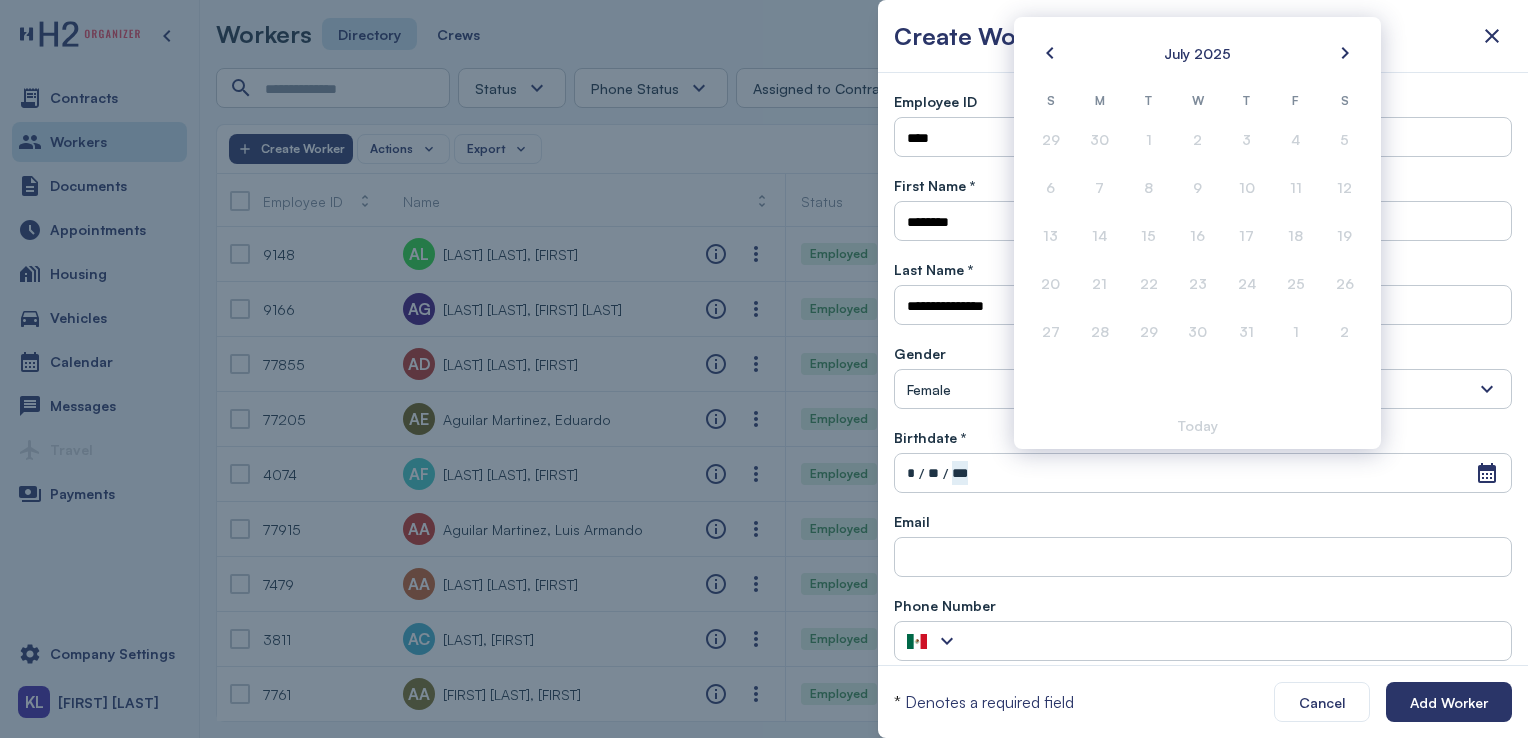 type on "*******" 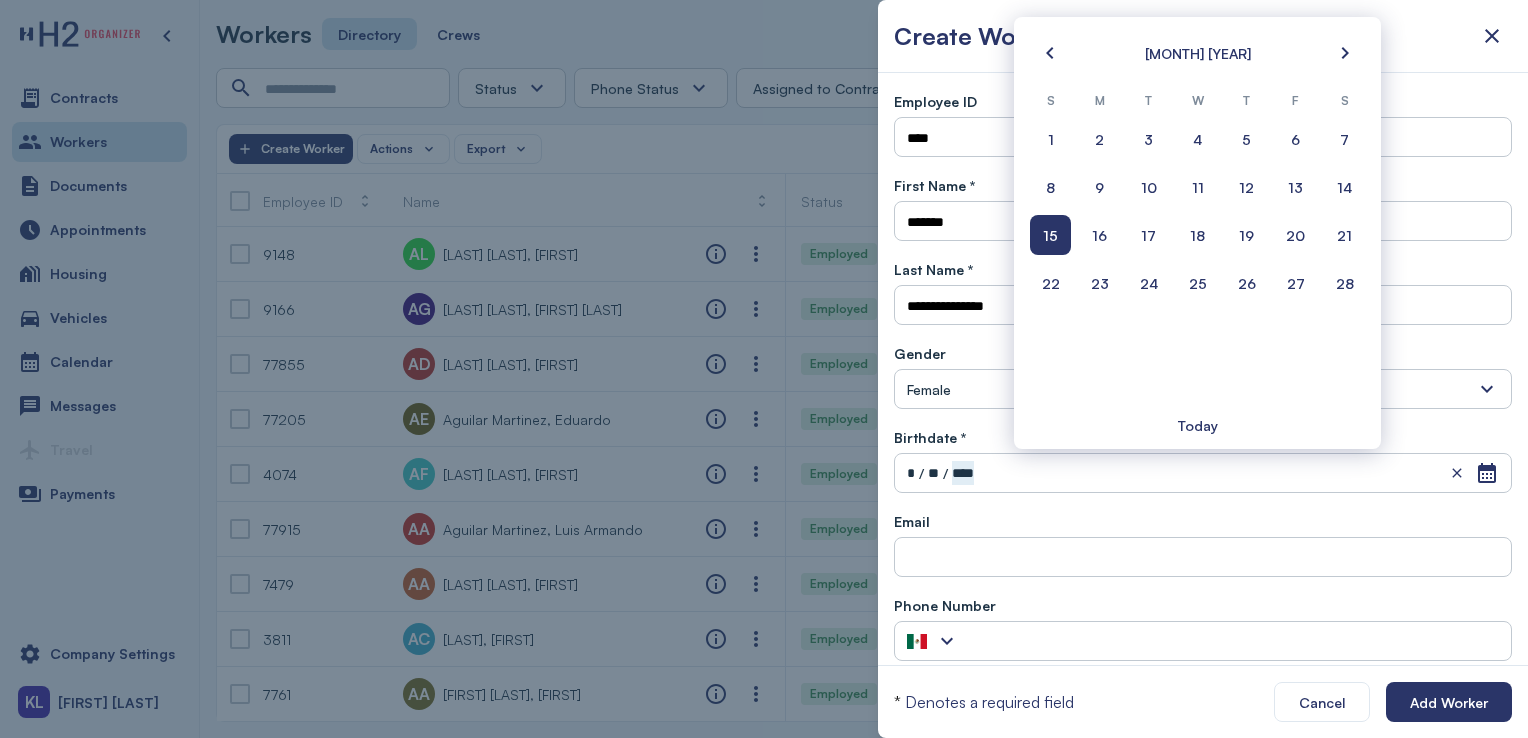 scroll, scrollTop: 179, scrollLeft: 0, axis: vertical 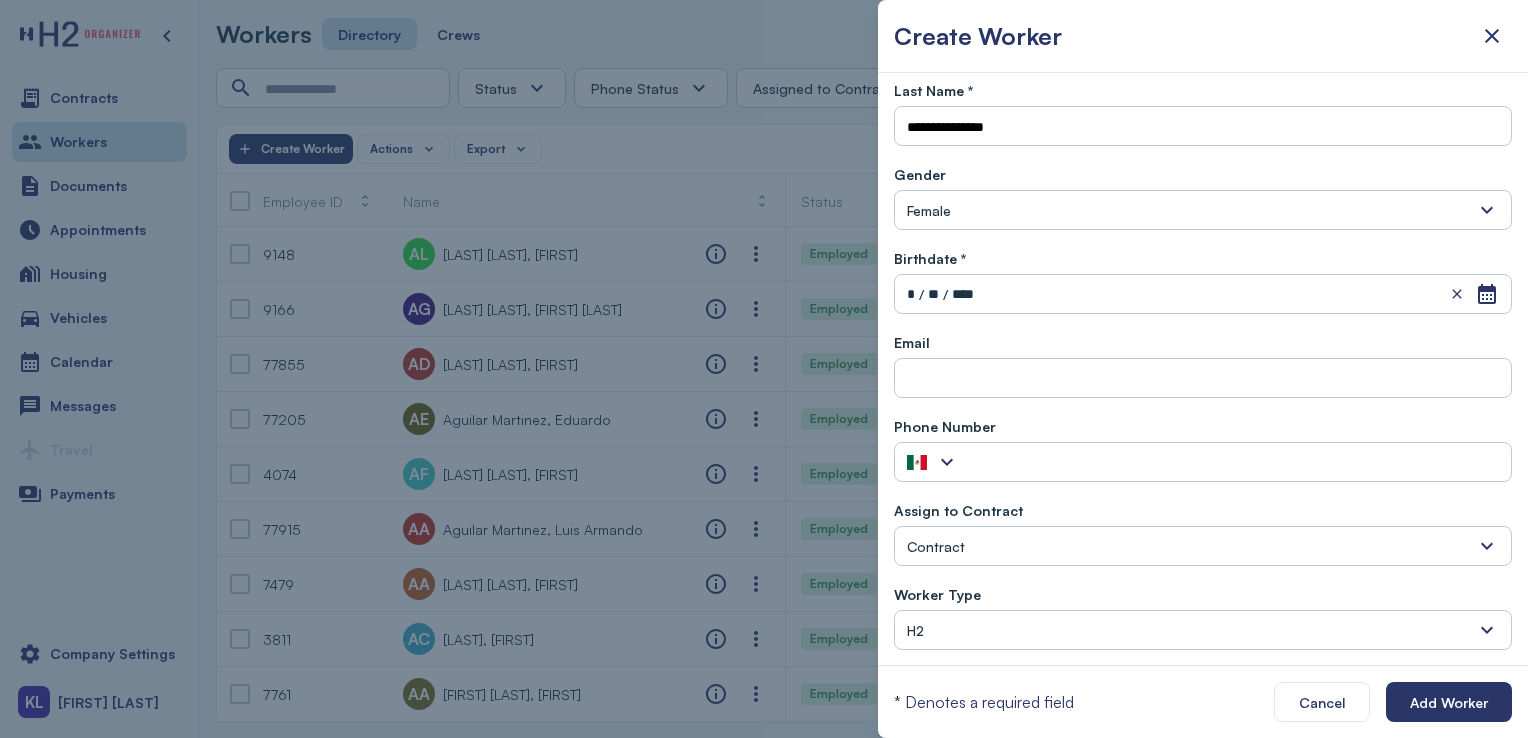 click on "Contract" at bounding box center (1203, 546) 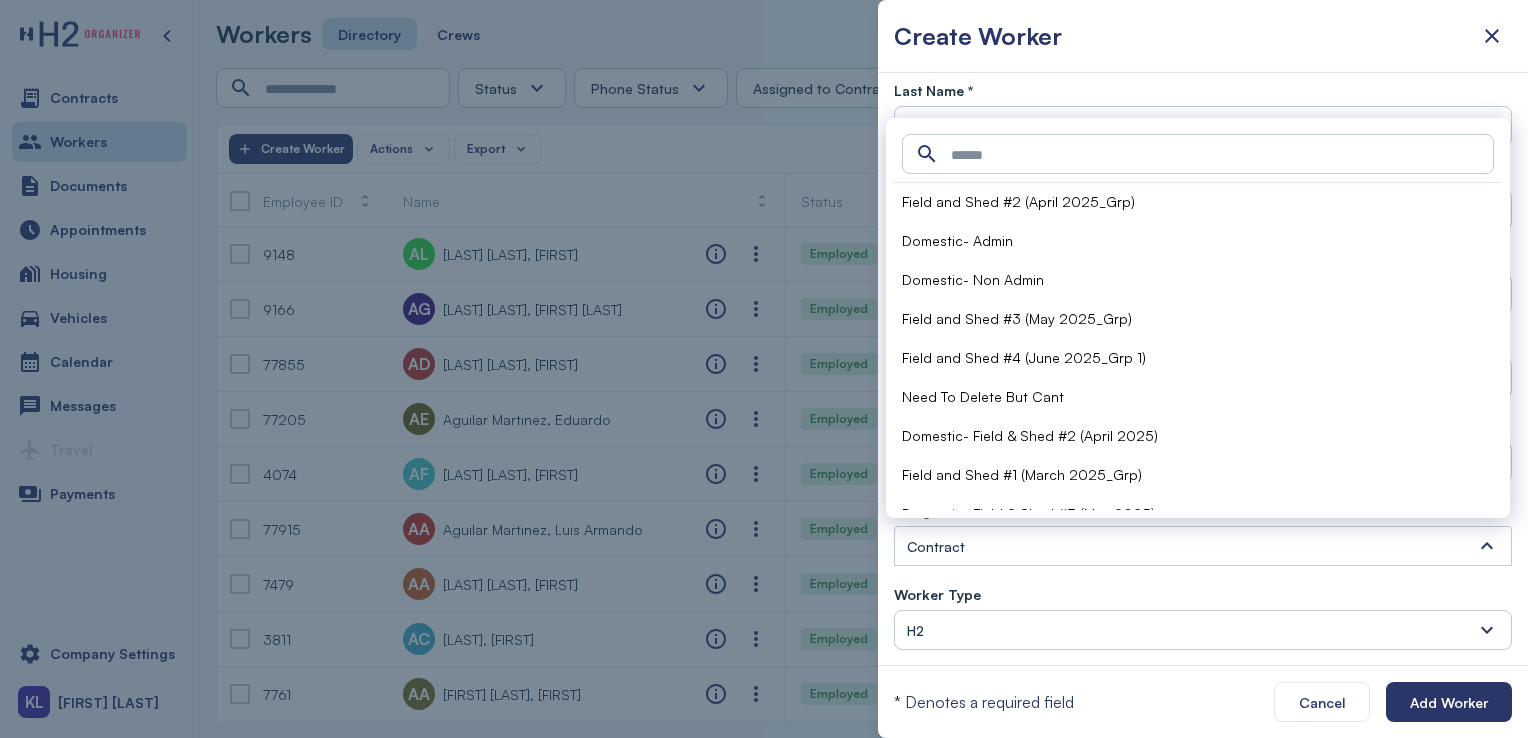 scroll, scrollTop: 121, scrollLeft: 0, axis: vertical 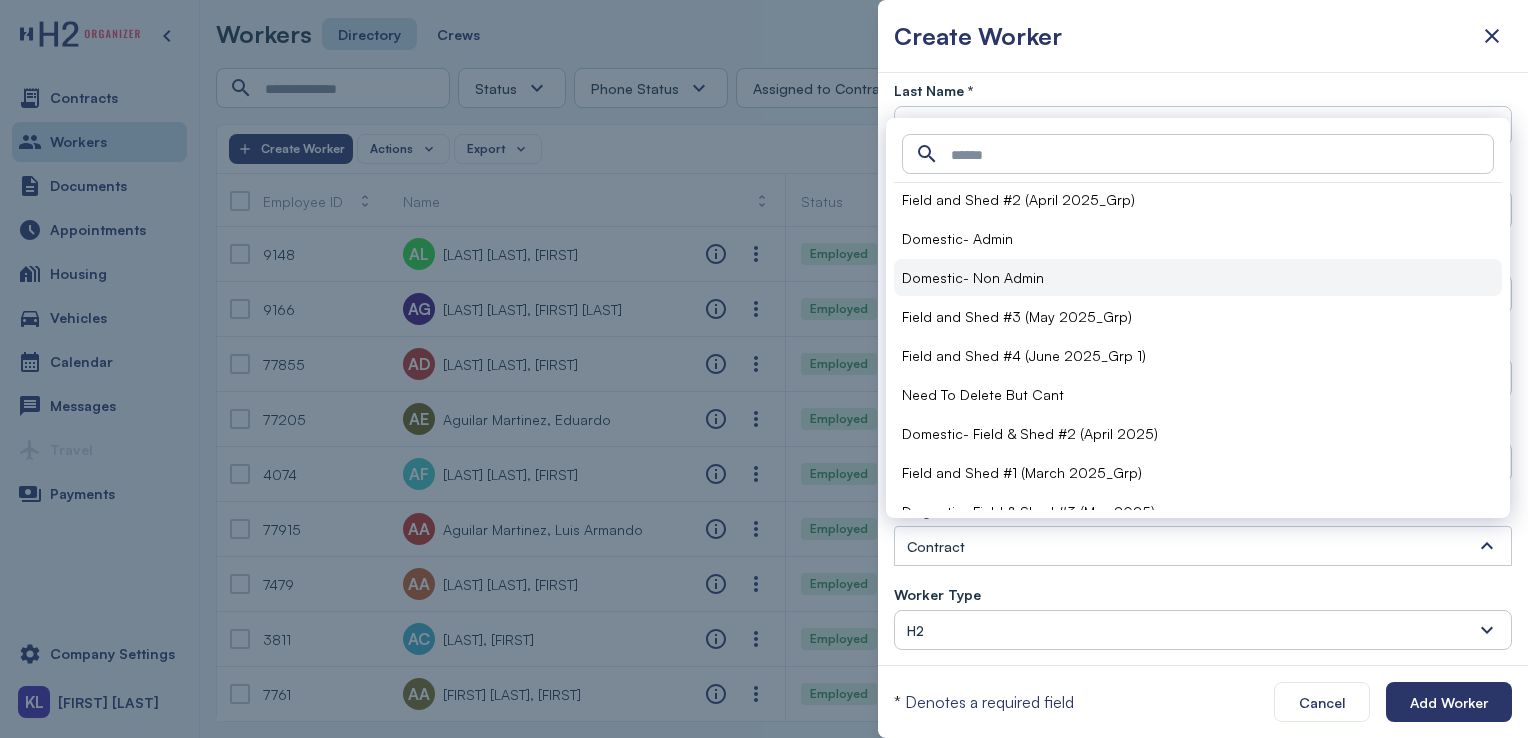 click on "Domestic- Non Admin" at bounding box center (973, 277) 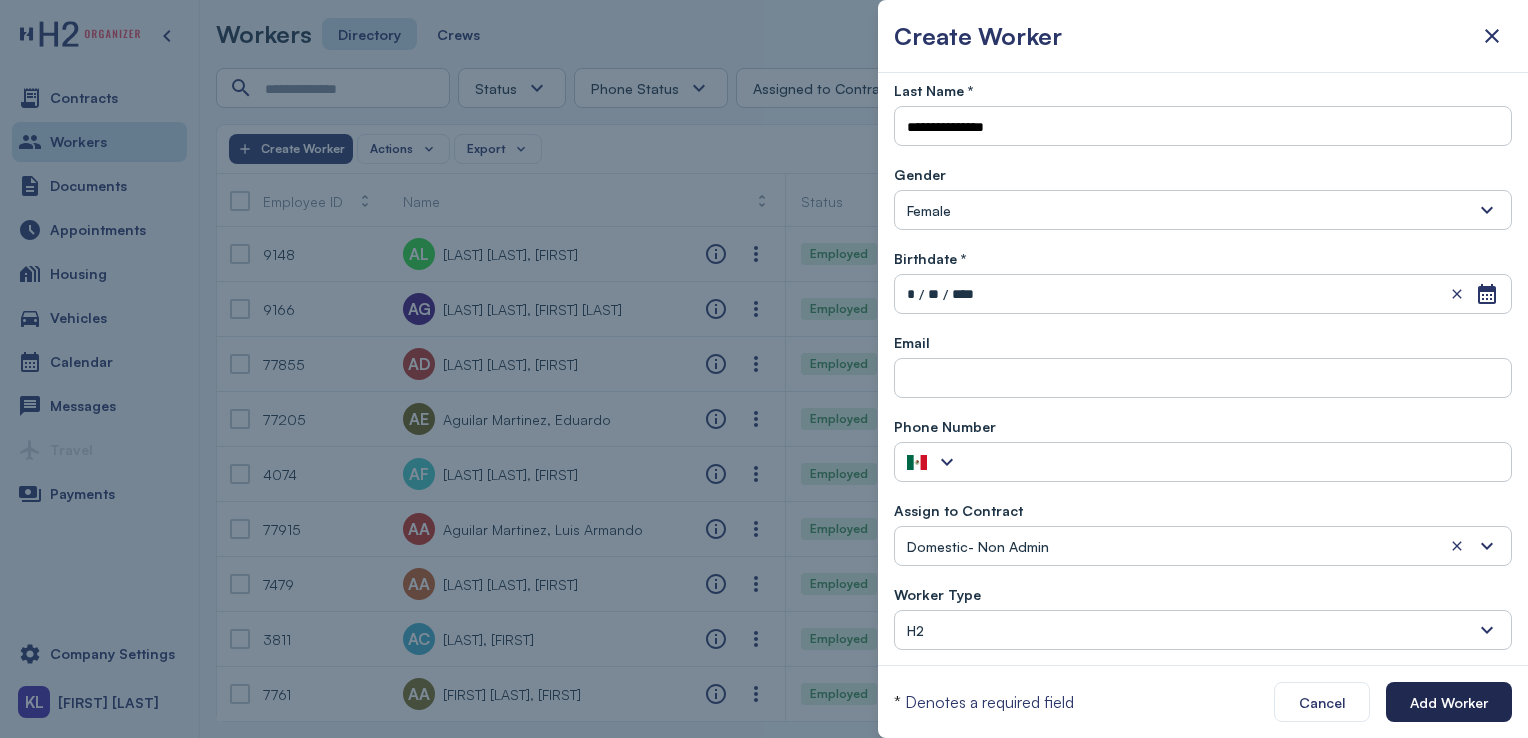 click on "Add Worker" at bounding box center (1449, 702) 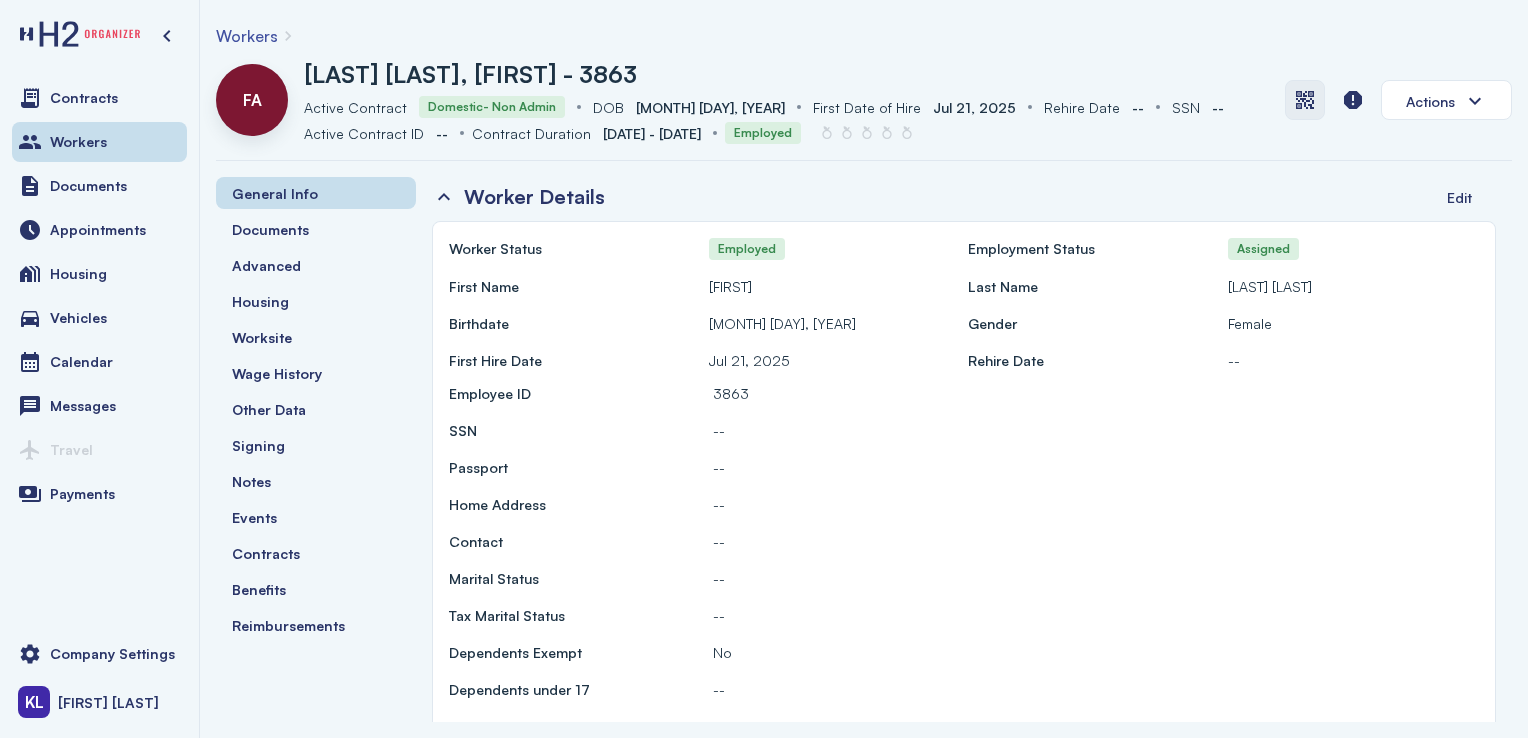 click at bounding box center [1305, 100] 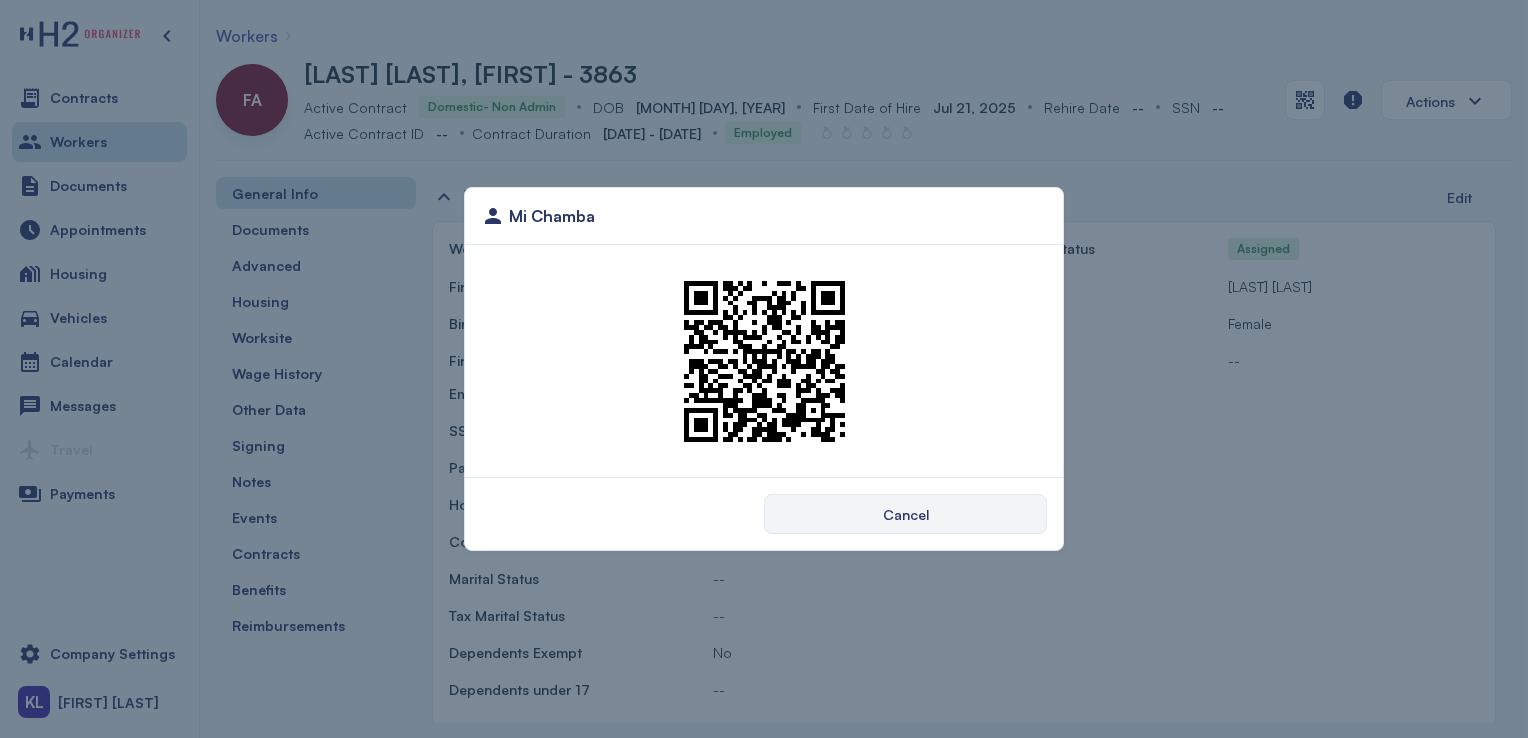 click on "Mi Chamba       Cancel" at bounding box center (764, 369) 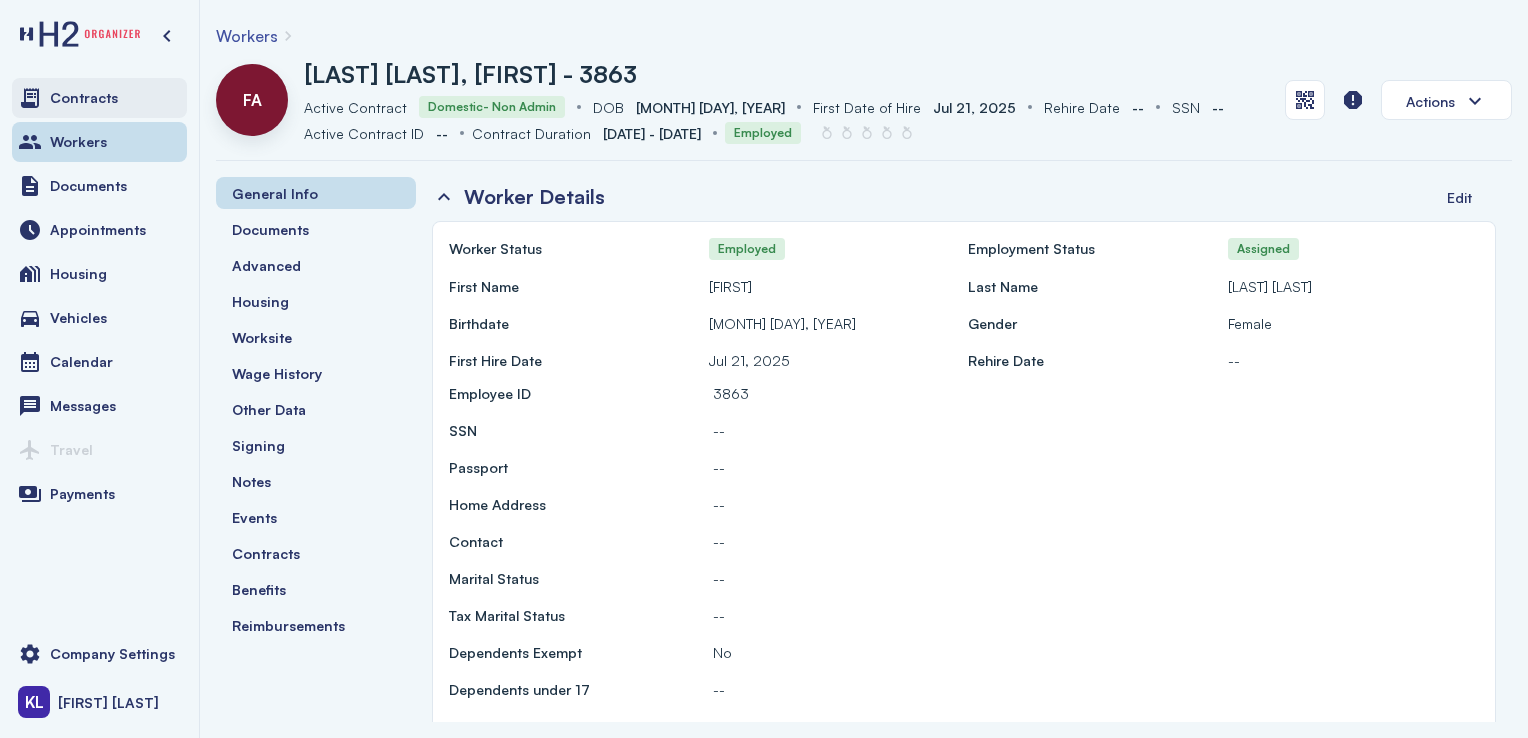 click on "Contracts" at bounding box center (99, 98) 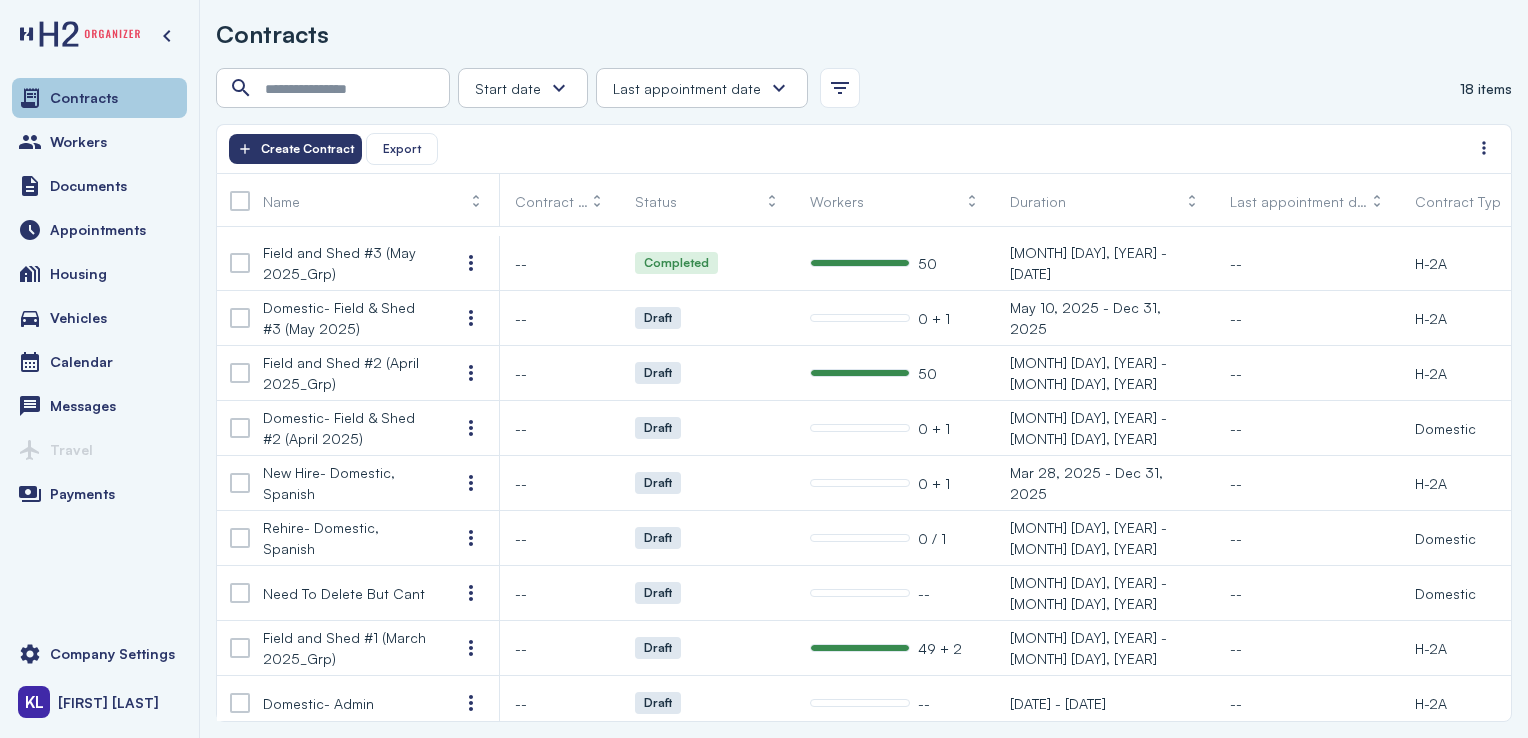scroll, scrollTop: 485, scrollLeft: 0, axis: vertical 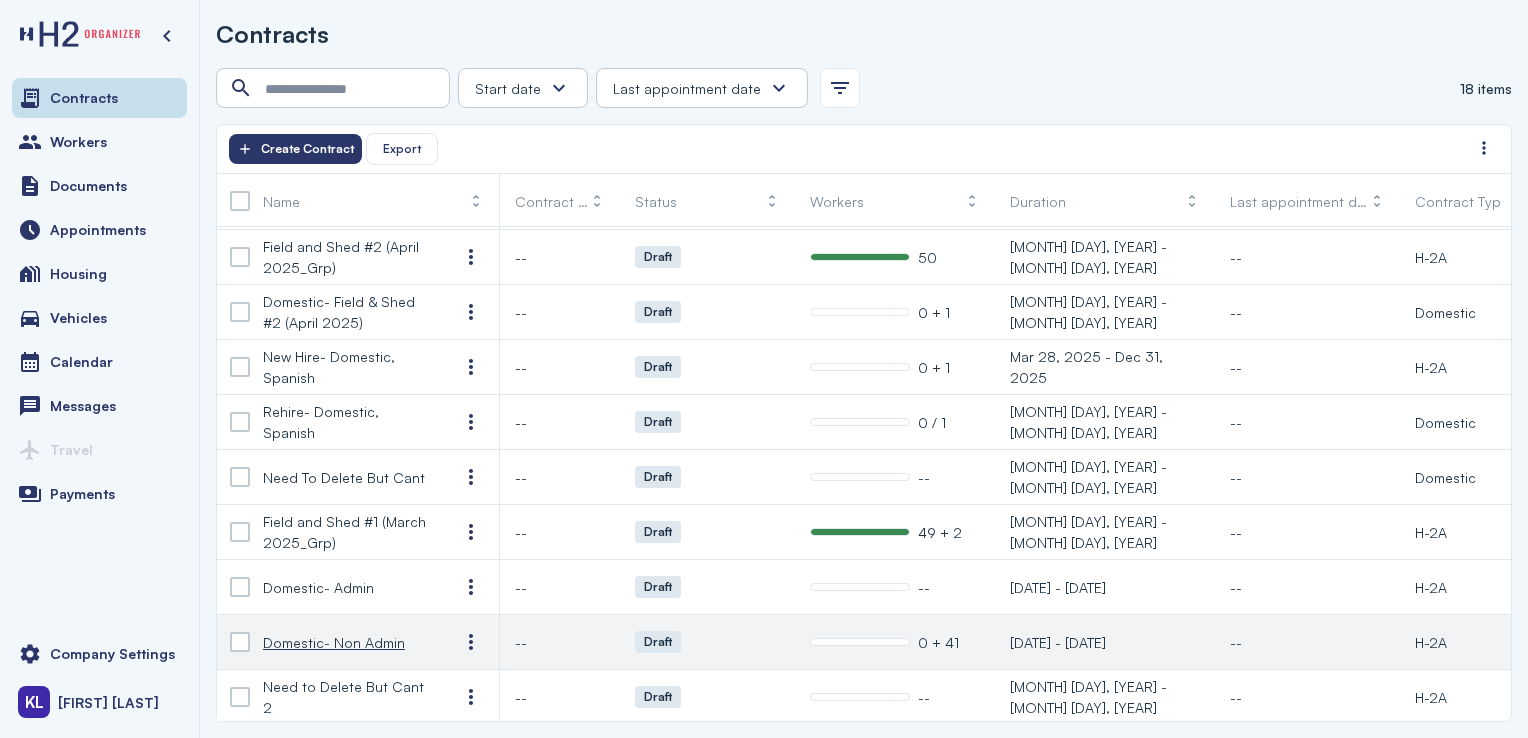 click on "Domestic- Non Admin" at bounding box center [334, 642] 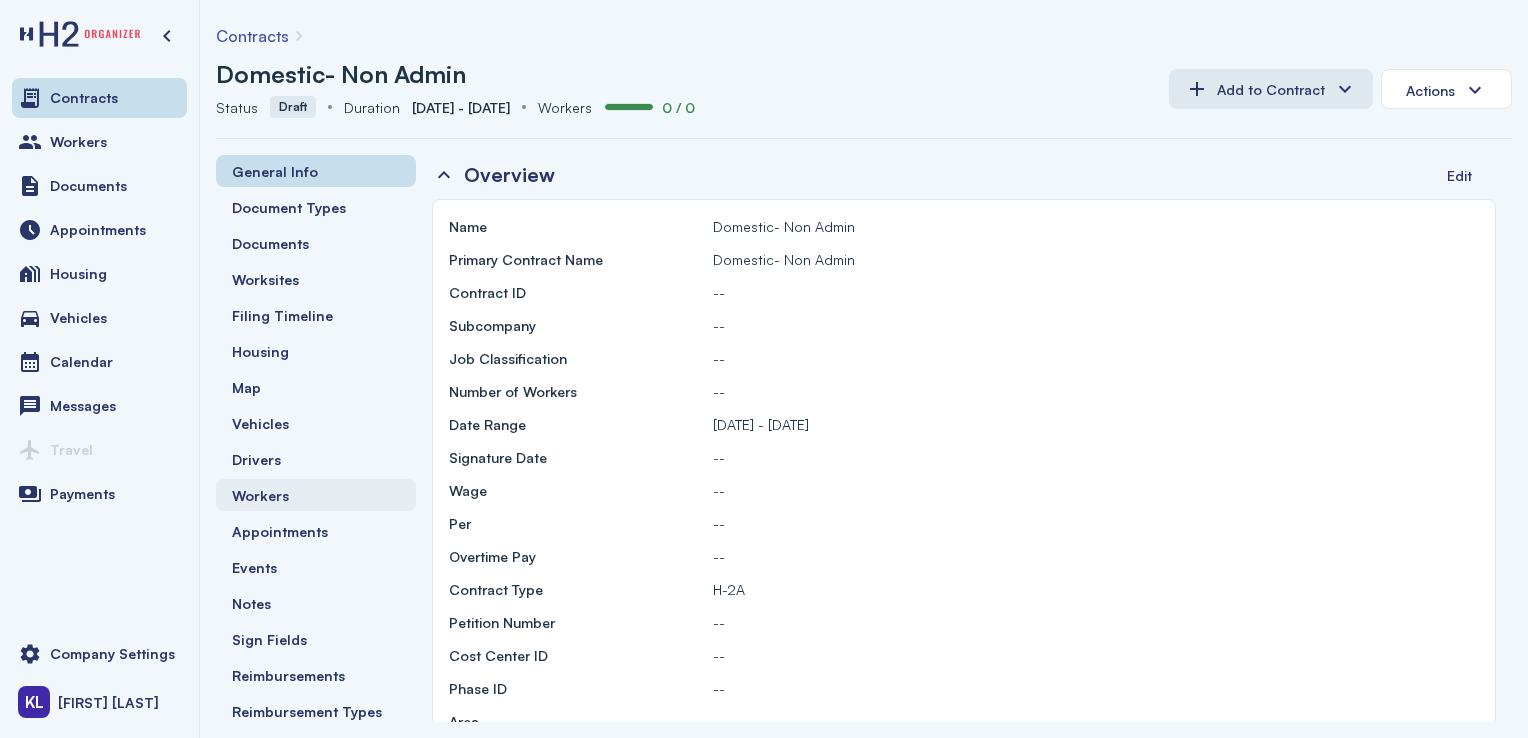 click on "Workers" at bounding box center [316, 495] 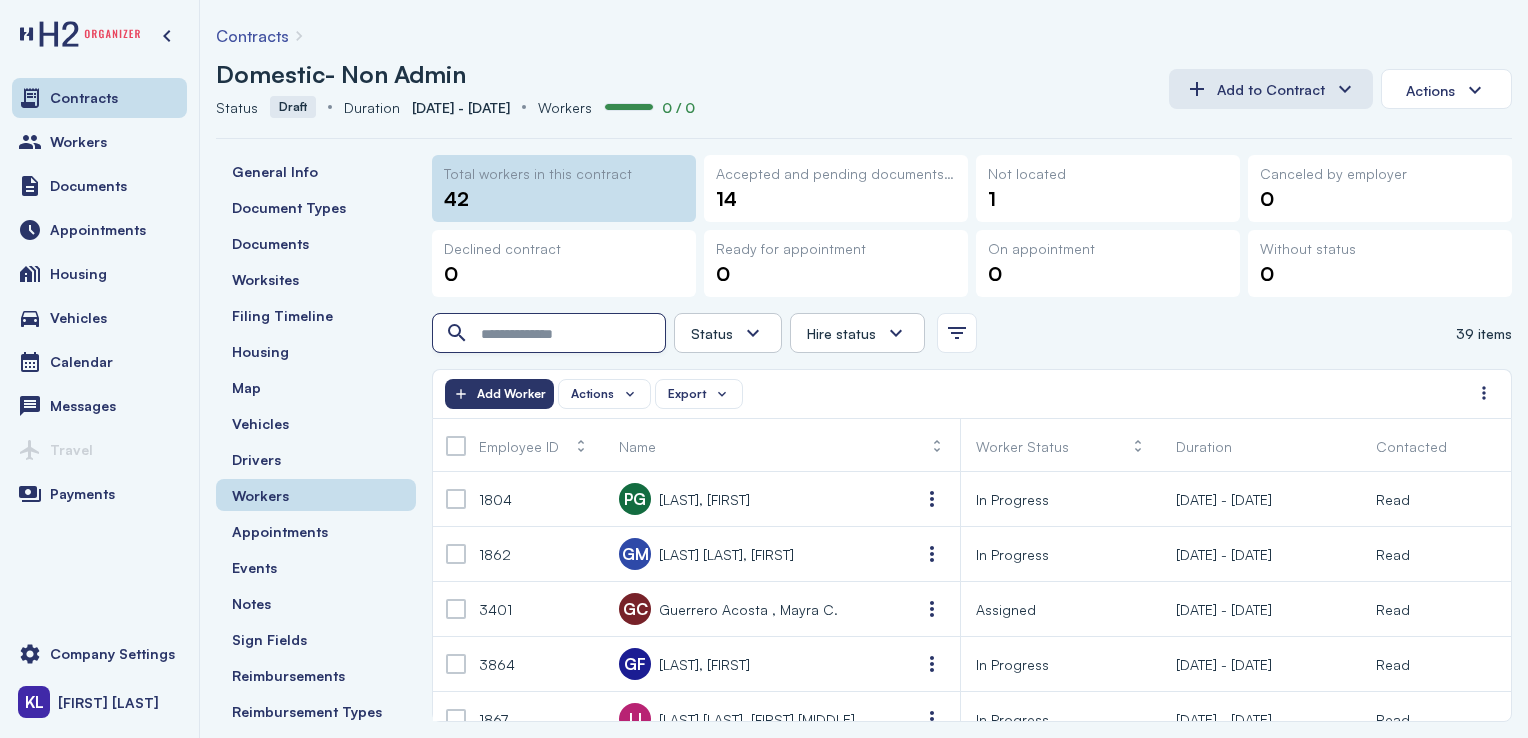 click at bounding box center [551, 334] 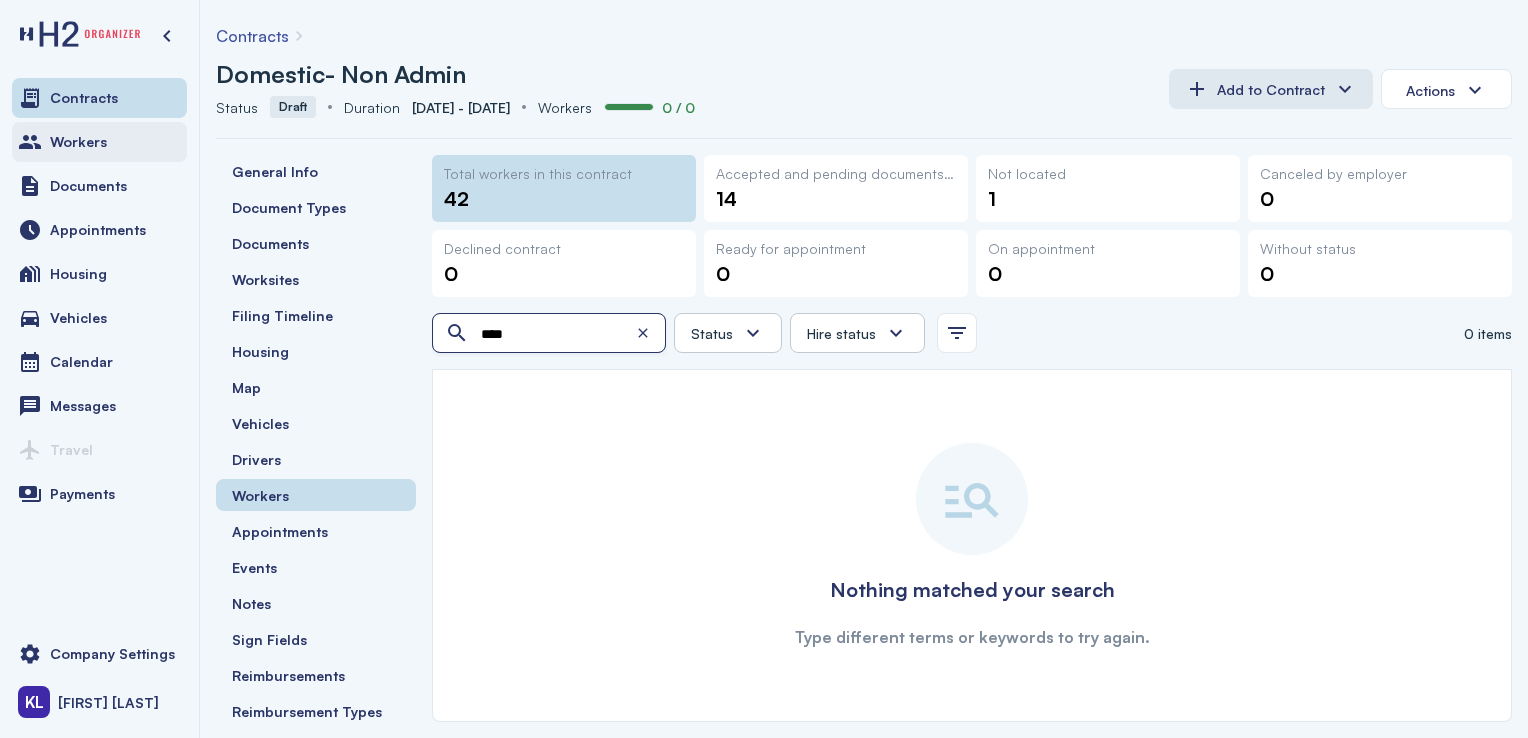 type on "****" 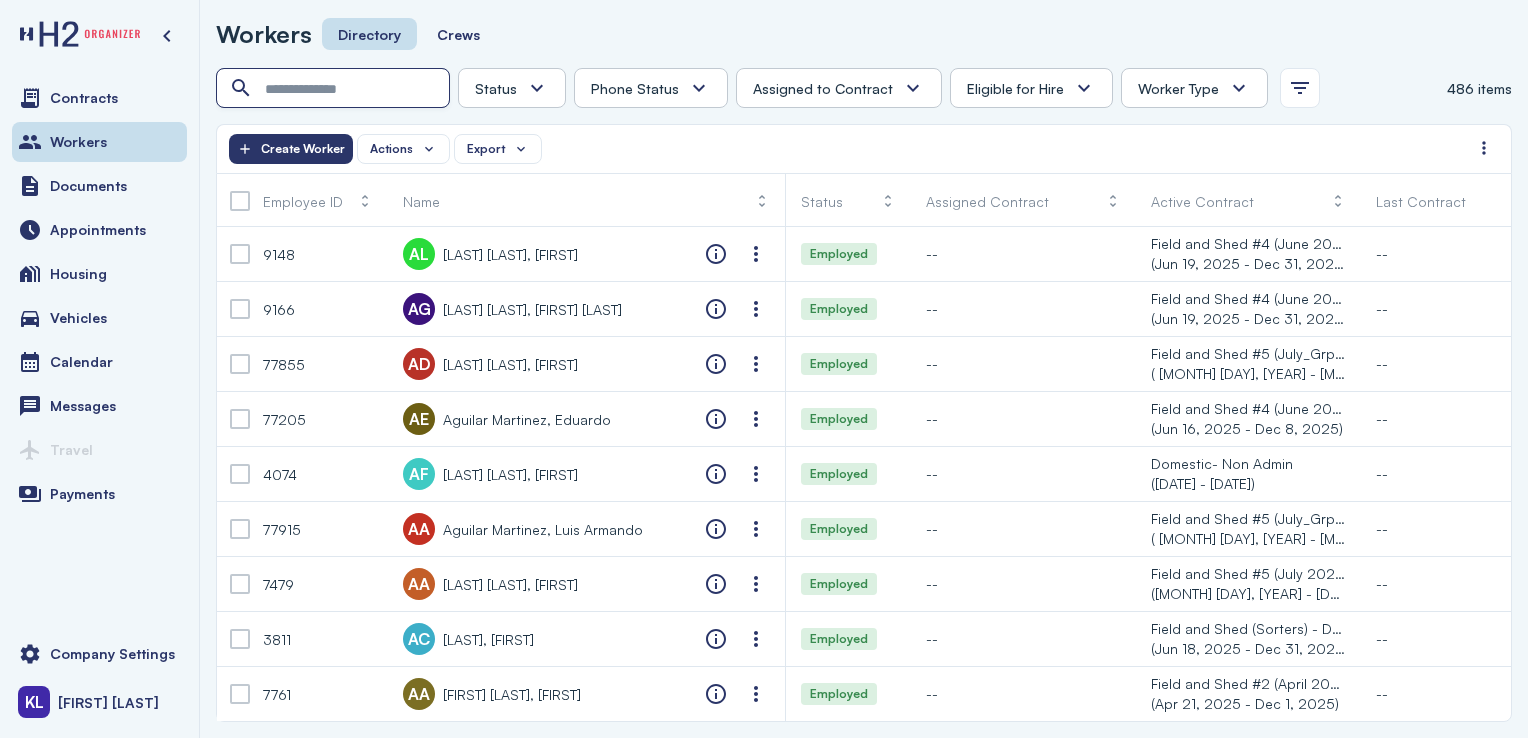 click at bounding box center (335, 89) 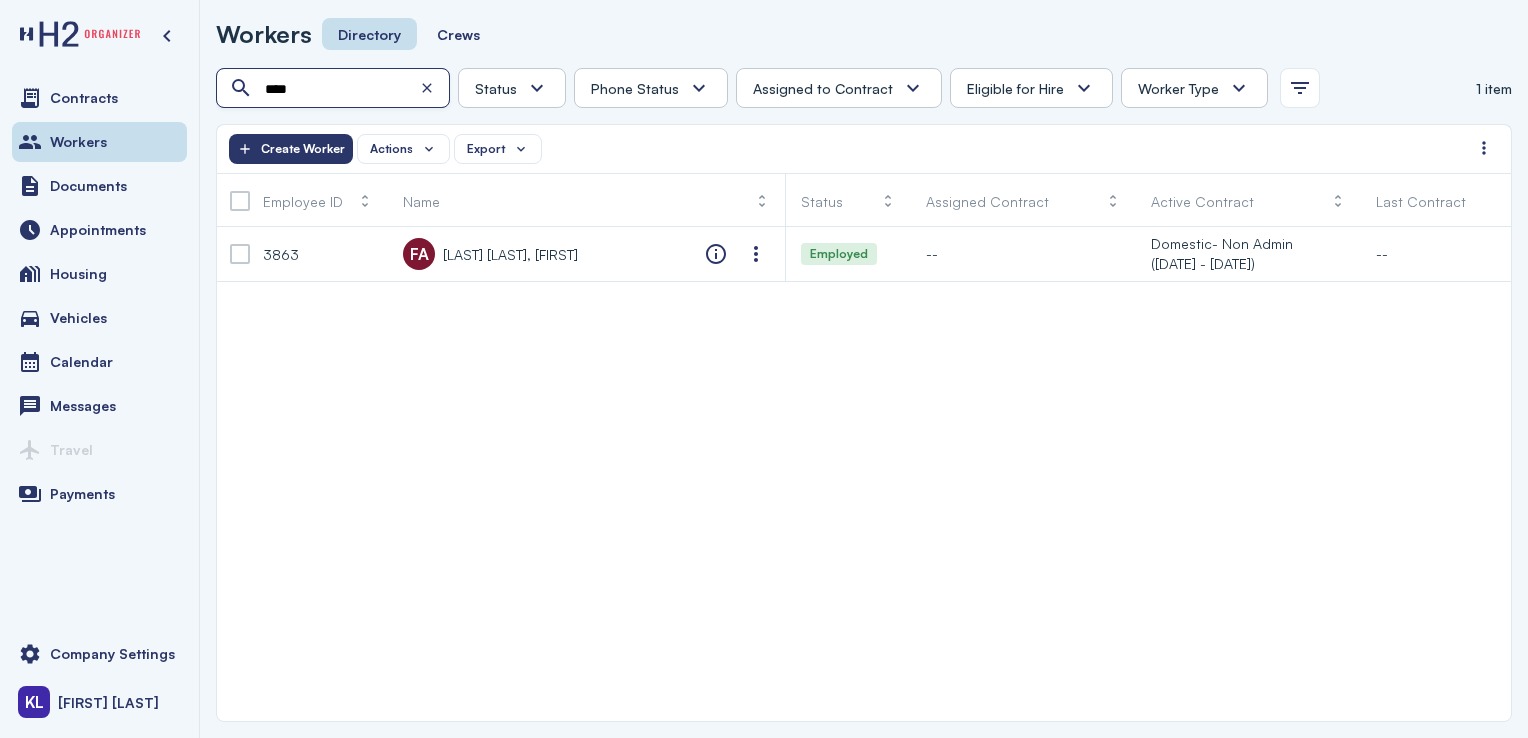 type on "****" 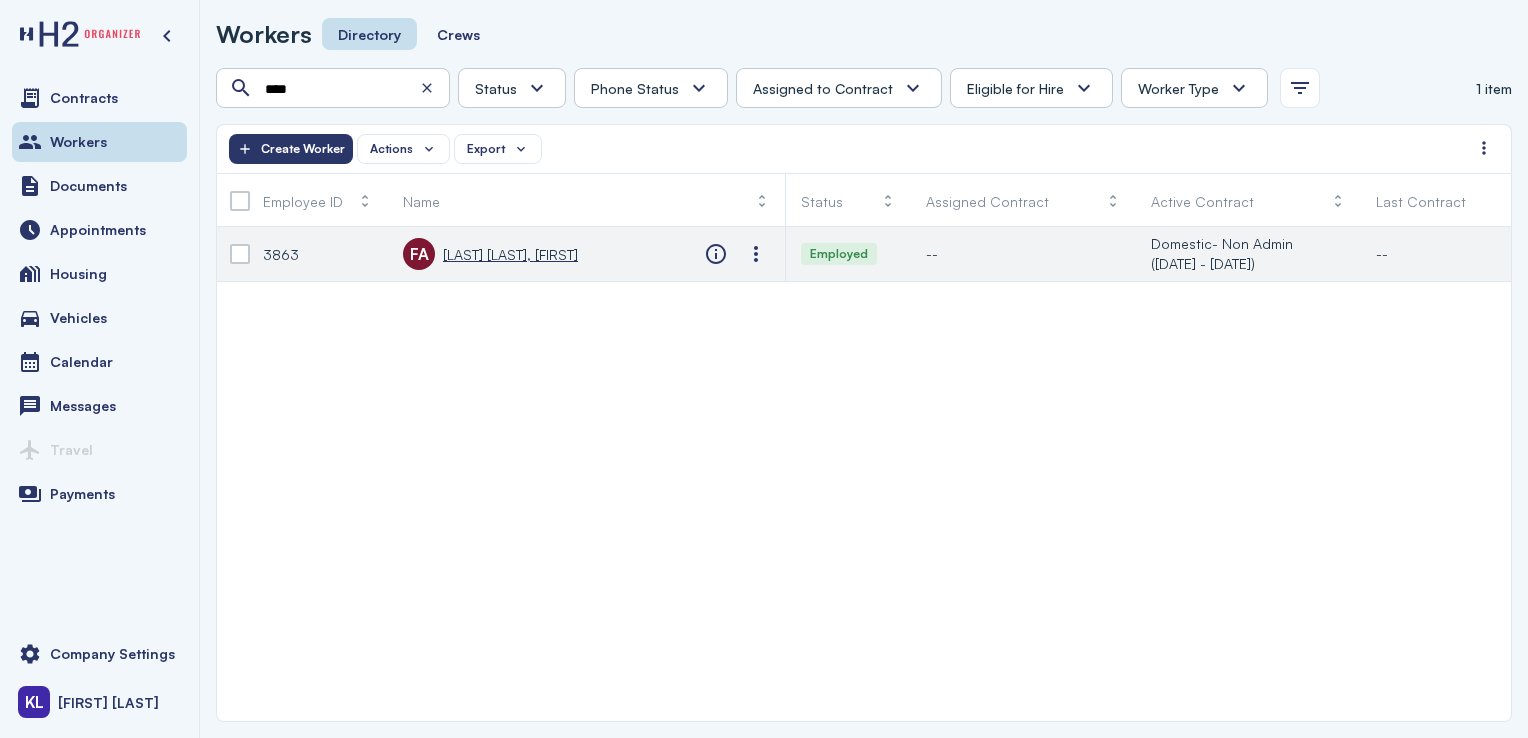 click on "Flores Banuelos, Abigail" at bounding box center (510, 254) 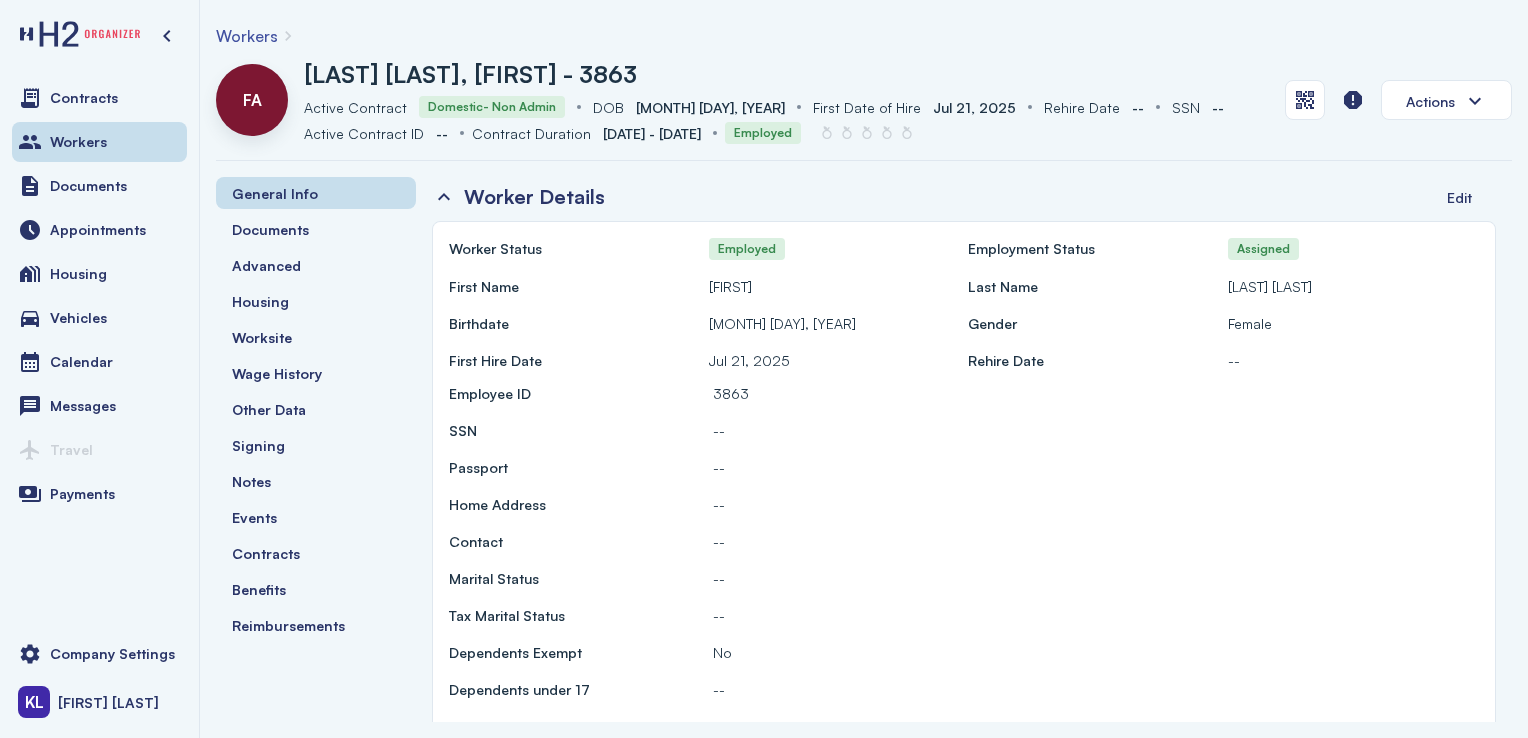 click on "Contracts" at bounding box center [316, 553] 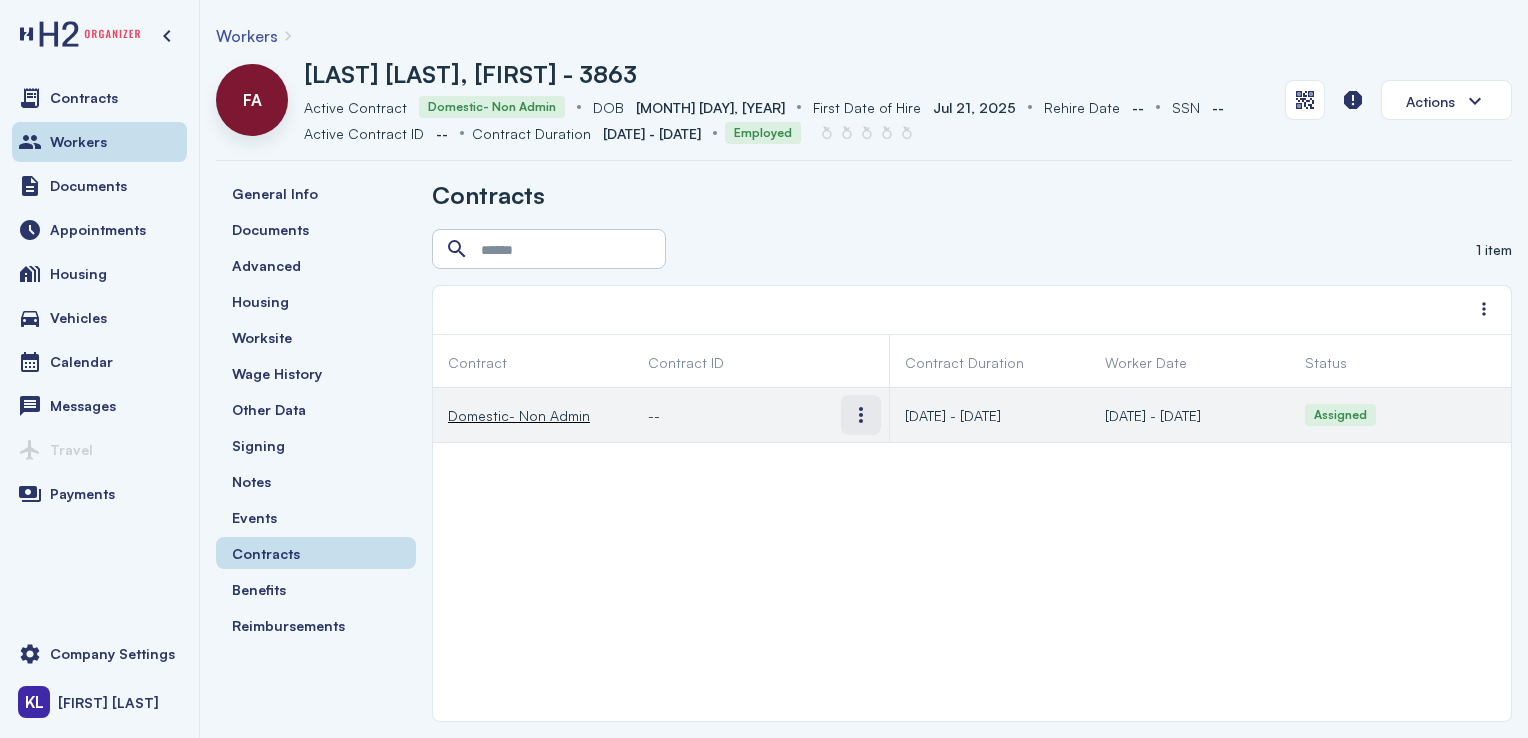 click at bounding box center (861, 415) 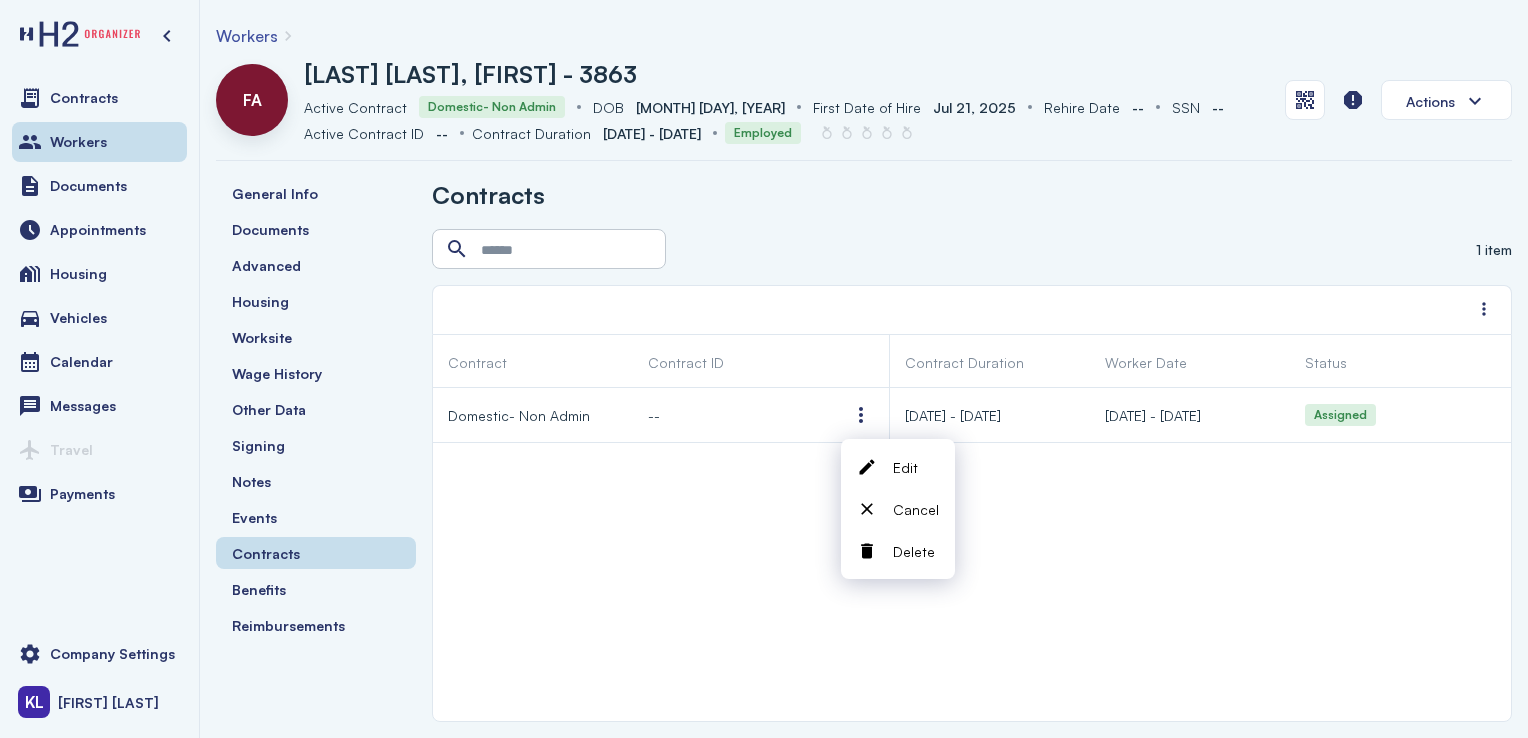 click at bounding box center (867, 551) 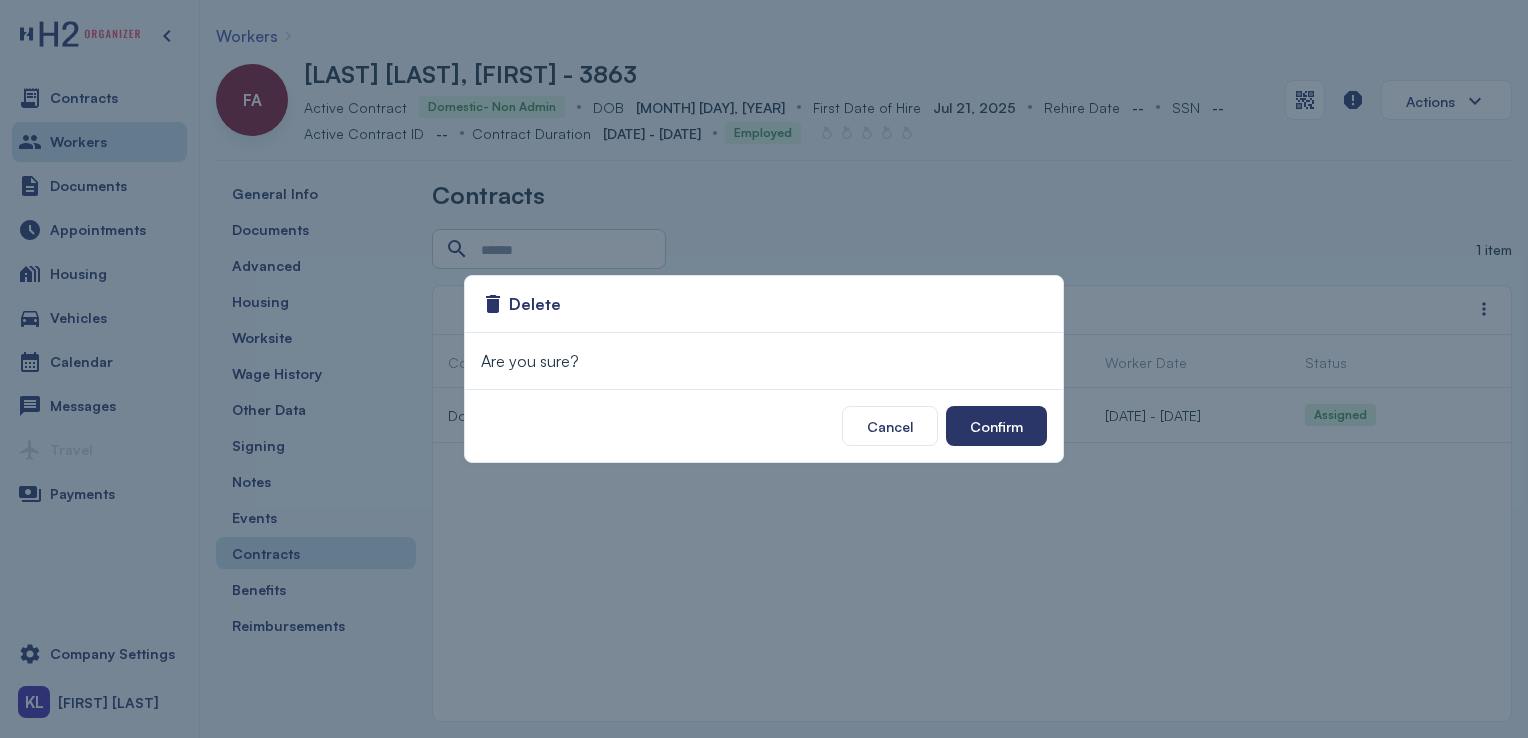 click on "Confirm" at bounding box center [996, 426] 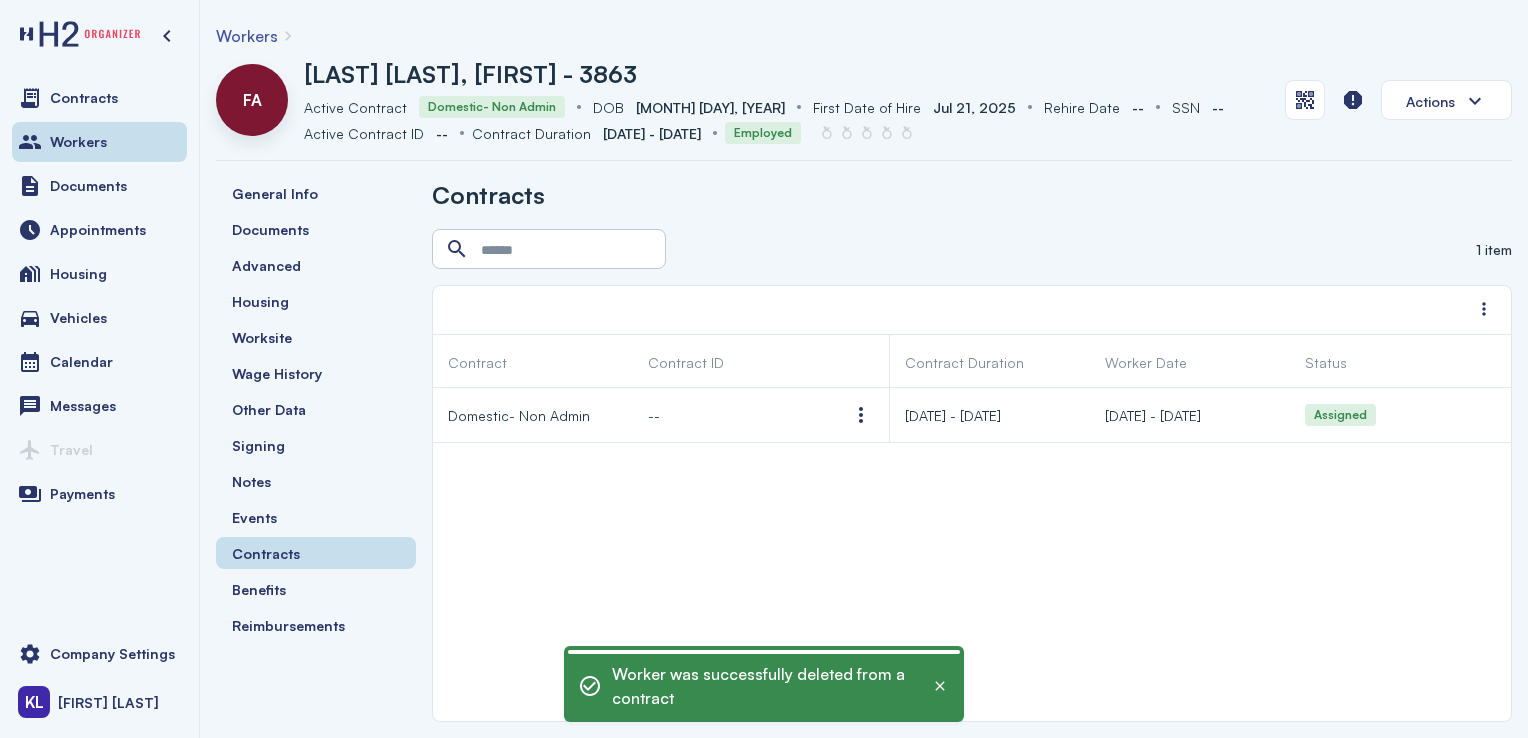 click on "Workers" at bounding box center (99, 142) 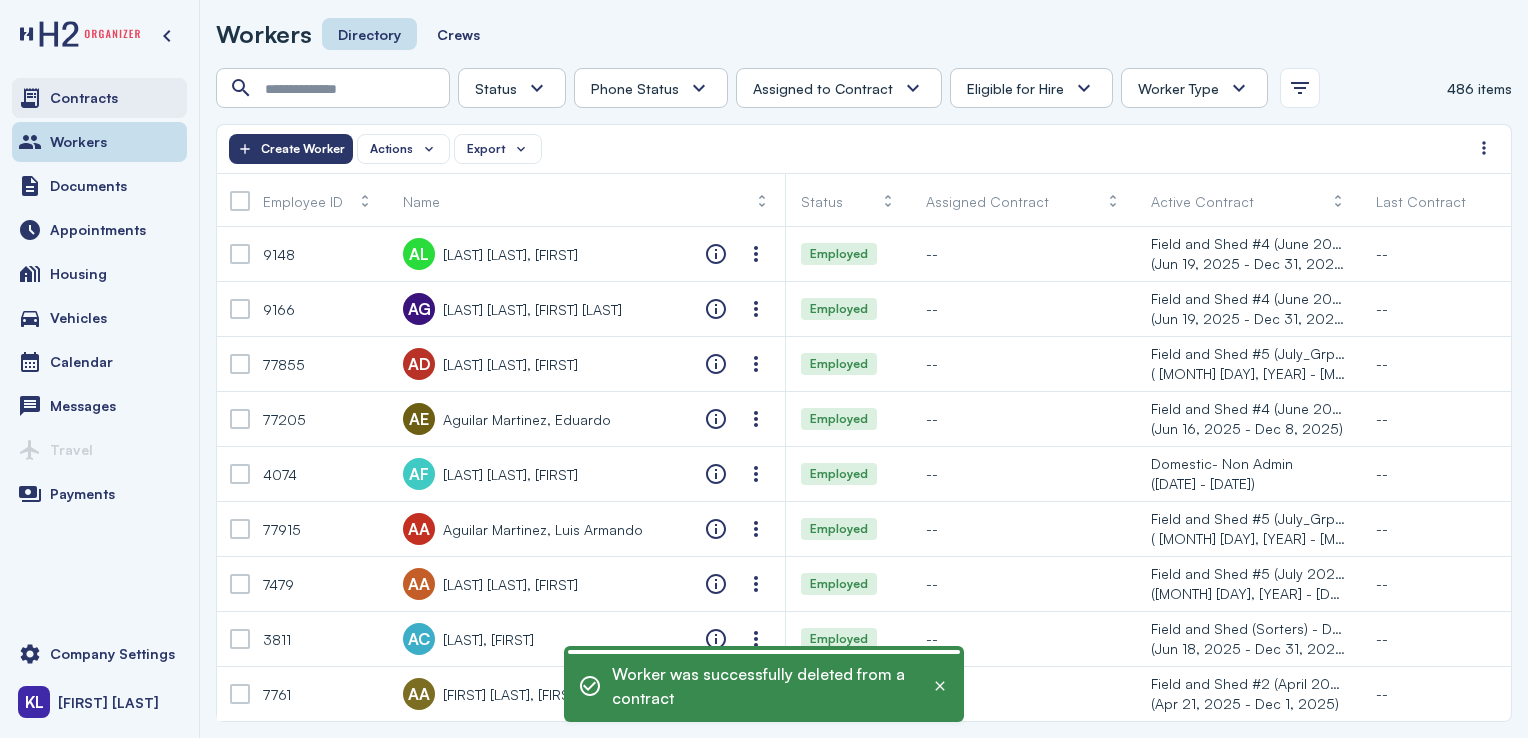 click on "Contracts" at bounding box center (99, 98) 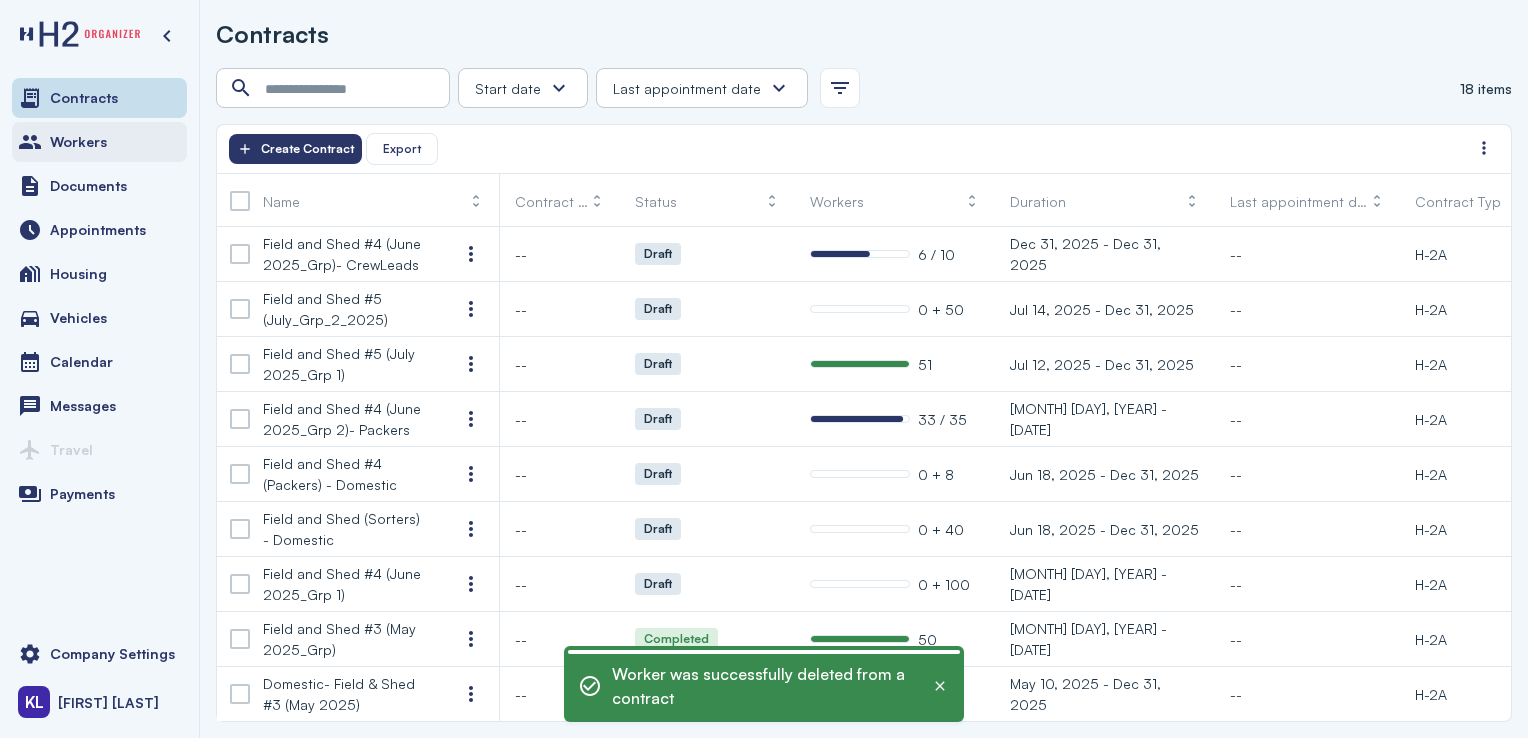 click on "Workers" at bounding box center [99, 142] 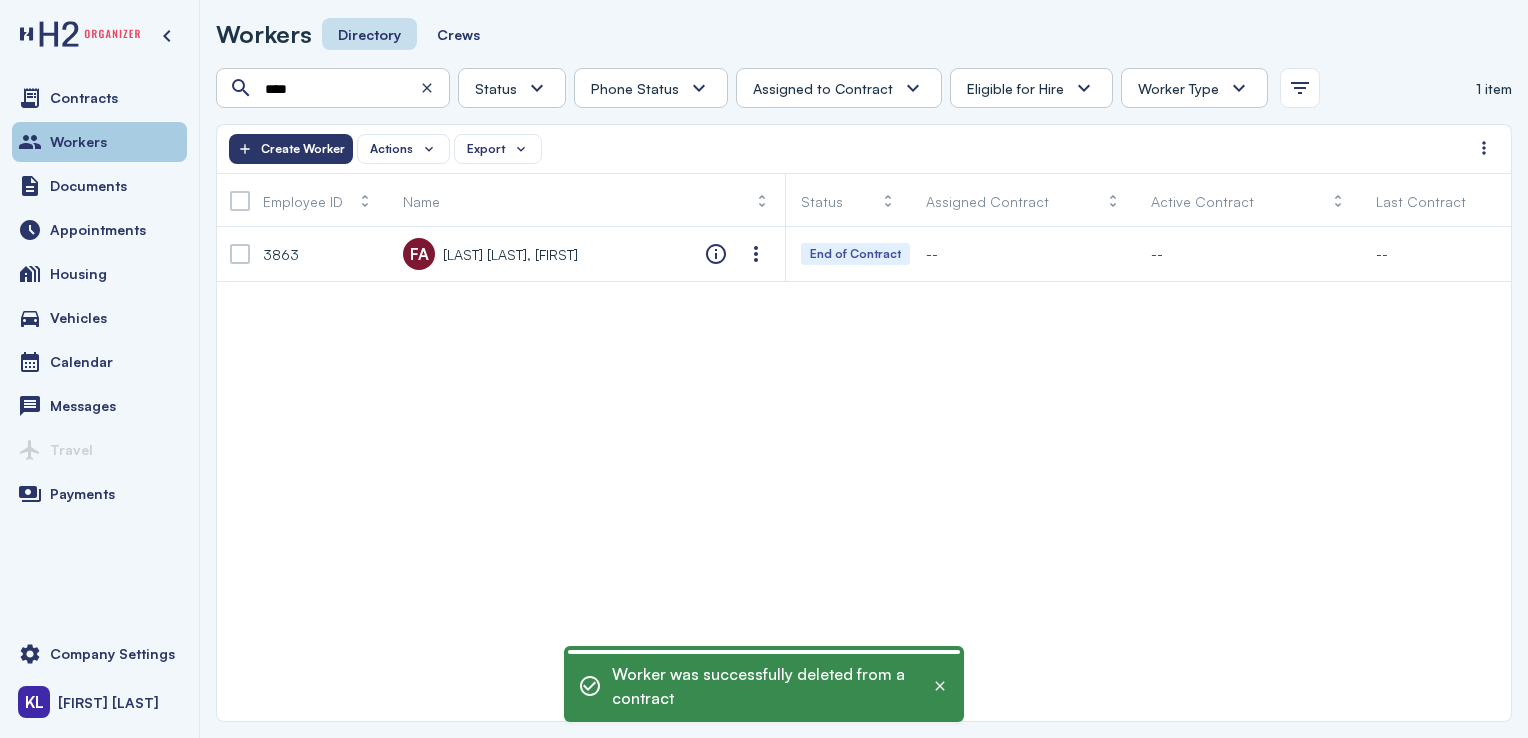 type on "****" 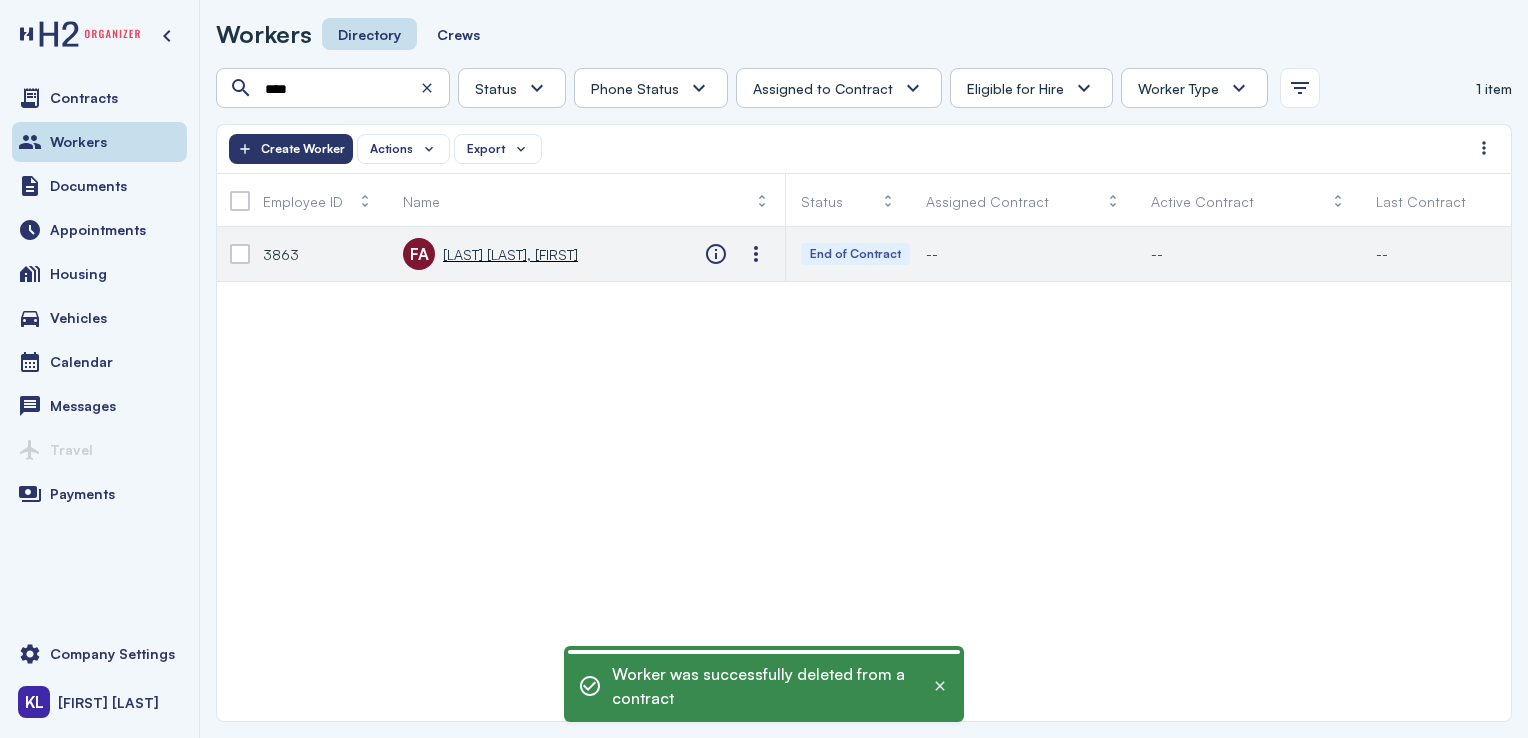 click at bounding box center [240, 254] 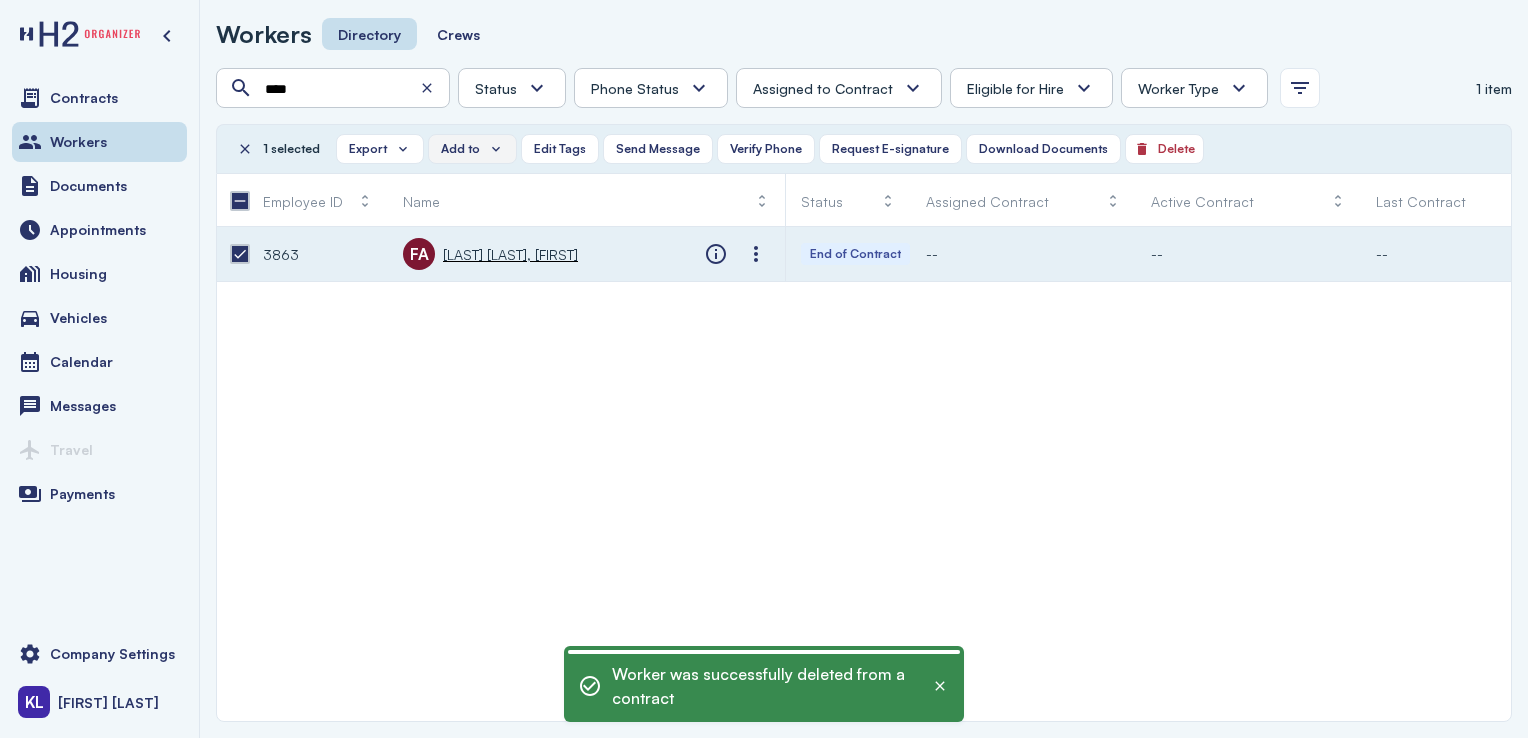click on "Add to" at bounding box center [472, 149] 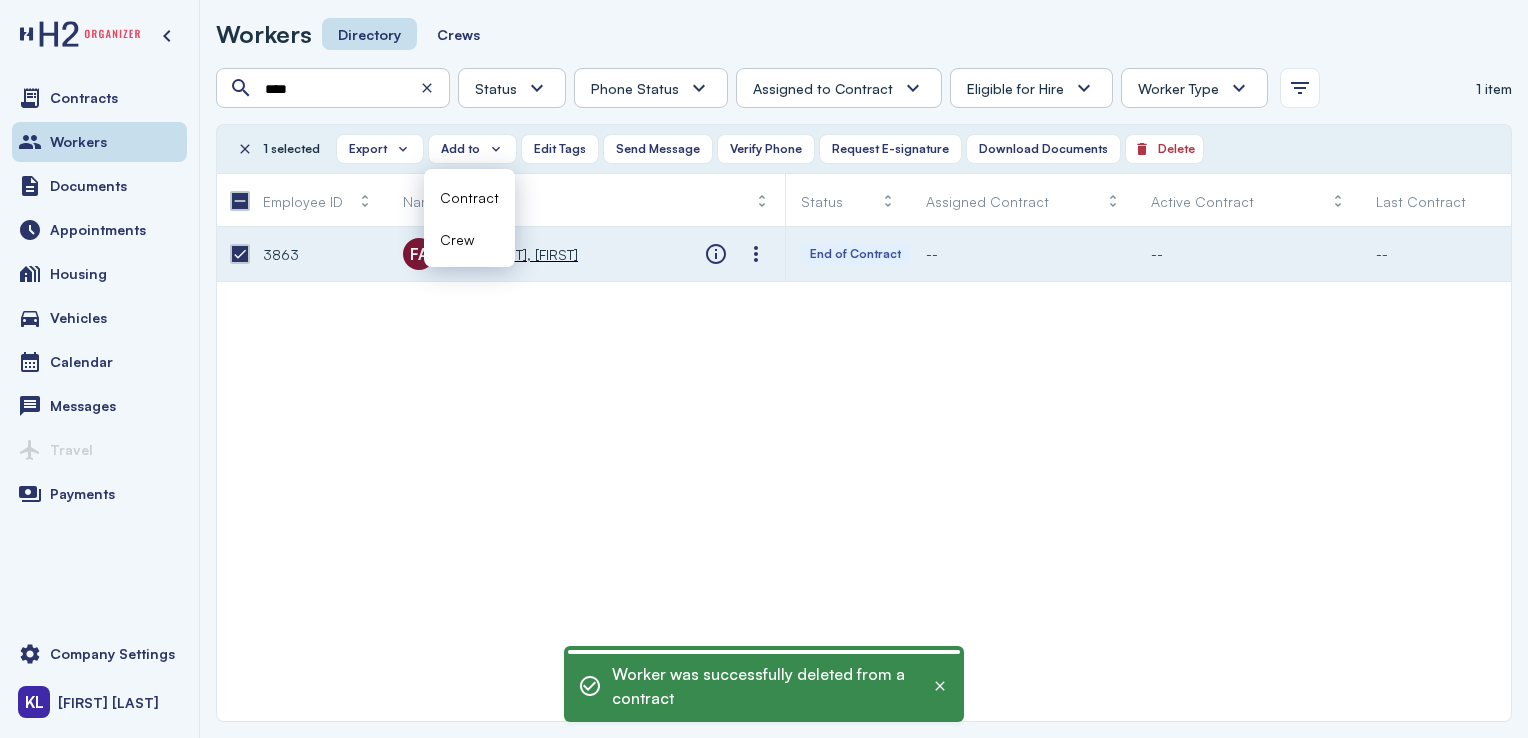 click on "Contract" at bounding box center (469, 197) 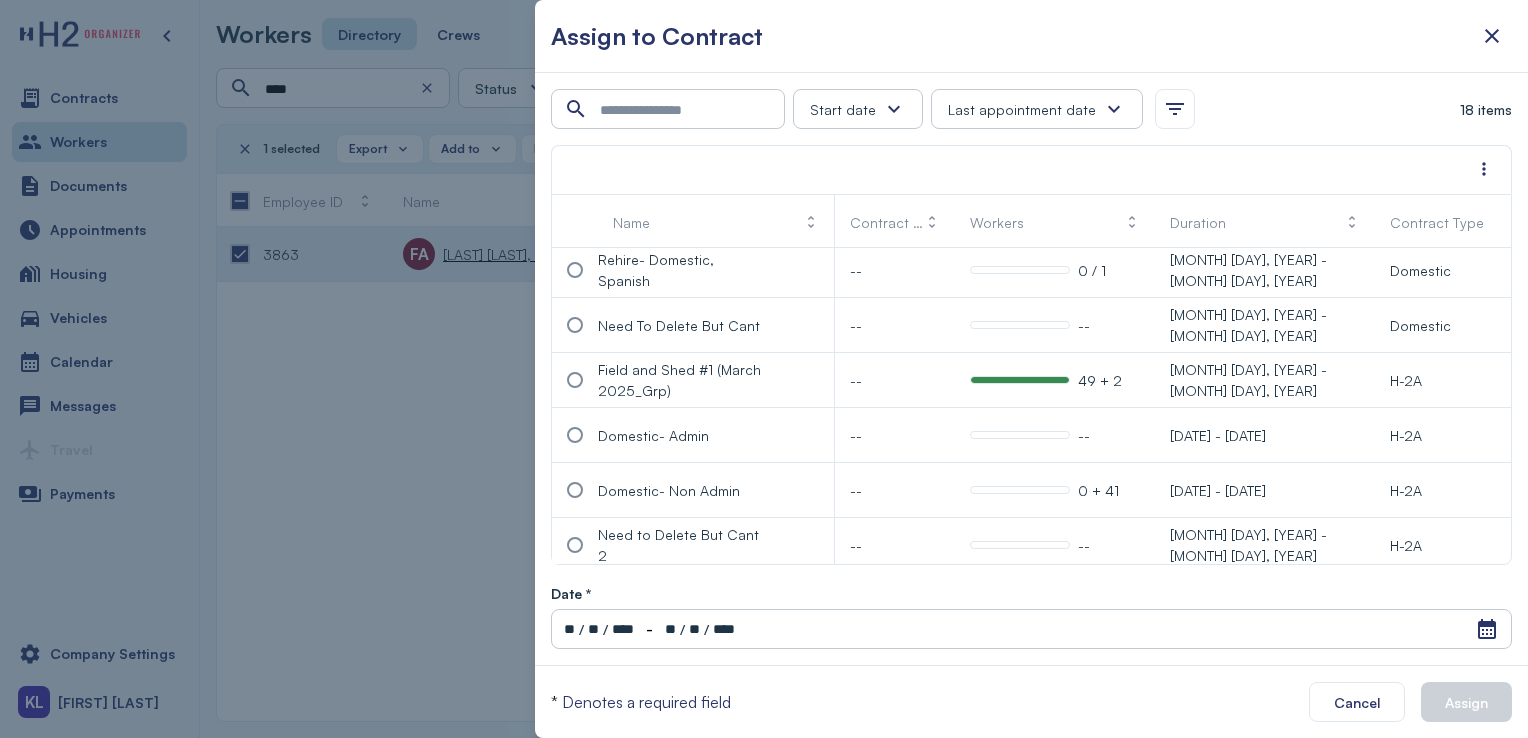 scroll, scrollTop: 660, scrollLeft: 0, axis: vertical 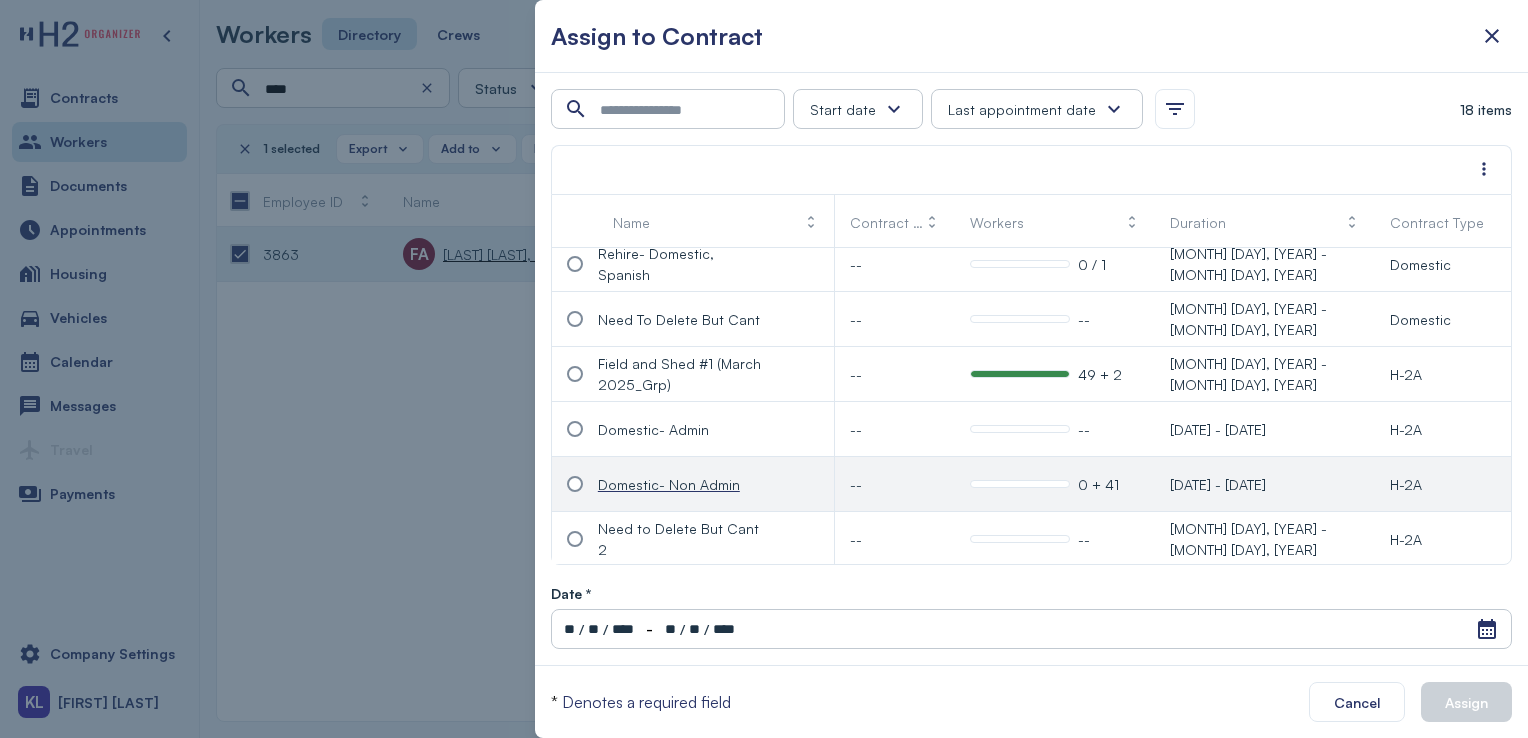 click on "Domestic- Non Admin" at bounding box center [680, 484] 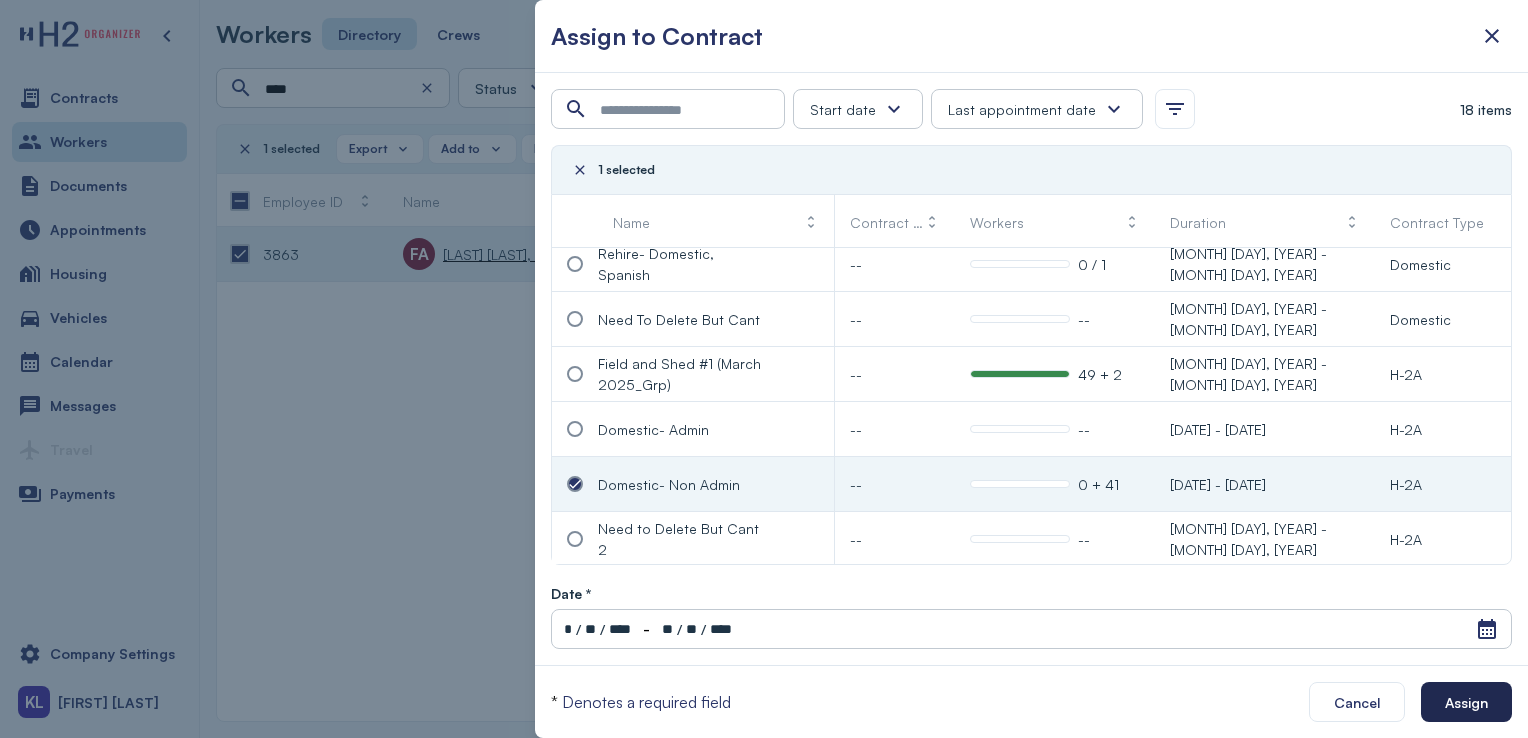click on "Assign" at bounding box center (1466, 702) 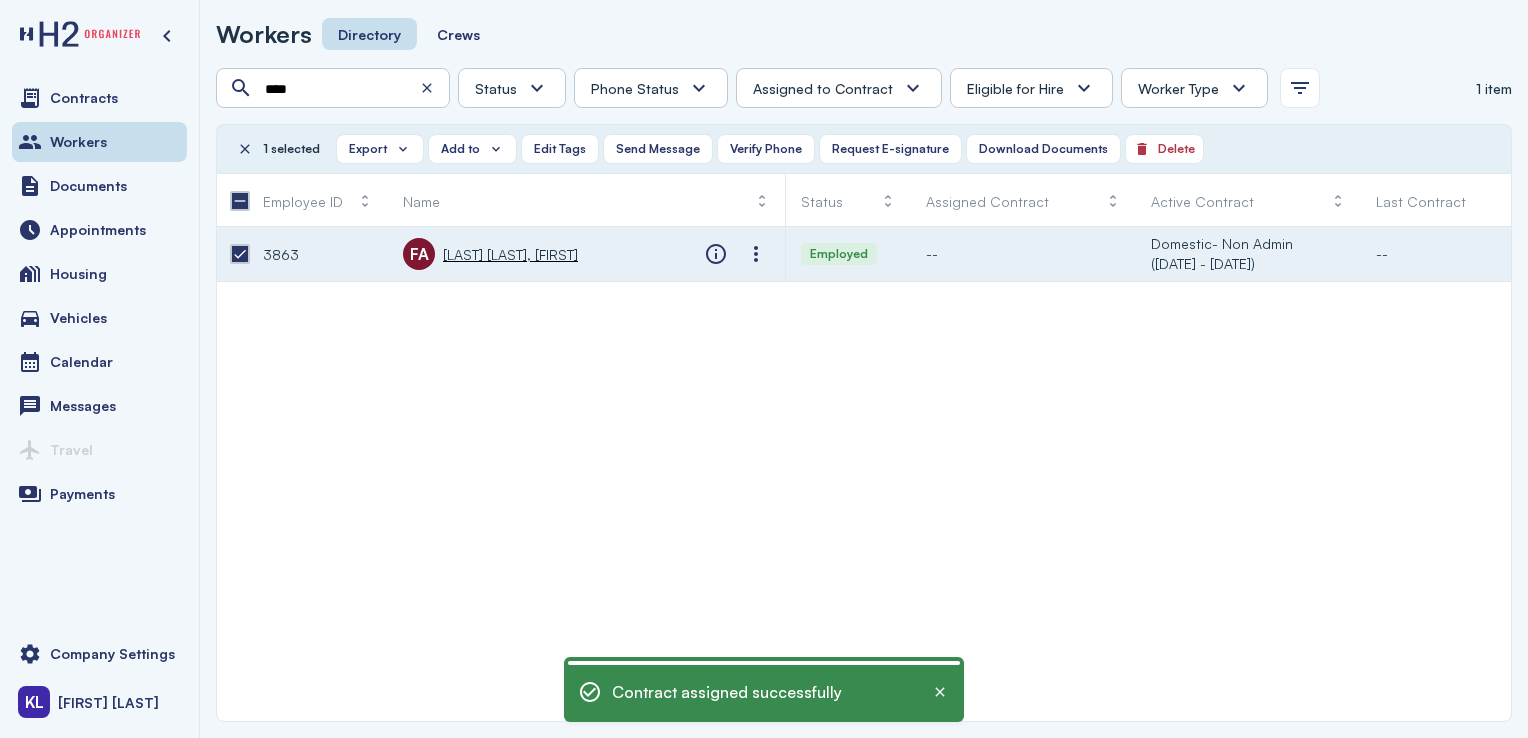 click on "Flores Banuelos, Abigail" at bounding box center (510, 254) 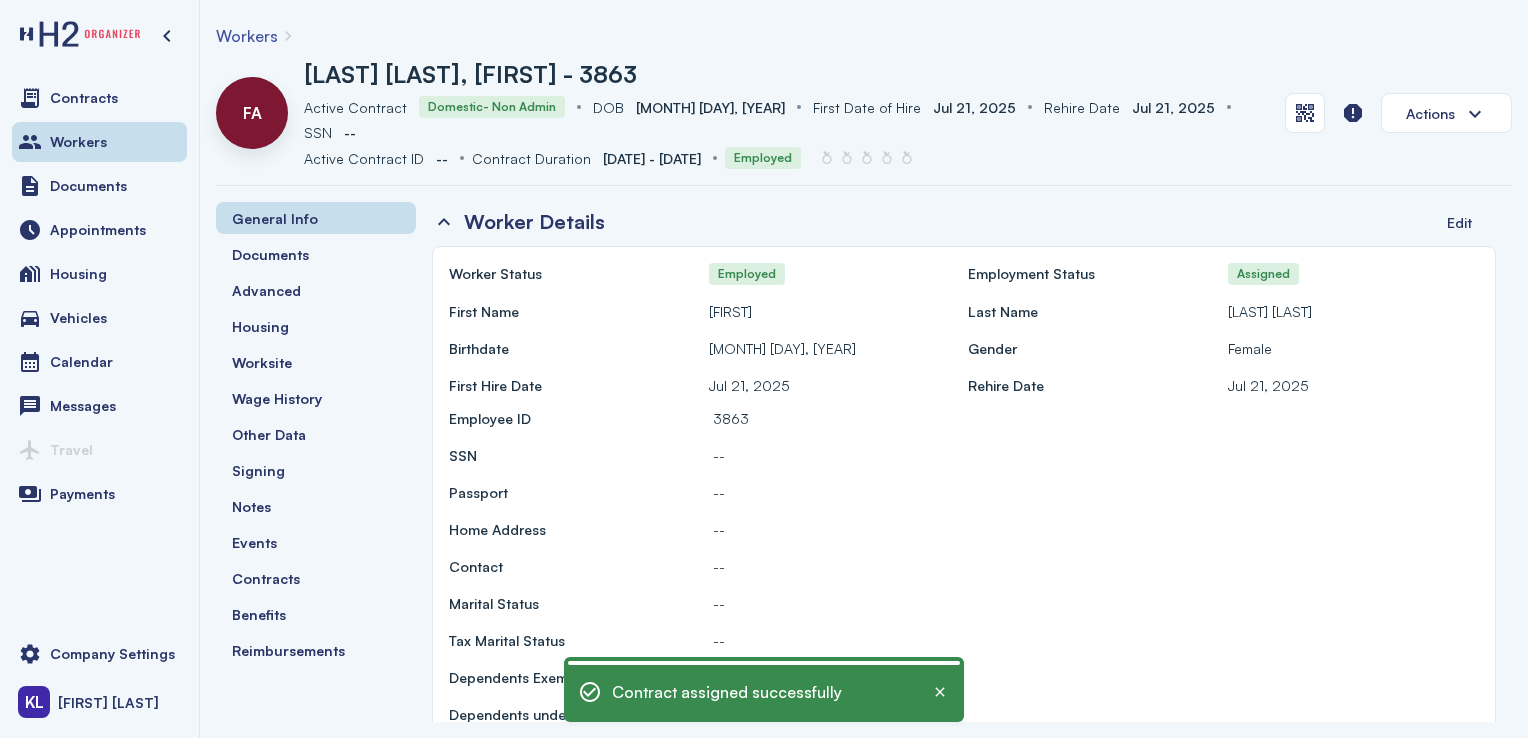 click at bounding box center [1305, 113] 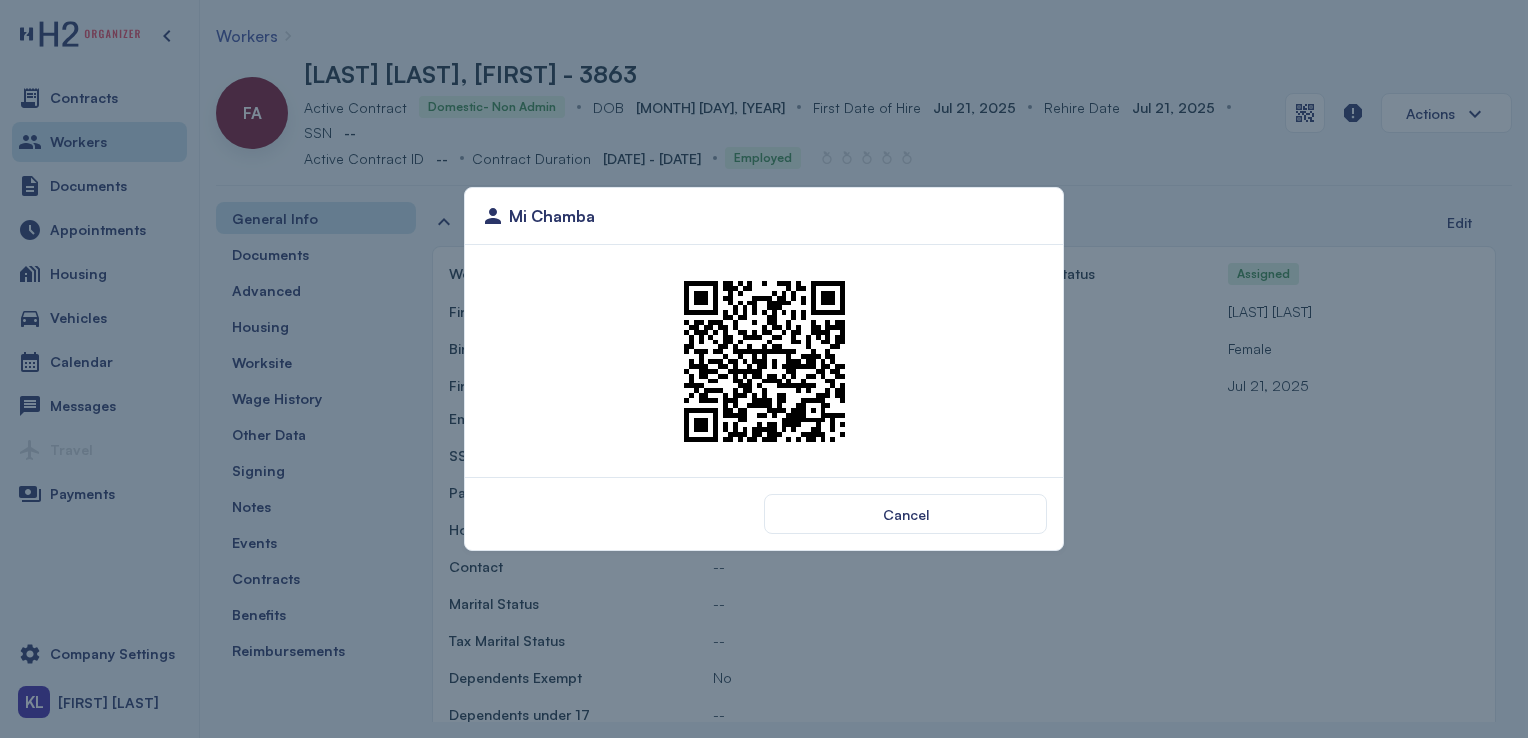 click at bounding box center [764, 361] 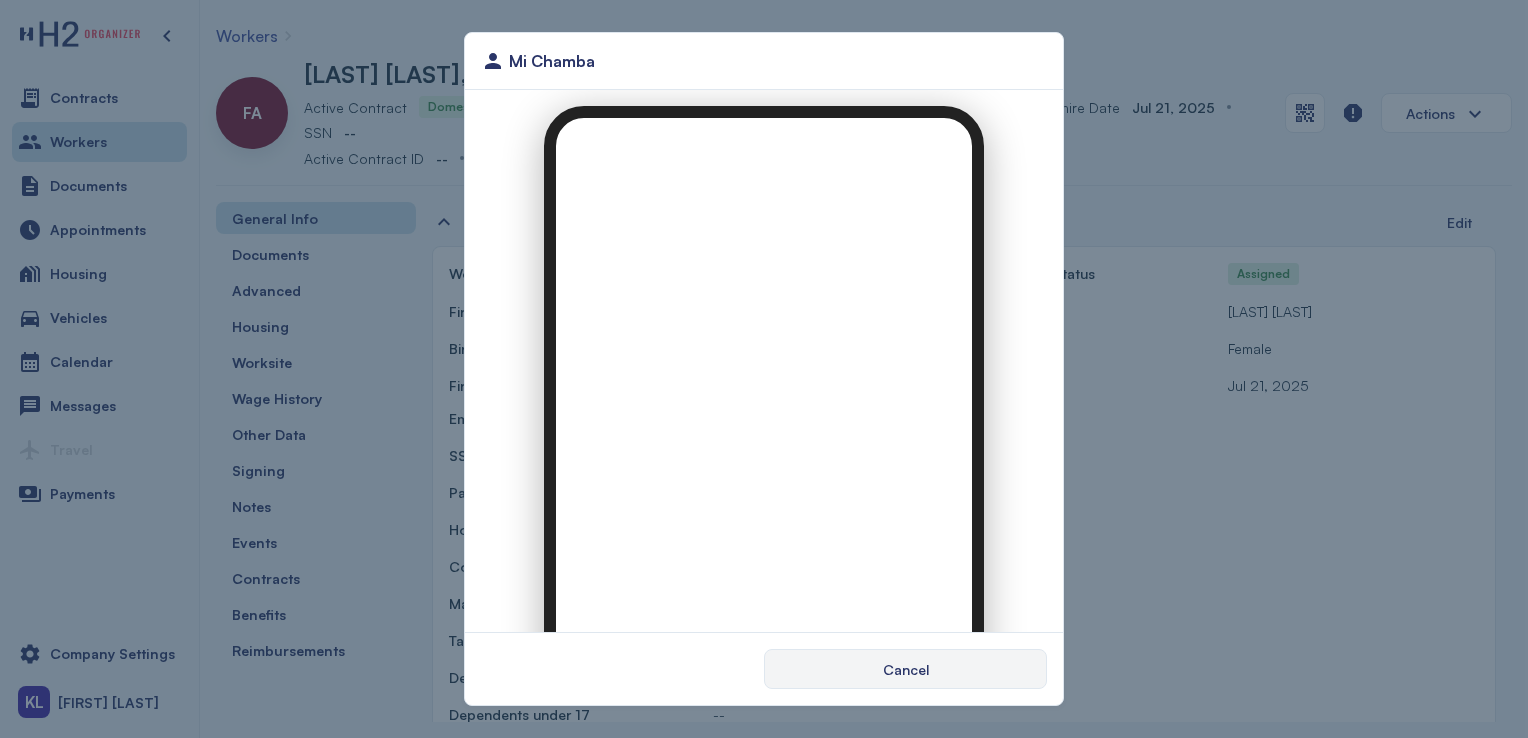 scroll, scrollTop: 0, scrollLeft: 0, axis: both 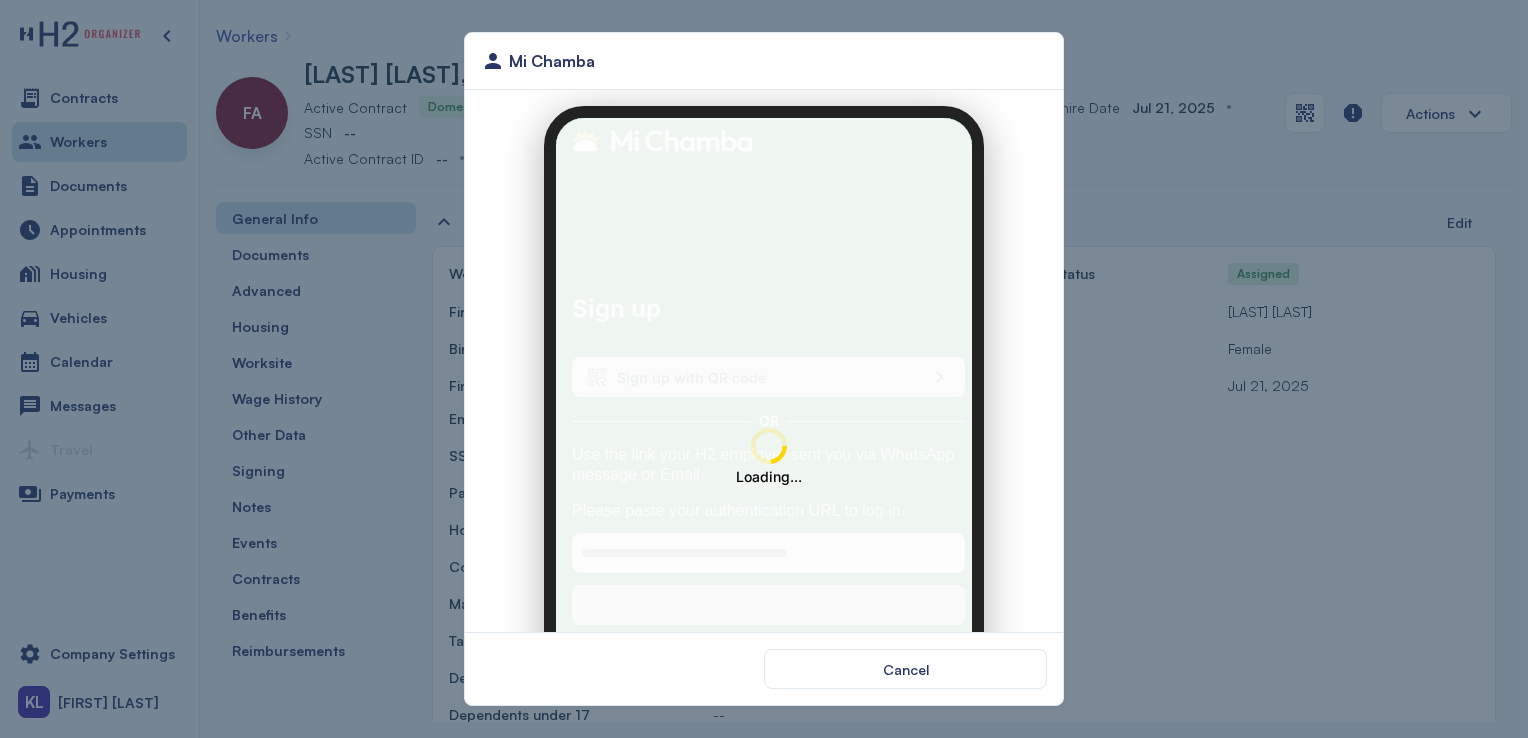 click at bounding box center (764, 456) 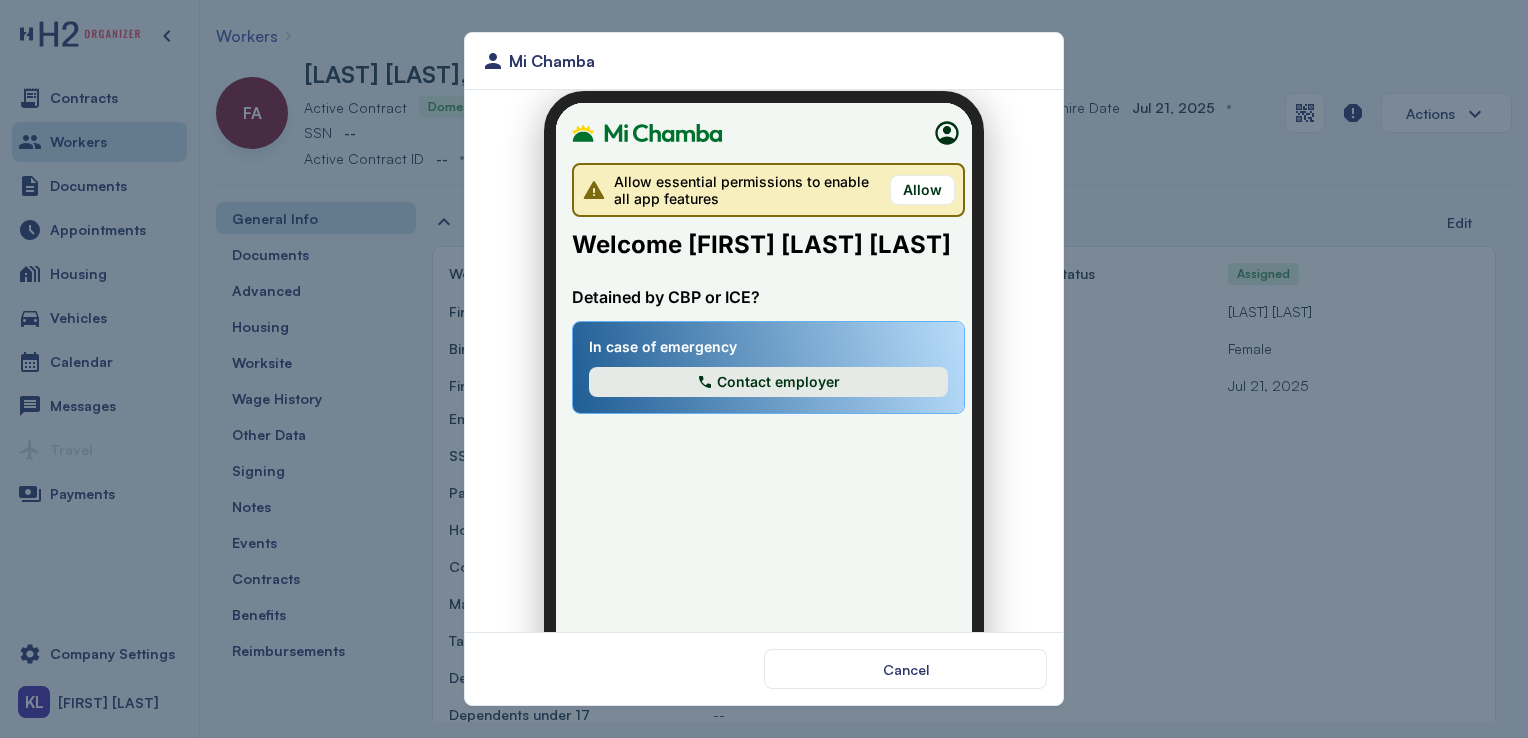 scroll, scrollTop: 56, scrollLeft: 0, axis: vertical 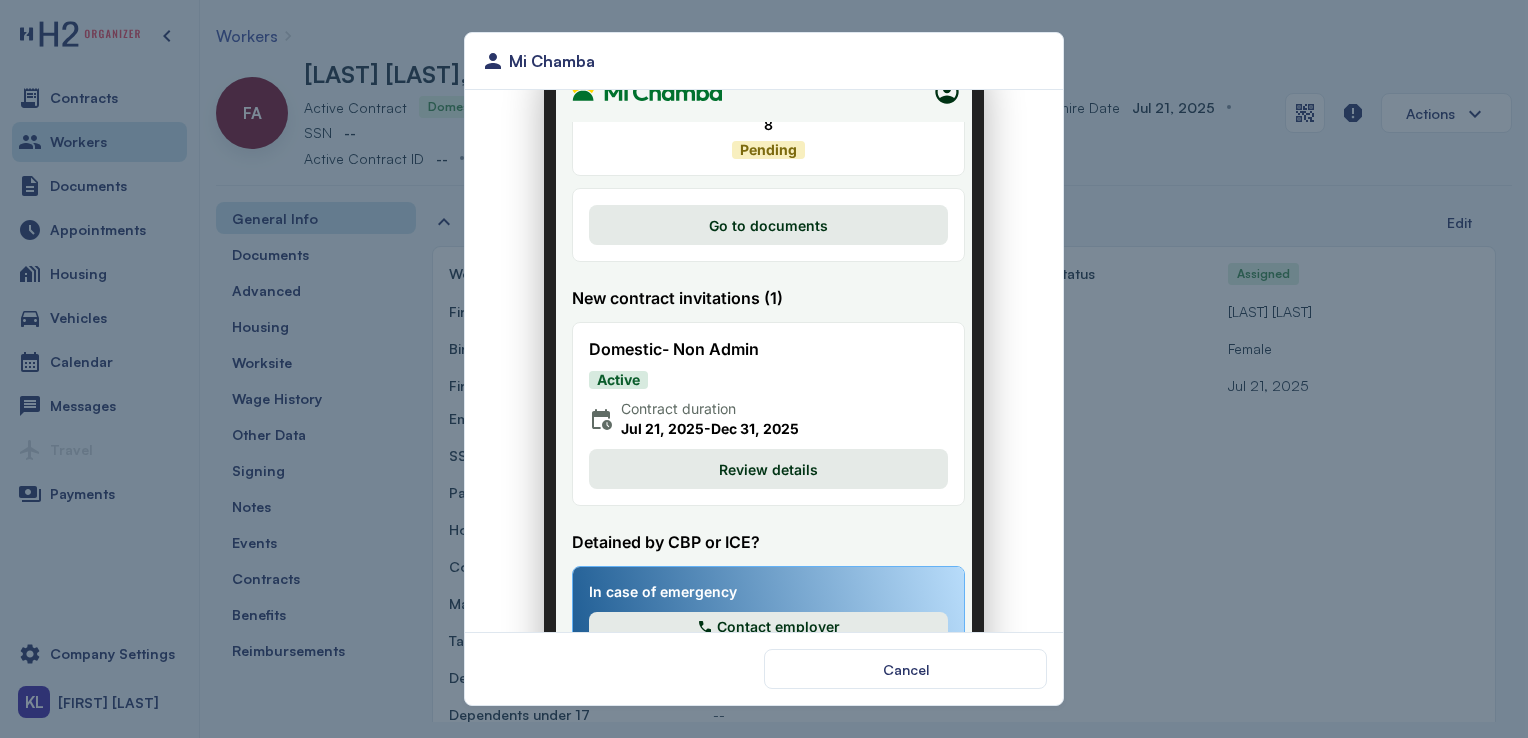 click on "Review details" at bounding box center (756, 457) 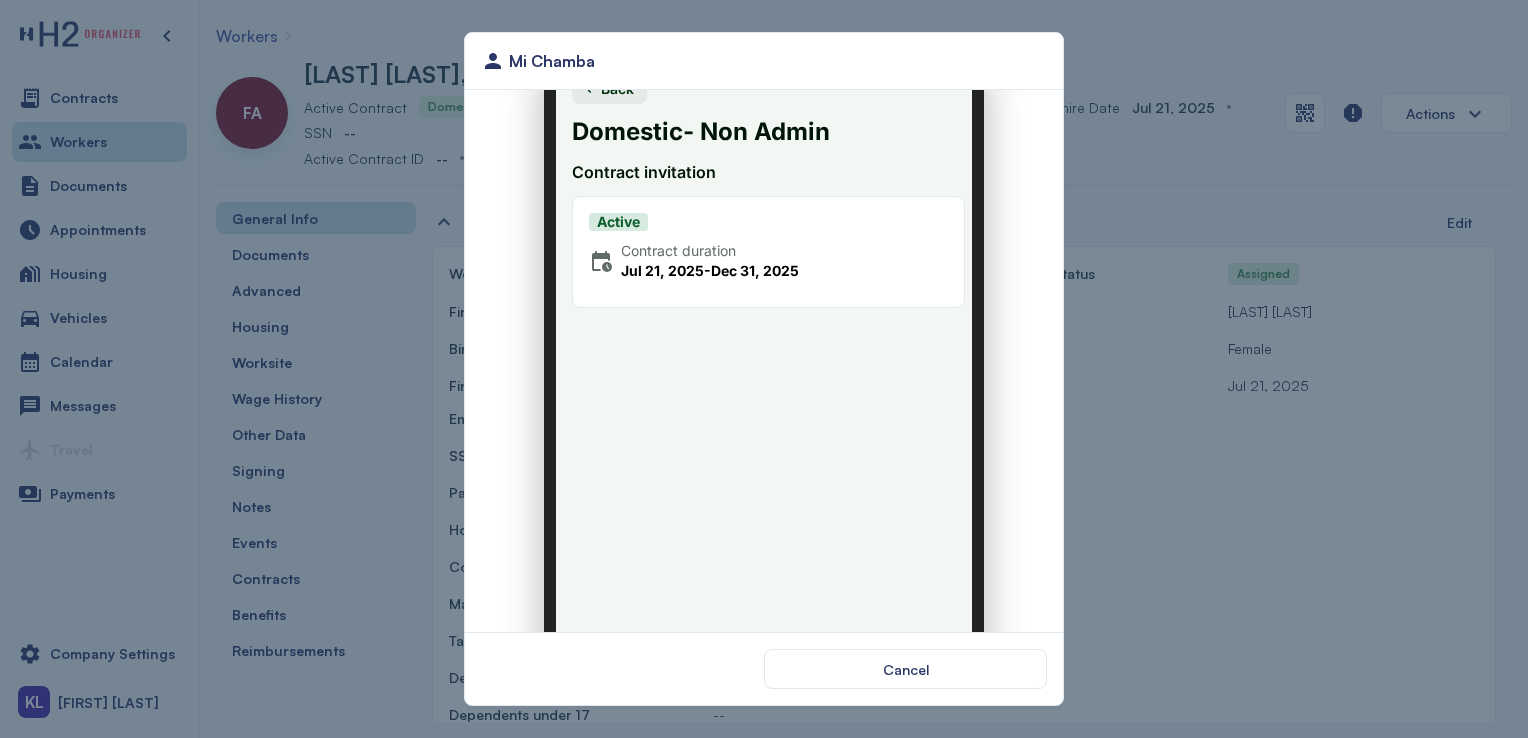 scroll, scrollTop: 188, scrollLeft: 0, axis: vertical 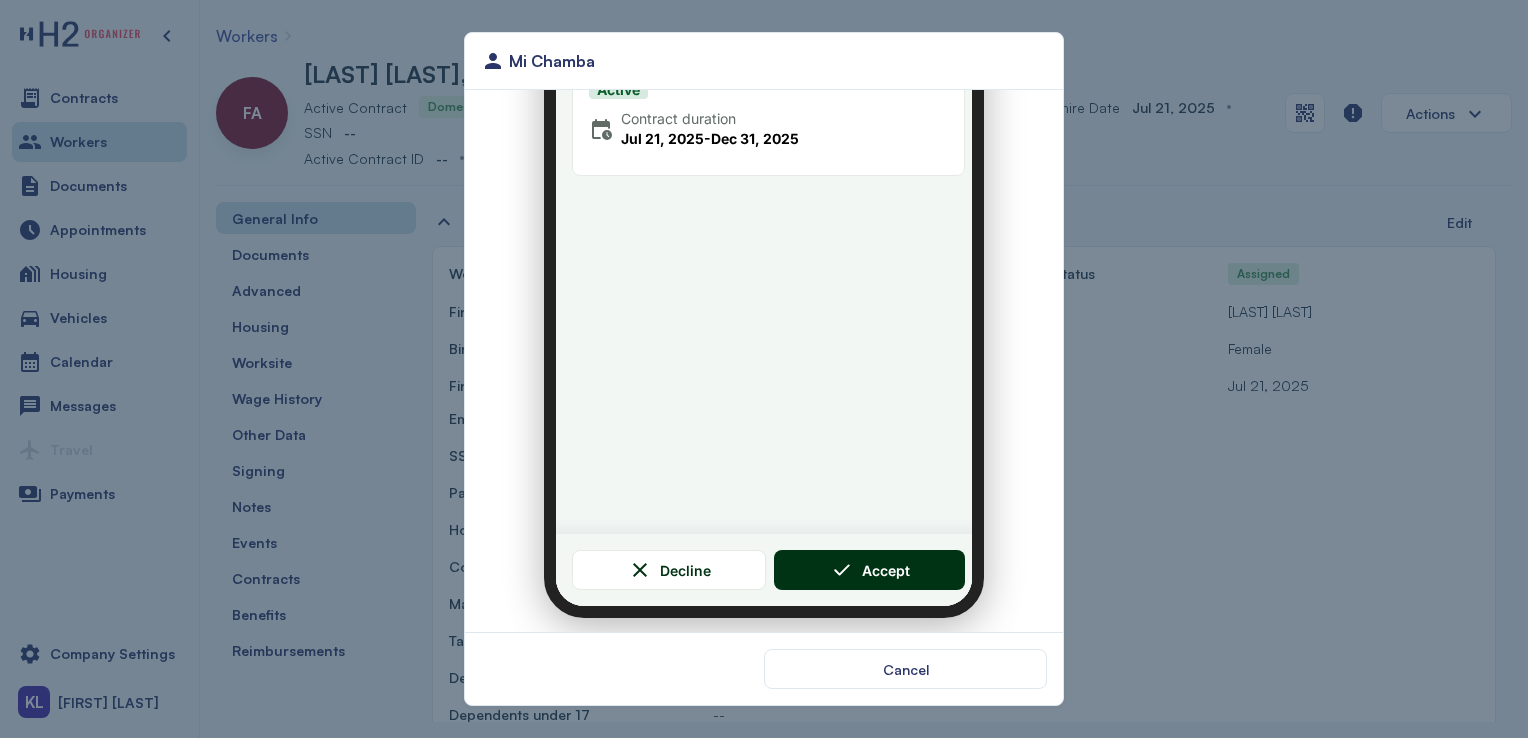 click 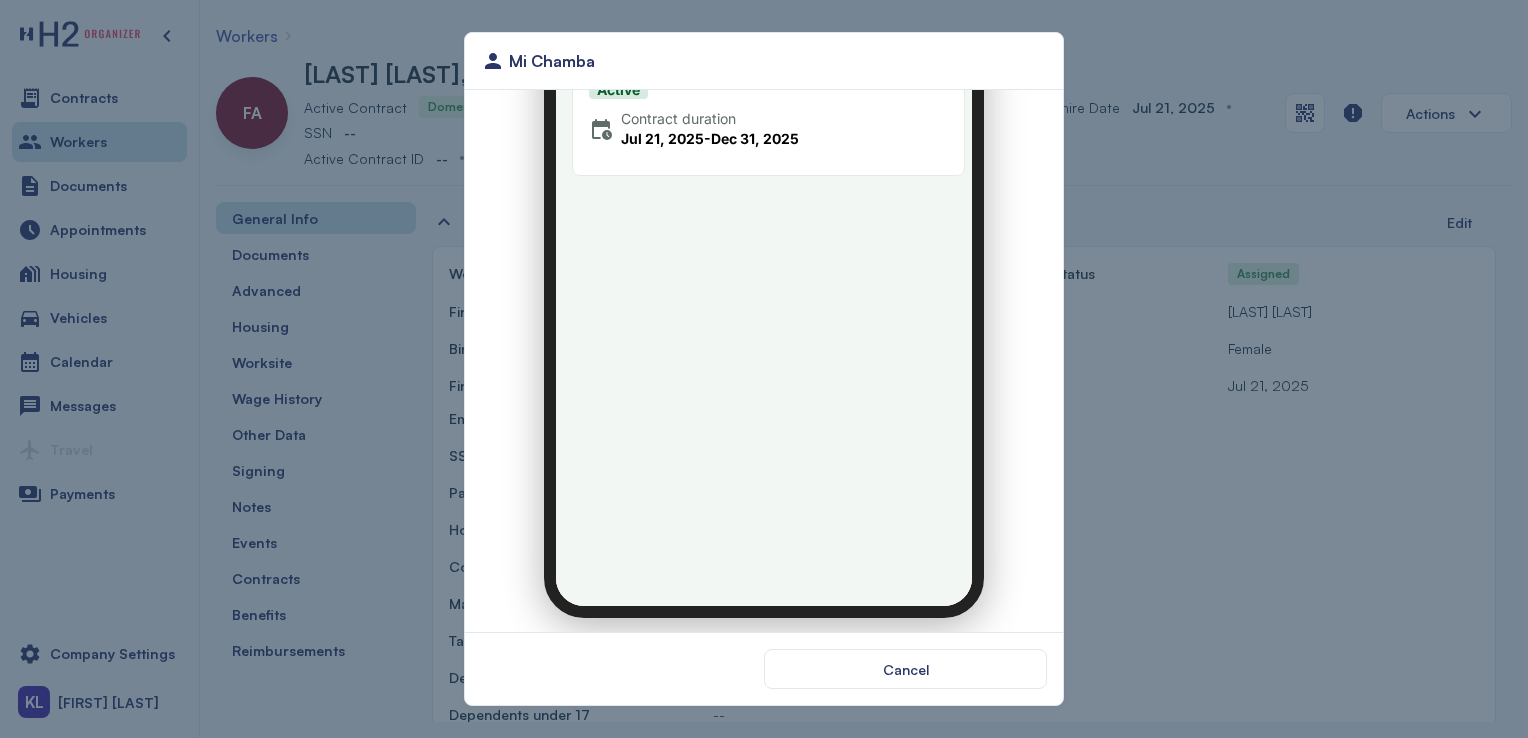 scroll, scrollTop: 0, scrollLeft: 0, axis: both 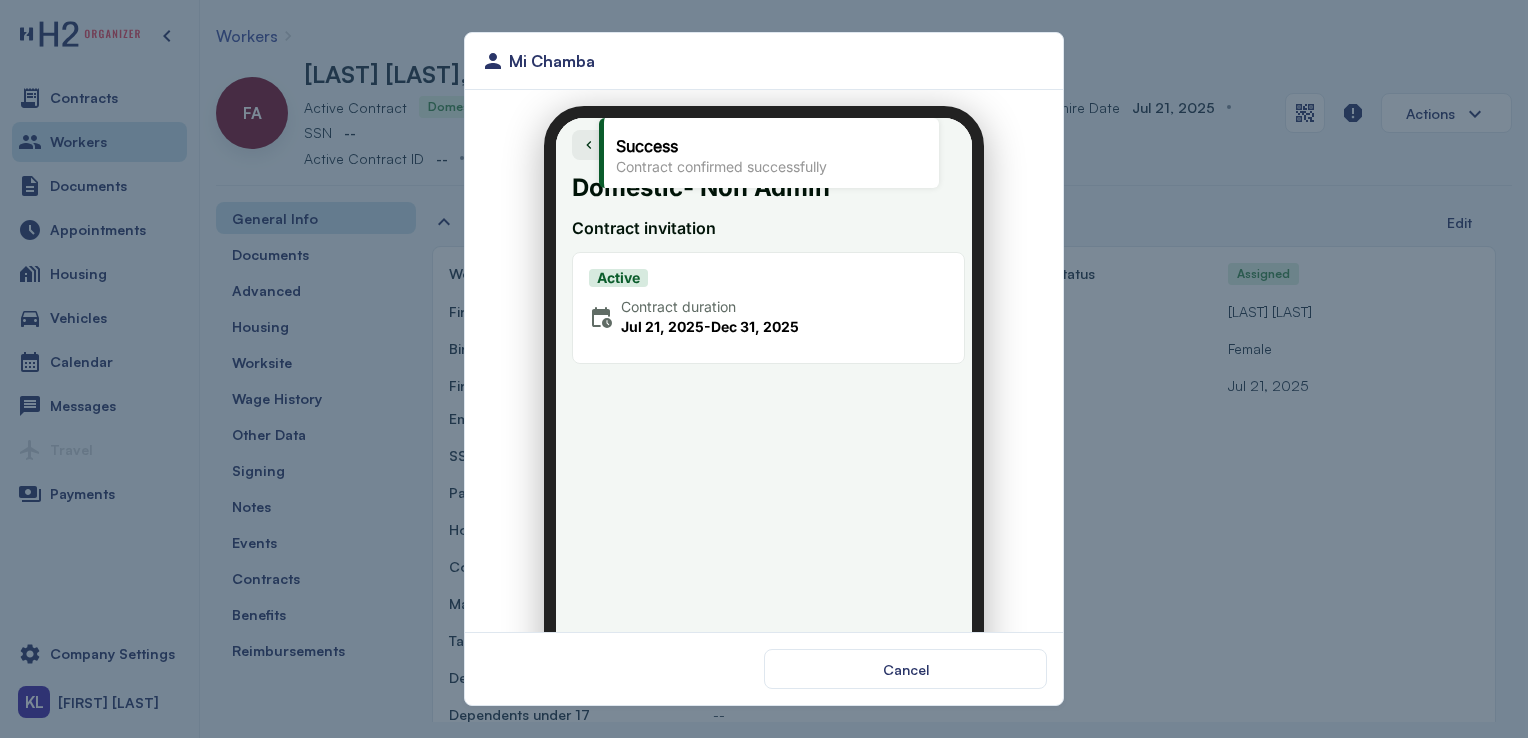 click on "Success Contract confirmed successfully" at bounding box center (757, 141) 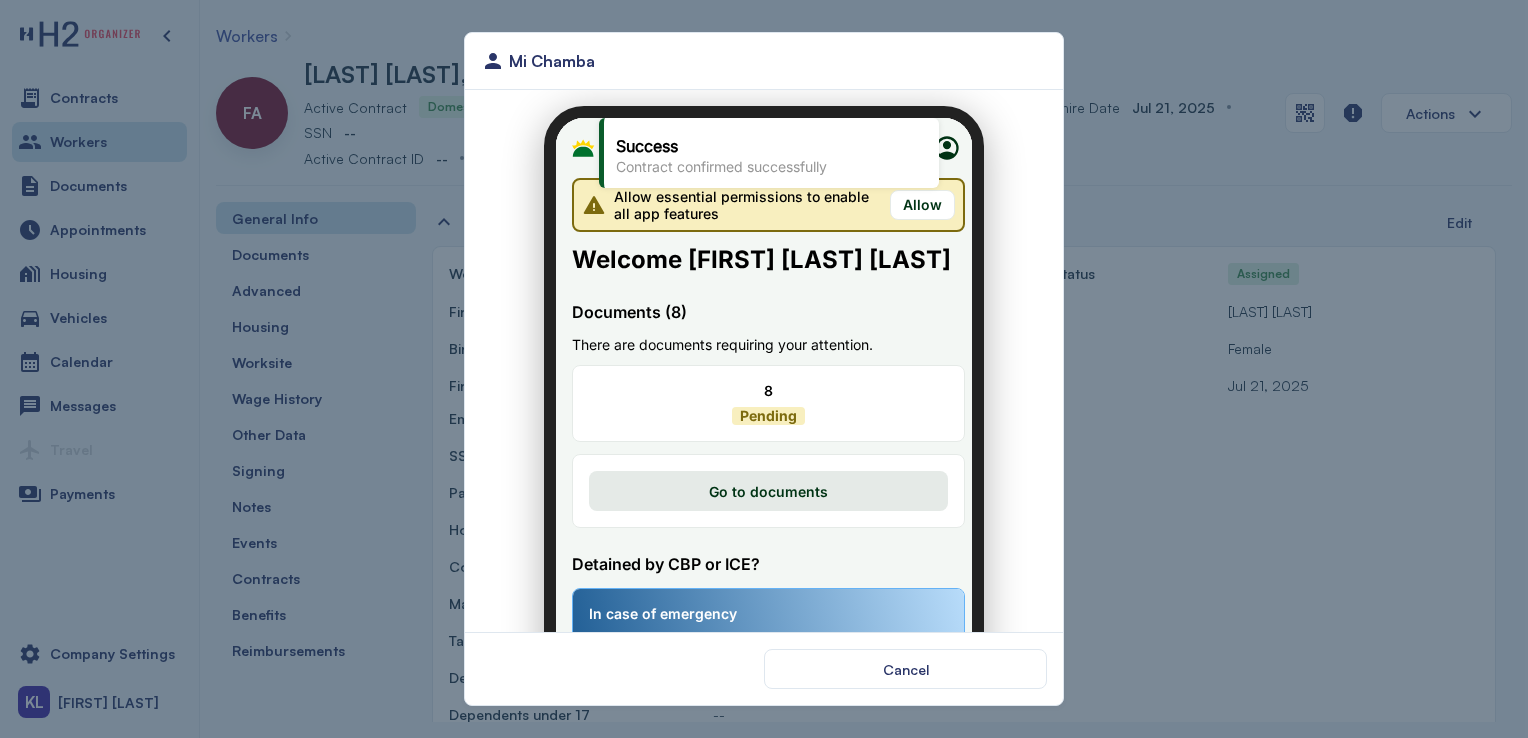 scroll, scrollTop: 188, scrollLeft: 0, axis: vertical 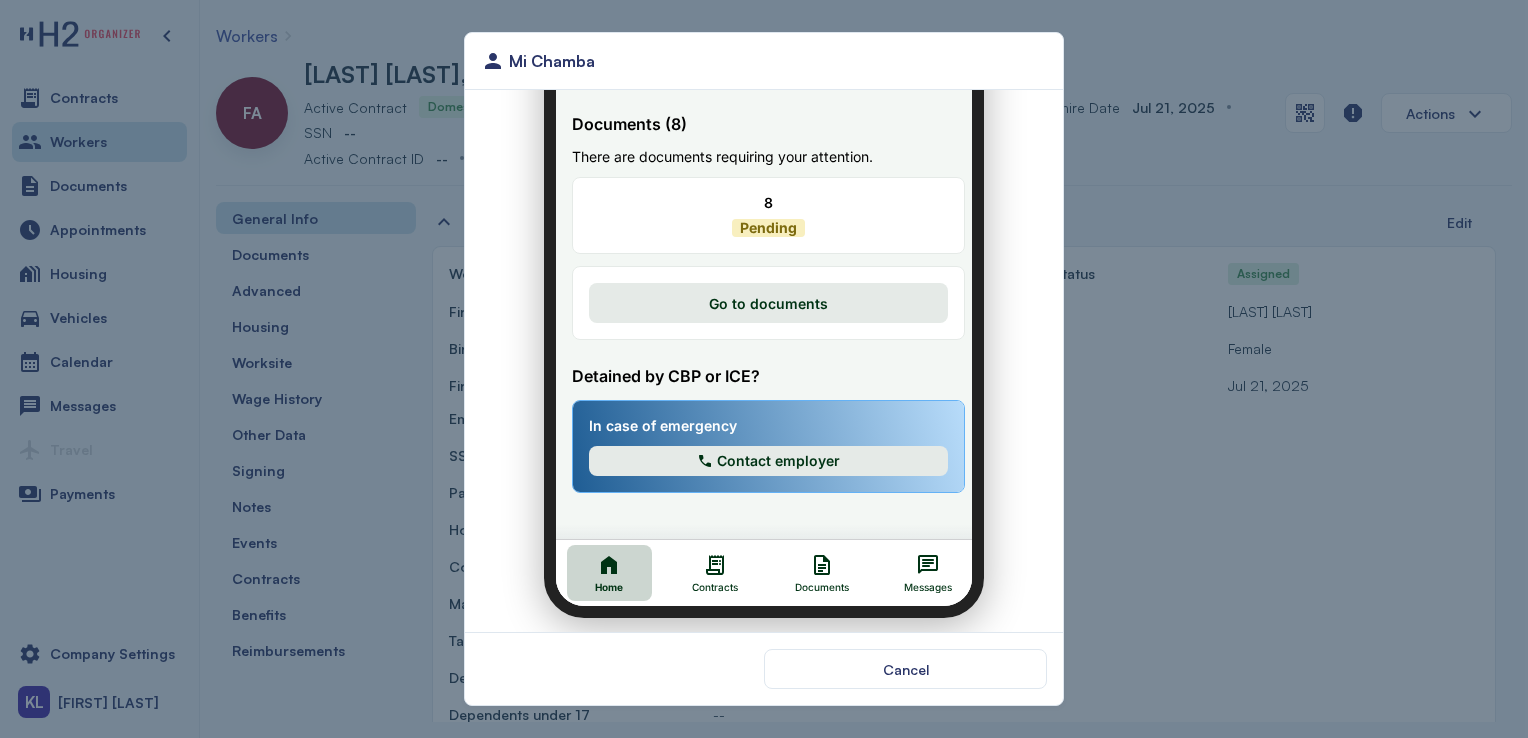 click 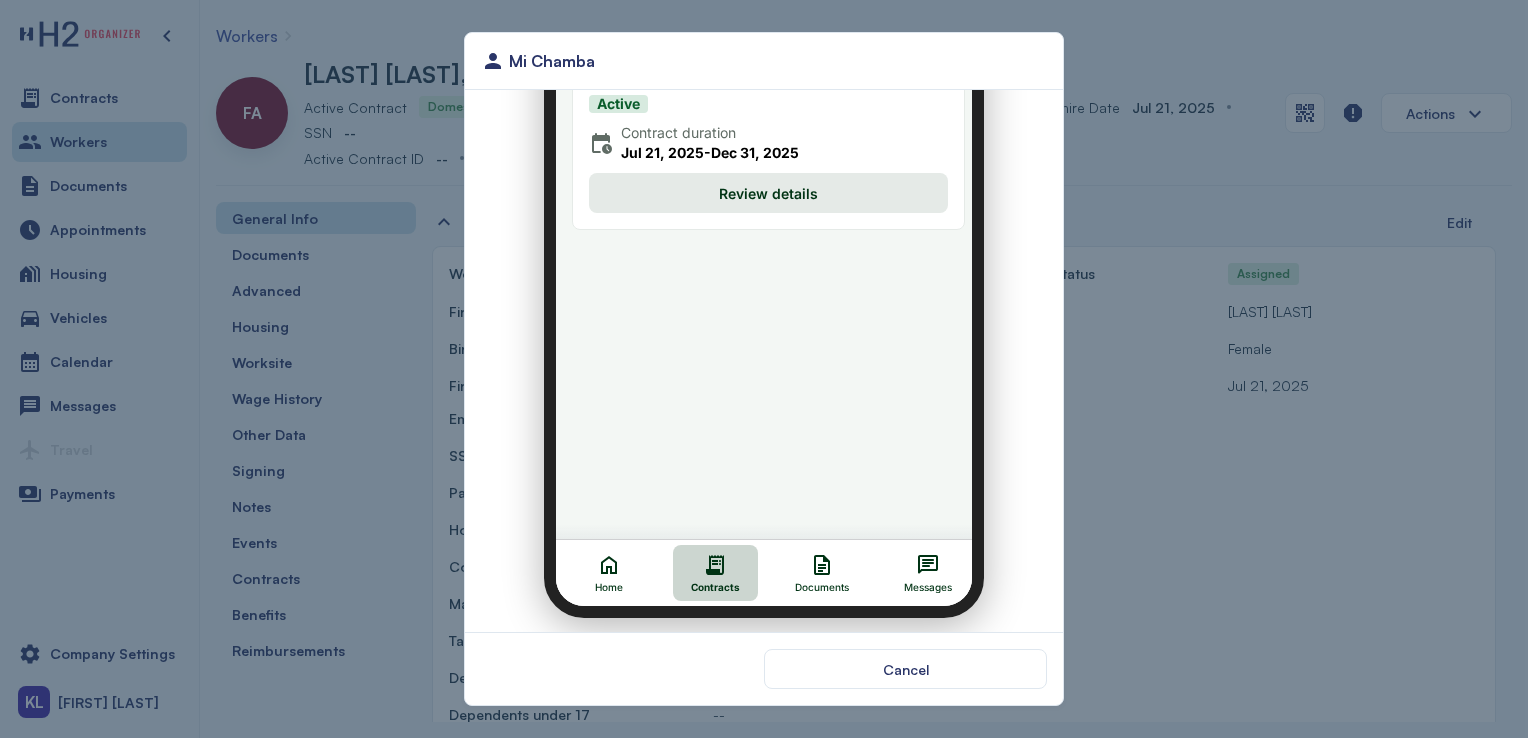 click 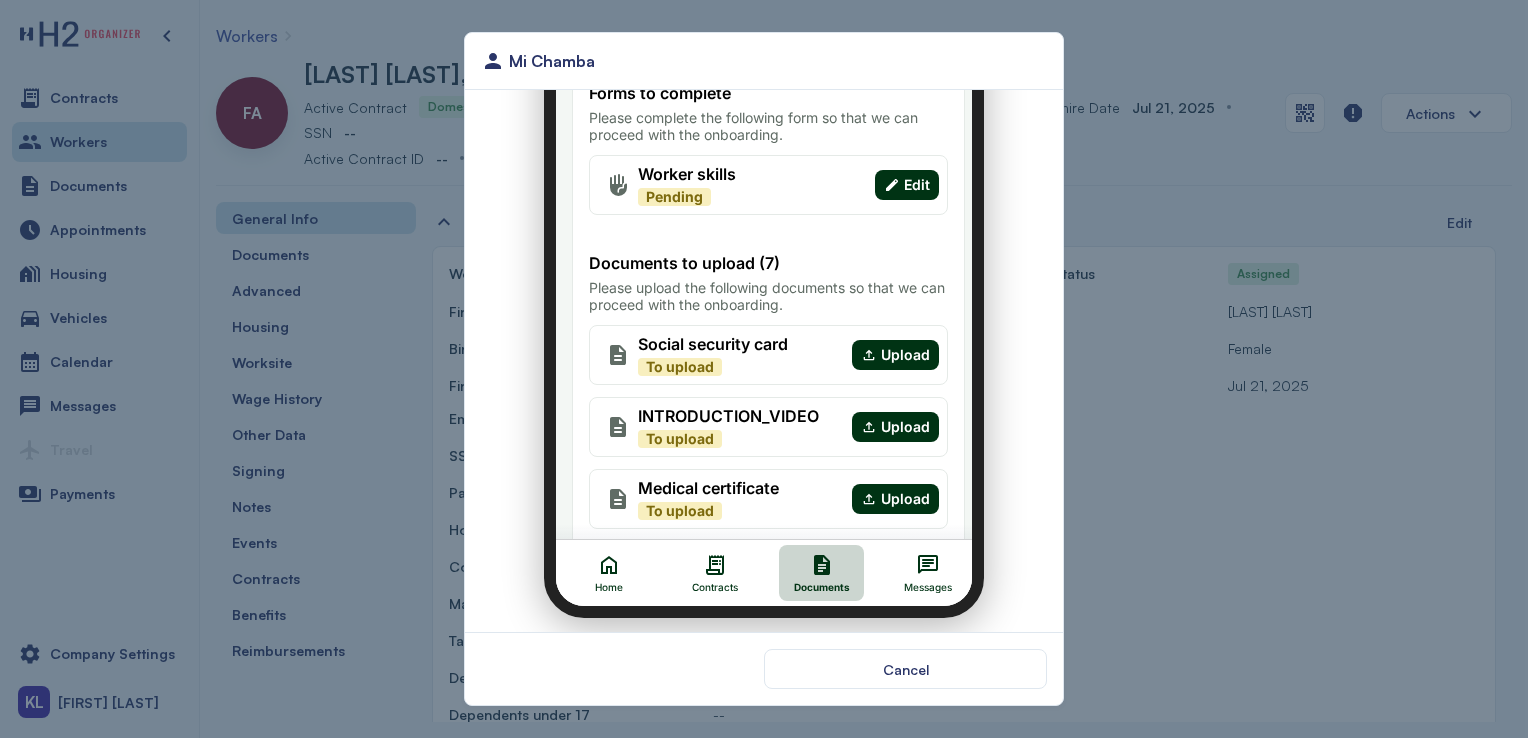 scroll, scrollTop: 0, scrollLeft: 0, axis: both 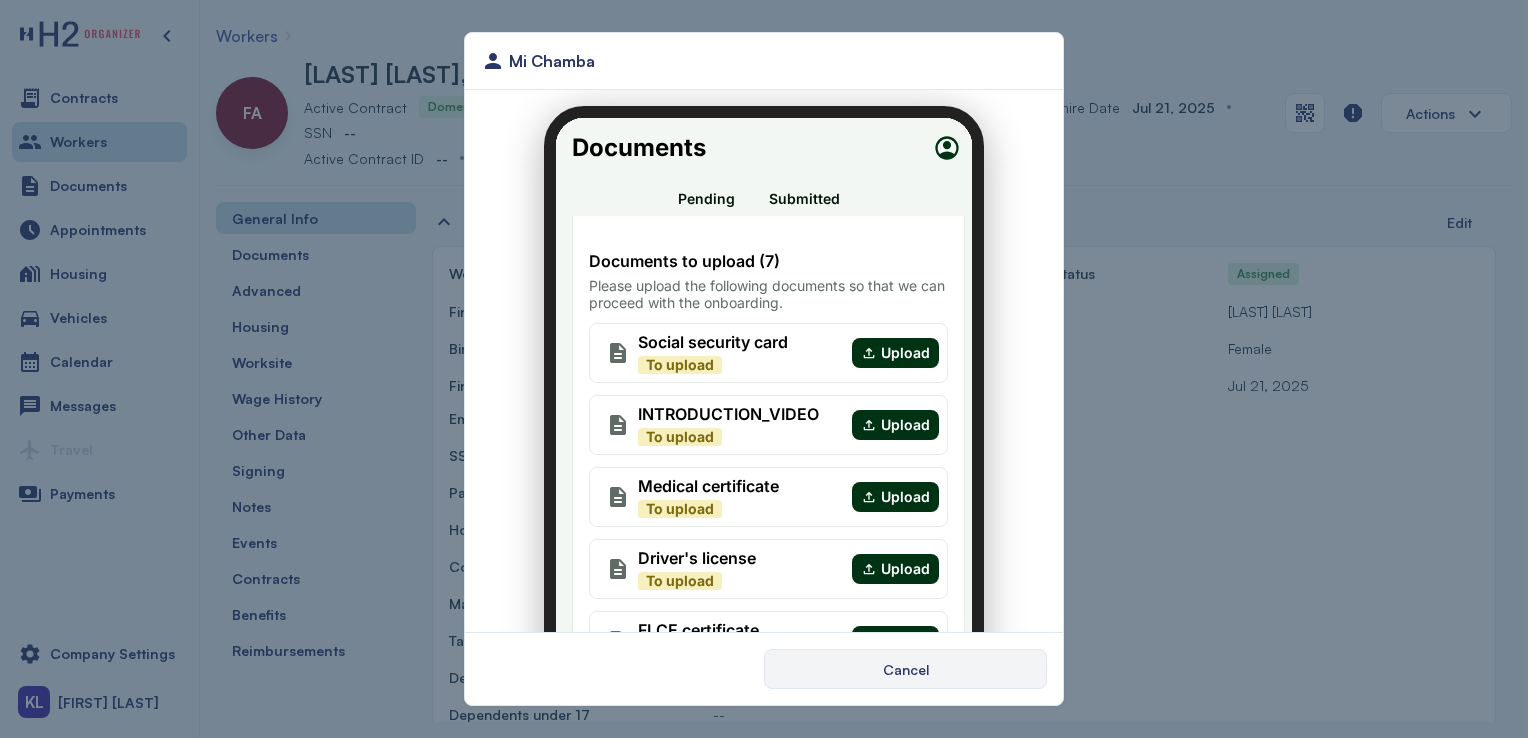 click on "Cancel" at bounding box center (905, 669) 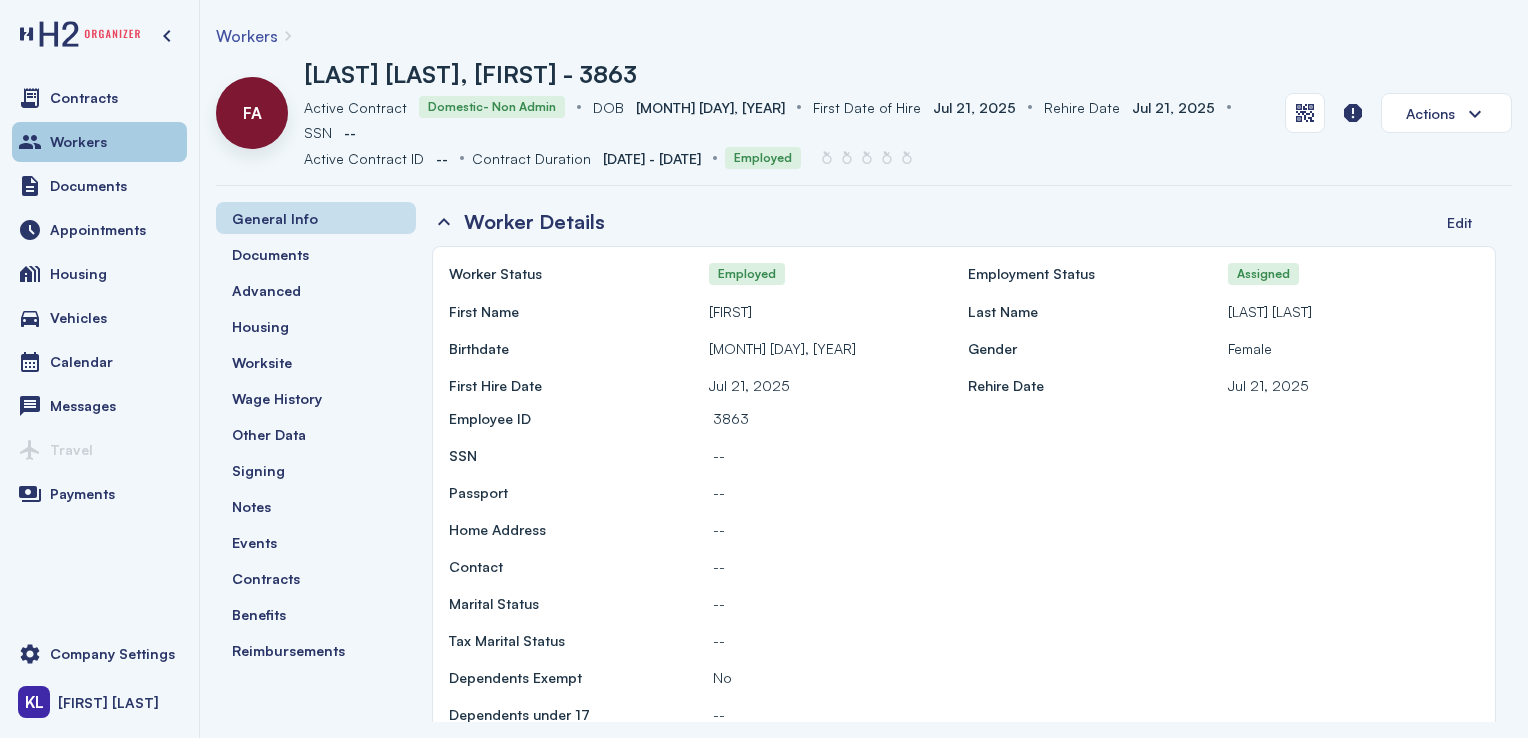 click on "Workers" at bounding box center (99, 142) 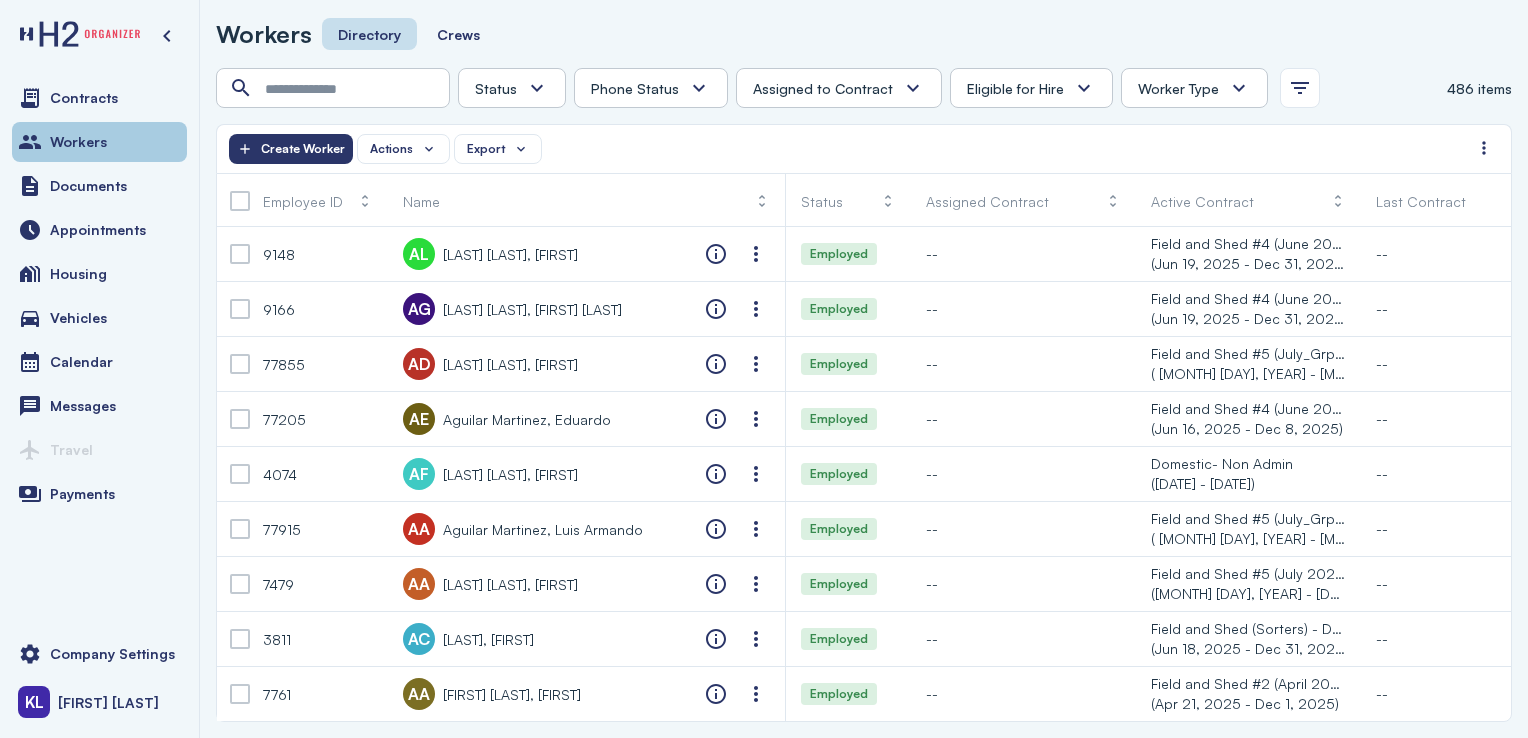 click on "Contracts" at bounding box center (99, 98) 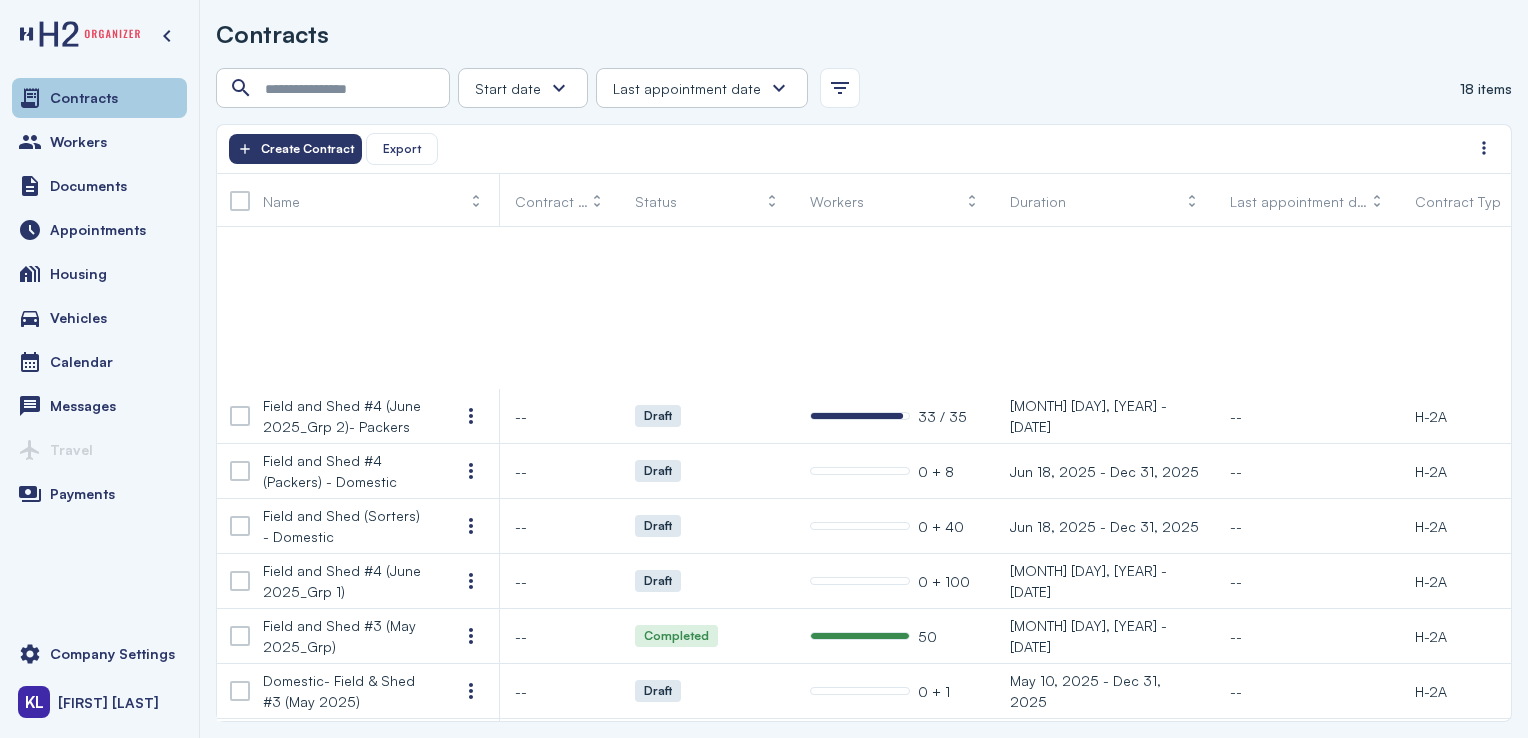 scroll, scrollTop: 456, scrollLeft: 0, axis: vertical 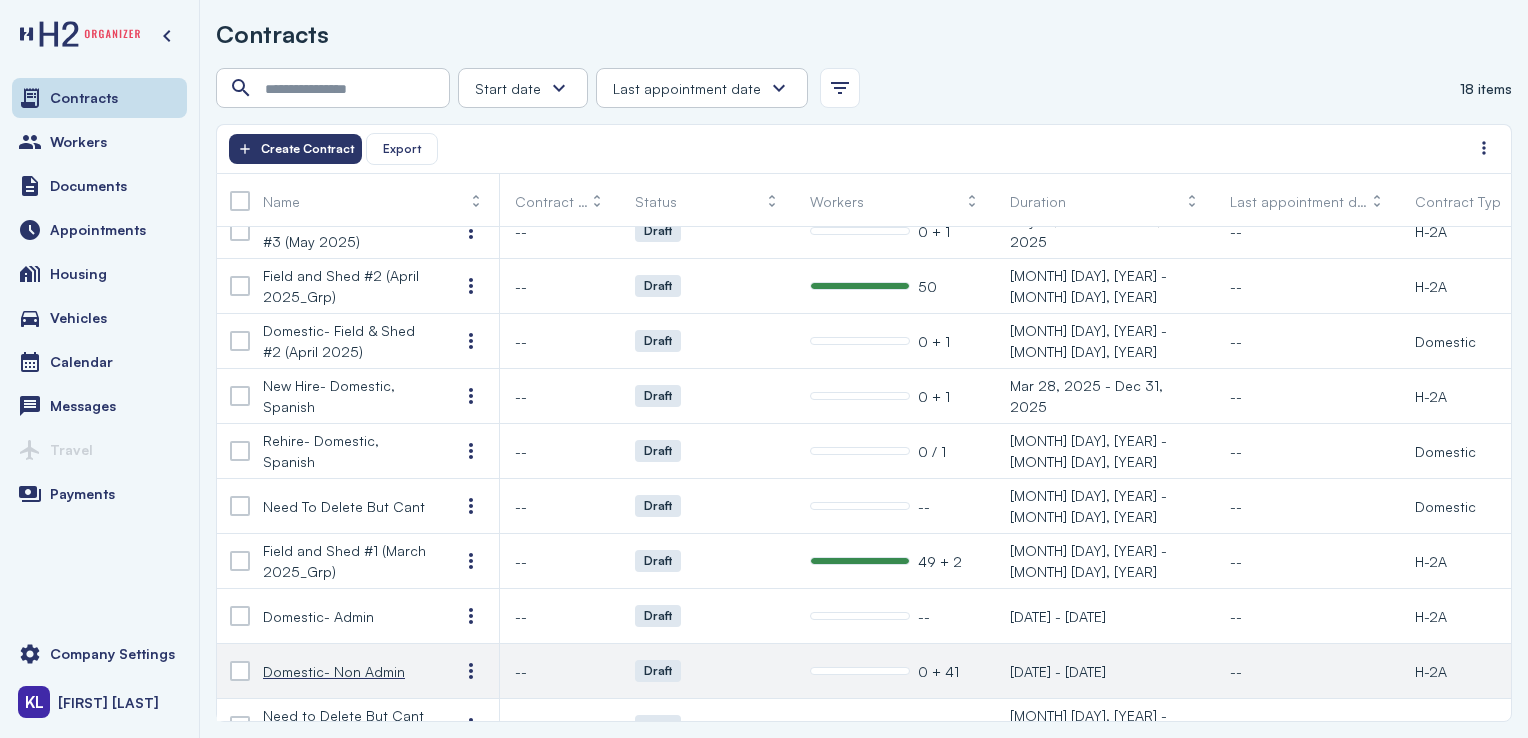 click on "Domestic- Non Admin" at bounding box center (334, 671) 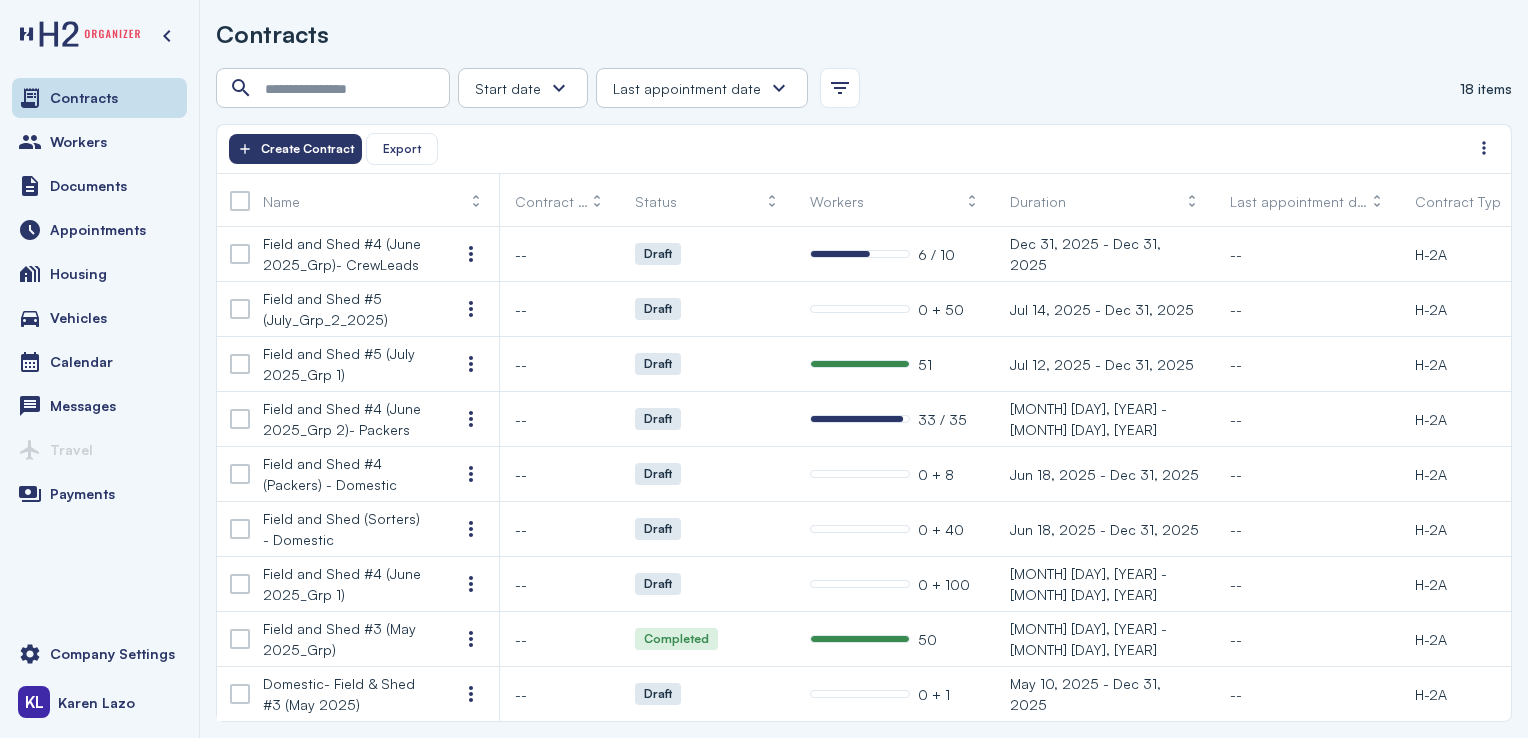 scroll, scrollTop: 0, scrollLeft: 0, axis: both 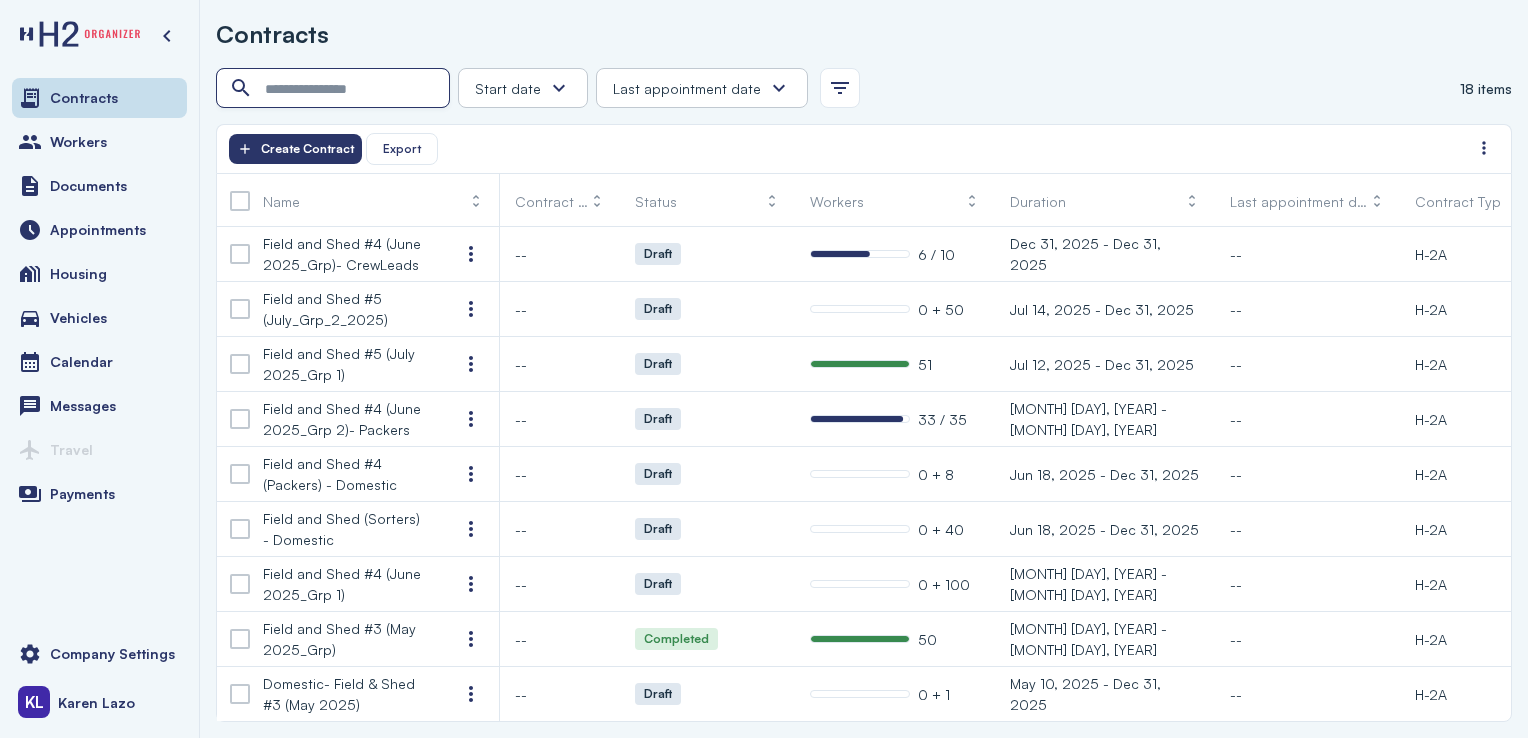 click at bounding box center [335, 89] 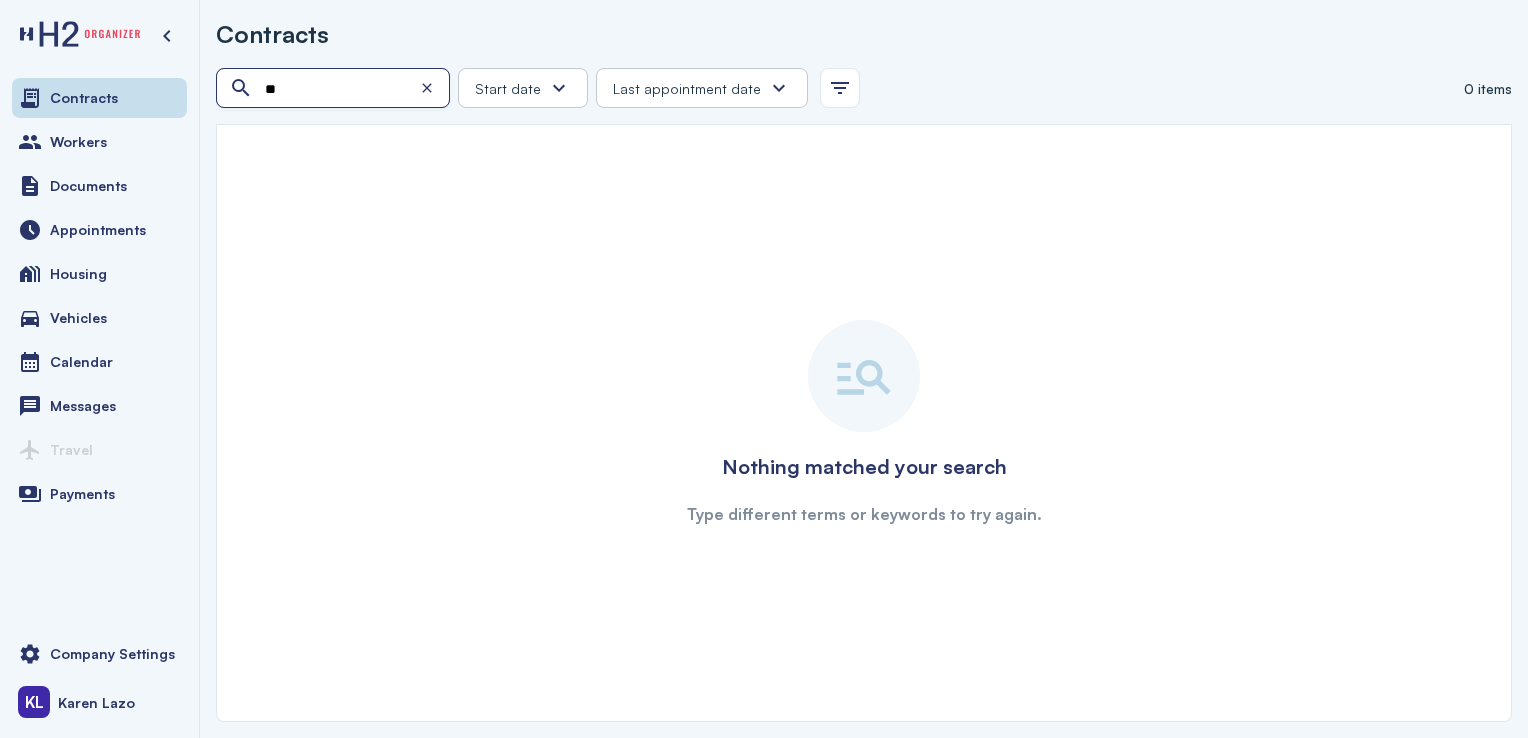 type on "*" 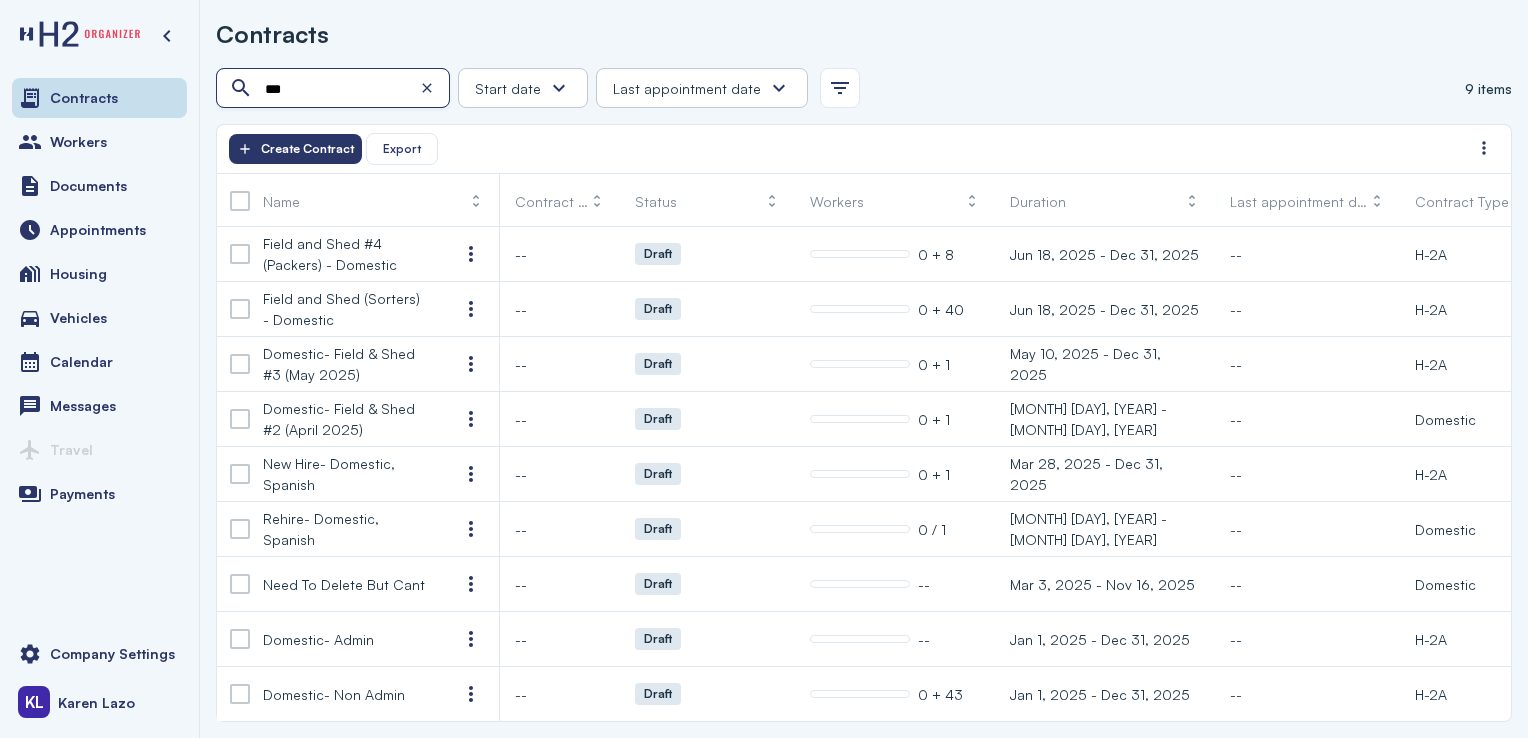 type on "***" 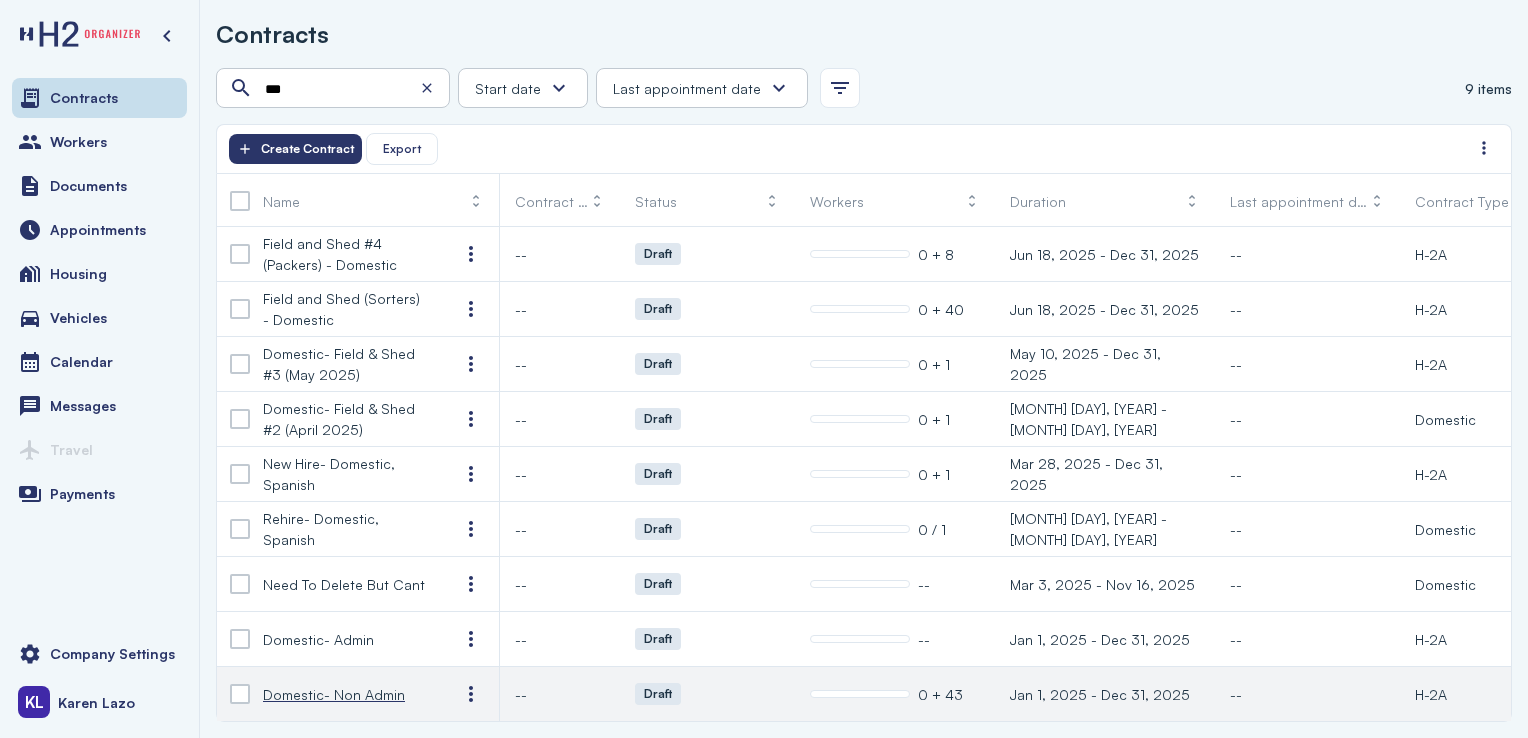 click on "Domestic- Non Admin" at bounding box center (334, 694) 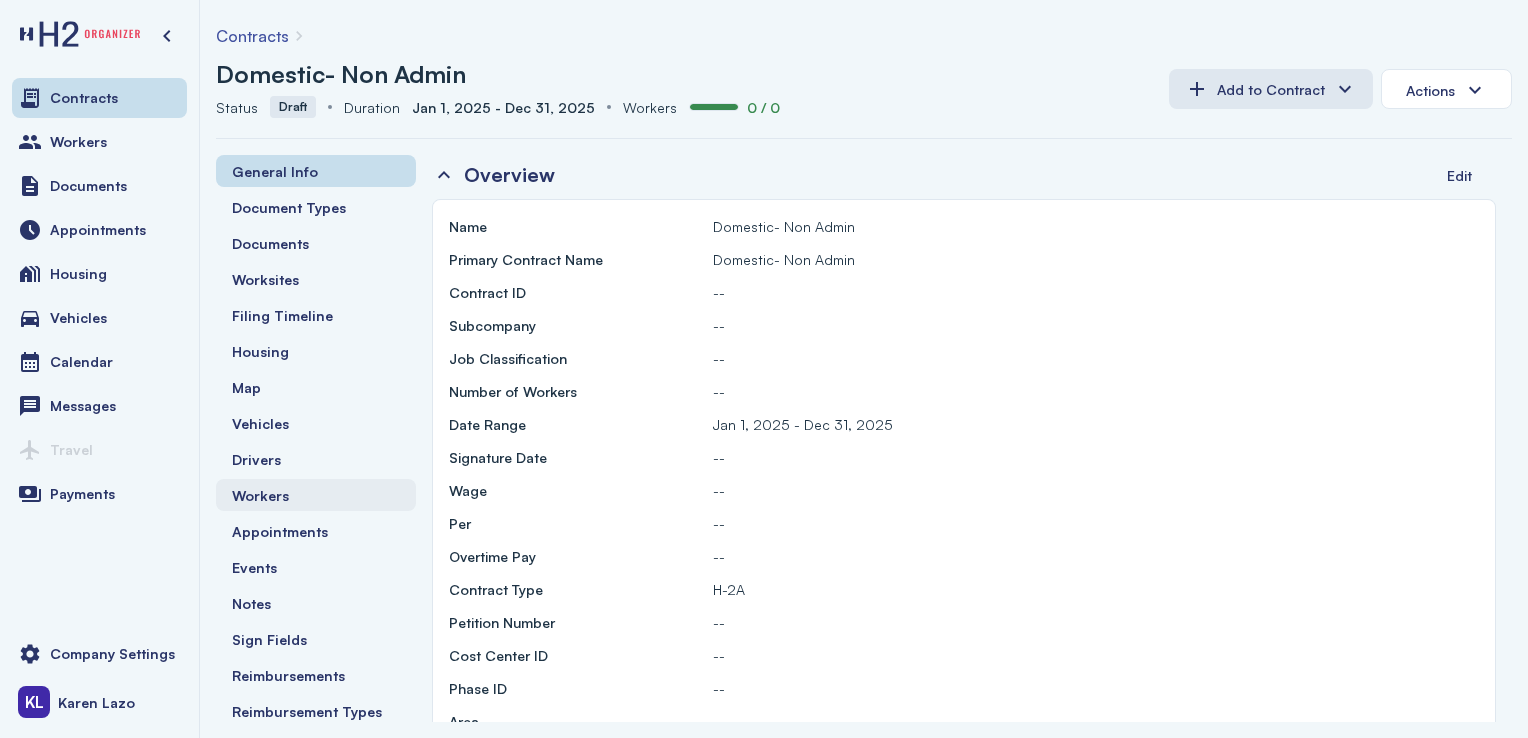 click on "Workers" at bounding box center [316, 495] 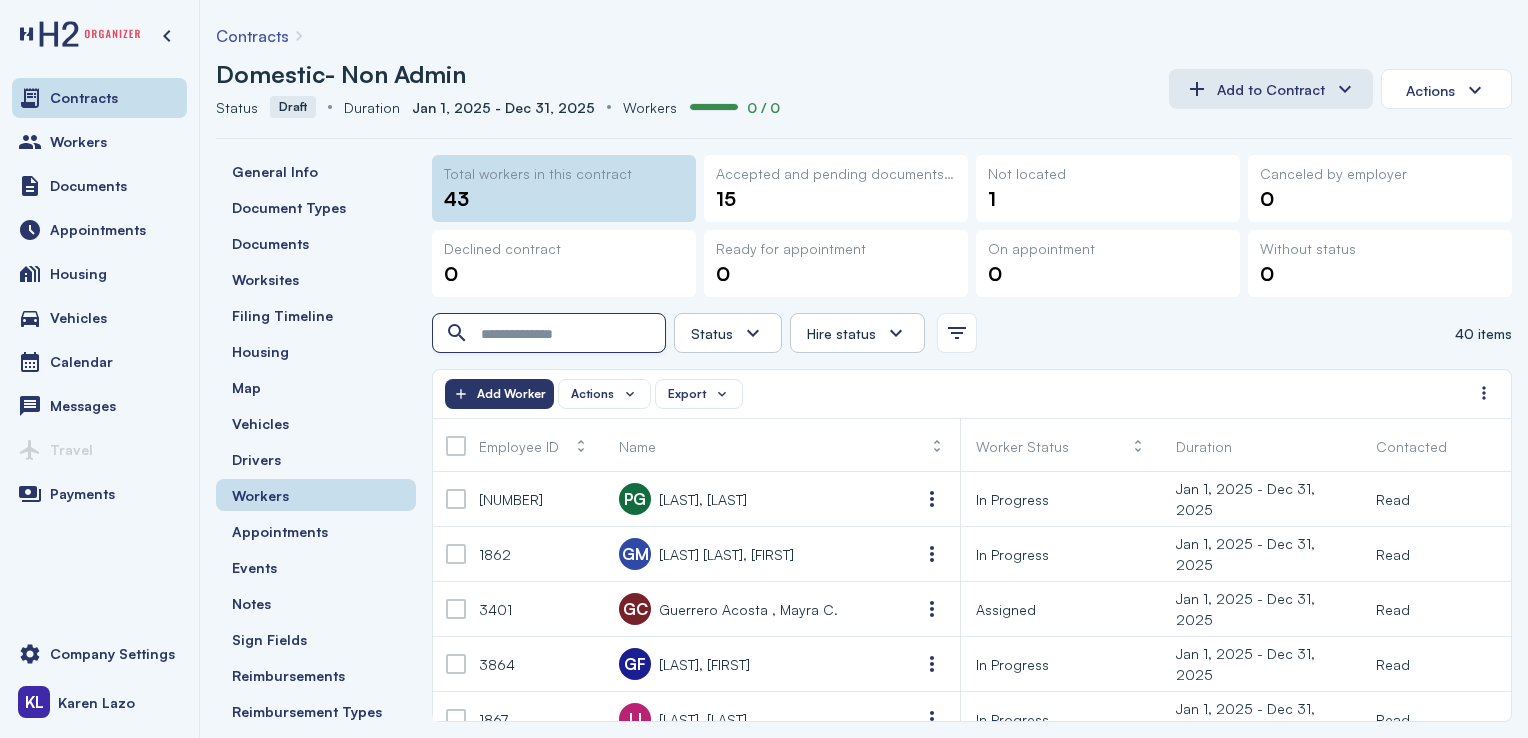 click at bounding box center (551, 334) 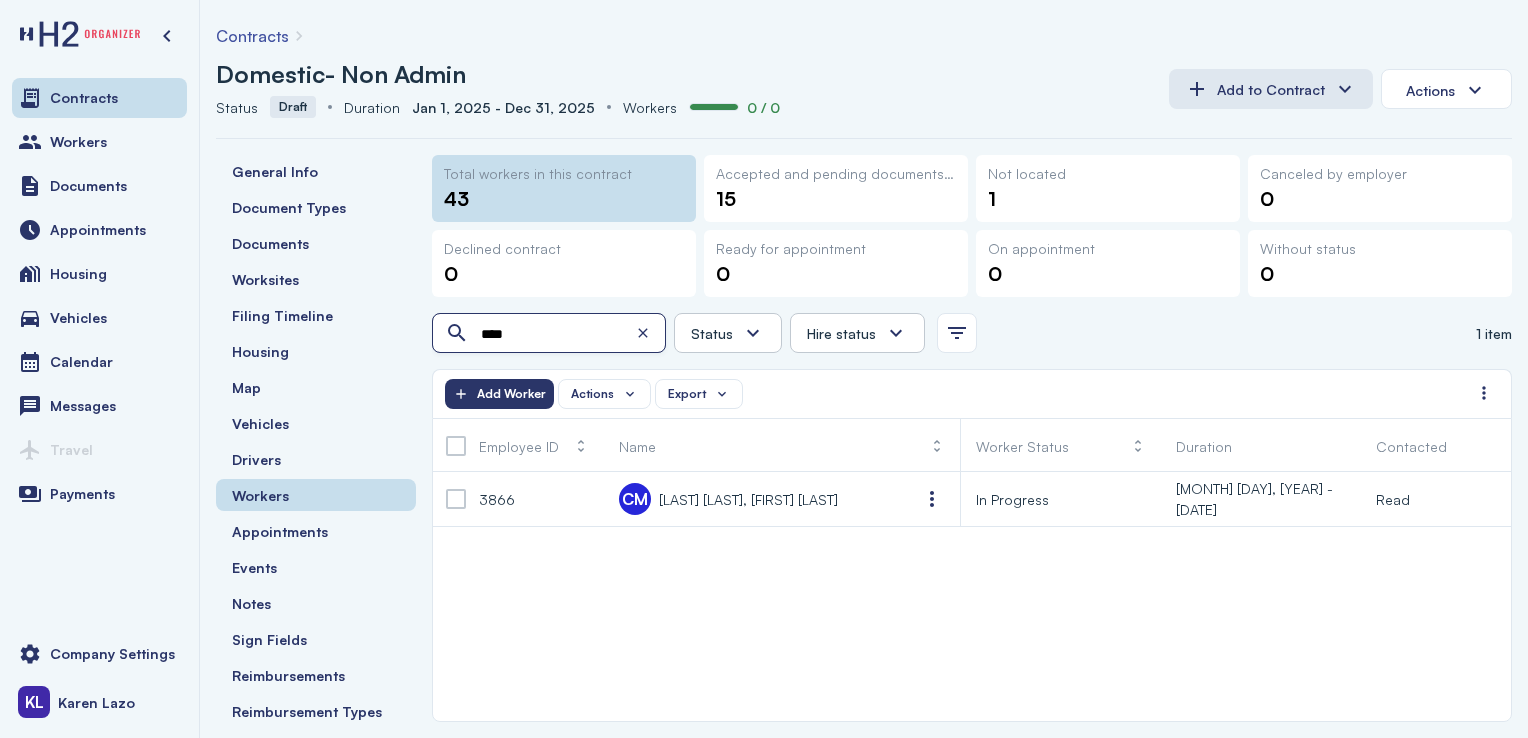 type on "****" 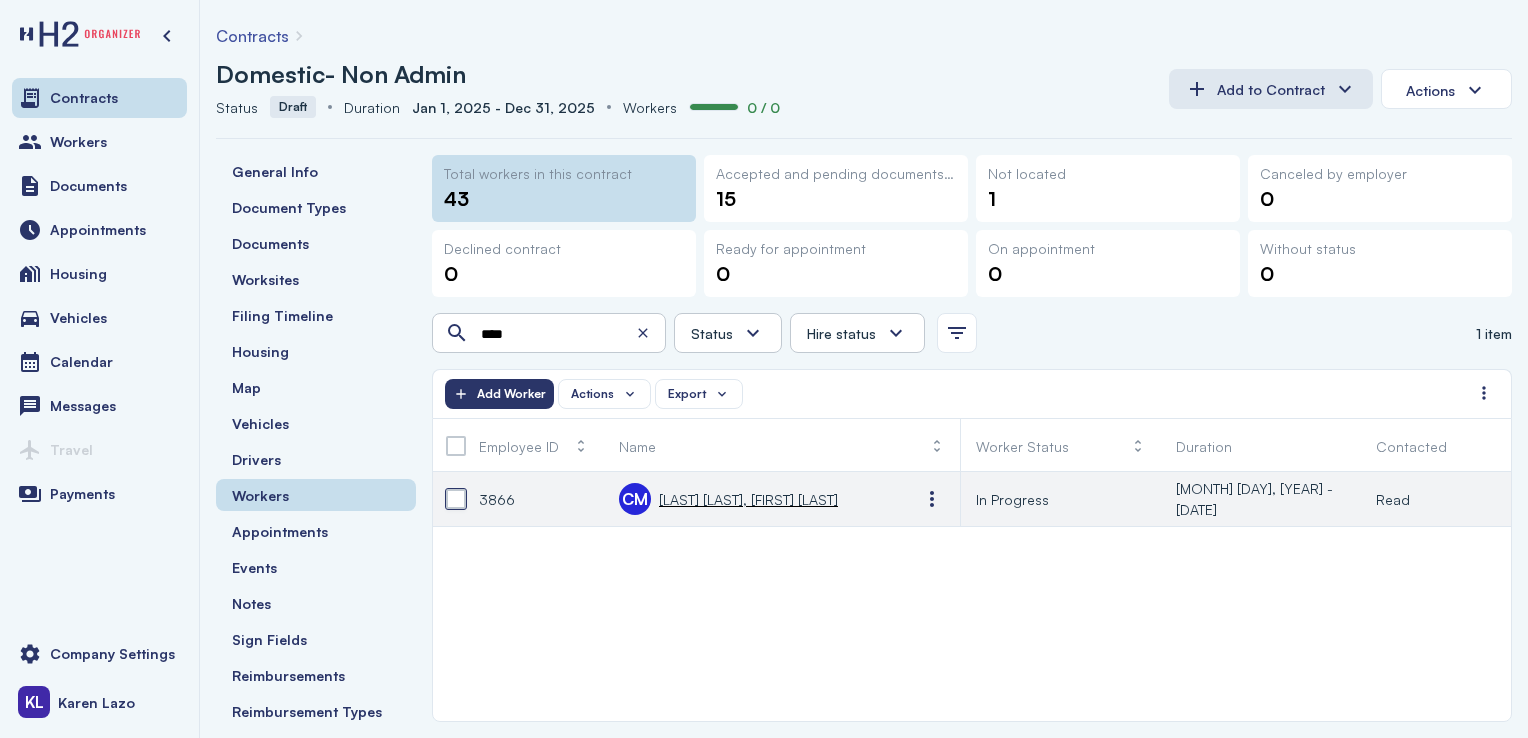 click at bounding box center [456, 499] 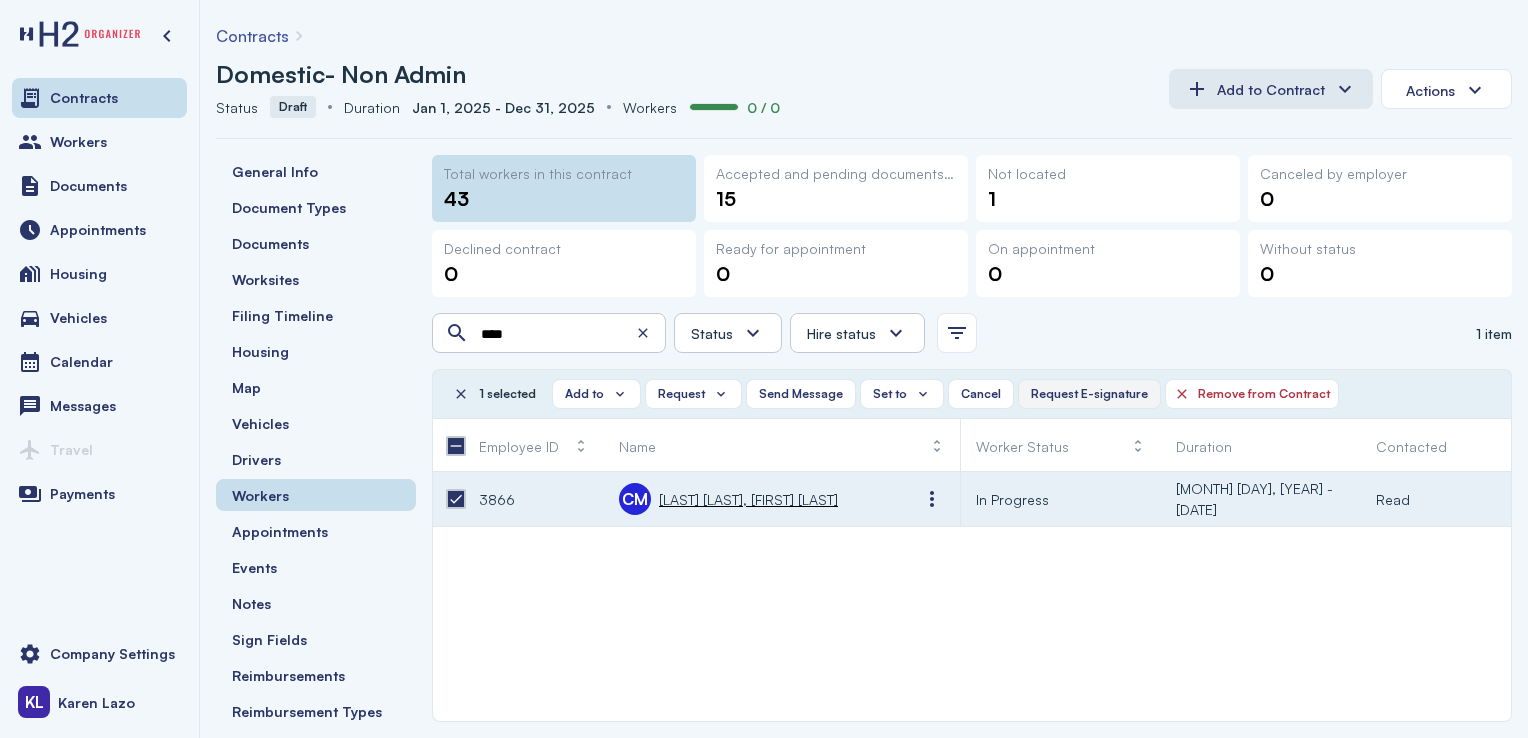 click on "Request E-signature" at bounding box center [1089, 394] 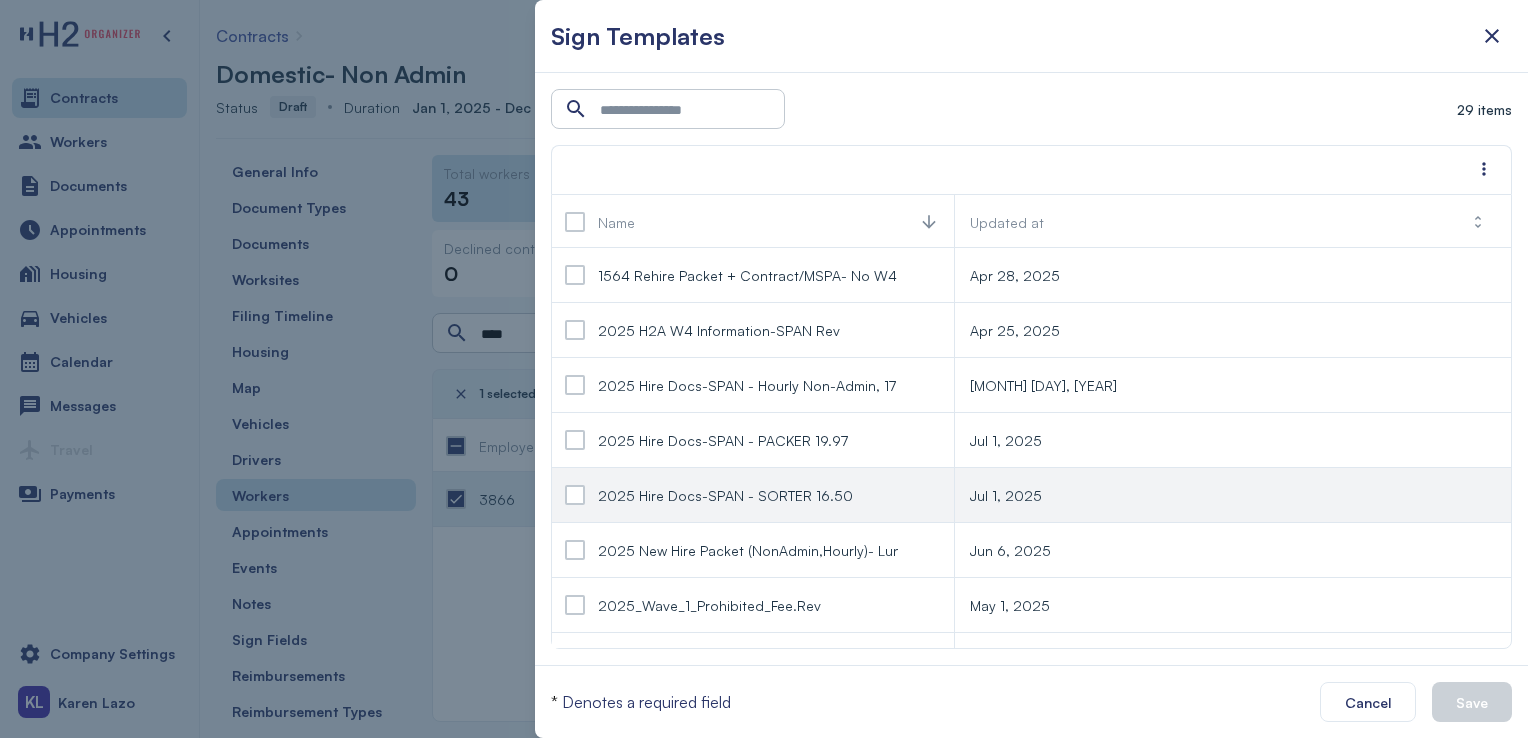 click on "2025 Hire Docs-SPAN - SORTER 16.50" 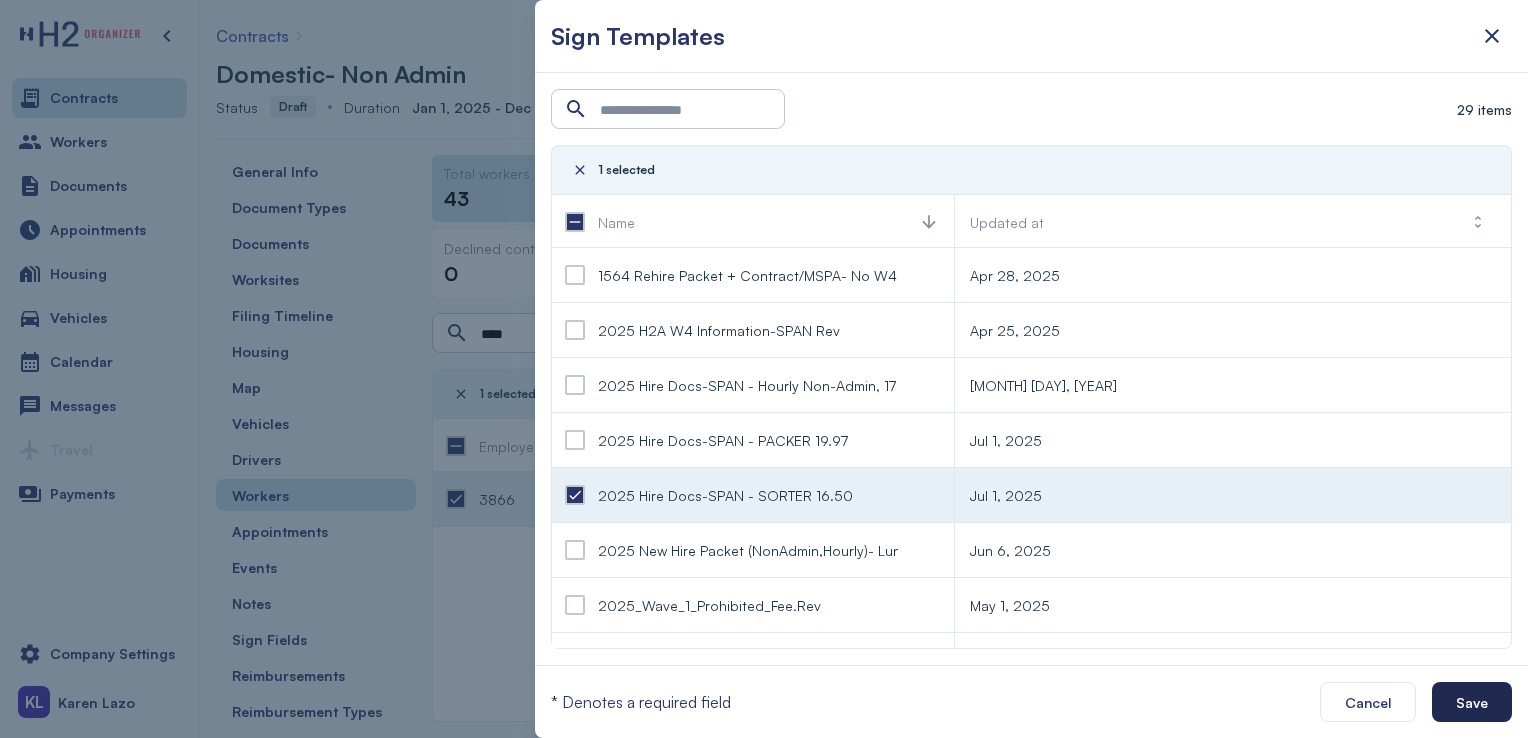 click on "Save" at bounding box center [1472, 702] 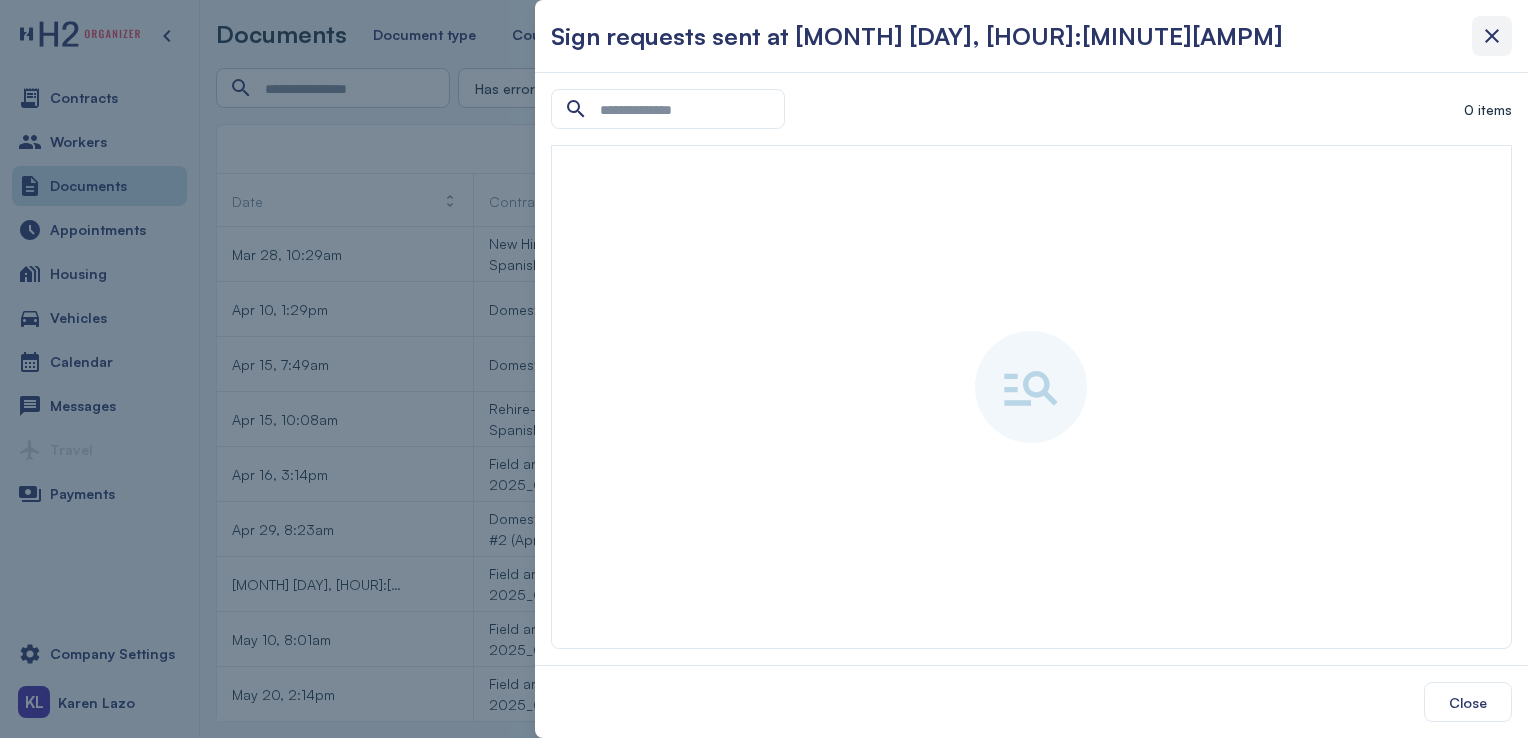 click at bounding box center [1492, 36] 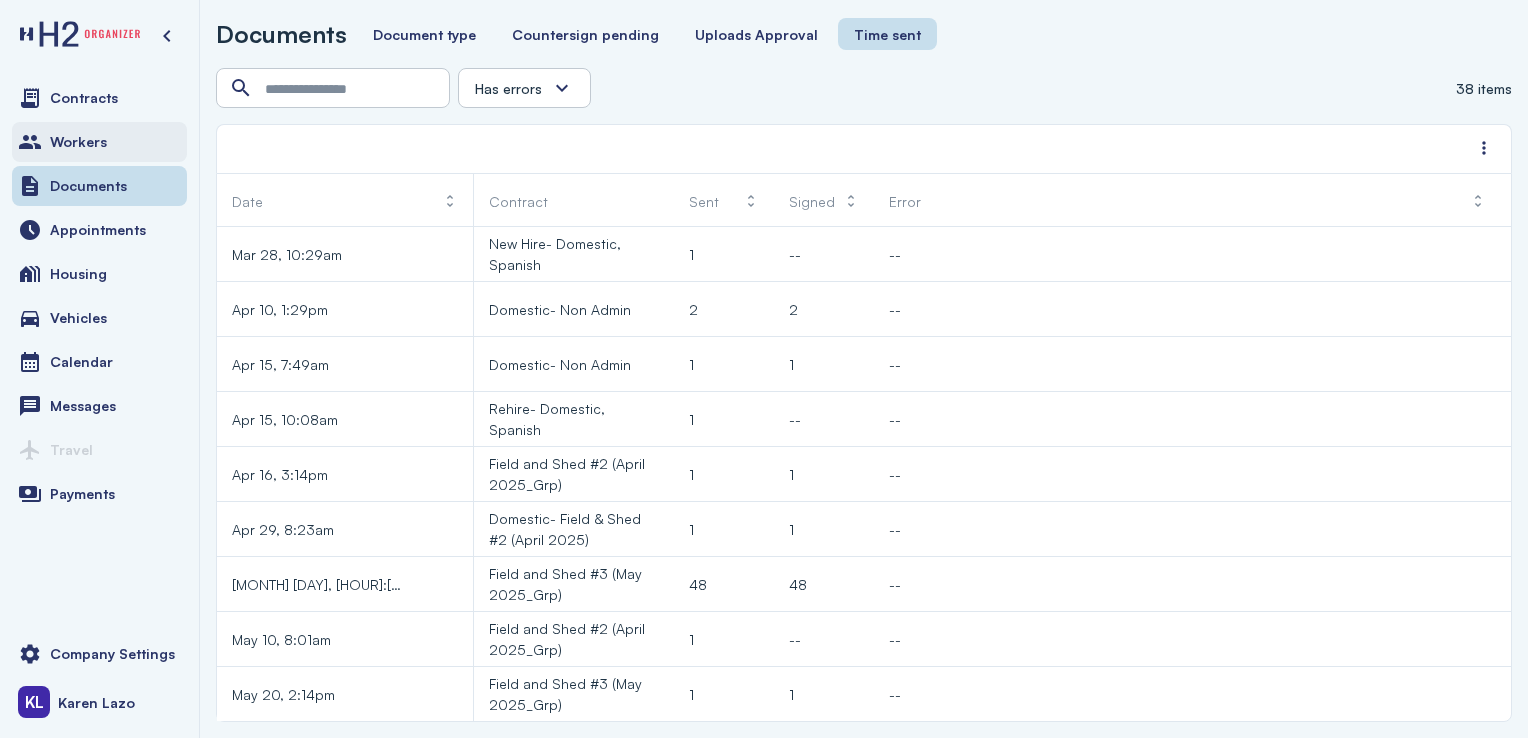click on "Workers" at bounding box center (99, 142) 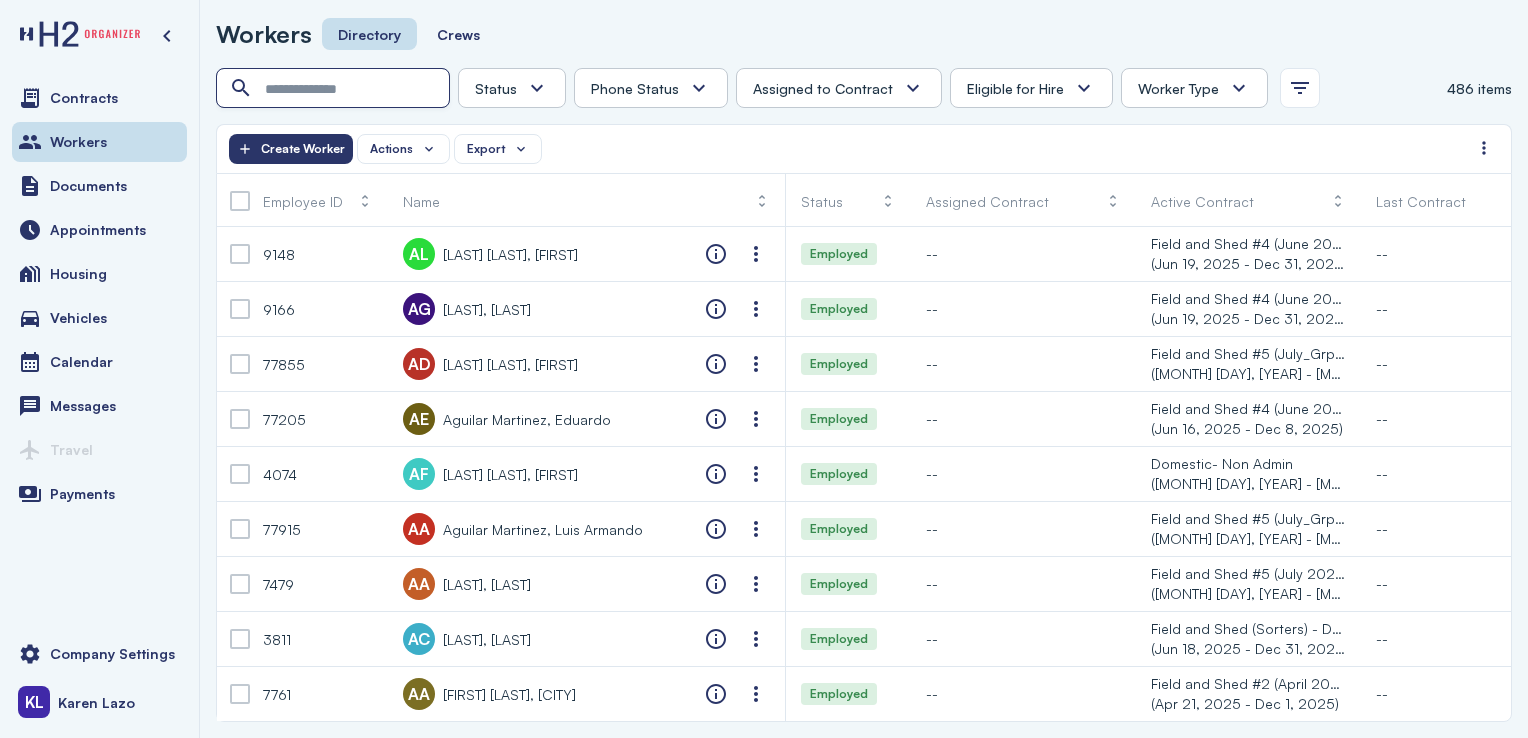 click at bounding box center (335, 89) 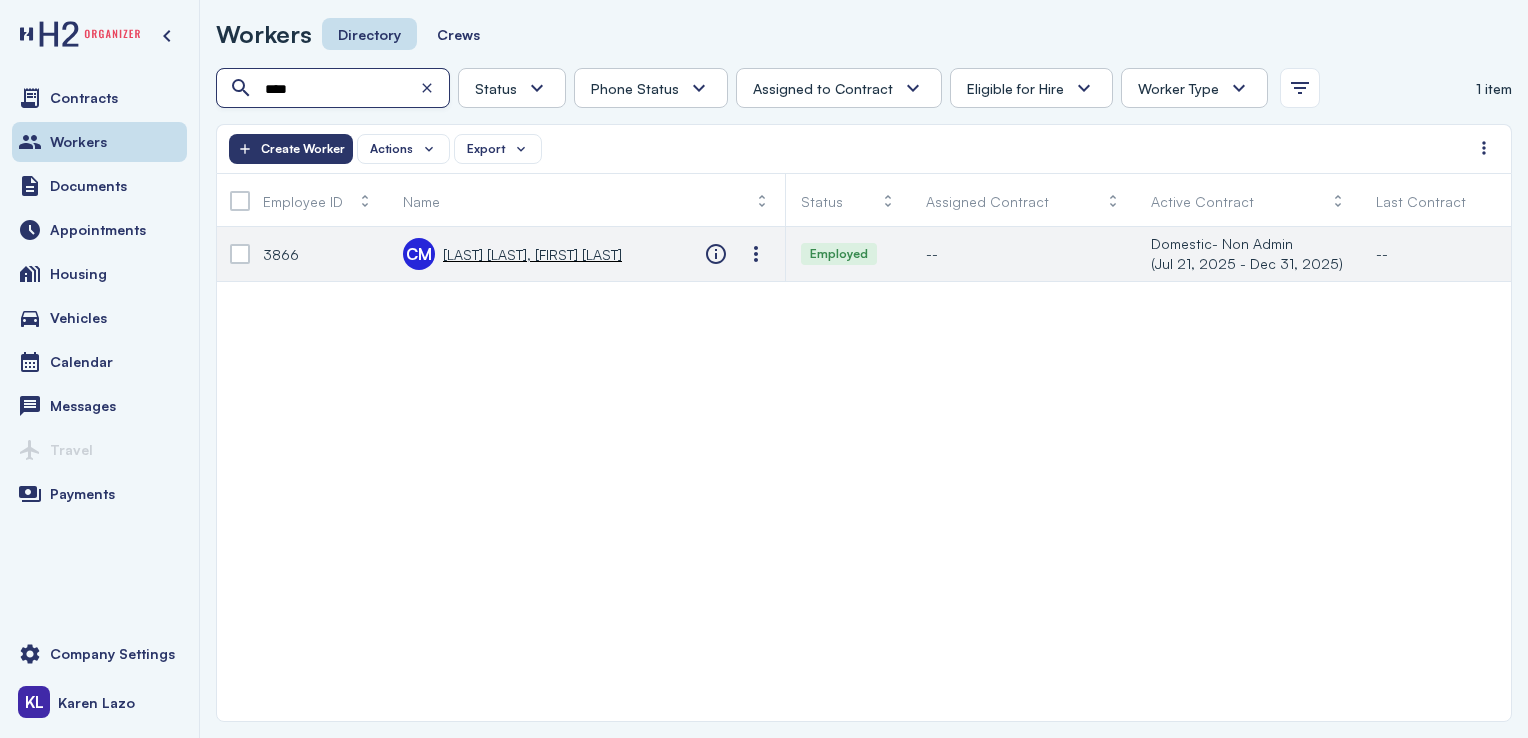 type on "****" 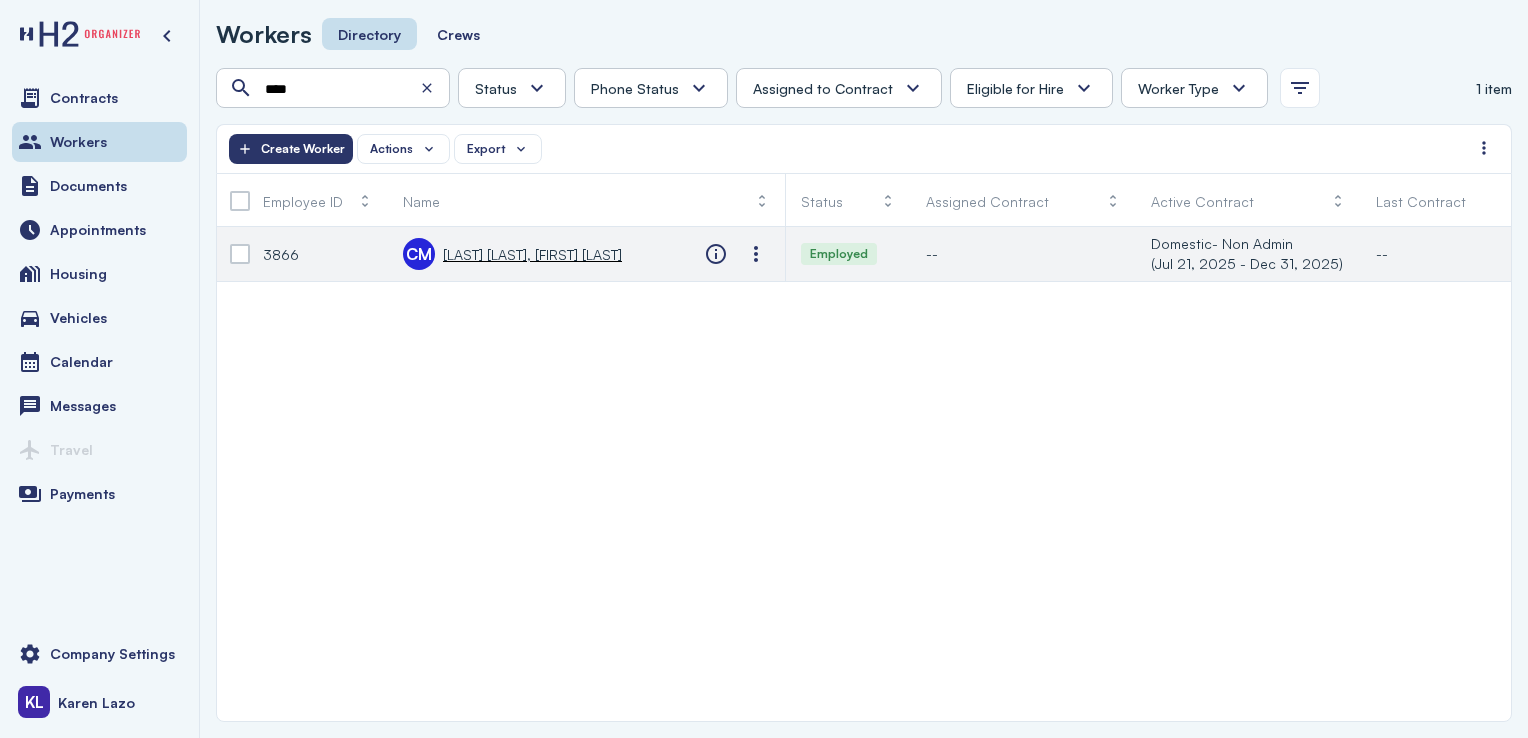 click on "3866" 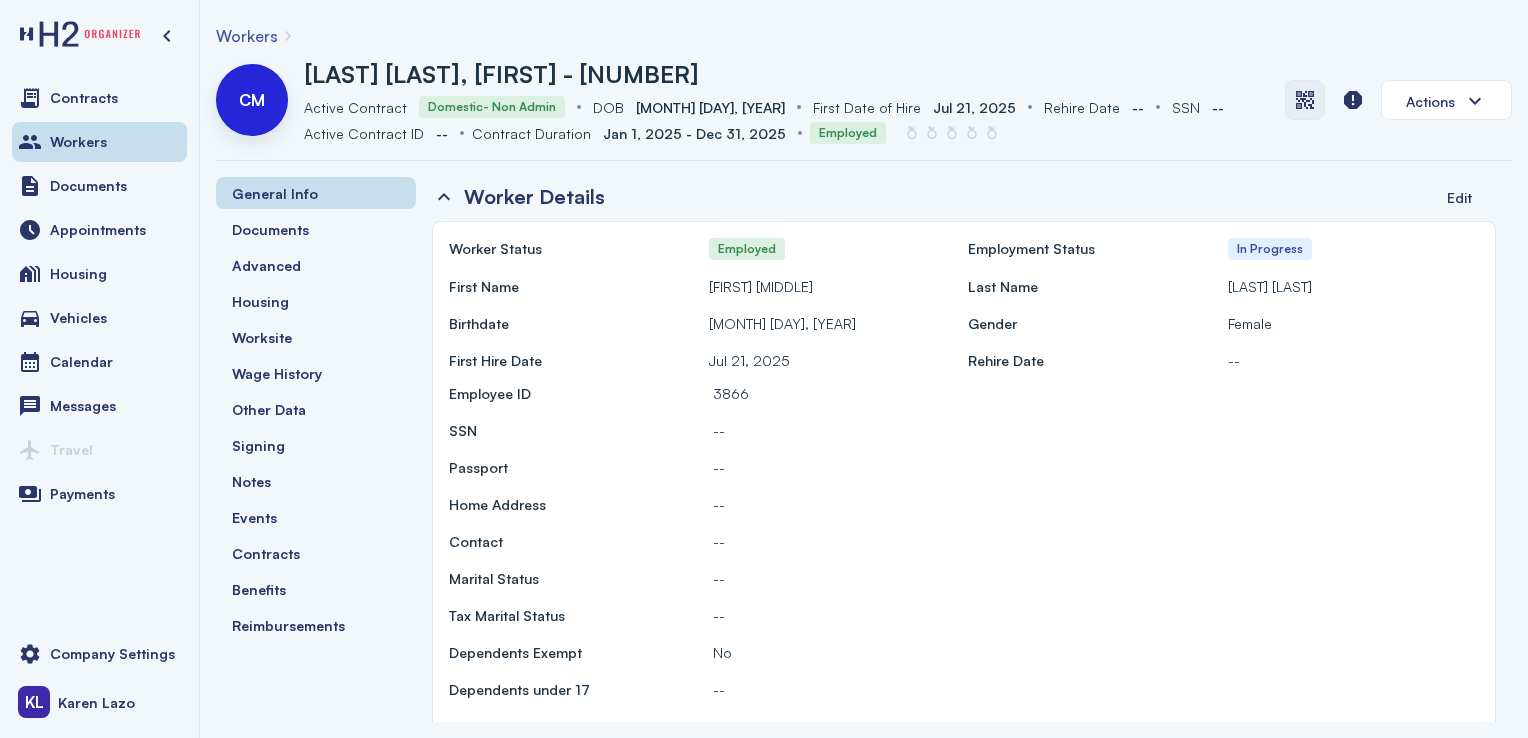 click at bounding box center (1305, 100) 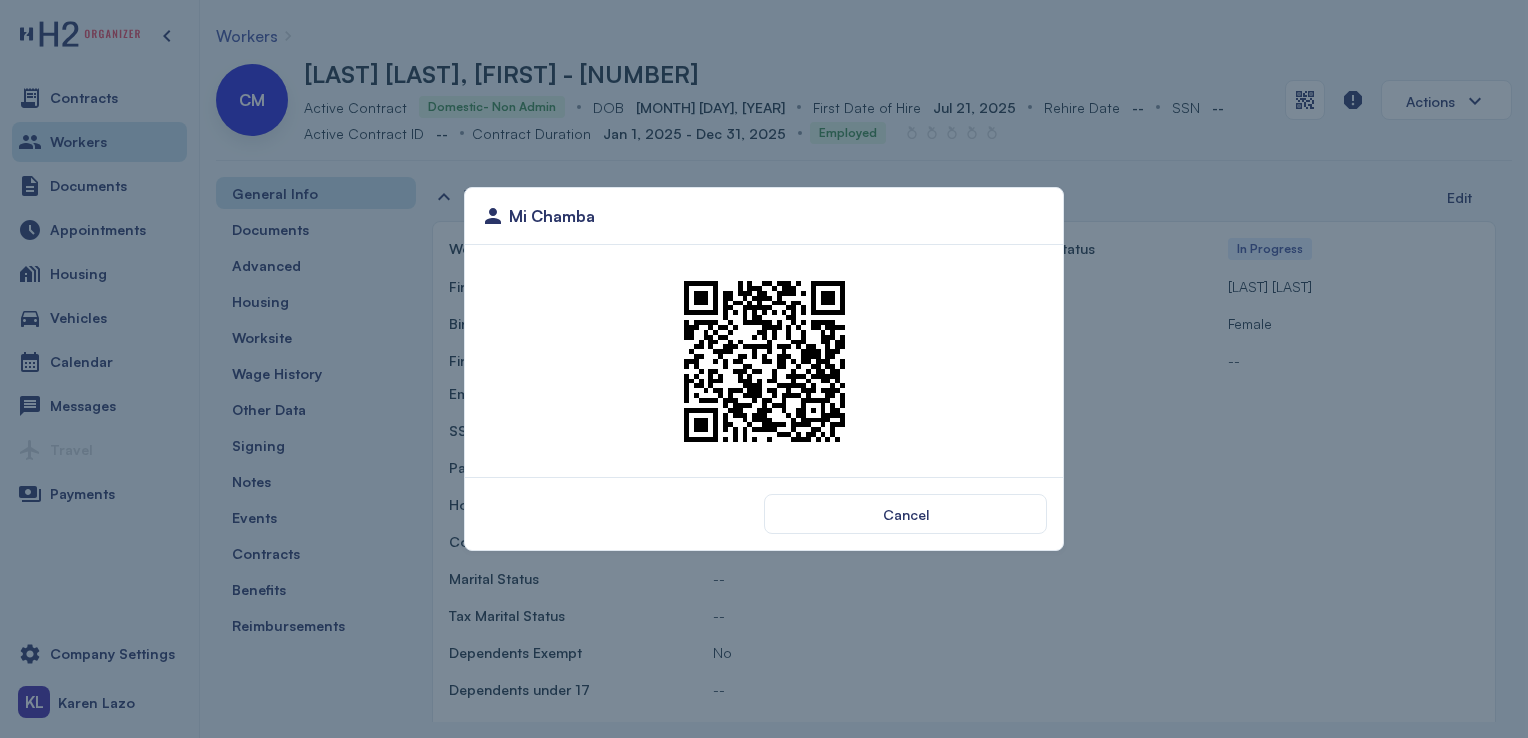 click at bounding box center [764, 361] 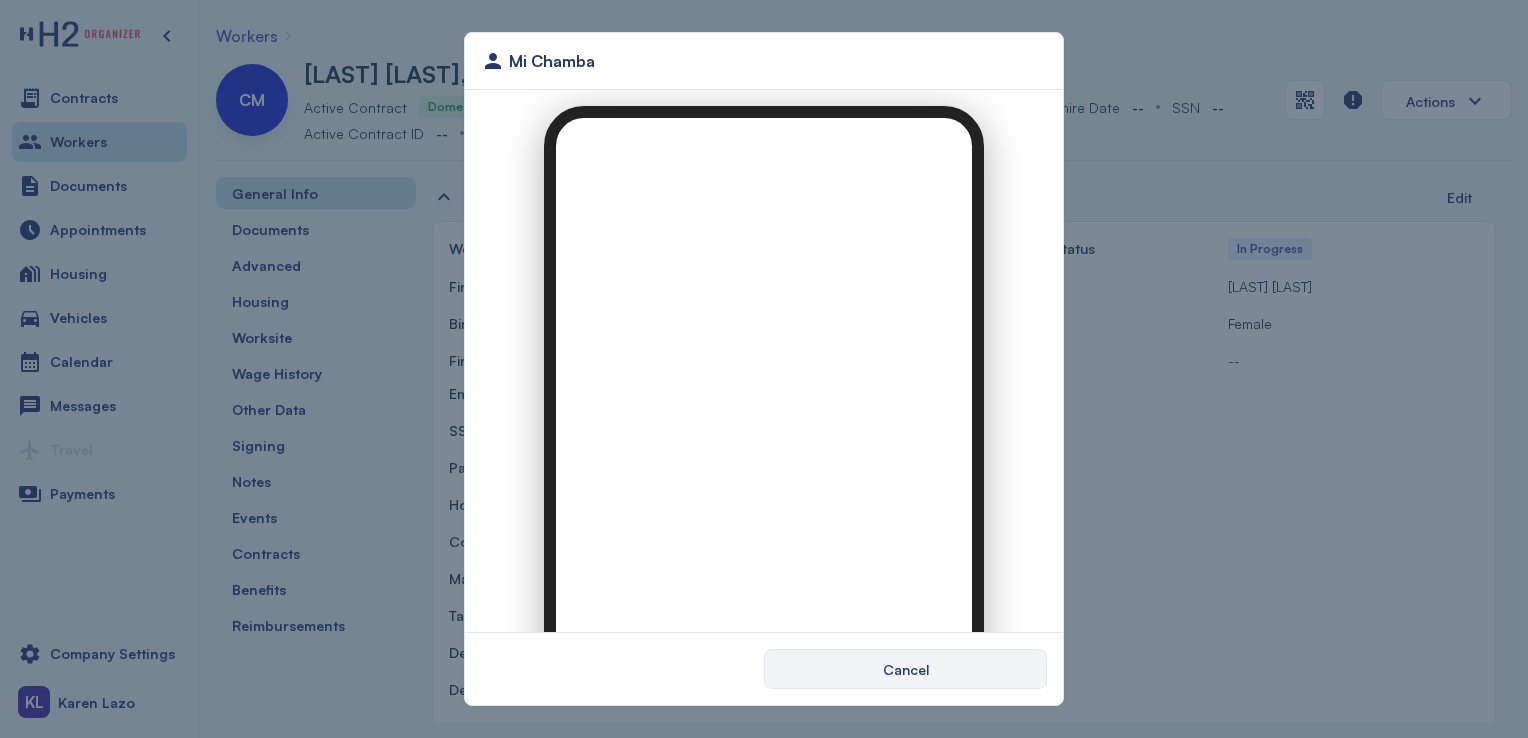 scroll, scrollTop: 0, scrollLeft: 0, axis: both 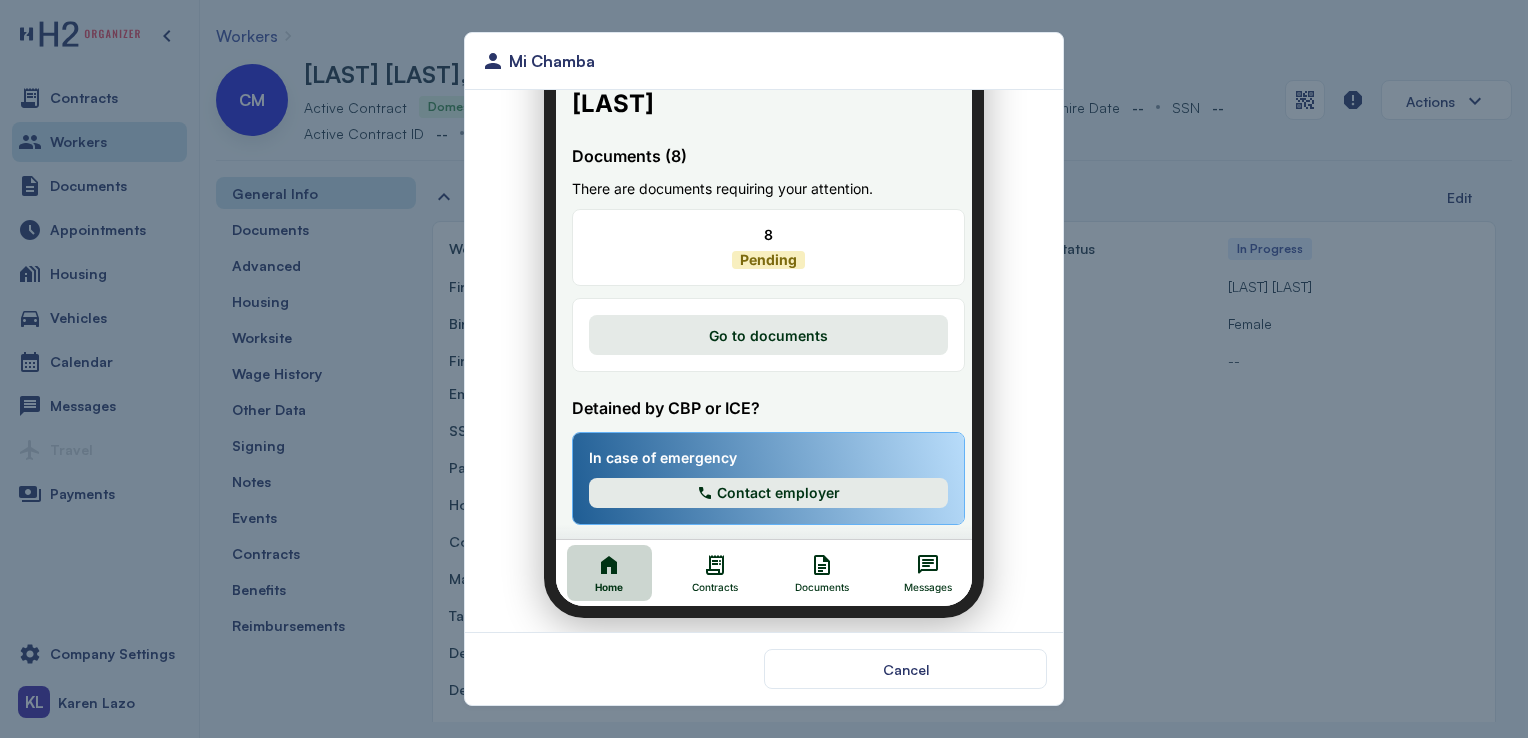 click on "Documents" at bounding box center [809, 561] 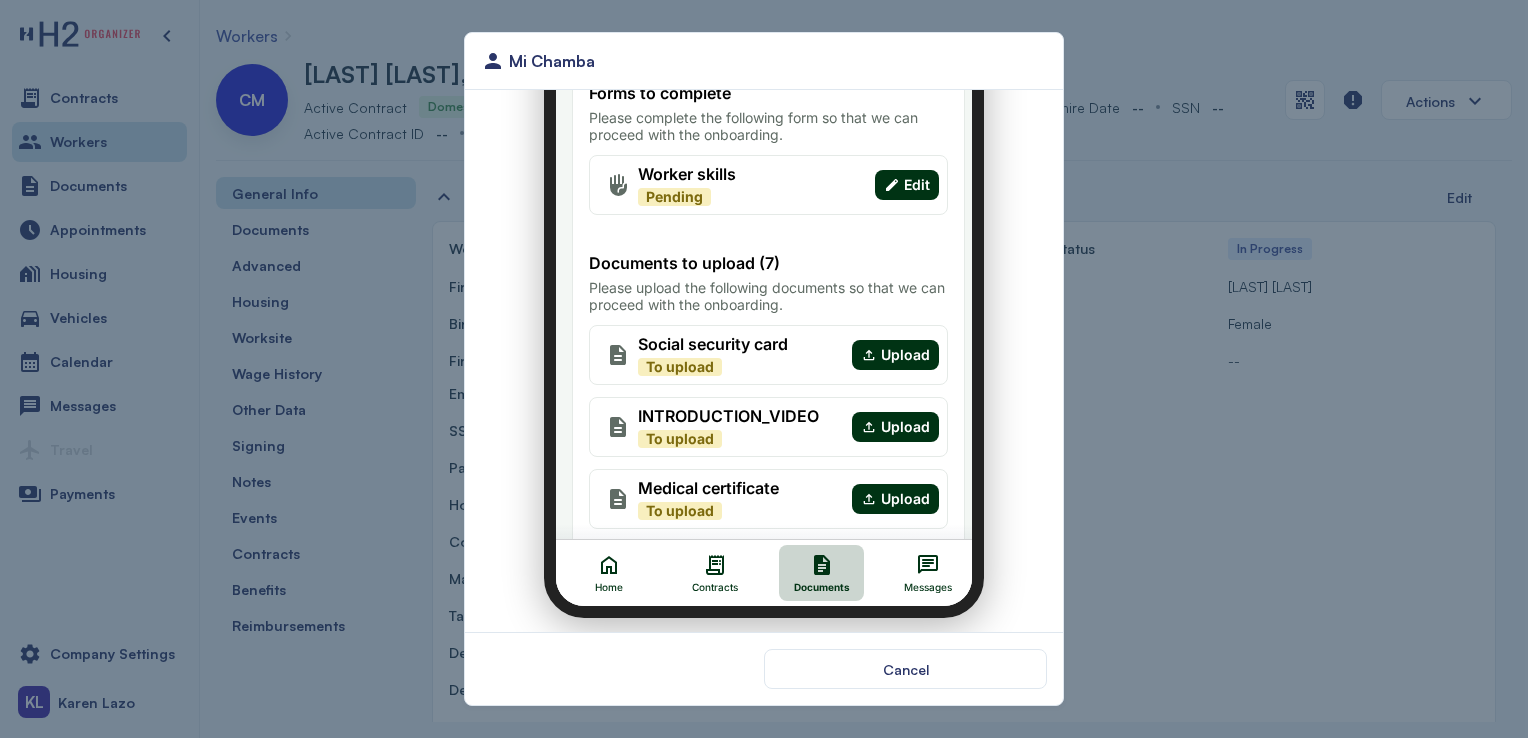 click on "Messages" at bounding box center [916, 575] 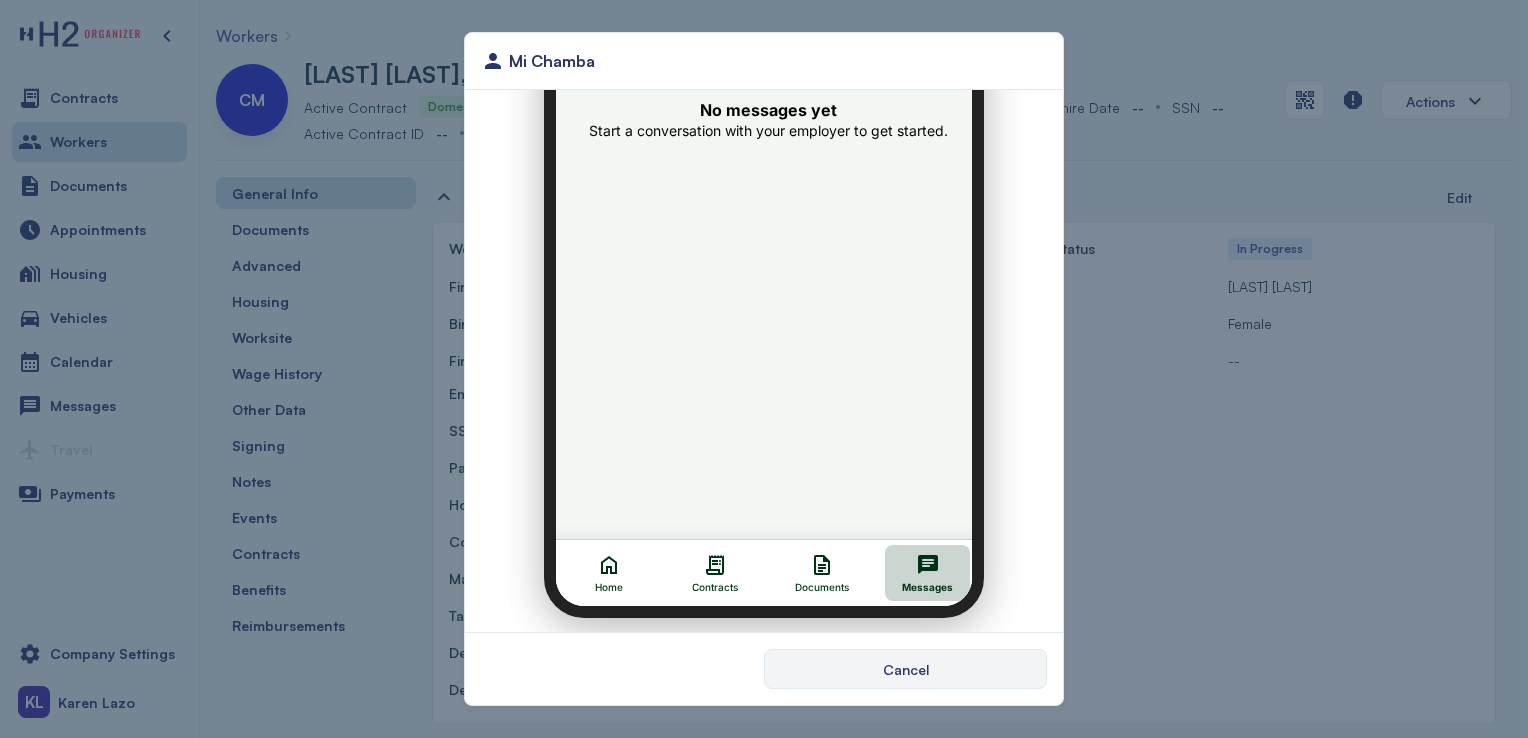 click on "Cancel" at bounding box center [906, 669] 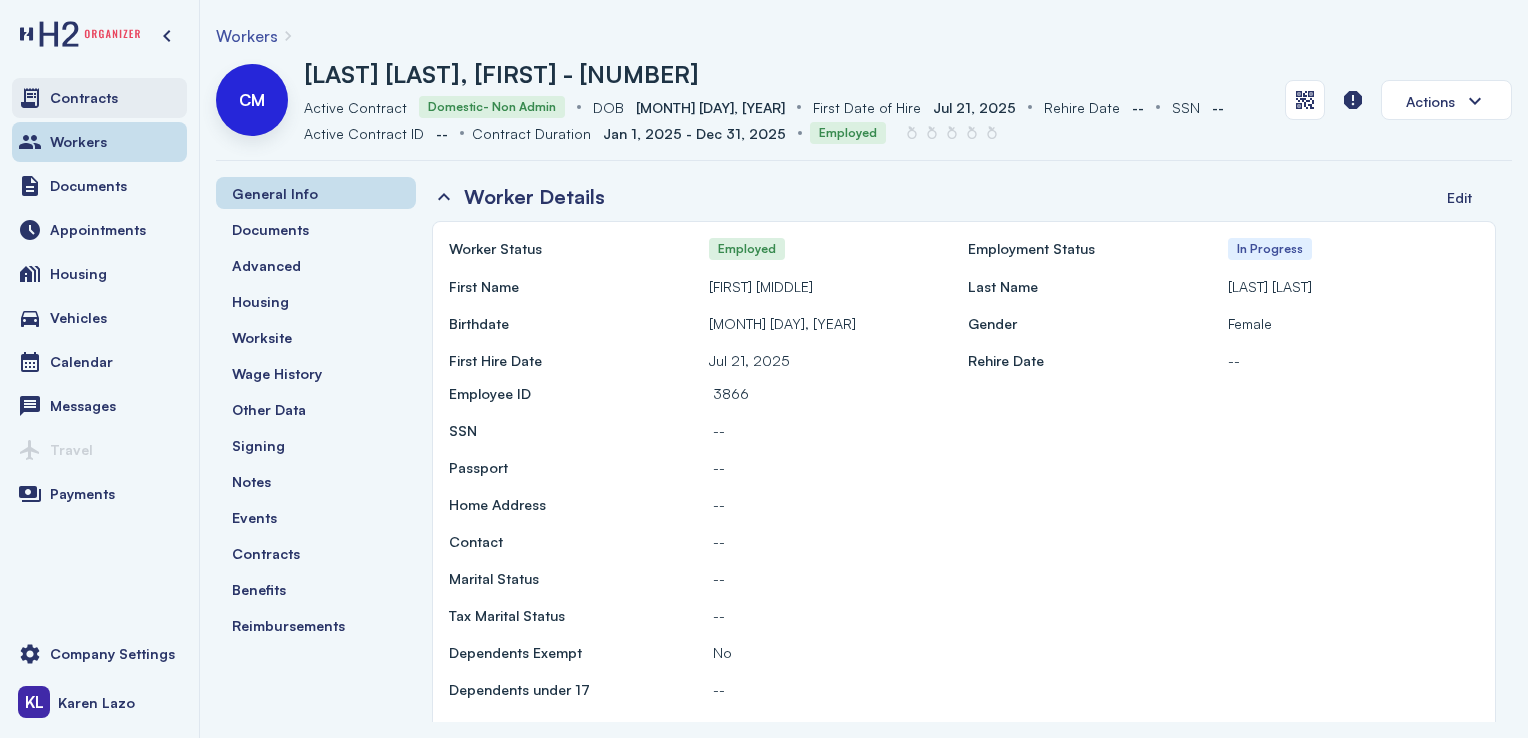 click on "Contracts" at bounding box center [99, 98] 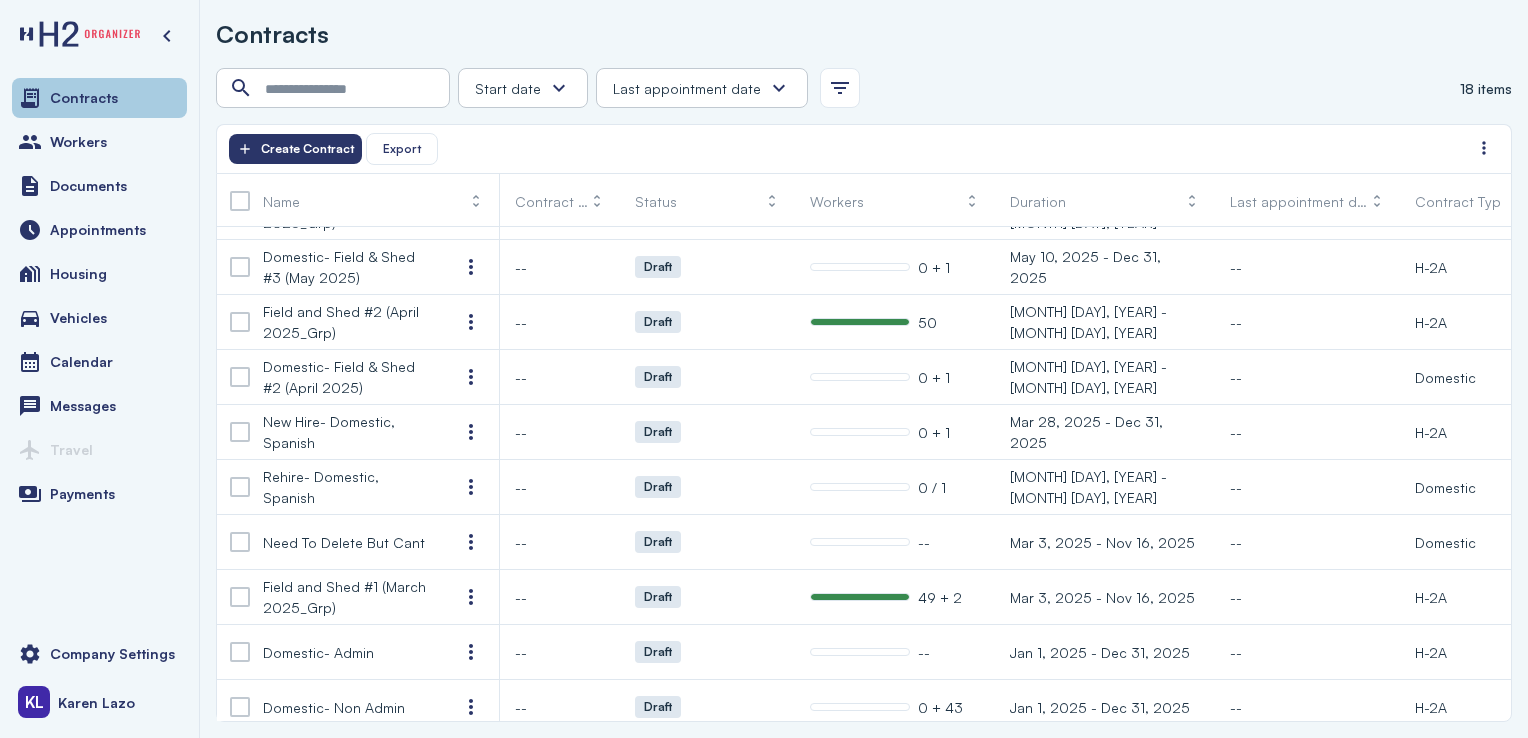 scroll, scrollTop: 485, scrollLeft: 0, axis: vertical 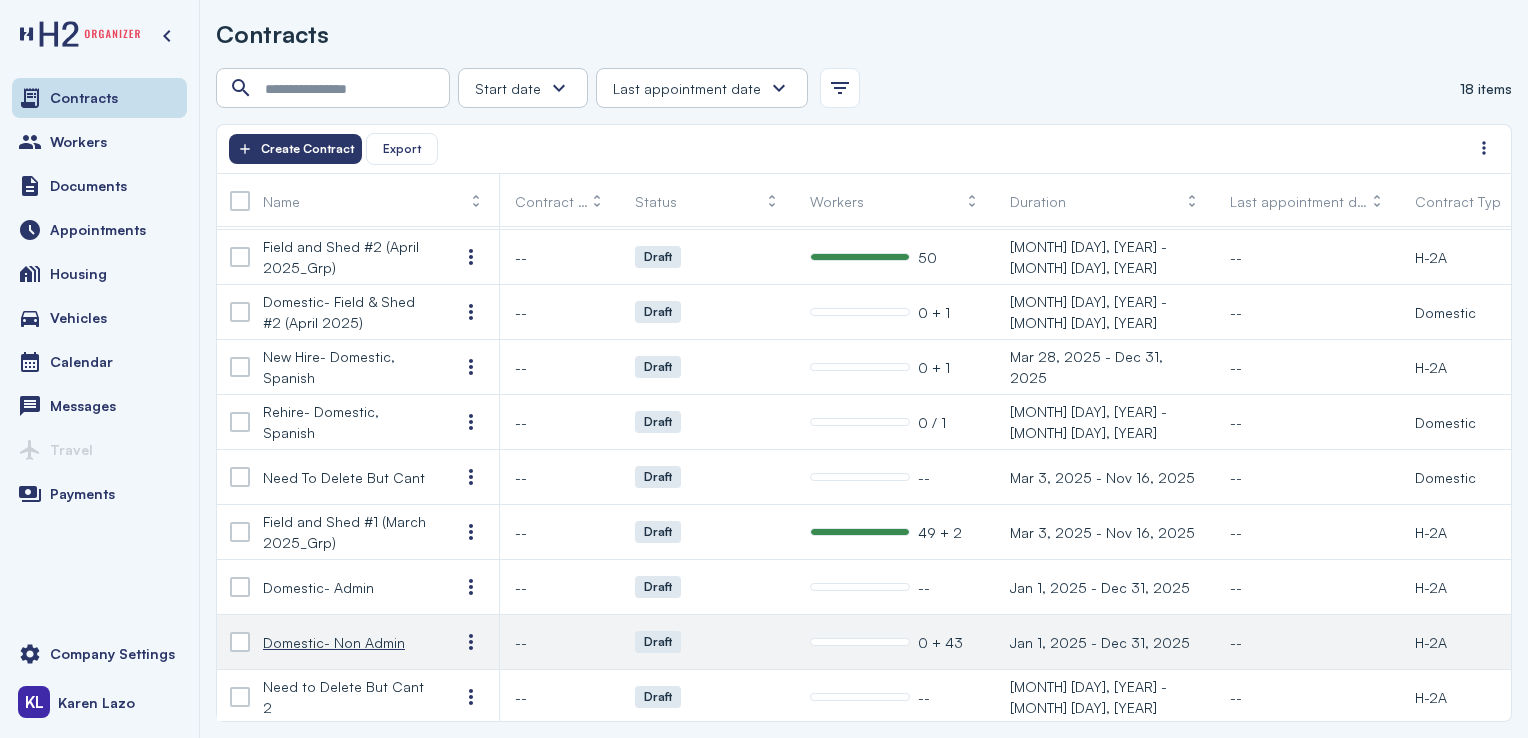 click on "Domestic- Non Admin" at bounding box center [345, 642] 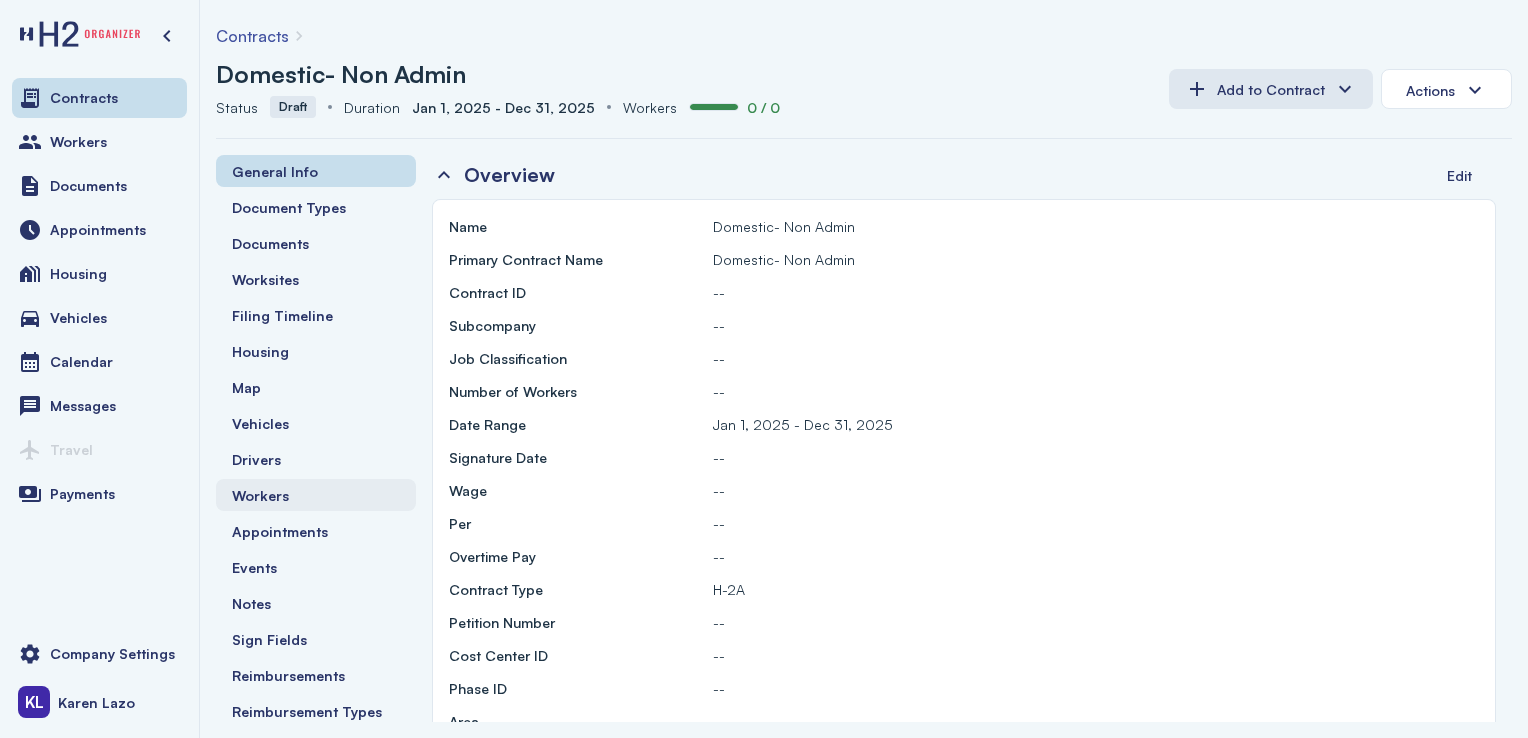 click on "Workers" at bounding box center (316, 495) 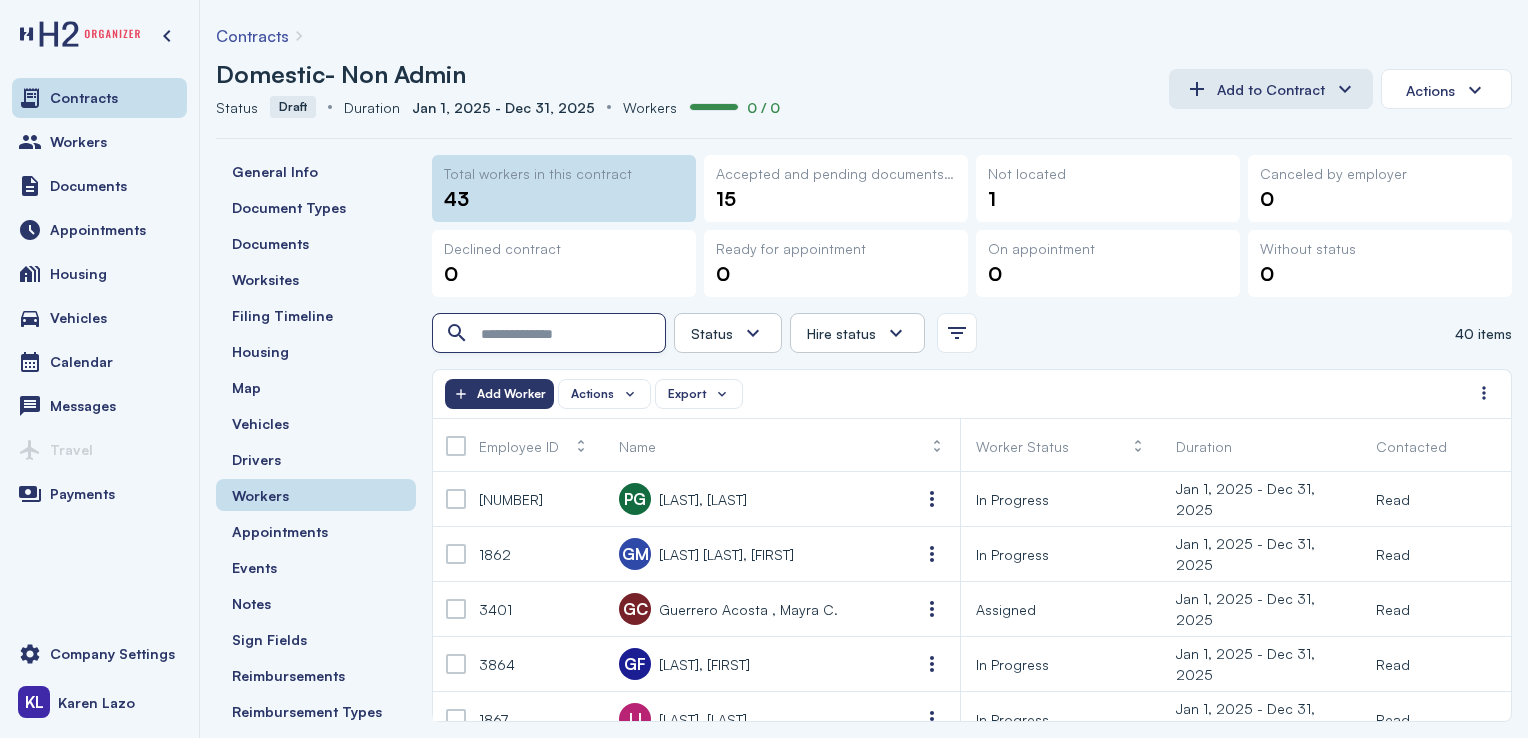 click at bounding box center (551, 334) 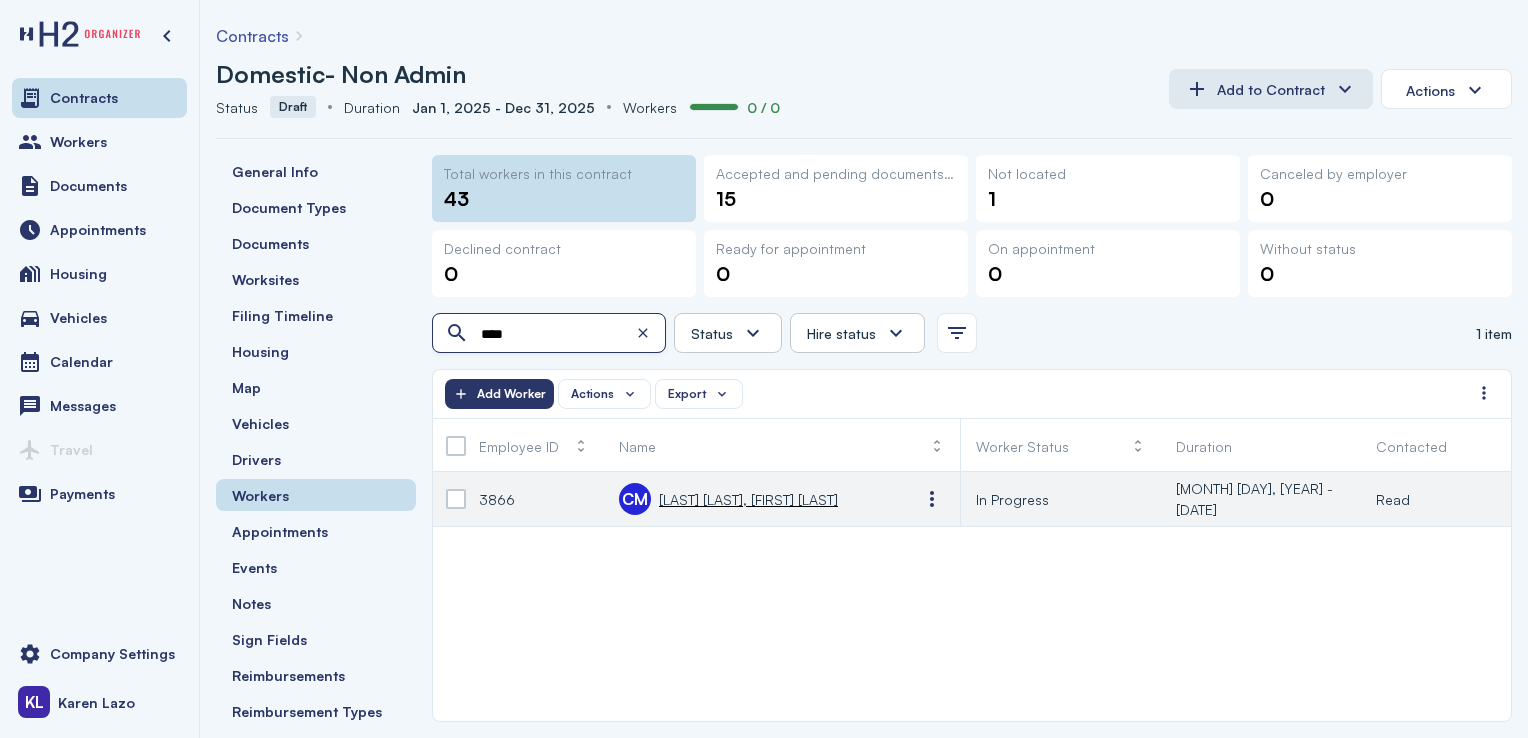 type on "****" 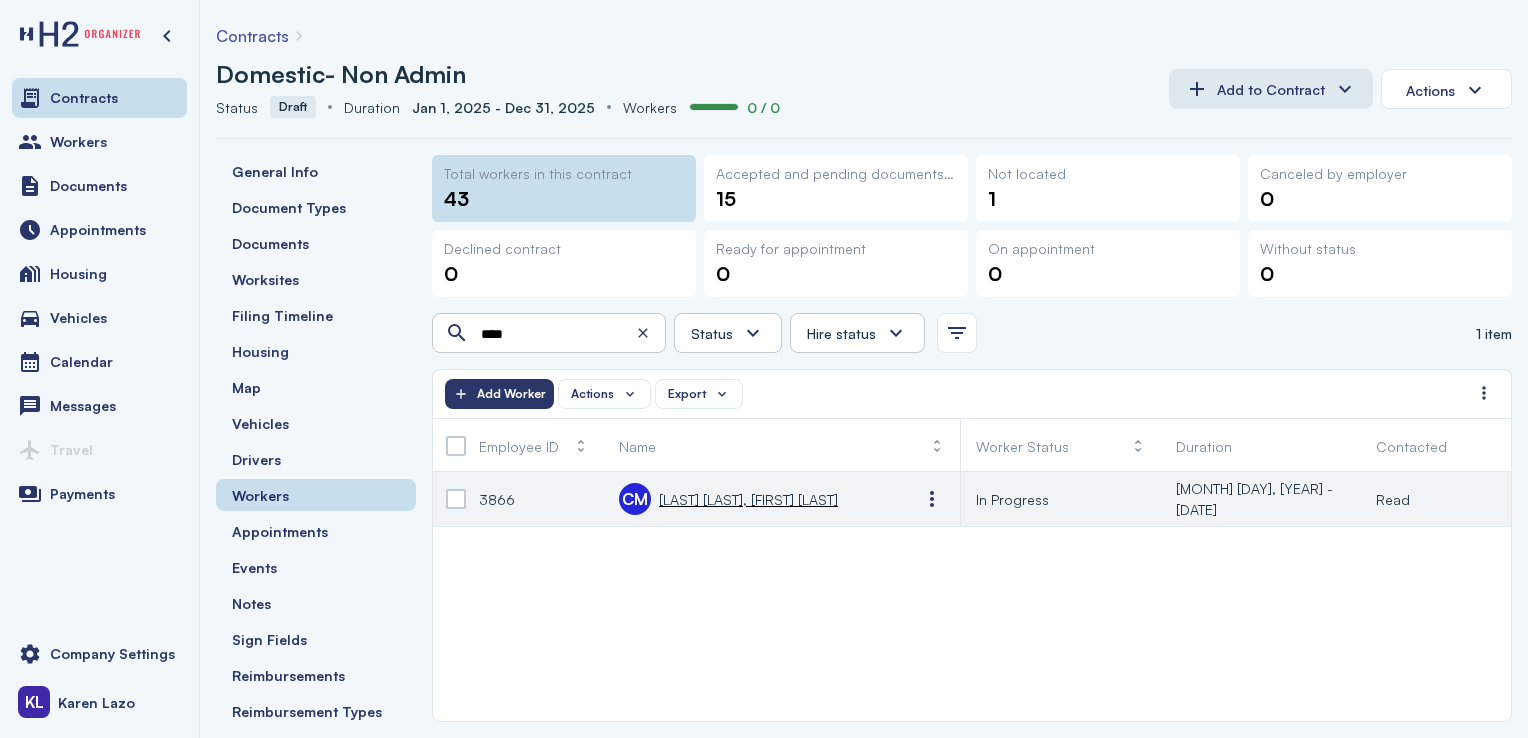 click at bounding box center (456, 499) 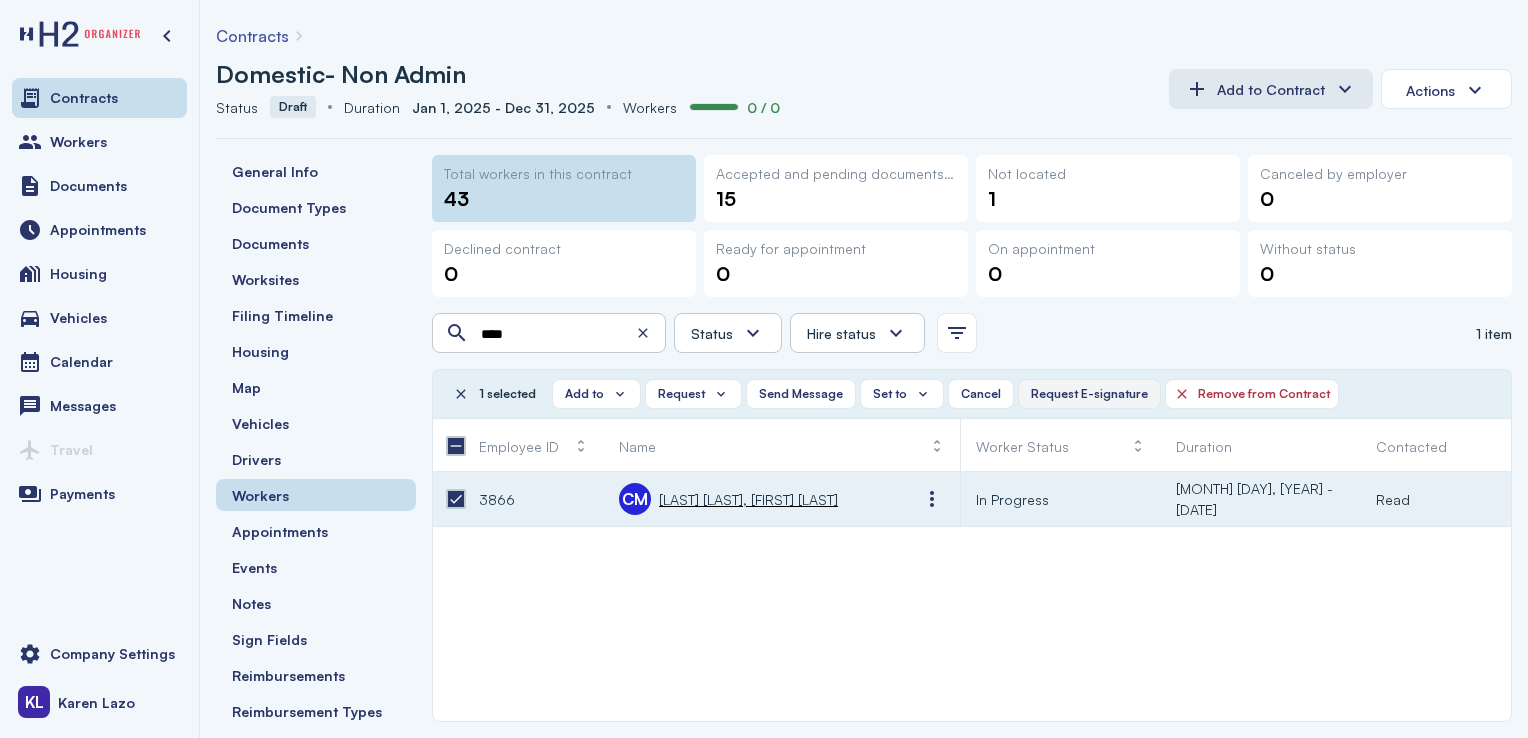 click on "Request E-signature" at bounding box center [1089, 394] 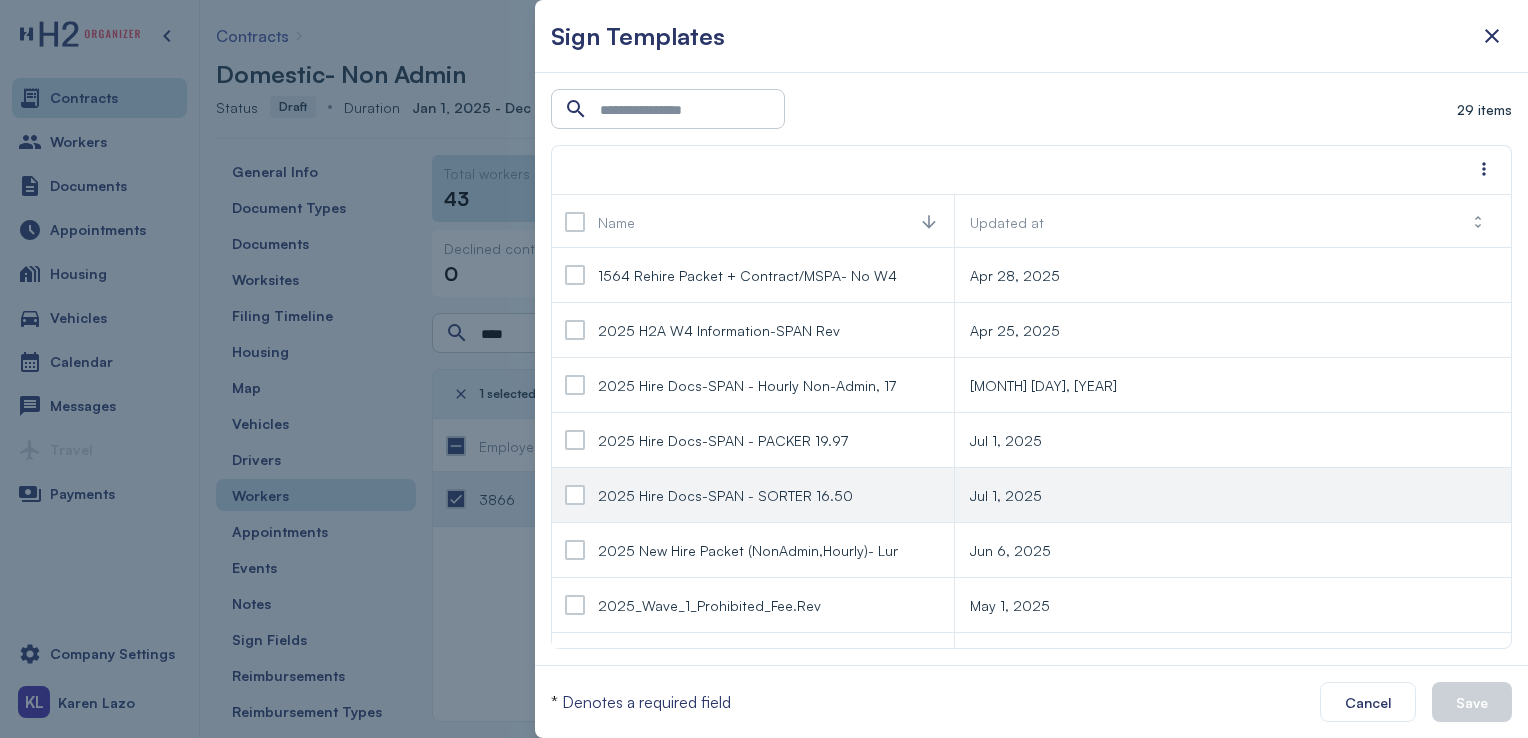 click at bounding box center (575, 495) 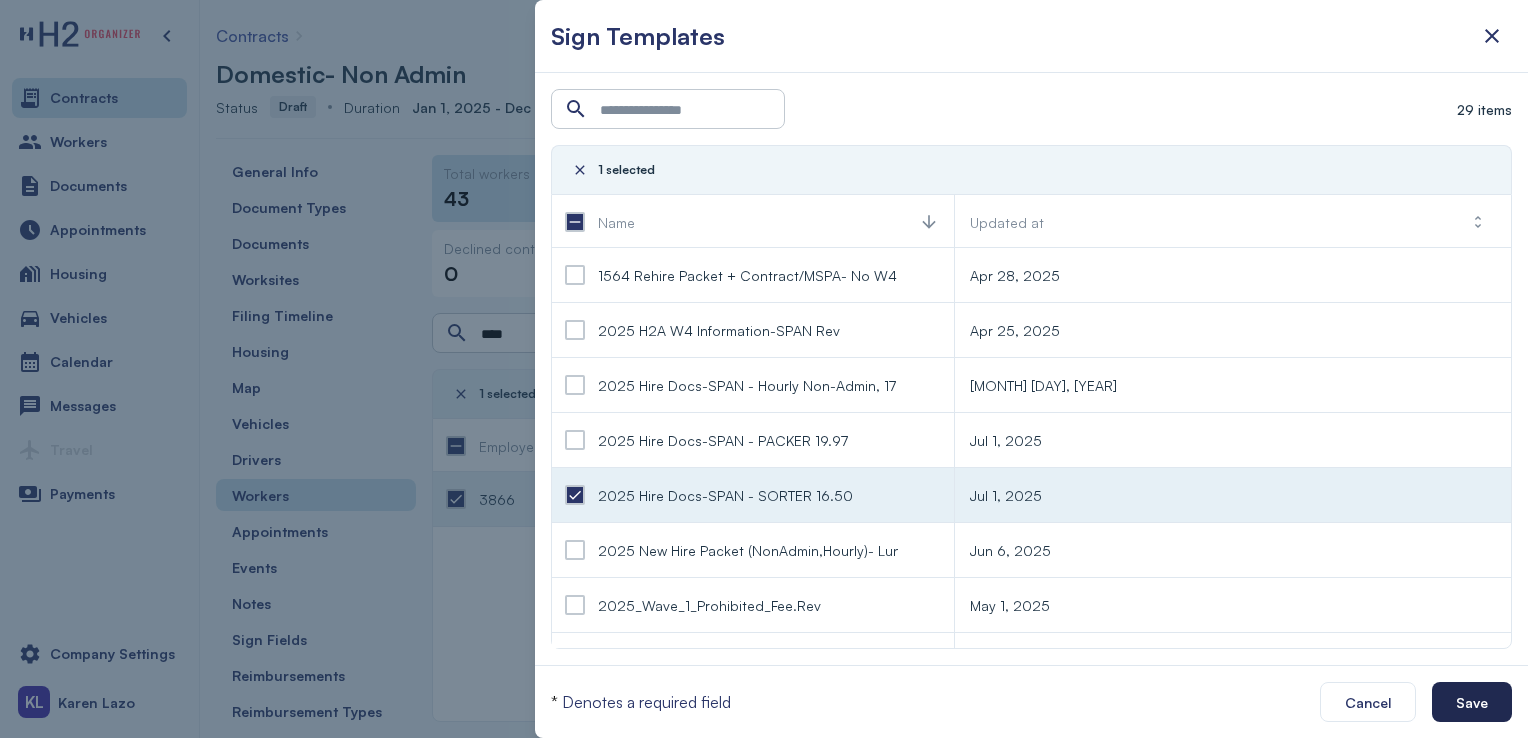 click on "Save" at bounding box center [1472, 702] 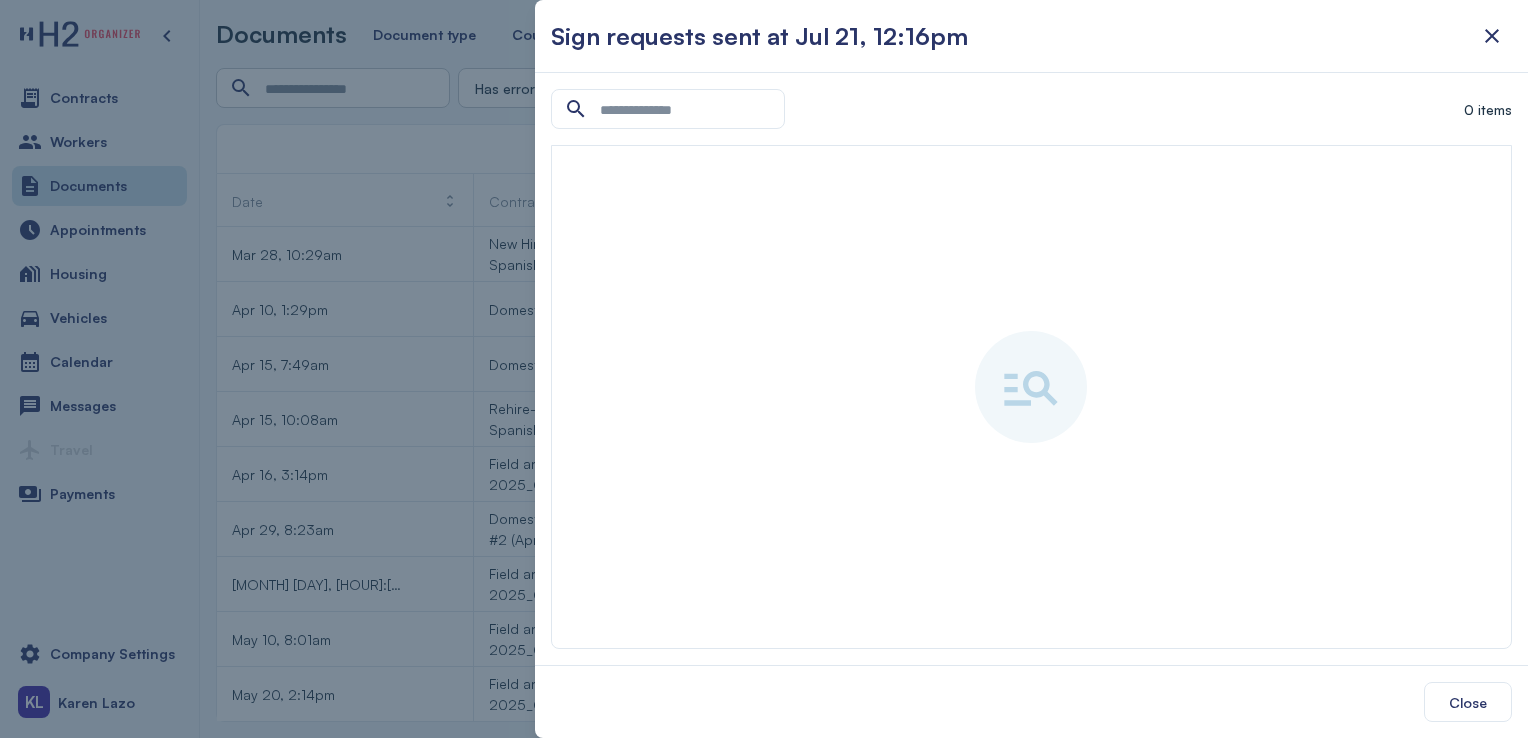 click at bounding box center [764, 369] 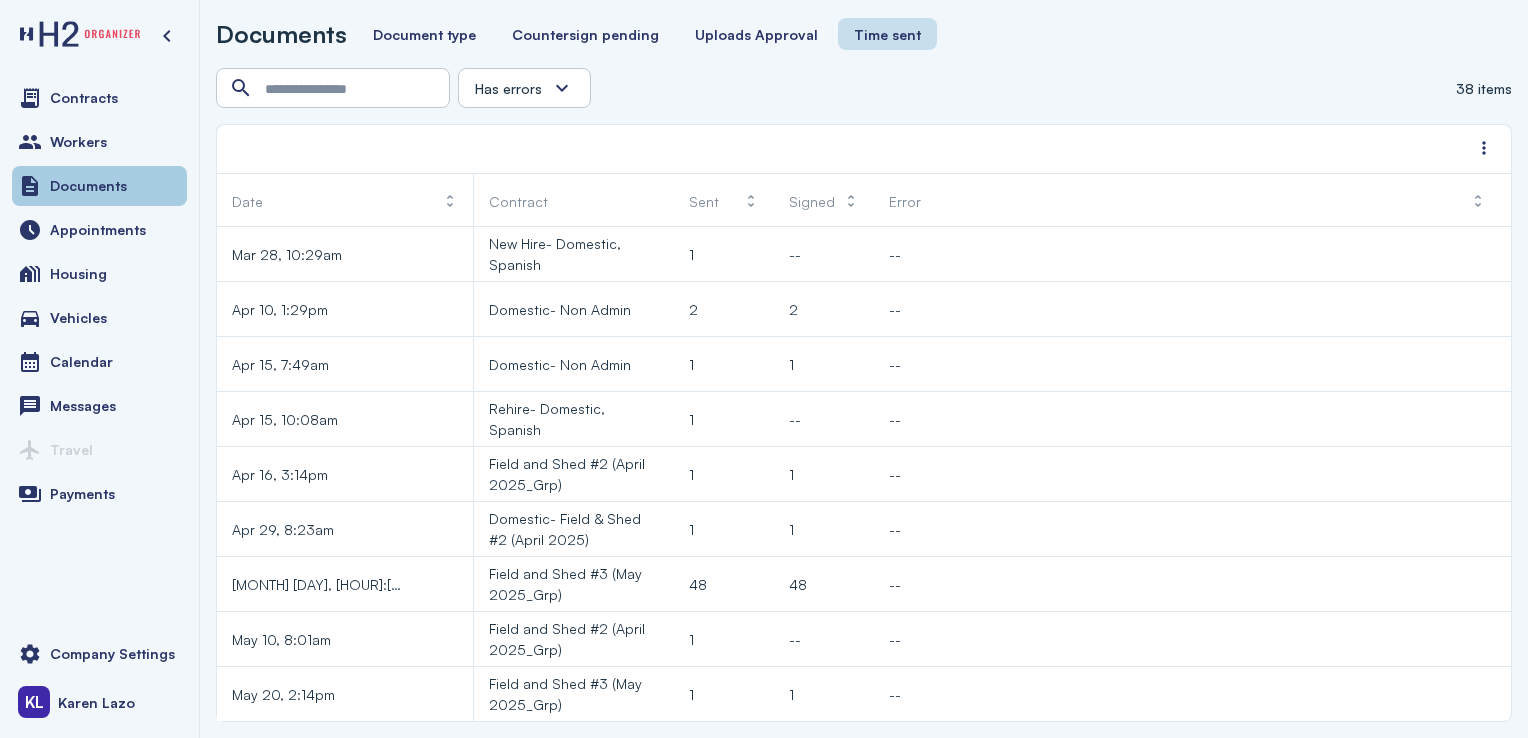 click on "Documents" at bounding box center (99, 186) 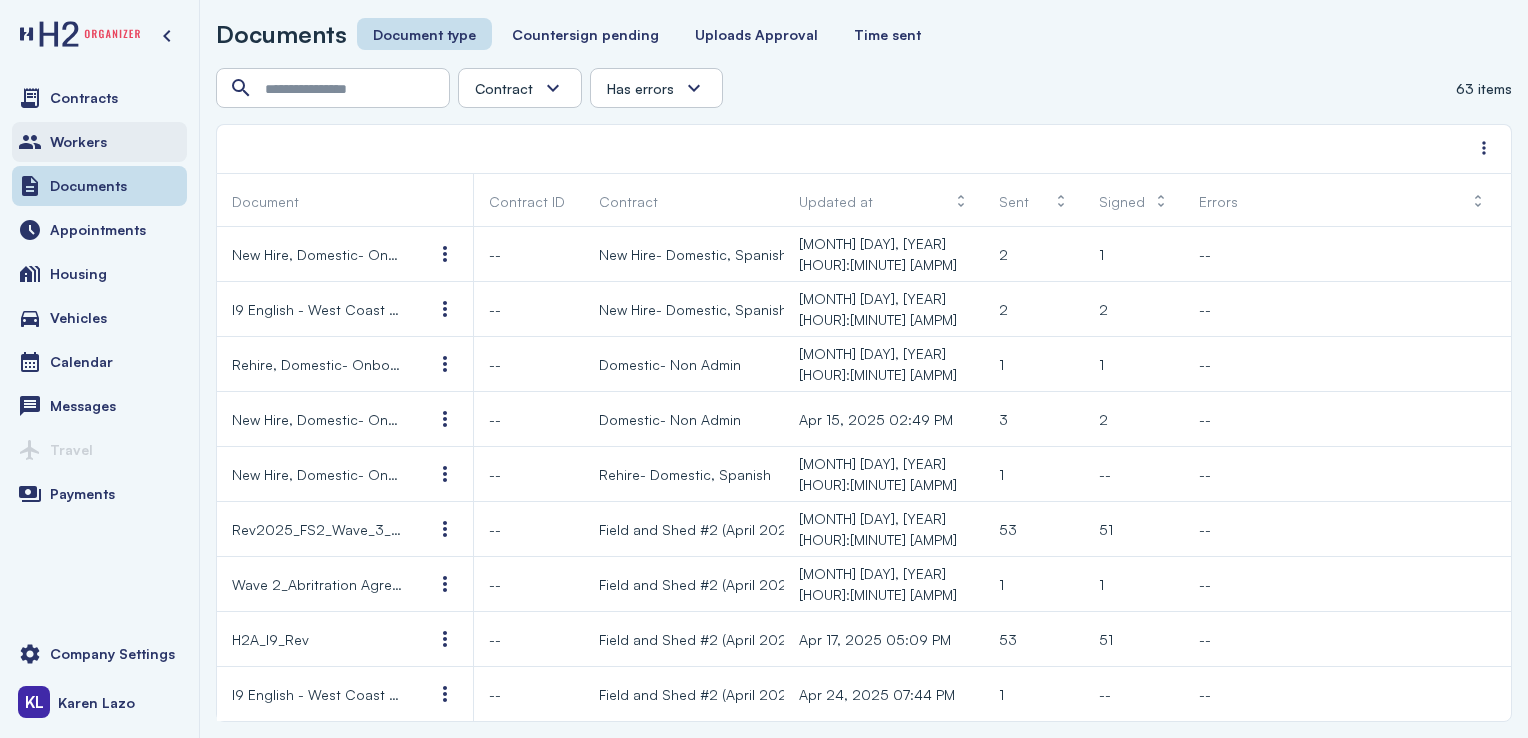 click on "Workers" at bounding box center [99, 142] 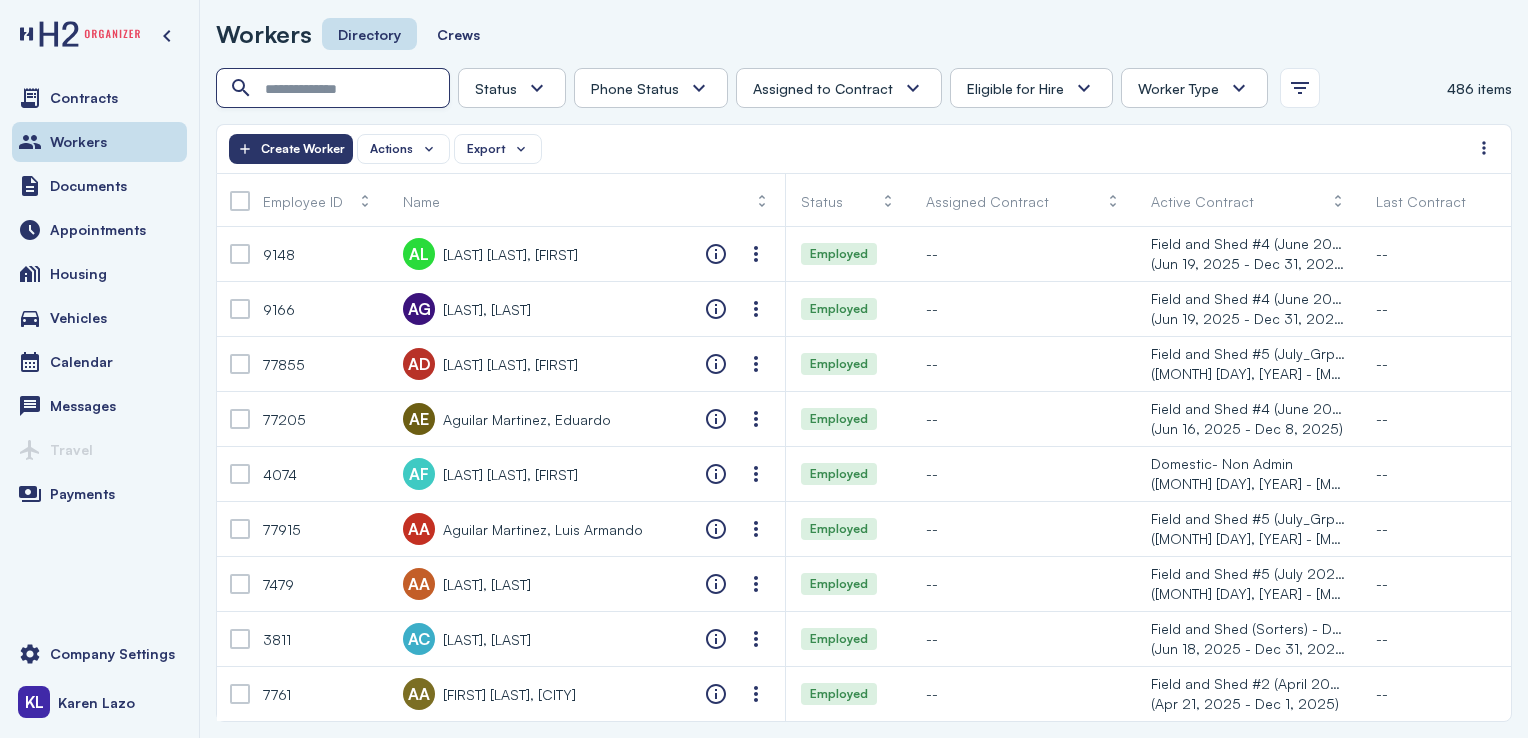 click at bounding box center [335, 89] 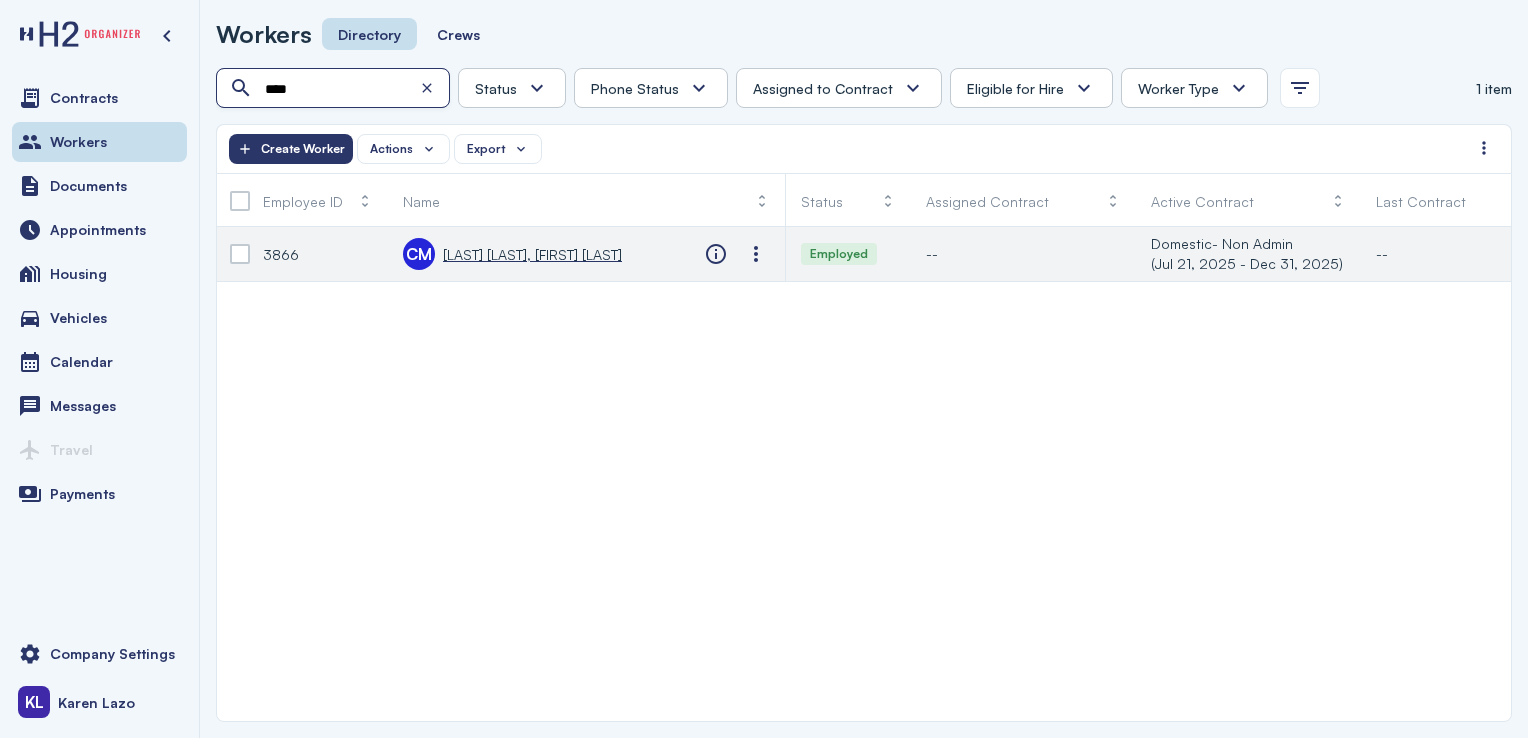 type on "****" 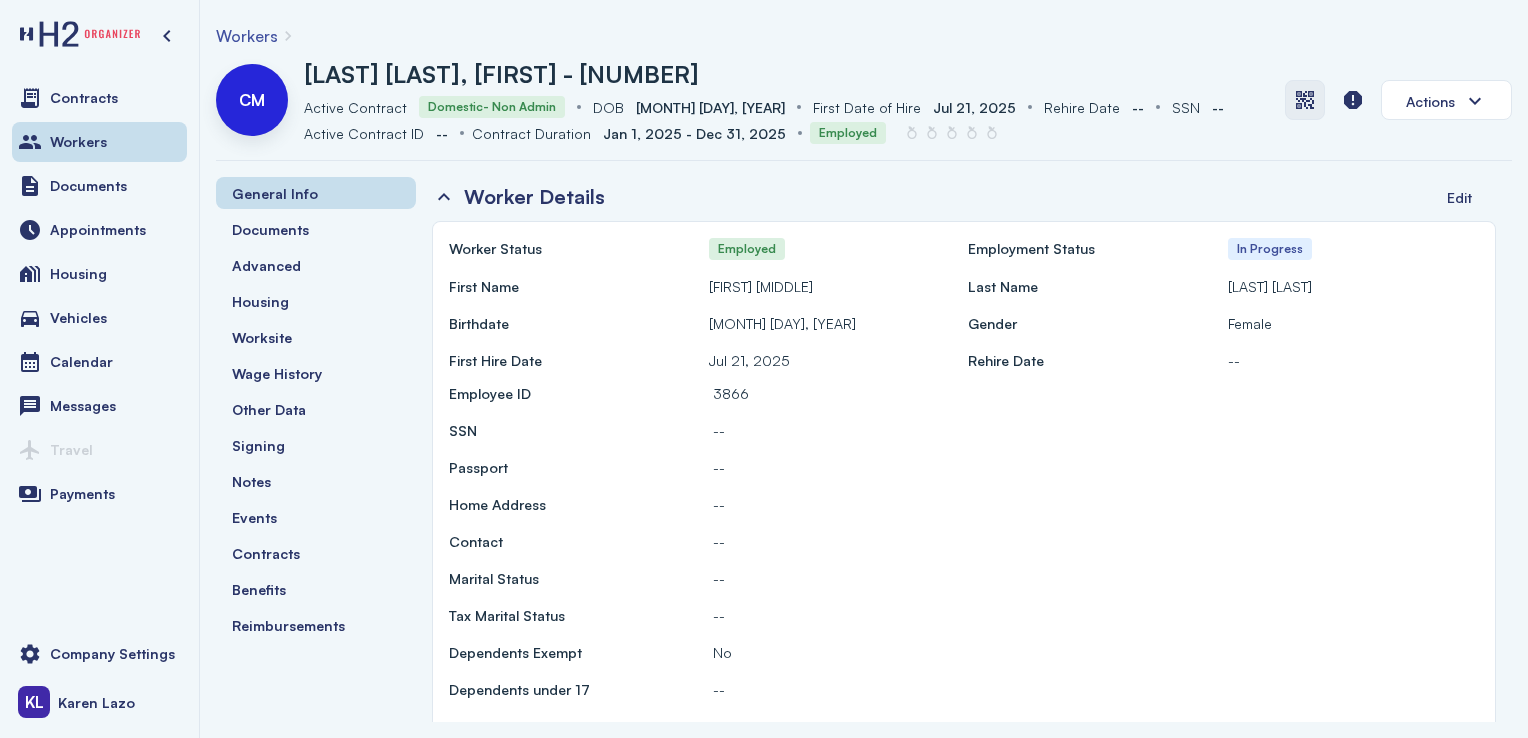 click at bounding box center (1305, 100) 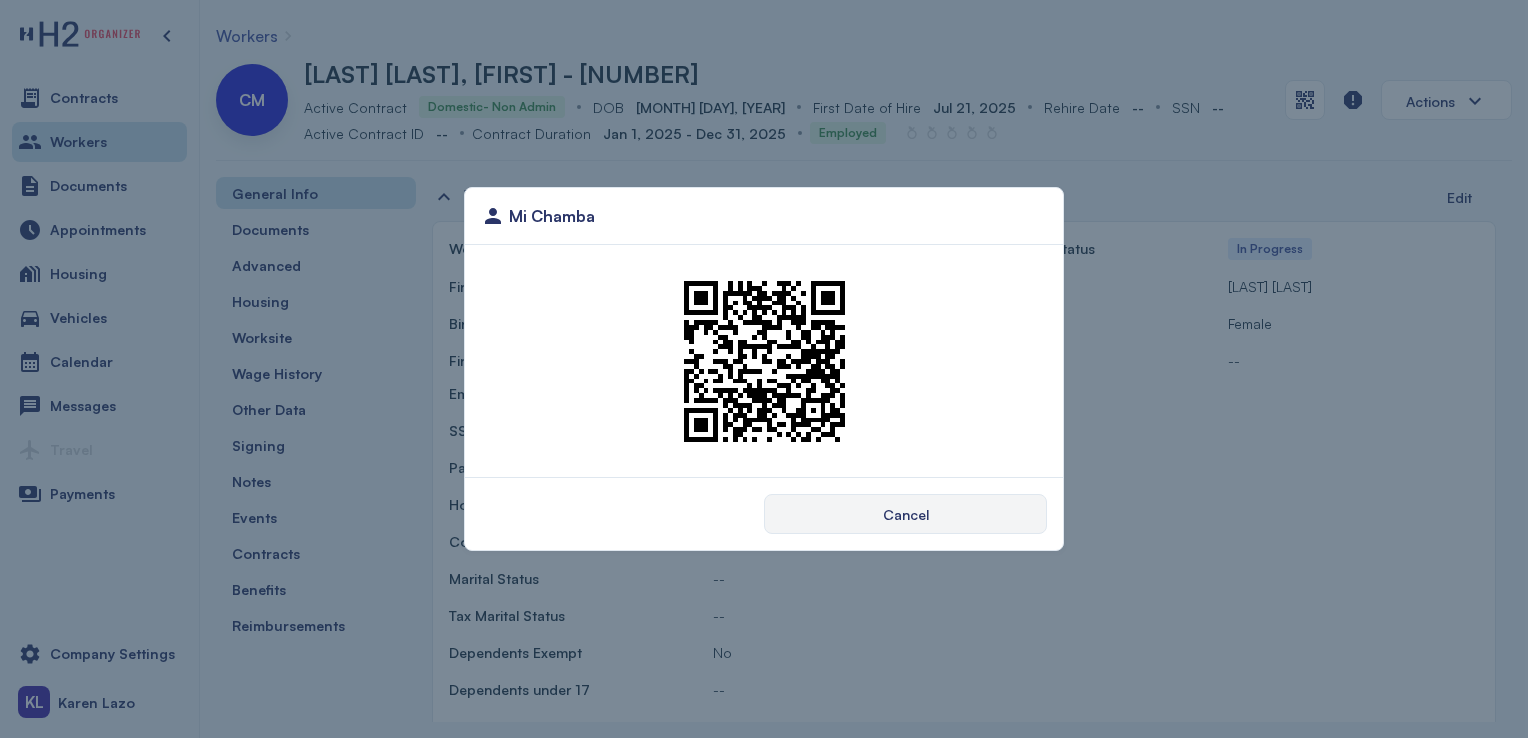 click on "Cancel" at bounding box center [905, 514] 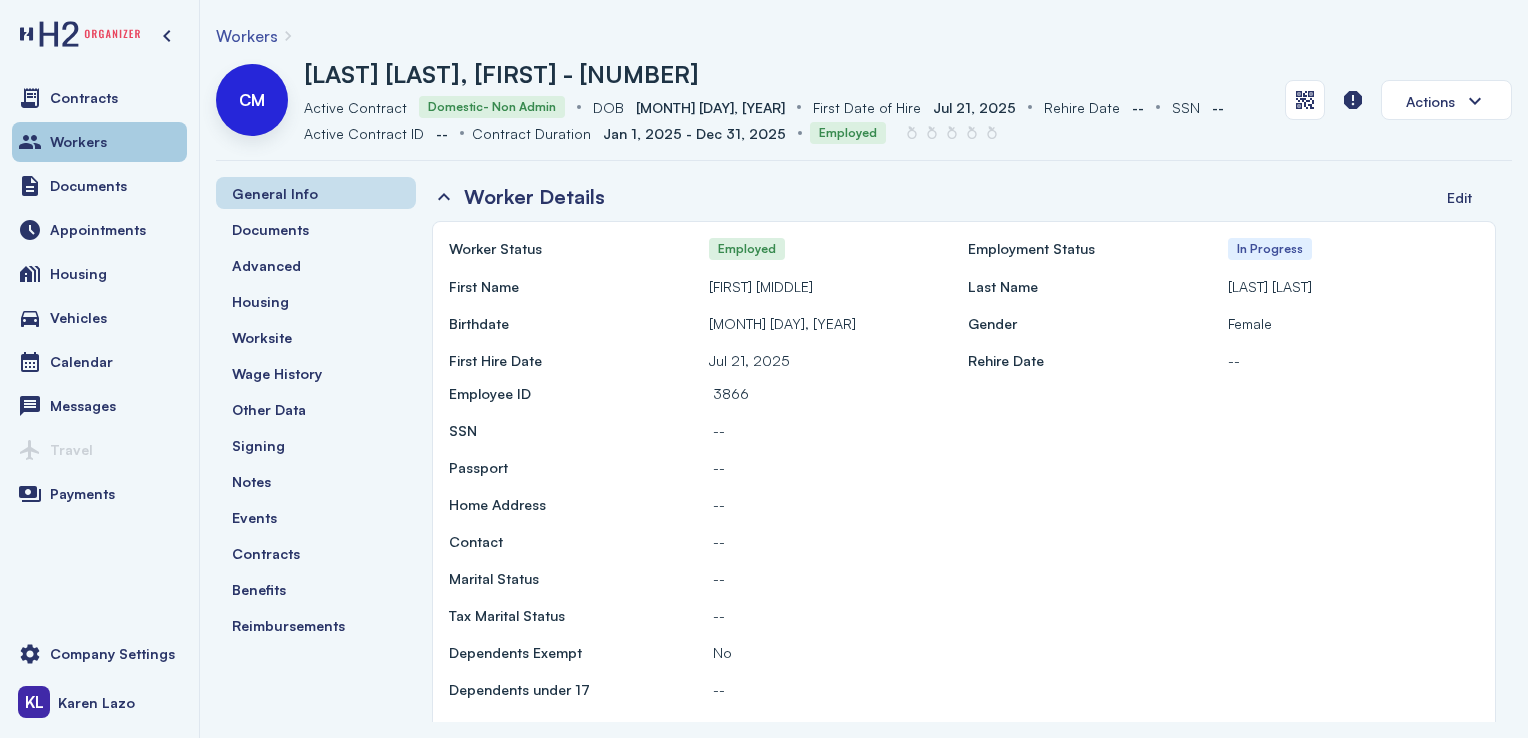 click on "Workers" at bounding box center [99, 142] 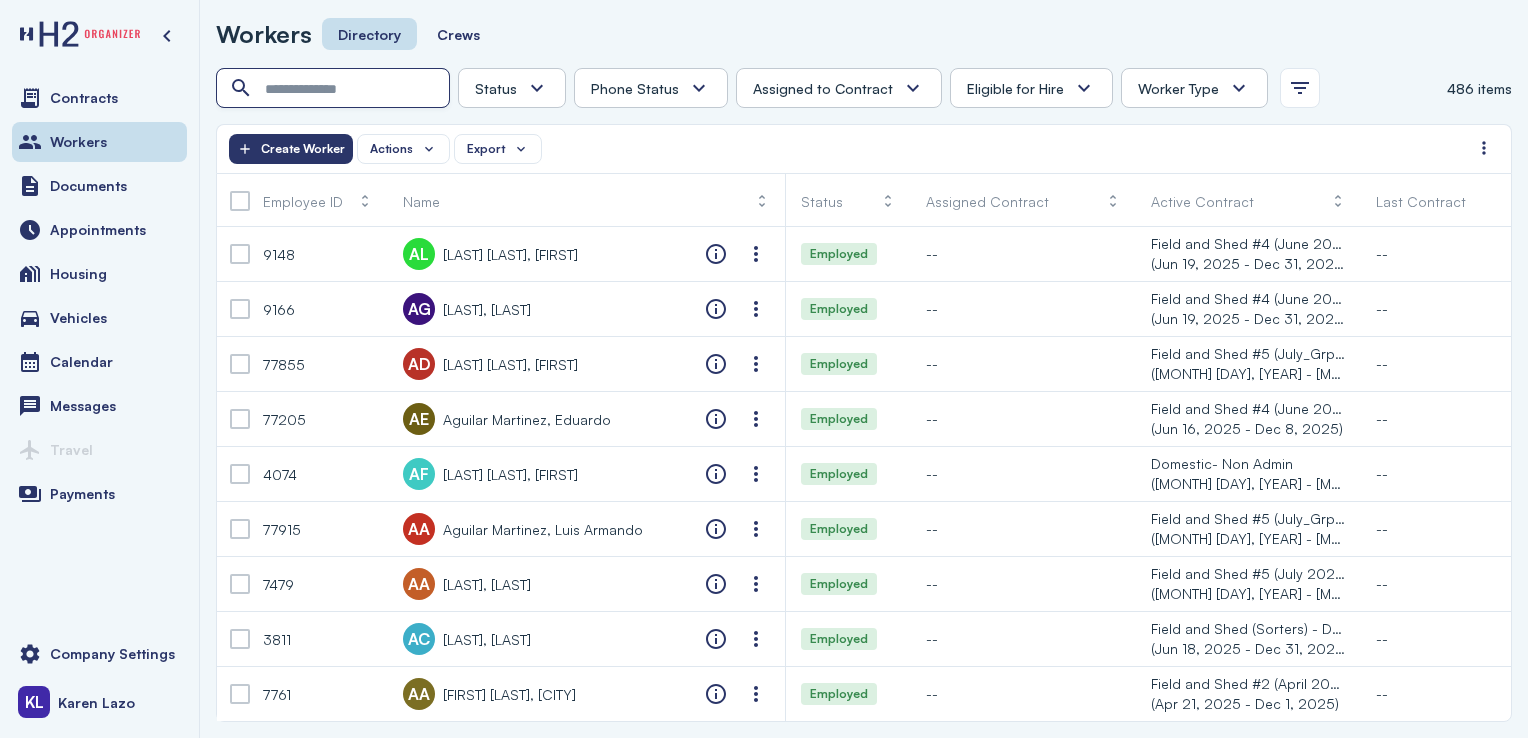 click at bounding box center [335, 89] 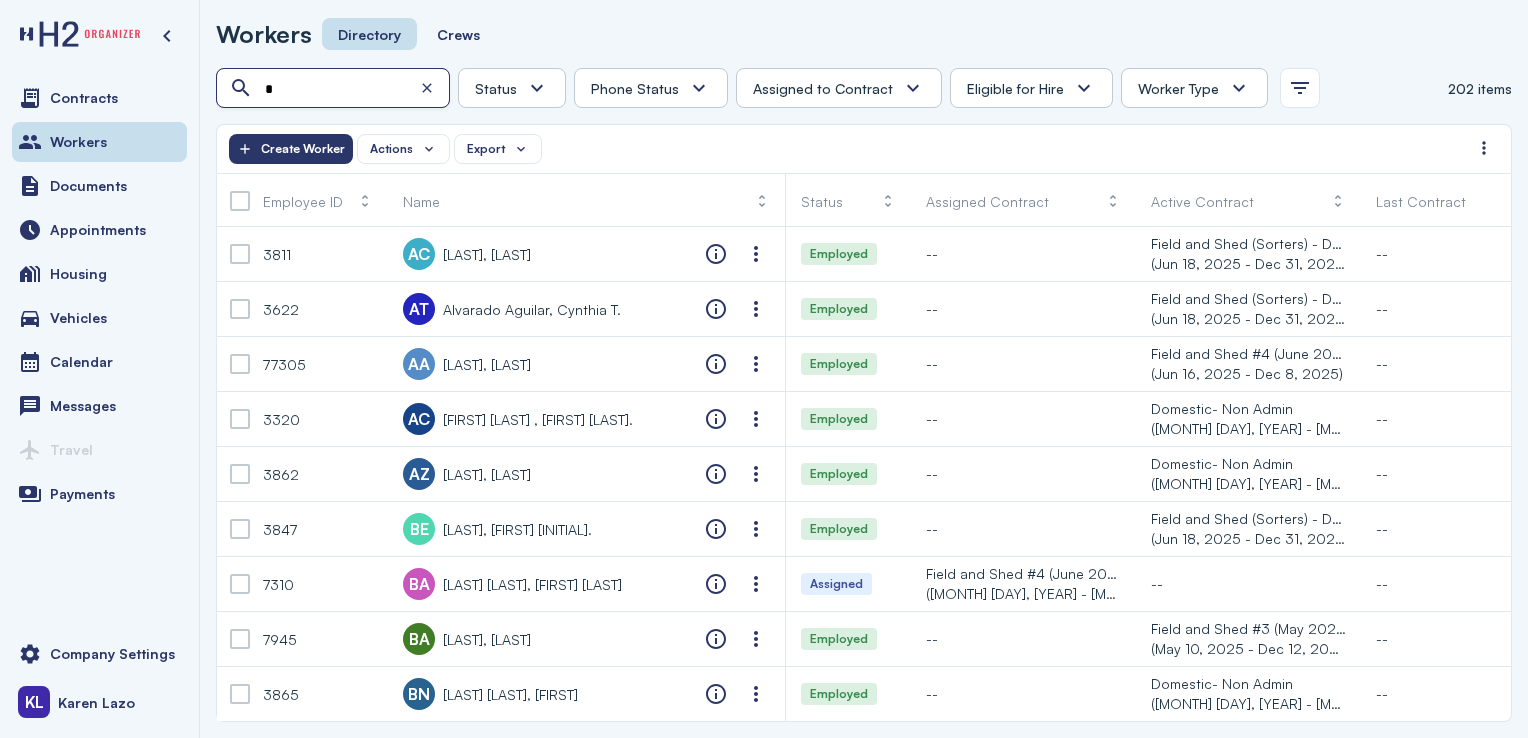 type on "*" 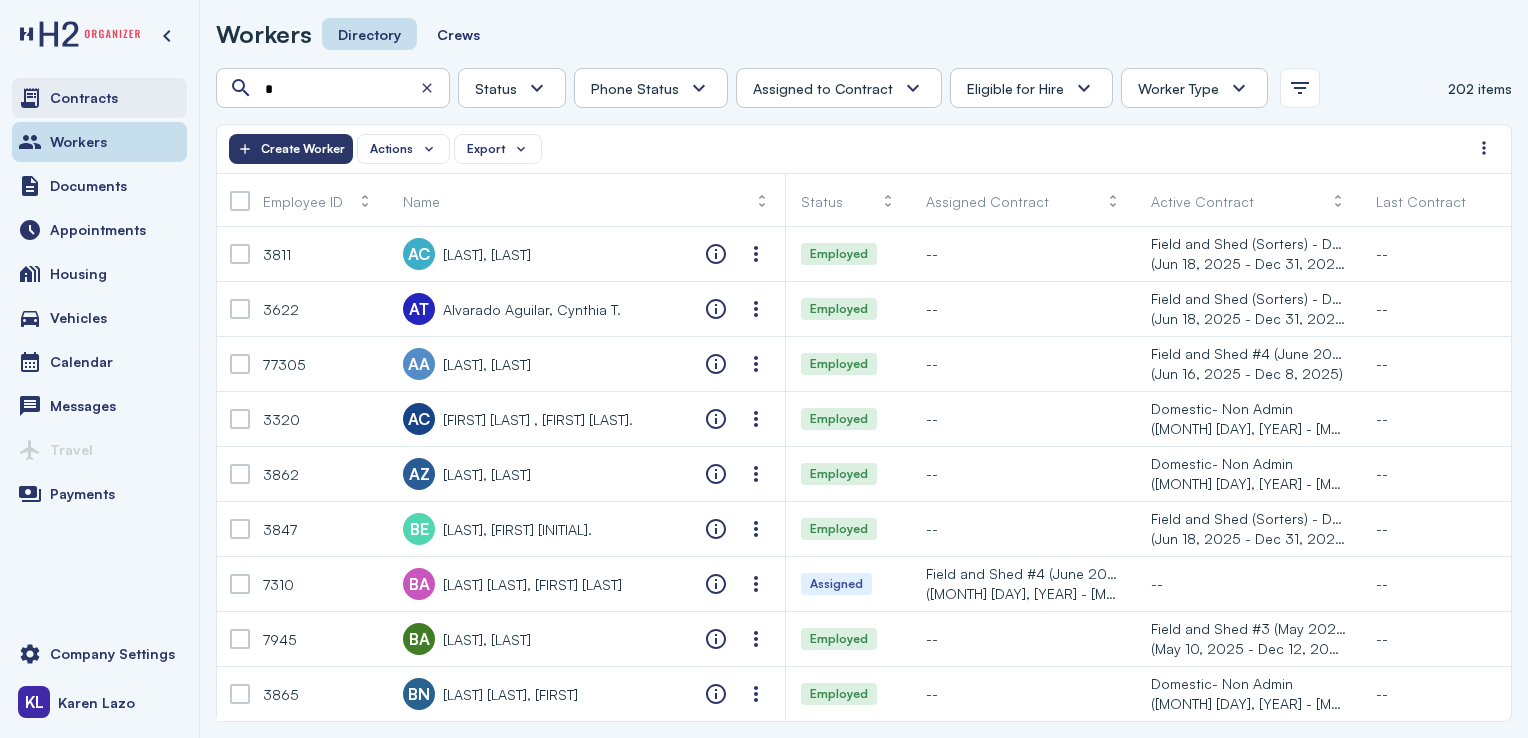 click on "Contracts" at bounding box center [99, 98] 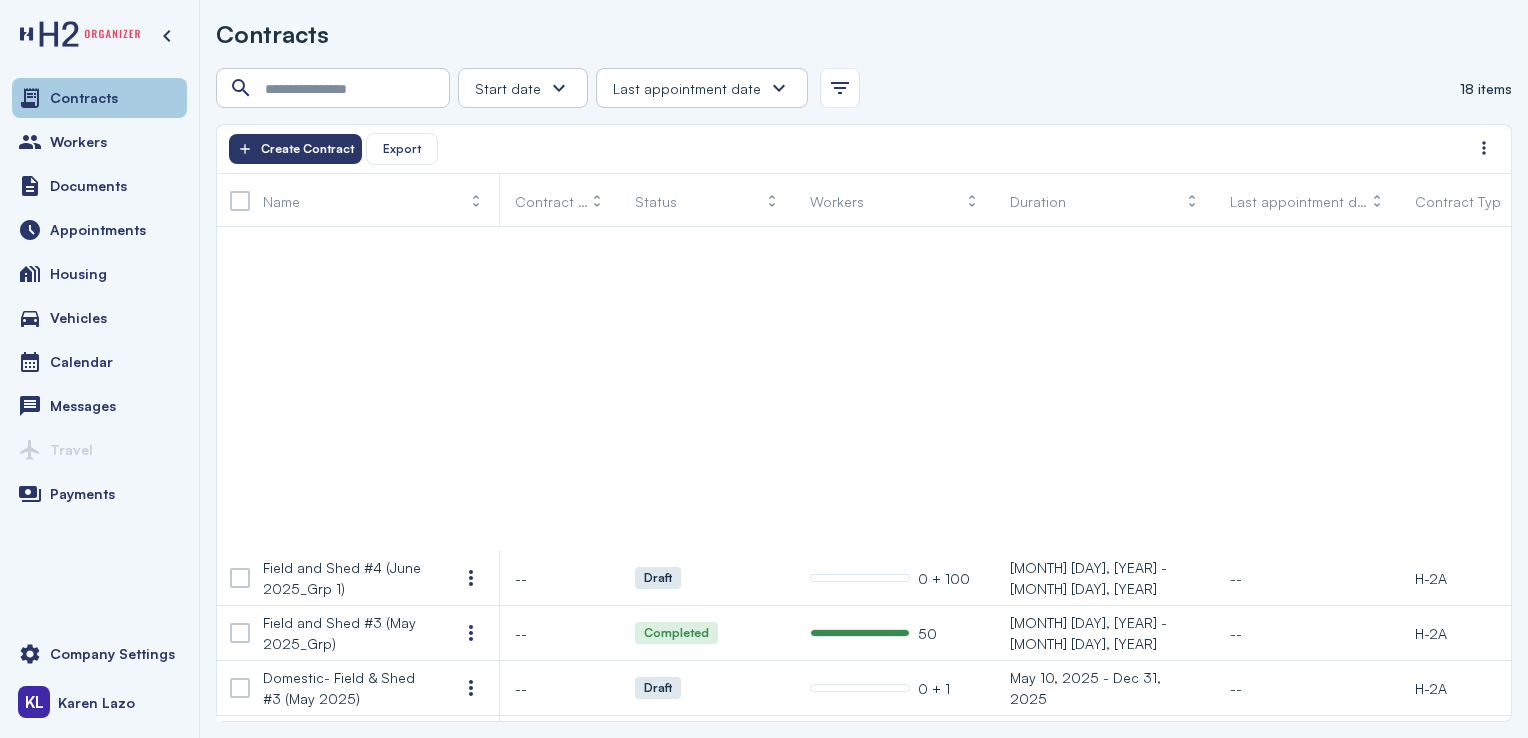 scroll, scrollTop: 433, scrollLeft: 0, axis: vertical 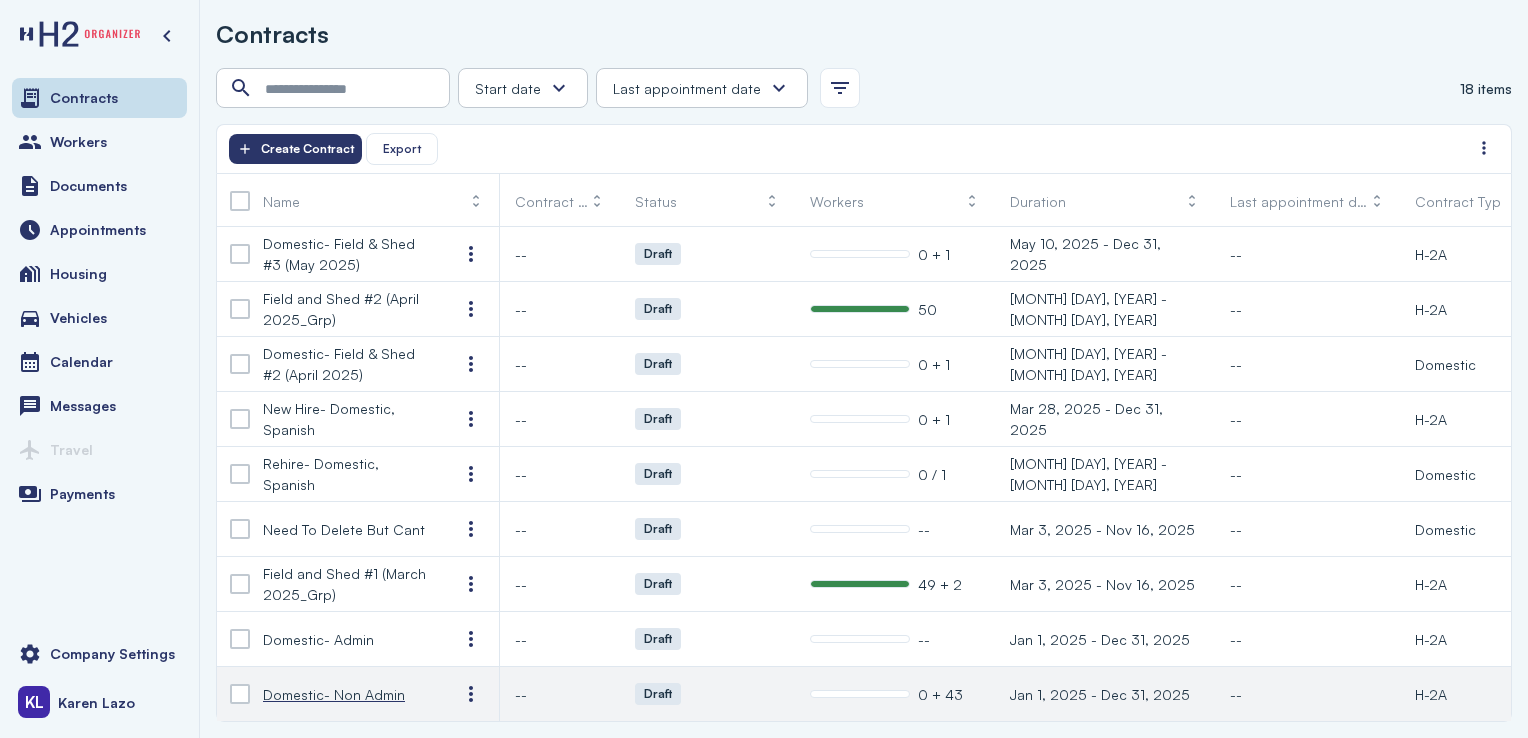 click on "Domestic- Non Admin" at bounding box center (345, 694) 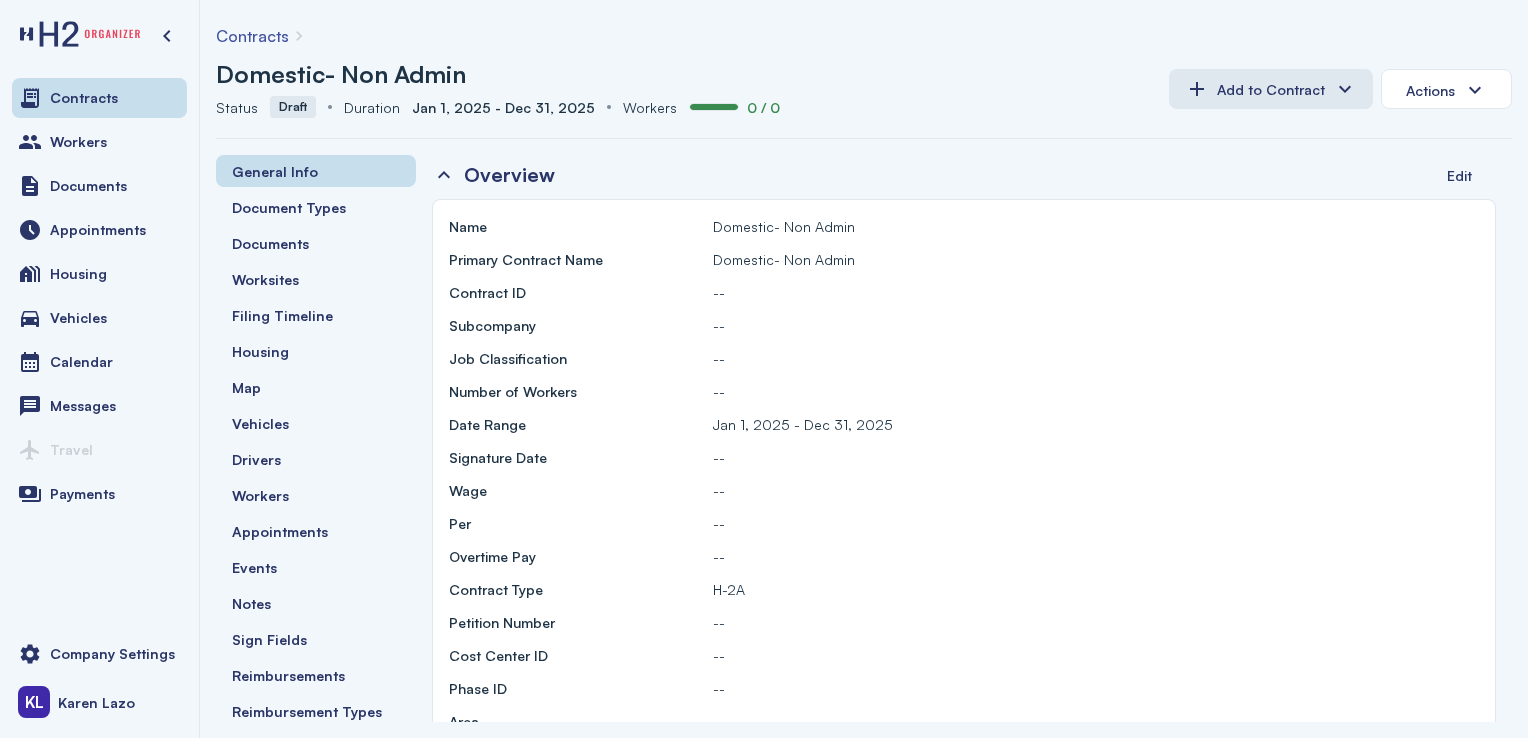 click on "Workers" at bounding box center [316, 495] 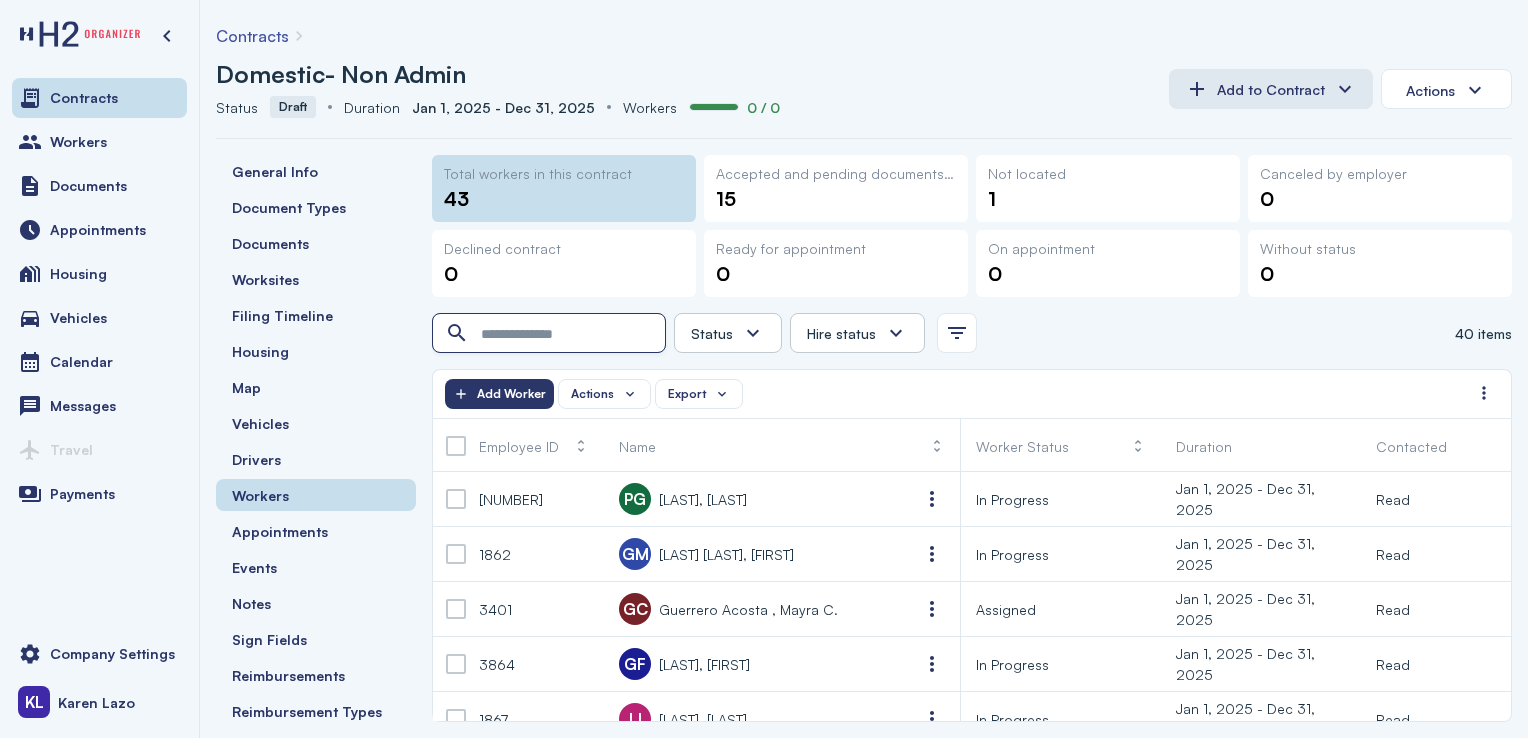 click at bounding box center [551, 334] 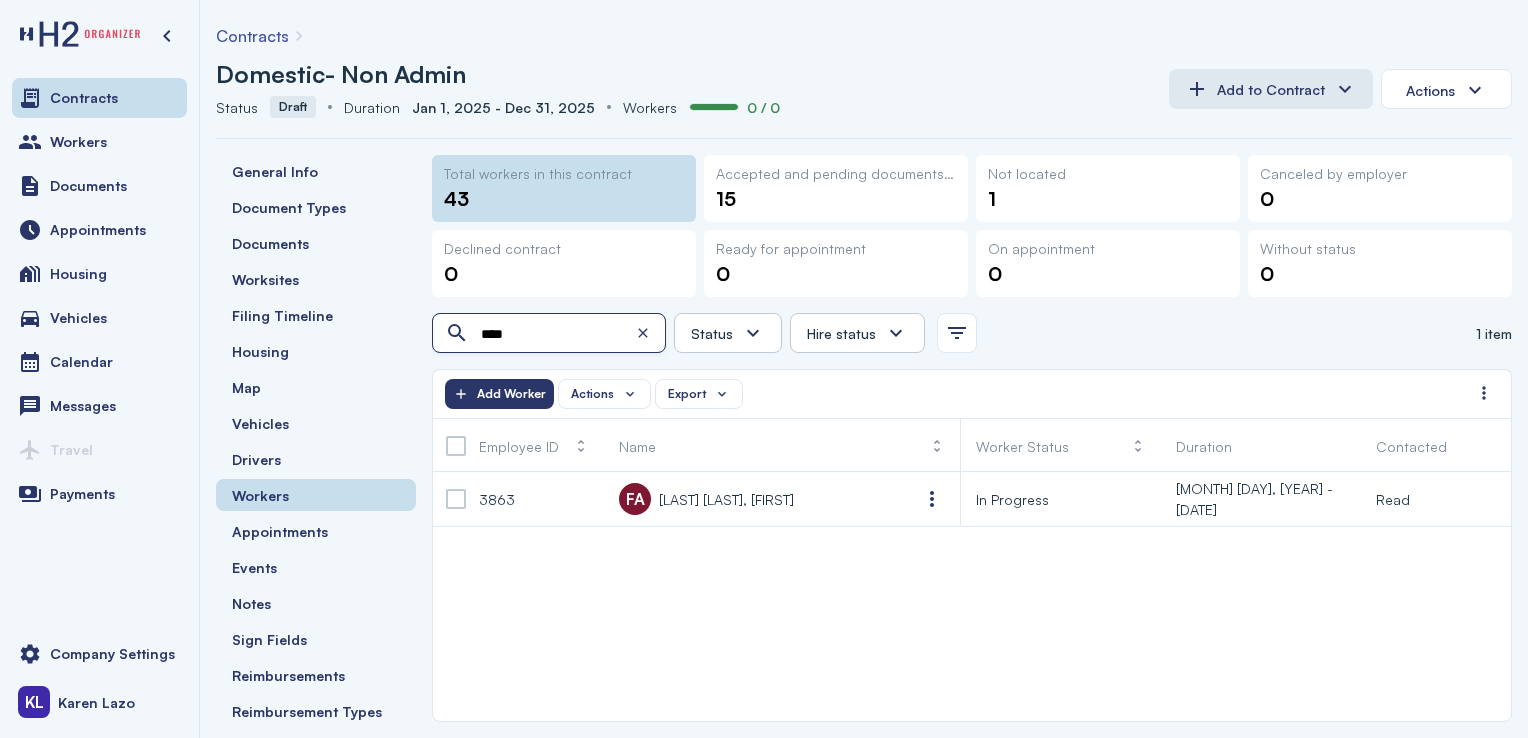 type on "****" 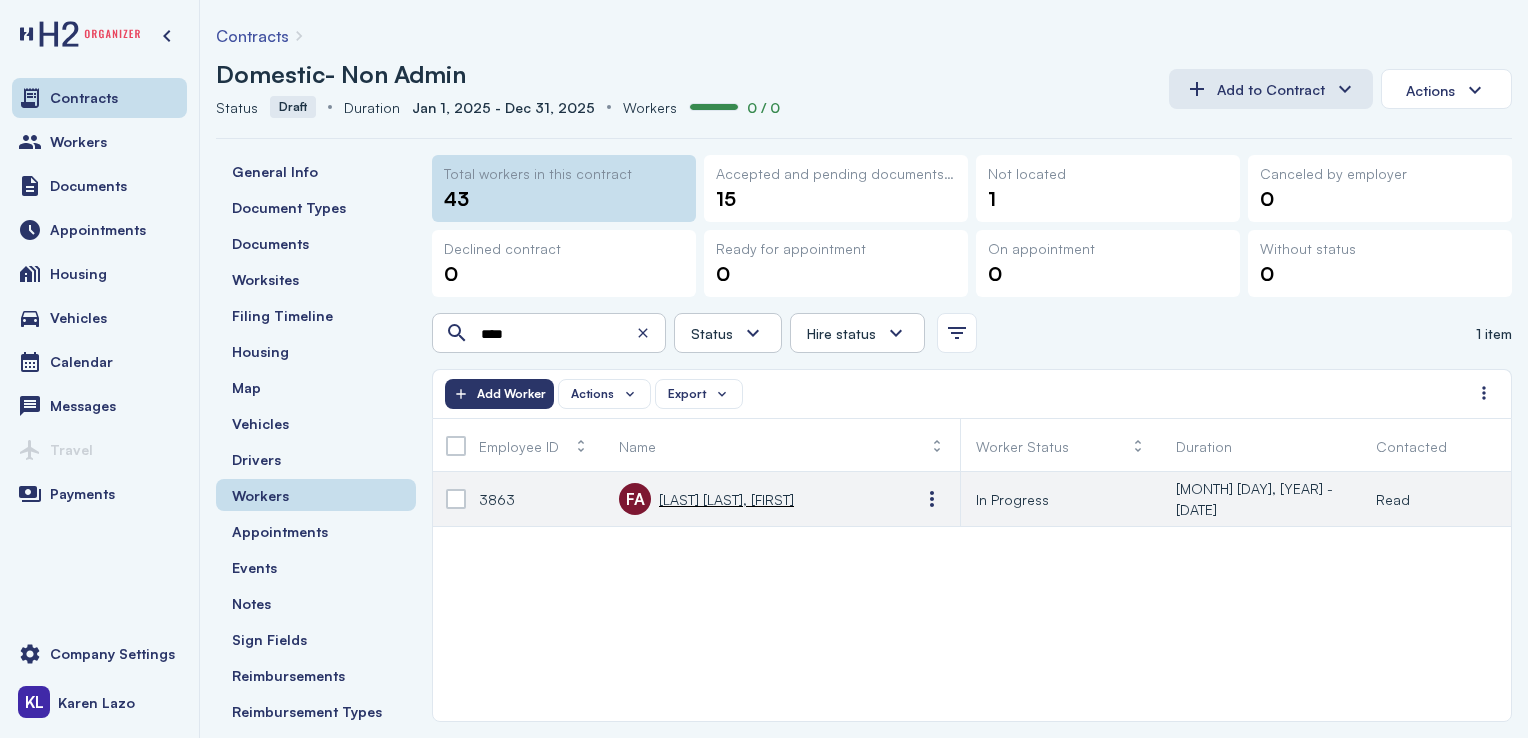 click at bounding box center [456, 499] 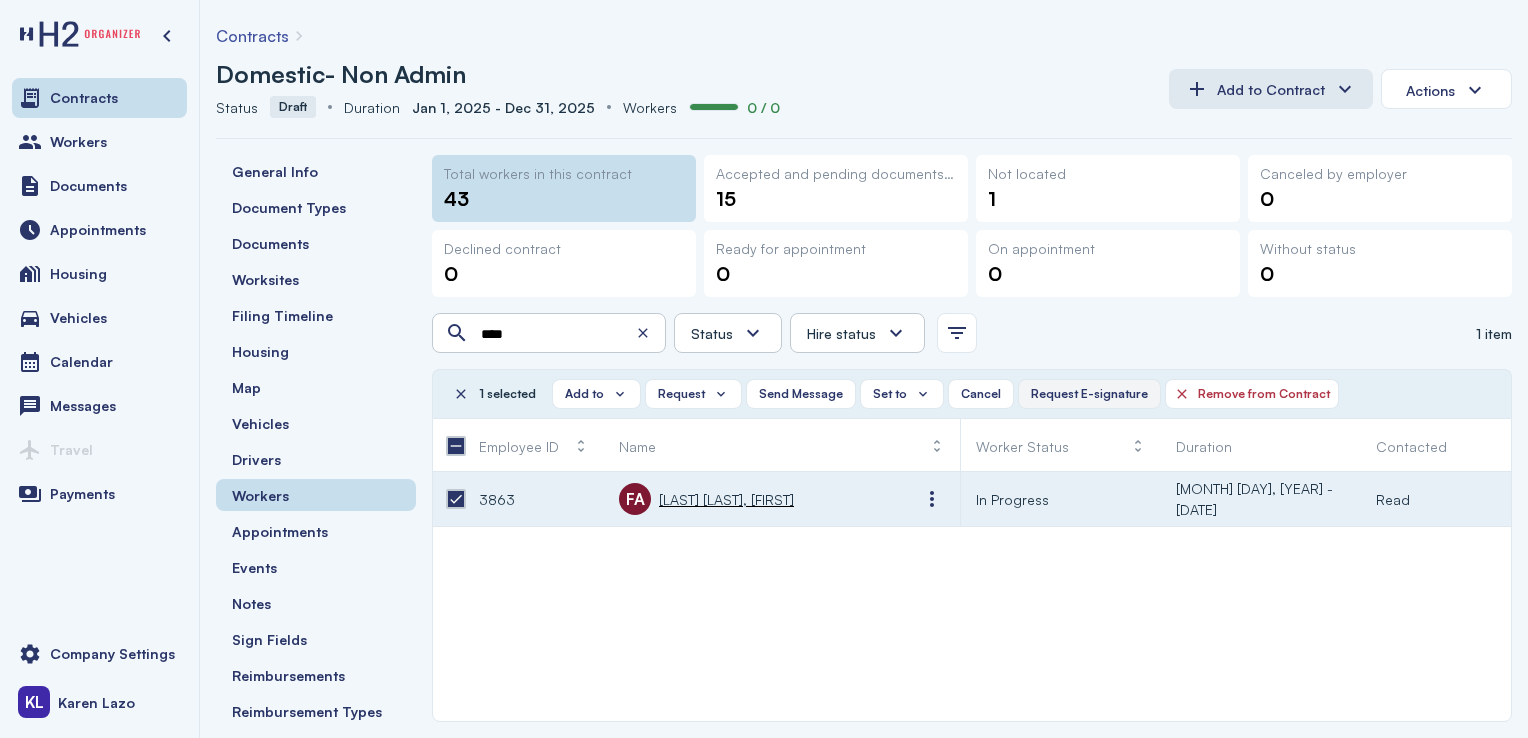 click on "Request E-signature" at bounding box center (1089, 394) 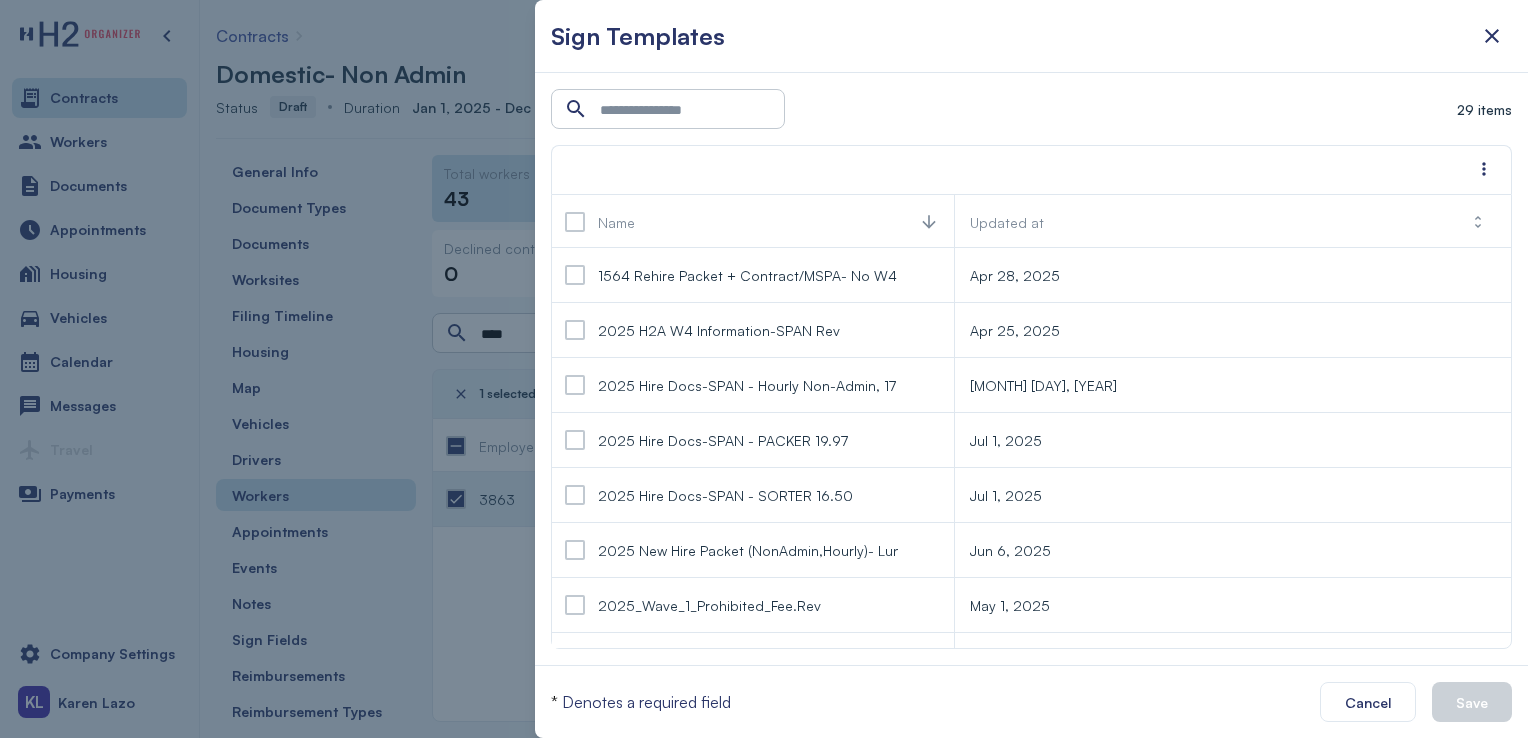 click at bounding box center [575, 495] 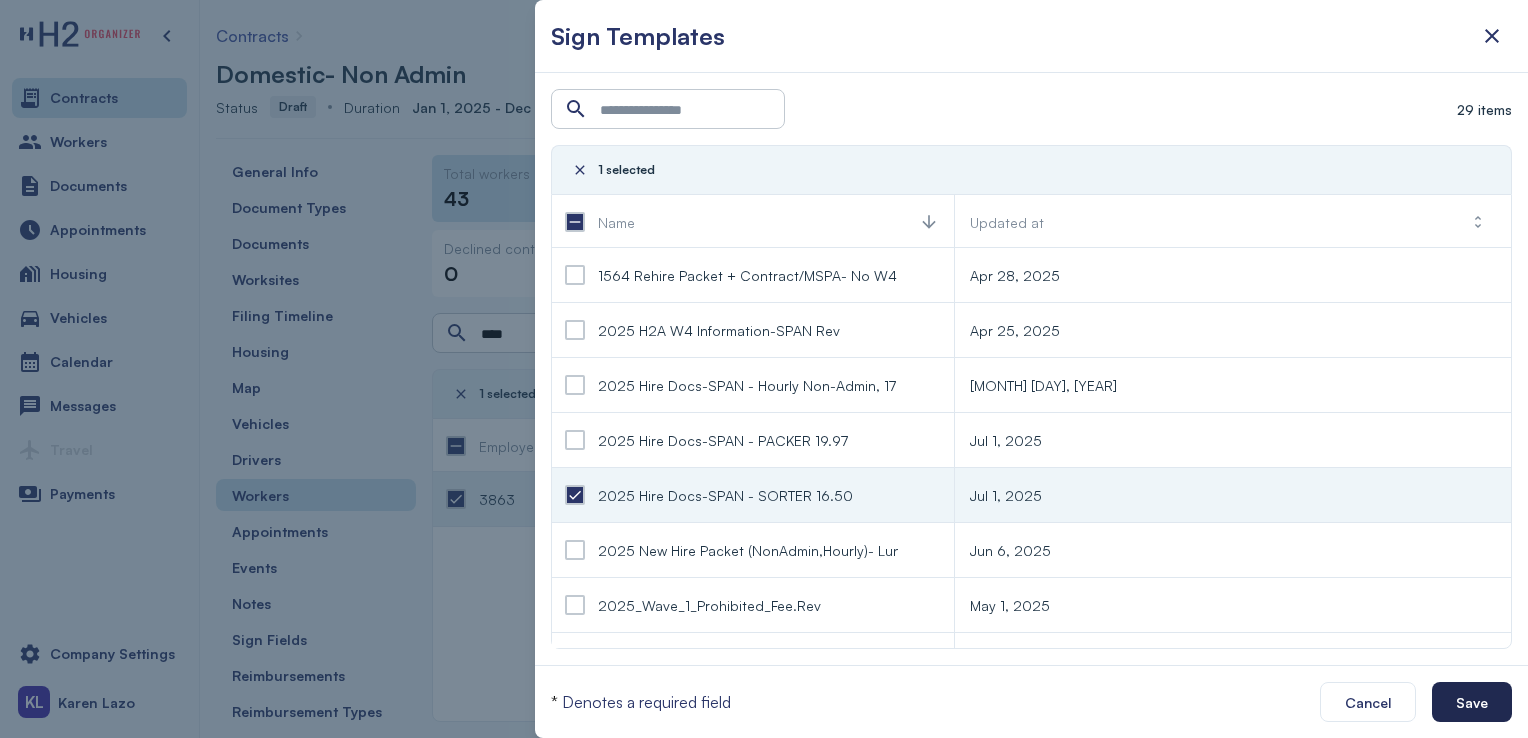 click on "Save" at bounding box center (1472, 702) 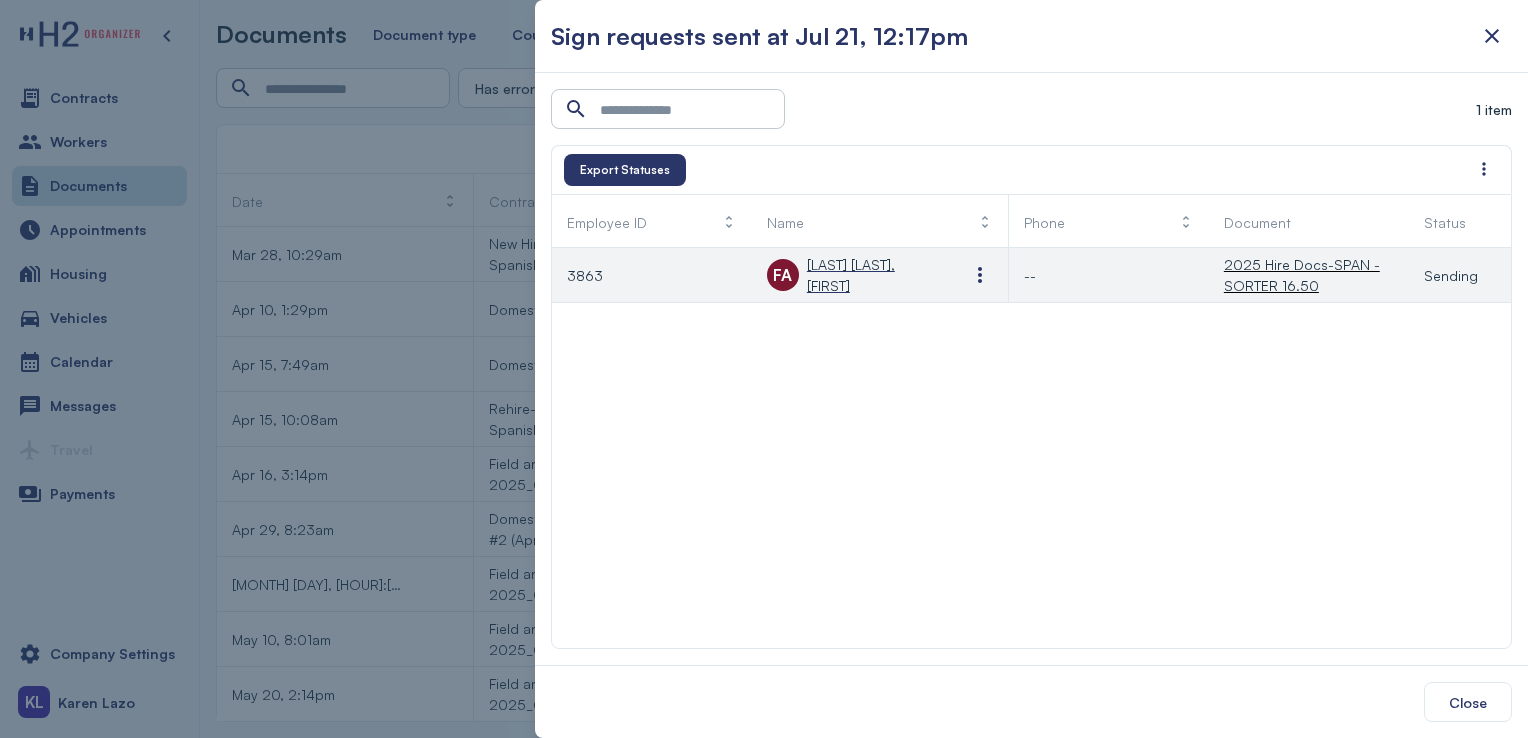 click on "Flores Banuelos, Abigail" at bounding box center [872, 275] 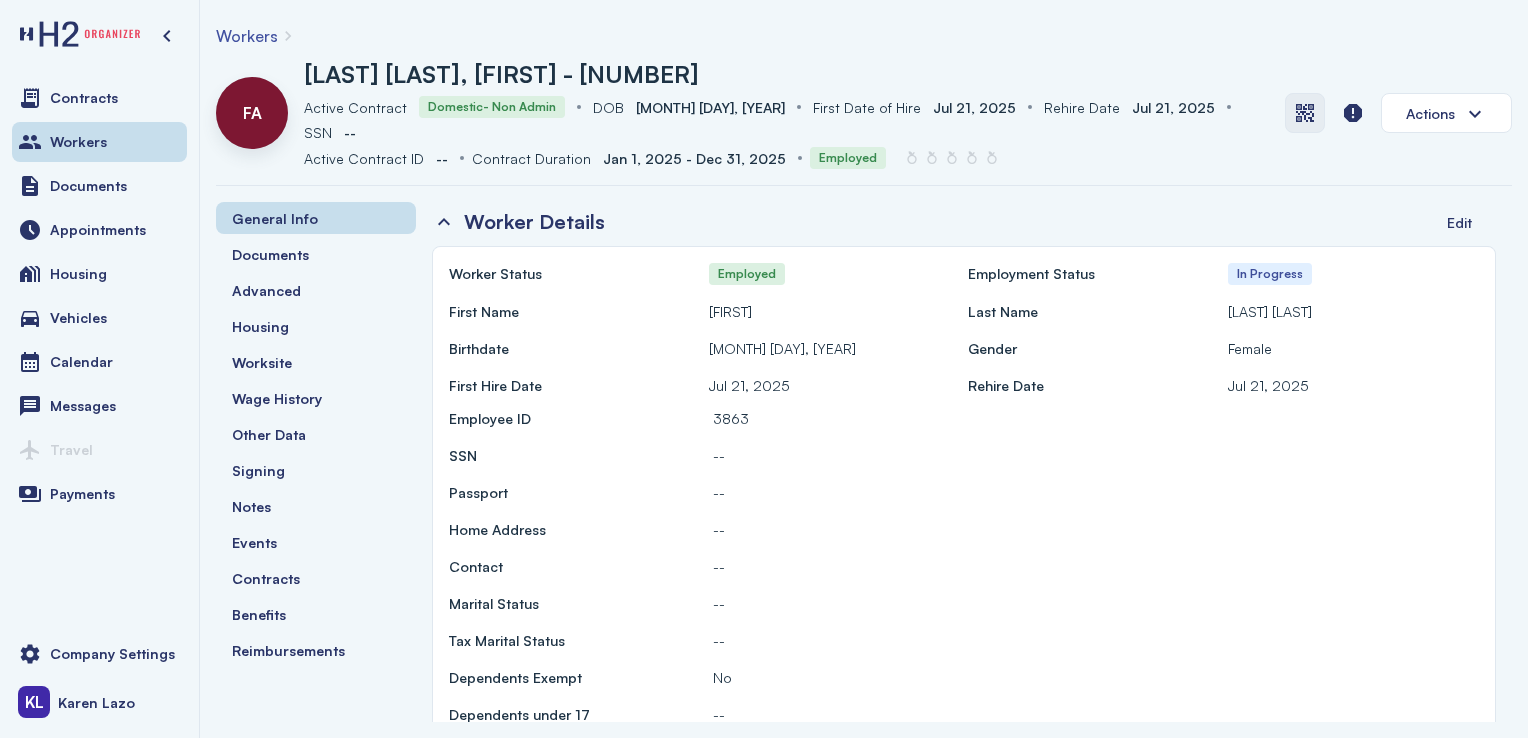 click at bounding box center [1305, 113] 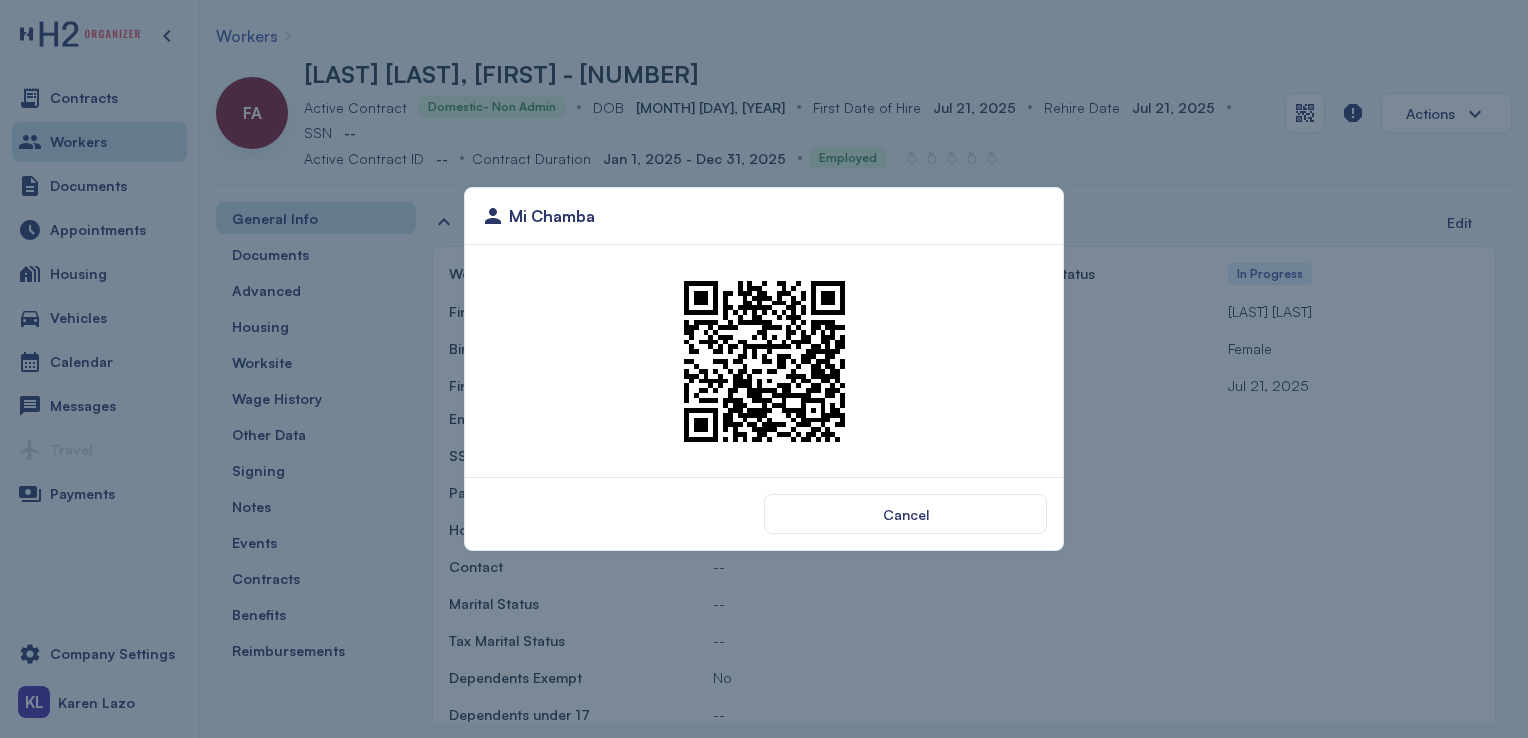 click on "Mi Chamba       Cancel" at bounding box center (764, 369) 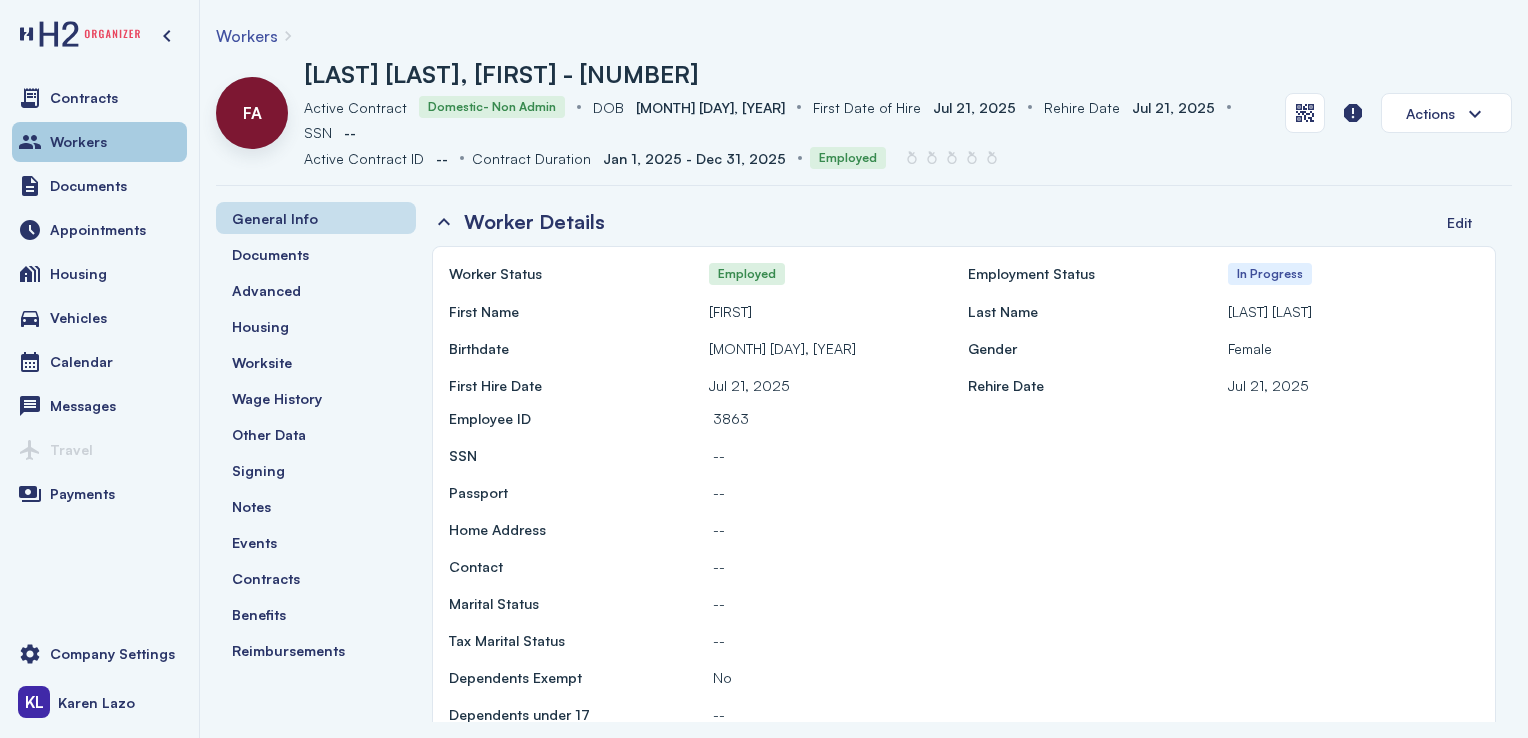 click on "Workers" at bounding box center (99, 142) 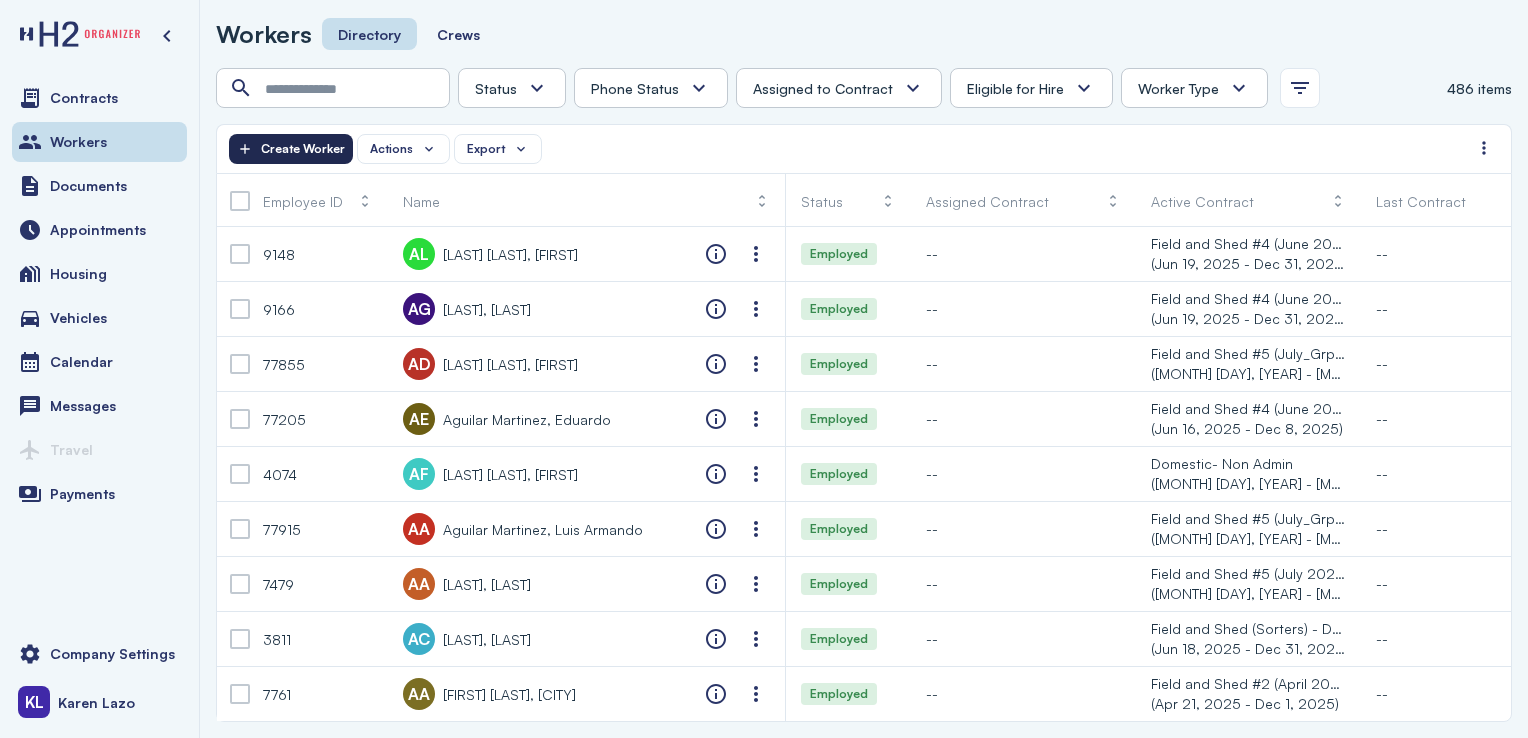 click on "Create Worker" 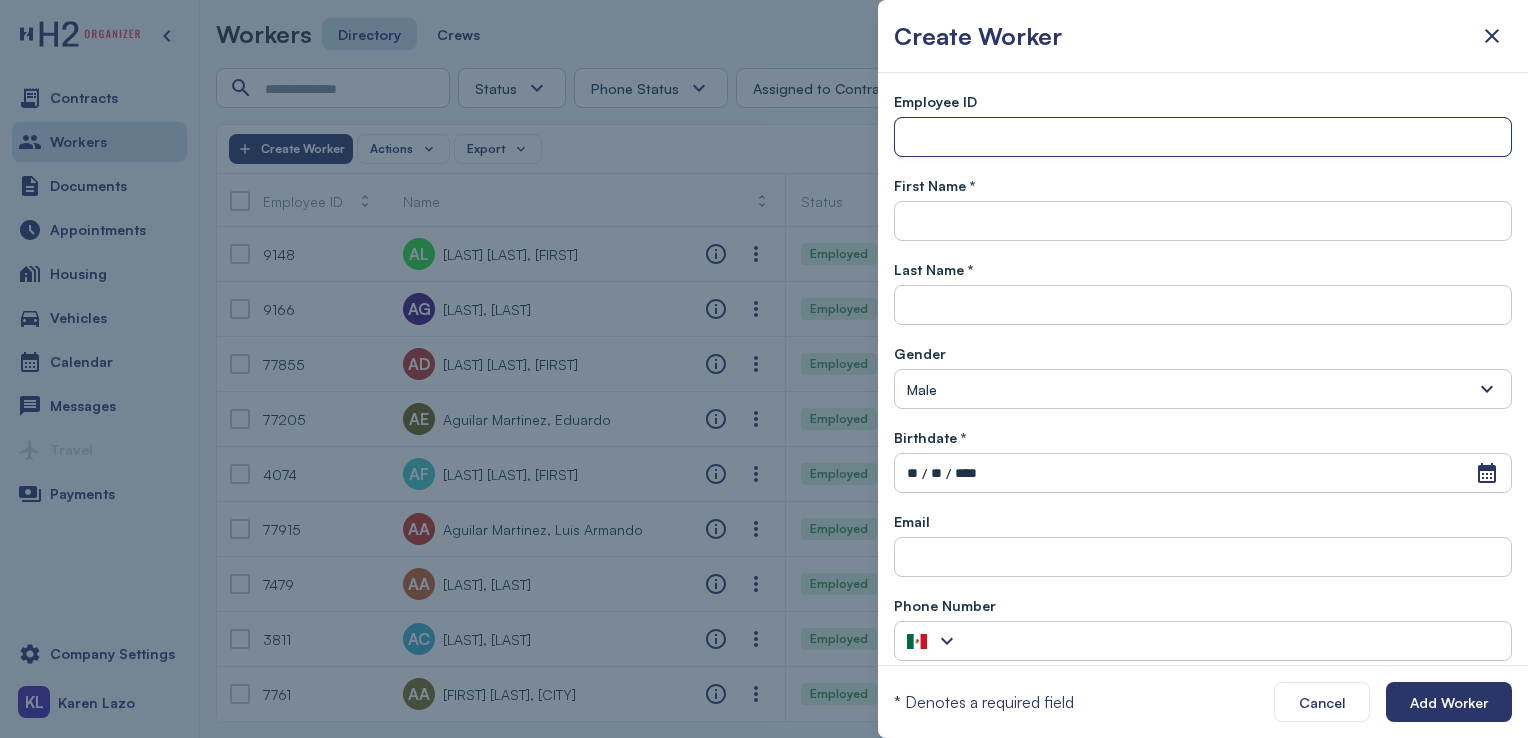 click at bounding box center (1203, 138) 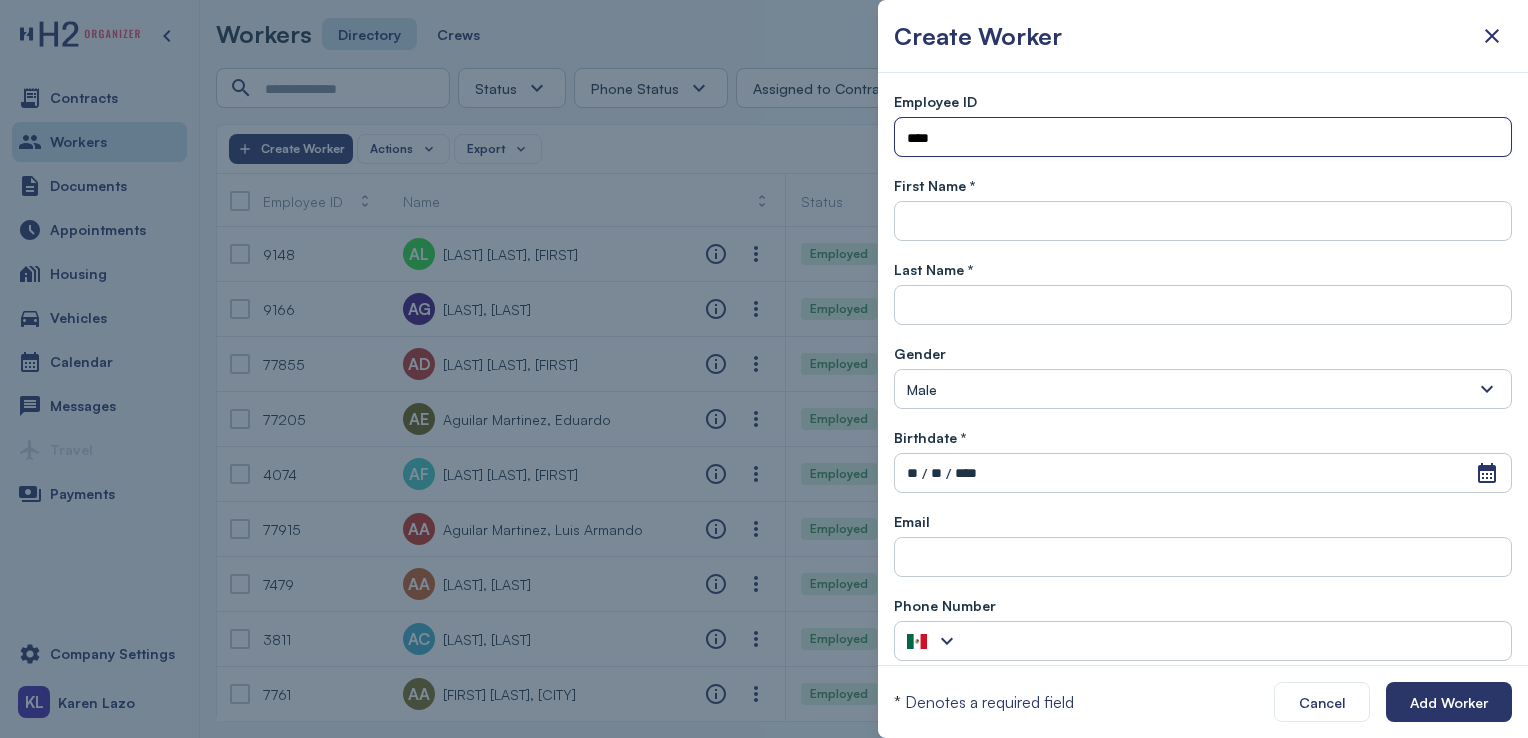 type on "****" 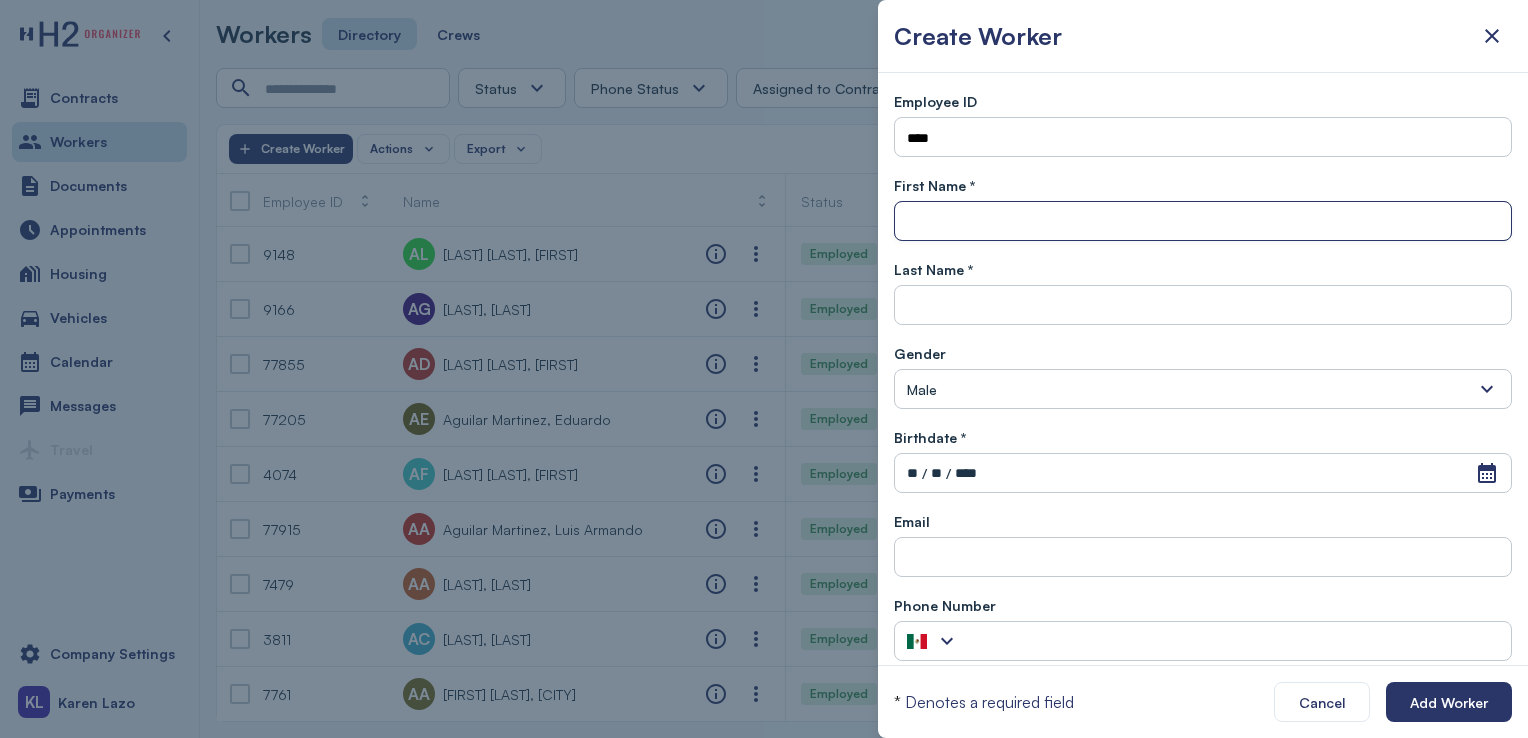 click at bounding box center [1203, 222] 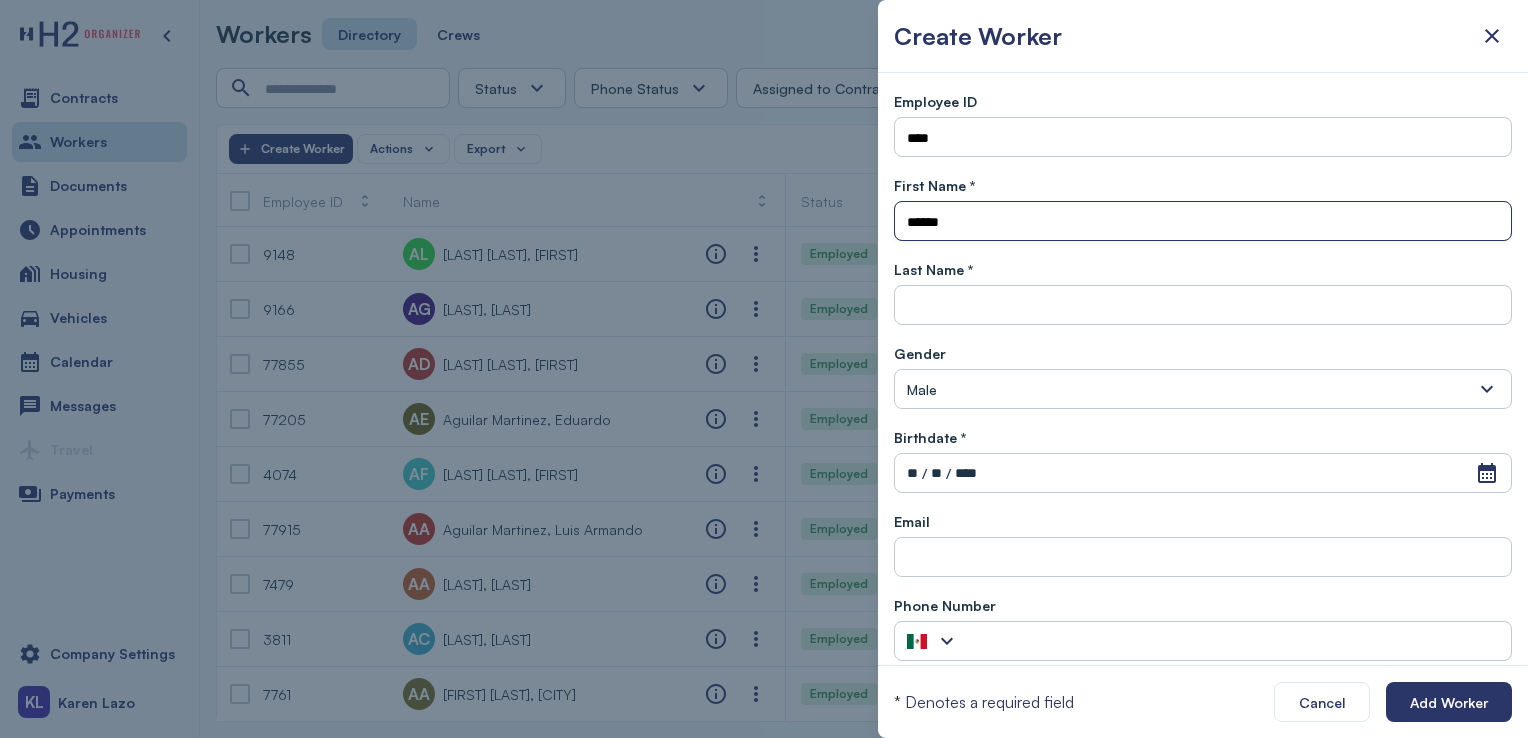 type on "*****" 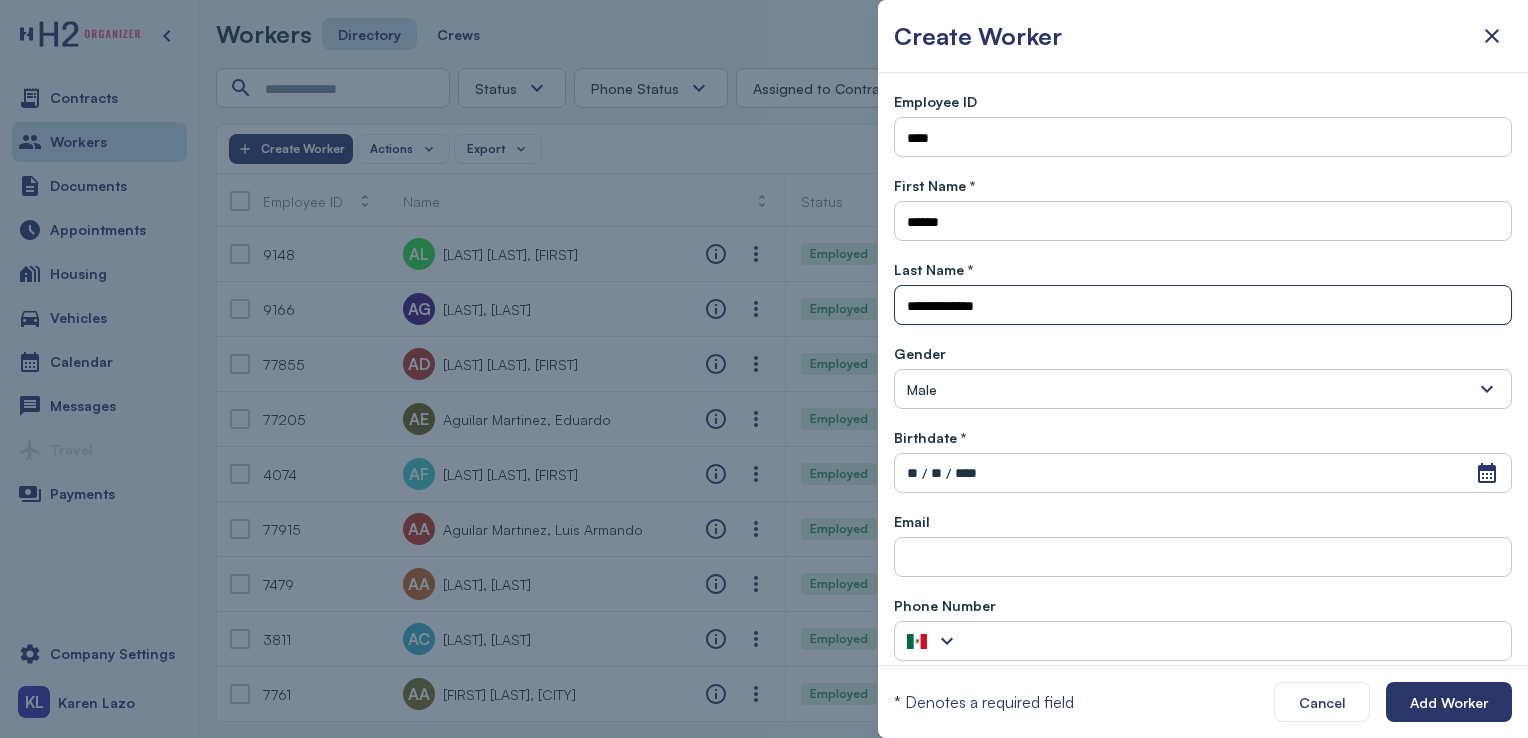type on "**********" 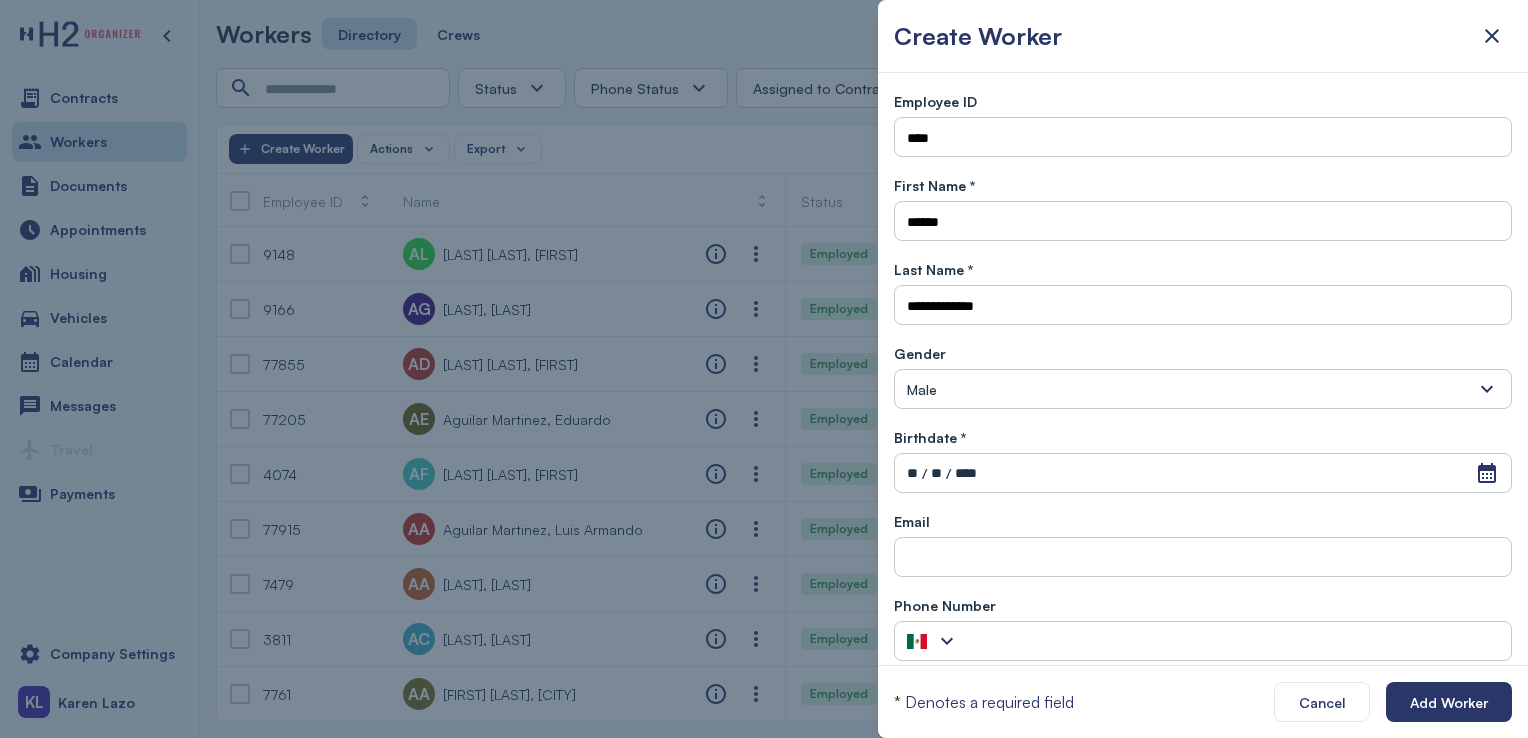 click on "Male" at bounding box center (1203, 389) 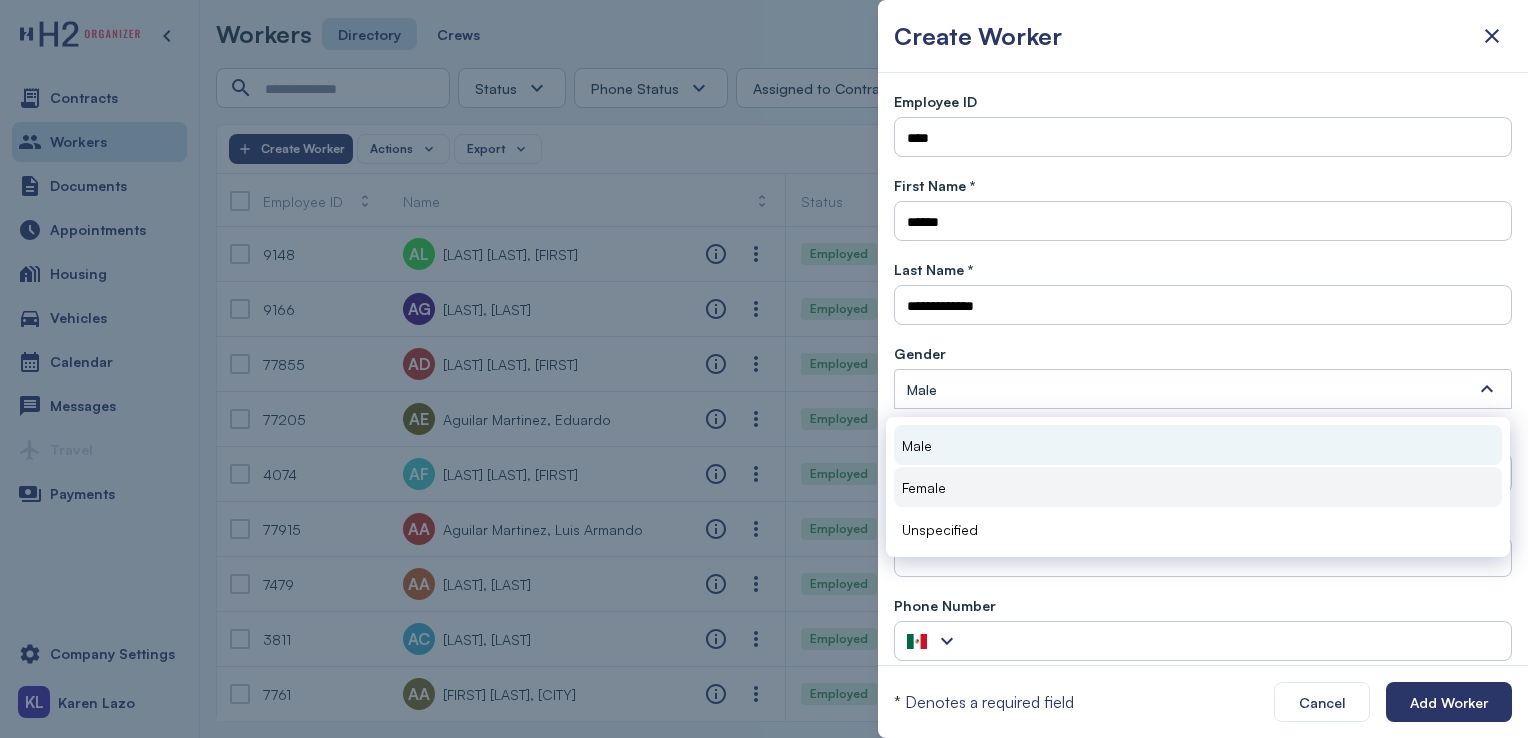click on "Female" at bounding box center [1198, 487] 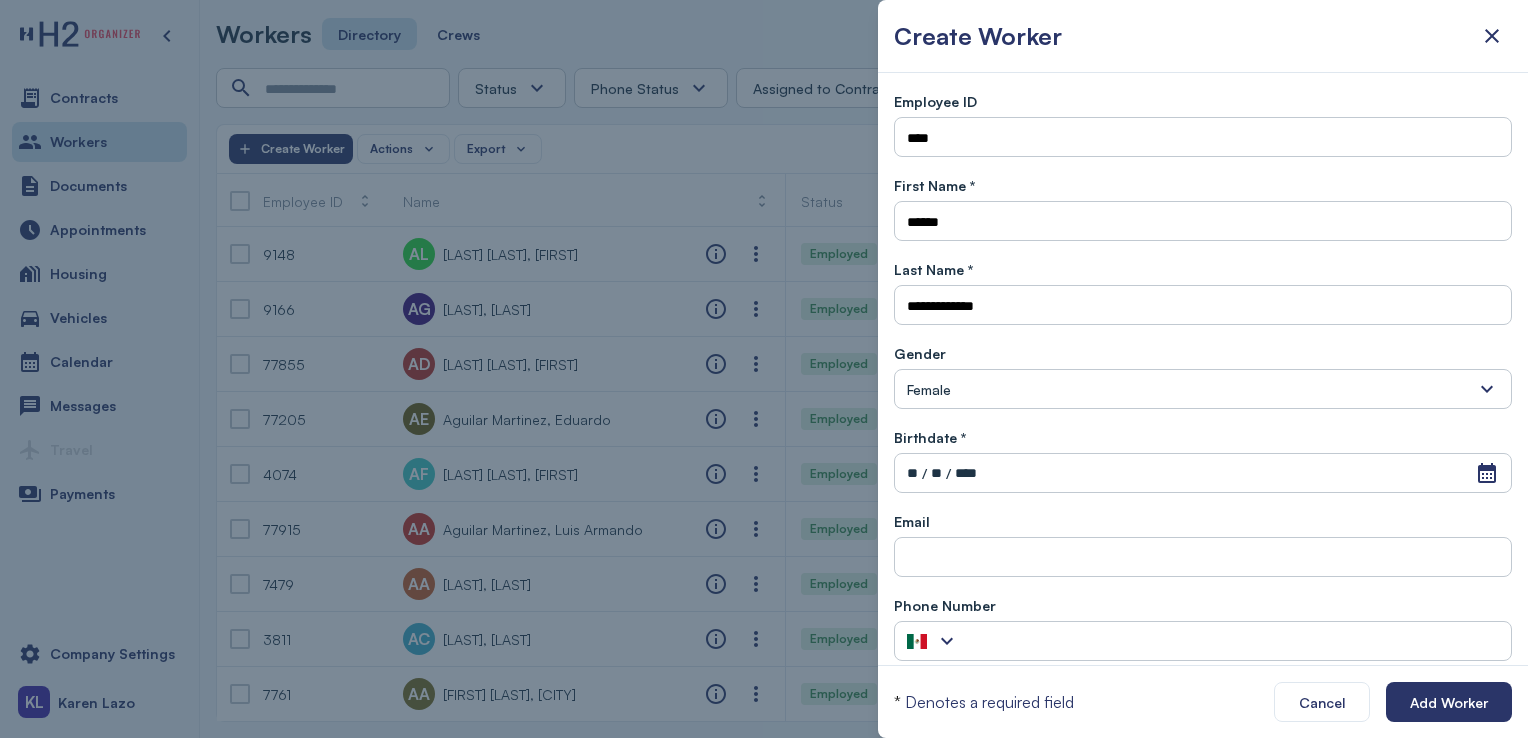 click on "**" at bounding box center (912, 473) 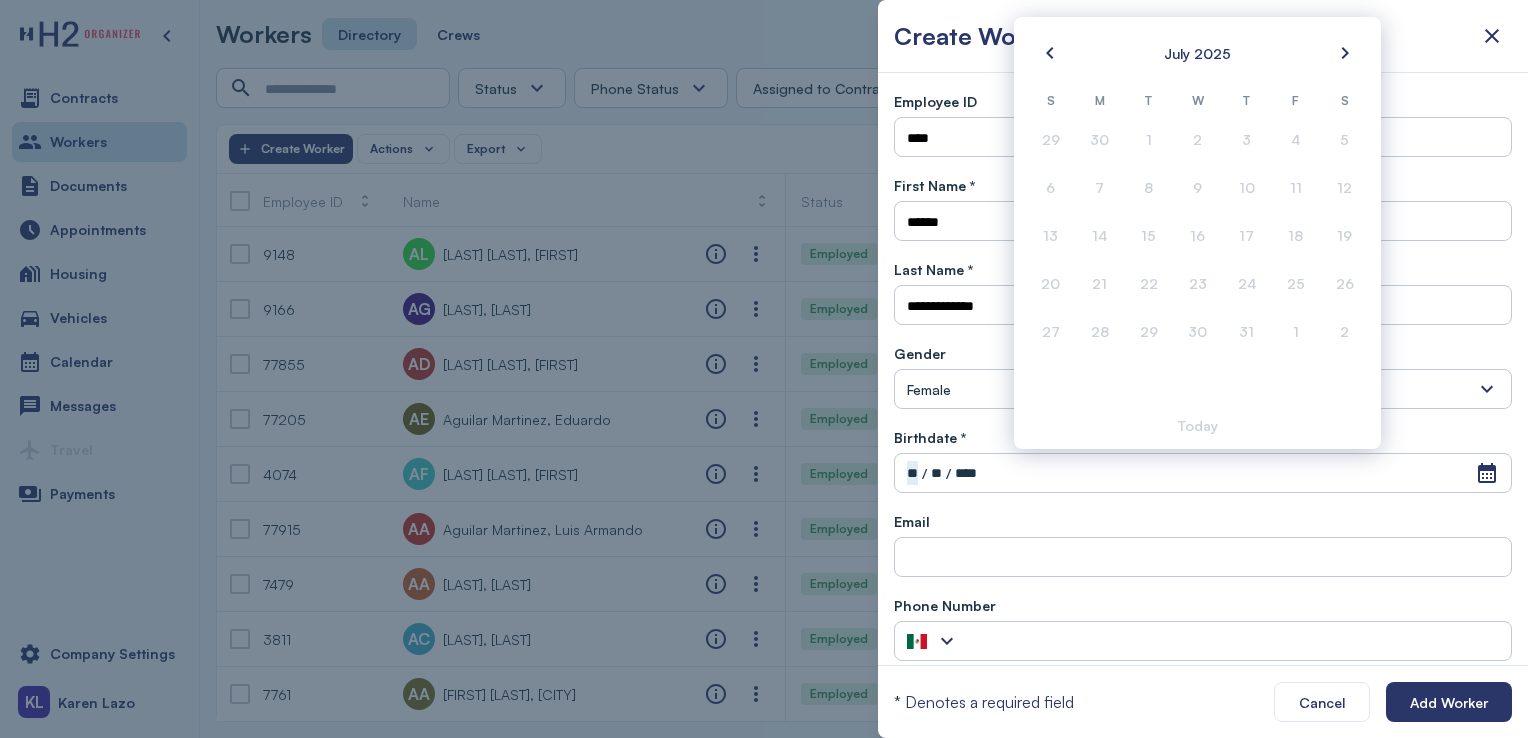 click on "Open Calendar   **   /   **   /   ****" at bounding box center [1203, 473] 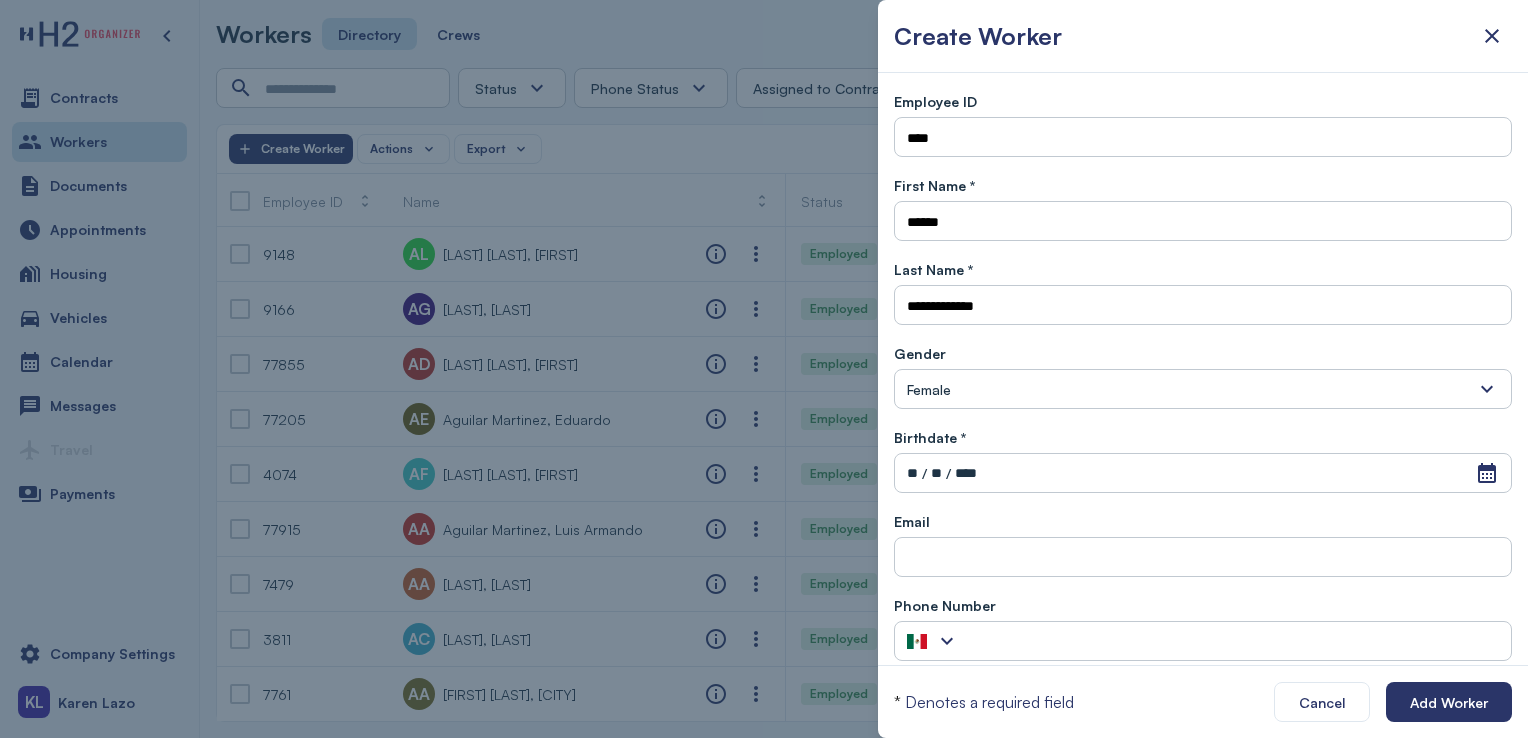 click on "**" at bounding box center [912, 473] 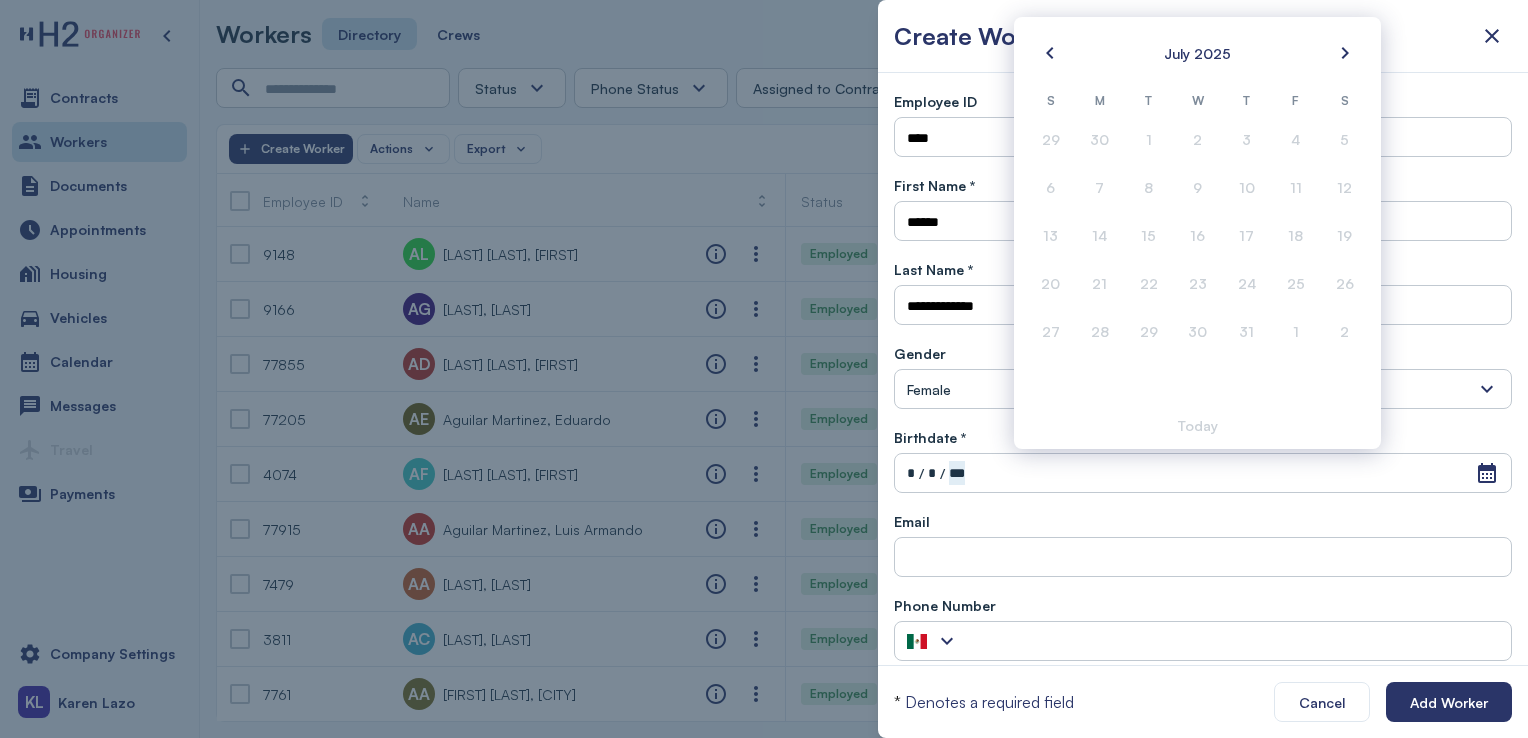 type on "*****" 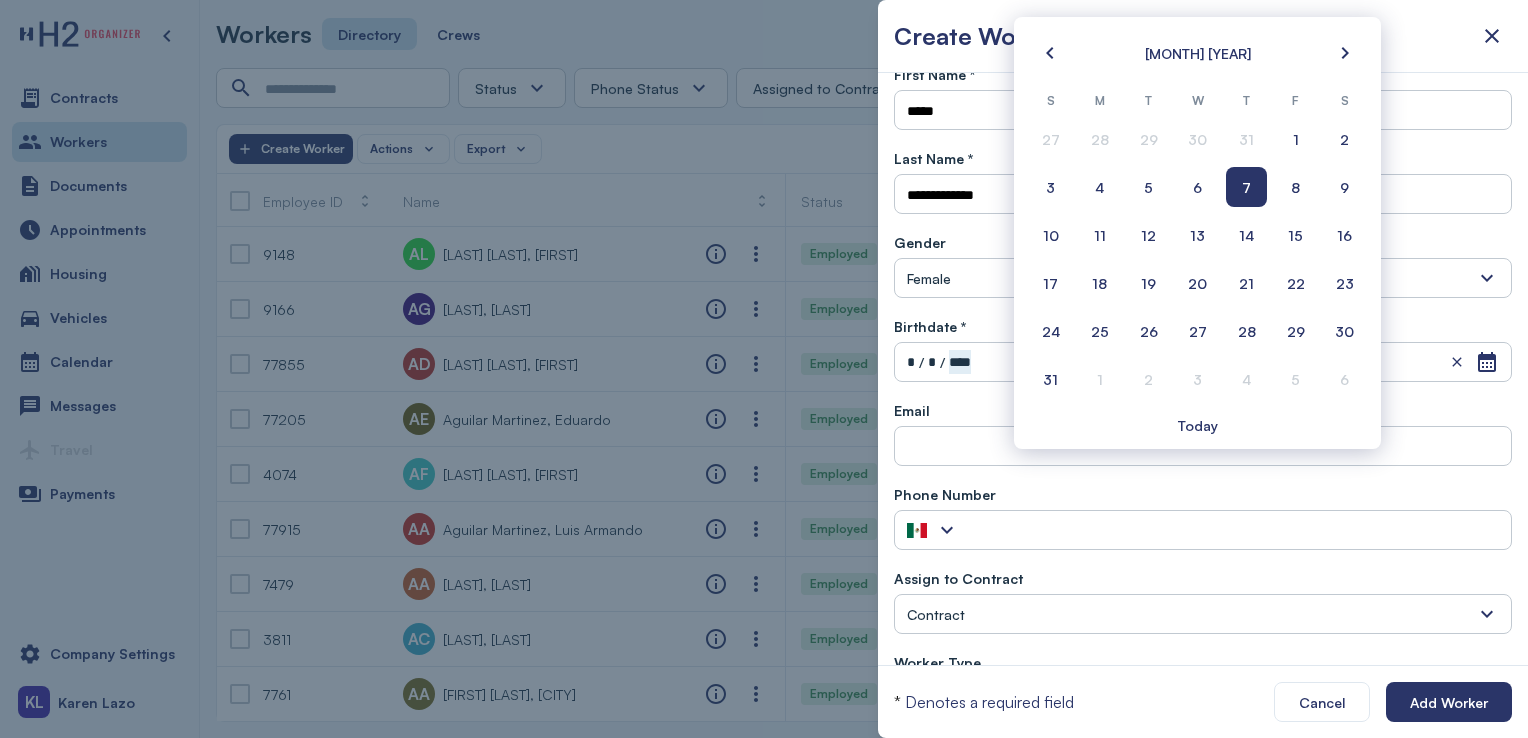 scroll, scrollTop: 129, scrollLeft: 0, axis: vertical 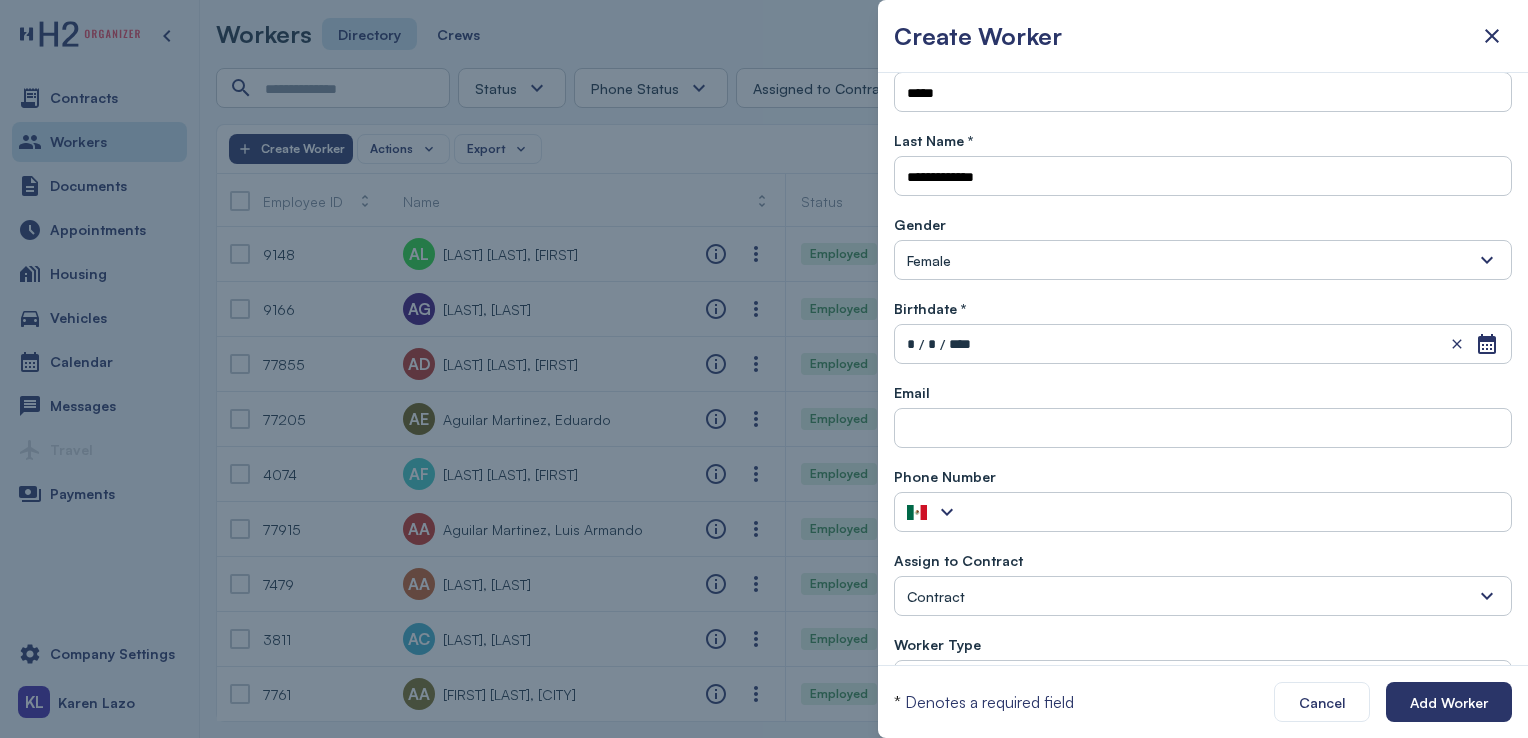 click on "Contract" at bounding box center [1203, 596] 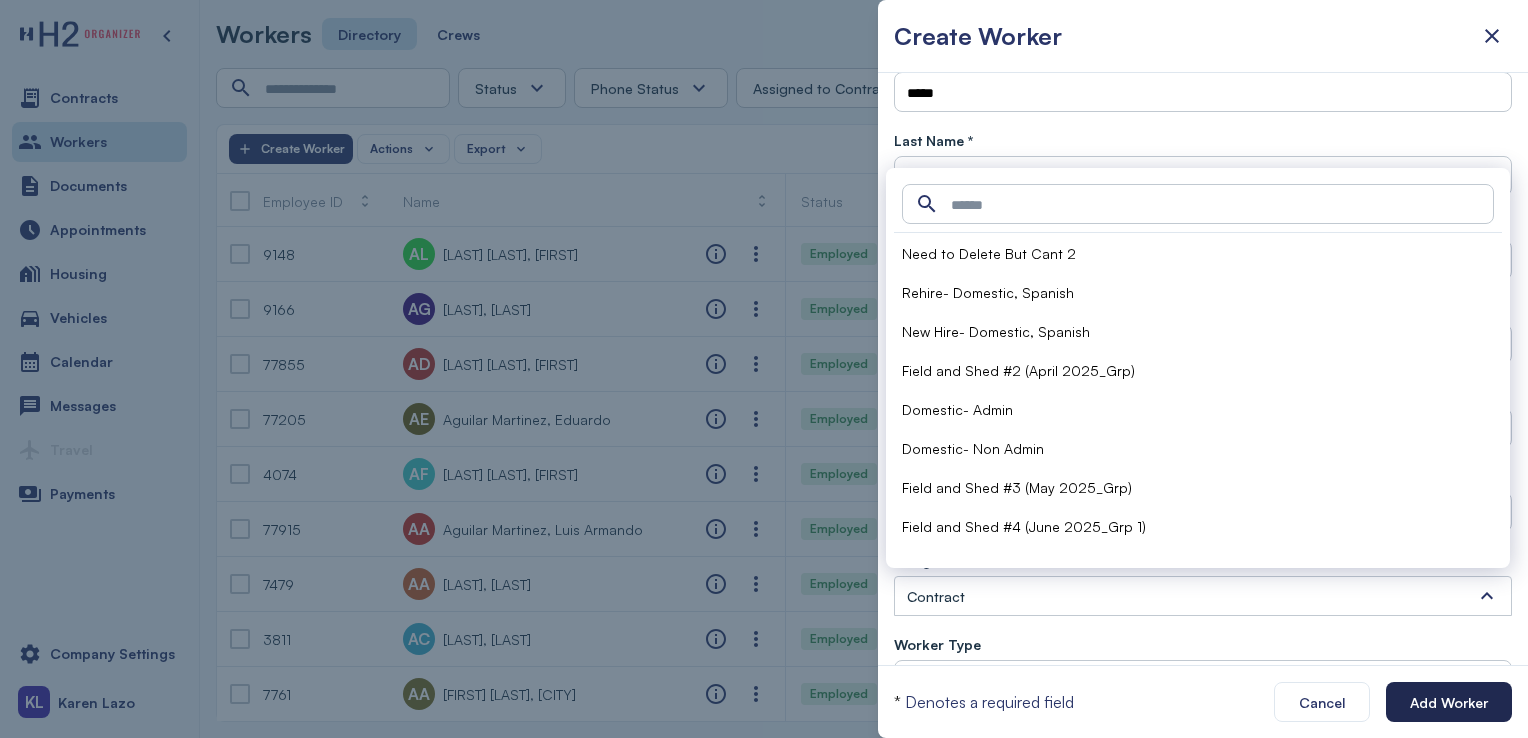 click on "Add Worker" at bounding box center [1449, 702] 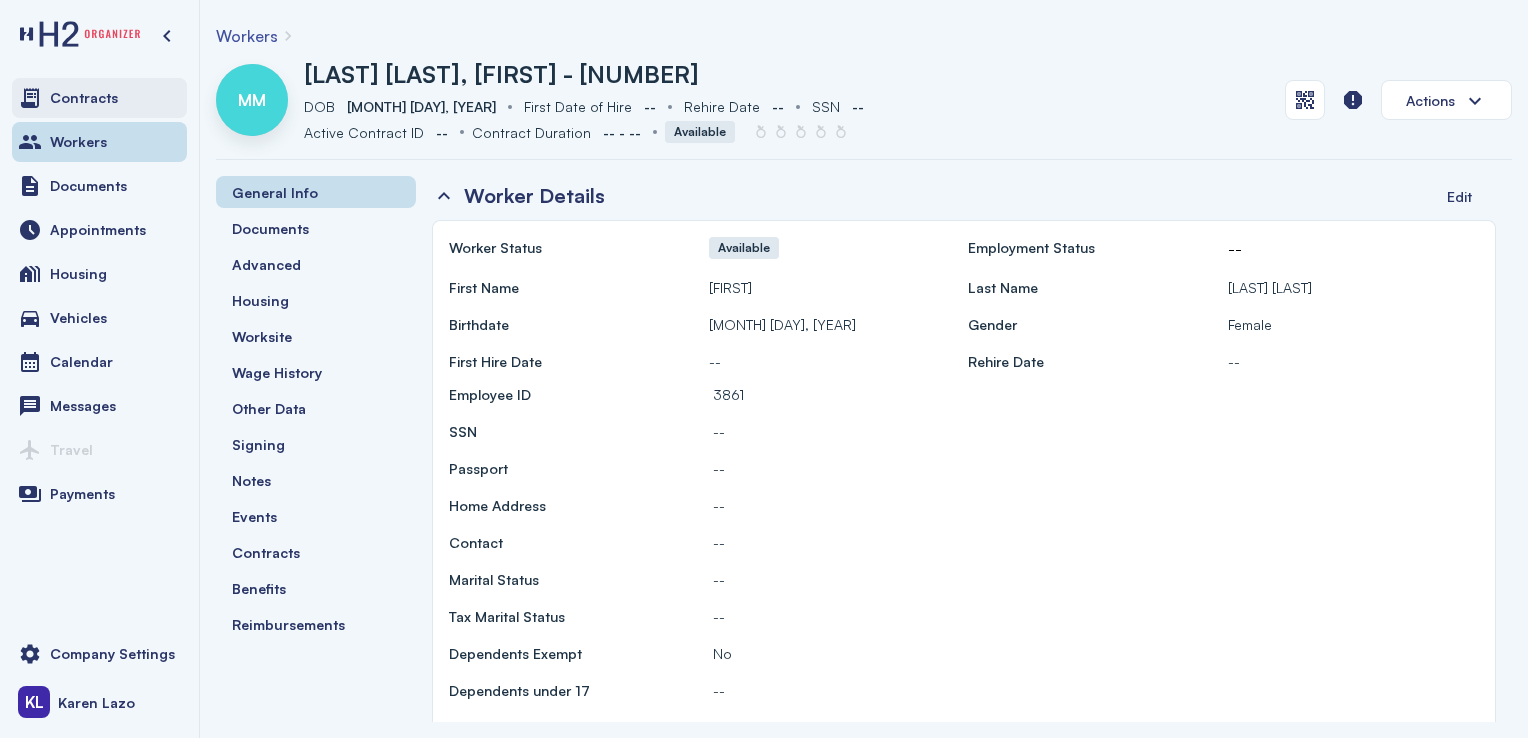 click on "Contracts" at bounding box center [99, 98] 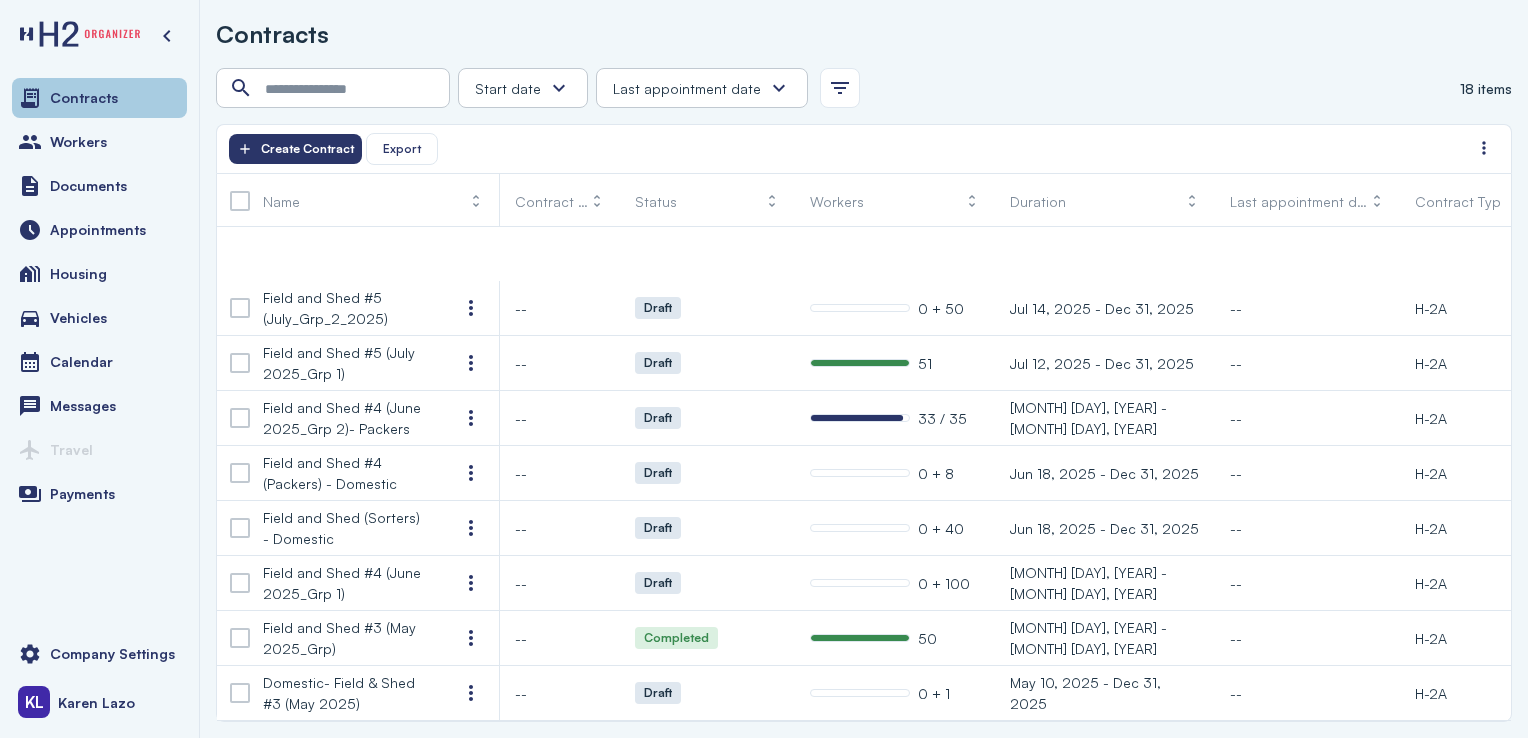 scroll, scrollTop: 256, scrollLeft: 0, axis: vertical 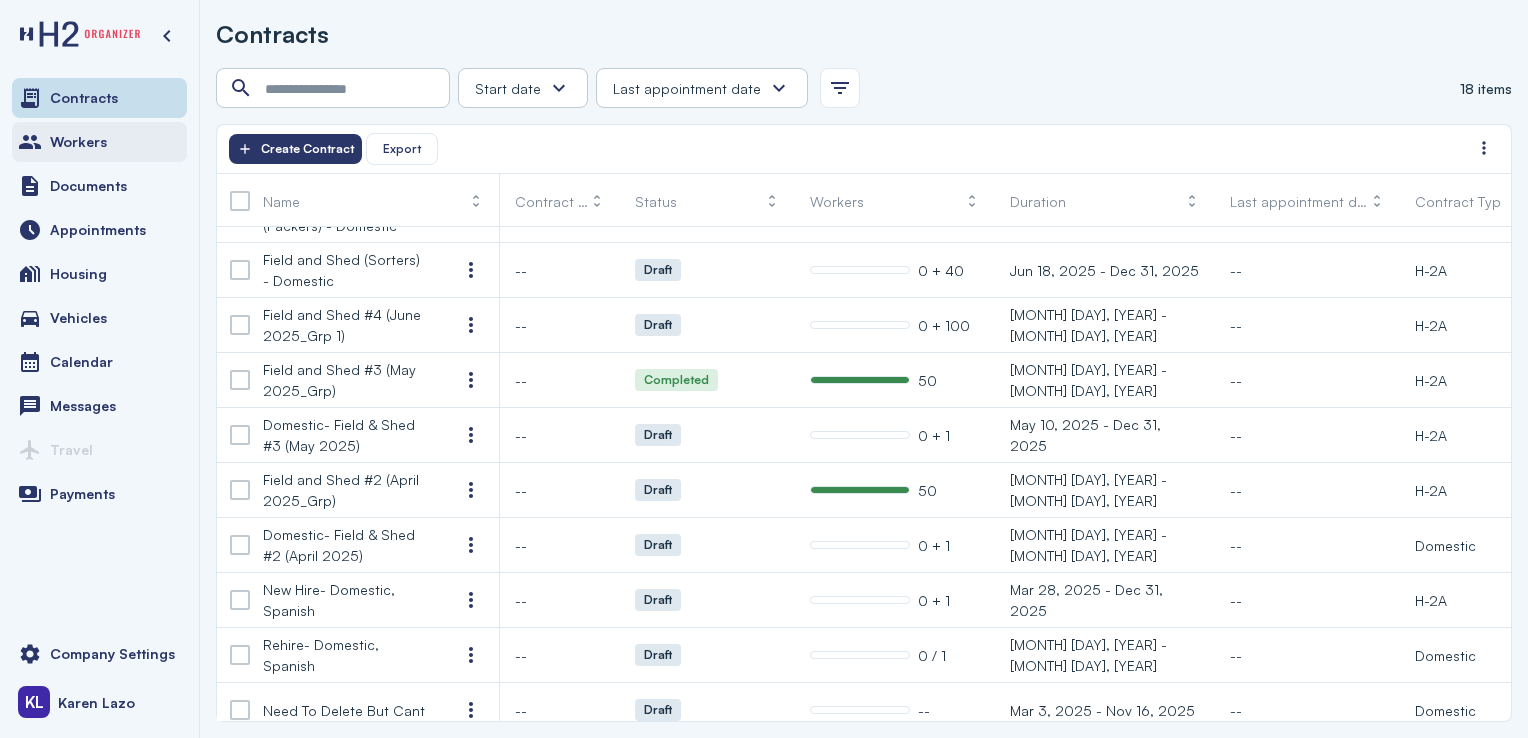 click on "Workers" at bounding box center [99, 142] 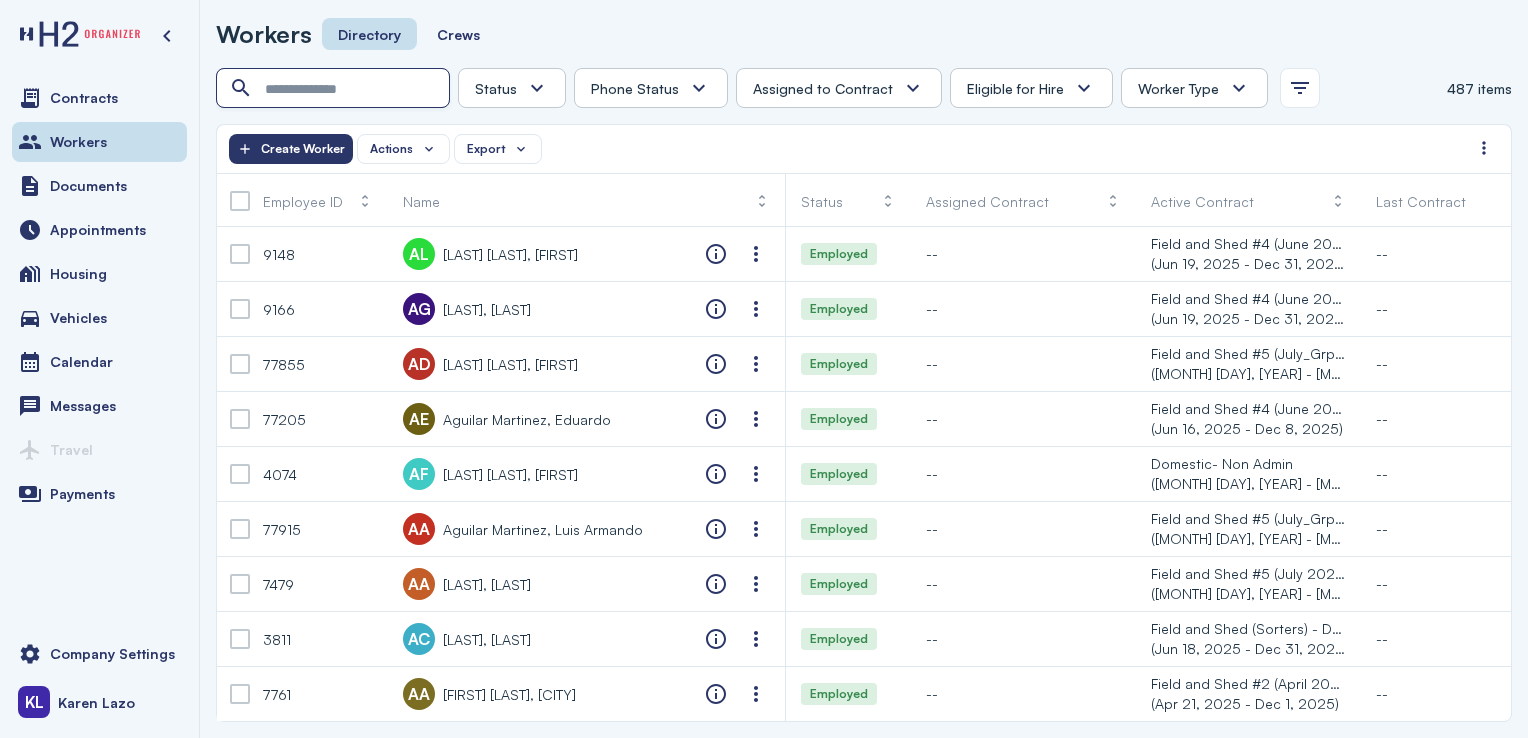 click at bounding box center (335, 89) 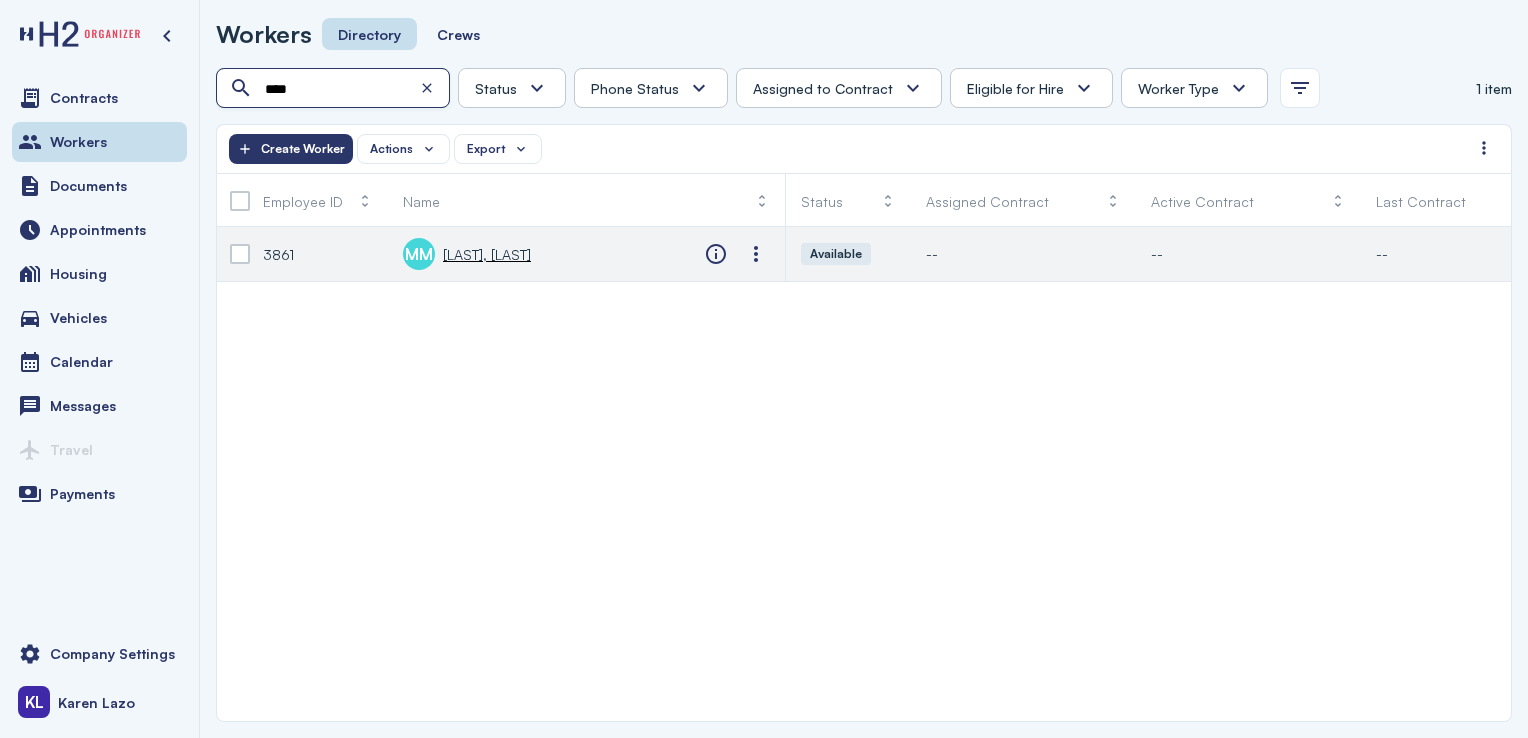 type on "****" 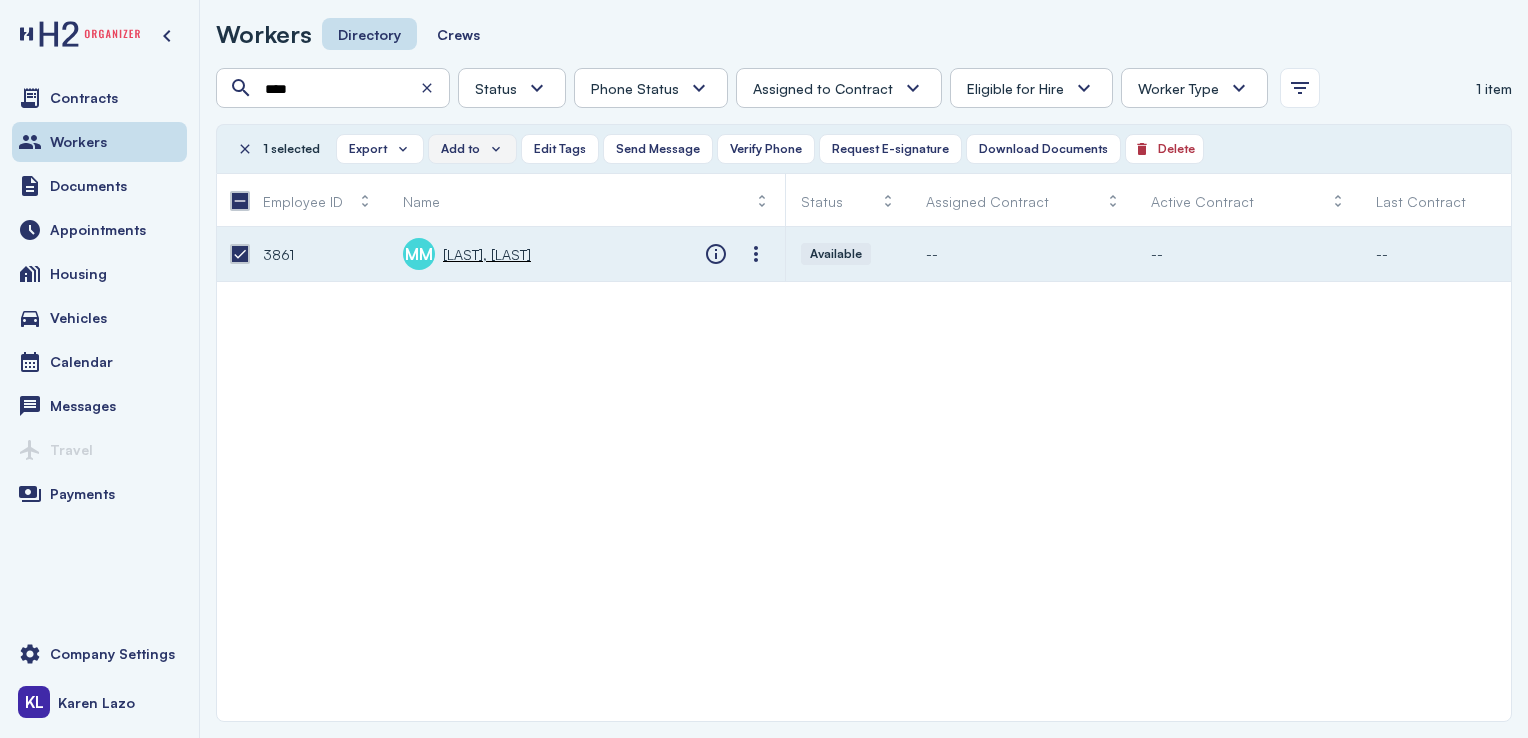 click on "Add to" at bounding box center (460, 149) 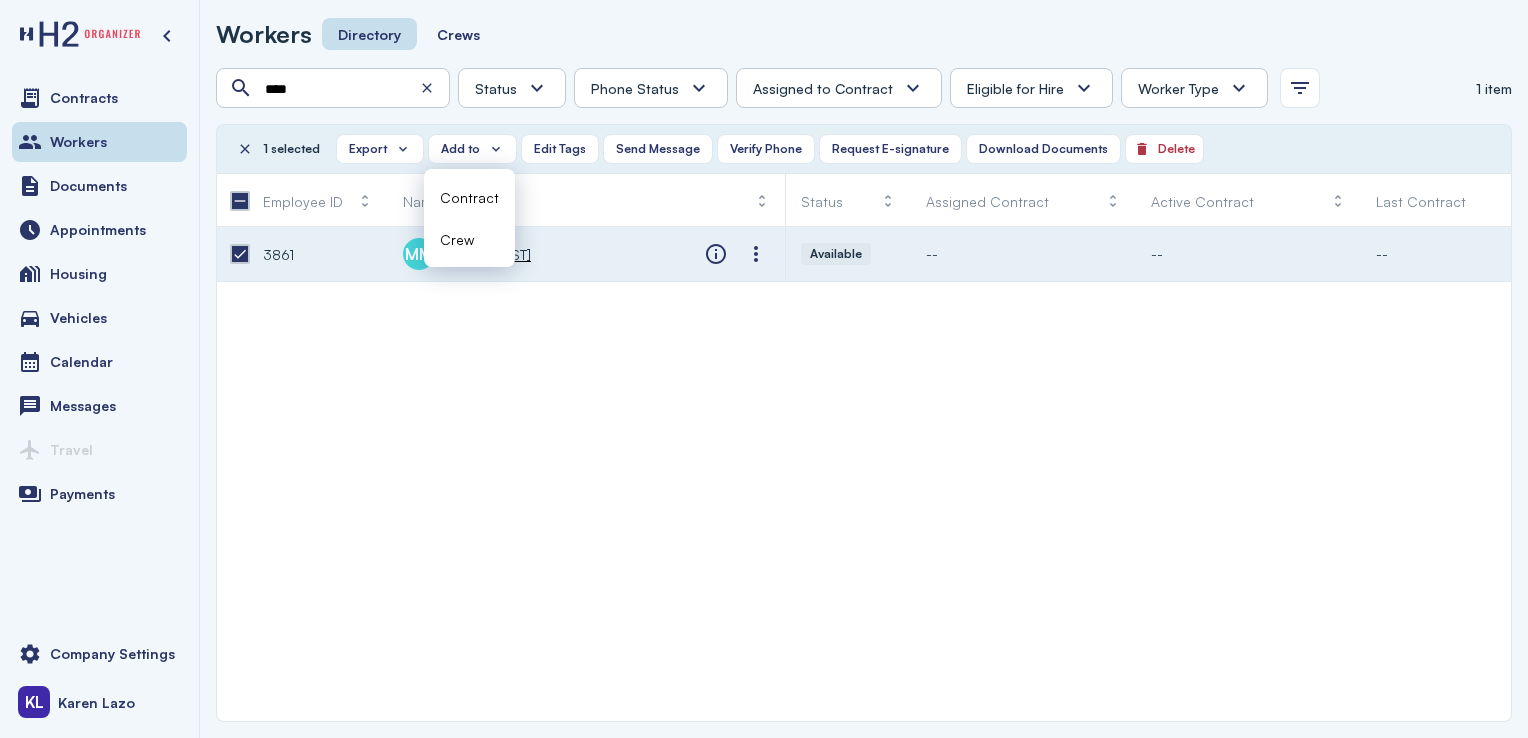 click on "Contract" at bounding box center (469, 197) 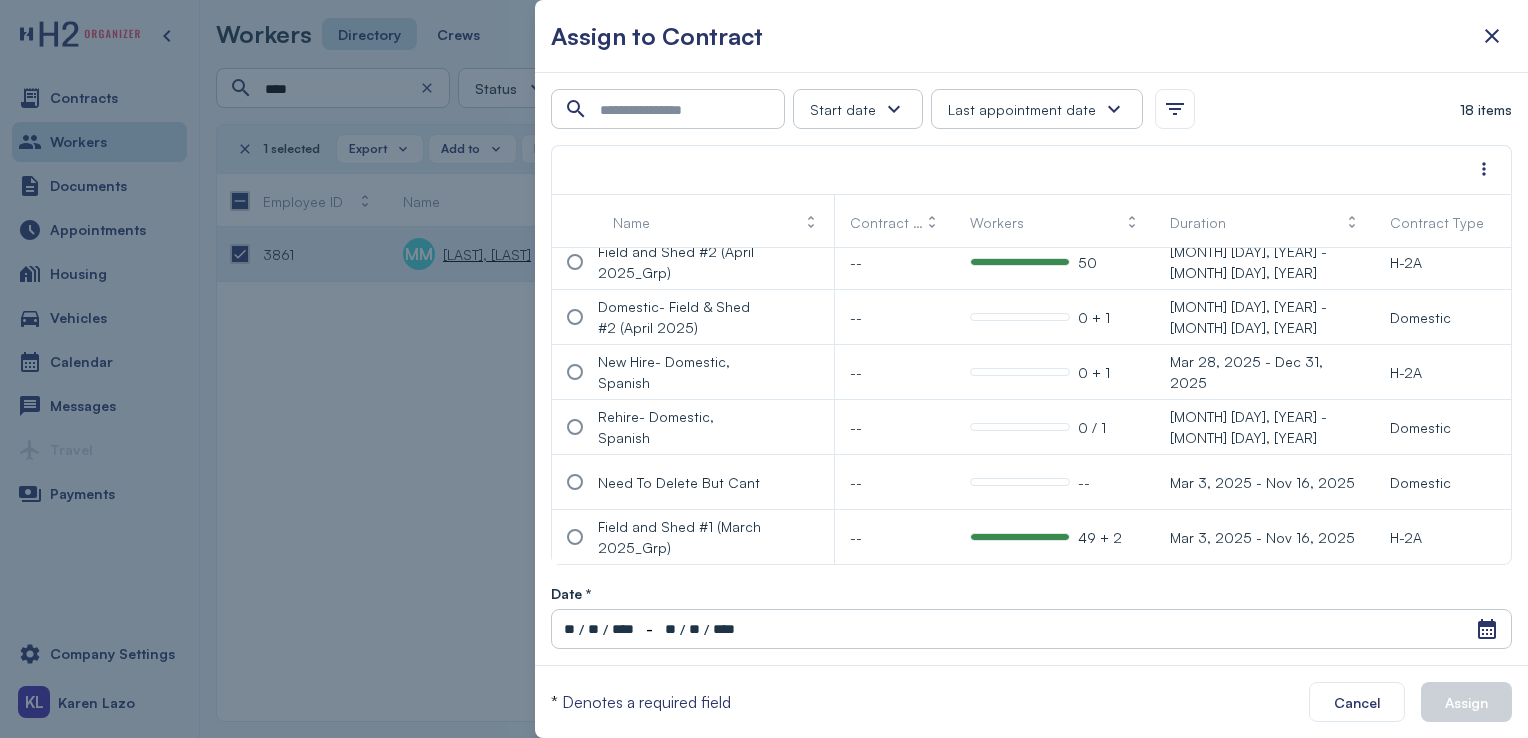 scroll, scrollTop: 500, scrollLeft: 0, axis: vertical 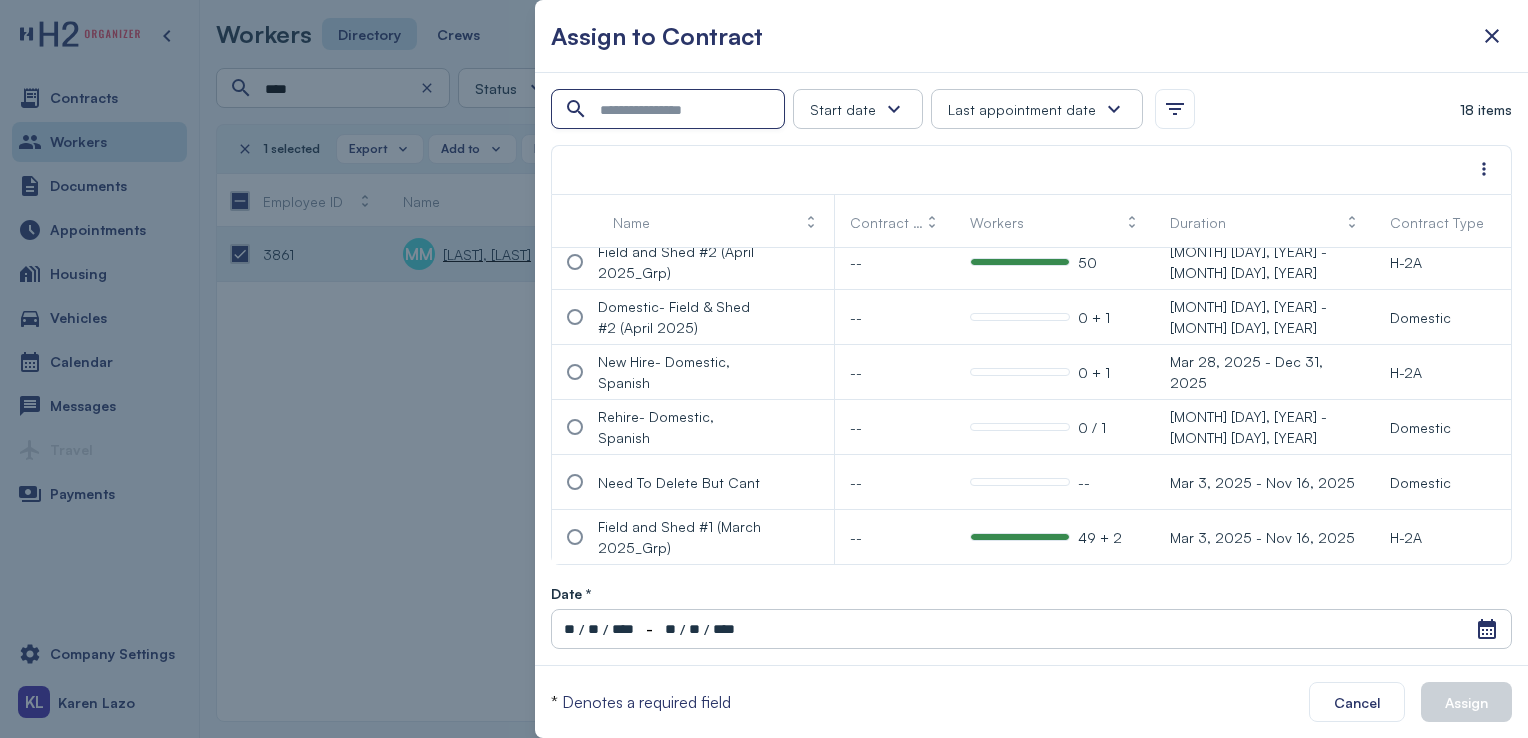 click at bounding box center (670, 110) 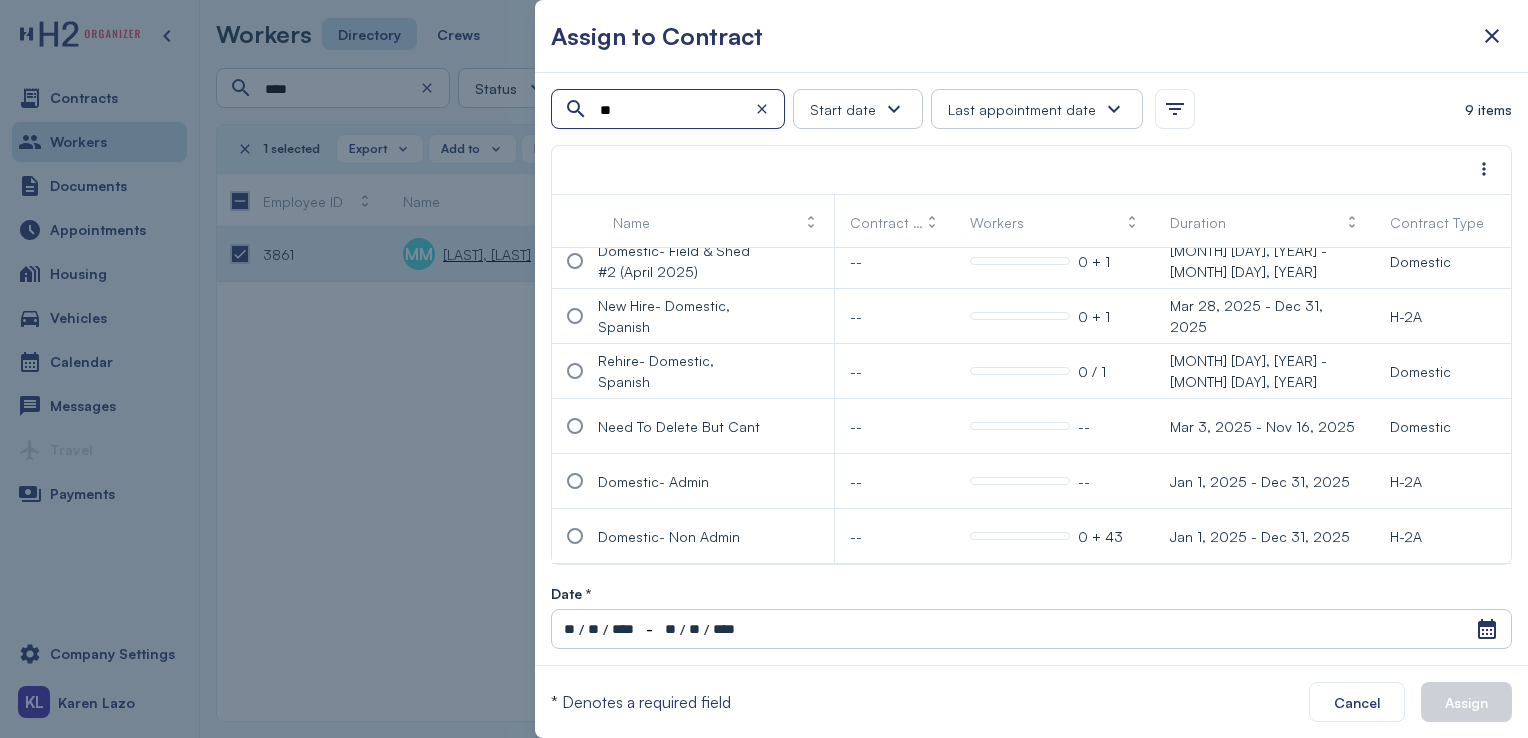 scroll, scrollTop: 170, scrollLeft: 0, axis: vertical 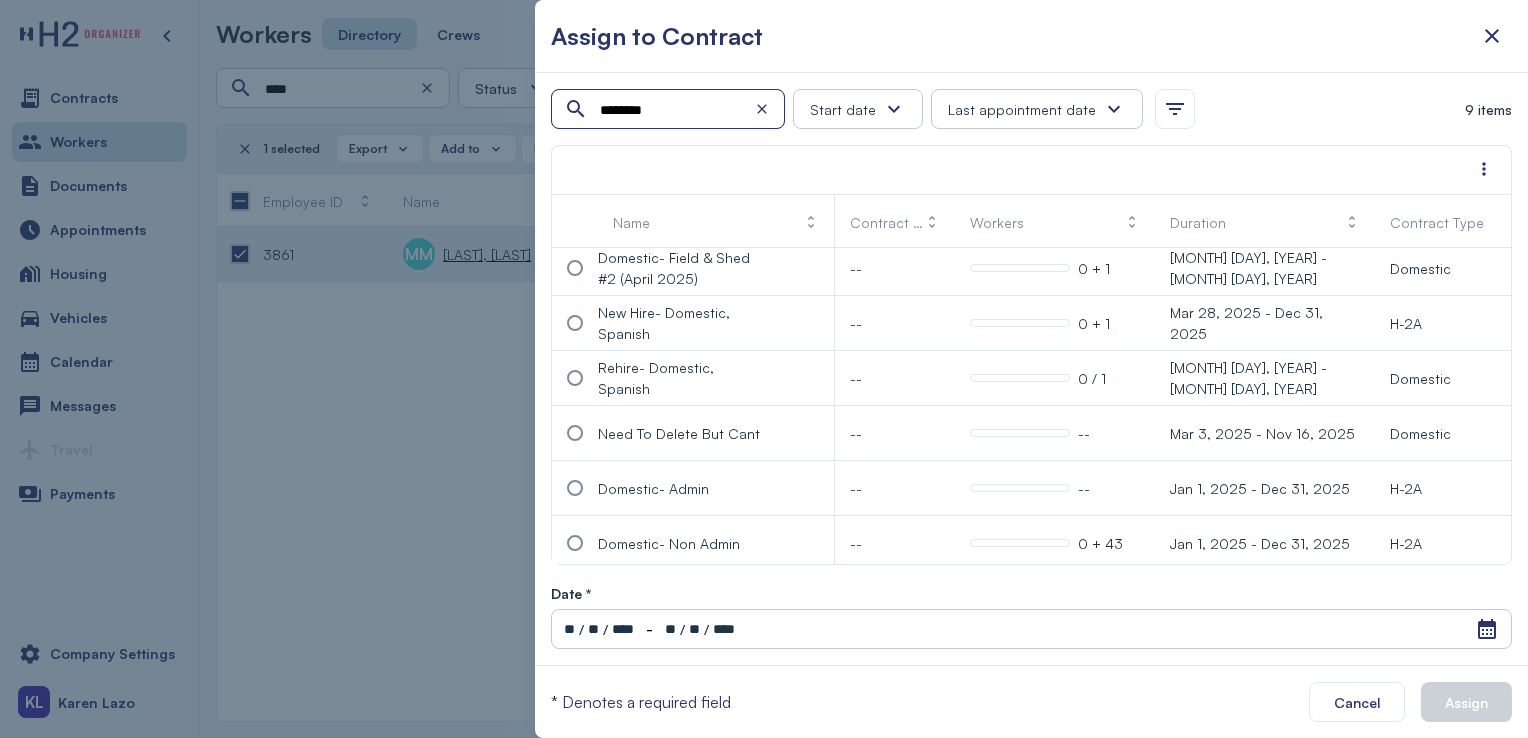 type on "********" 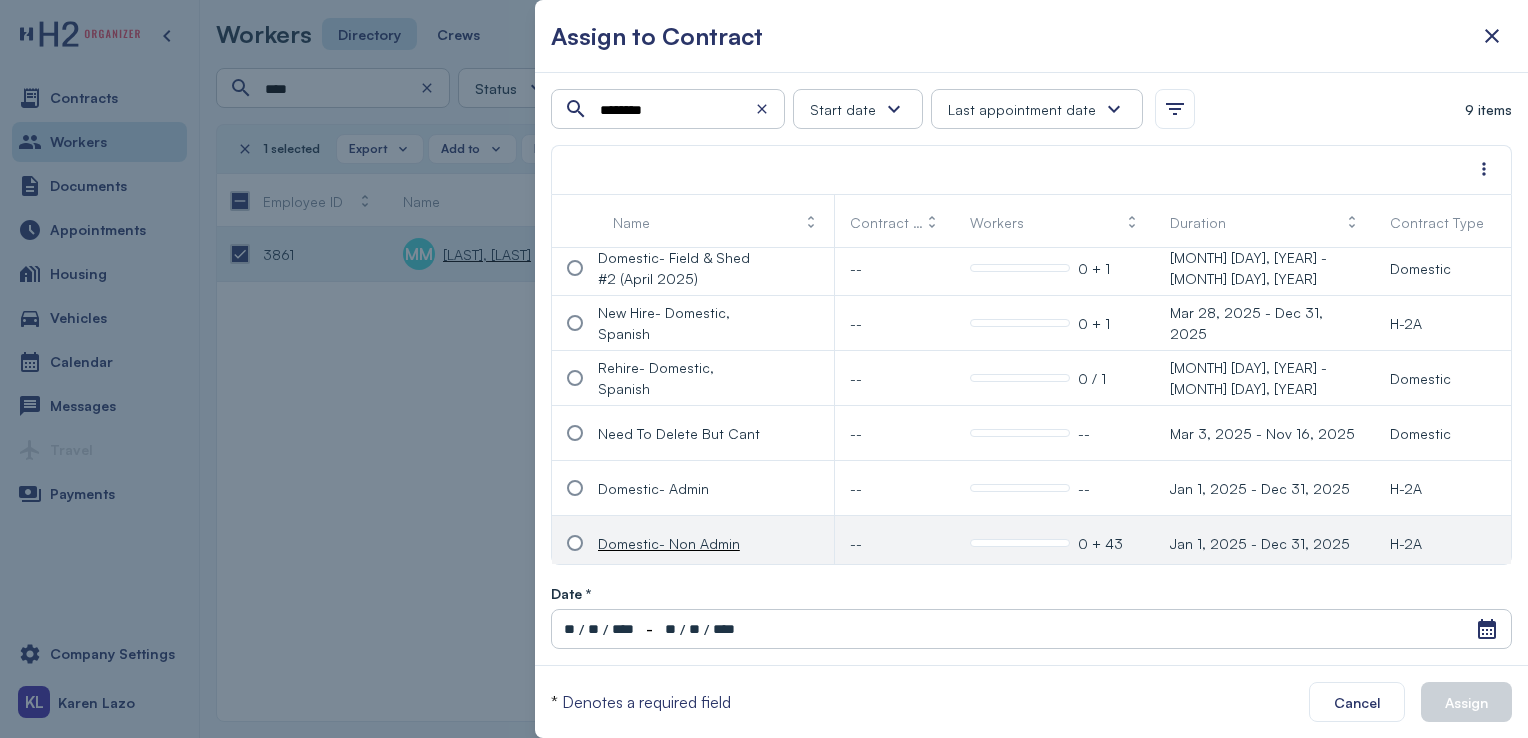 click at bounding box center [575, 543] 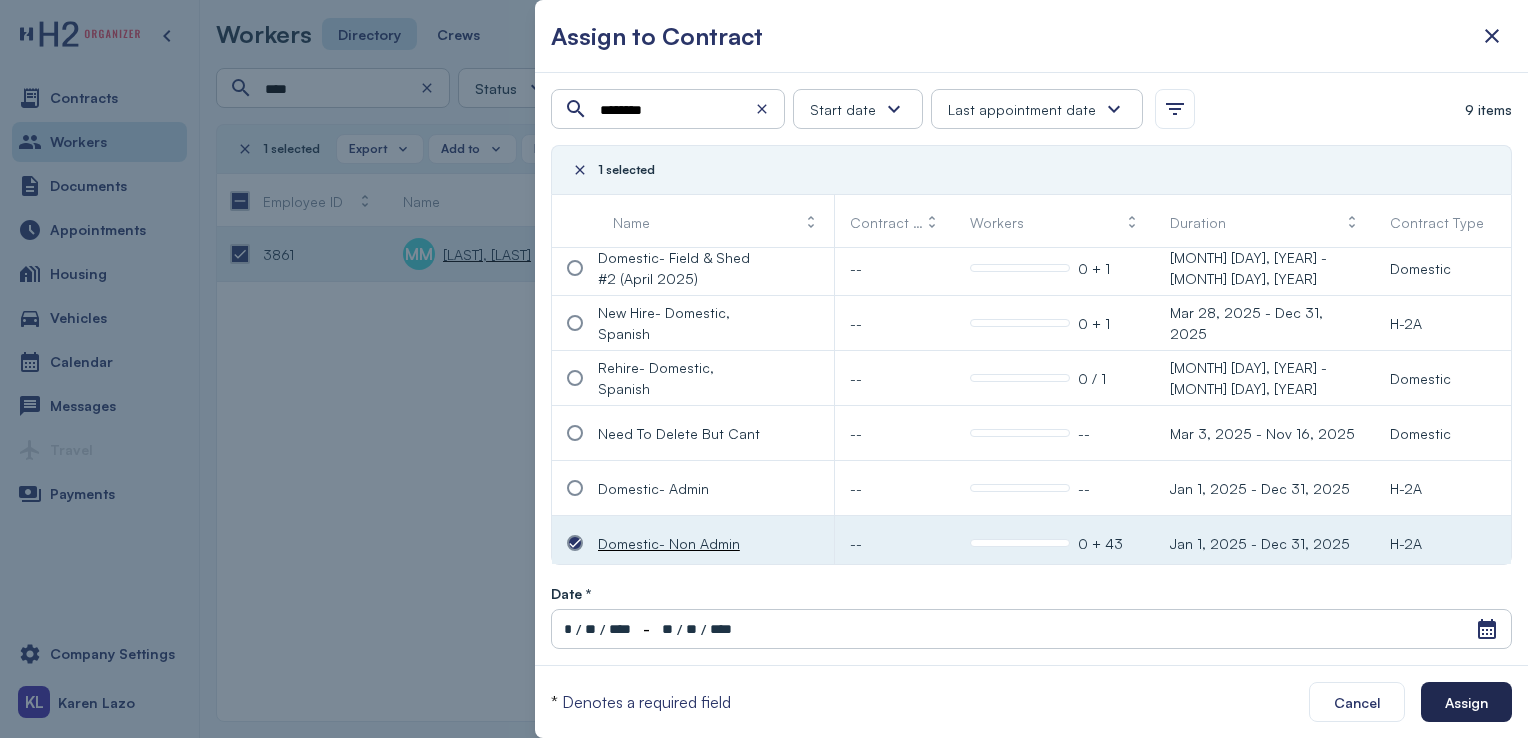 click on "Assign" at bounding box center (1466, 702) 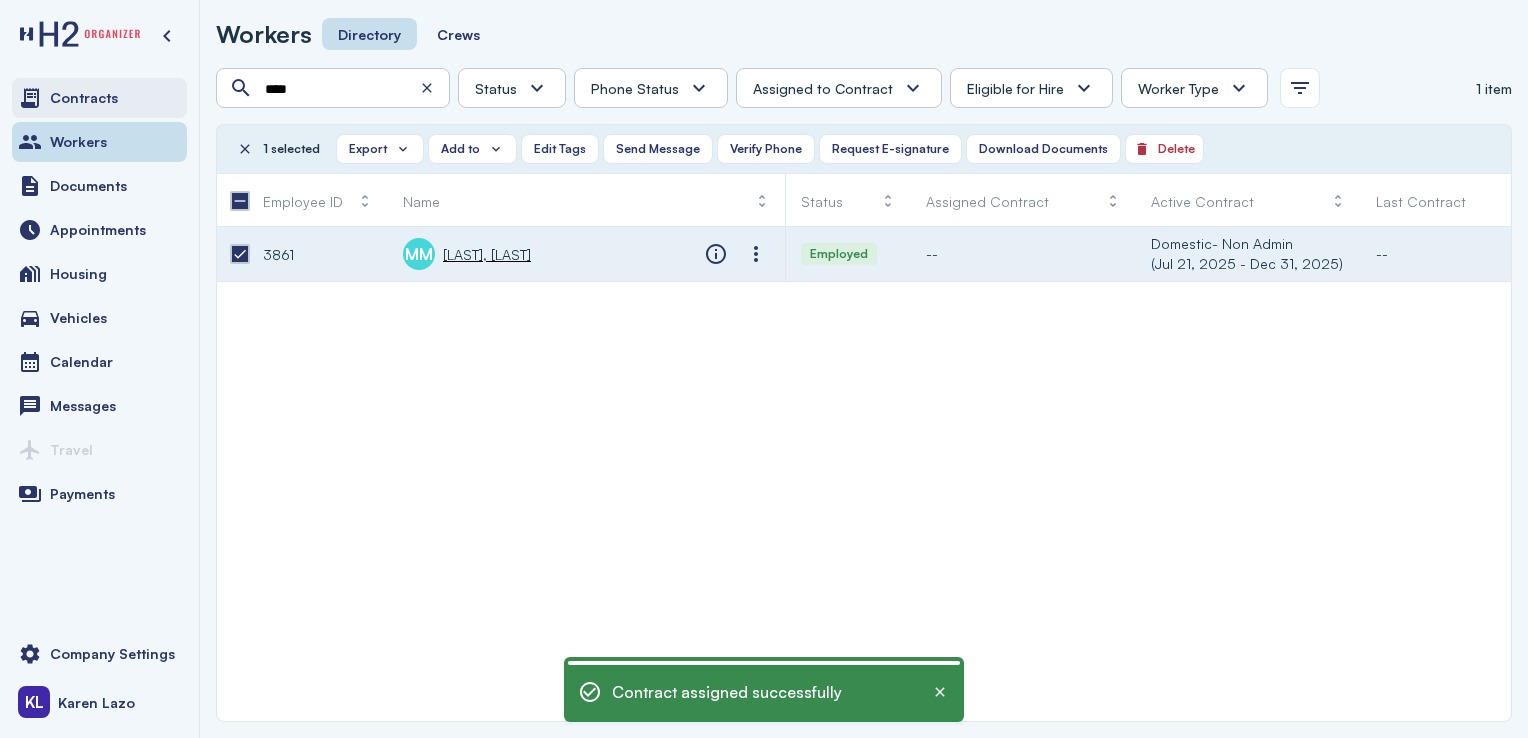 click on "Contracts" at bounding box center (99, 98) 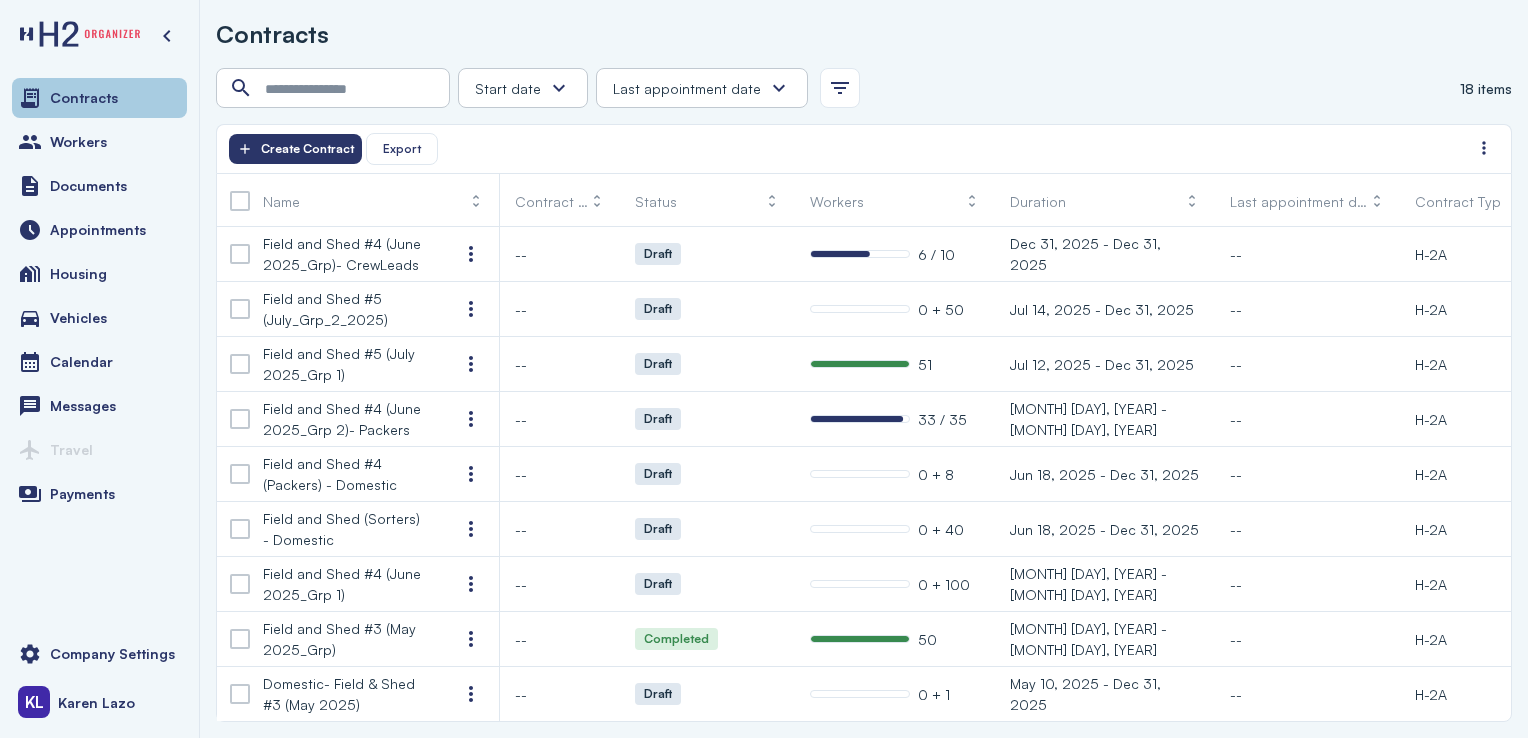 click on "Workers" at bounding box center (99, 142) 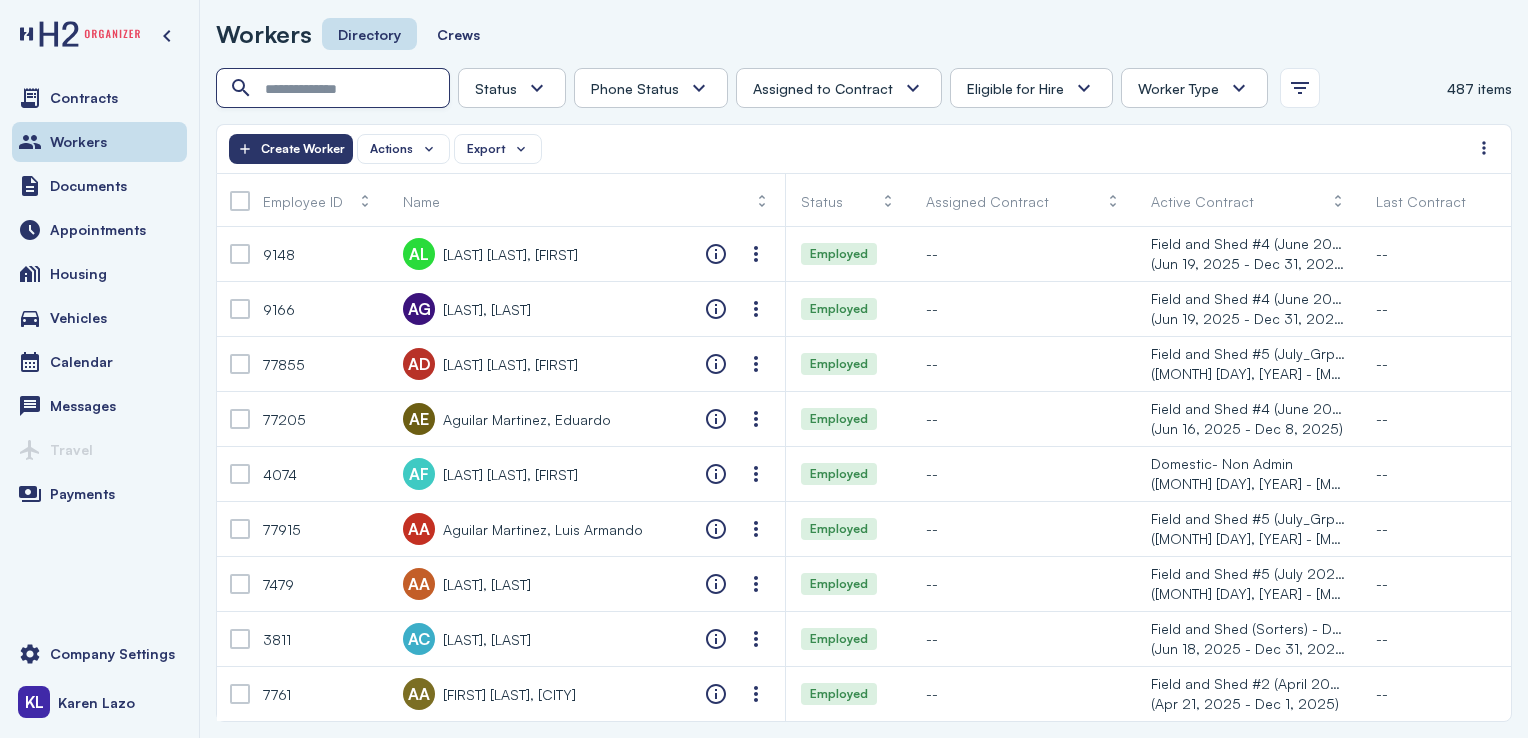 click at bounding box center (335, 89) 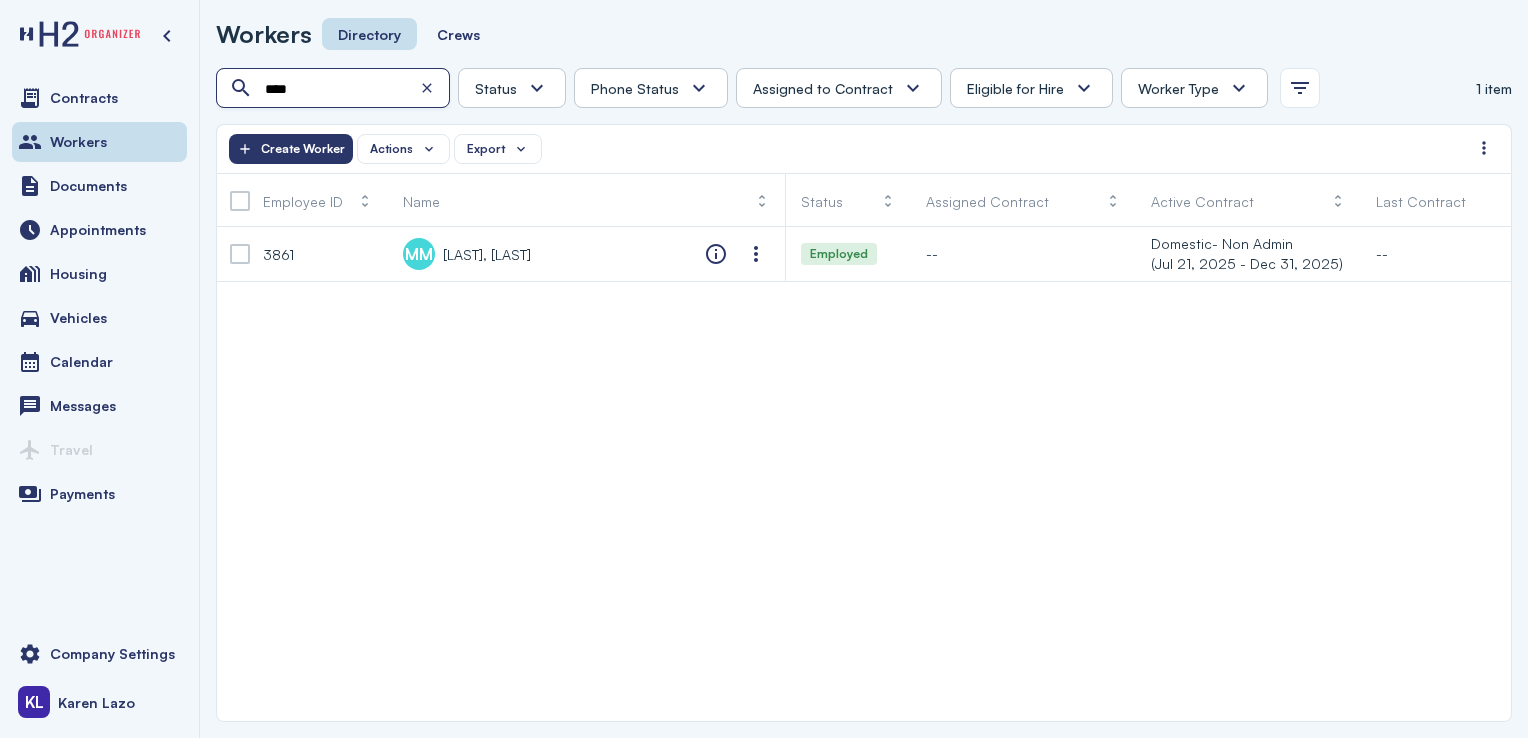 type on "****" 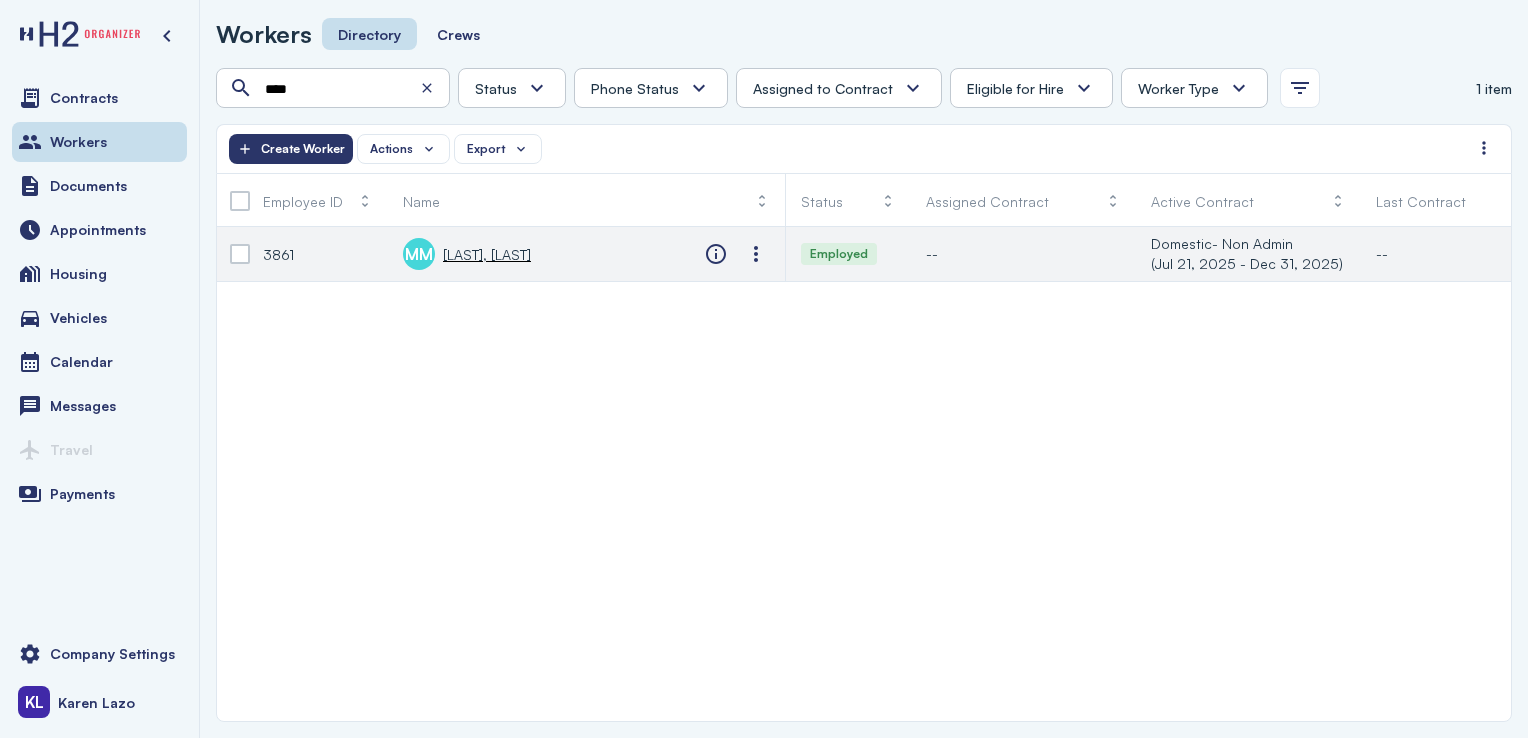 click at bounding box center [240, 254] 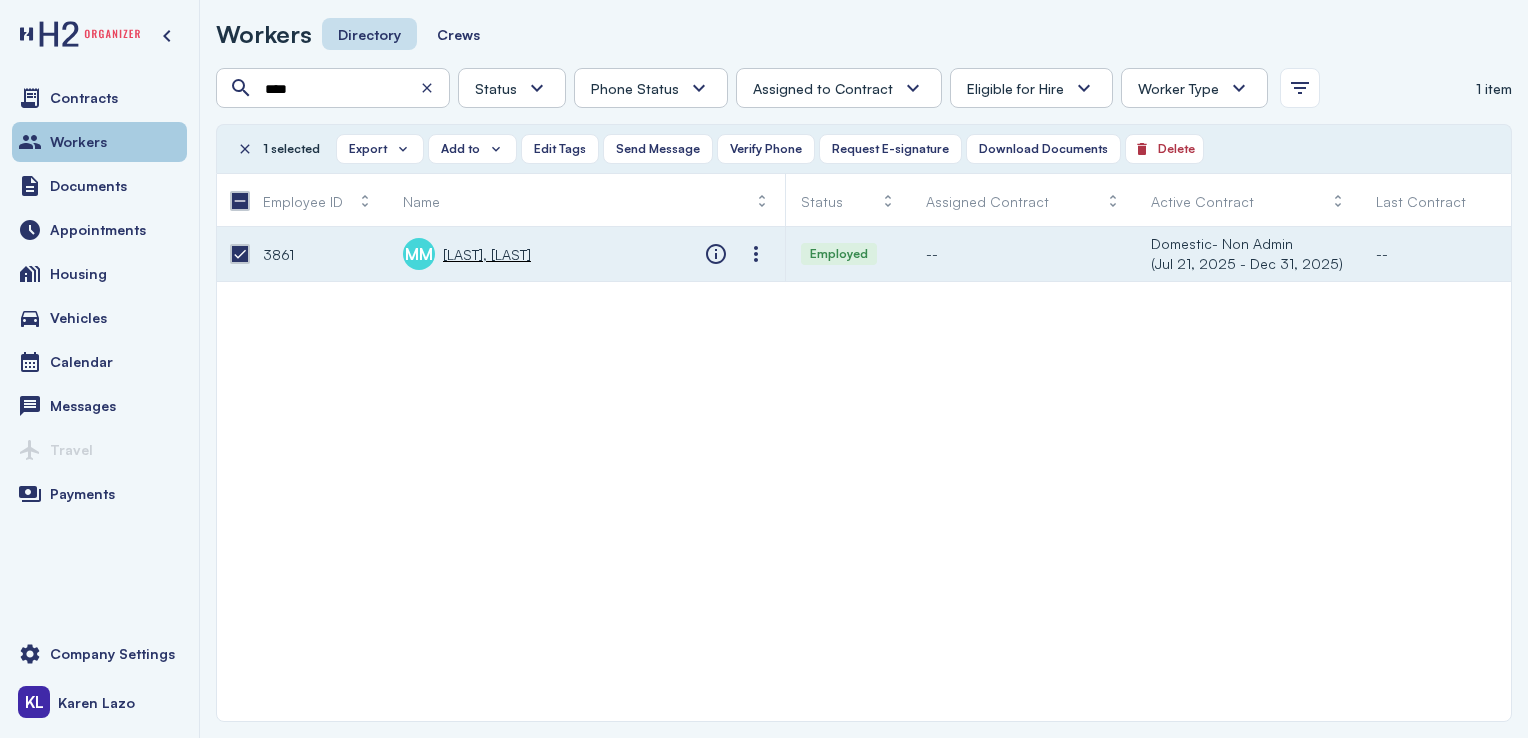 click on "Workers" at bounding box center (99, 142) 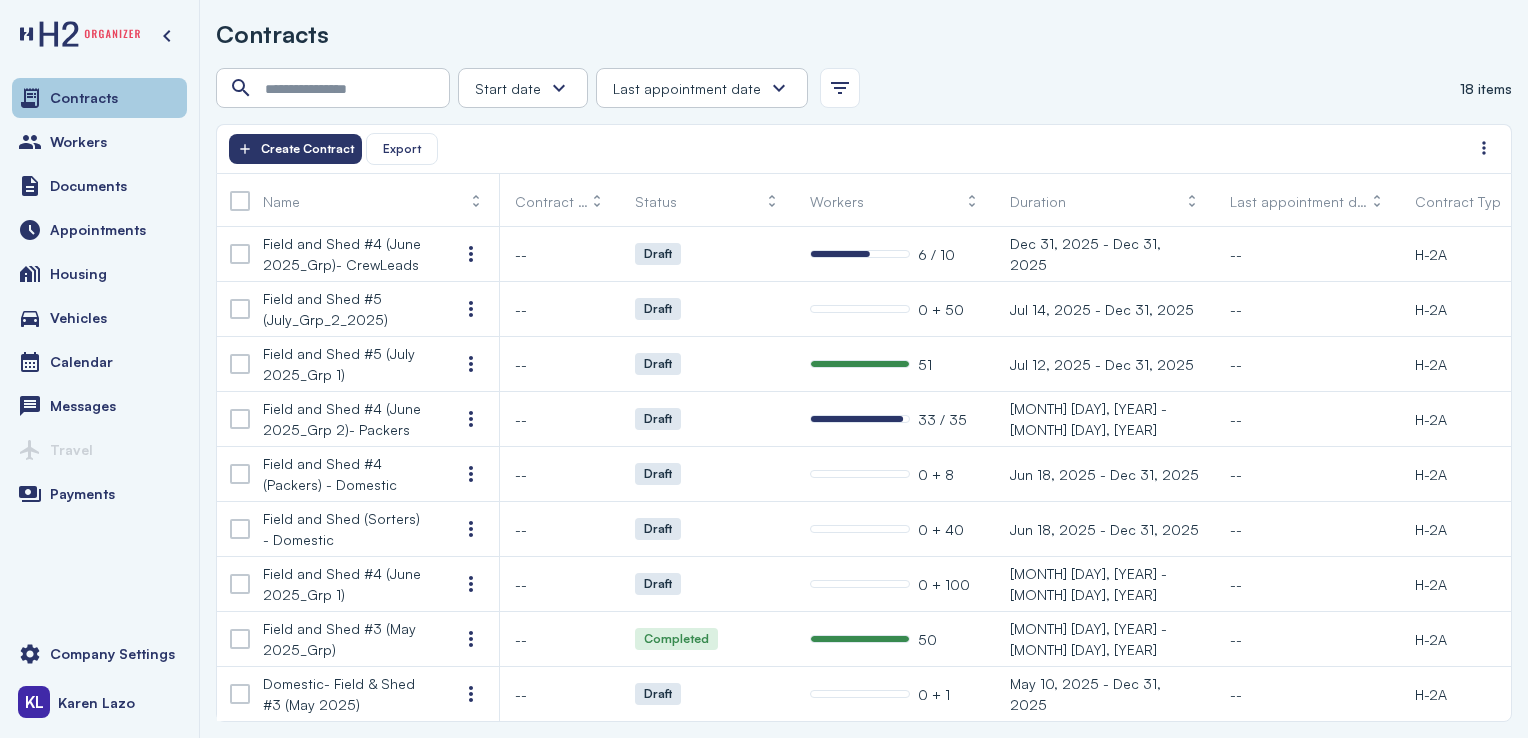 scroll, scrollTop: 485, scrollLeft: 0, axis: vertical 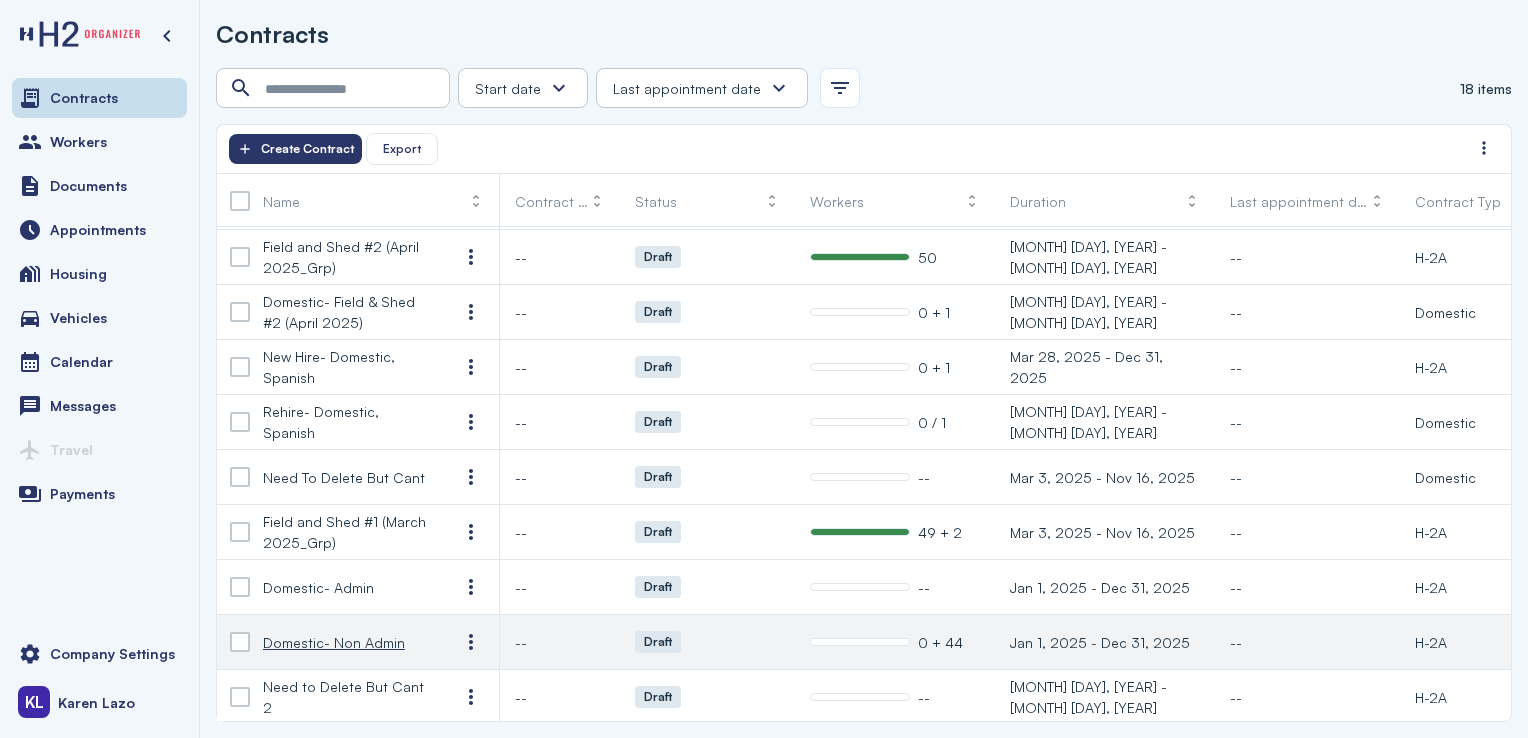 click on "Domestic- Non Admin" at bounding box center [334, 642] 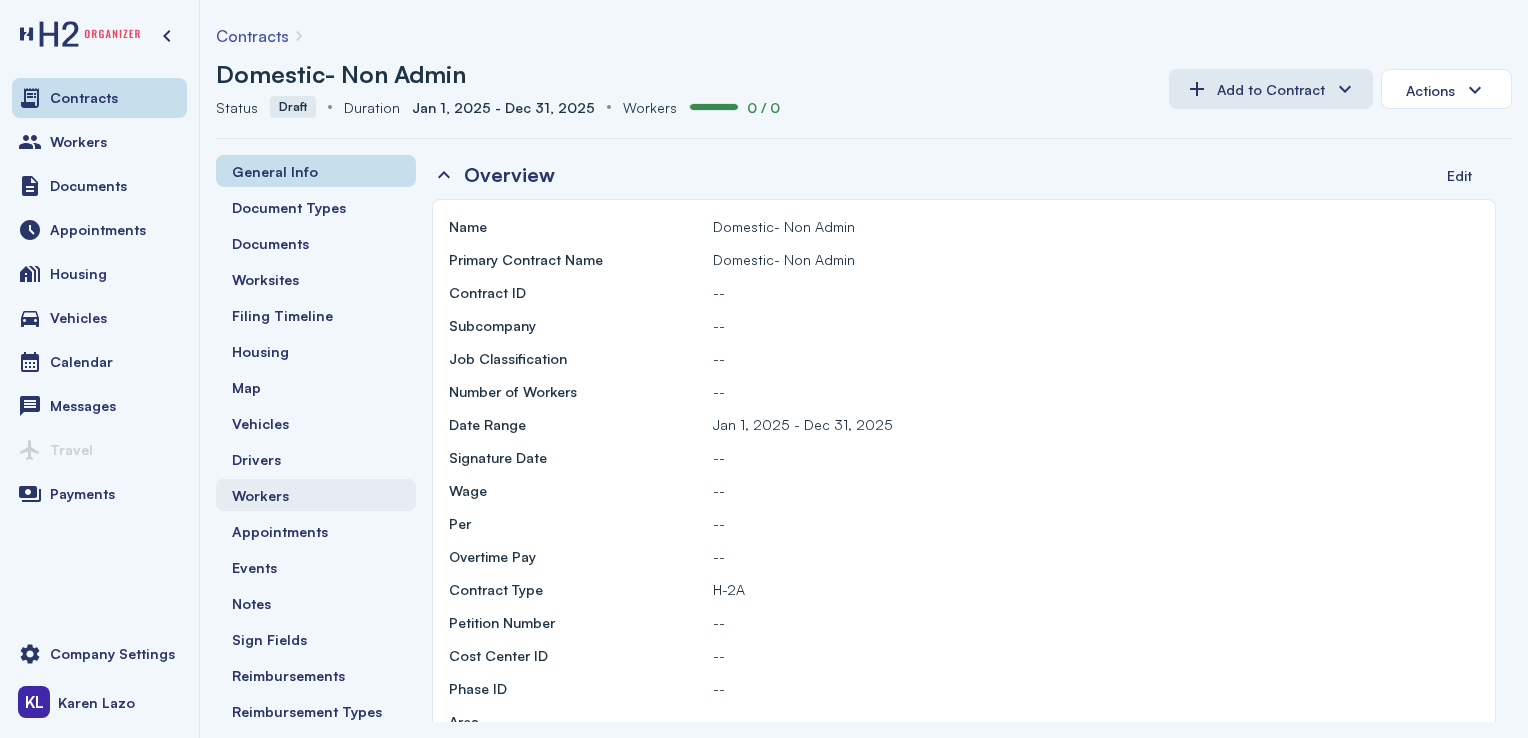 click on "Workers" at bounding box center [316, 495] 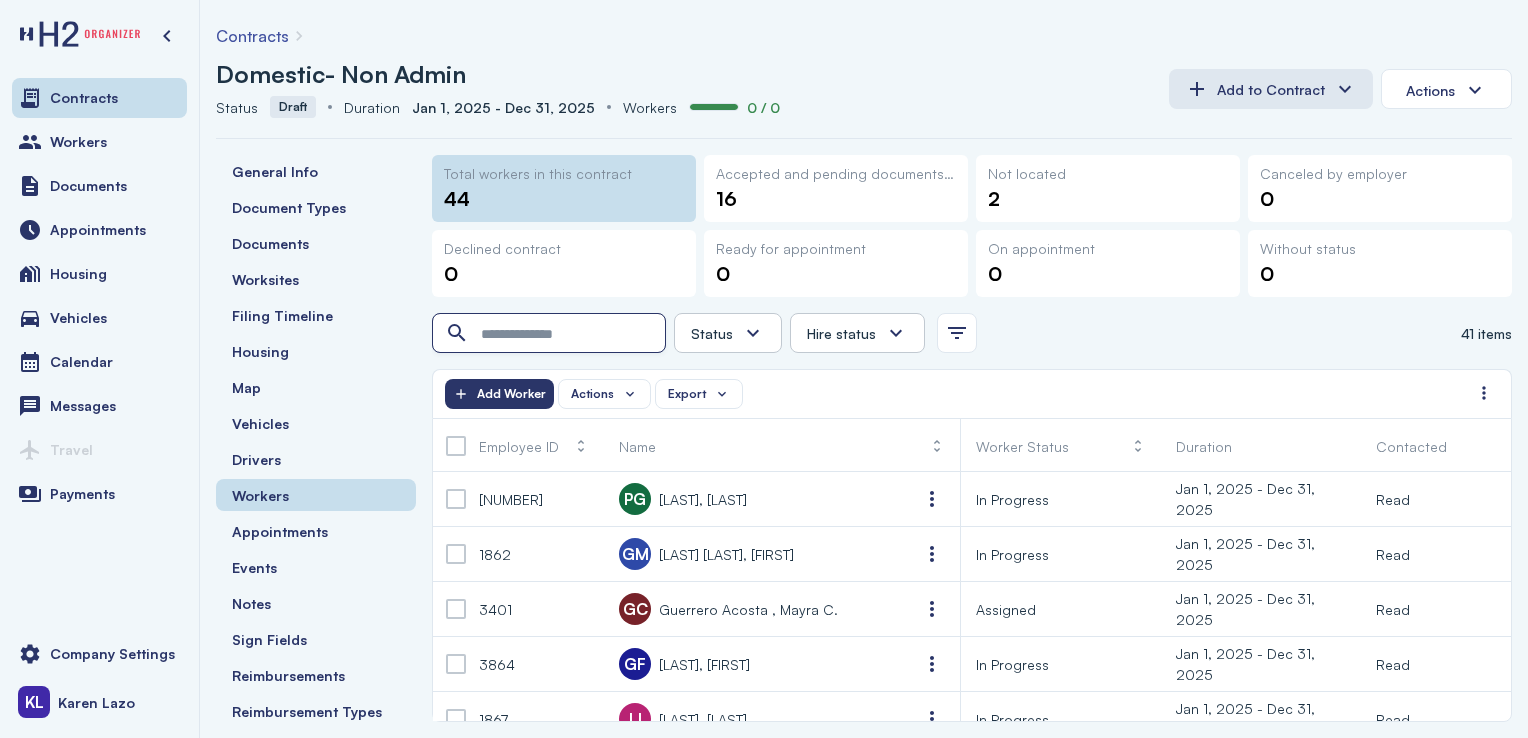 click at bounding box center (551, 334) 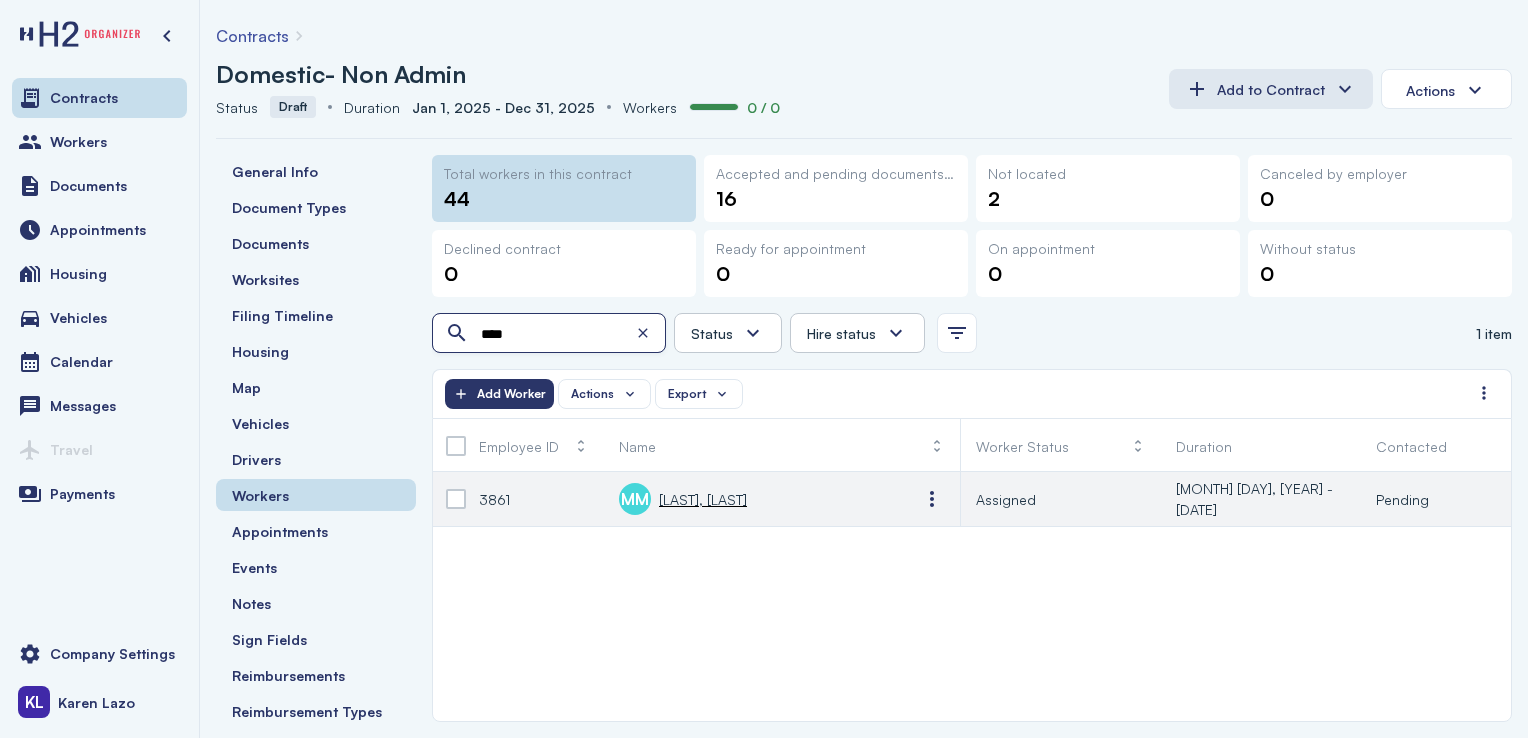 type on "****" 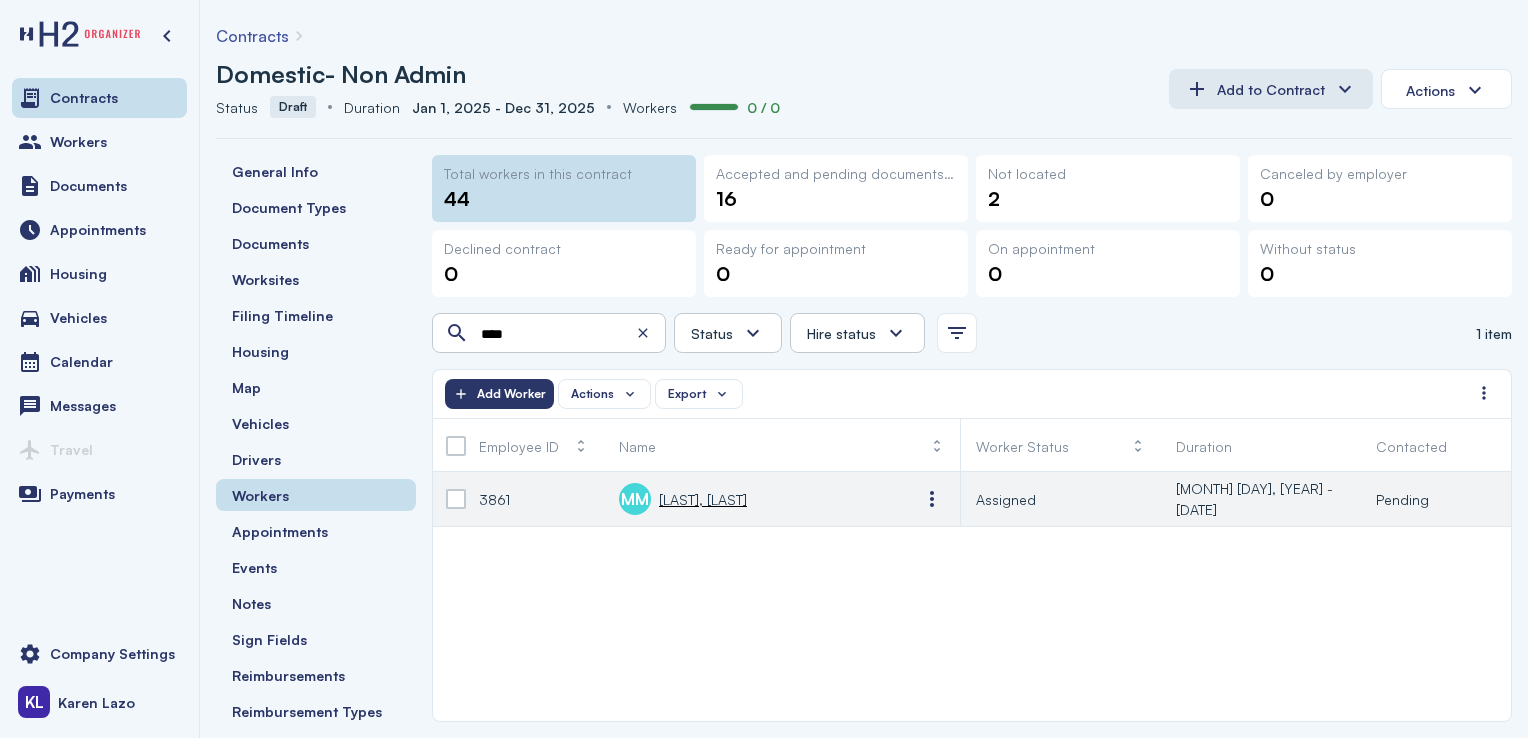 click on "3861" at bounding box center [494, 499] 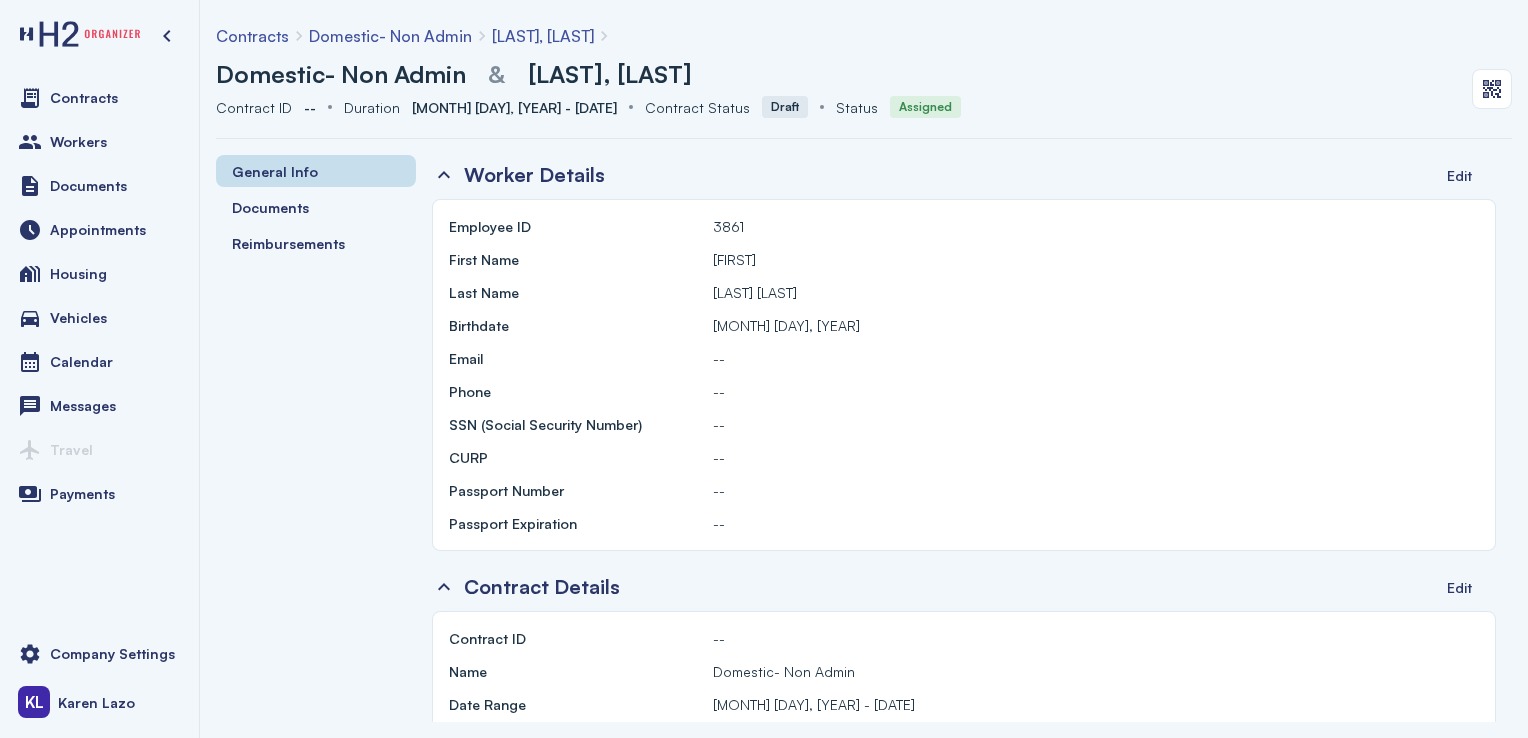 click on "Domestic- Non Admin" at bounding box center [390, 36] 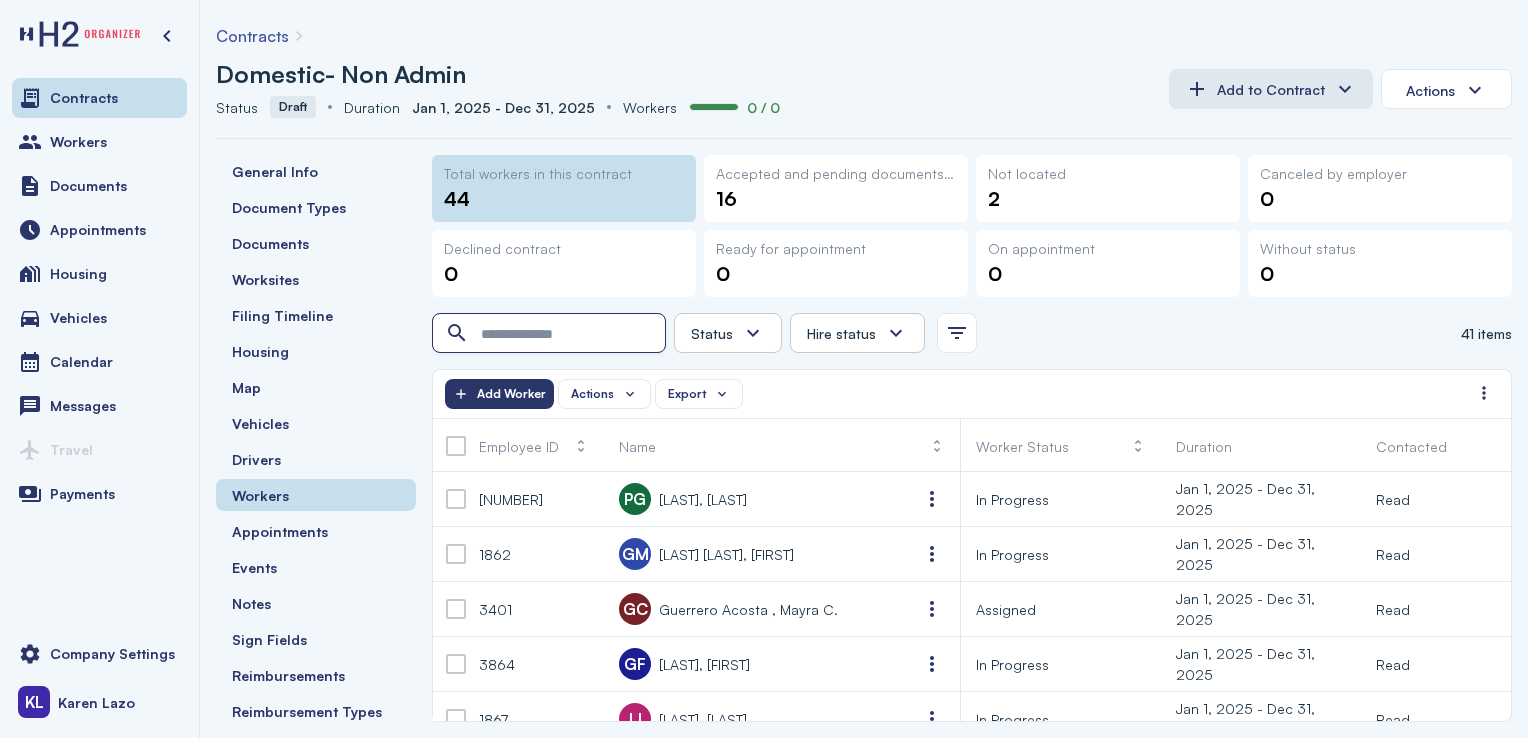 click at bounding box center (551, 334) 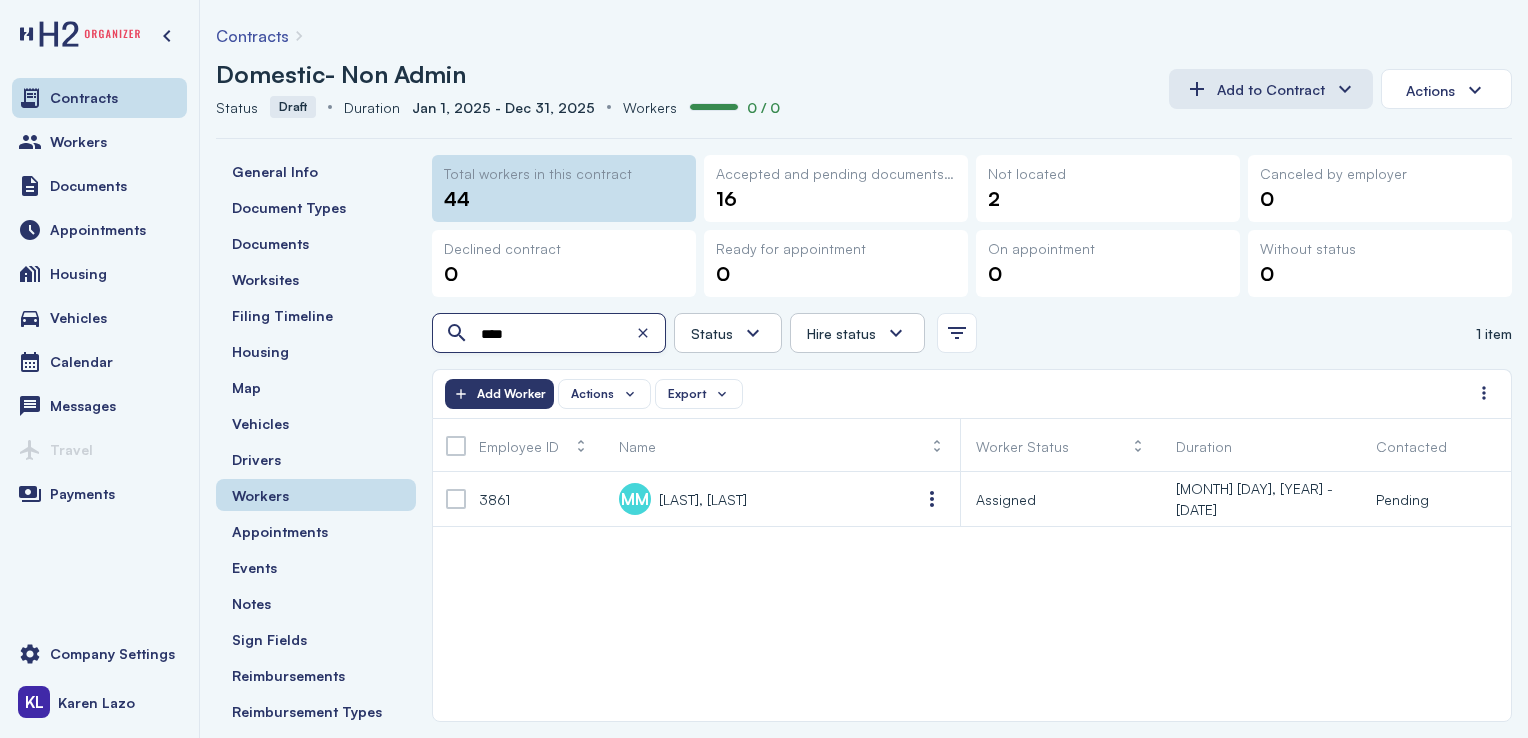 type on "****" 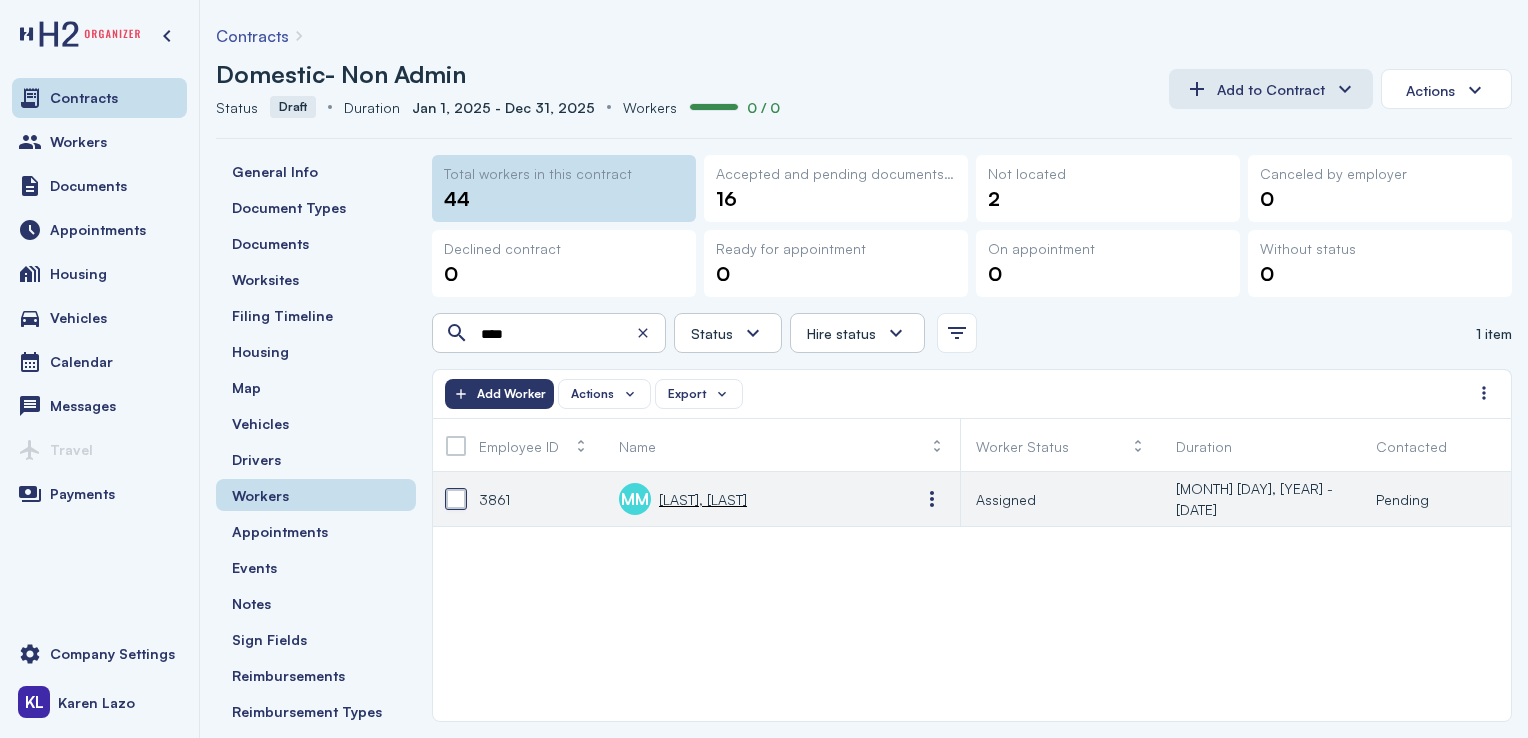 click at bounding box center [456, 499] 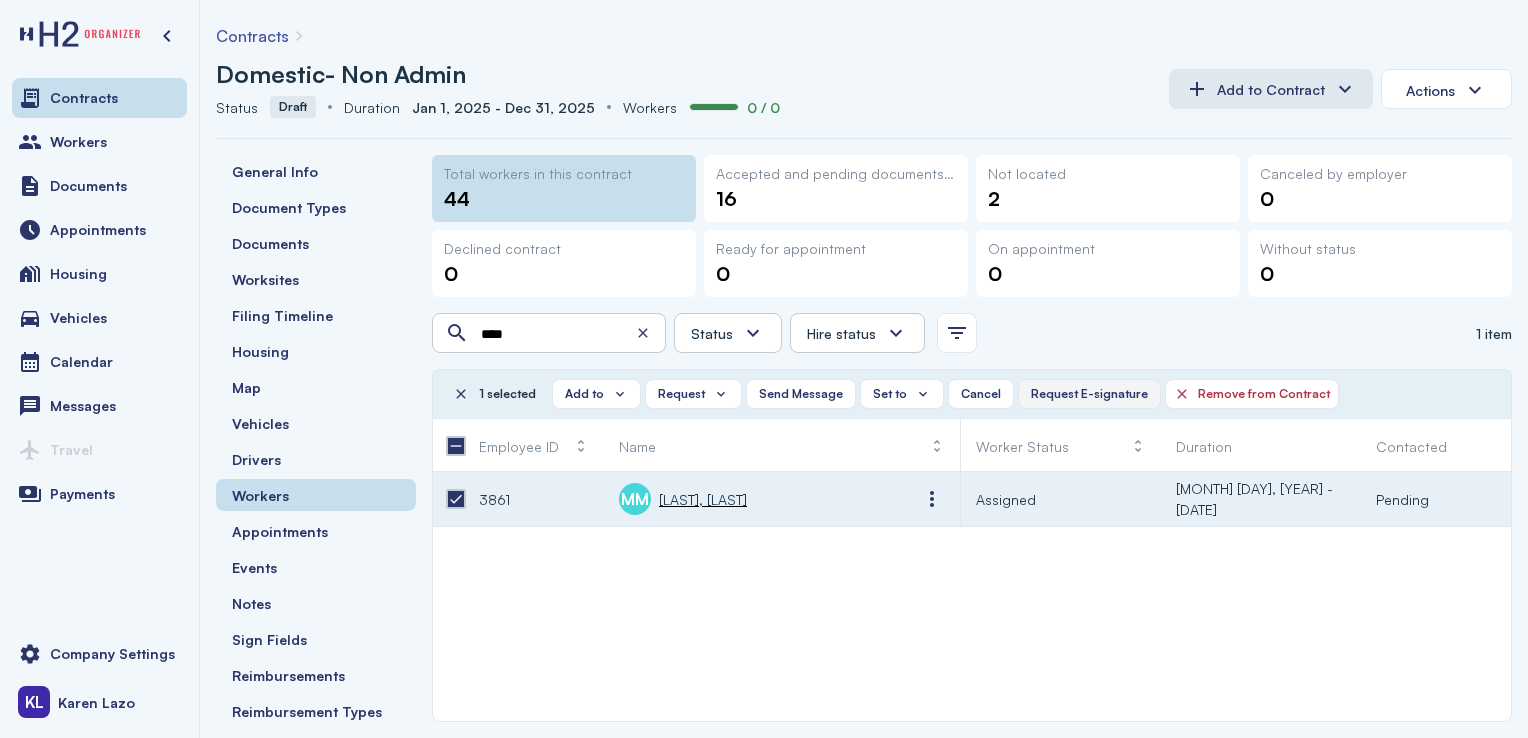 click on "Request E-signature" 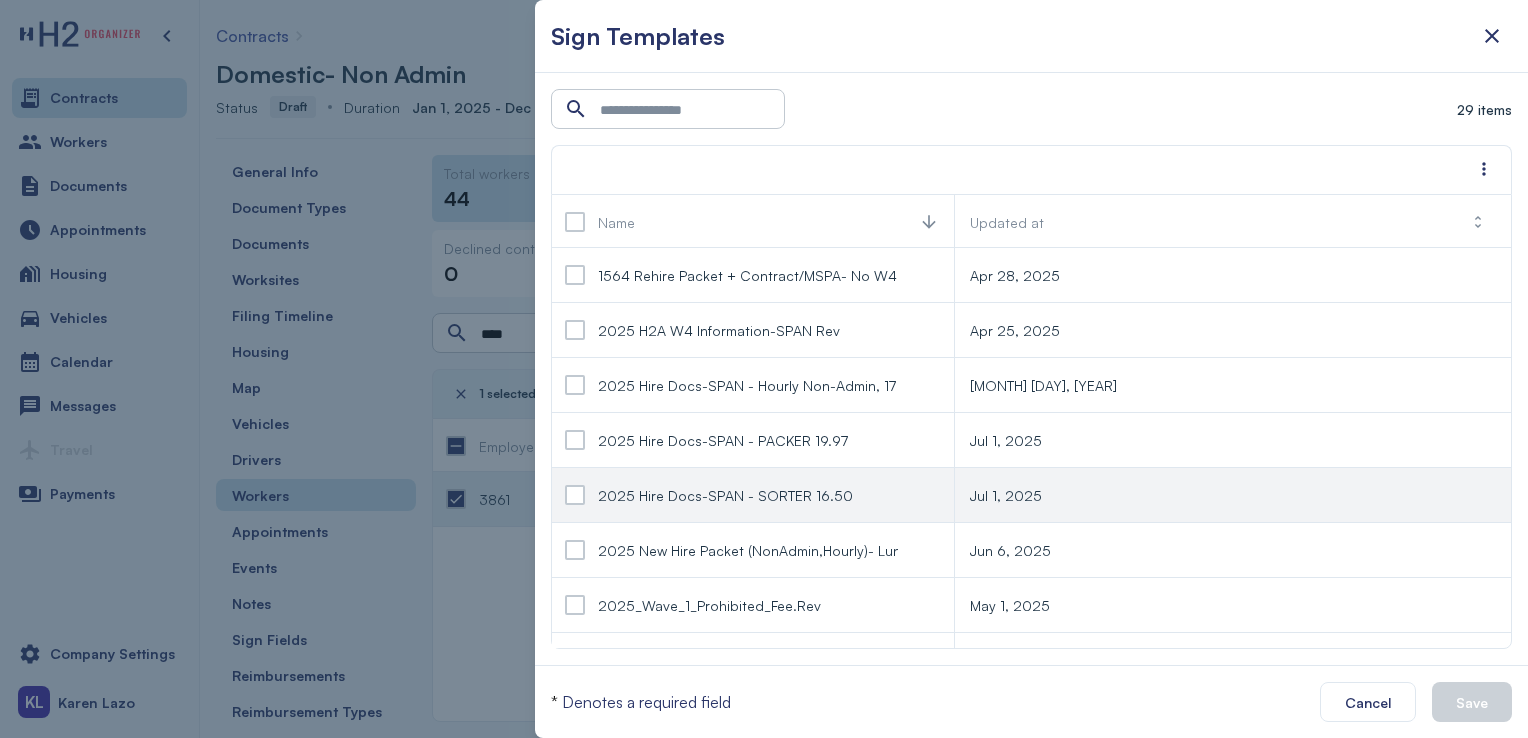 click on "2025 Hire Docs-SPAN - SORTER 16.50" at bounding box center (725, 495) 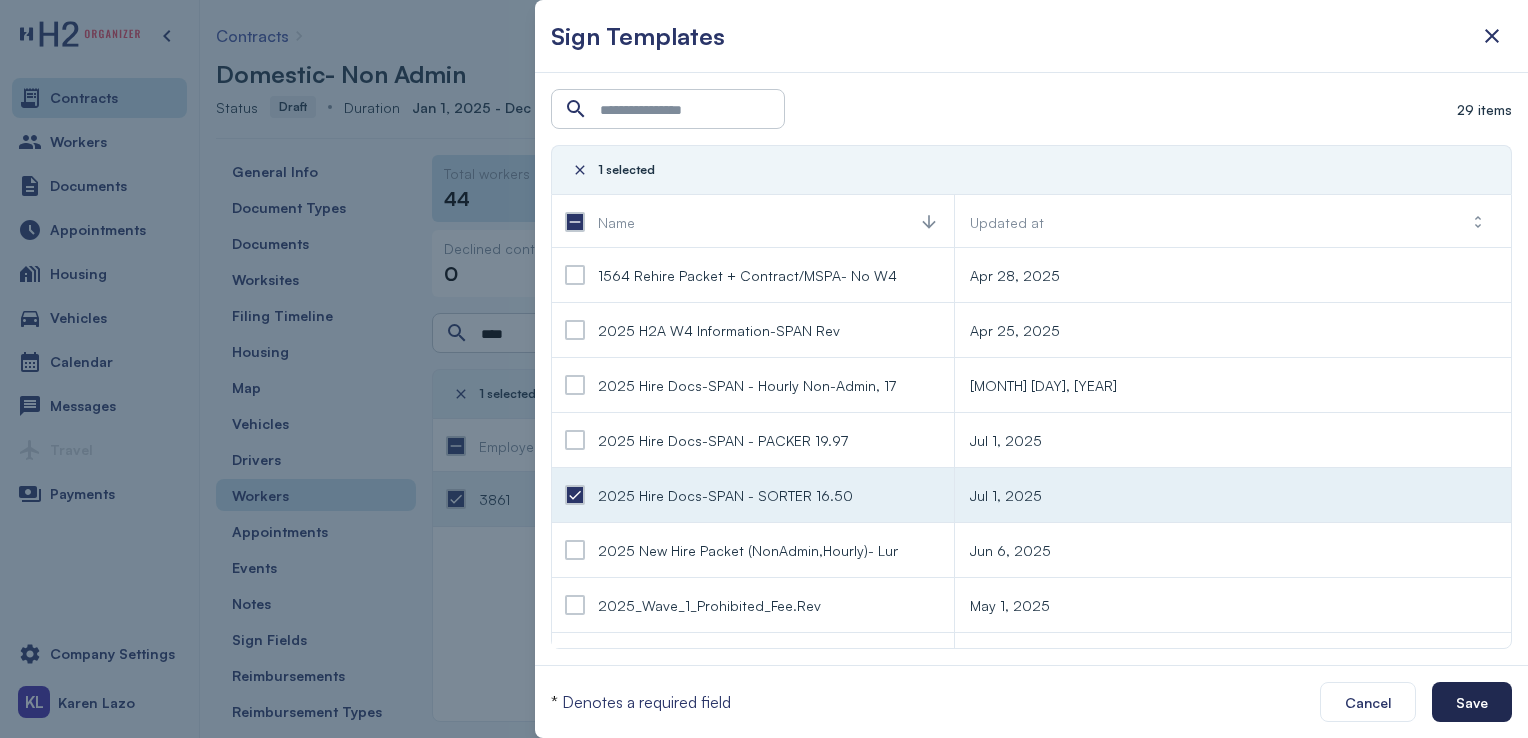 click on "Save" at bounding box center [1472, 702] 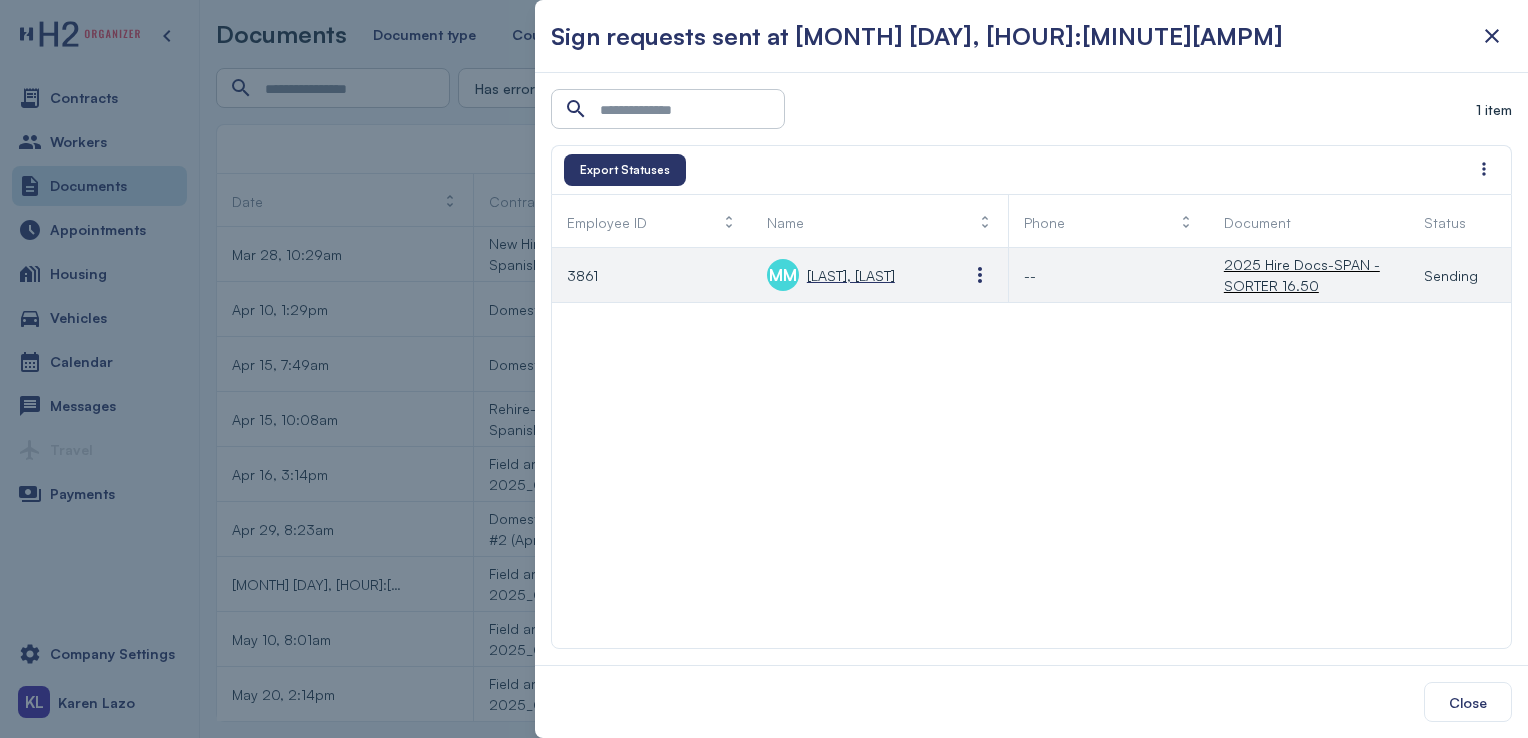 click on "Mateo Esteban, Maria" at bounding box center (851, 275) 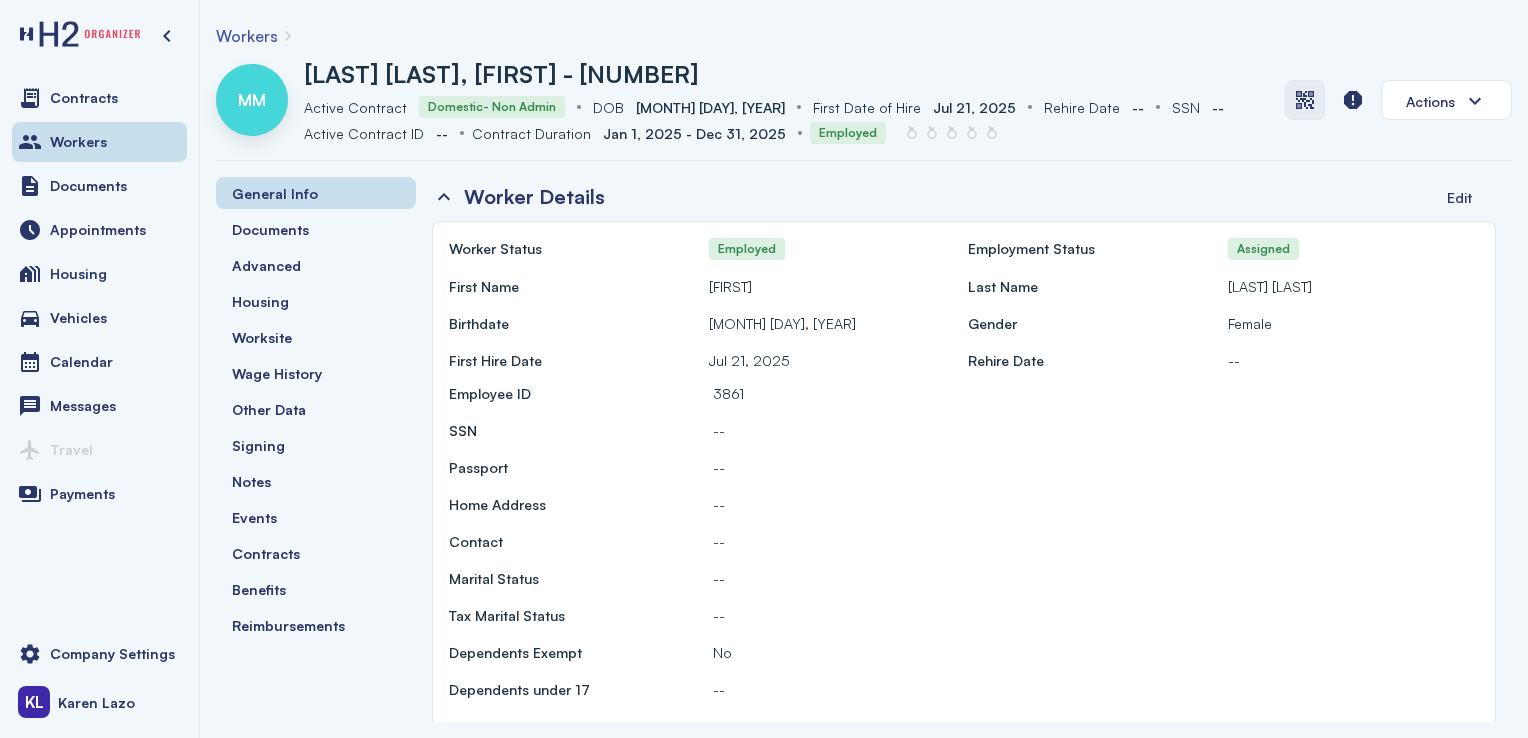 click at bounding box center [1305, 100] 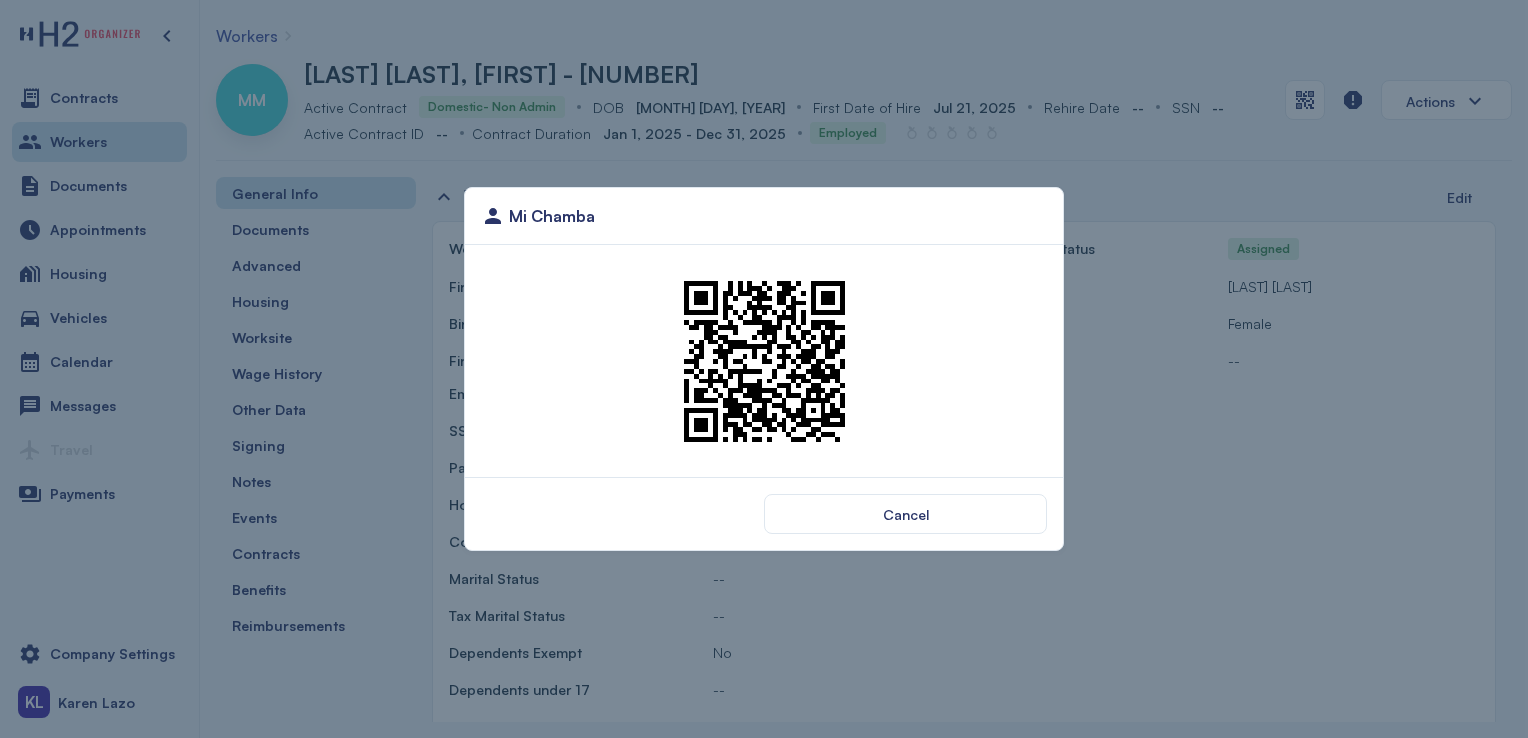 click at bounding box center [764, 361] 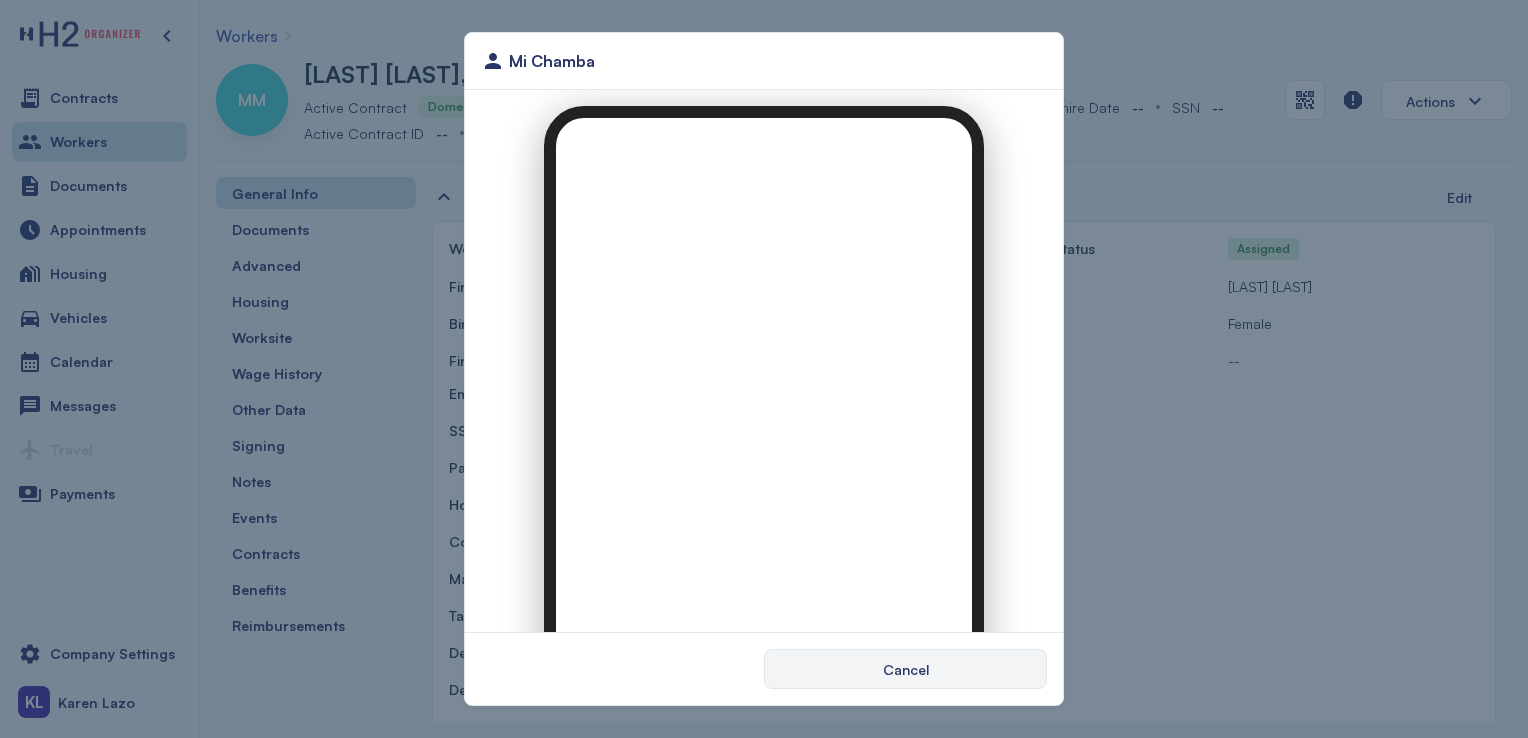 scroll, scrollTop: 0, scrollLeft: 0, axis: both 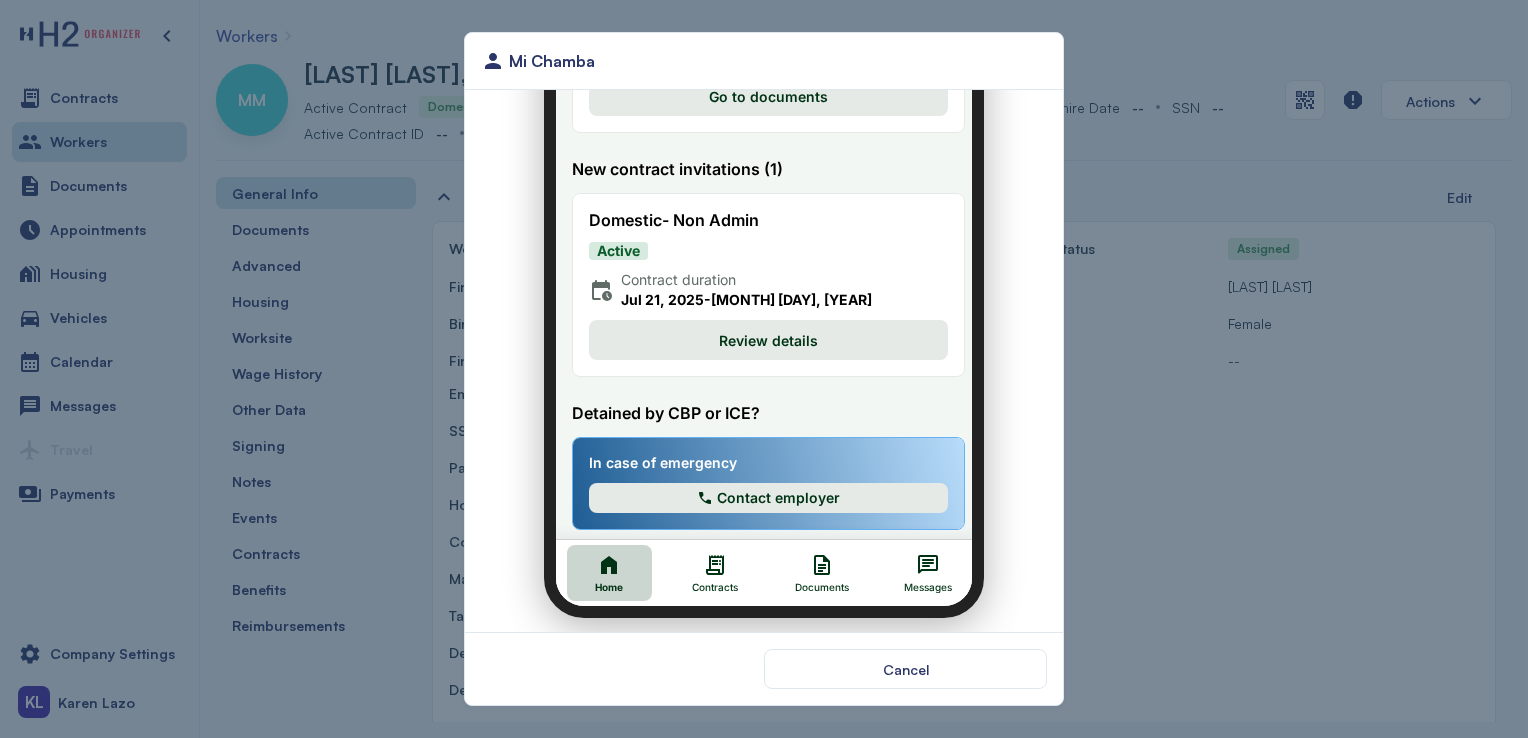 click on "Review details" at bounding box center (756, 328) 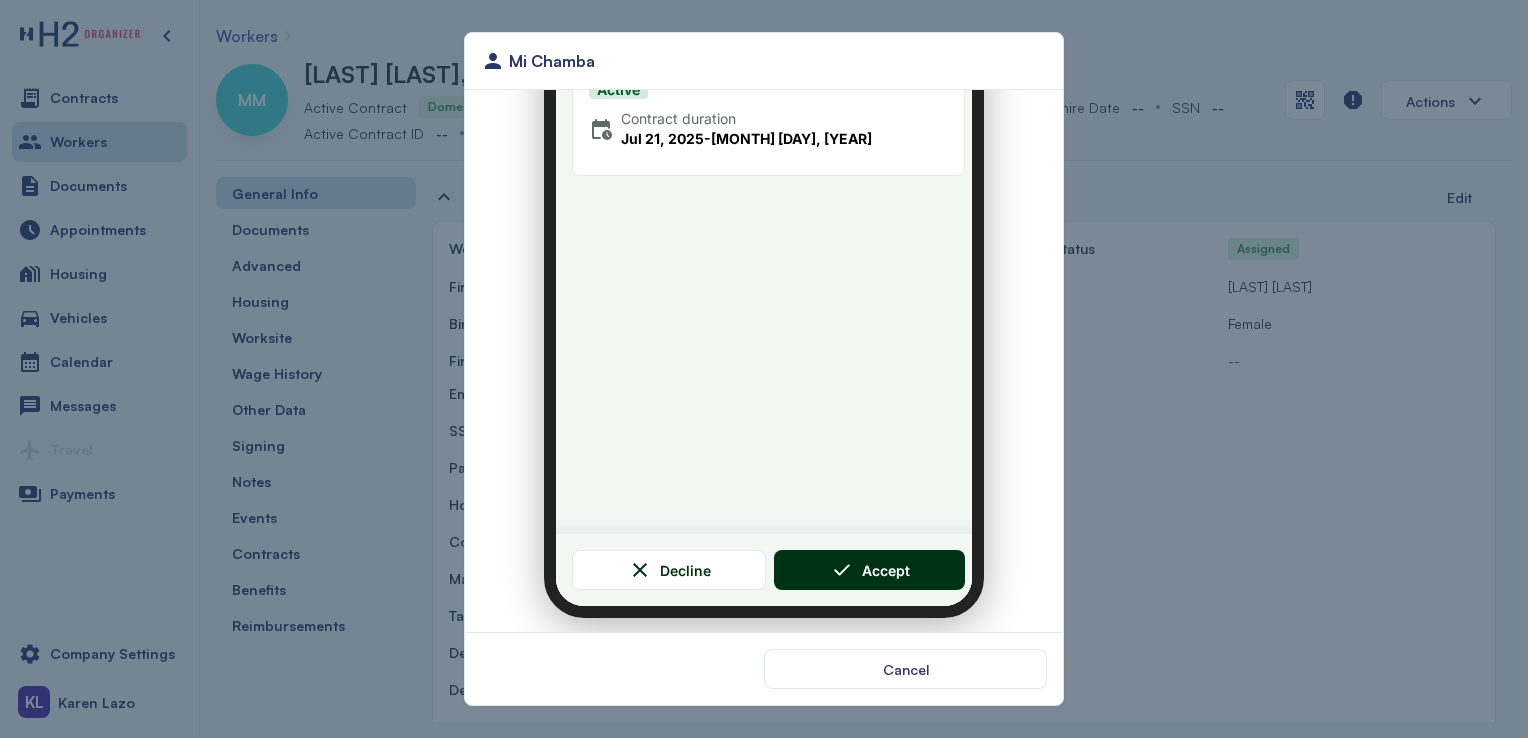 click on "Accept" at bounding box center (858, 558) 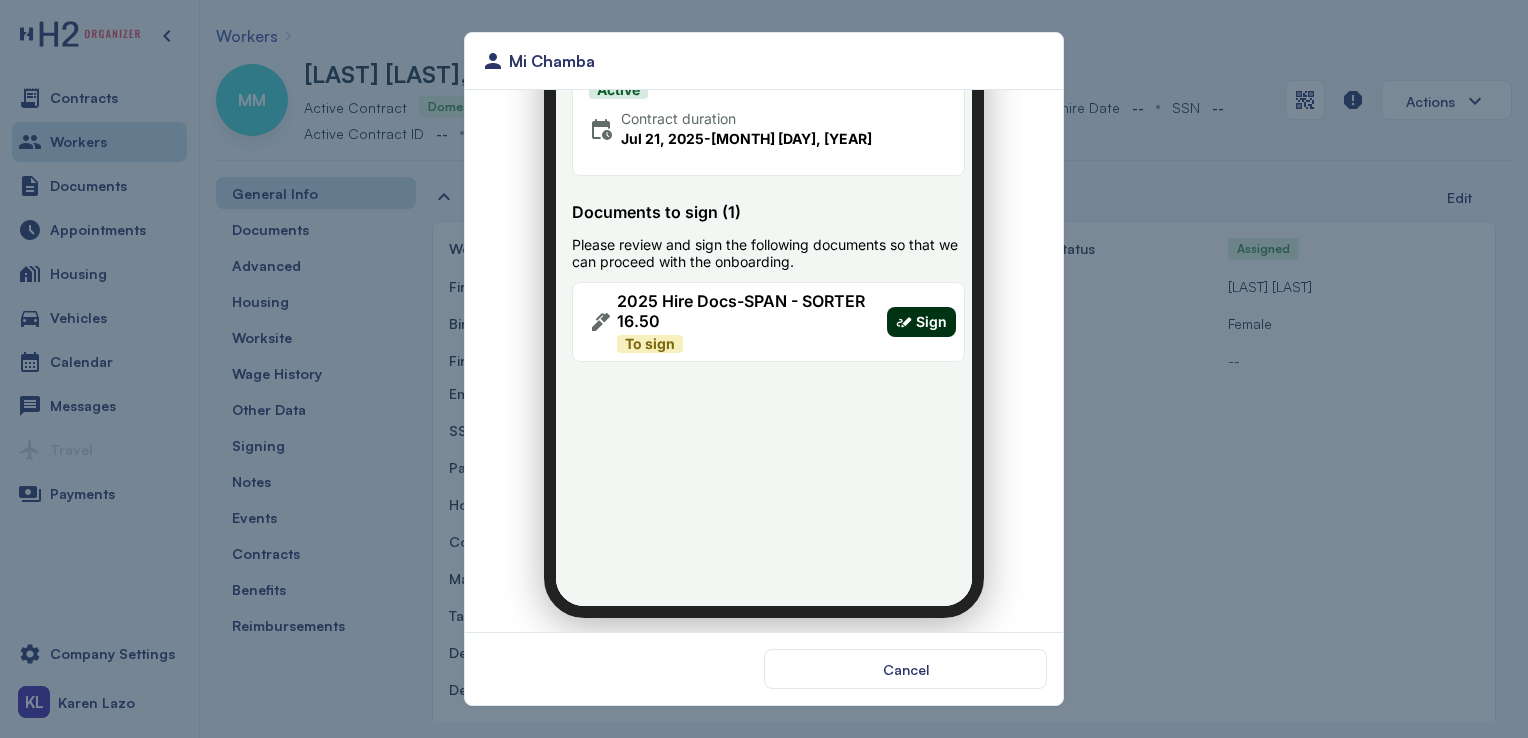 click on "Sign" at bounding box center (919, 310) 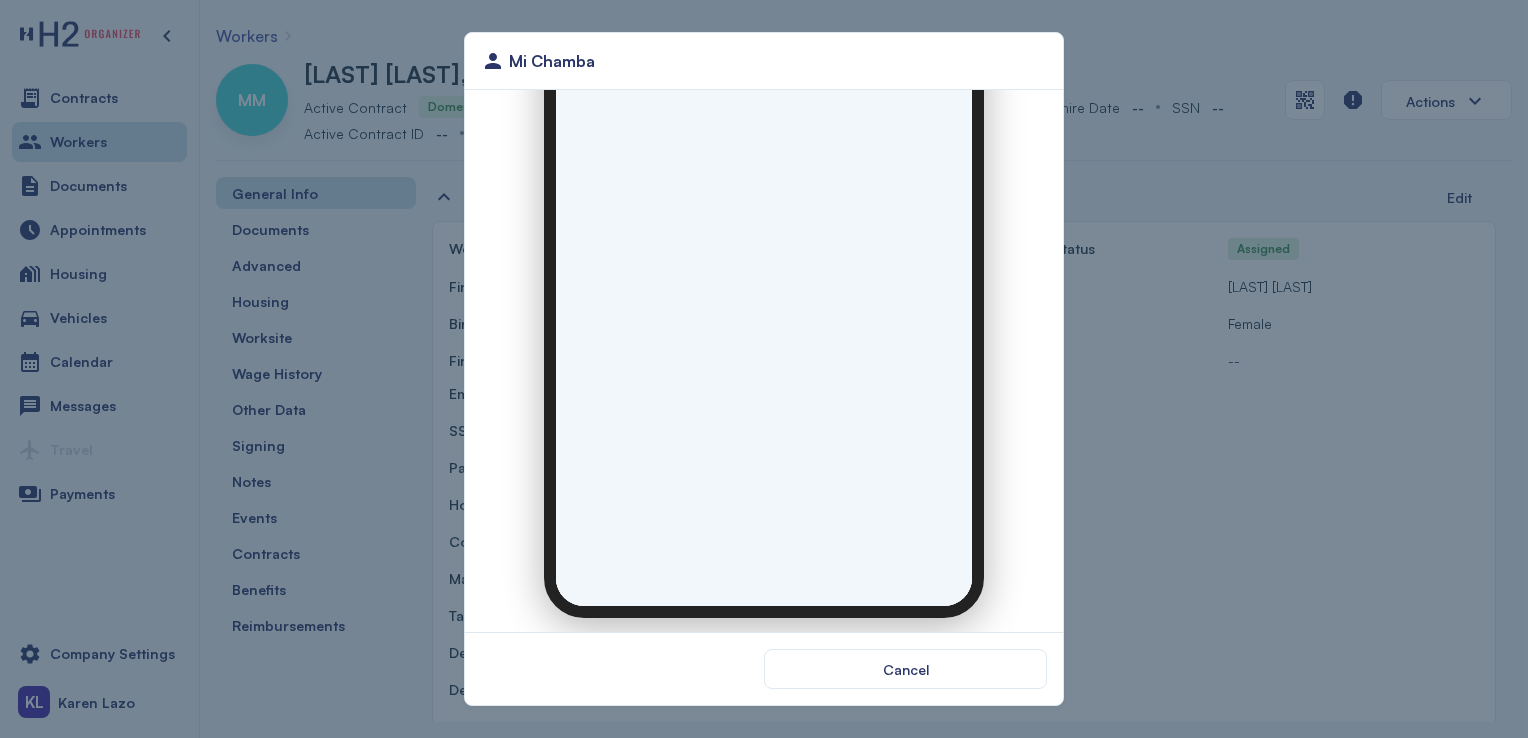 scroll, scrollTop: 0, scrollLeft: 0, axis: both 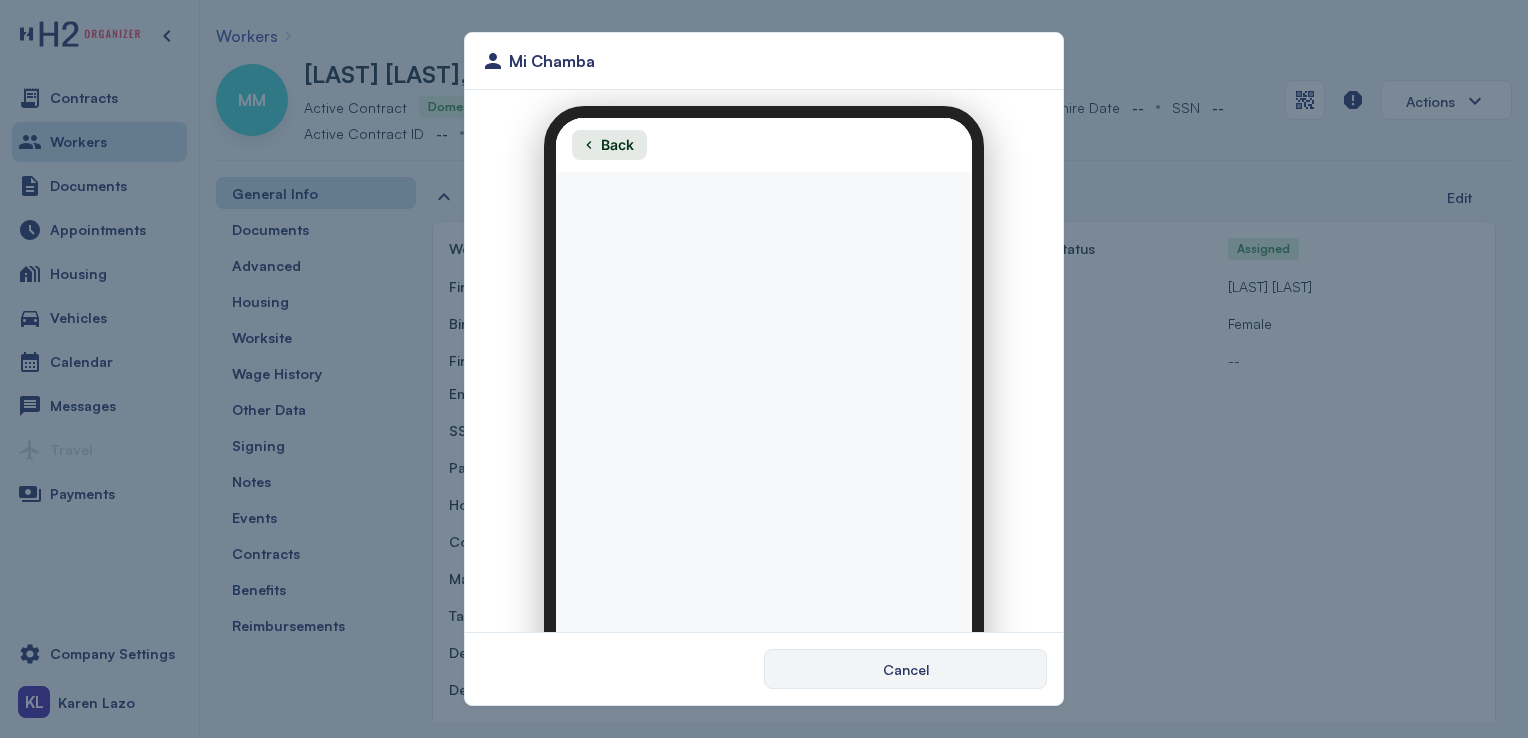 click on "Mi Chamba       Cancel" at bounding box center (764, 369) 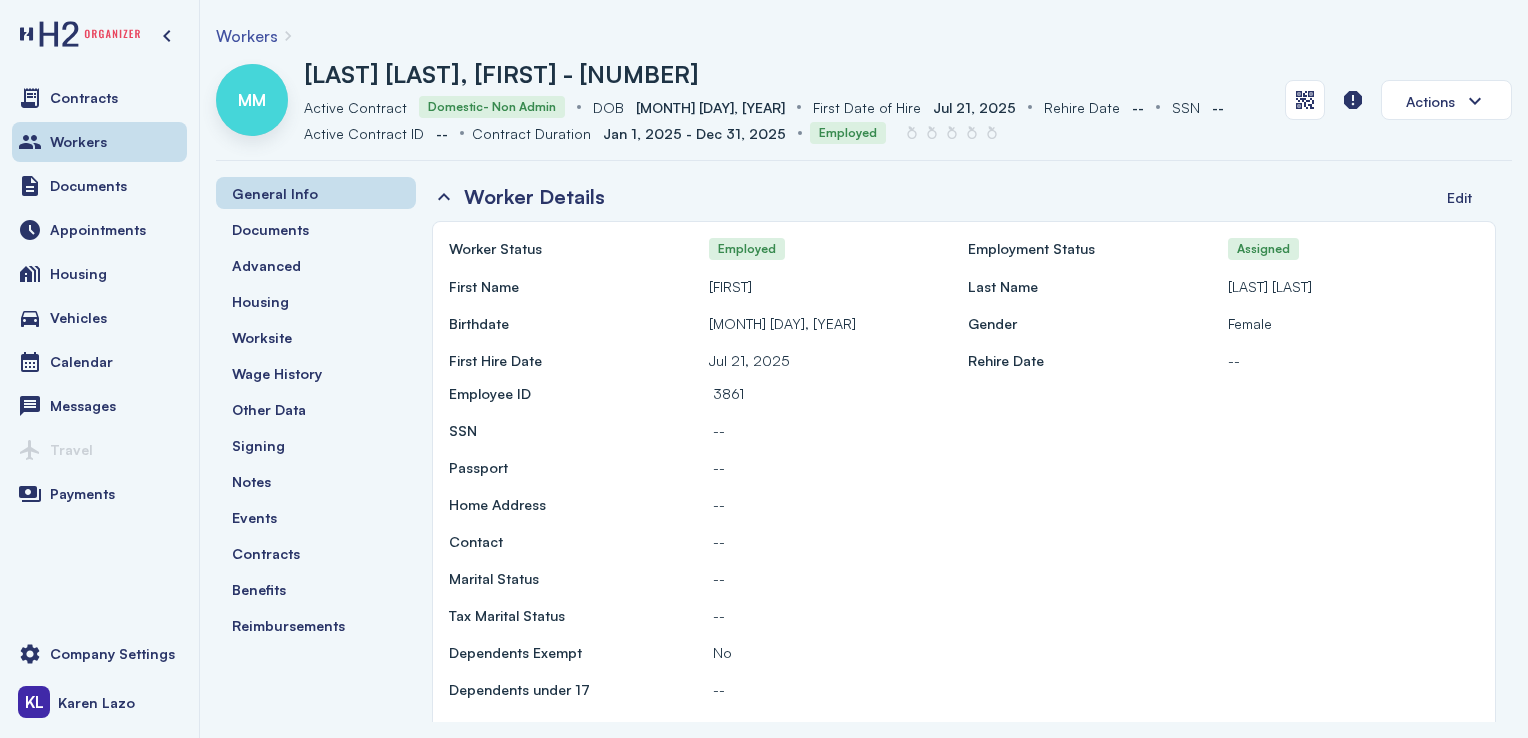 click on "Last Name" at bounding box center [1094, 286] 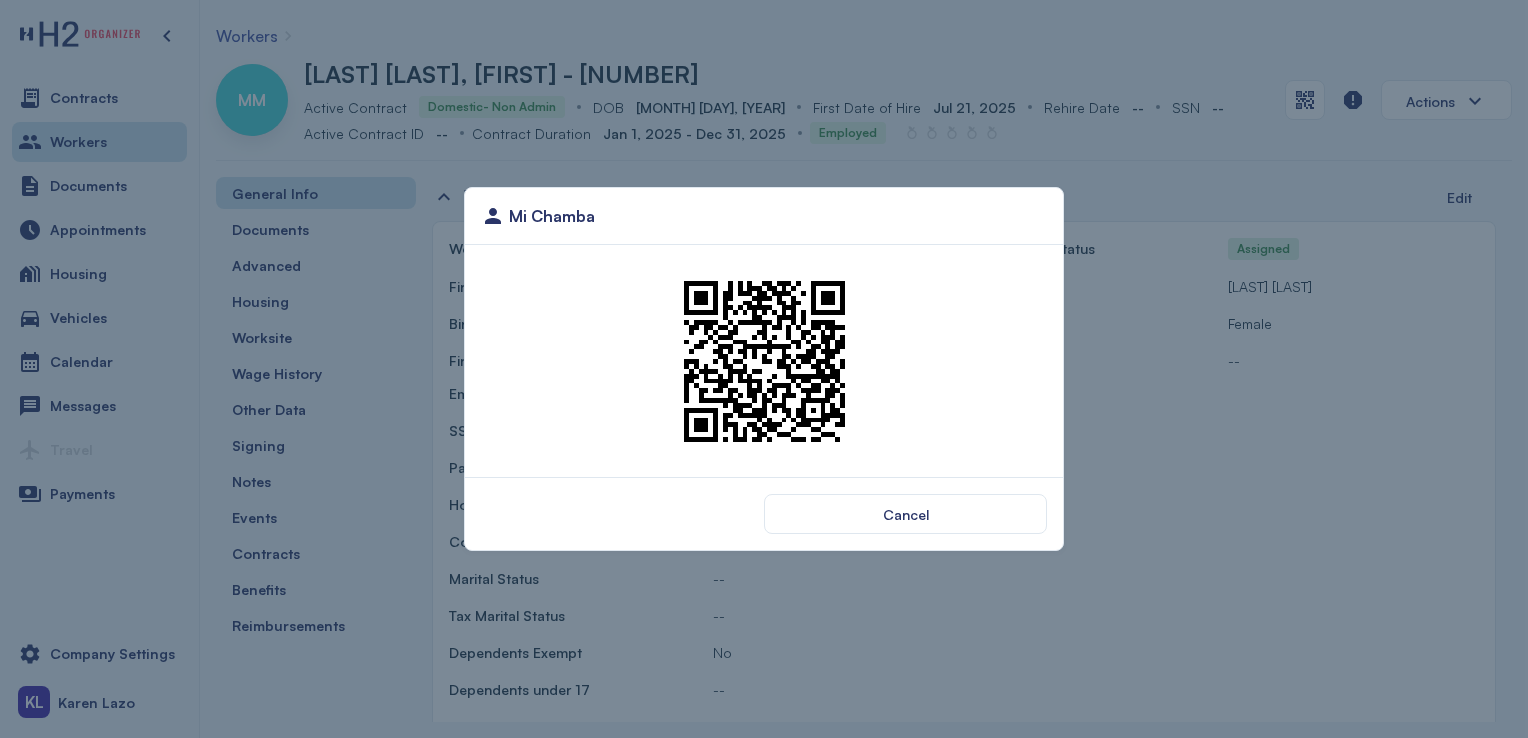 click at bounding box center (764, 361) 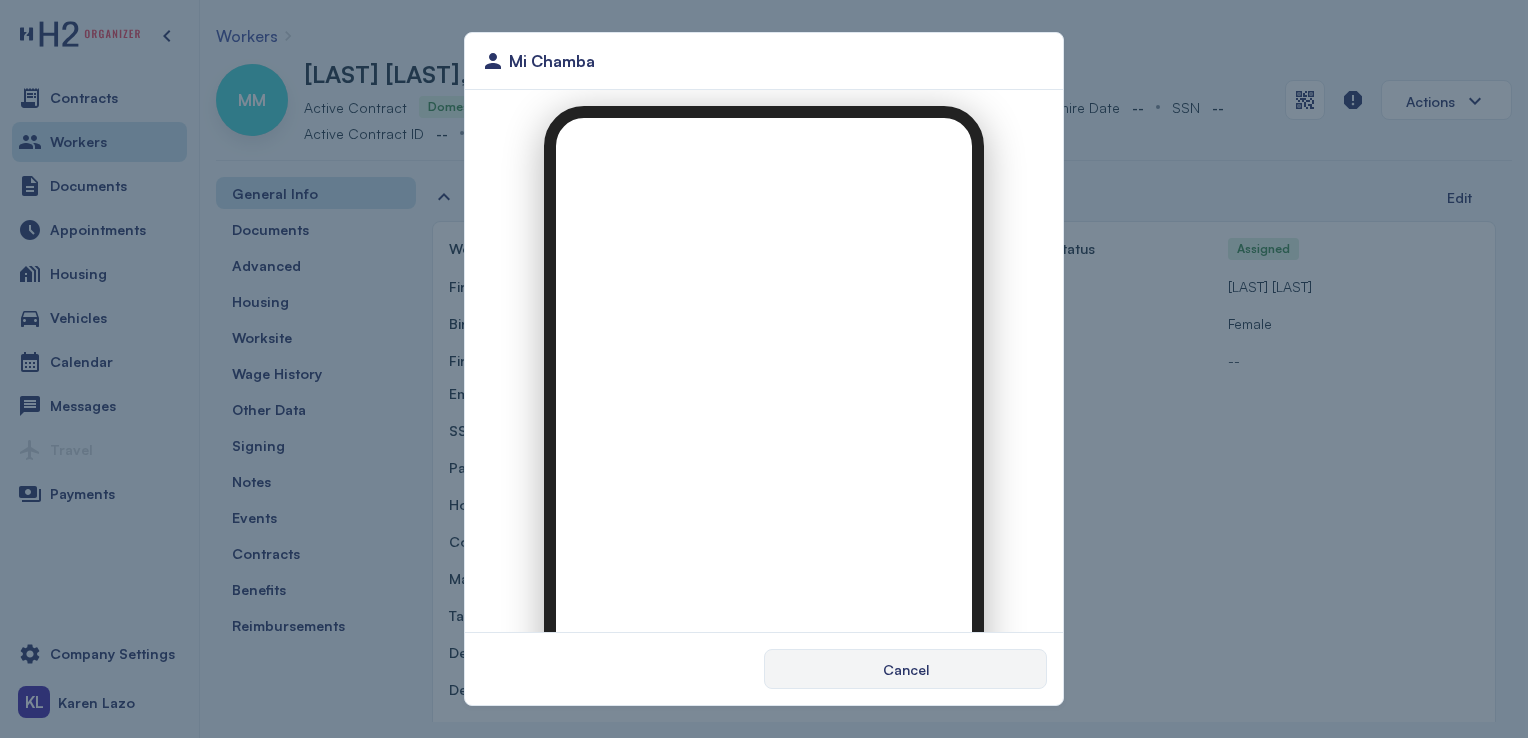 scroll, scrollTop: 0, scrollLeft: 0, axis: both 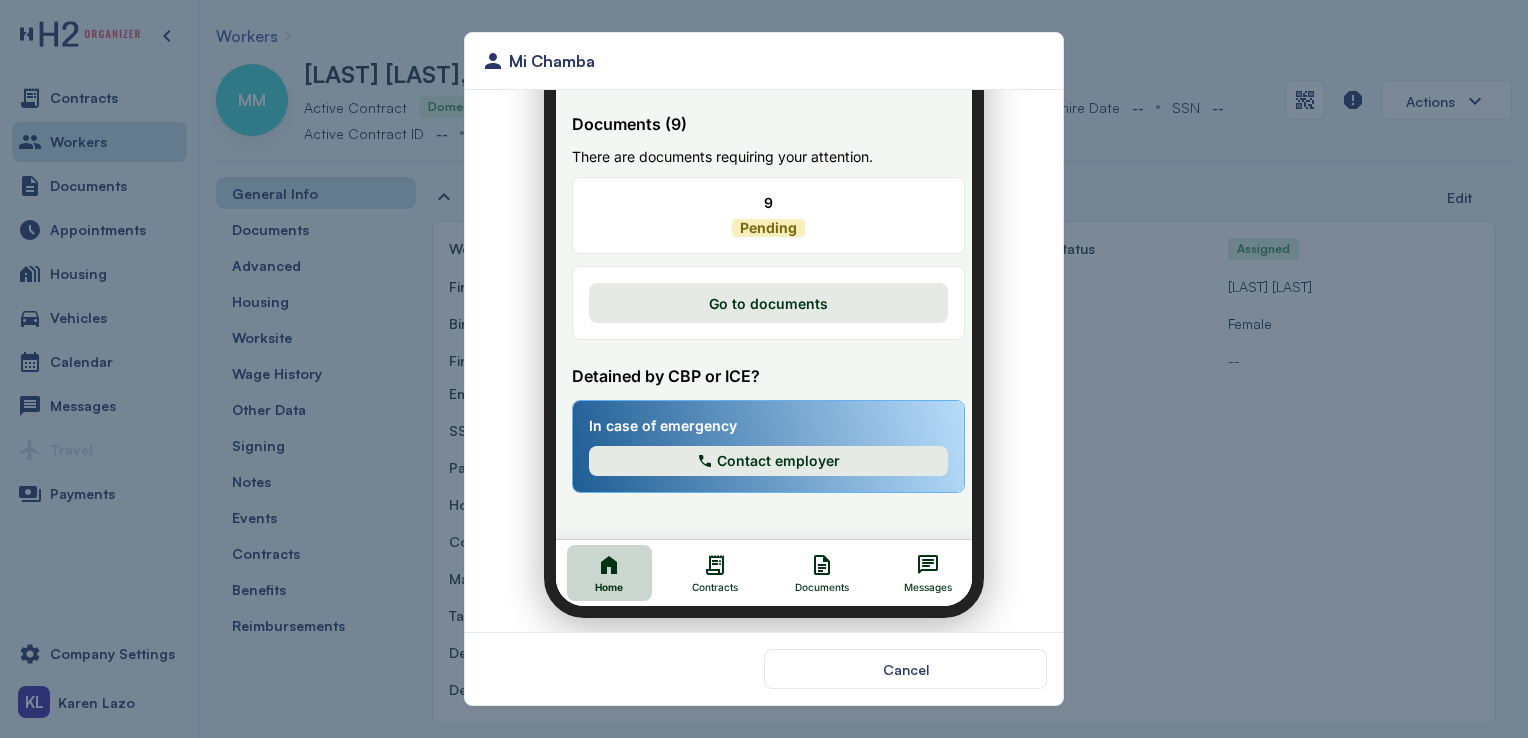 click on "Documents" at bounding box center (809, 561) 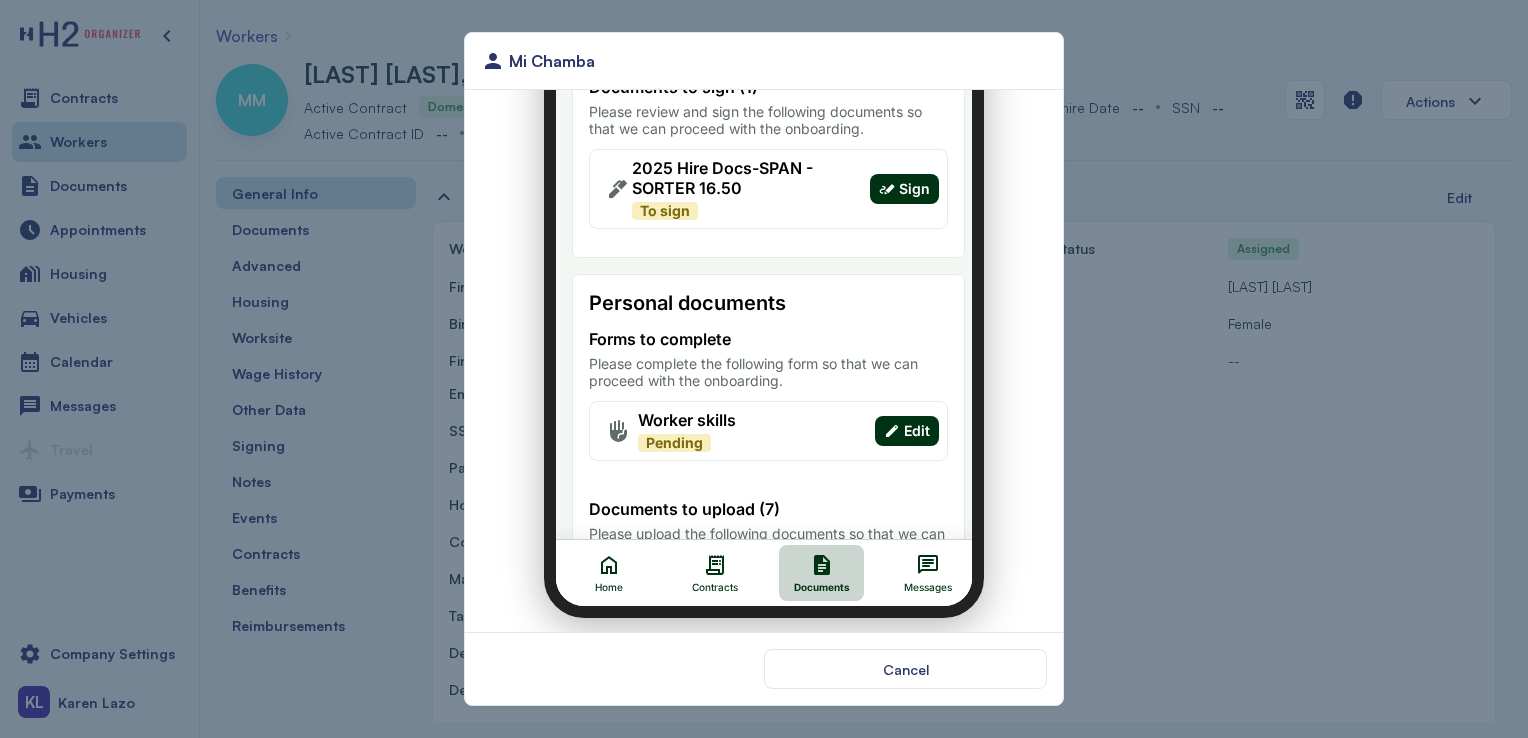 click on "Sign" at bounding box center [892, 177] 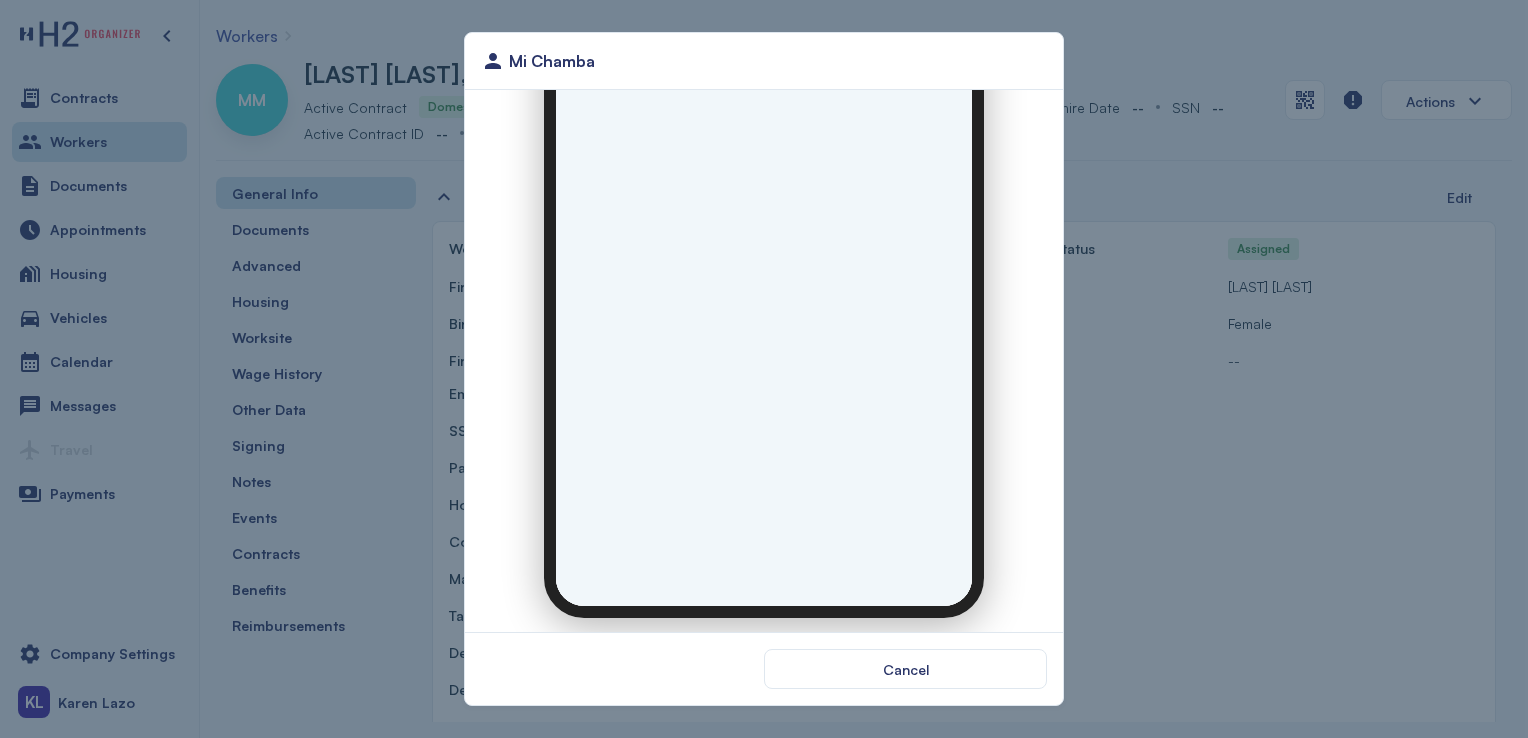 scroll, scrollTop: 0, scrollLeft: 0, axis: both 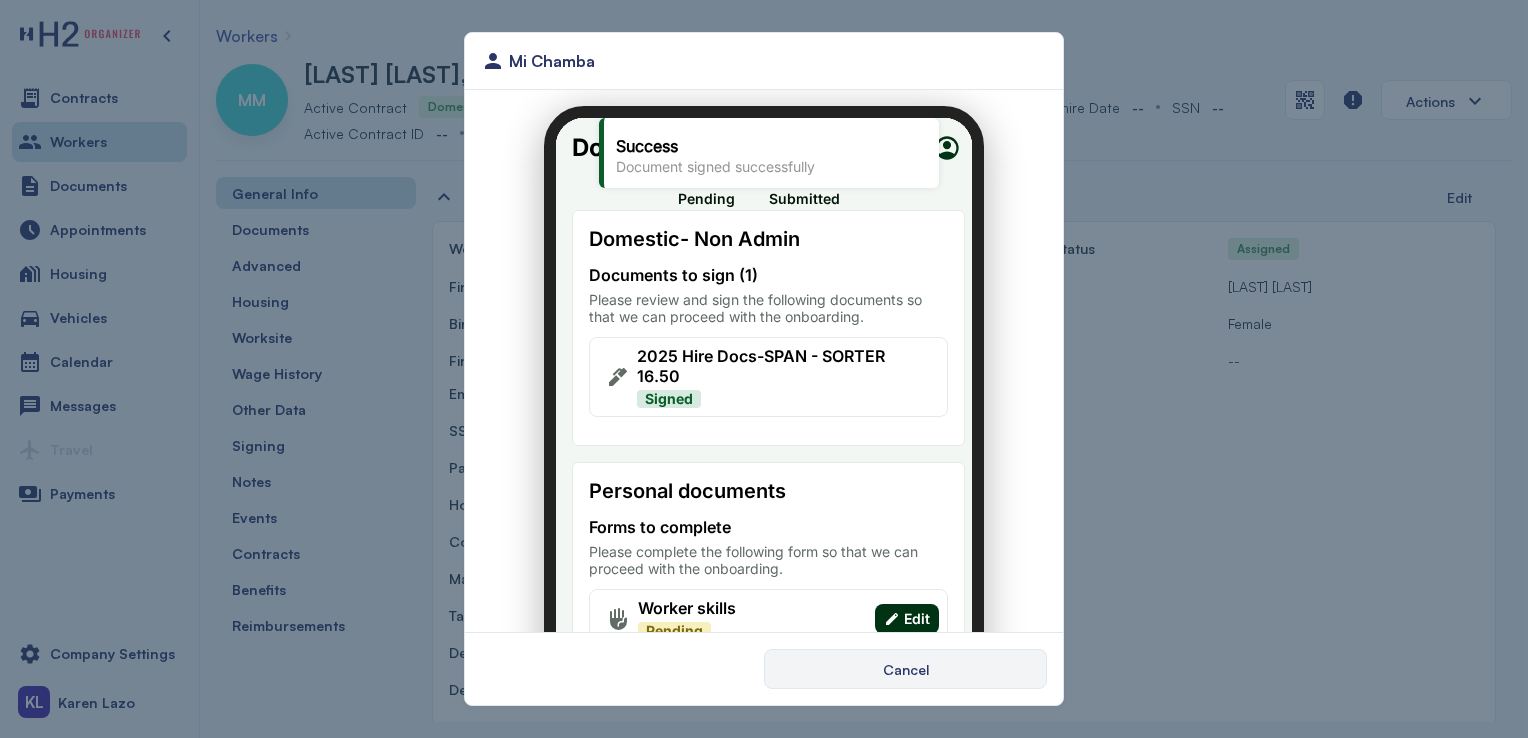 click on "Cancel" at bounding box center [905, 669] 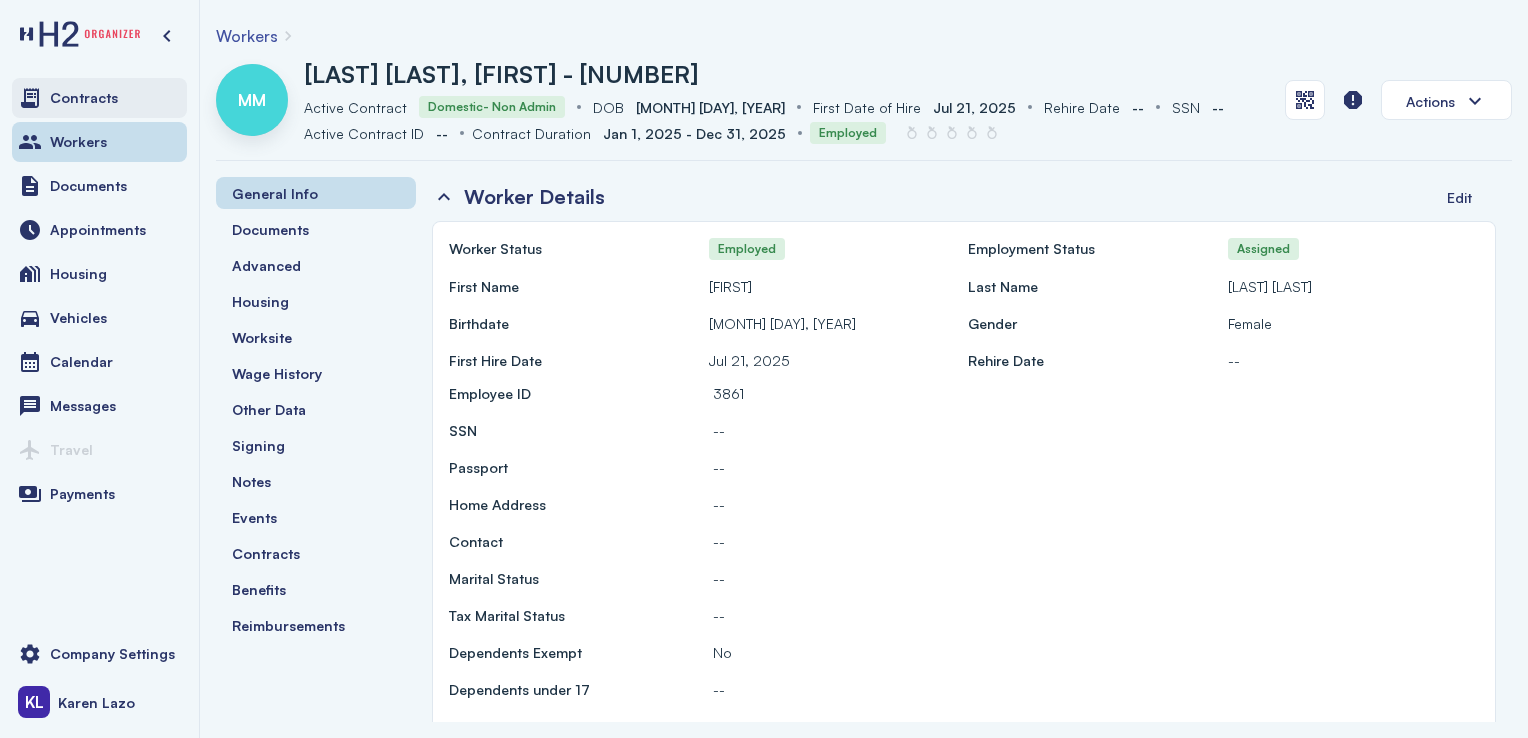 click on "Contracts" at bounding box center [84, 98] 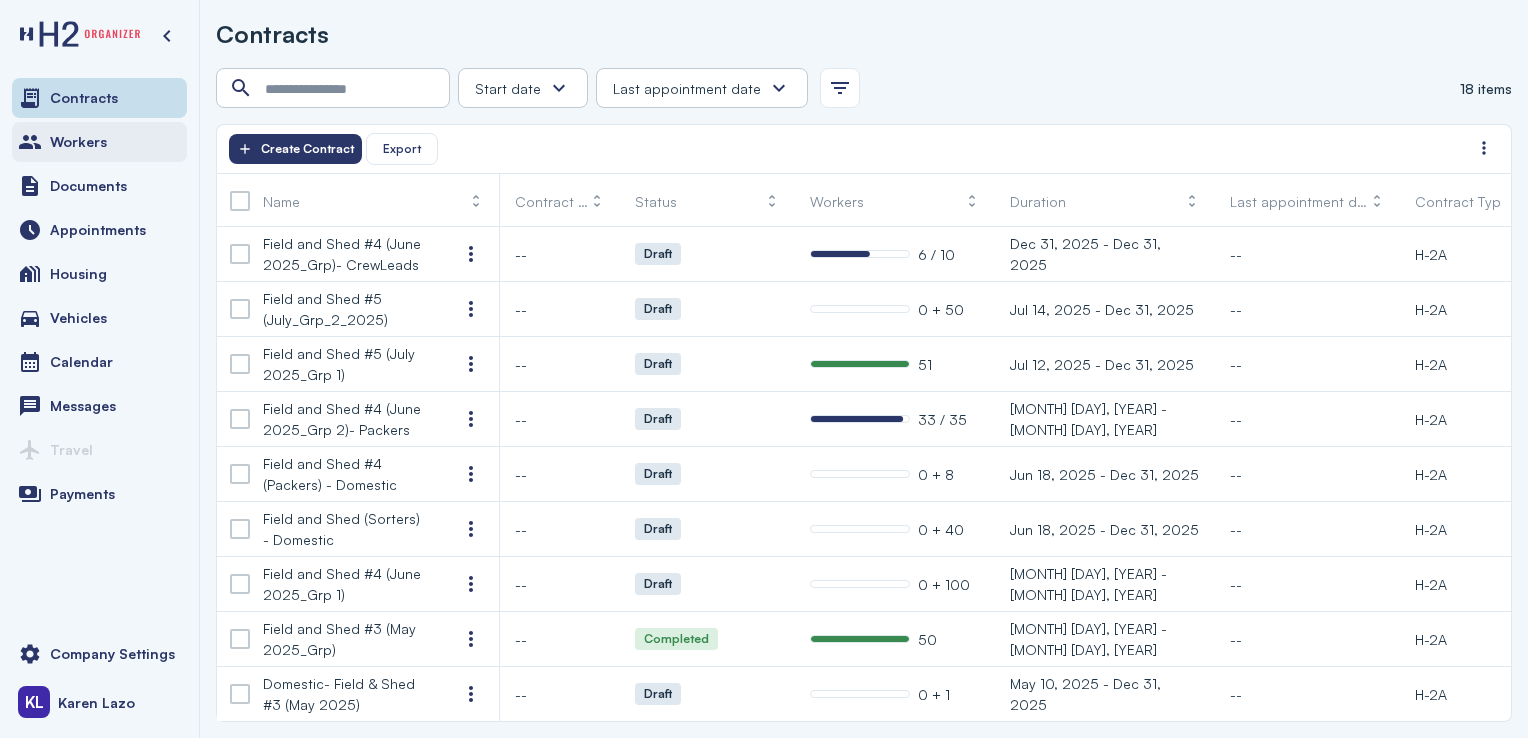 click on "Workers" at bounding box center [99, 142] 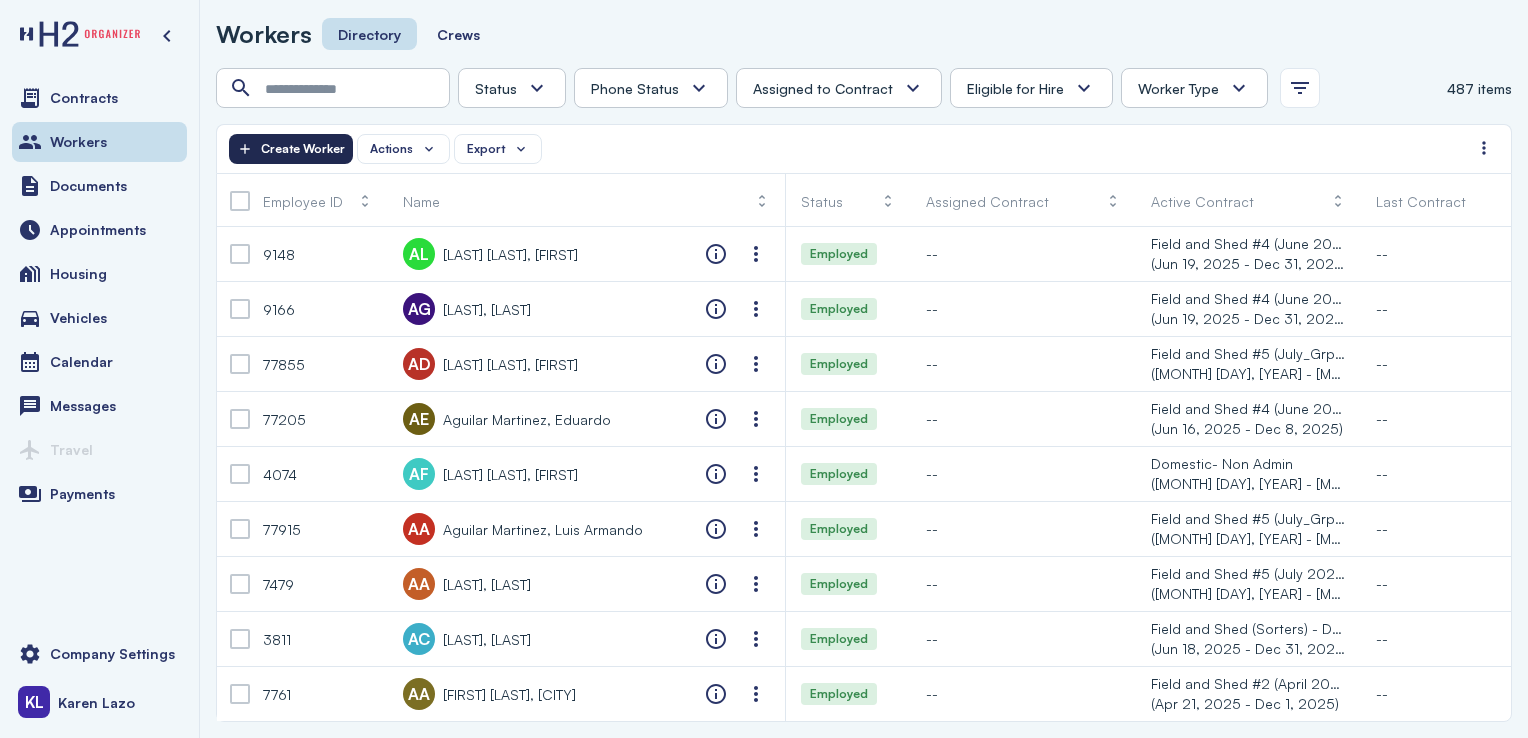 click on "Create Worker" 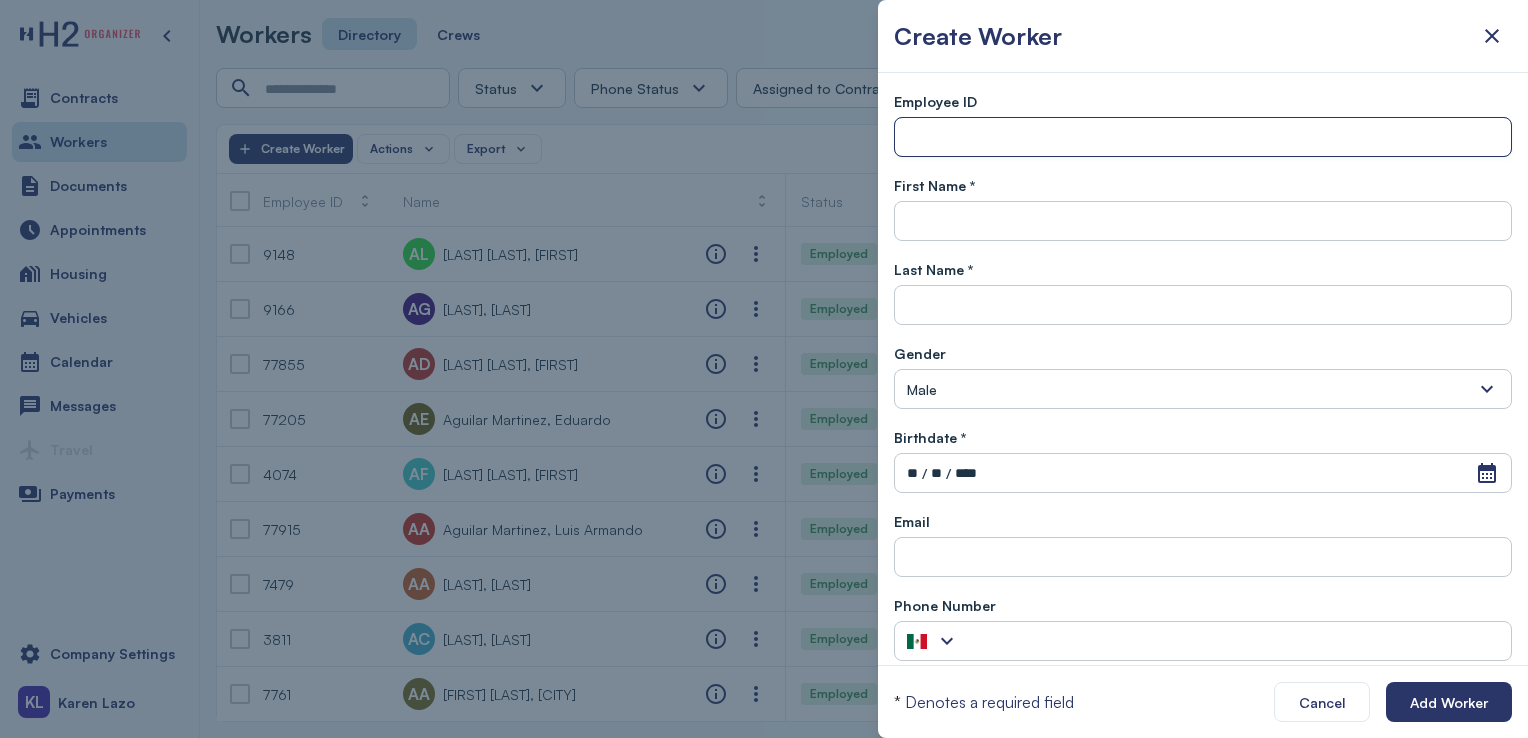 click at bounding box center (1203, 138) 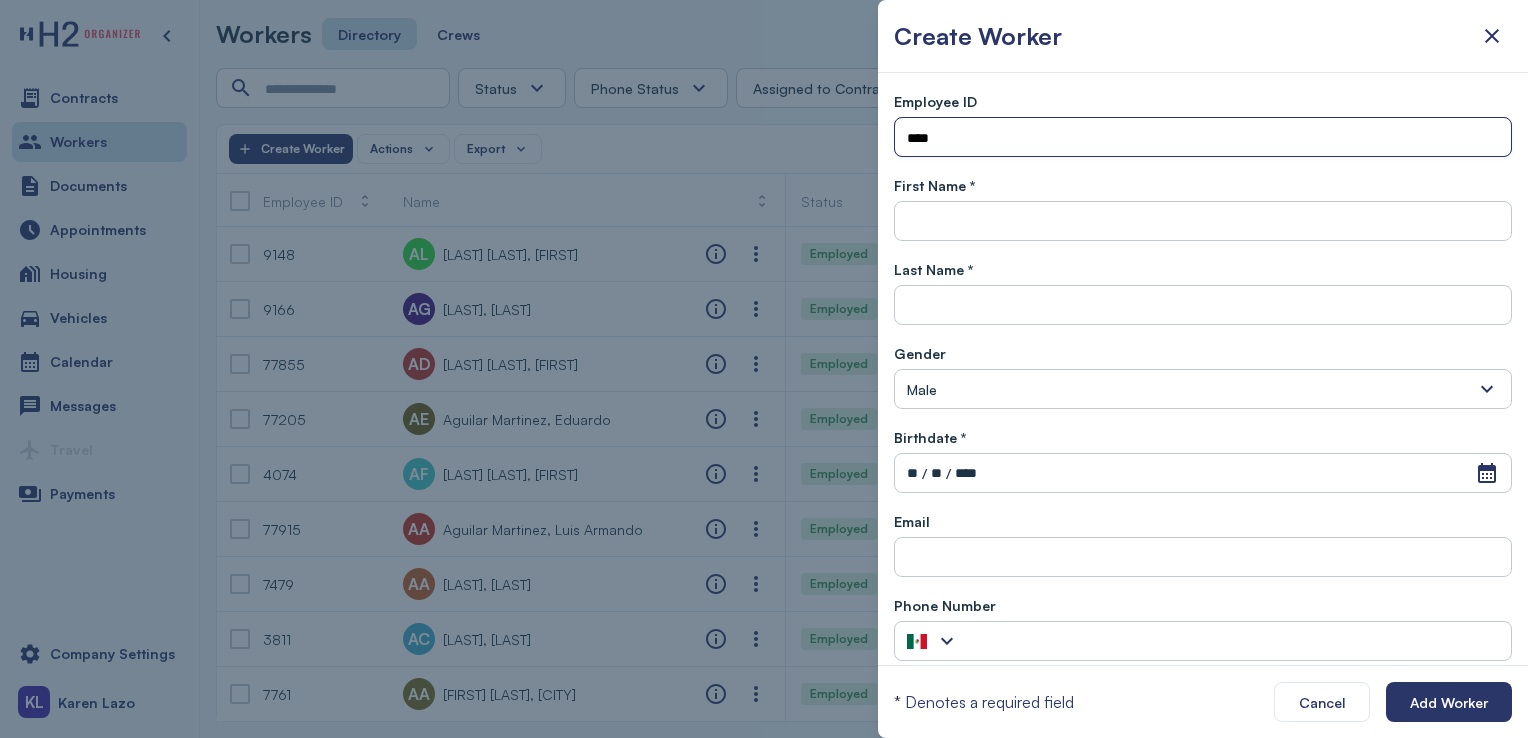 type on "****" 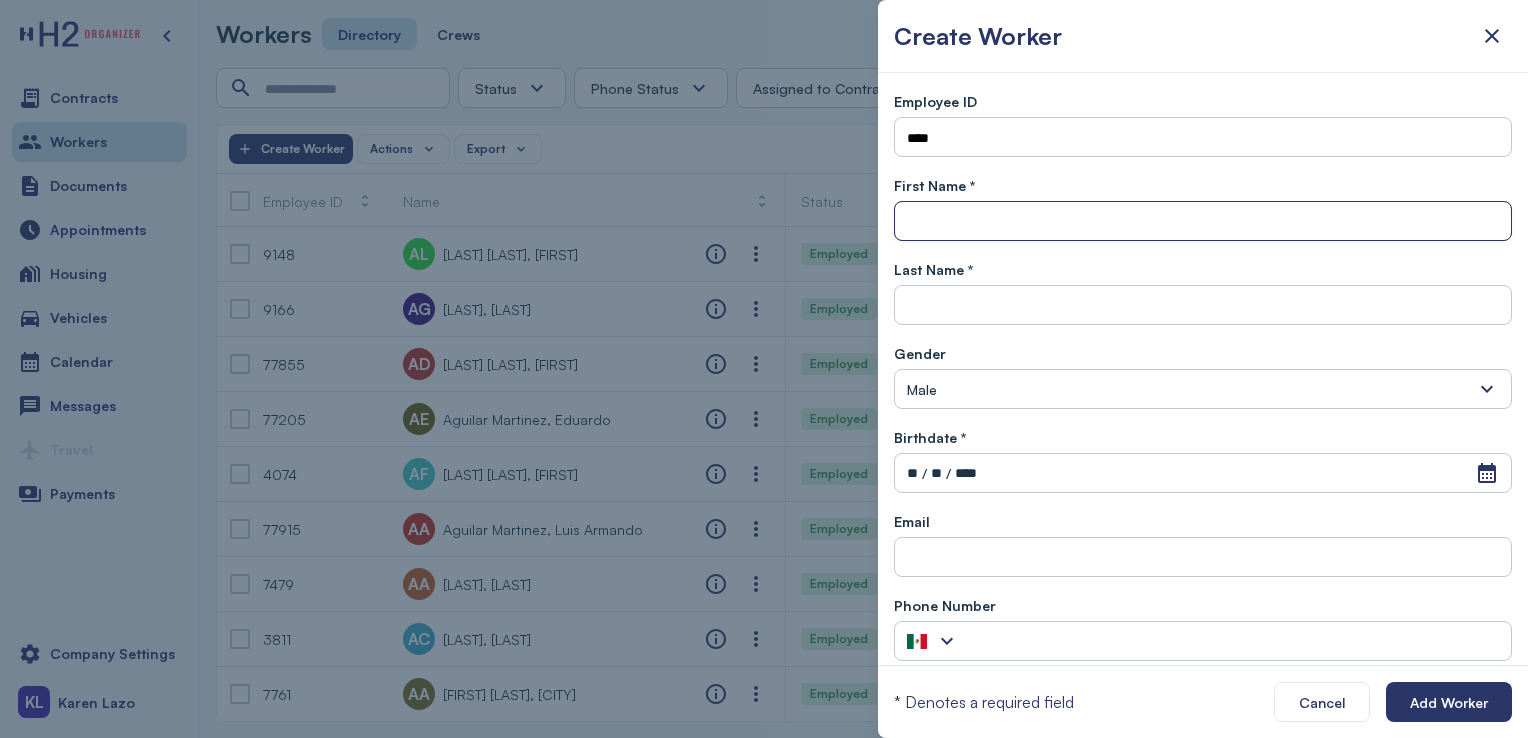 click at bounding box center [1203, 222] 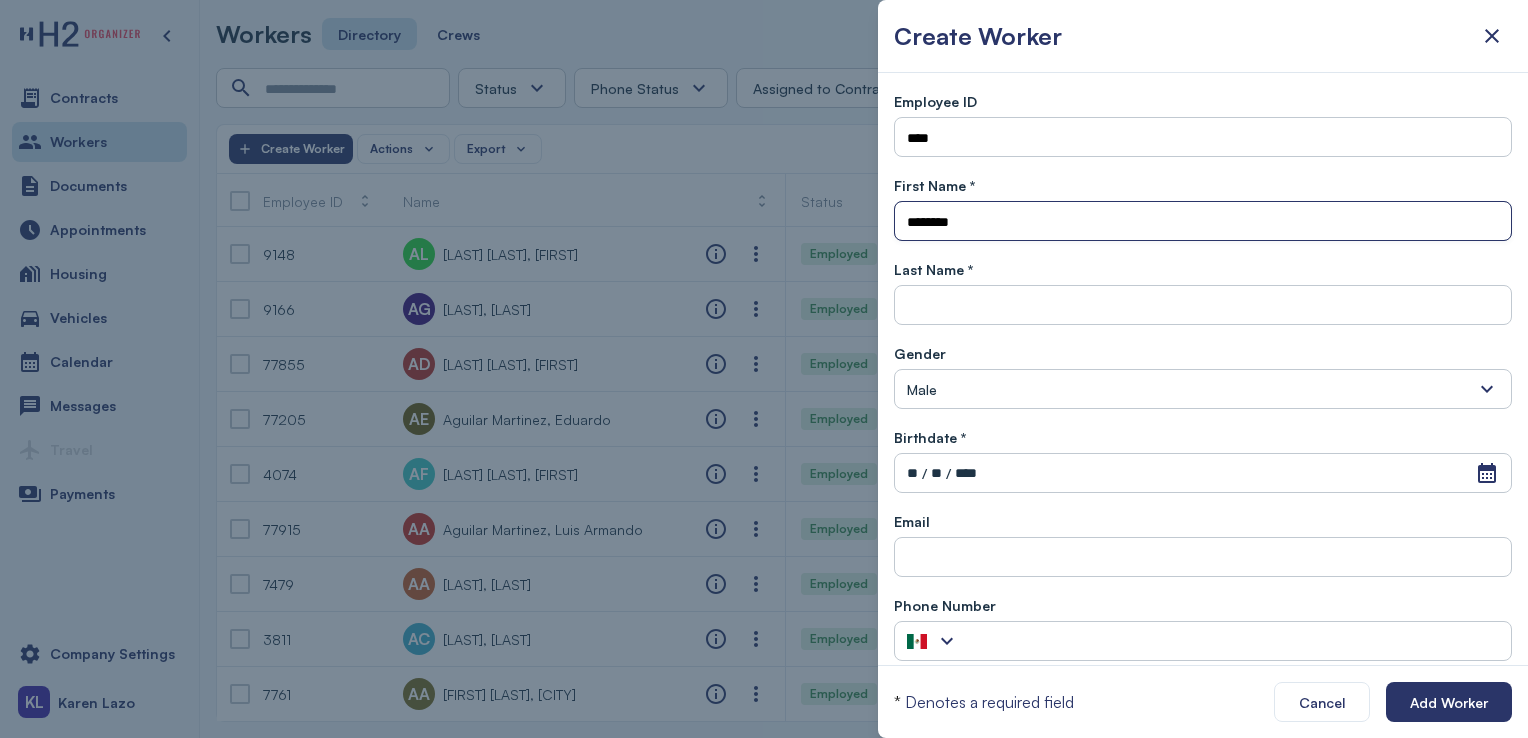 type on "********" 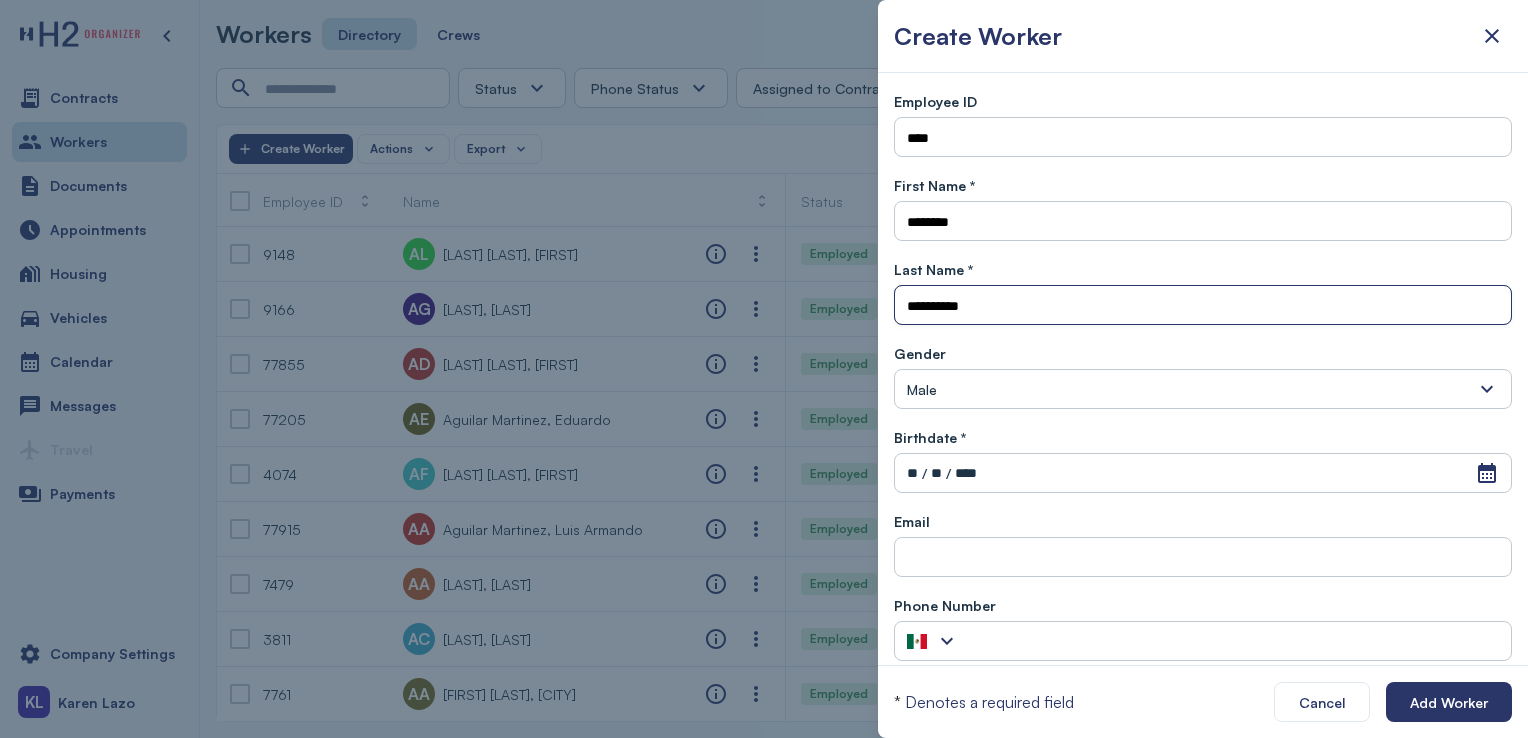 type on "**********" 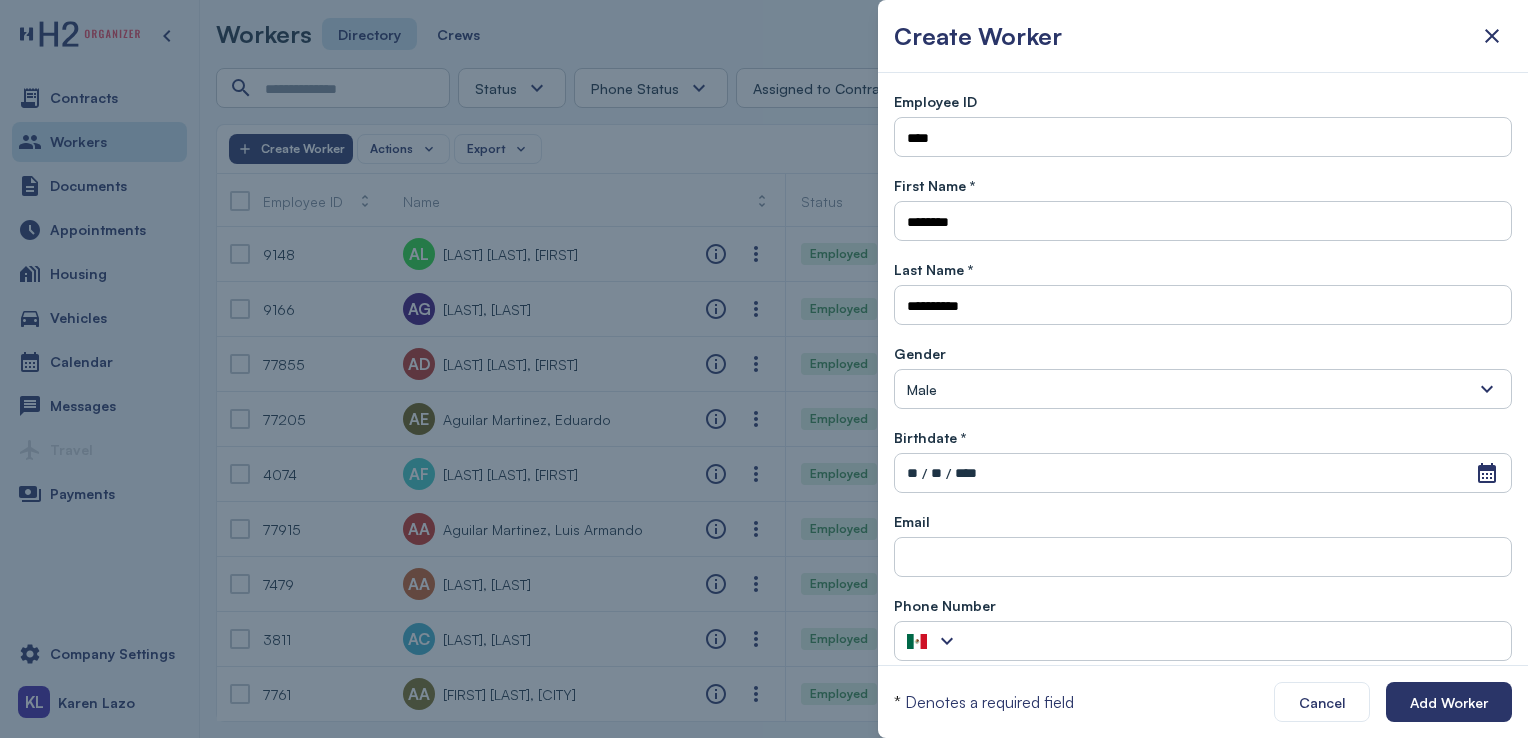 click on "Male" at bounding box center (1203, 389) 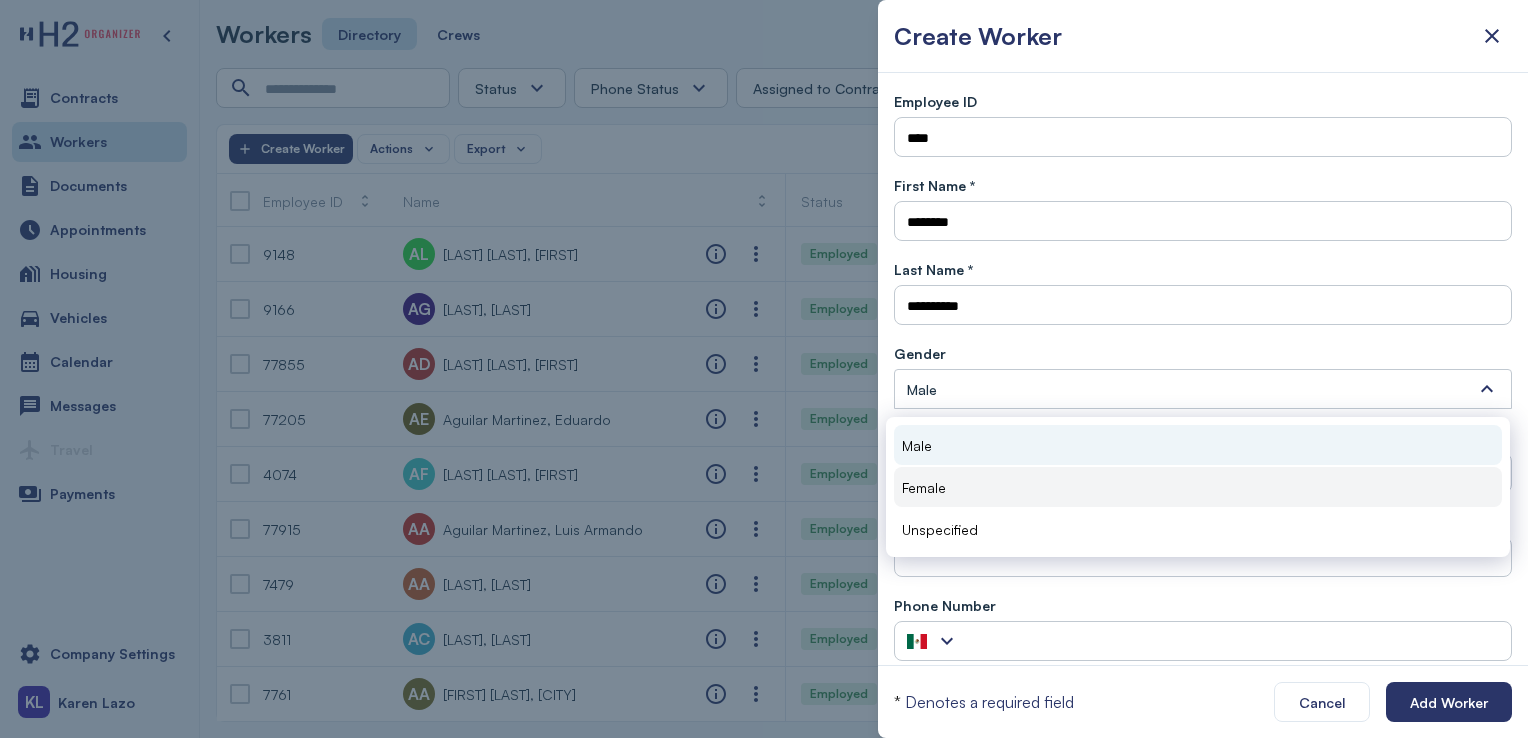 click on "Female" at bounding box center [1198, 487] 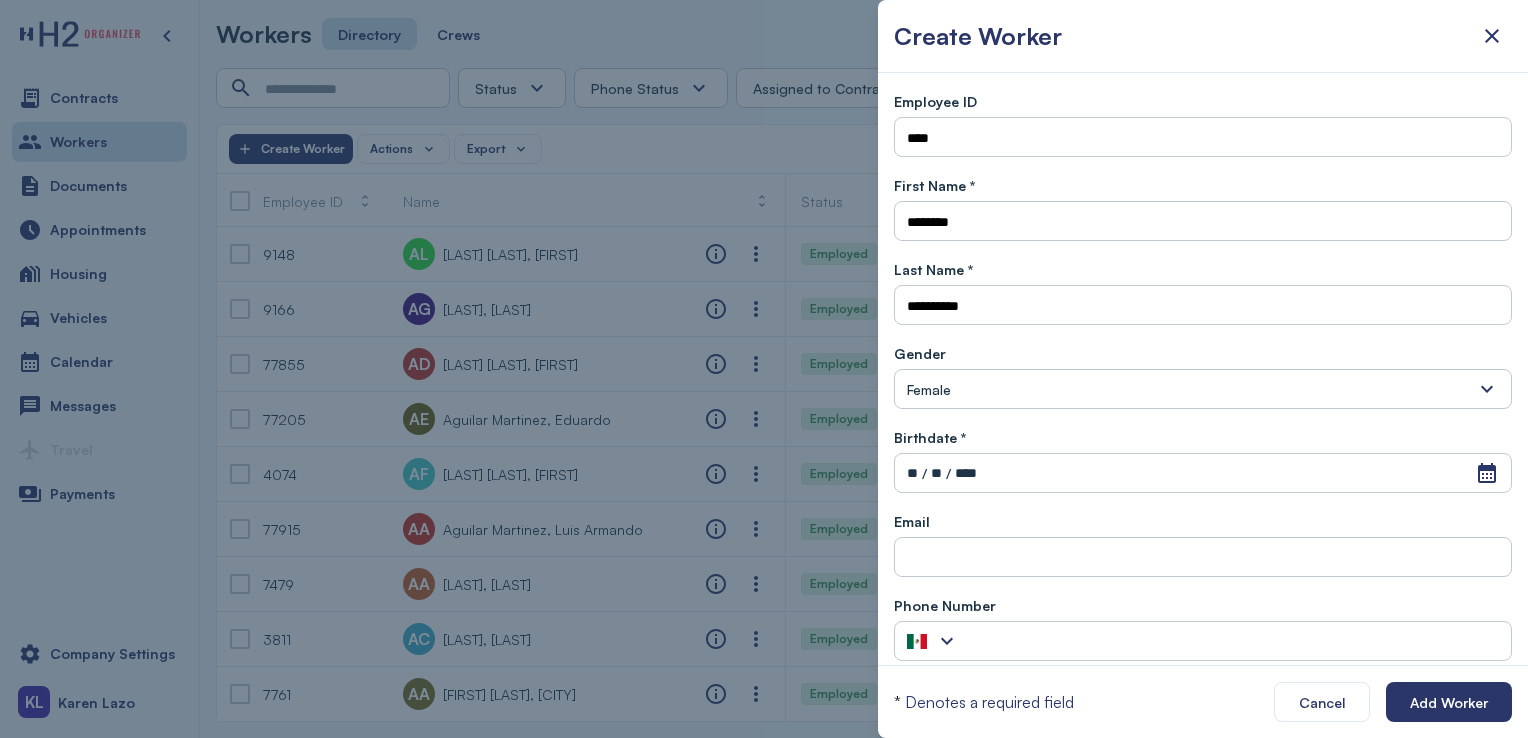 click on "**" at bounding box center (912, 473) 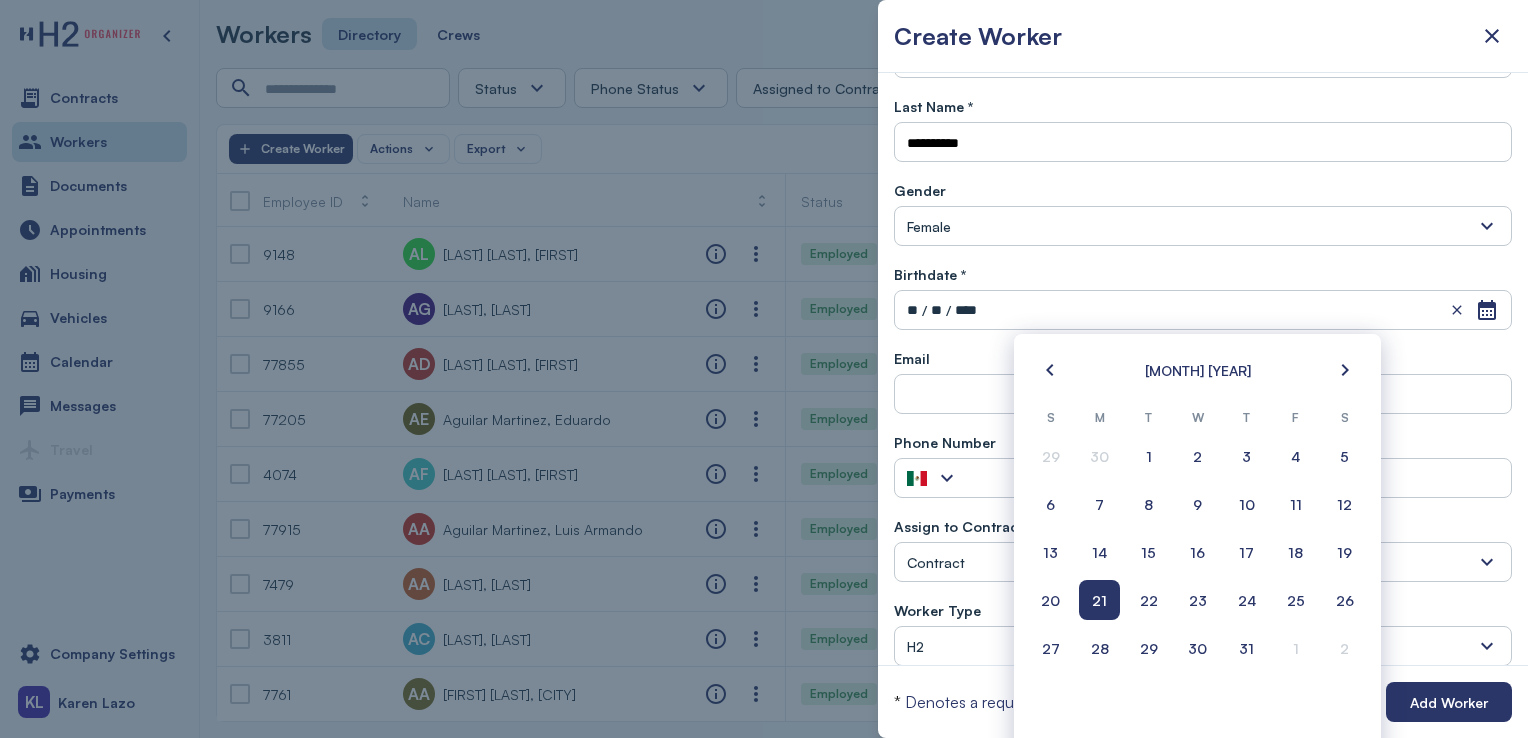 scroll, scrollTop: 174, scrollLeft: 0, axis: vertical 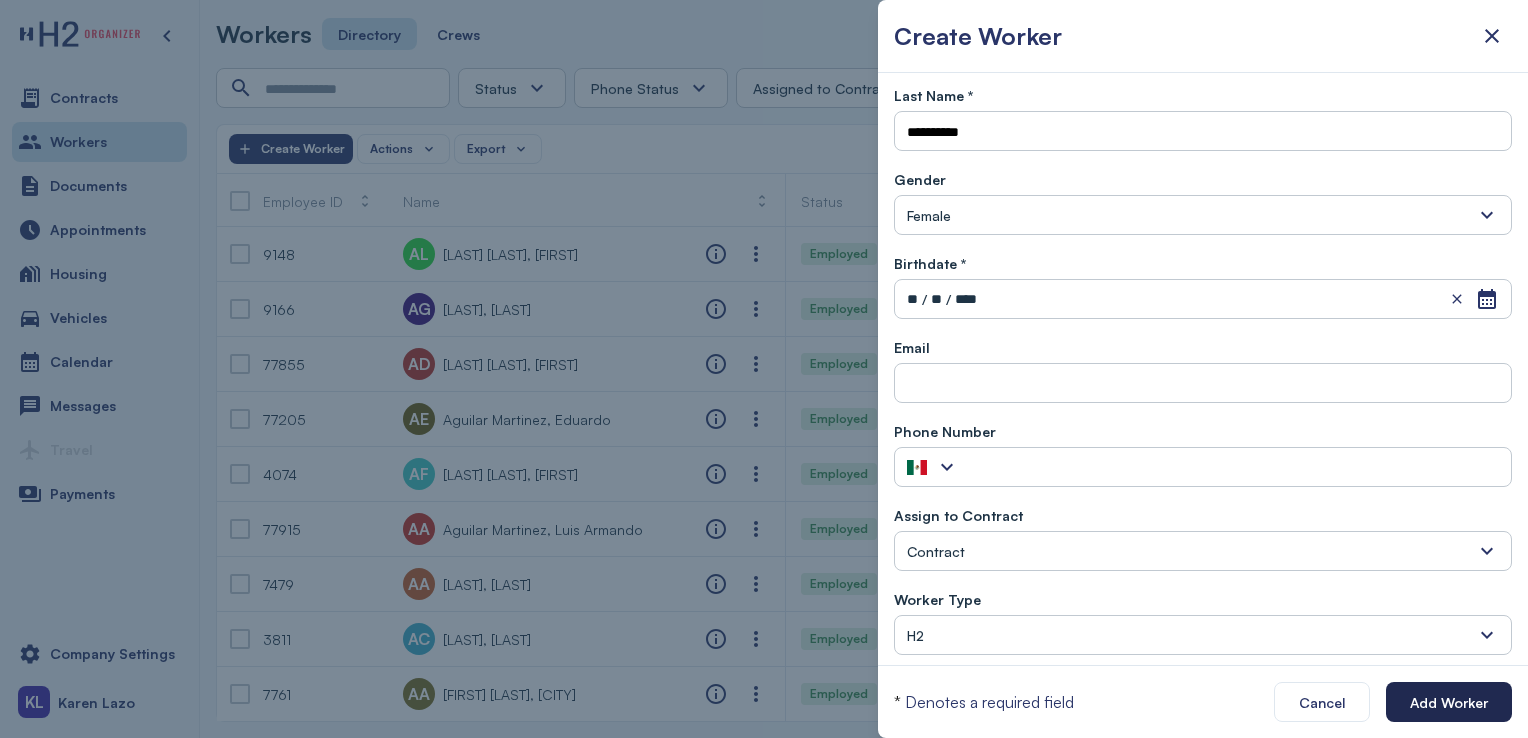 click on "Add Worker" at bounding box center (1449, 702) 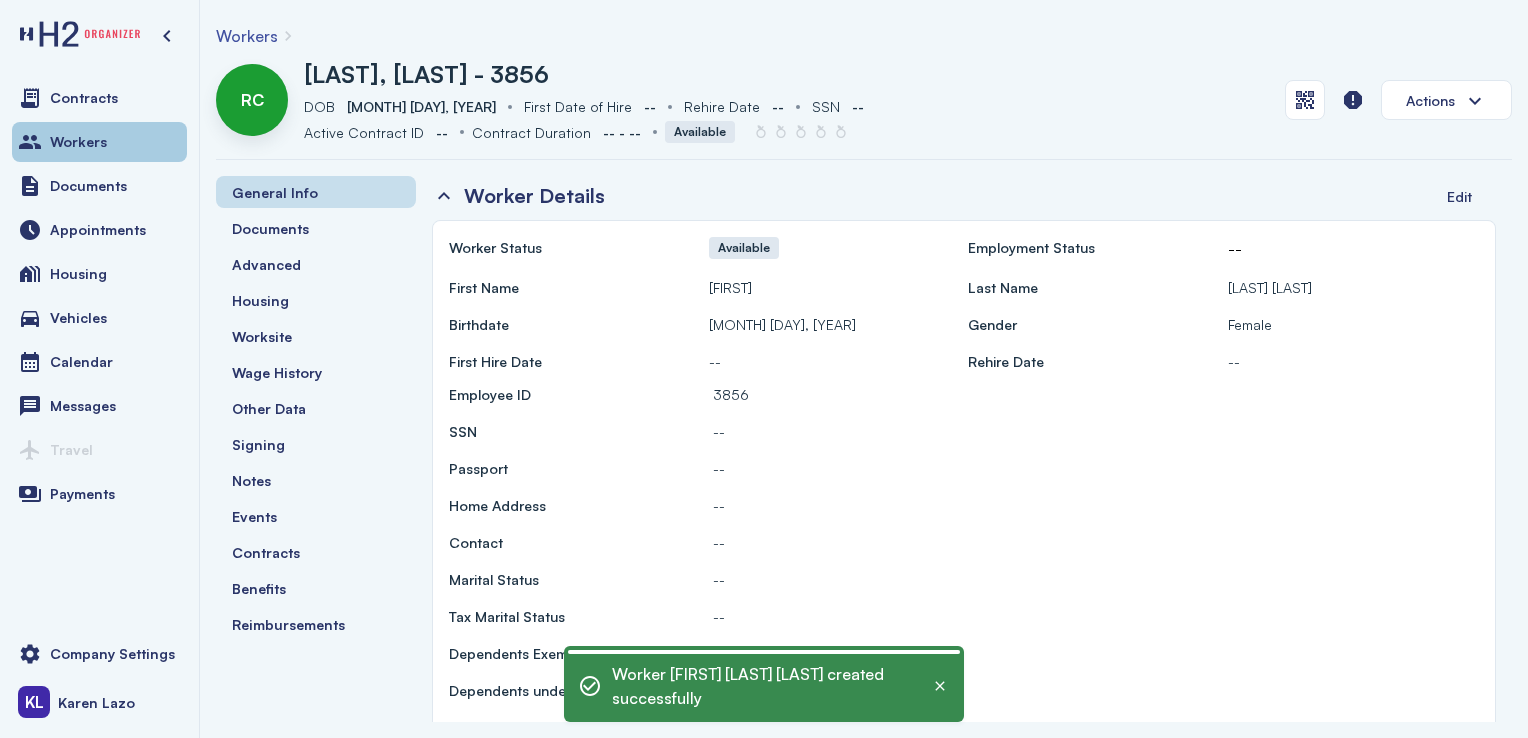 click on "Workers" at bounding box center [99, 142] 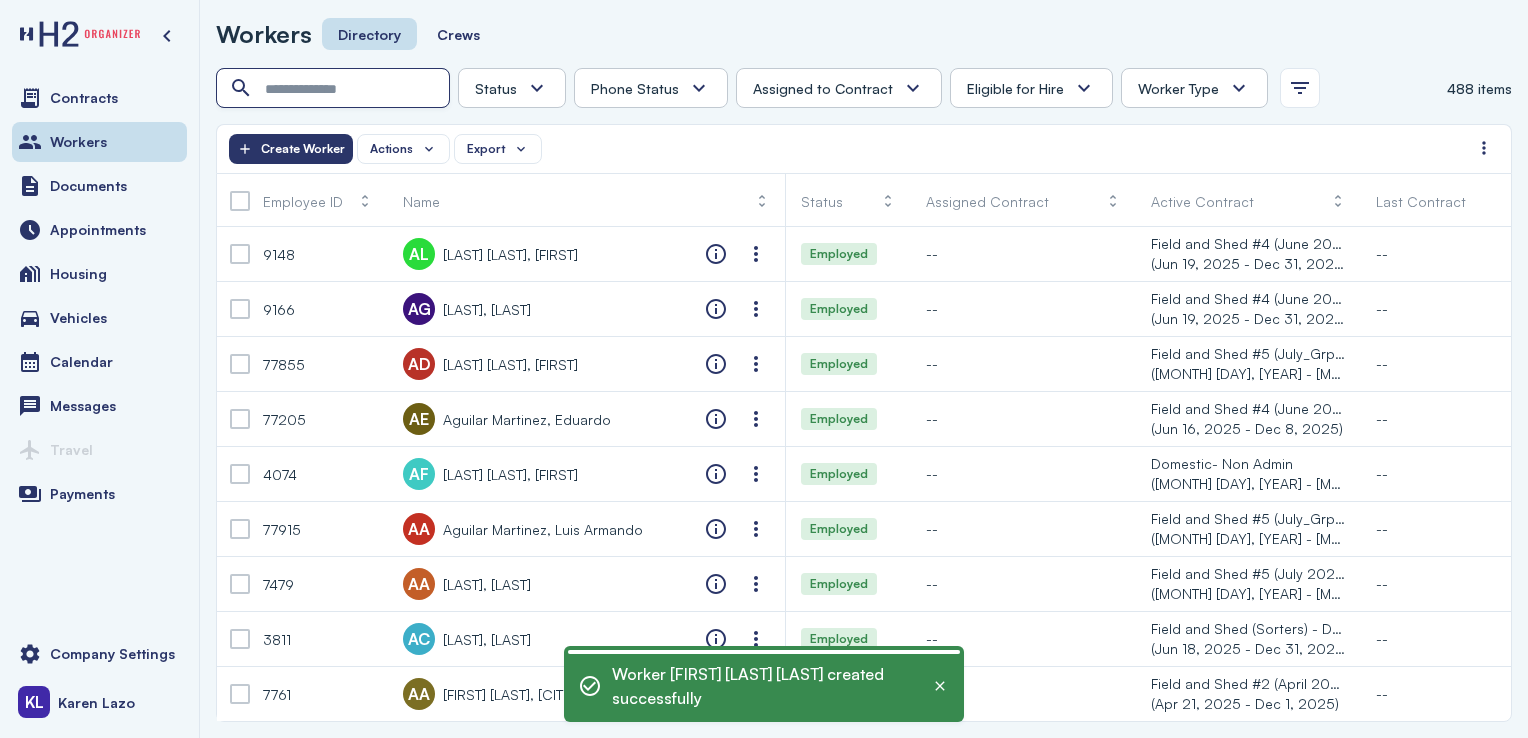 click at bounding box center (335, 89) 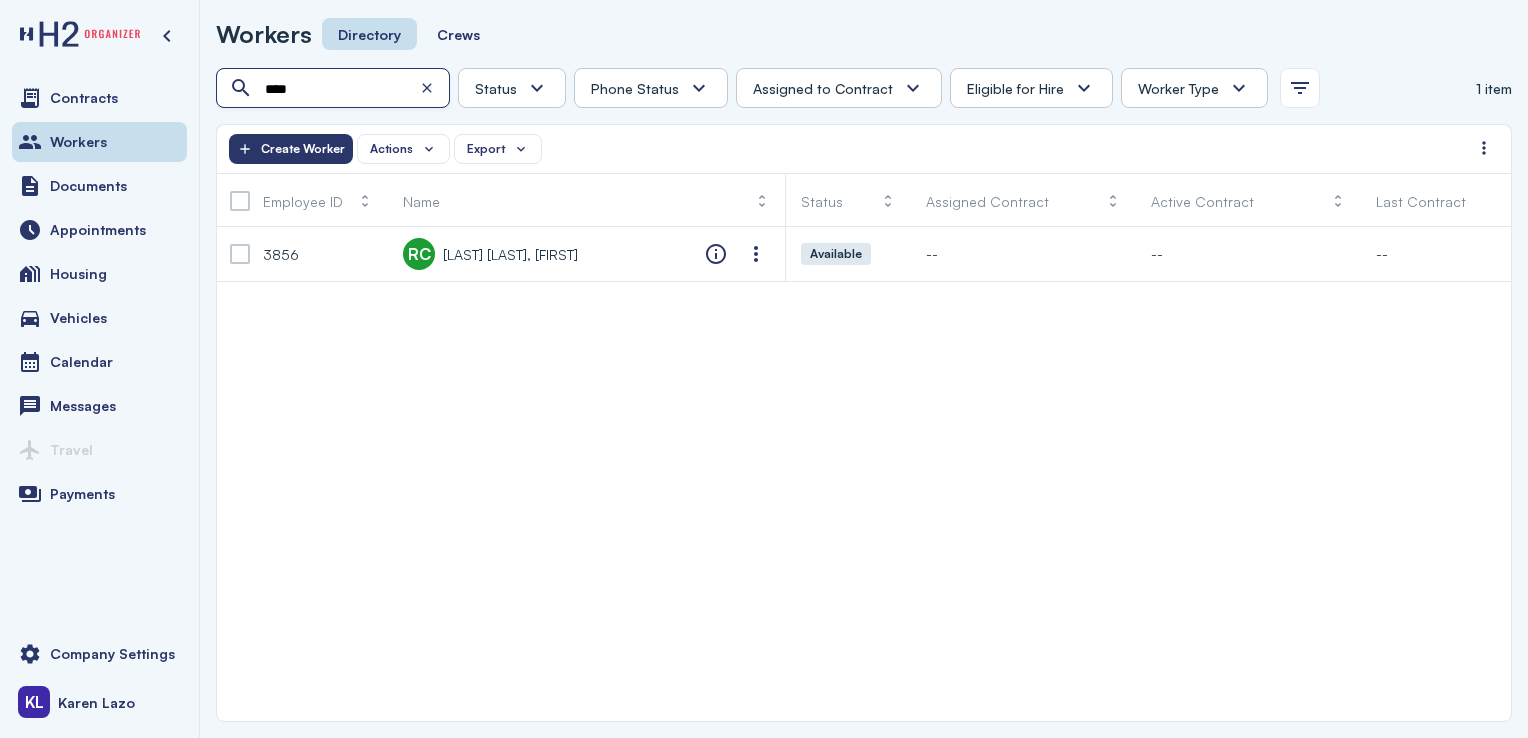 type on "****" 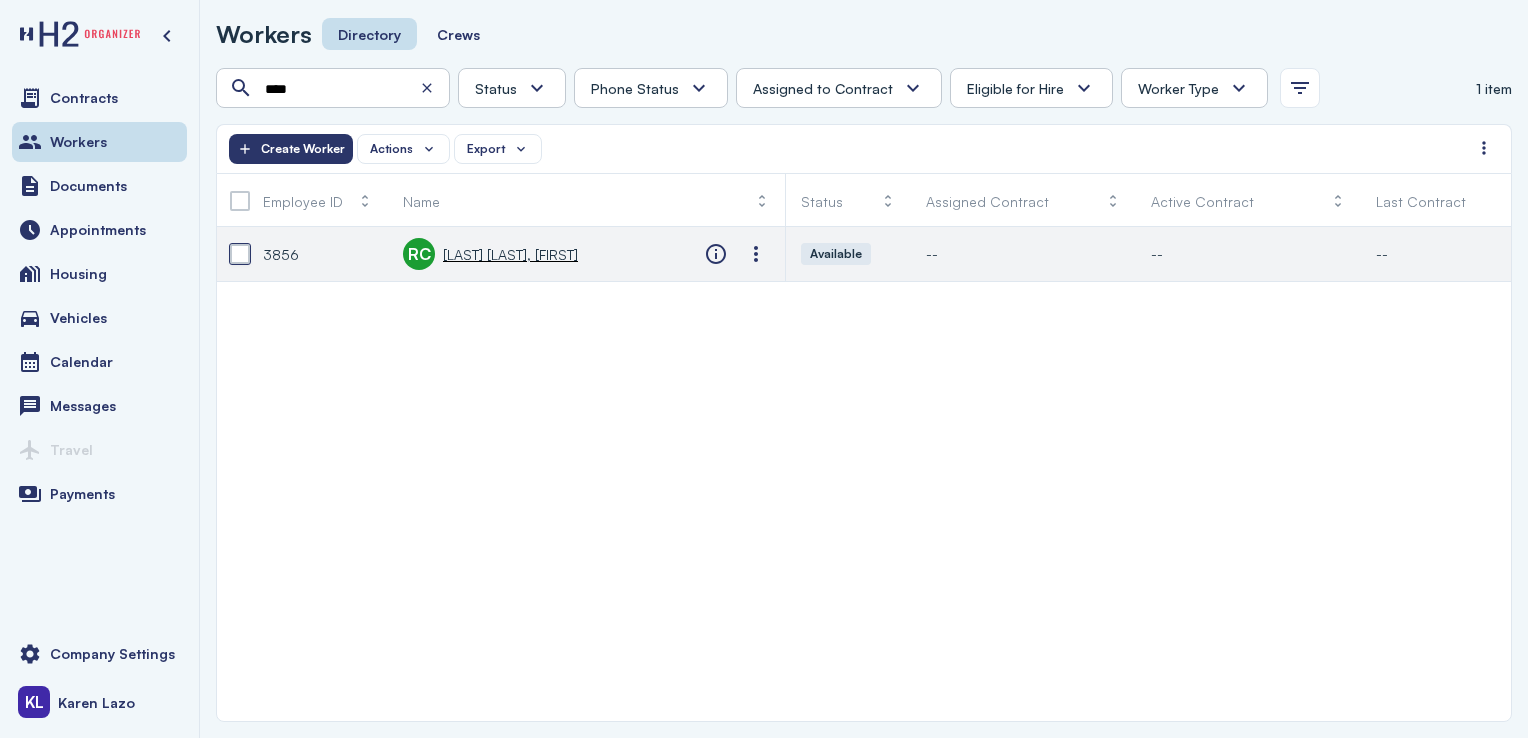 click at bounding box center [240, 254] 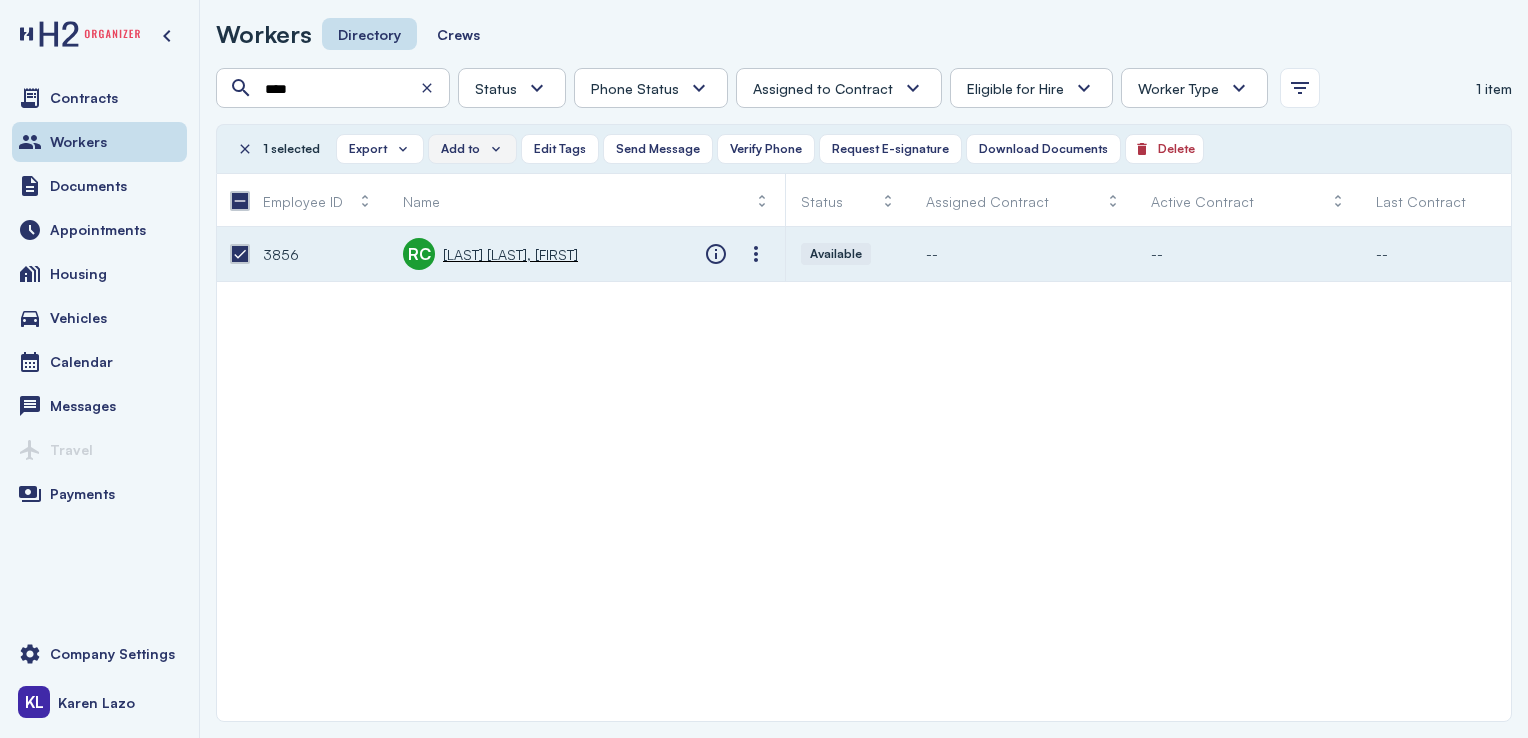 click on "Add to" at bounding box center [460, 149] 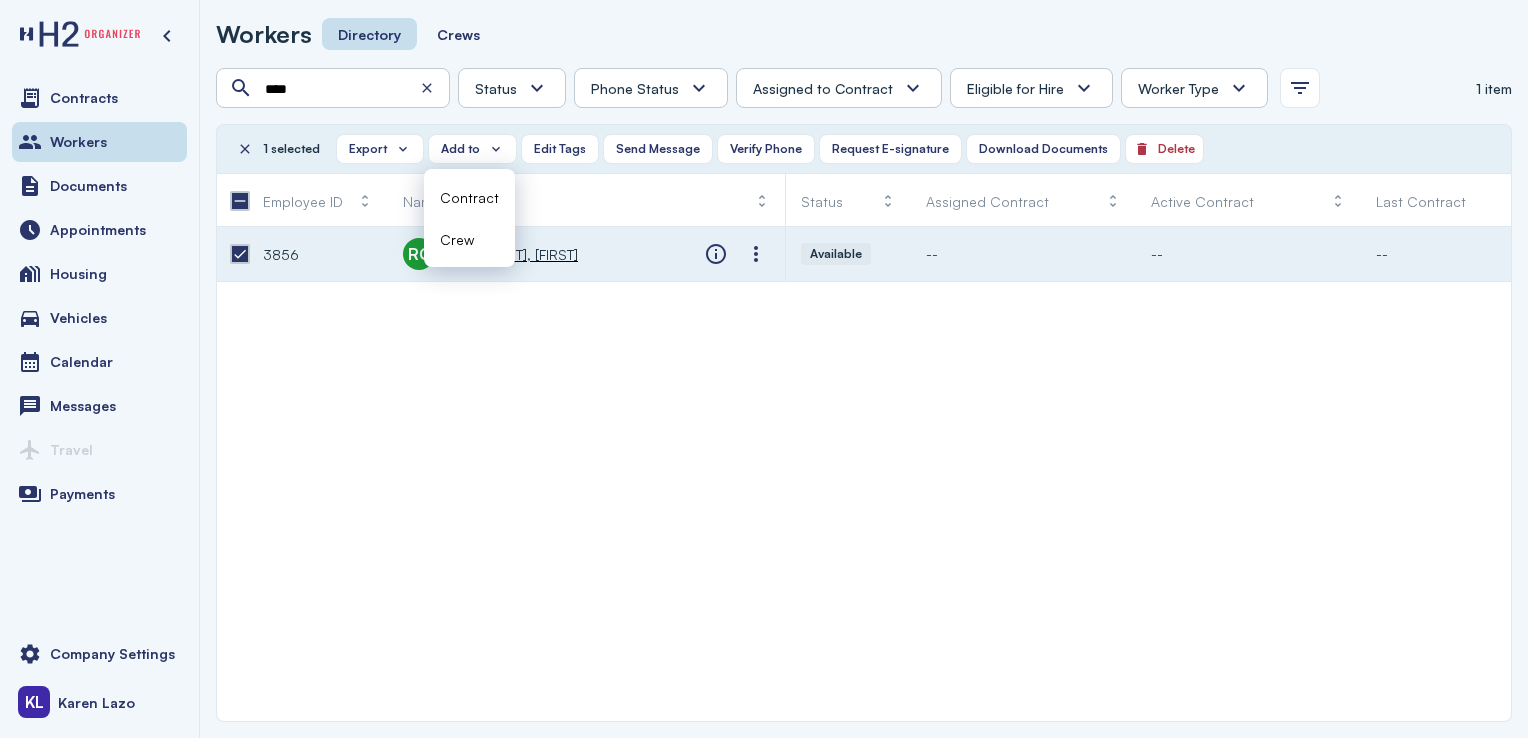 click on "Contract" at bounding box center [469, 197] 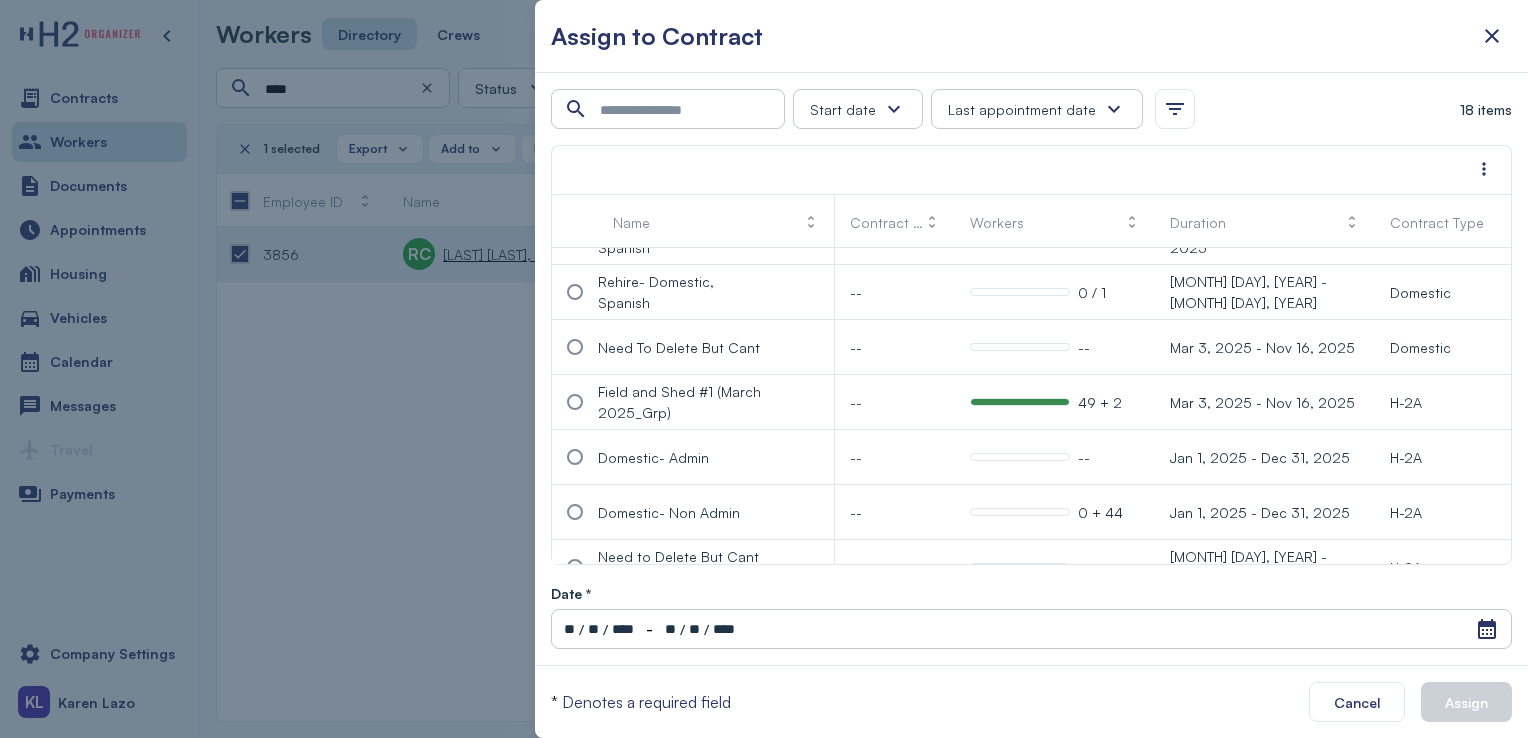 scroll, scrollTop: 660, scrollLeft: 0, axis: vertical 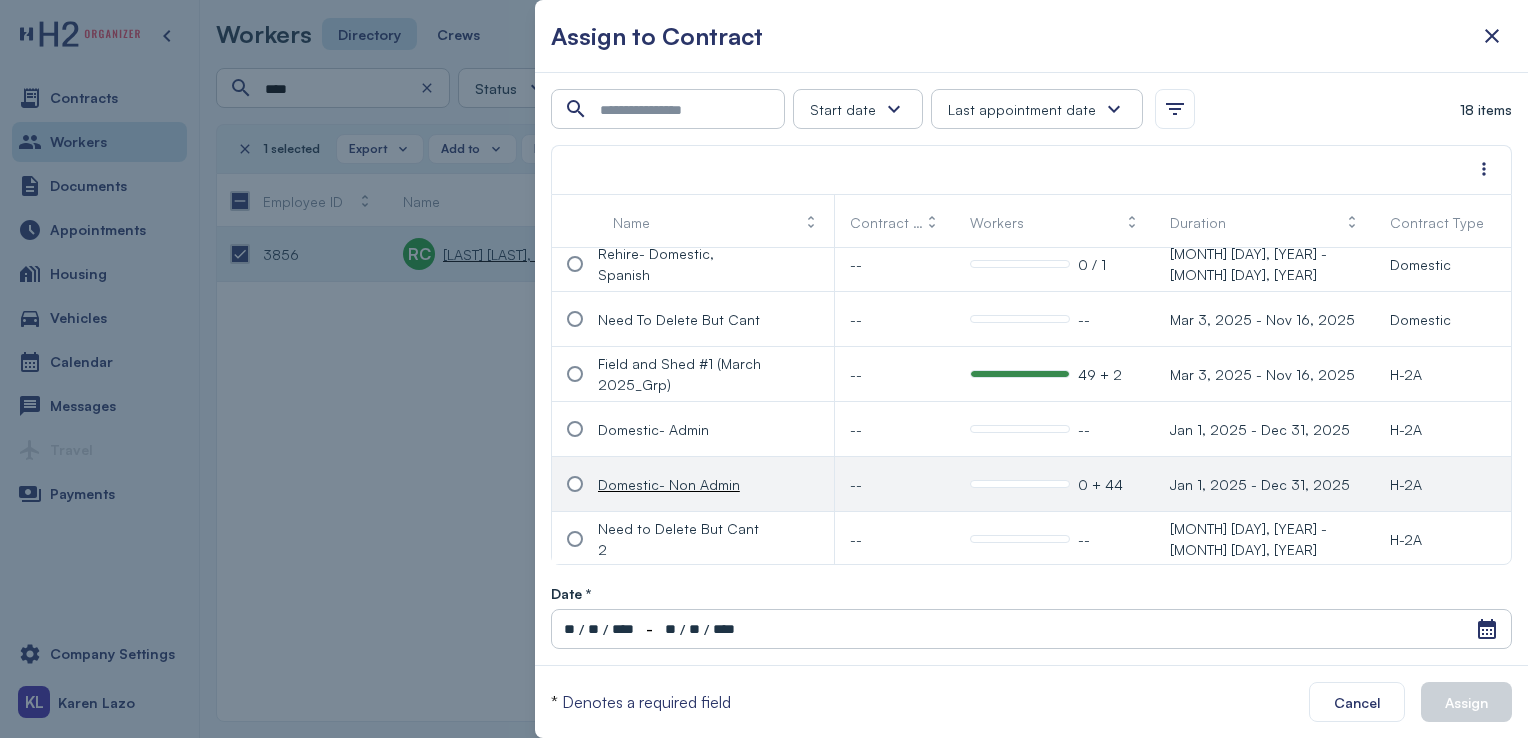 click at bounding box center [575, 484] 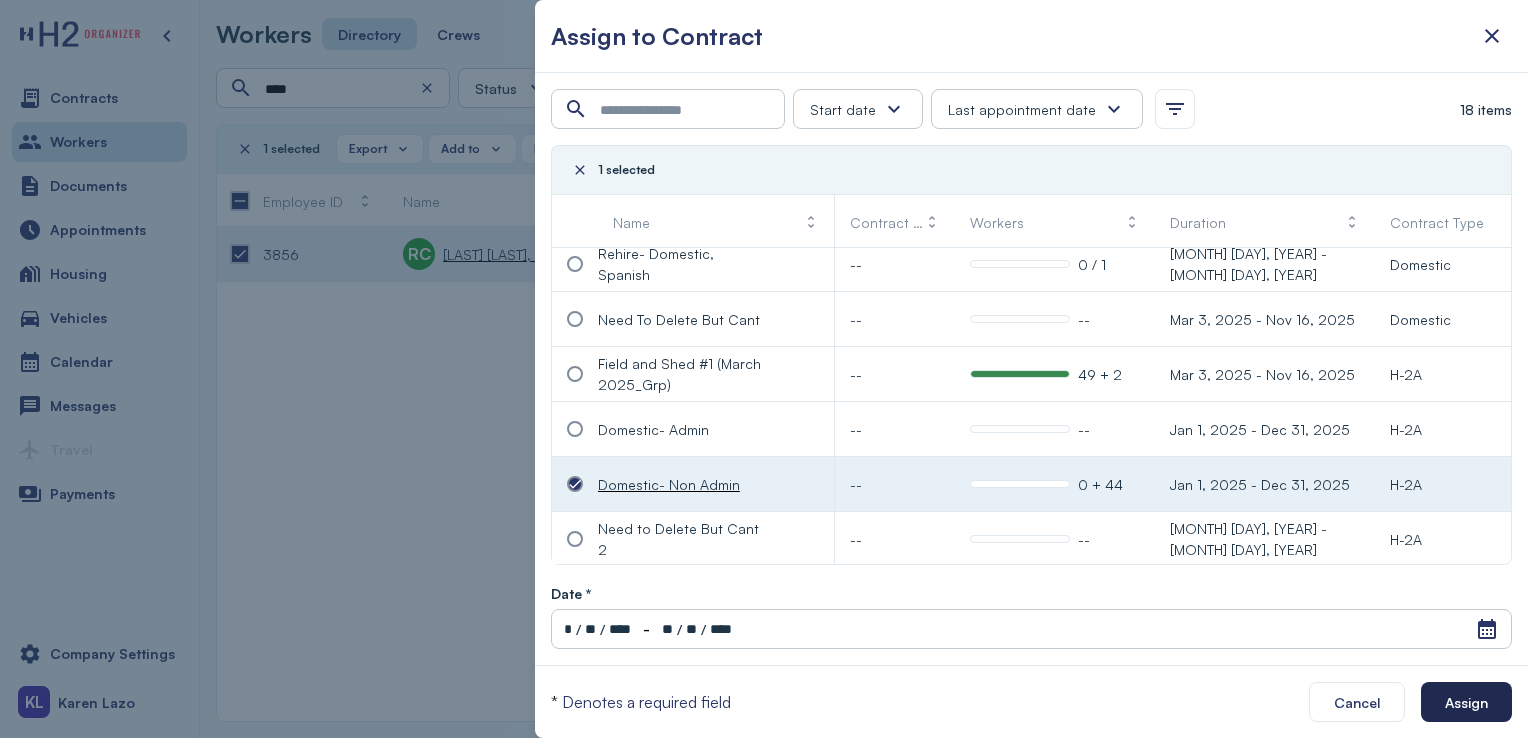 click on "Assign" at bounding box center [1466, 702] 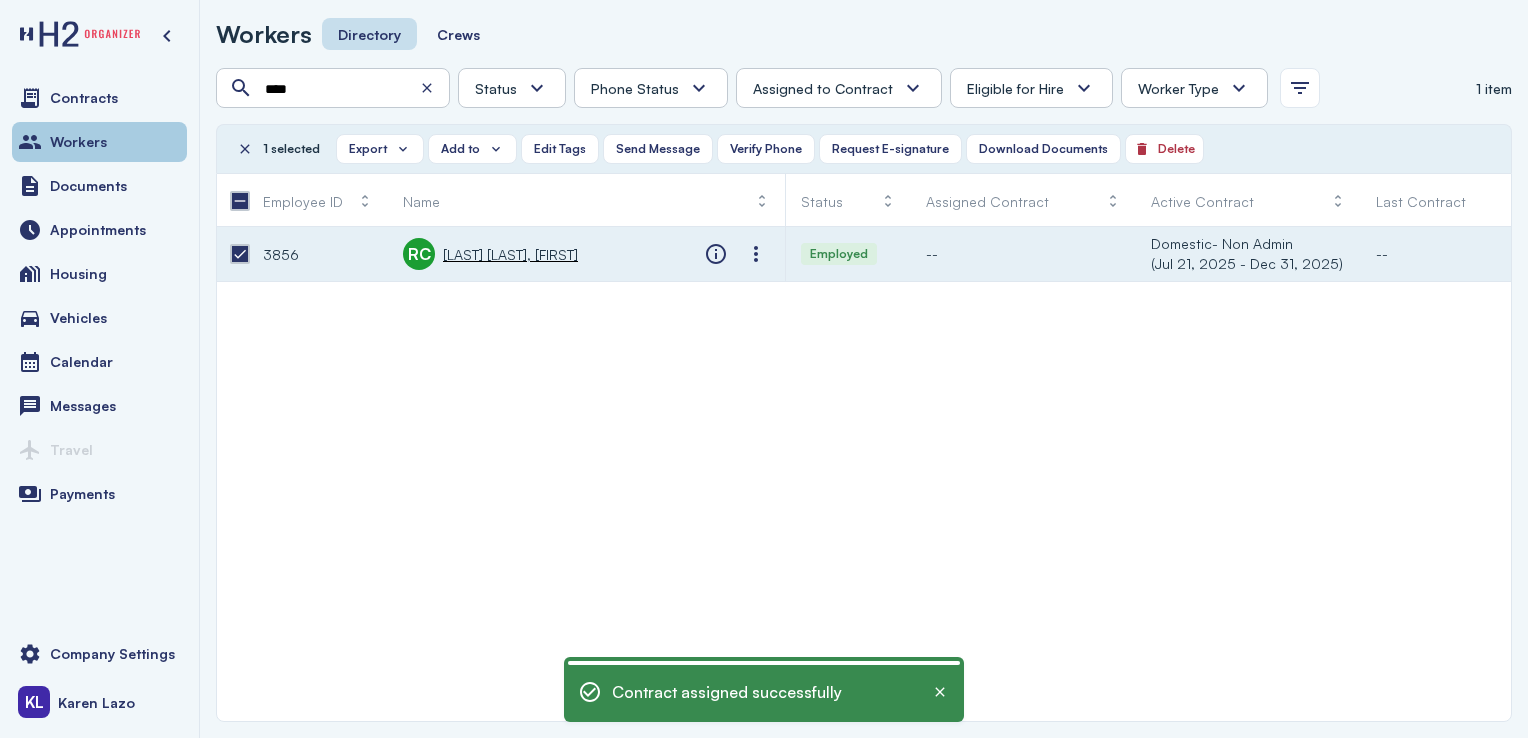click on "Workers" at bounding box center [99, 142] 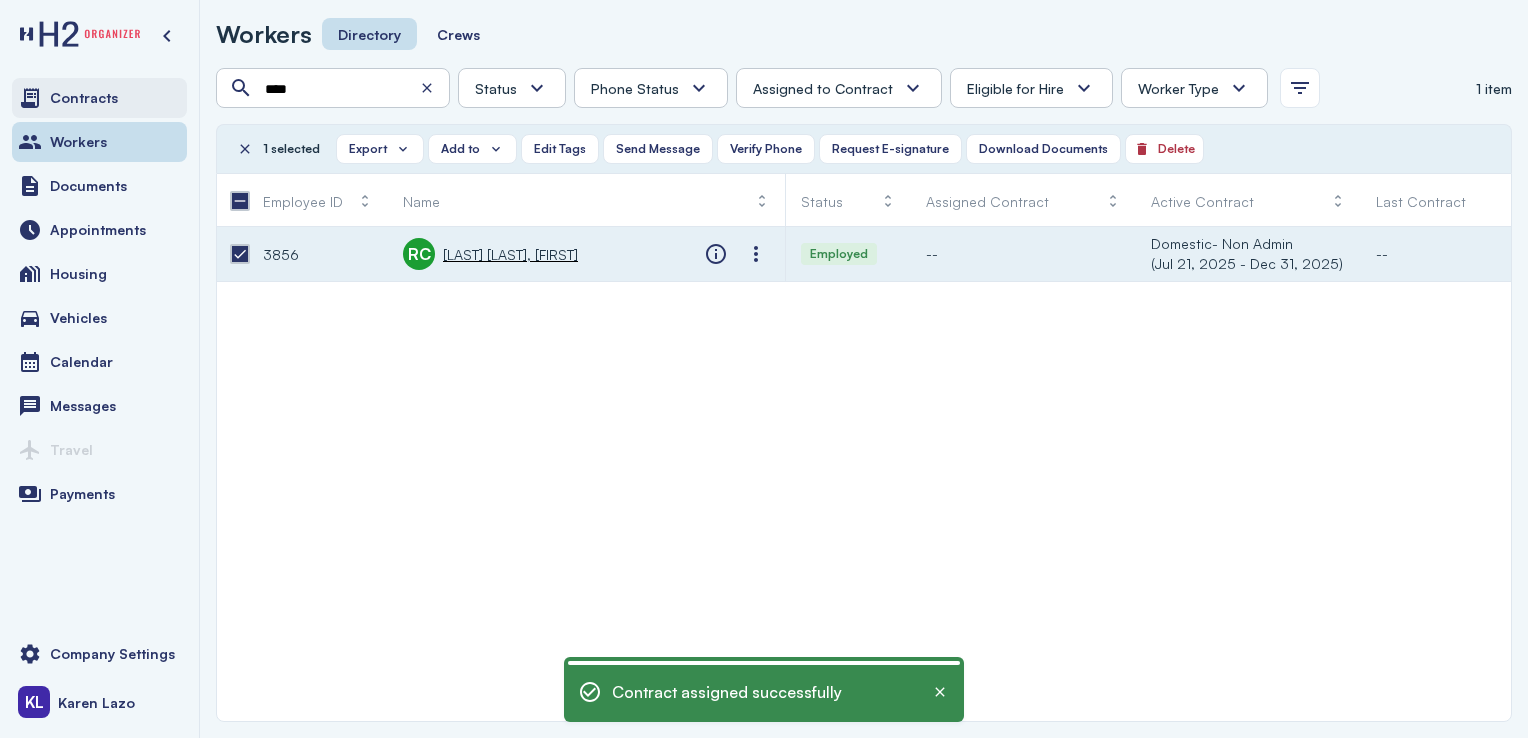 click on "Contracts" at bounding box center [99, 98] 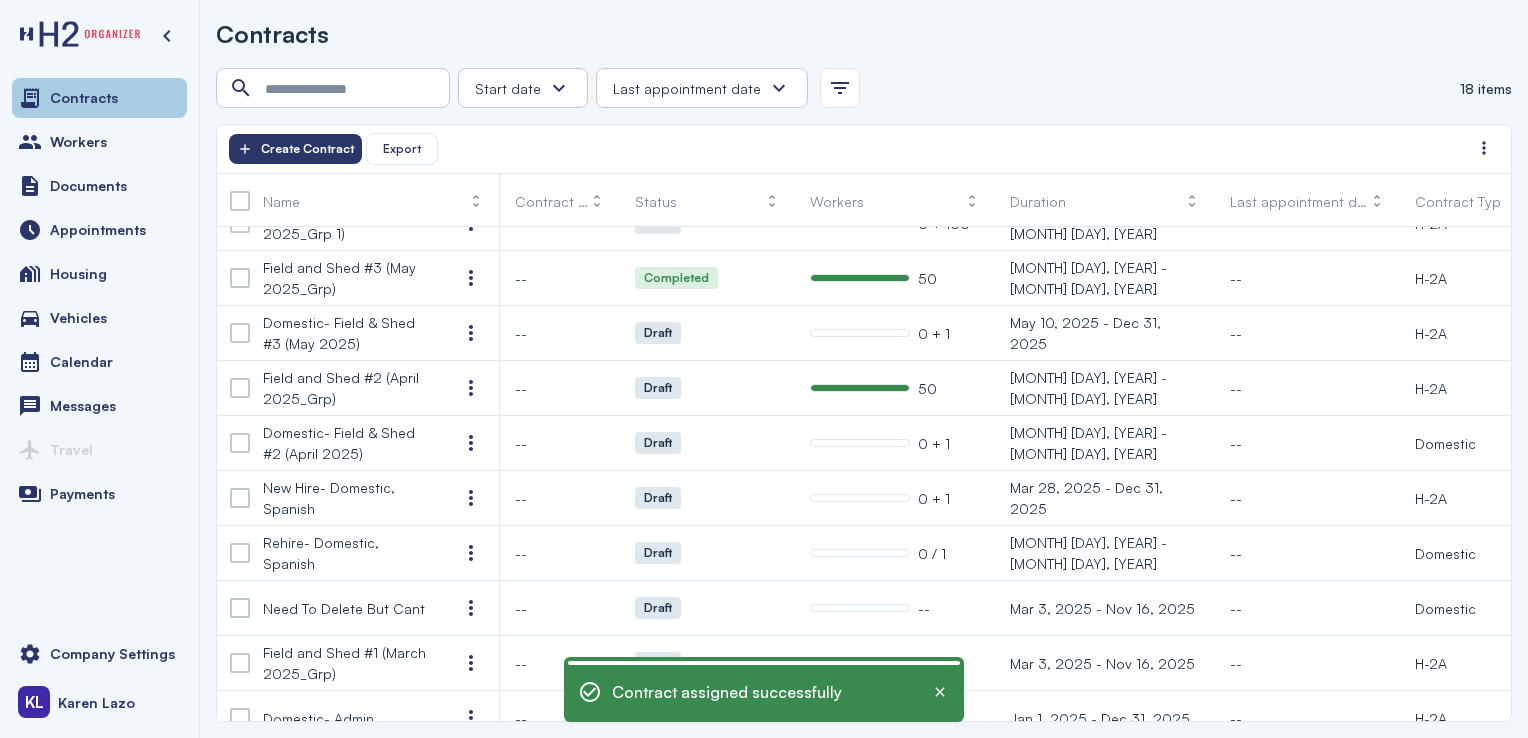 scroll, scrollTop: 485, scrollLeft: 0, axis: vertical 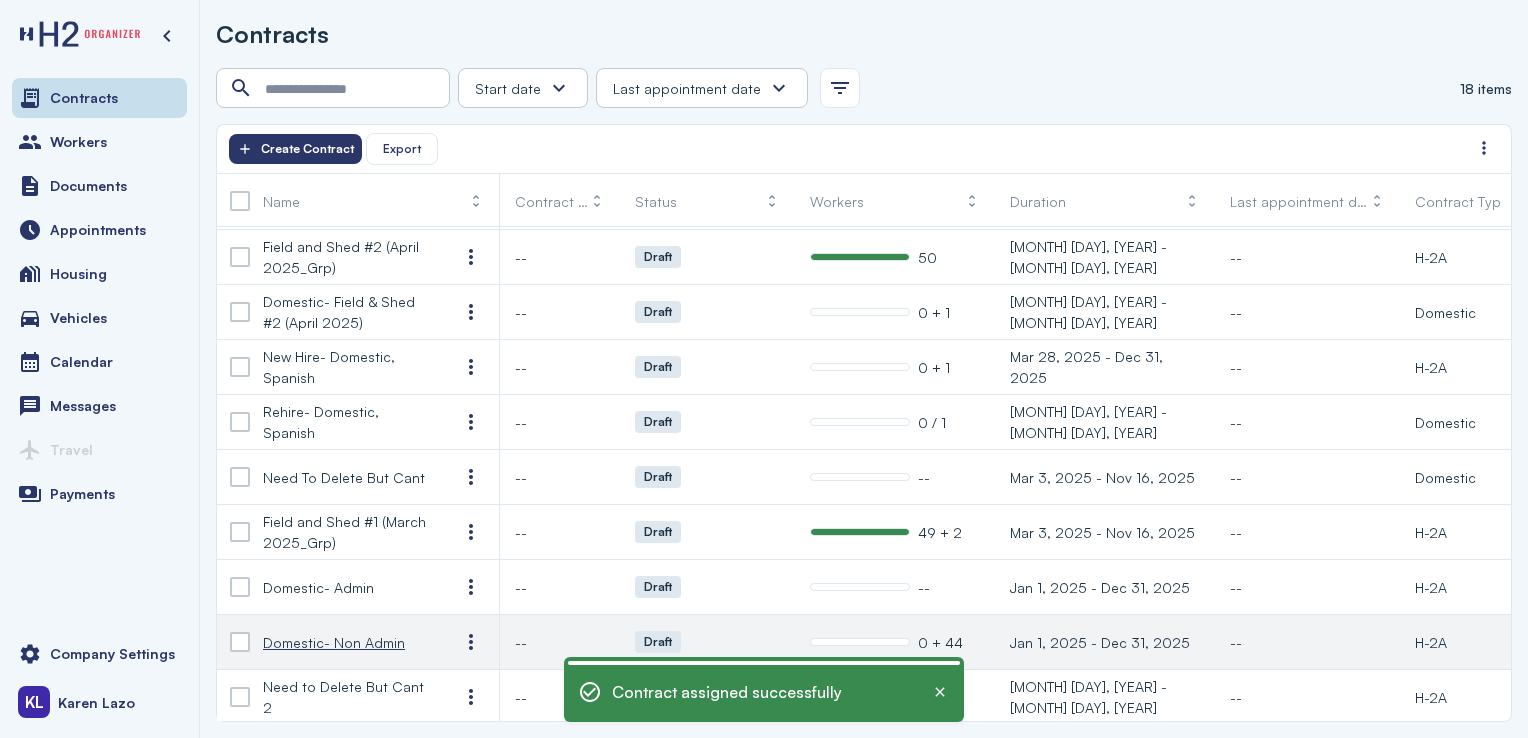 click on "Domestic- Non Admin" at bounding box center [334, 642] 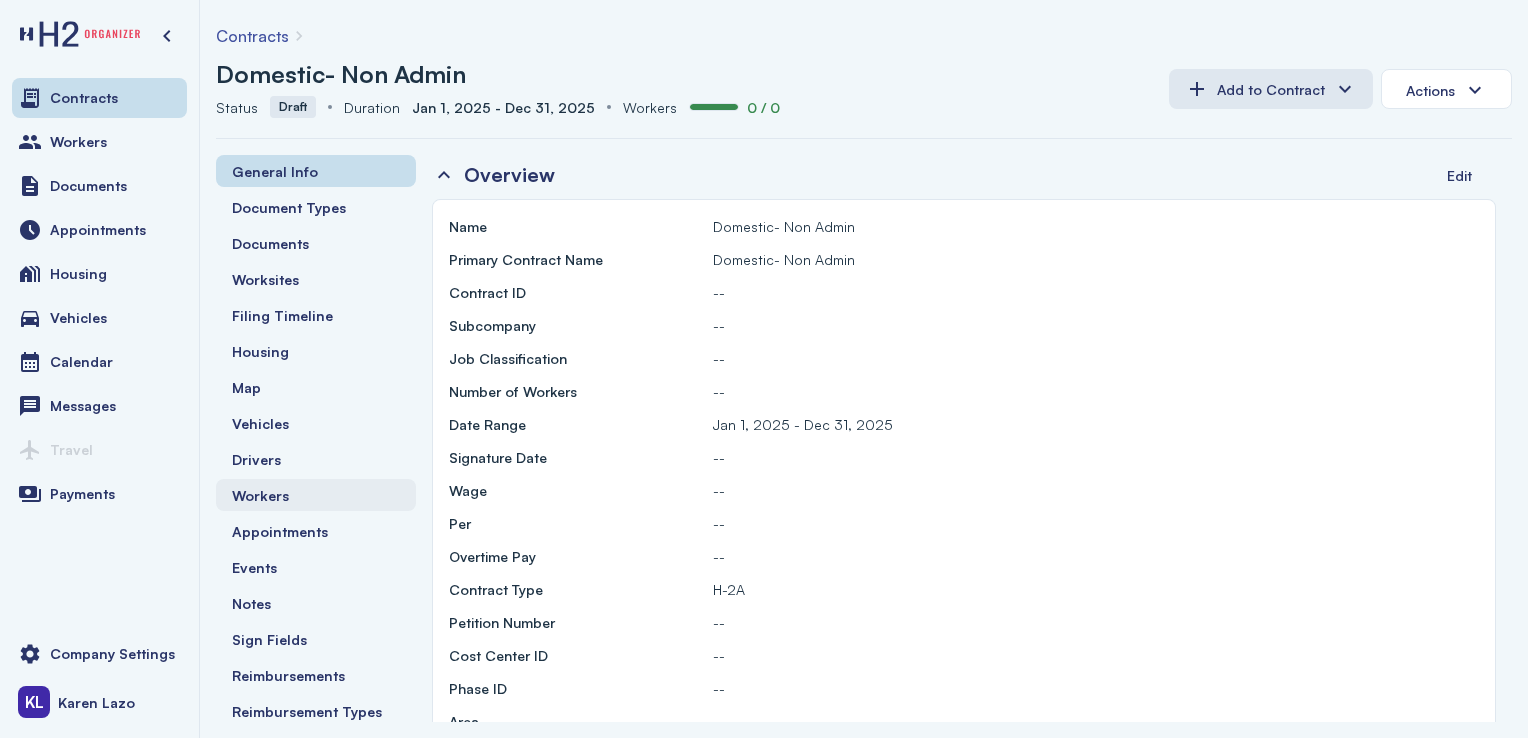 click on "Workers" at bounding box center (316, 495) 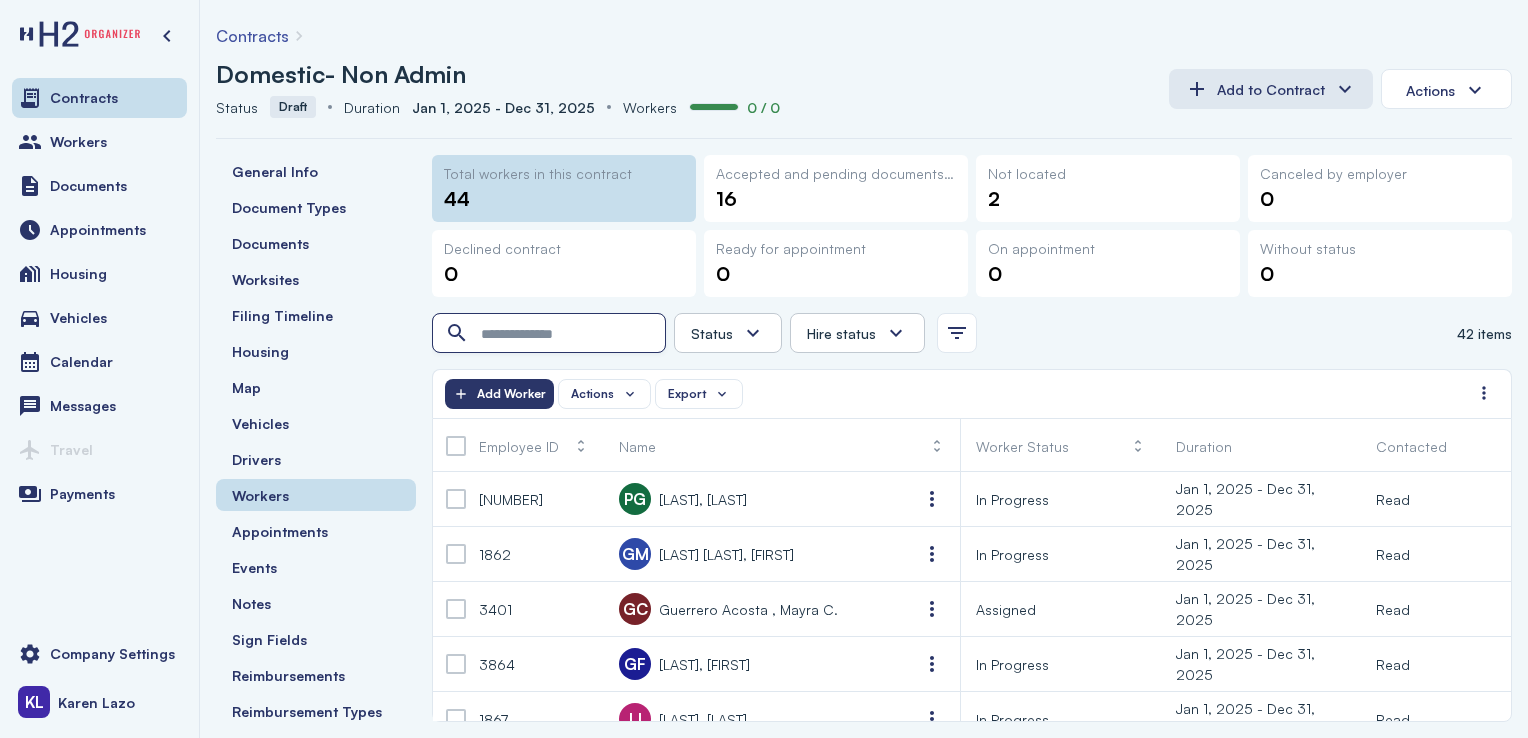click at bounding box center [551, 334] 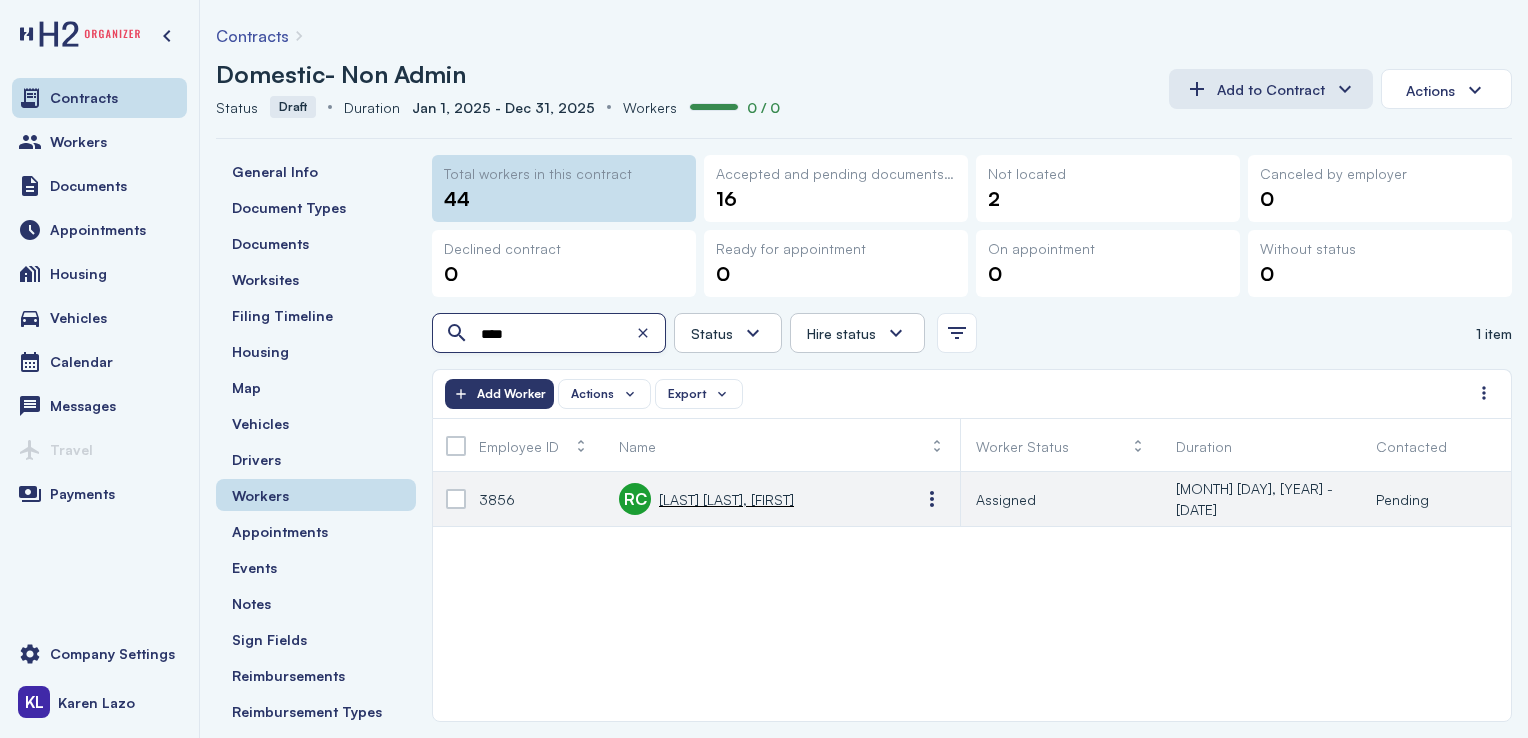 type on "****" 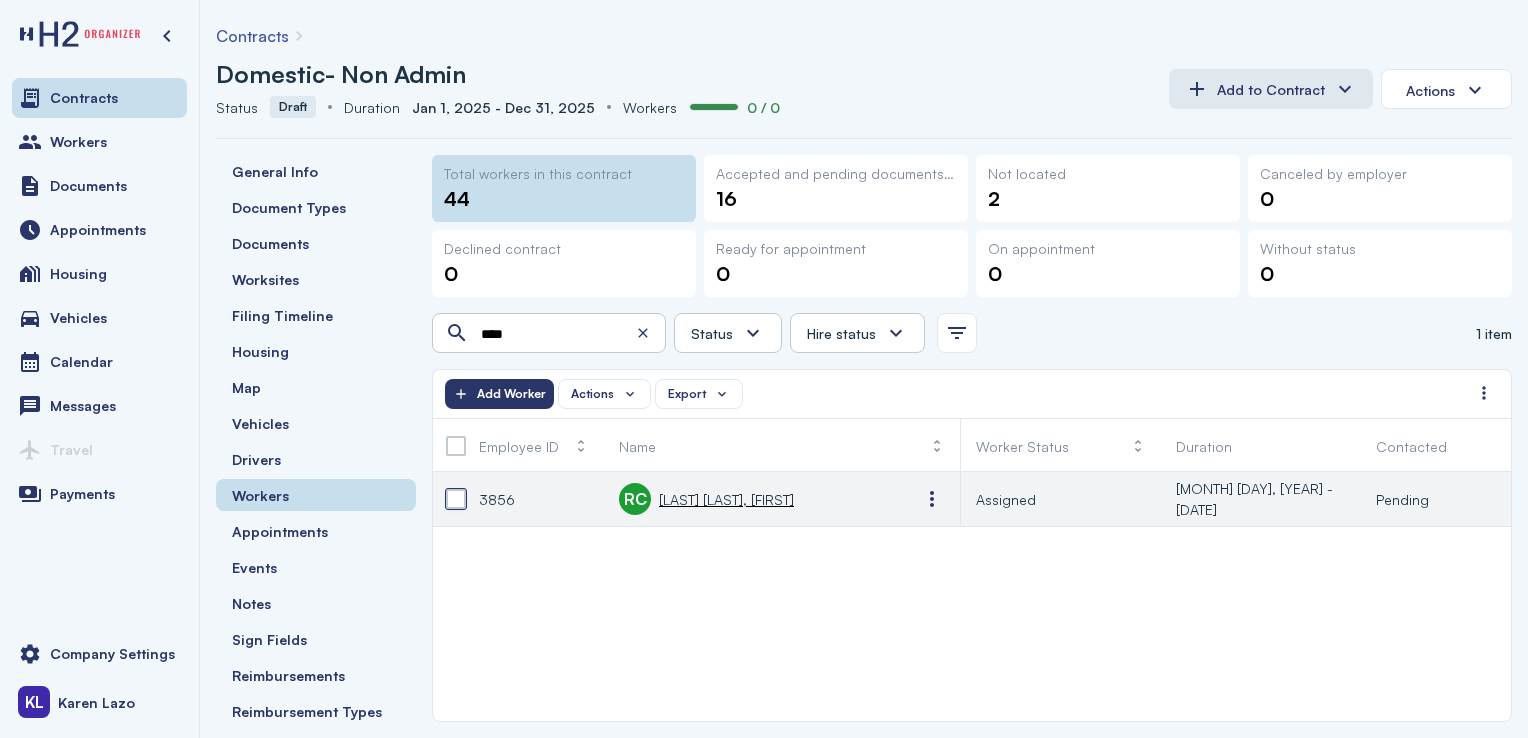 click at bounding box center [456, 499] 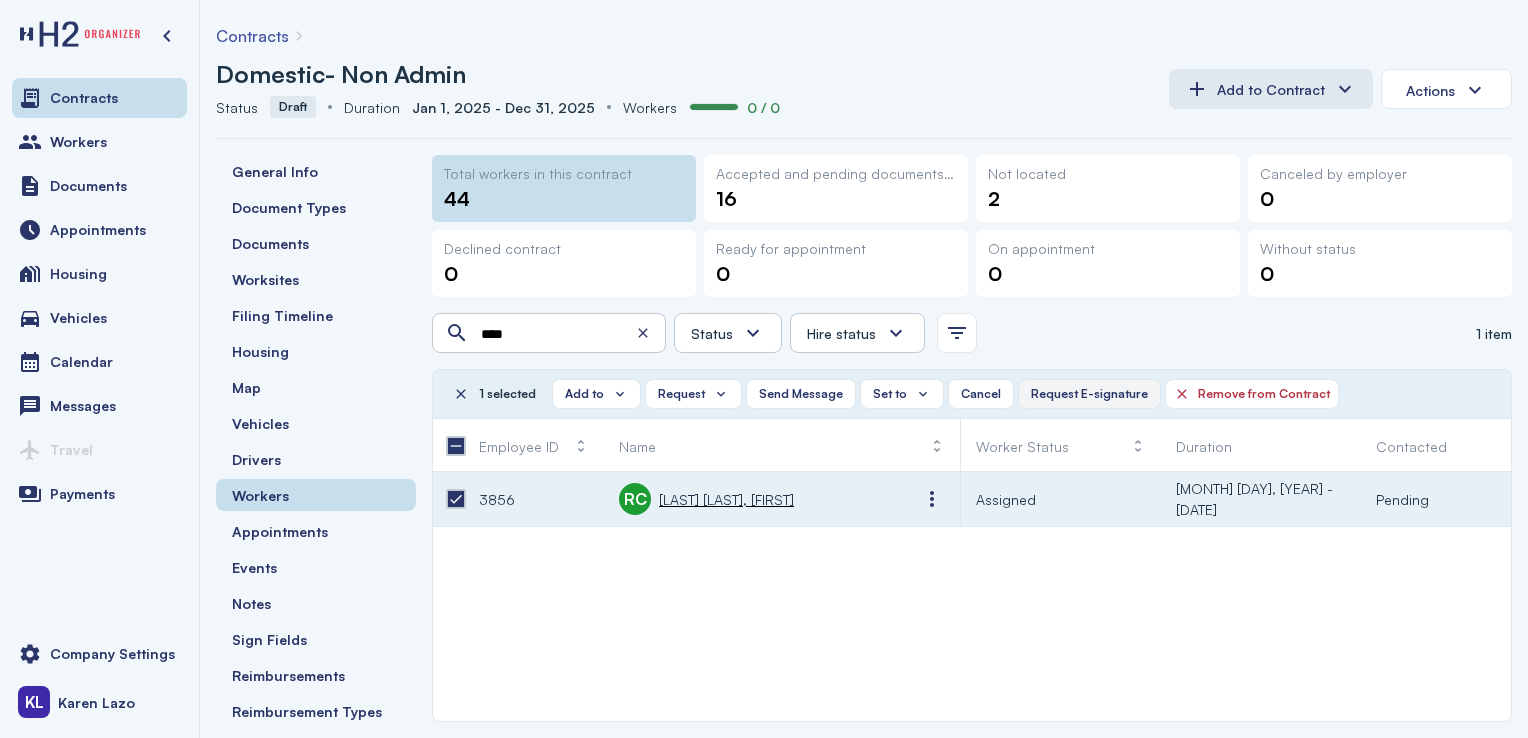 click on "Request E-signature" at bounding box center (1089, 394) 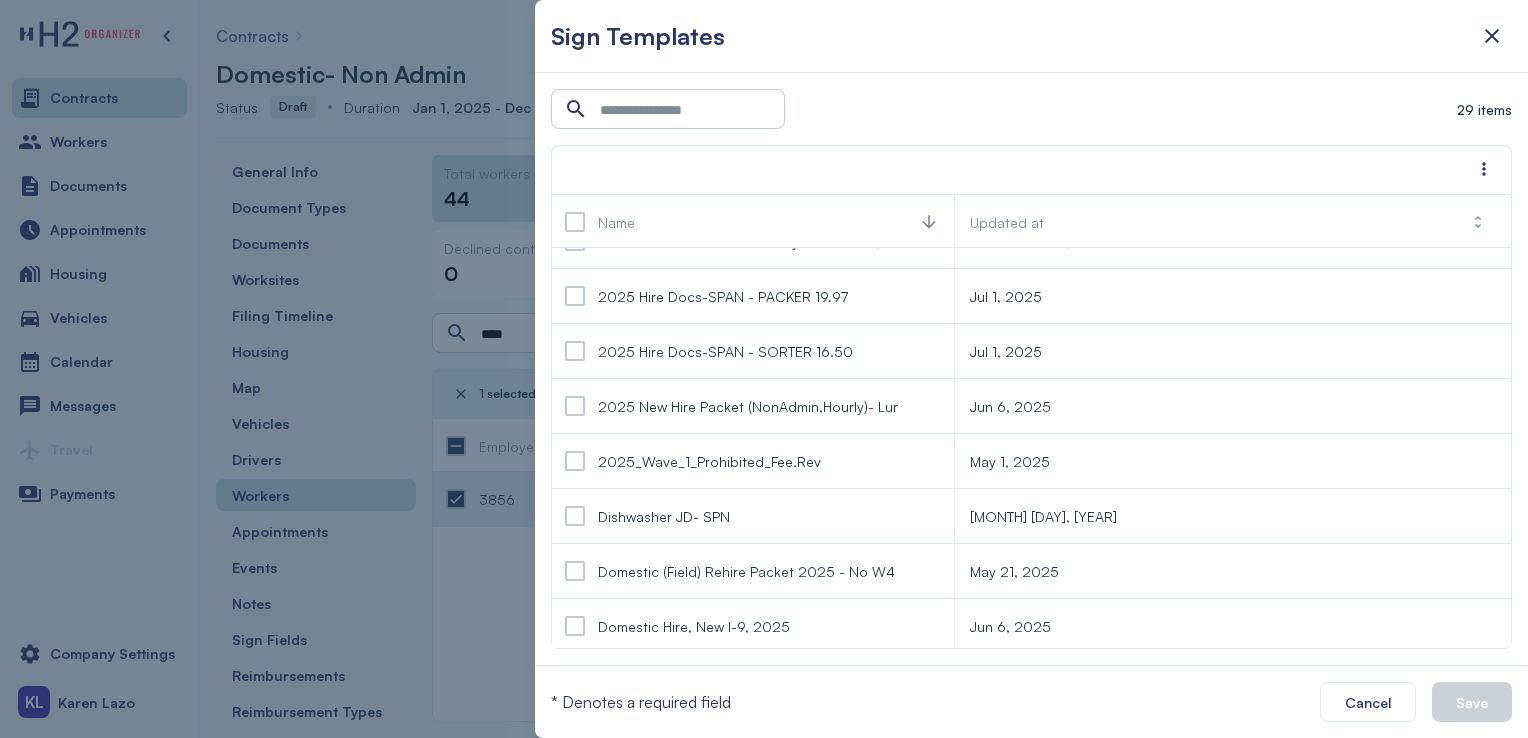 scroll, scrollTop: 148, scrollLeft: 0, axis: vertical 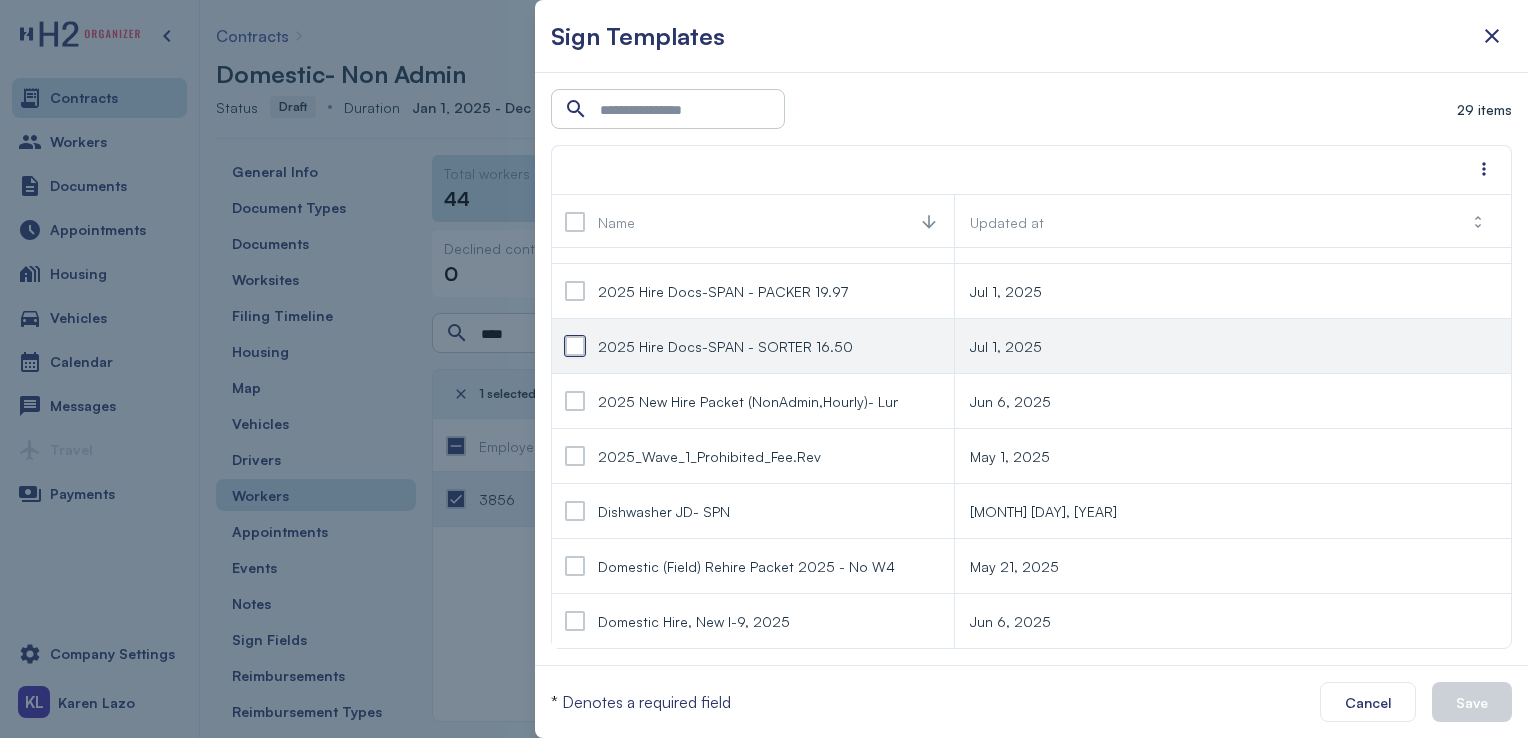 click at bounding box center (575, 346) 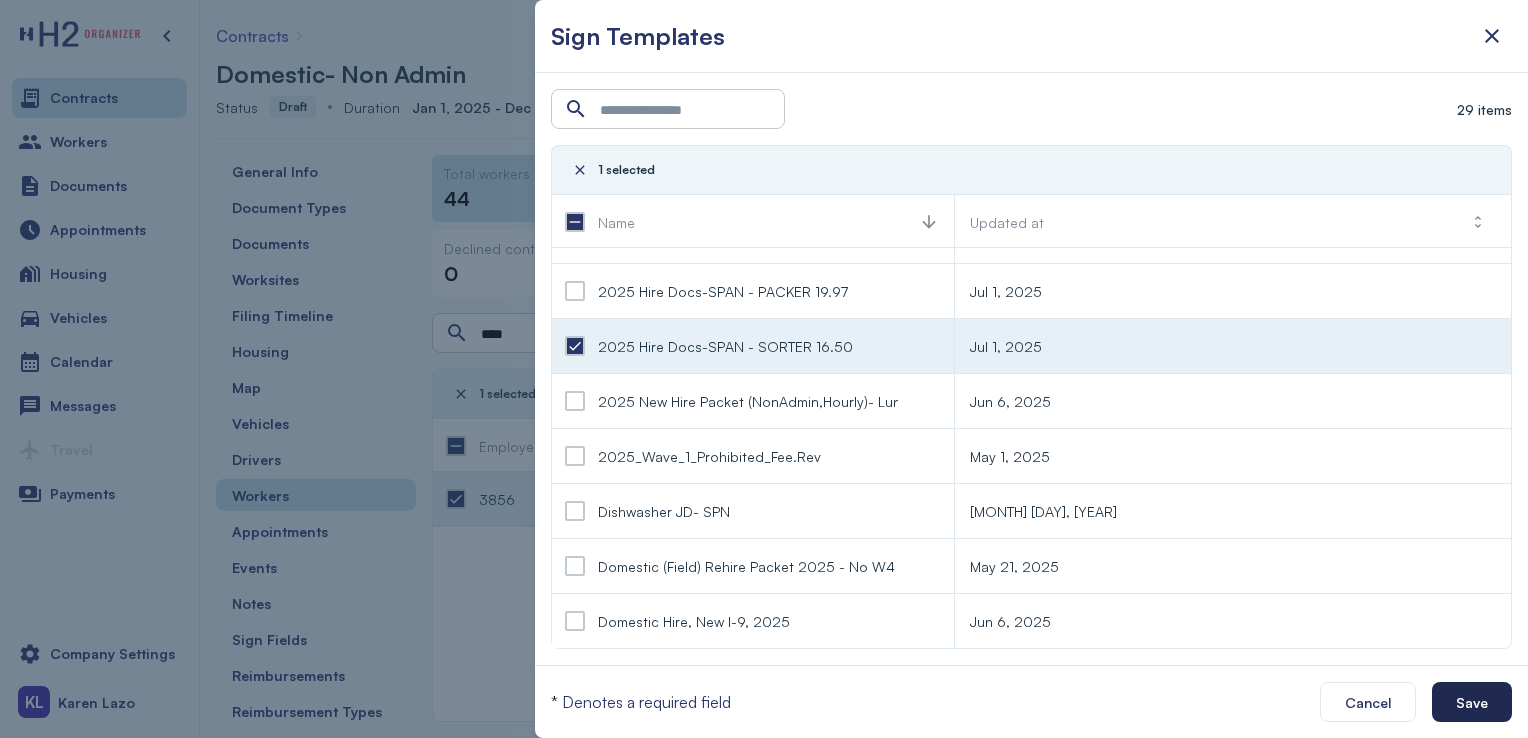 click on "Save" at bounding box center (1472, 702) 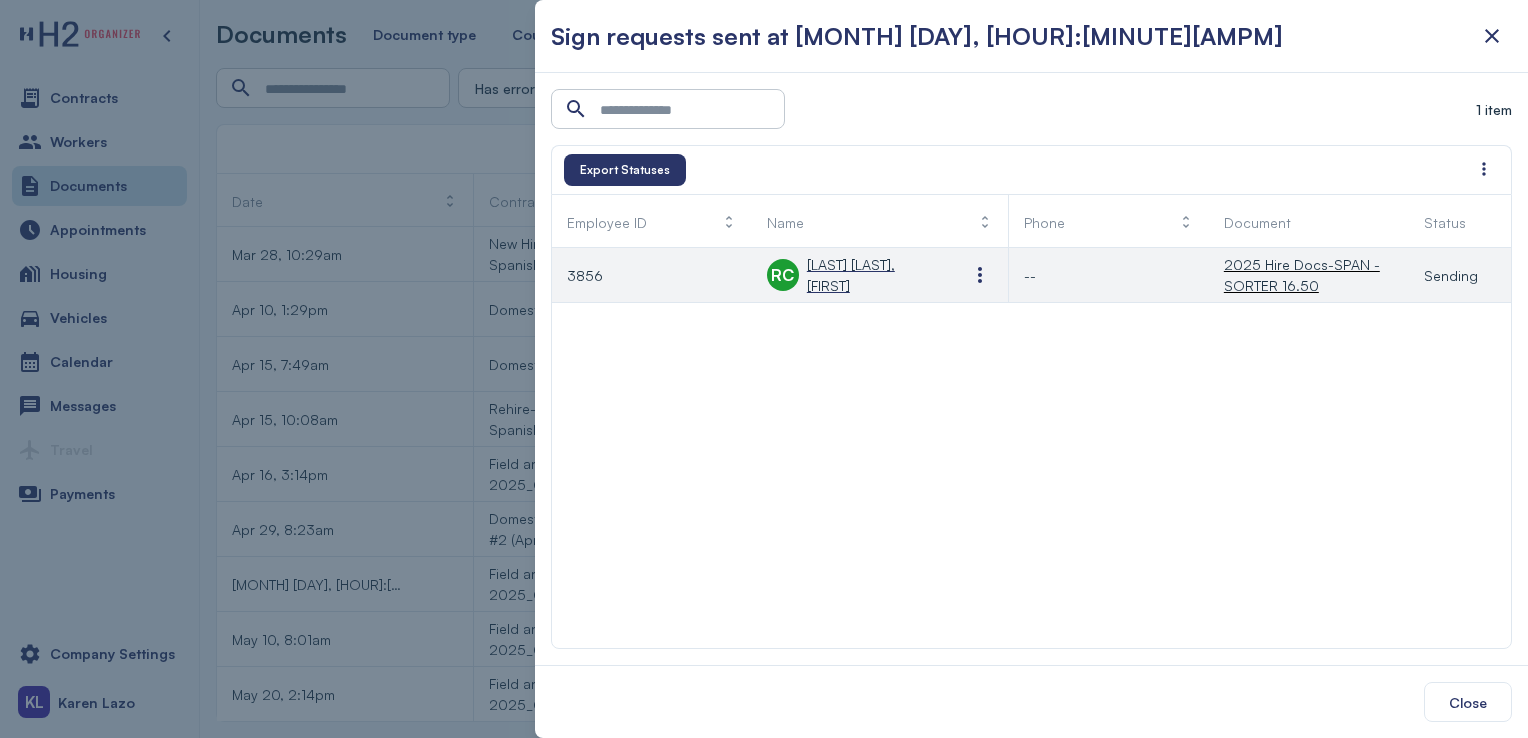 click on "Ruiz Perez, Cristina" at bounding box center [872, 275] 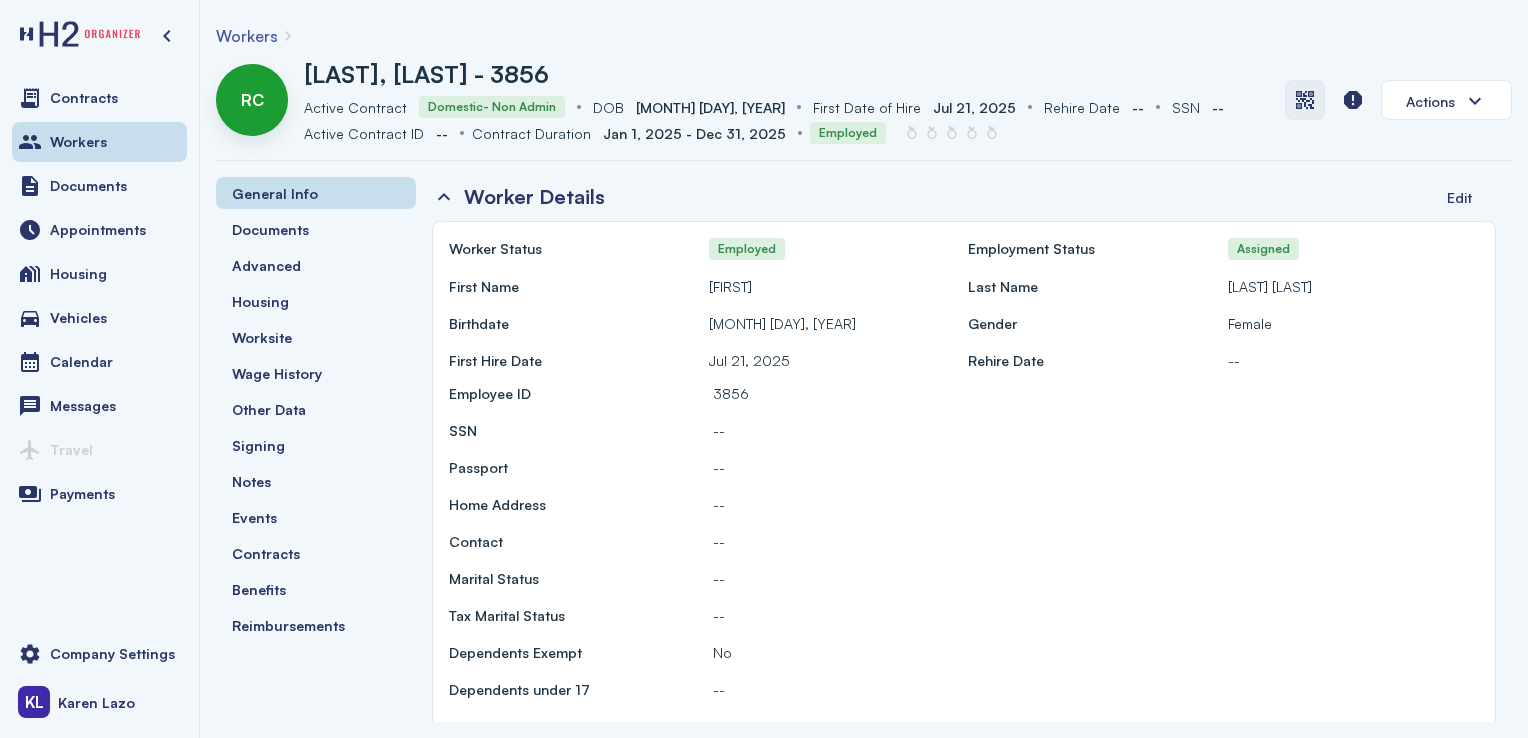 click at bounding box center (1305, 100) 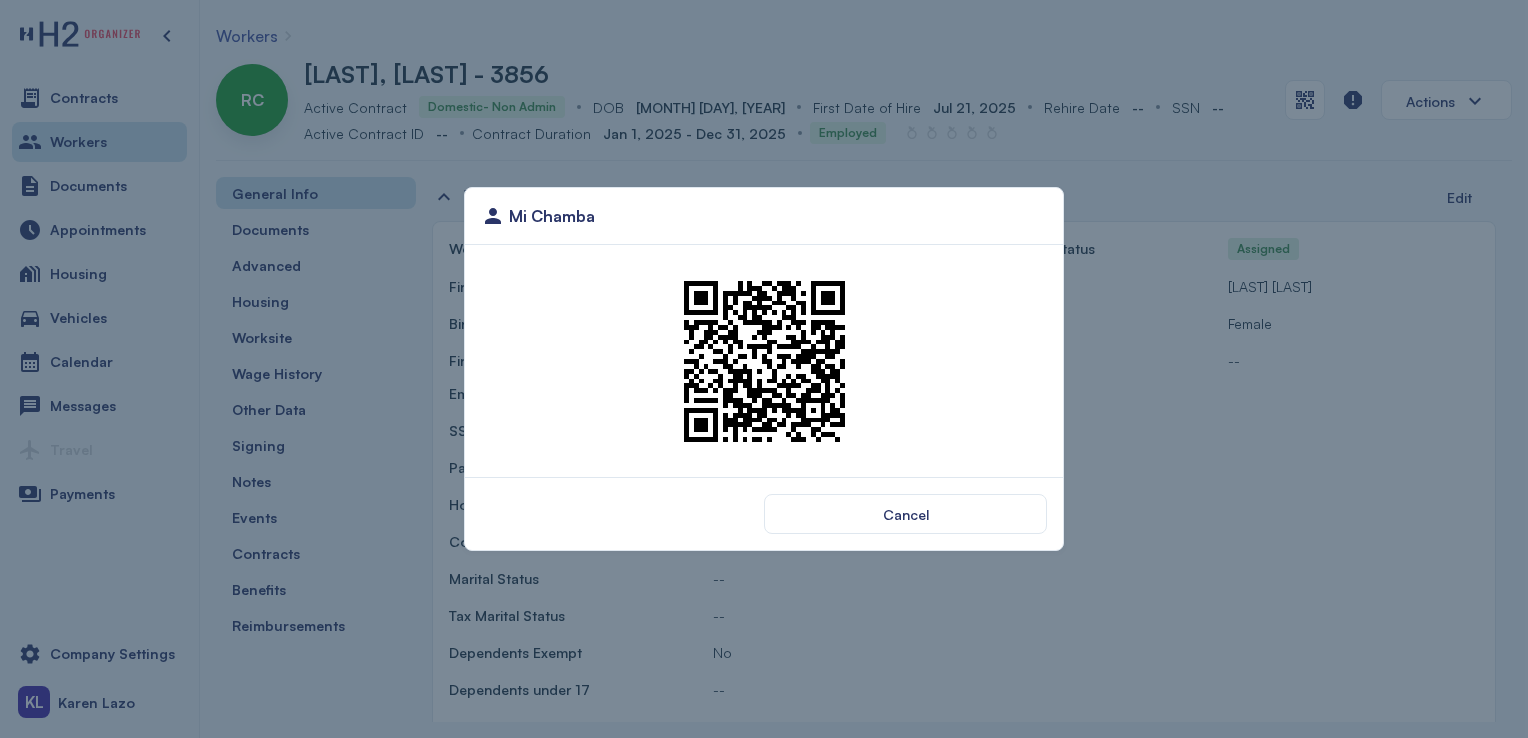 click at bounding box center [764, 361] 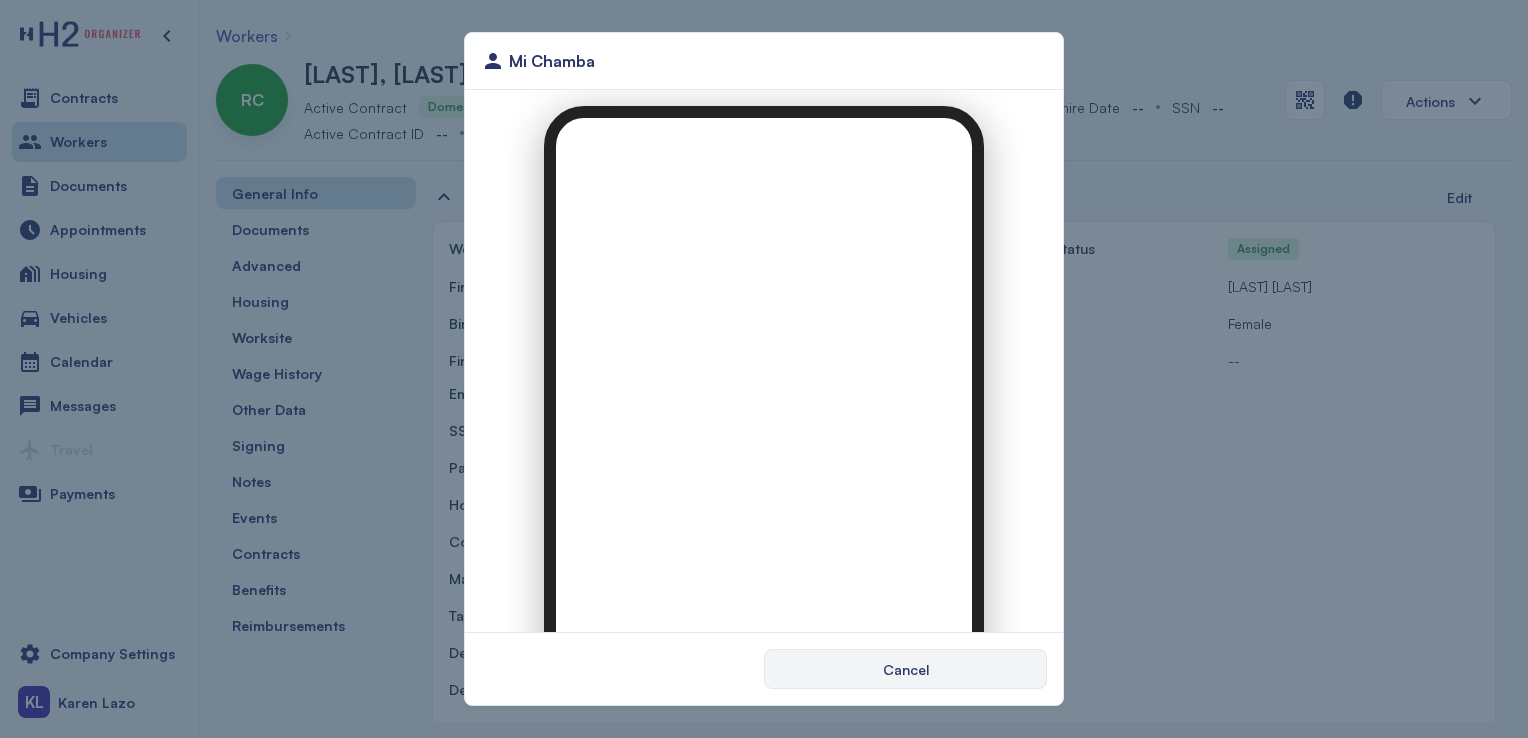 scroll, scrollTop: 0, scrollLeft: 0, axis: both 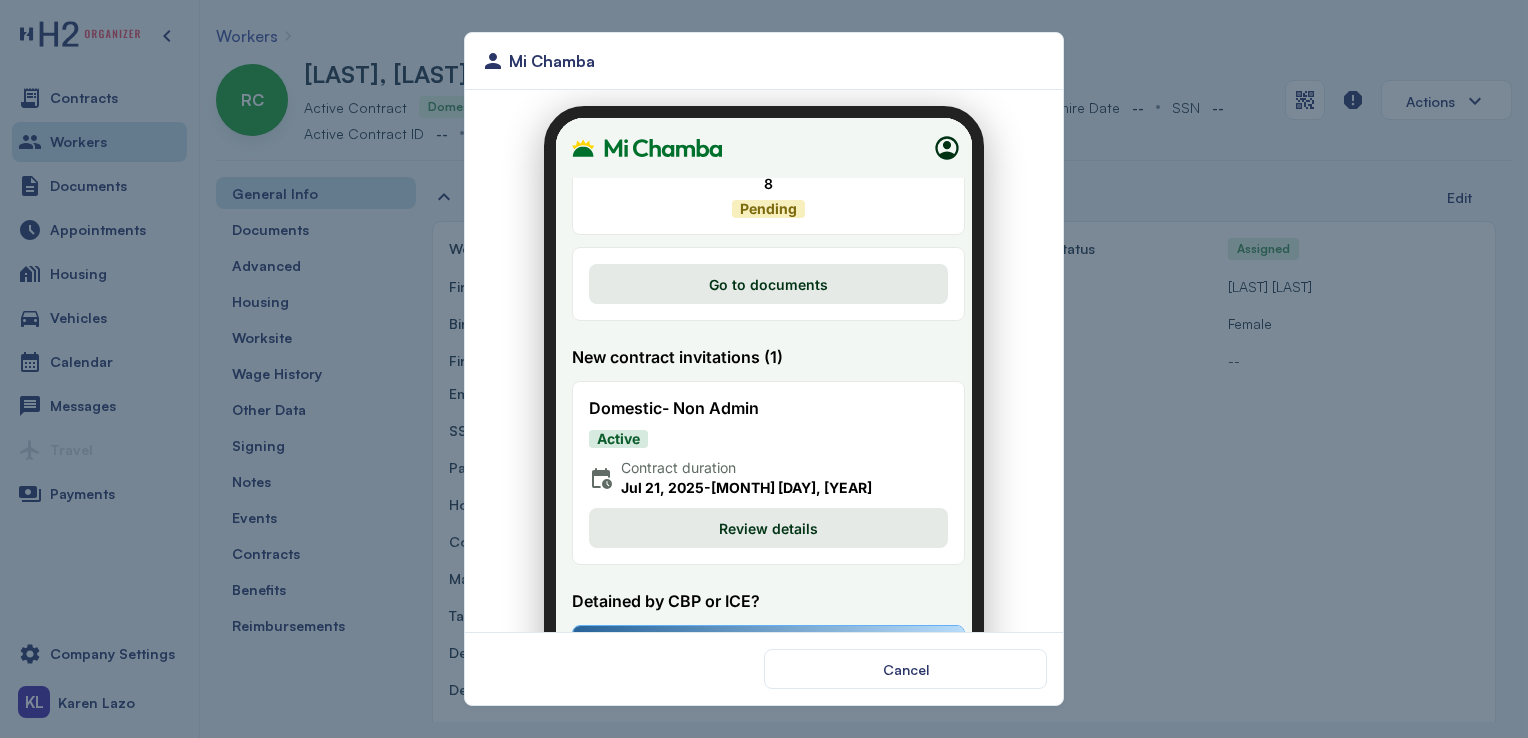 click on "Review details" at bounding box center (756, 516) 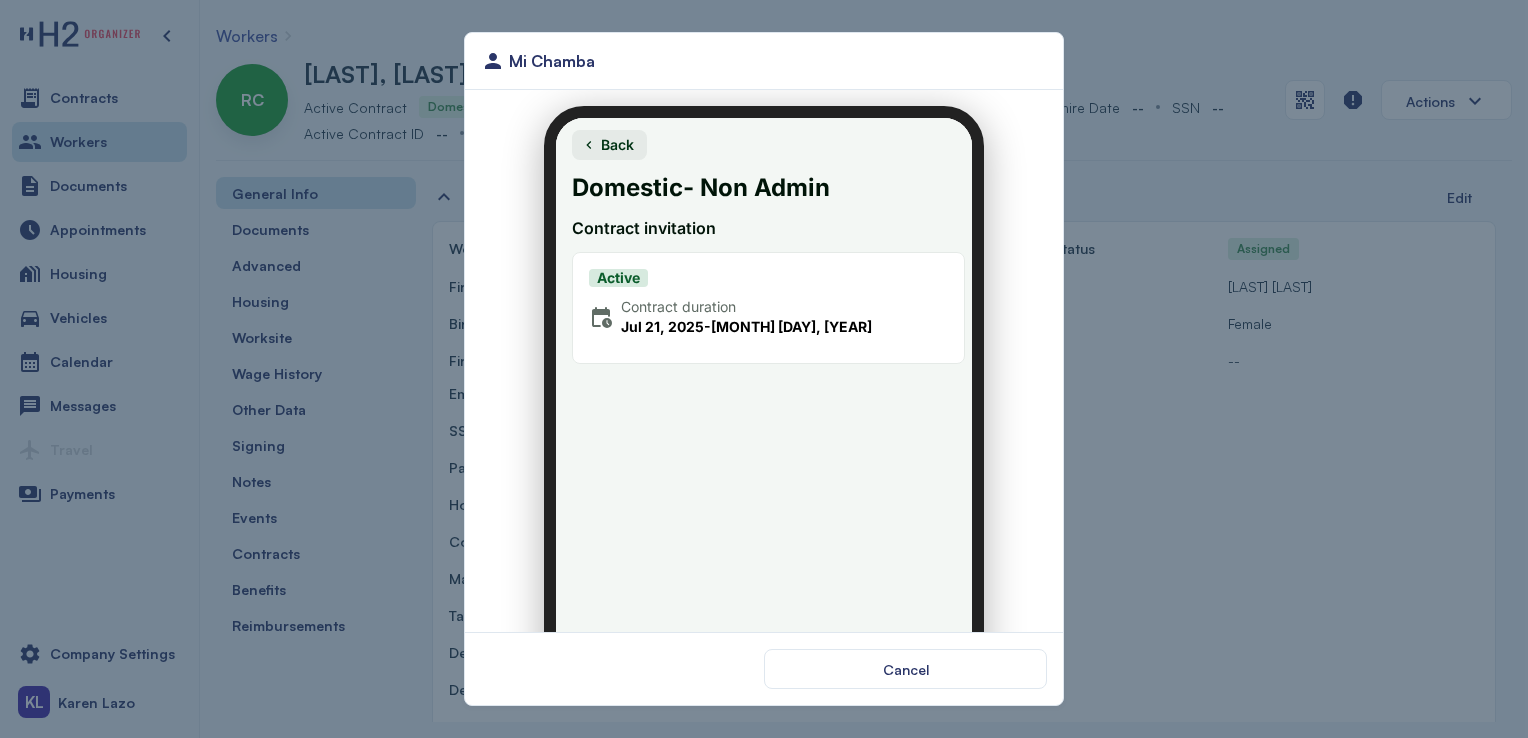 click on "Active Contract duration Jul 21, 2025  -  Dec 31, 2025" at bounding box center (756, 296) 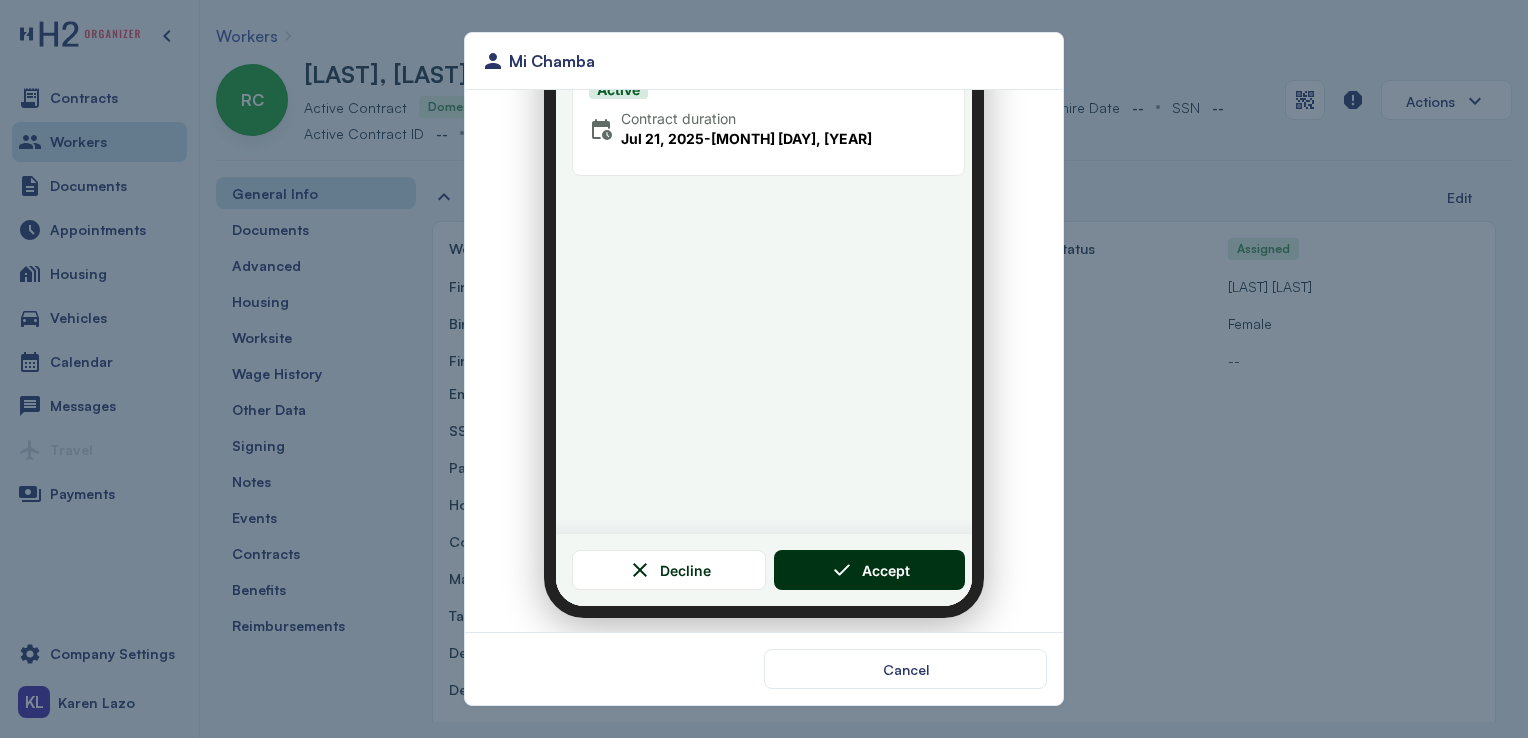 click 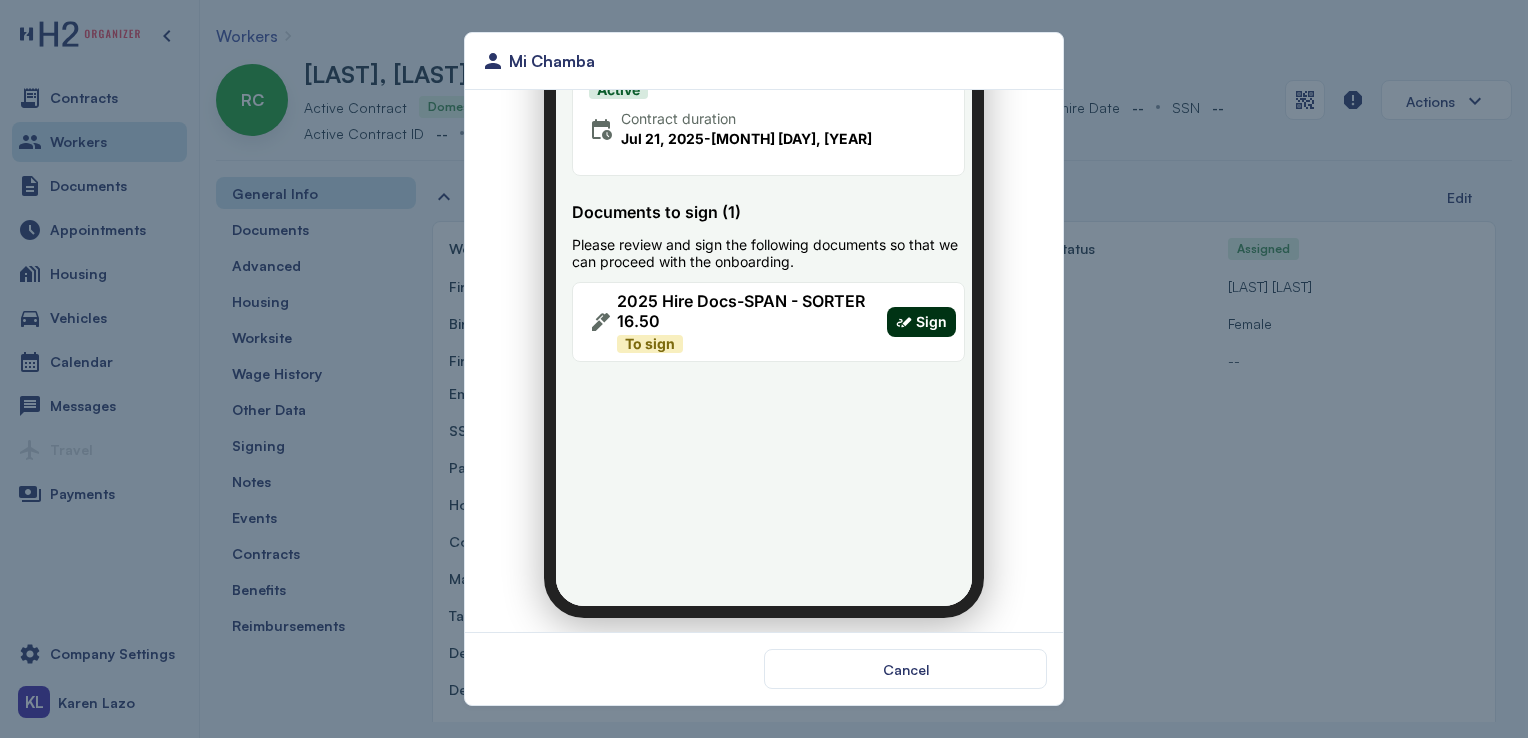 click on "Sign" at bounding box center [909, 310] 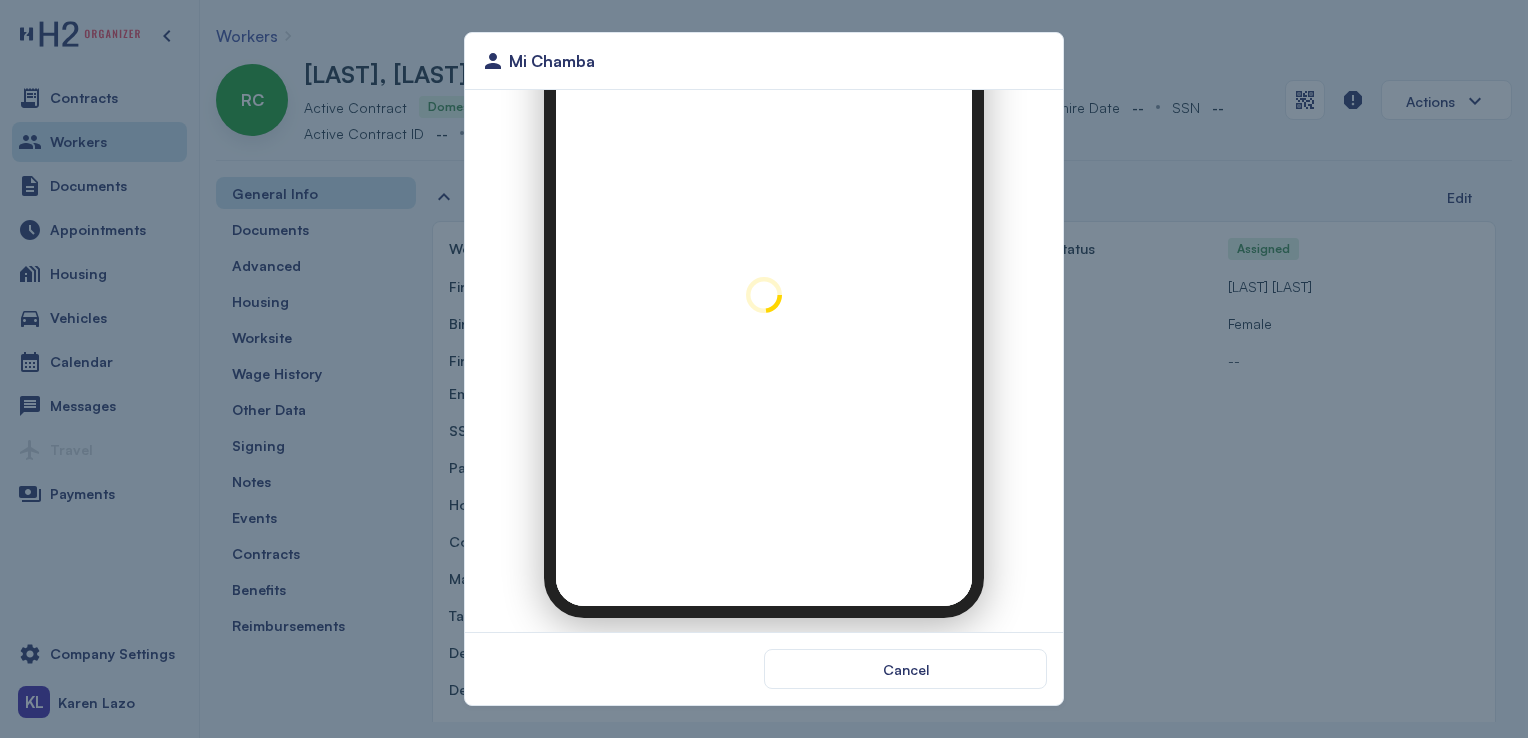 click at bounding box center [752, 283] 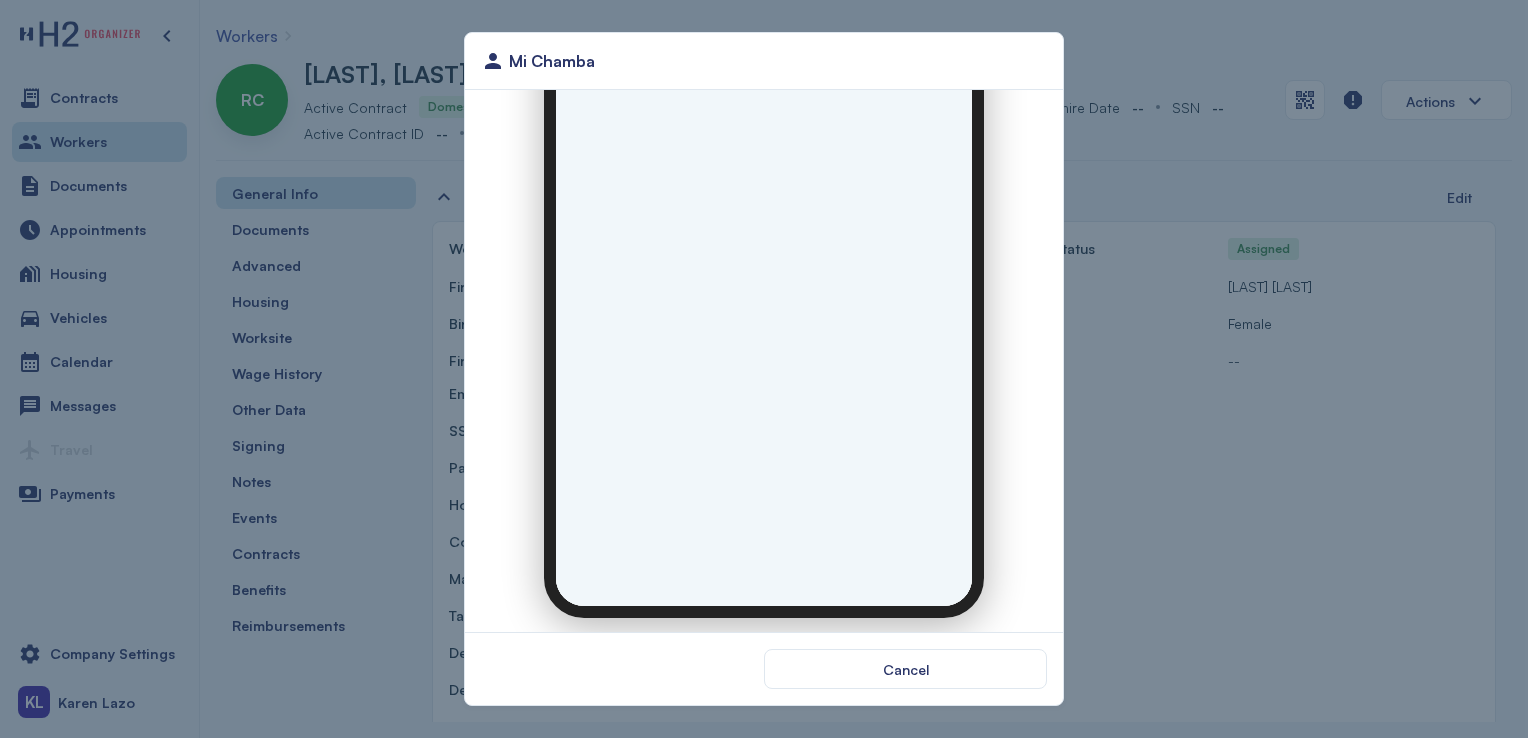 scroll, scrollTop: 0, scrollLeft: 0, axis: both 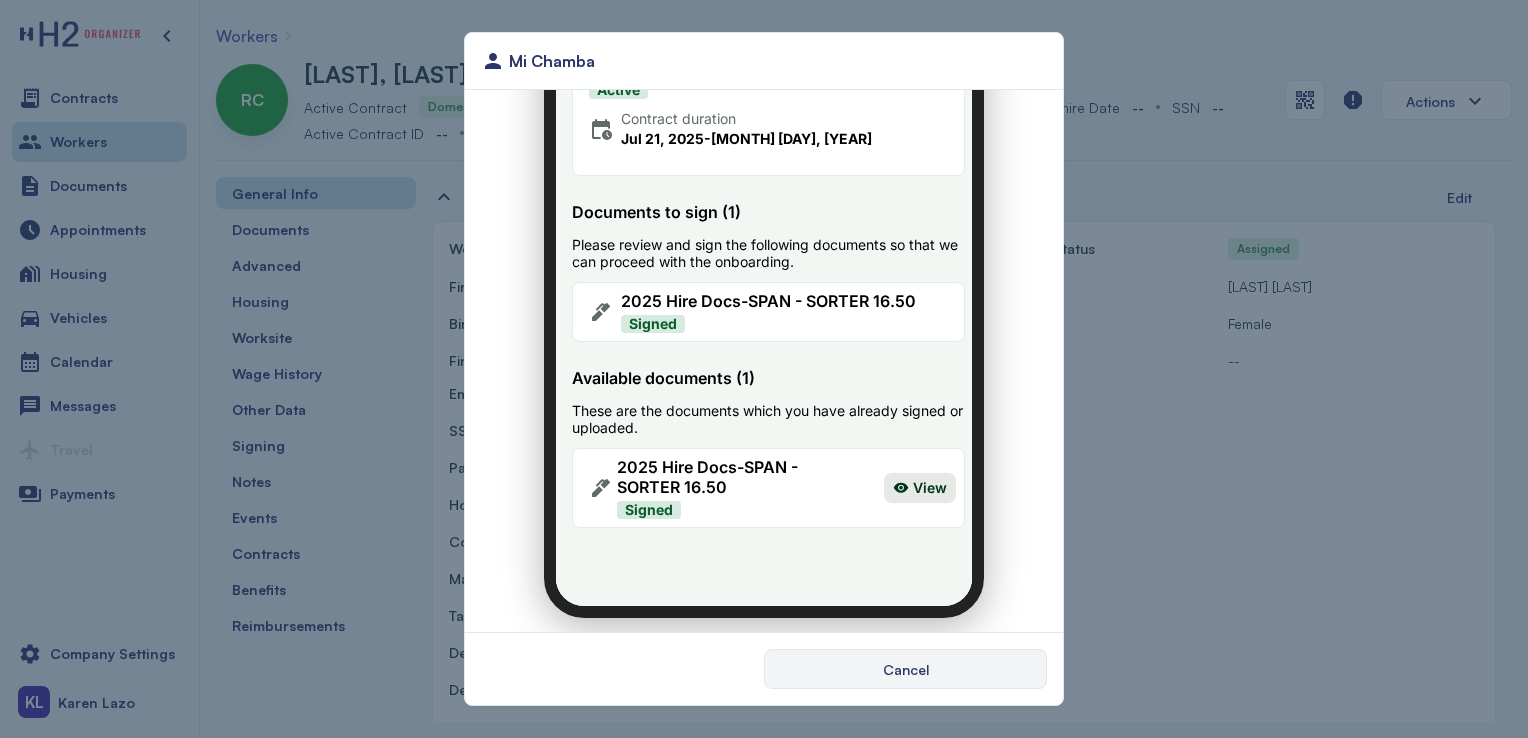 click on "Cancel" at bounding box center (905, 669) 